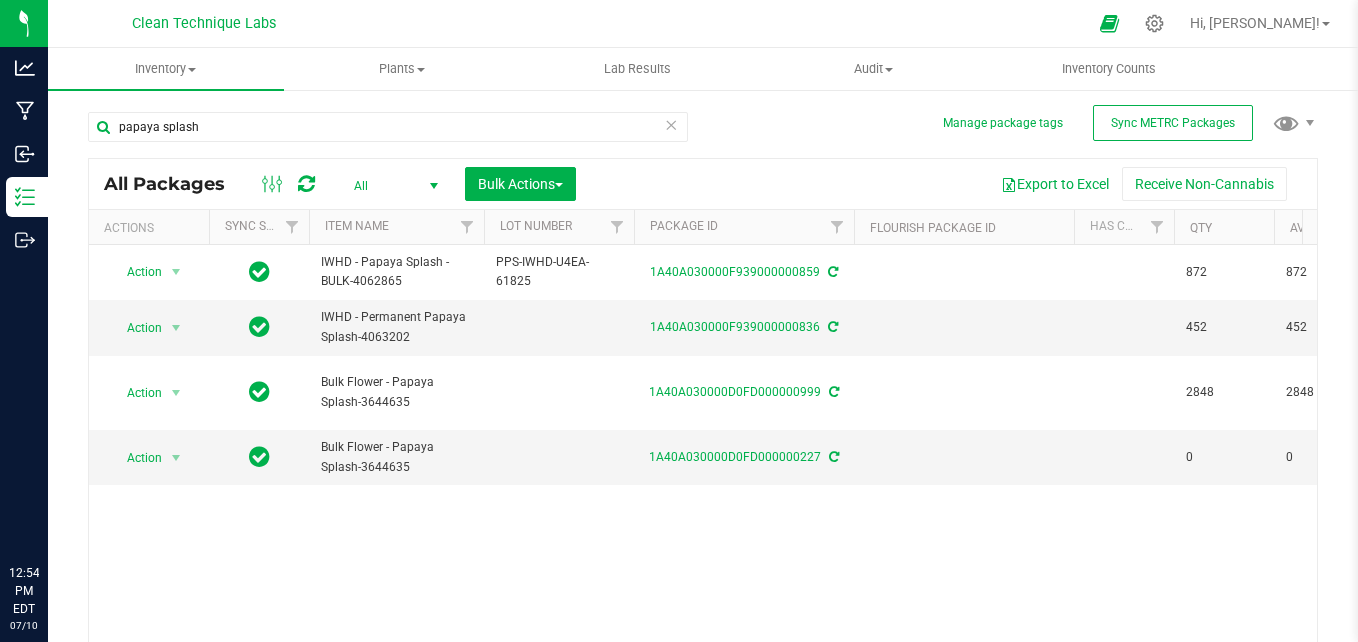 scroll, scrollTop: 0, scrollLeft: 0, axis: both 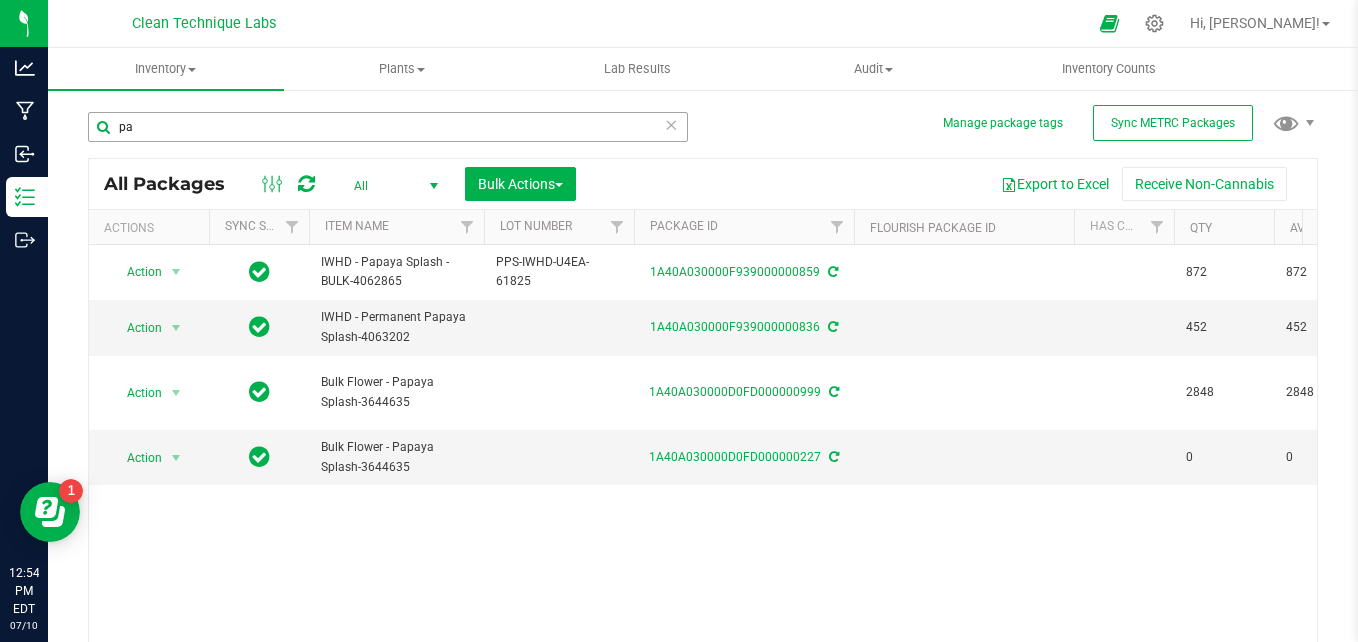 type on "p" 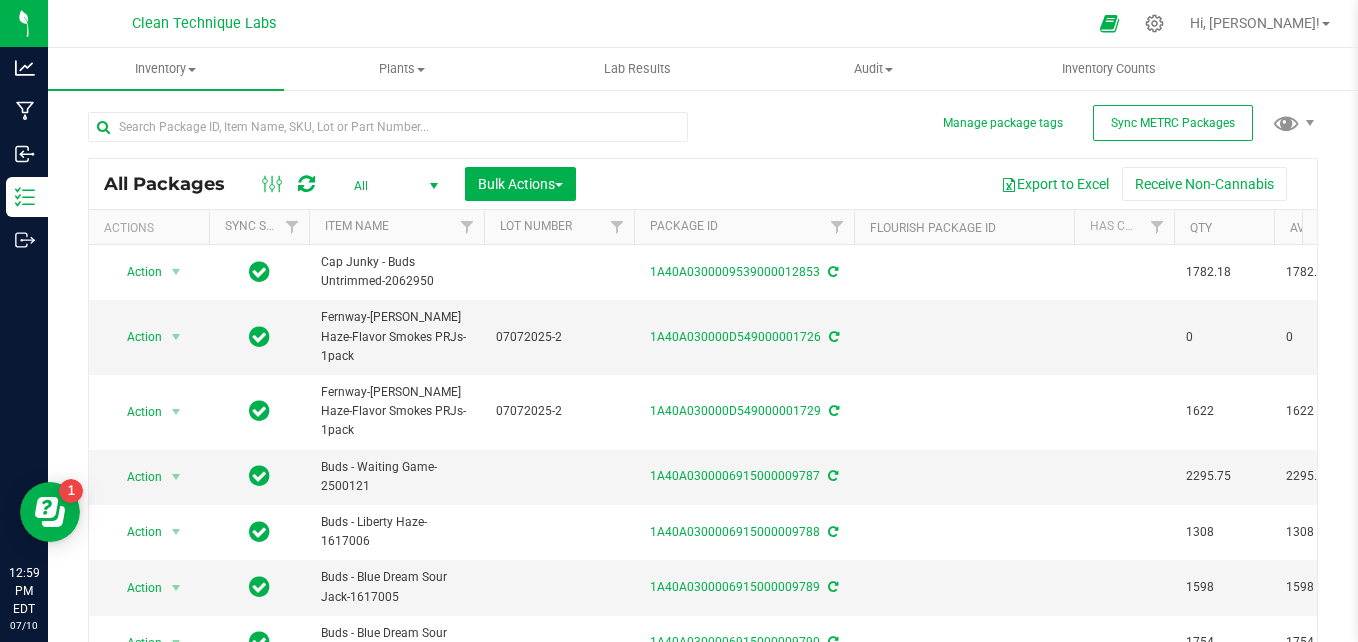 type 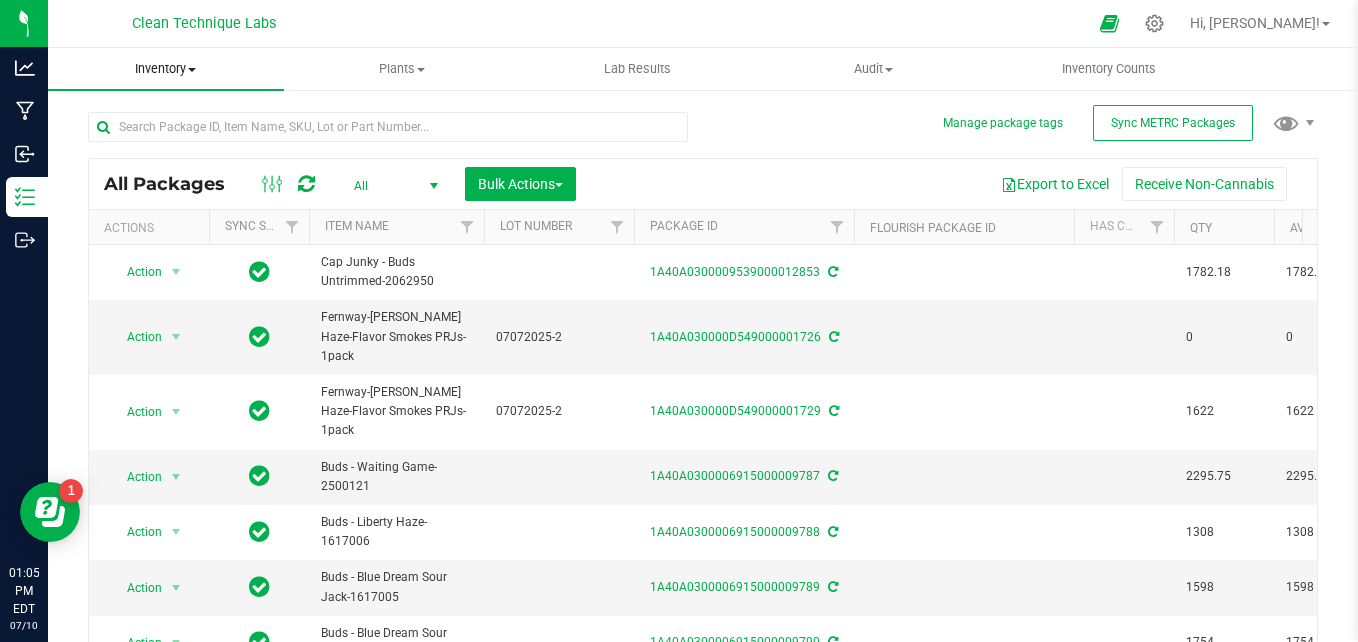 click on "Inventory" at bounding box center (166, 69) 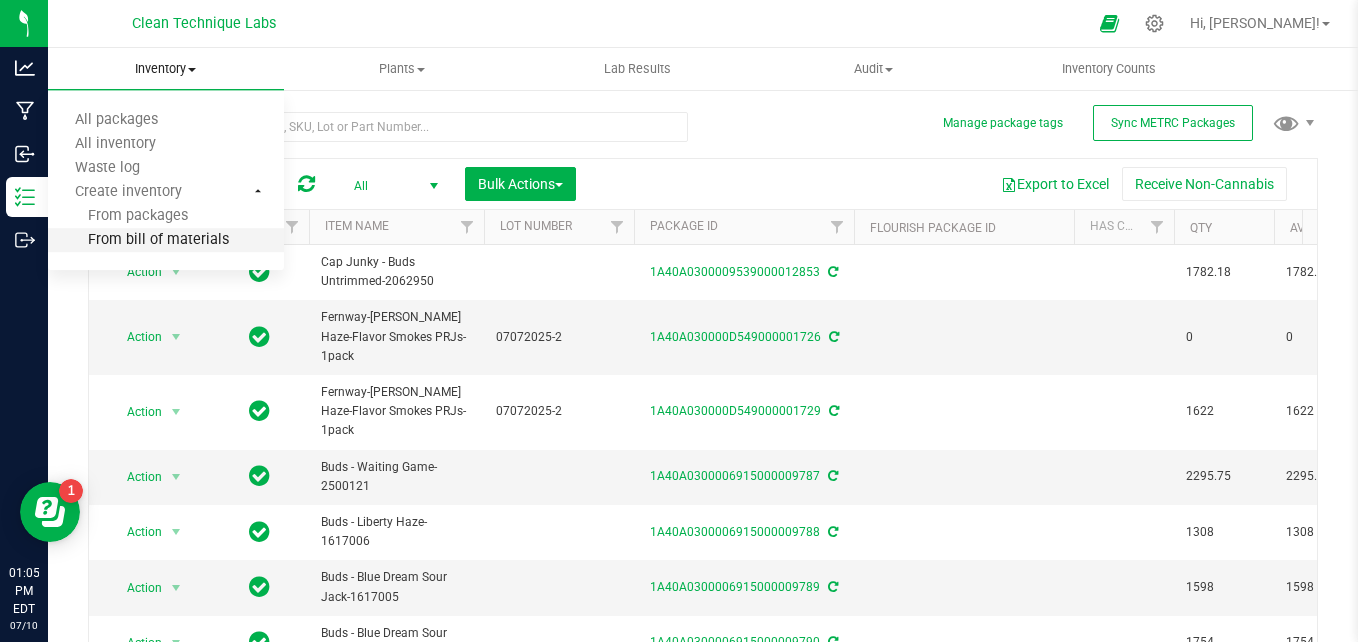 click on "From bill of materials" at bounding box center [138, 240] 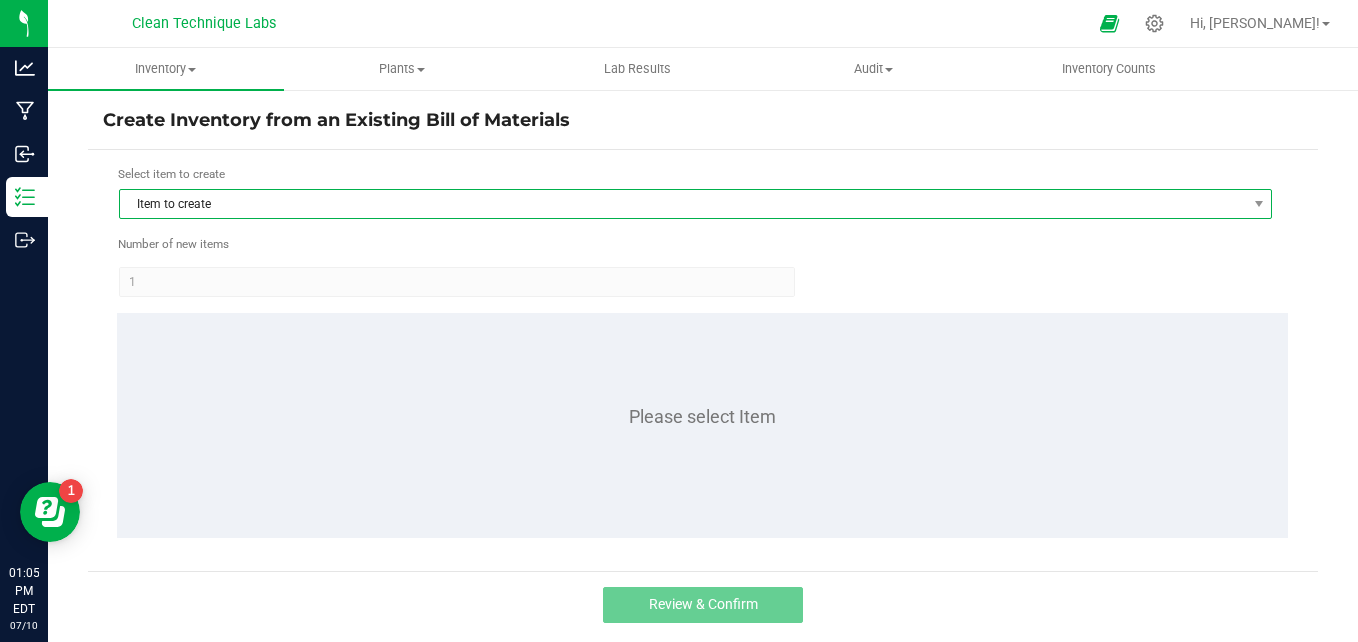 click on "Item to create" at bounding box center (683, 204) 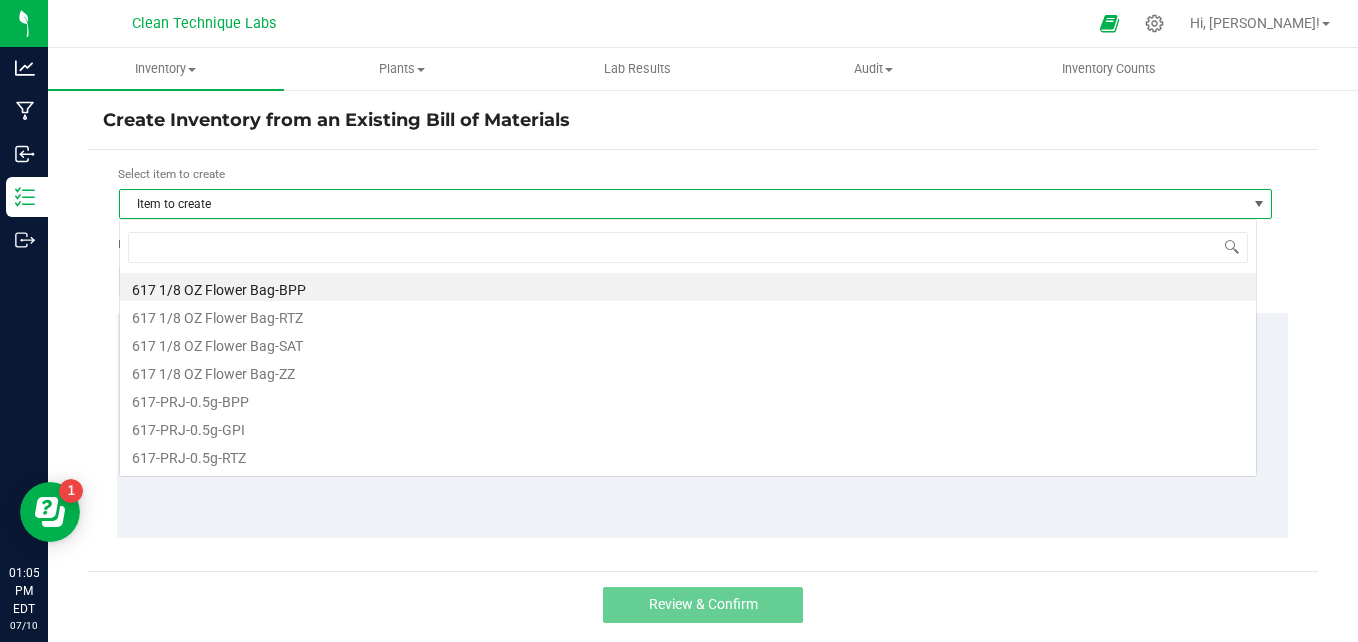 scroll, scrollTop: 99970, scrollLeft: 98862, axis: both 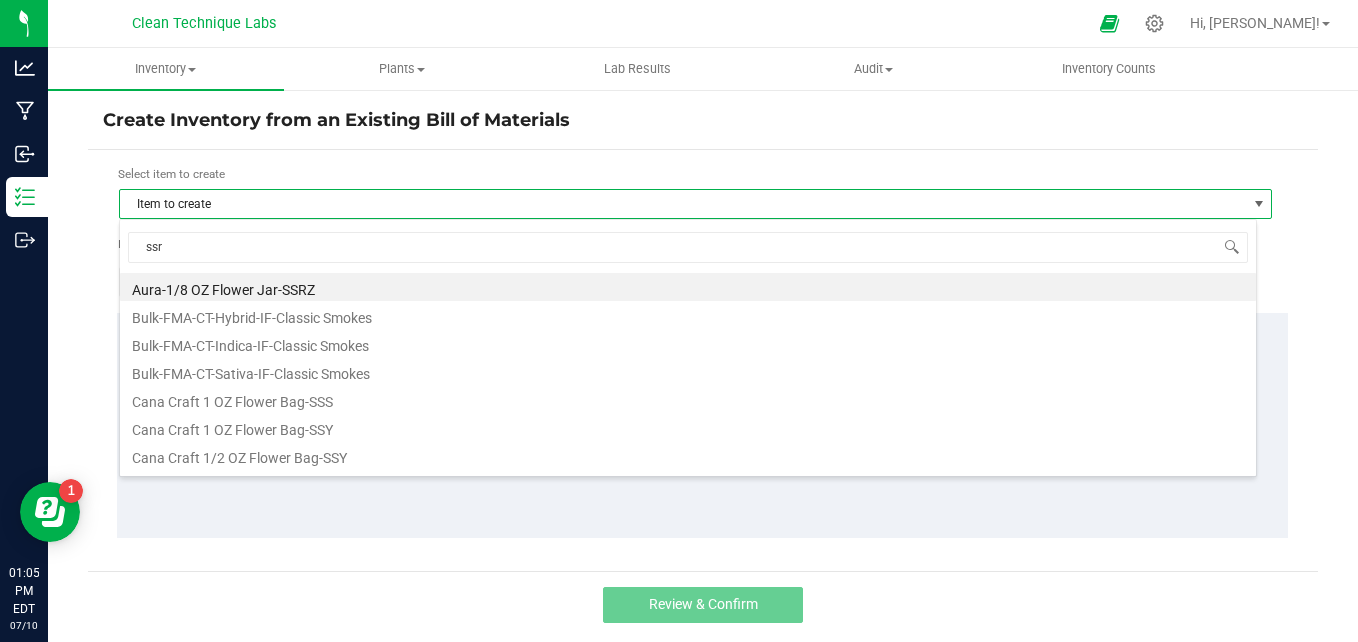 type on "ssrz" 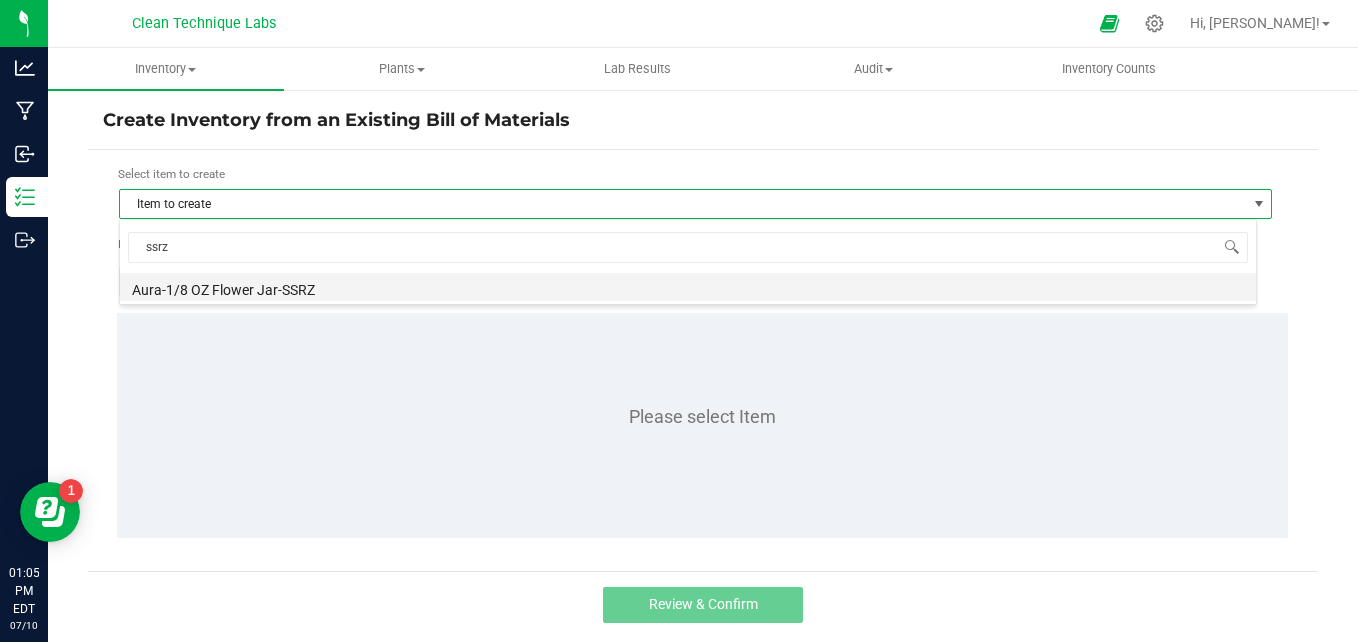 click on "Aura-1/8 OZ Flower Jar-SSRZ" at bounding box center (688, 287) 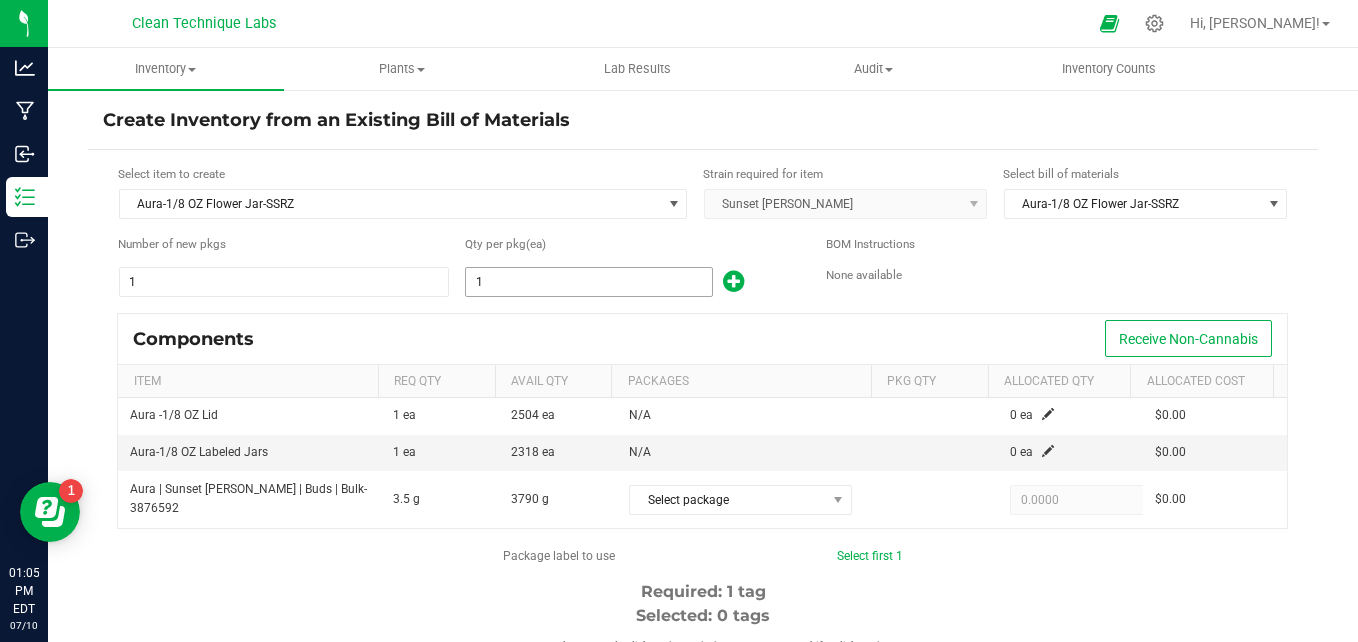 click on "1" at bounding box center [588, 282] 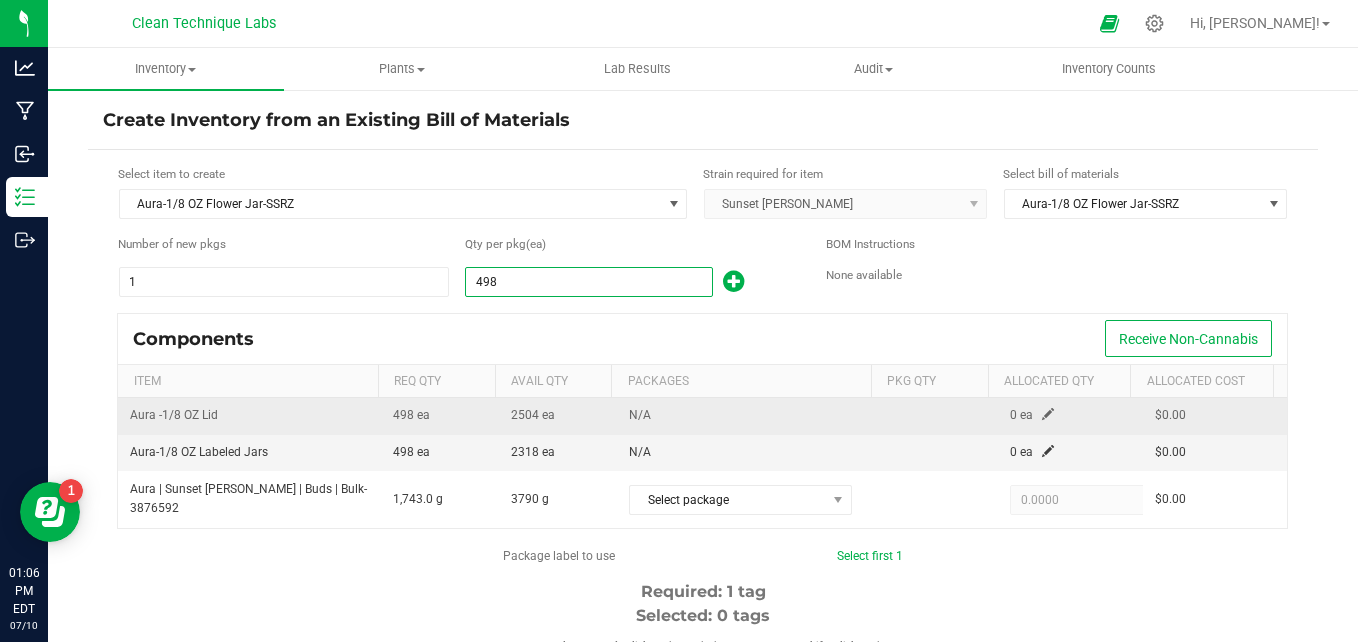 type on "498" 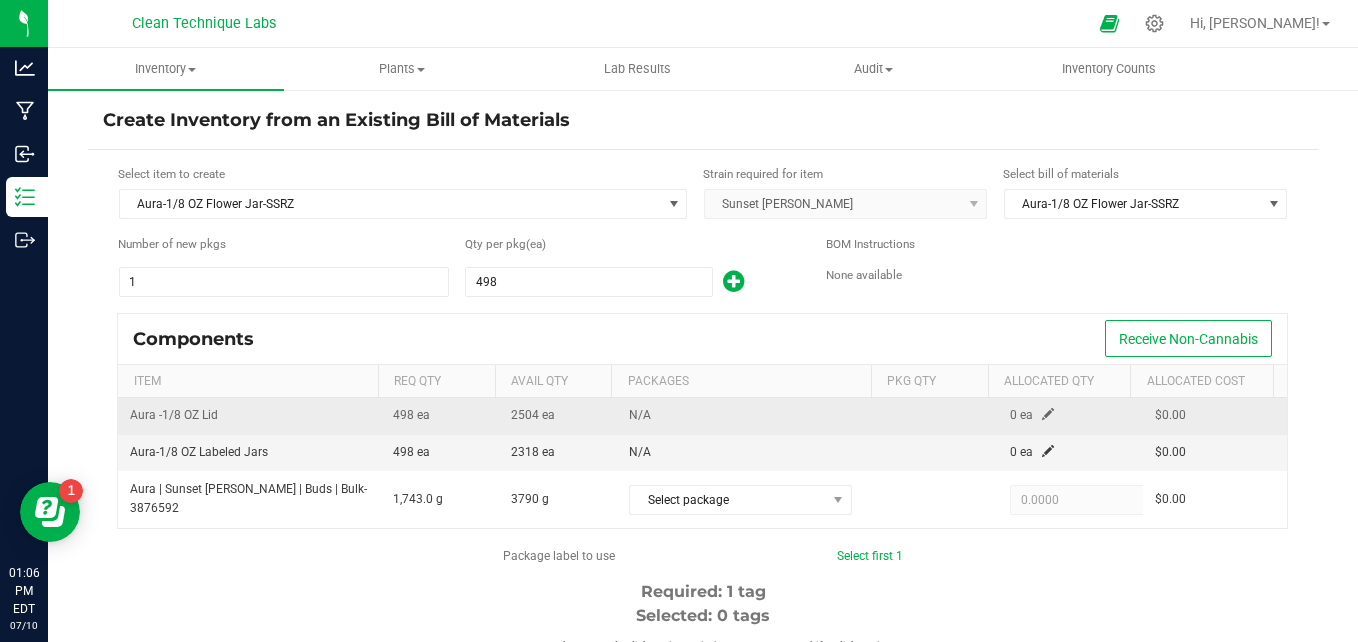 click at bounding box center (1048, 414) 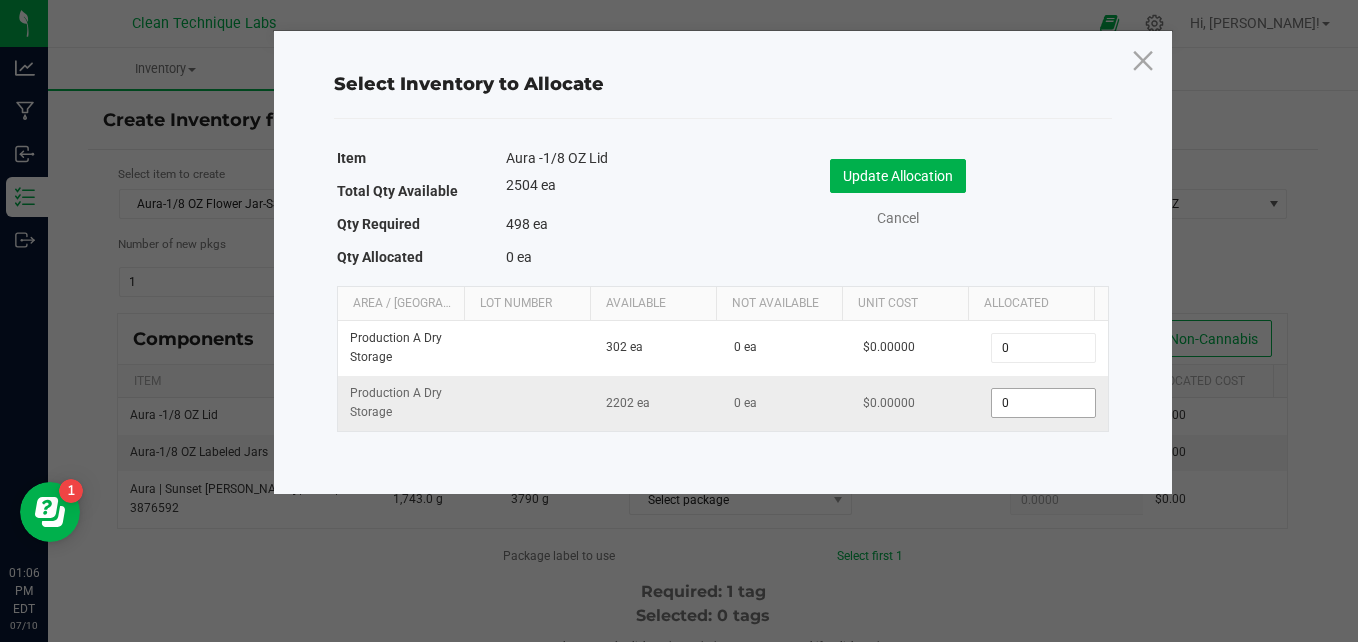 click on "0" at bounding box center [1043, 403] 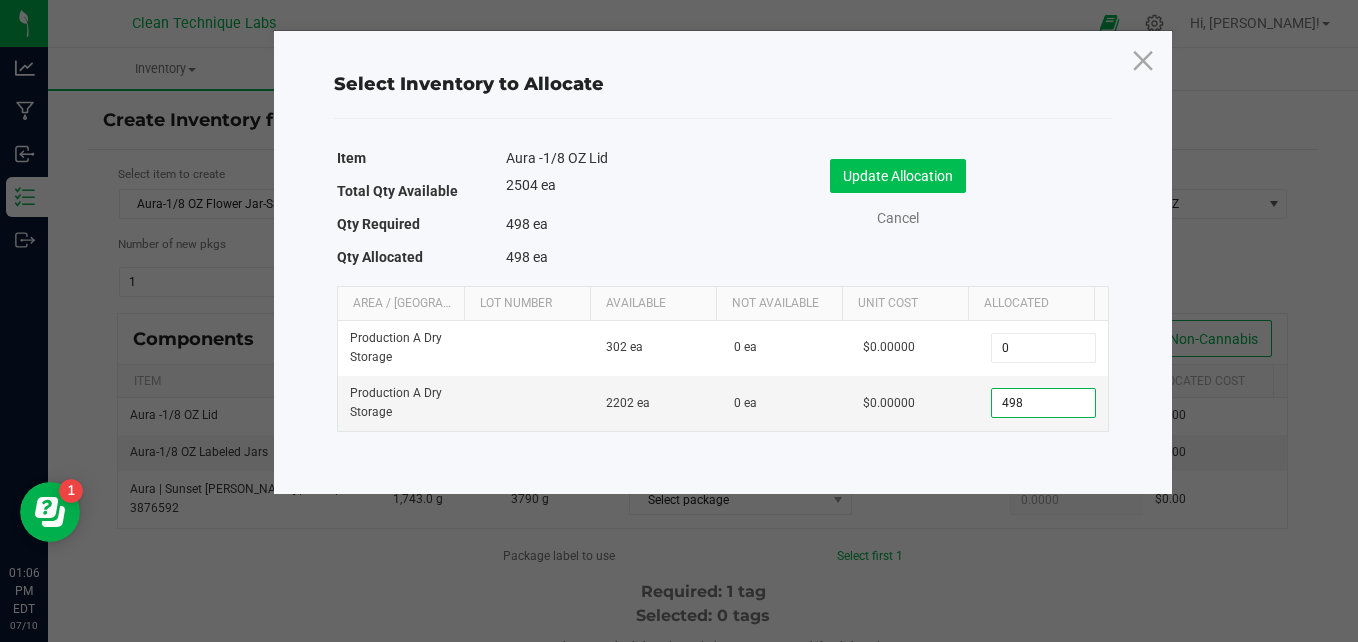 type on "498" 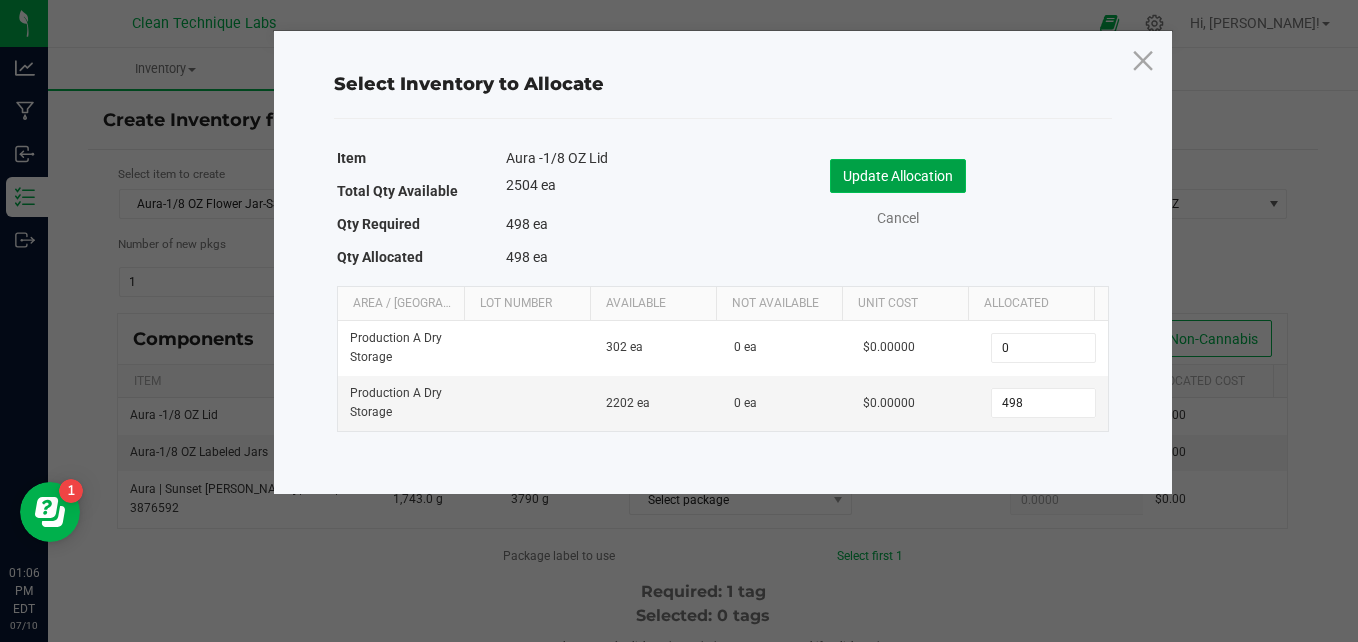 click on "Update Allocation" 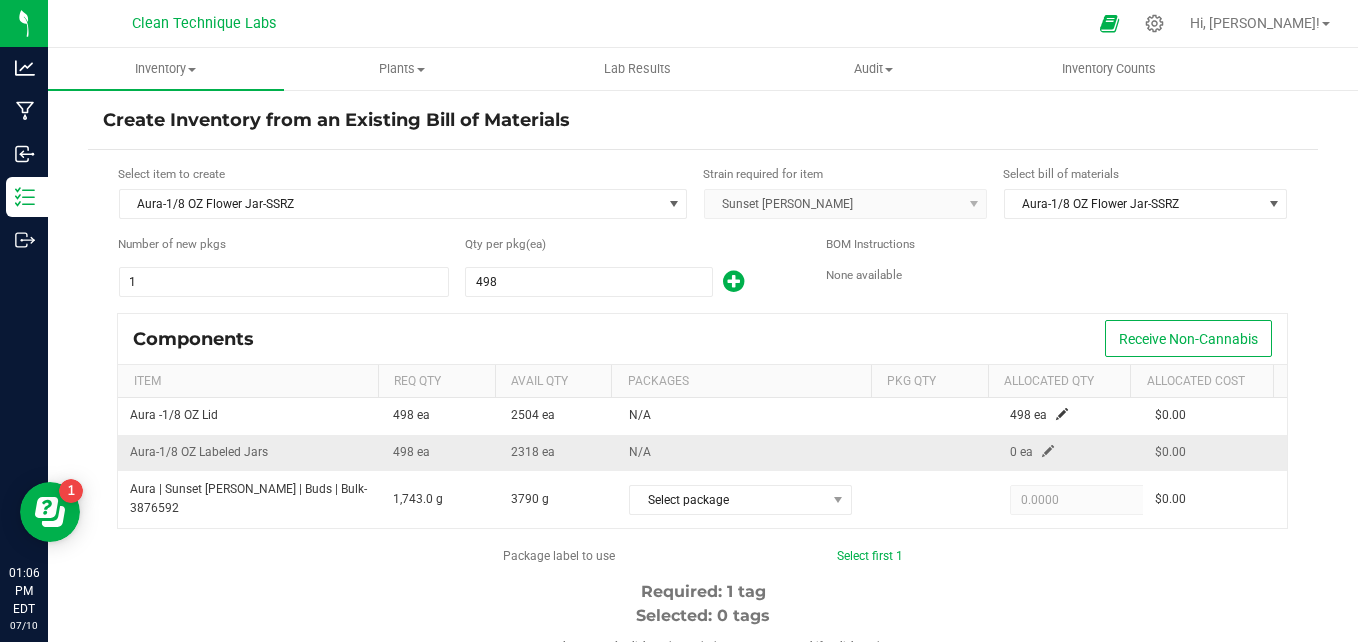 click at bounding box center [1048, 451] 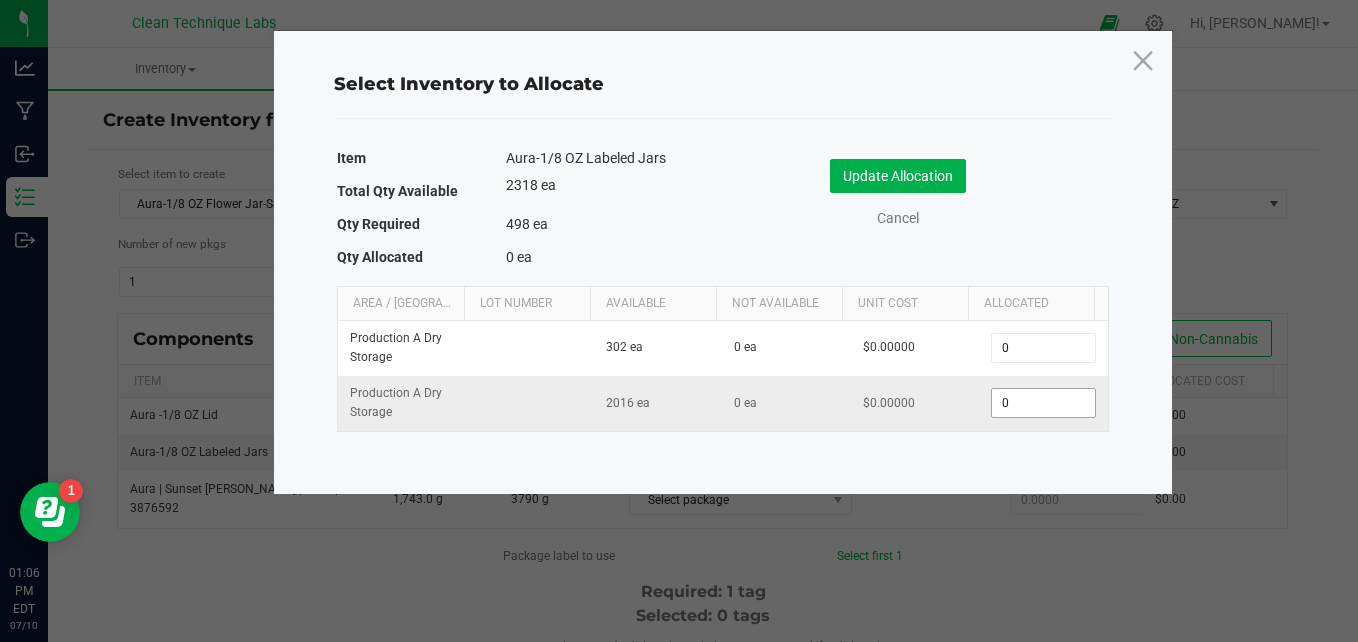 click on "0" at bounding box center (1043, 403) 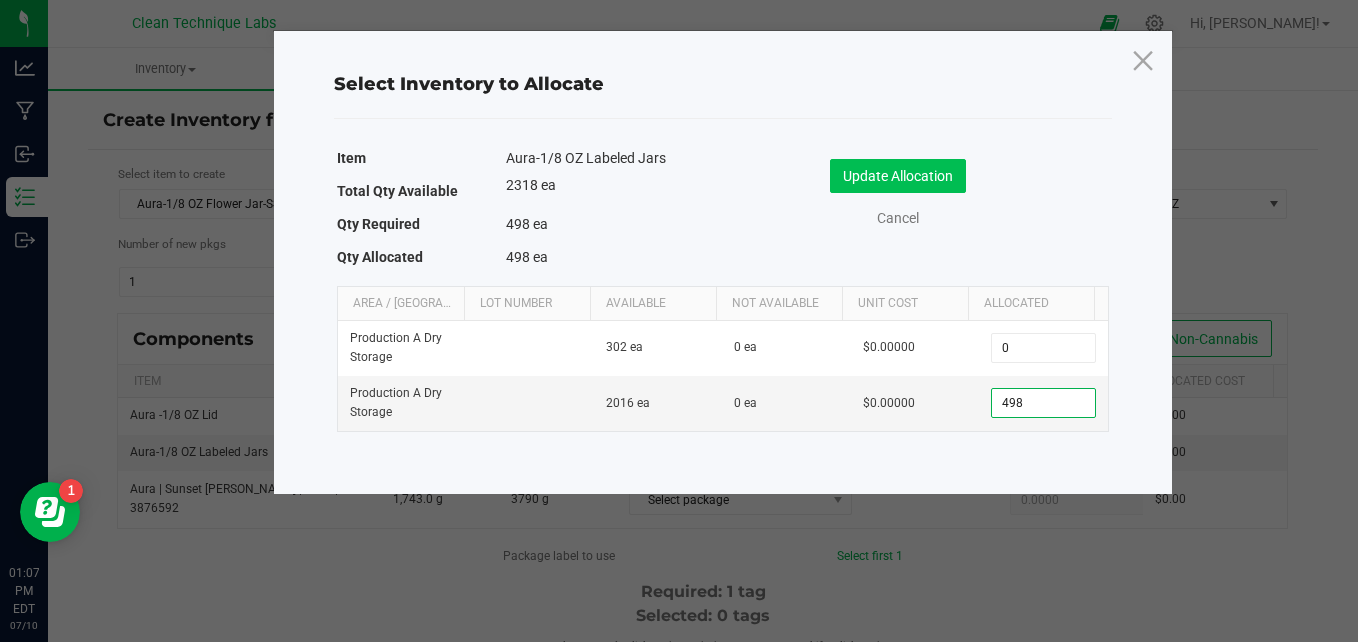 type on "498" 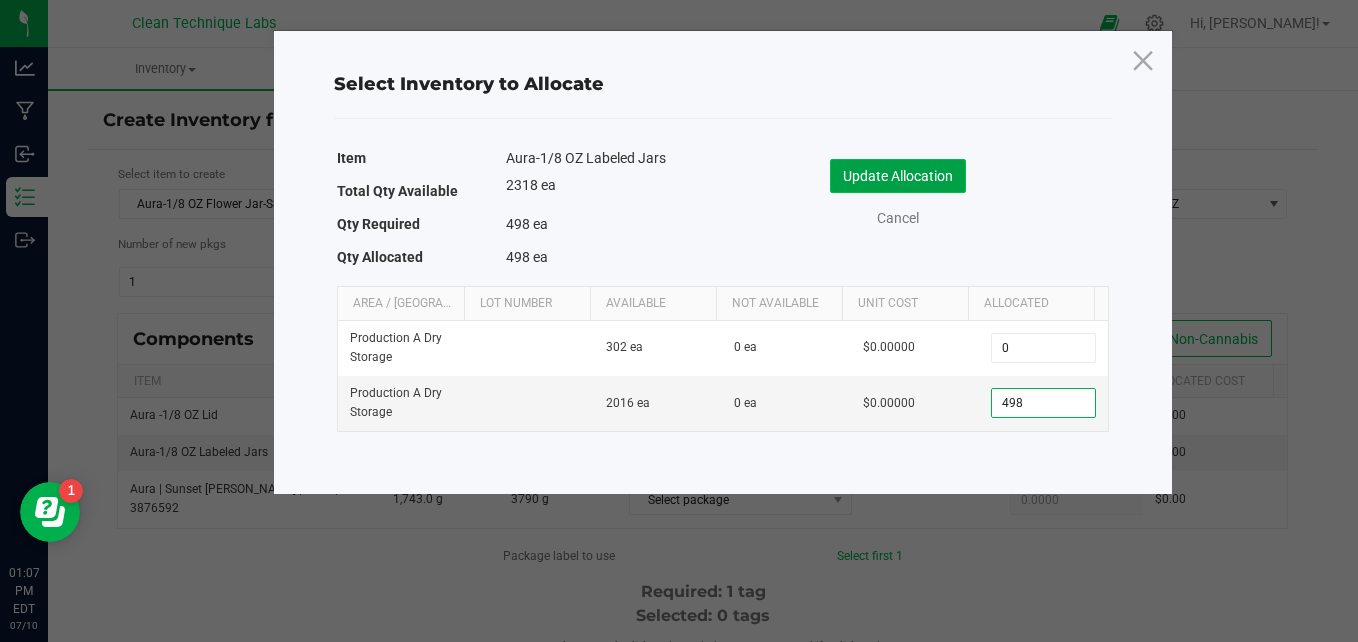click on "Update Allocation" 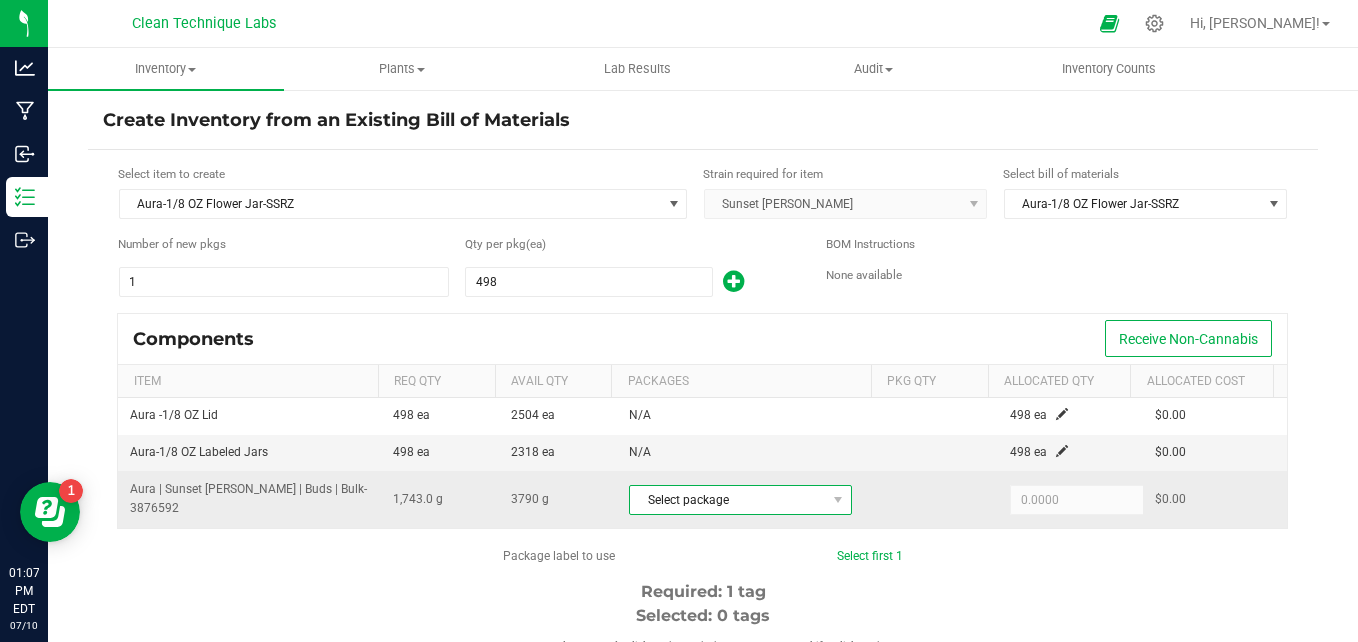 click on "Select package" at bounding box center (728, 500) 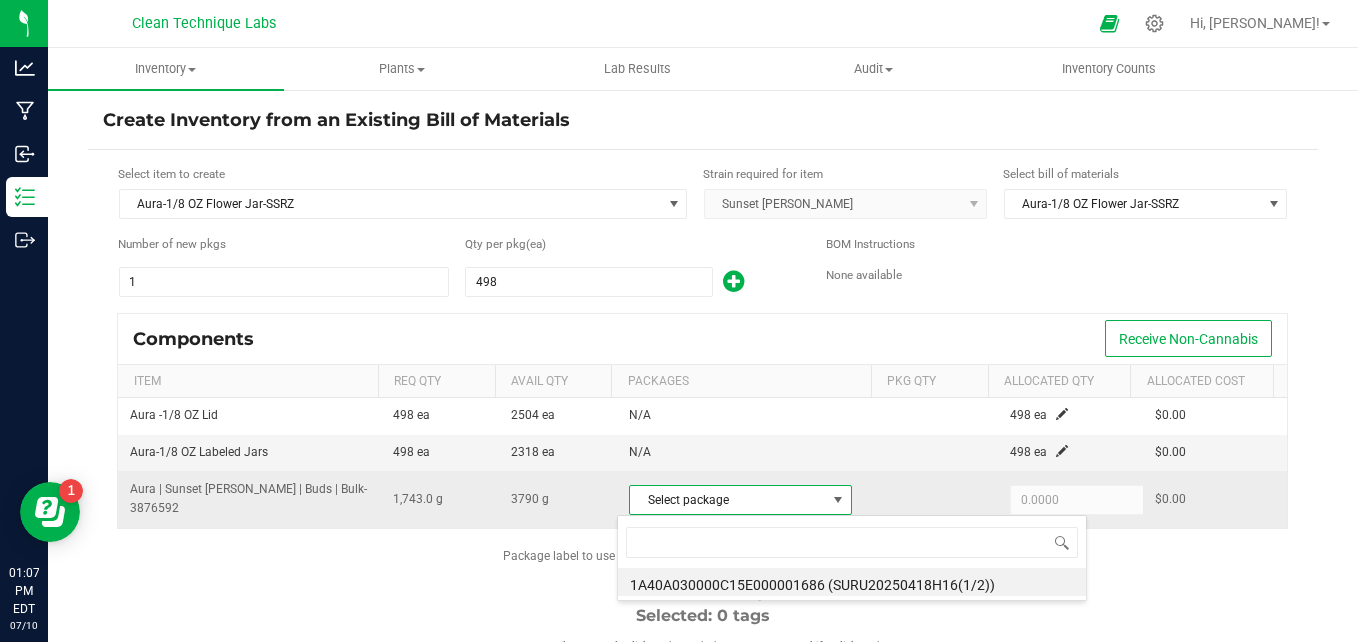 scroll, scrollTop: 99970, scrollLeft: 99784, axis: both 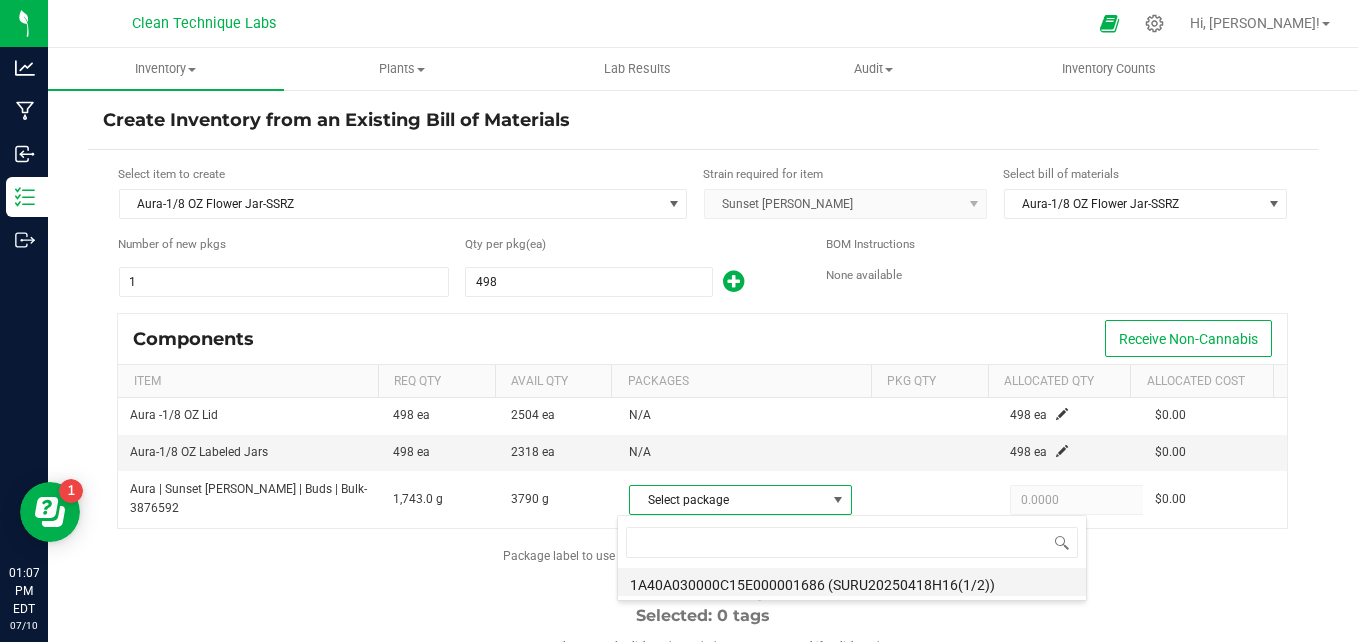 click on "1A40A030000C15E000001686 (SURU20250418H16(1/2))" at bounding box center (852, 582) 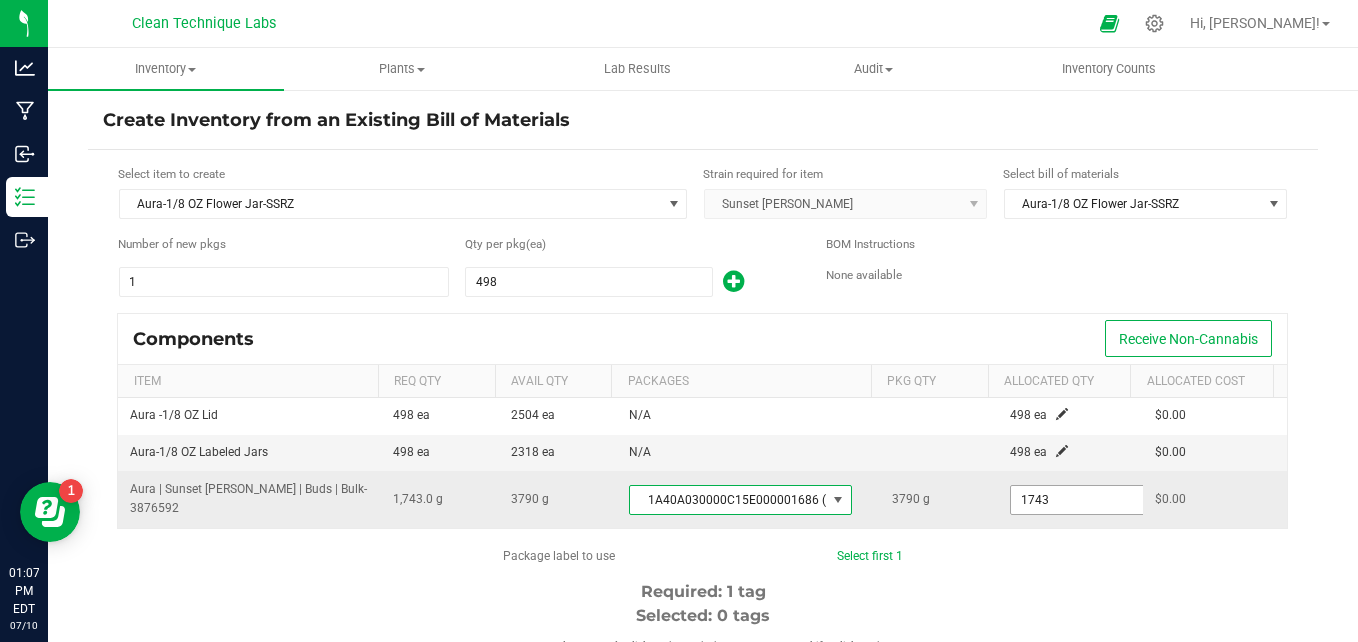 click on "1743" at bounding box center (1084, 500) 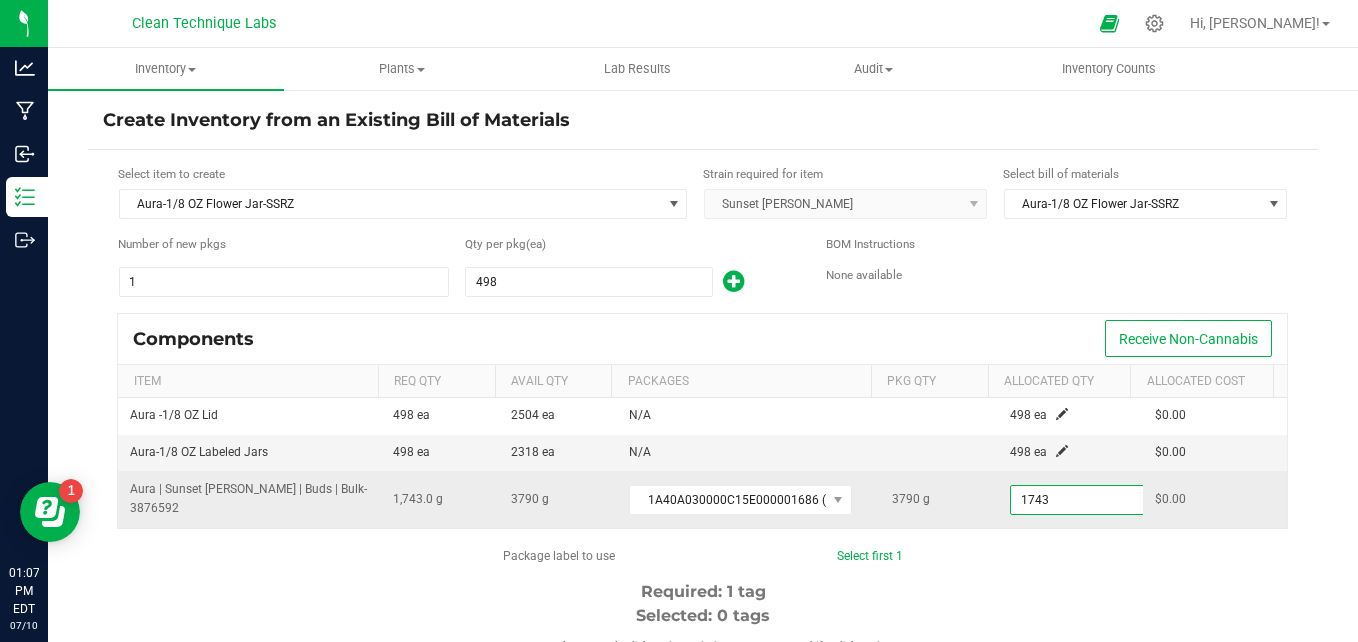 click on "1743" at bounding box center [1084, 500] 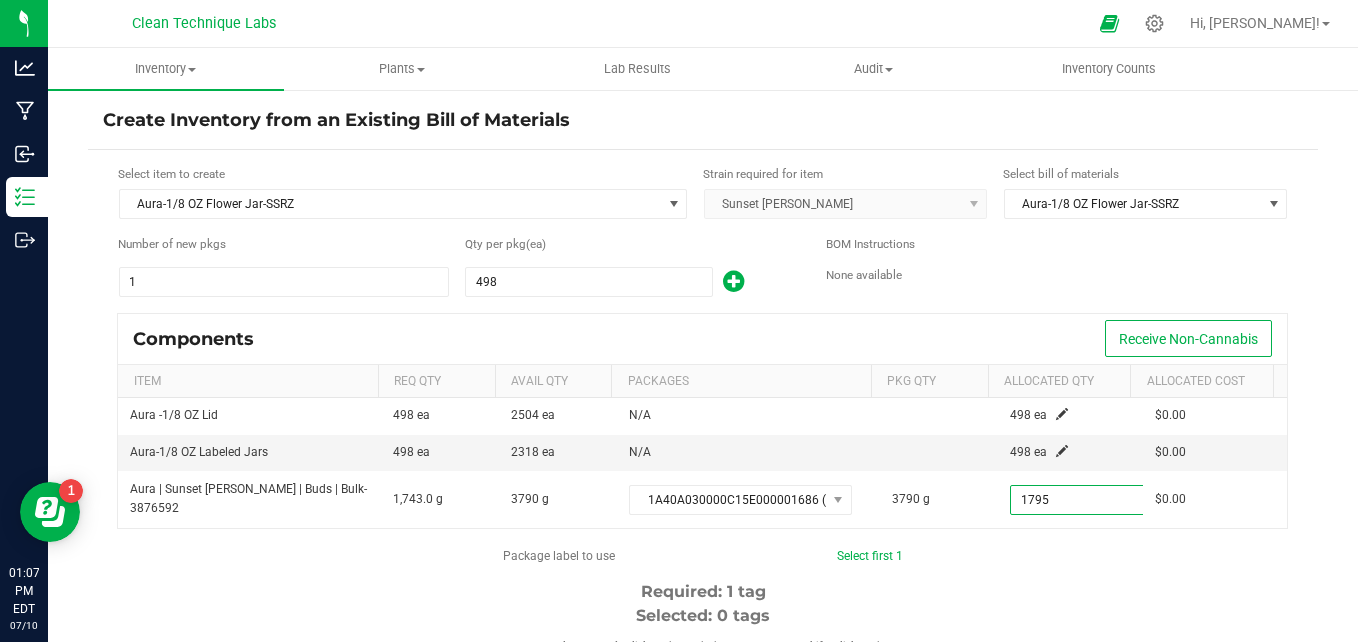 type on "1,795.0000" 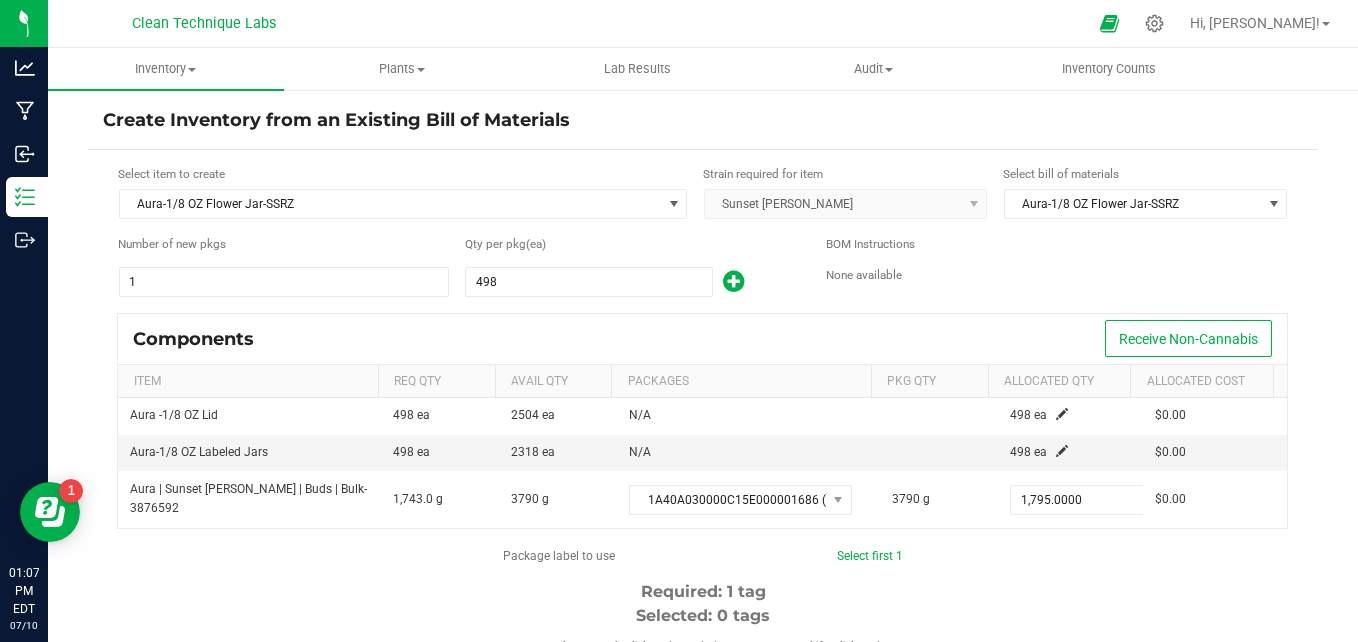 click on "Package label to use   Select first 1   Required: 1 tag   Selected: 0 tags   Pro tips  Ctrl/Command + click  to select multiple rows or to deselect selected row | Shift + click  to select sequence  1A40A030000D549000001730   1A40A030000D549000001731   1A40A030000D549000001732   1A40A030000D549000001733   1A40A030000D549000001734   1A40A030000D549000001735   1A40A030000D549000001736   1A40A030000D549000001737   1A40A030000D549000001738   1A40A030000D549000001739   1A40A030000D549000001740   1A40A030000D549000001741   1A40A030000D549000001742   1A40A030000D549000001743   1A40A030000D549000001744   1A40A030000D549000001745   1A40A030000D549000001746   1A40A030000D549000001747   1A40A030000D549000001748   1A40A030000D549000001749   1A40A030000D549000001750   1A40A030000D549000001751   1A40A030000D549000001752   1A40A030000D549000001753   1A40A030000D549000001754   1A40A030000D549000001755   1A40A030000D549000001756   1A40A030000D549000001757   1A40A030000D549000001758   1A40A030000D549000001759" at bounding box center [703, 737] 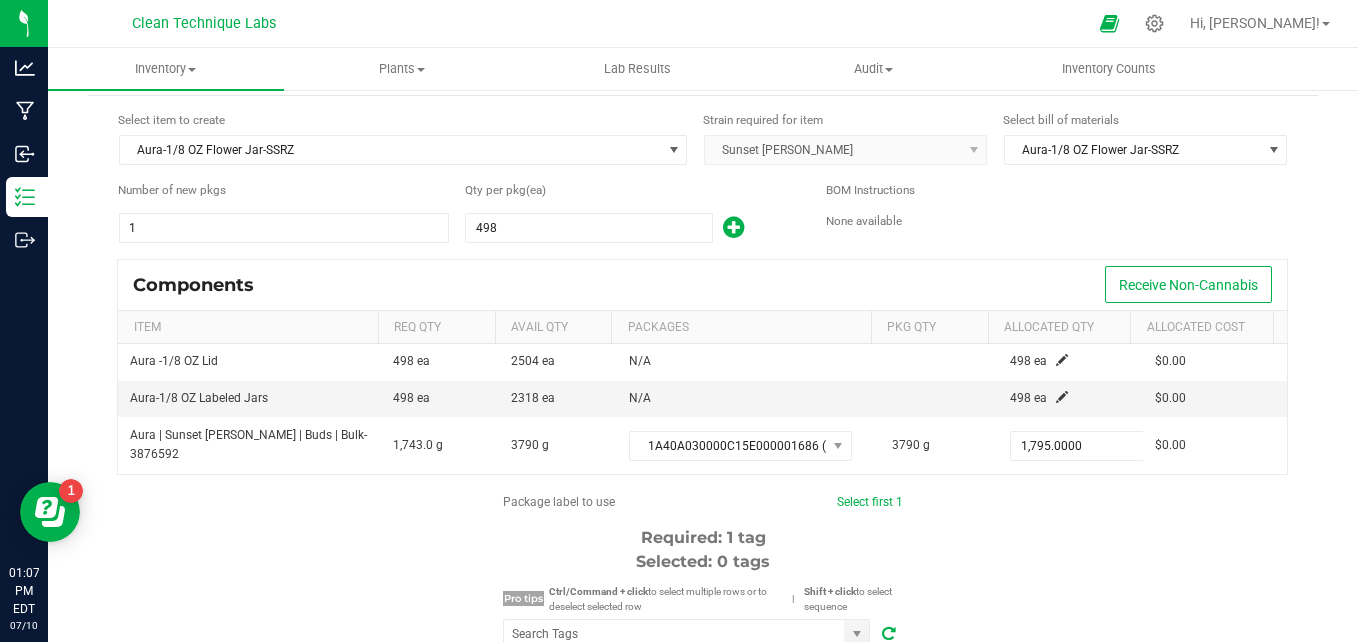 scroll, scrollTop: 52, scrollLeft: 0, axis: vertical 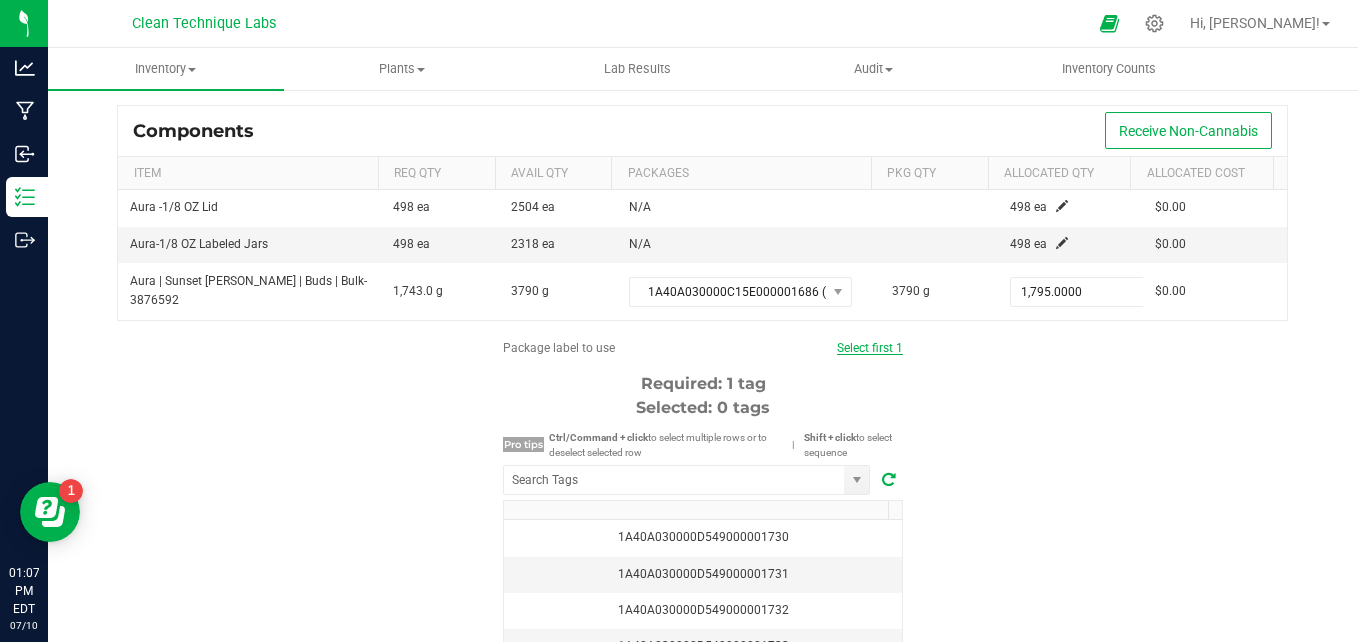 click on "Select first 1" at bounding box center [870, 348] 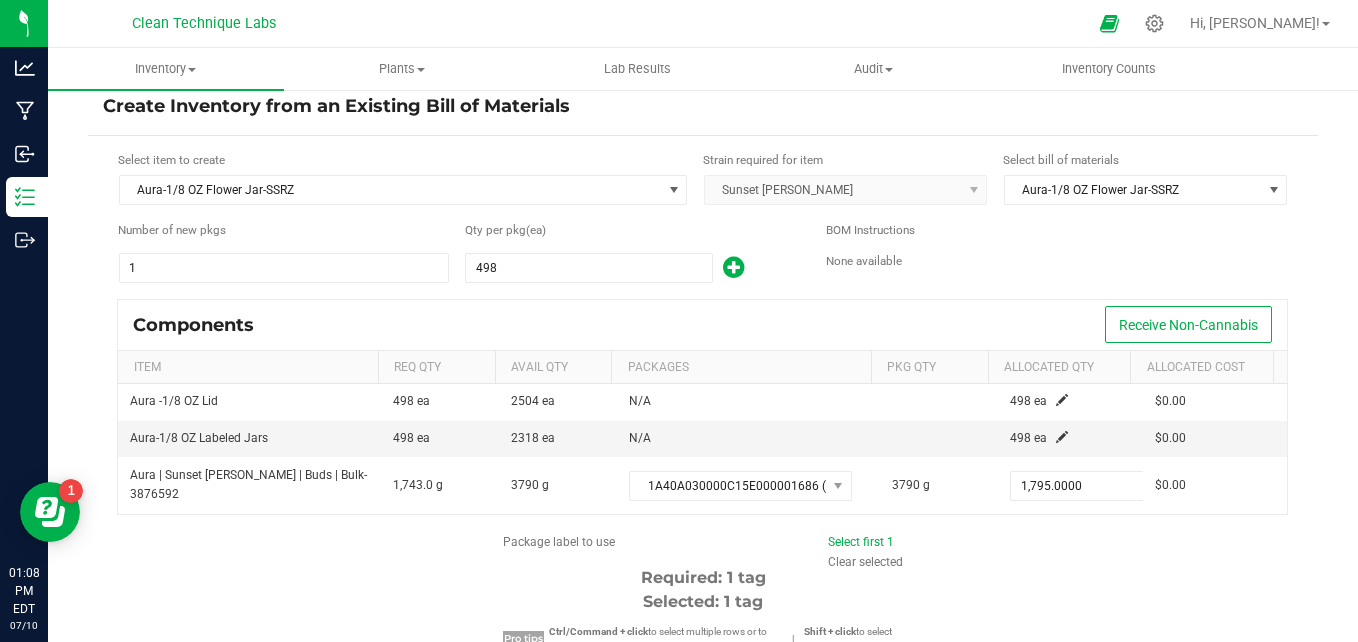 scroll, scrollTop: 0, scrollLeft: 0, axis: both 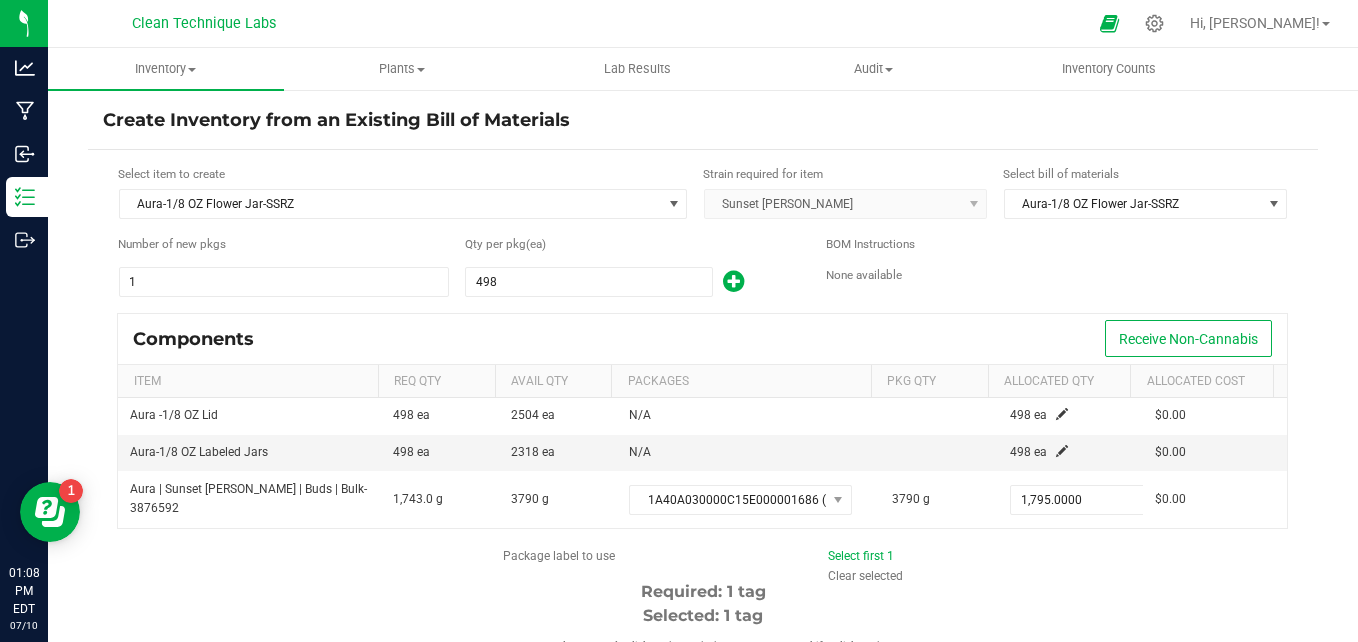 click on "Package label to use   Select first 1   Clear selected   Required: 1 tag   Selected: 1 tag   Pro tips  Ctrl/Command + click  to select multiple rows or to deselect selected row | Shift + click  to select sequence  1A40A030000D549000001730   1A40A030000D549000001731   1A40A030000D549000001732   1A40A030000D549000001733   1A40A030000D549000001734   1A40A030000D549000001735   1A40A030000D549000001736   1A40A030000D549000001737   1A40A030000D549000001738   1A40A030000D549000001739   1A40A030000D549000001740   1A40A030000D549000001741   1A40A030000D549000001742   1A40A030000D549000001743   1A40A030000D549000001744   1A40A030000D549000001745   1A40A030000D549000001746   1A40A030000D549000001747   1A40A030000D549000001748   1A40A030000D549000001749   1A40A030000D549000001750   1A40A030000D549000001751   1A40A030000D549000001752   1A40A030000D549000001753   1A40A030000D549000001754   1A40A030000D549000001755   1A40A030000D549000001756   1A40A030000D549000001757   1A40A030000D549000001758   1A40A030000D549000001759" at bounding box center [703, 737] 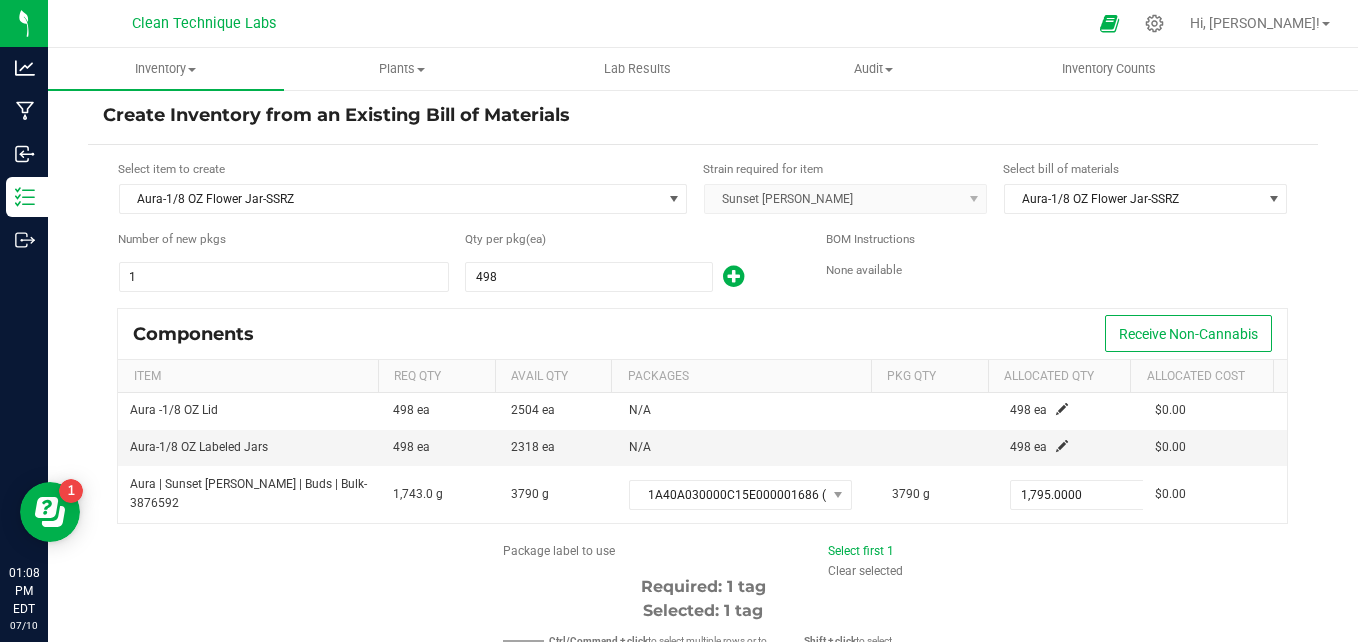 scroll, scrollTop: 10, scrollLeft: 0, axis: vertical 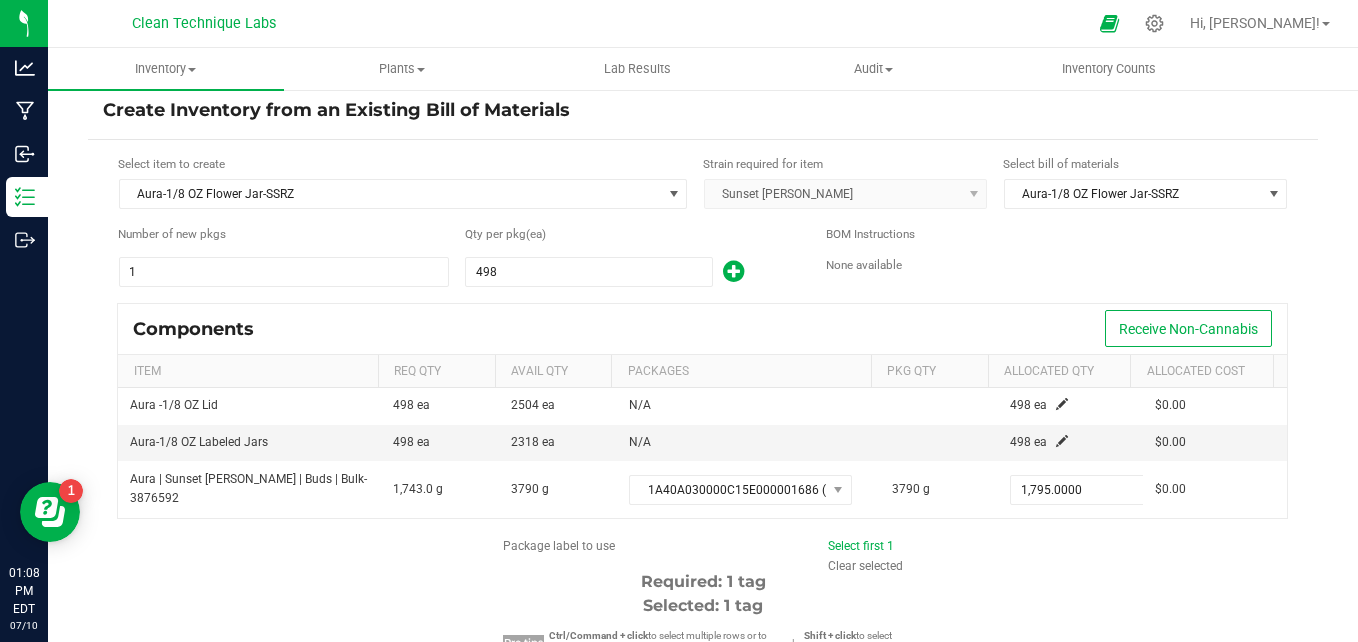 click on "Package label to use   Select first 1   Clear selected   Required: 1 tag   Selected: 1 tag   Pro tips  Ctrl/Command + click  to select multiple rows or to deselect selected row | Shift + click  to select sequence  1A40A030000D549000001730   1A40A030000D549000001731   1A40A030000D549000001732   1A40A030000D549000001733   1A40A030000D549000001734   1A40A030000D549000001735   1A40A030000D549000001736   1A40A030000D549000001737   1A40A030000D549000001738   1A40A030000D549000001739   1A40A030000D549000001740   1A40A030000D549000001741   1A40A030000D549000001742   1A40A030000D549000001743   1A40A030000D549000001744   1A40A030000D549000001745   1A40A030000D549000001746   1A40A030000D549000001747   1A40A030000D549000001748   1A40A030000D549000001749   1A40A030000D549000001750   1A40A030000D549000001751   1A40A030000D549000001752   1A40A030000D549000001753   1A40A030000D549000001754   1A40A030000D549000001755   1A40A030000D549000001756   1A40A030000D549000001757   1A40A030000D549000001758   1A40A030000D549000001759" at bounding box center (703, 727) 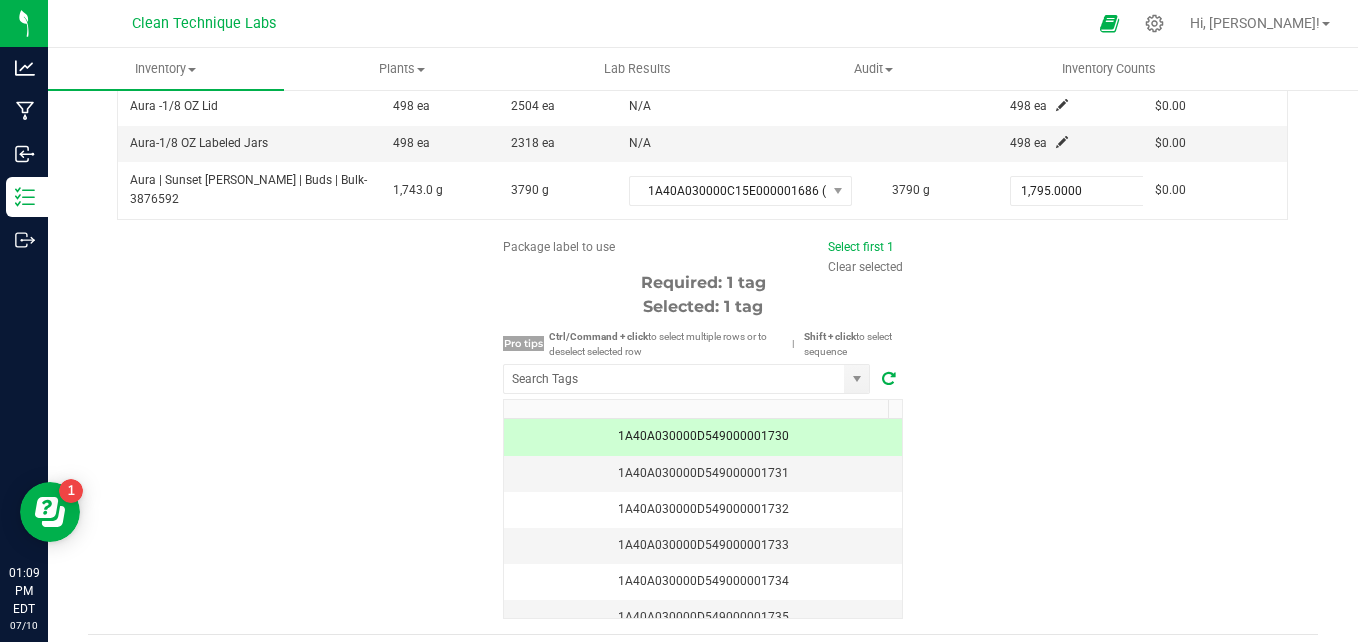 scroll, scrollTop: 368, scrollLeft: 0, axis: vertical 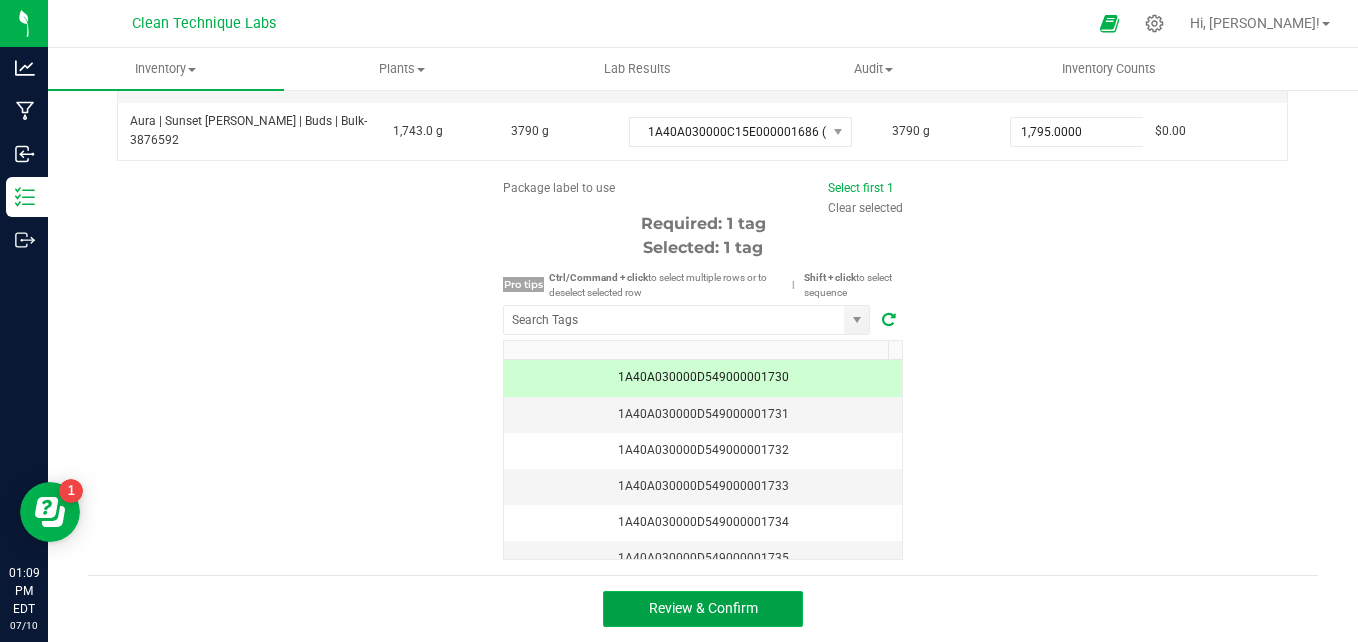 click on "Review & Confirm" at bounding box center (703, 609) 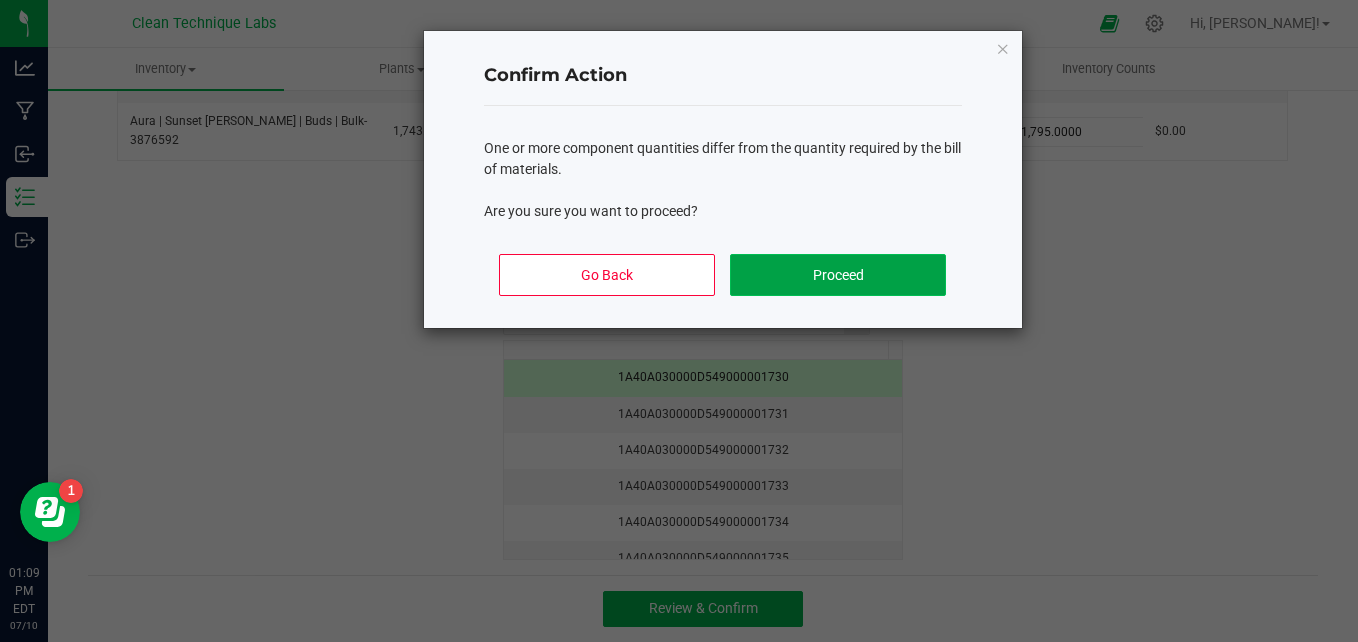 click on "Proceed" 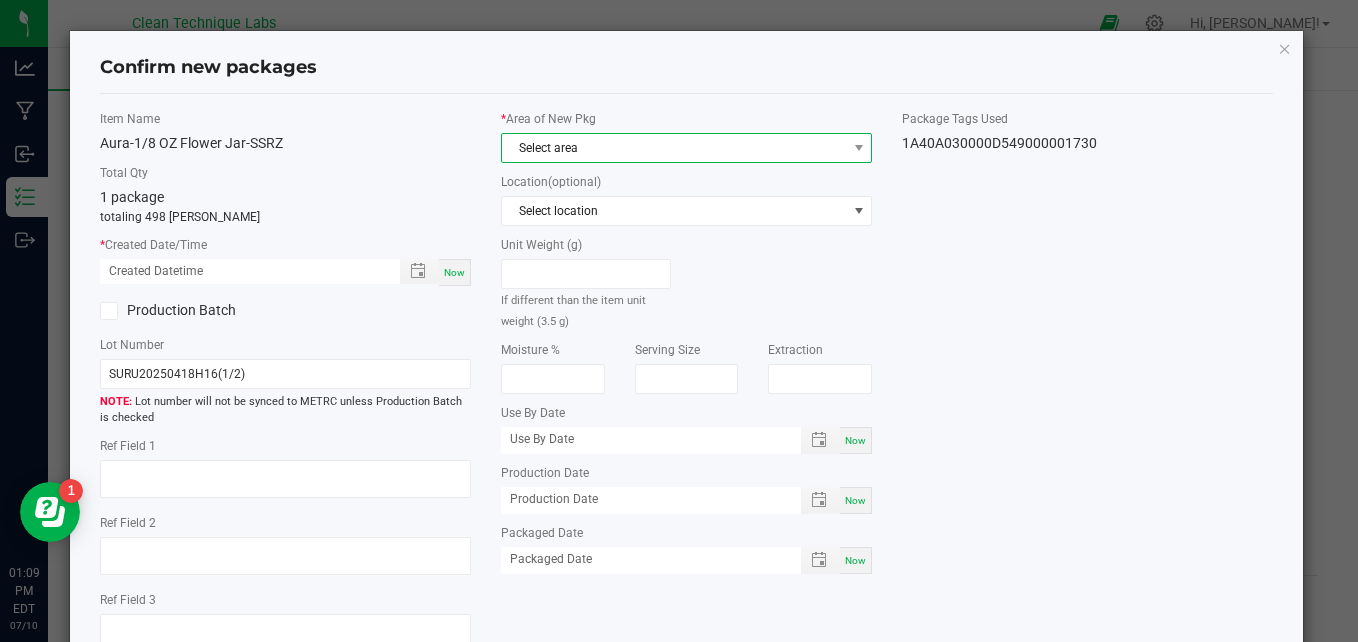 click on "Select area" at bounding box center (674, 148) 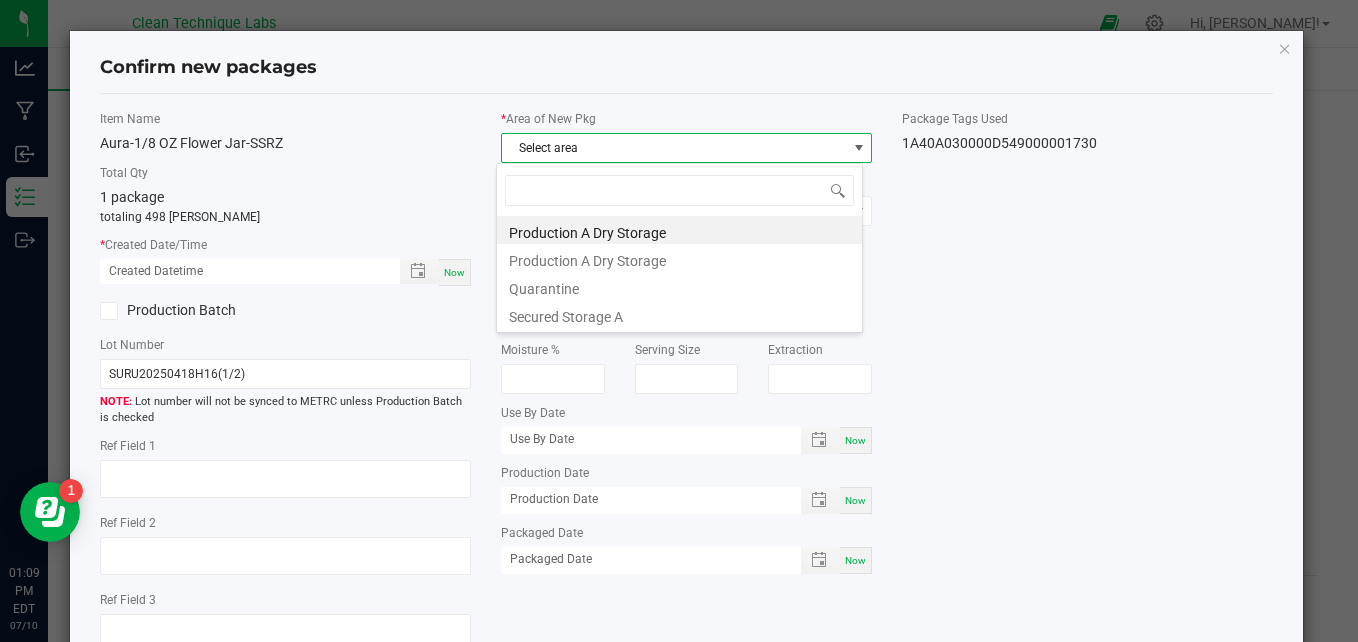 scroll, scrollTop: 99970, scrollLeft: 99633, axis: both 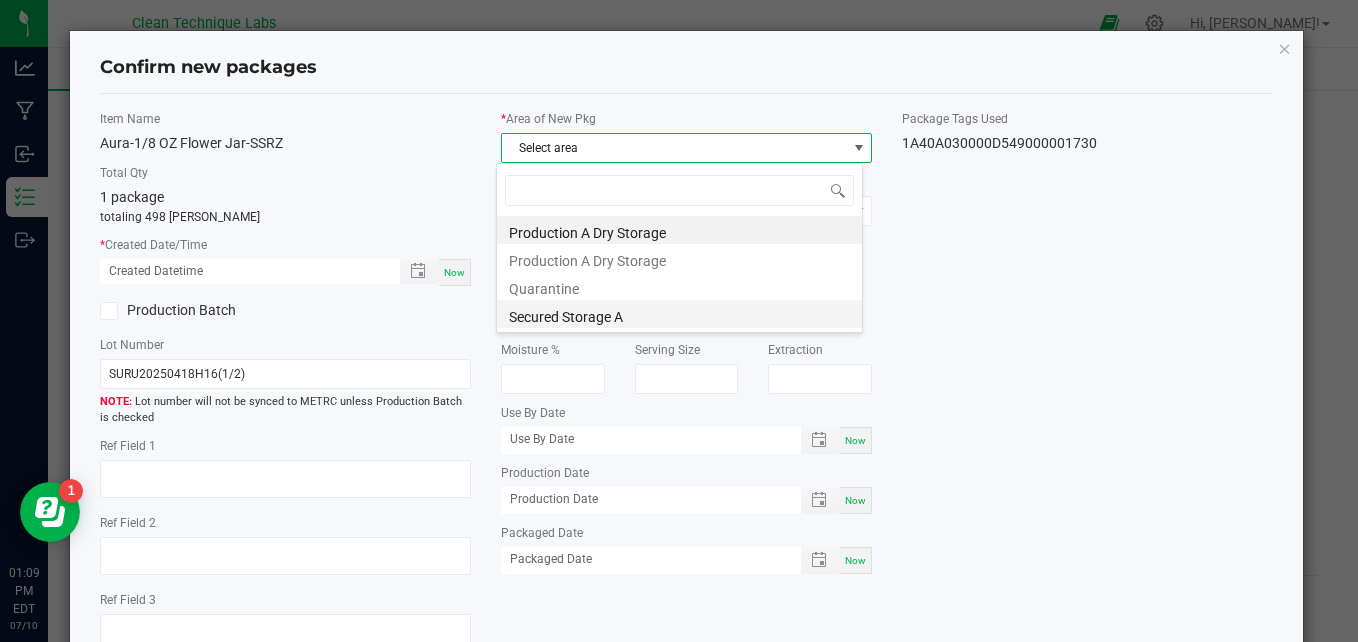 click on "Secured Storage A" at bounding box center (679, 314) 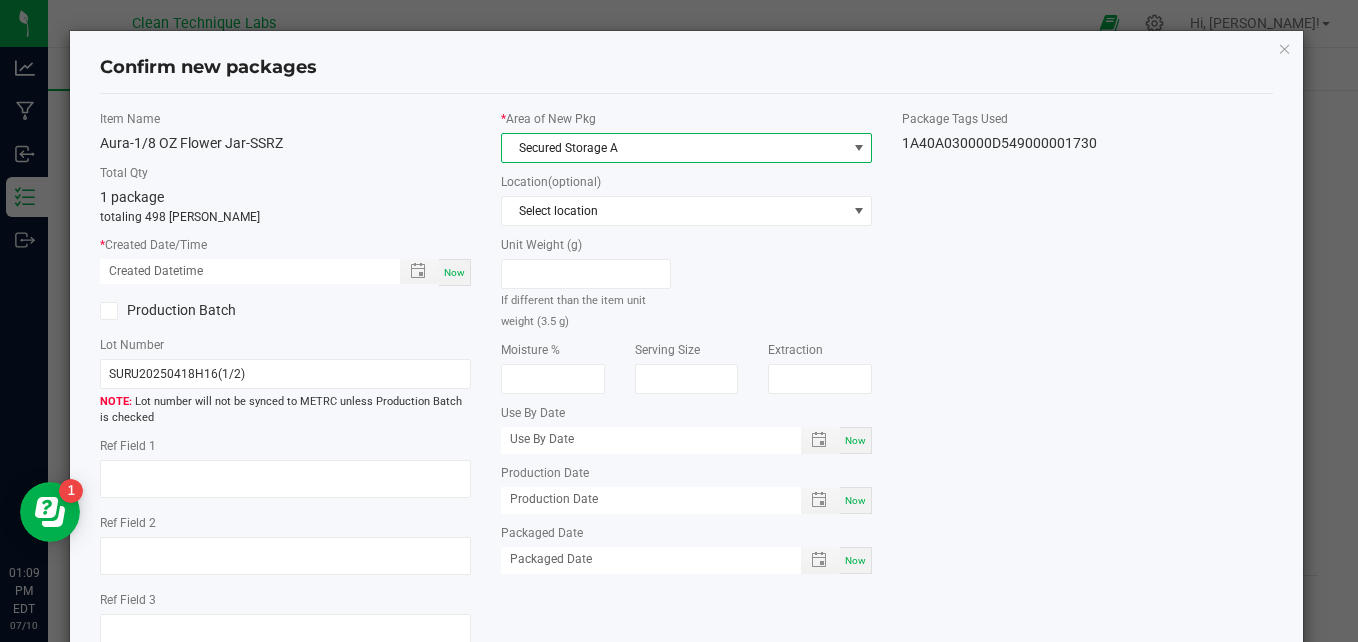 click on "Item Name   Aura-1/8 OZ Flower Jar-SSRZ   Total Qty  1 package  totaling 498 eaches  *   Created Date/Time  Now  Production Batch   Lot Number  SURU20250418H16(1/2)  Lot number will not be synced to METRC unless Production Batch is checked   Ref Field 1   Ref Field 2                    Ref Field 3" 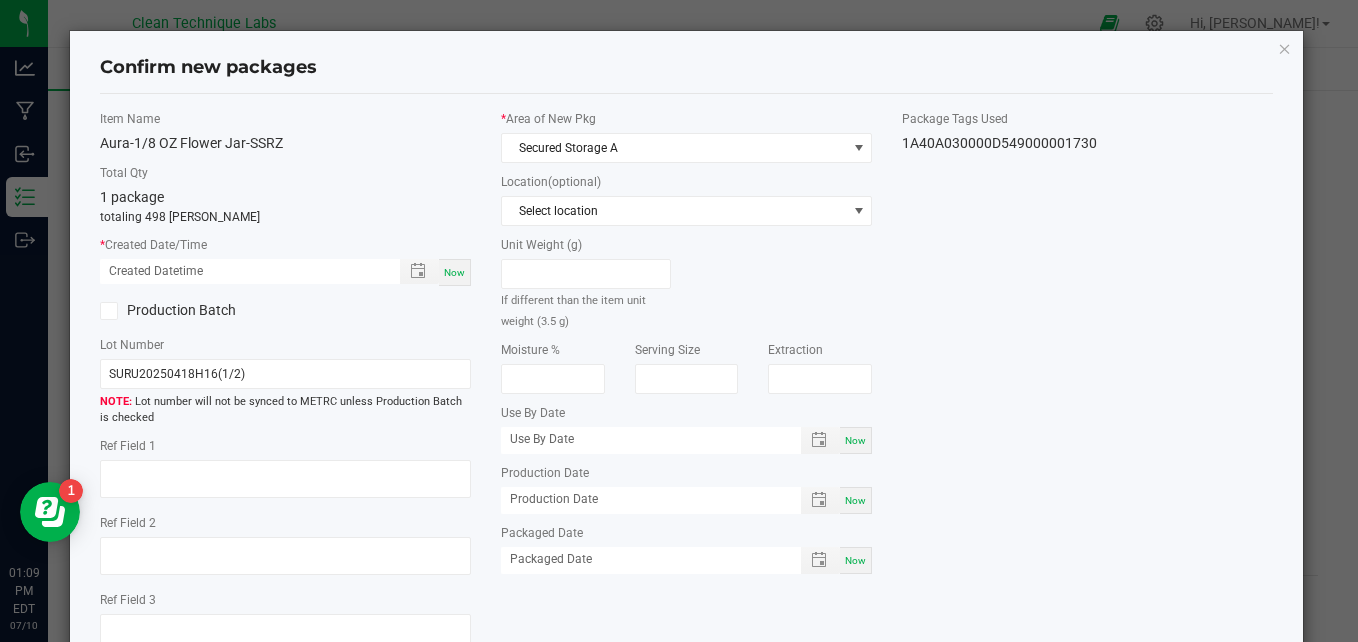 click on "Now" at bounding box center (454, 272) 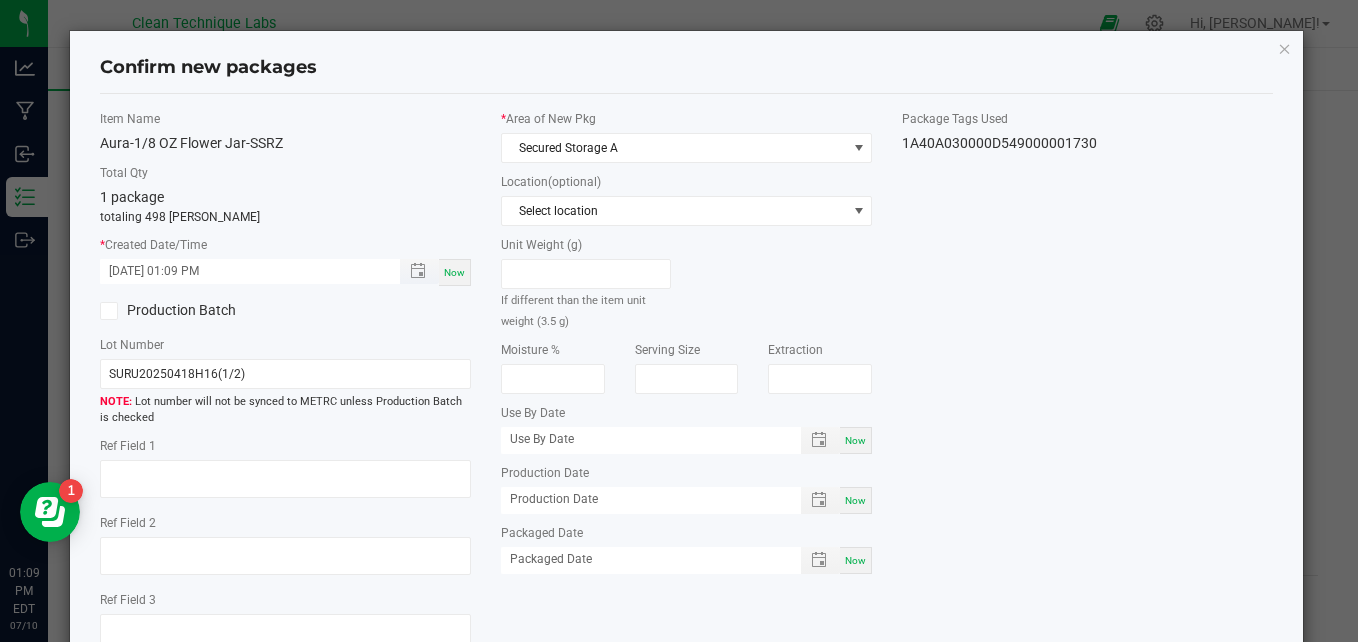 click on "07/10/2025 01:09 PM" at bounding box center (239, 271) 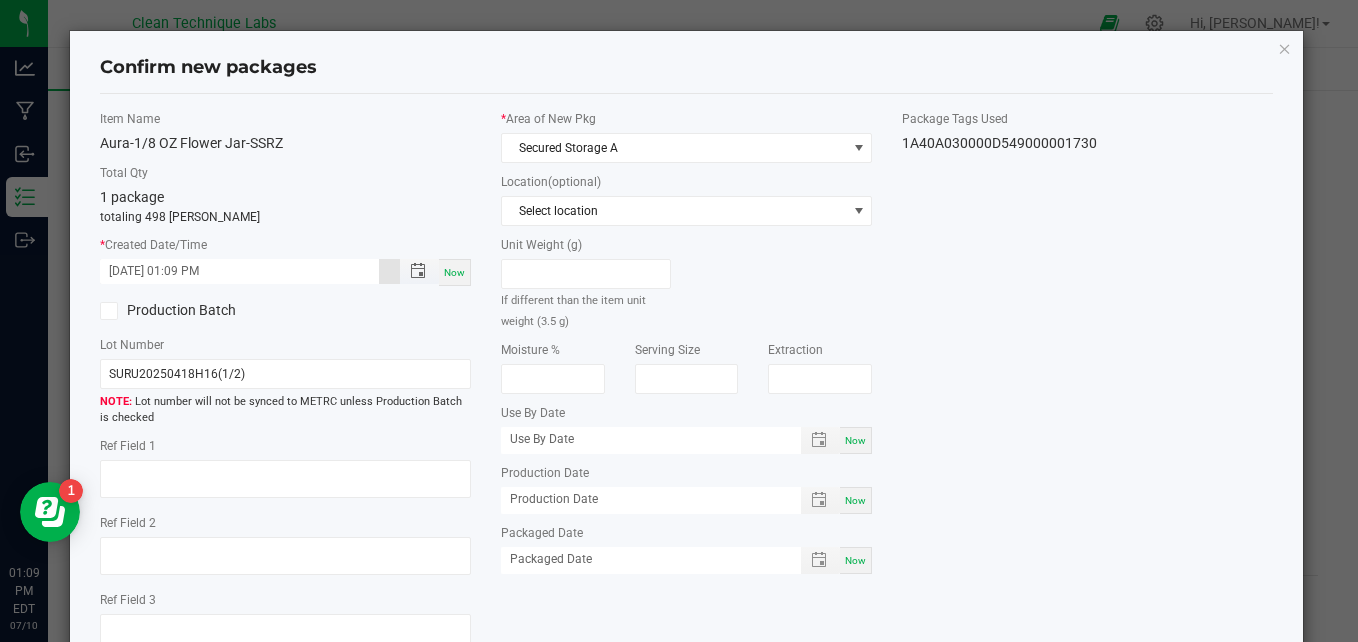click on "07/03/2025 01:09 PM" at bounding box center (239, 271) 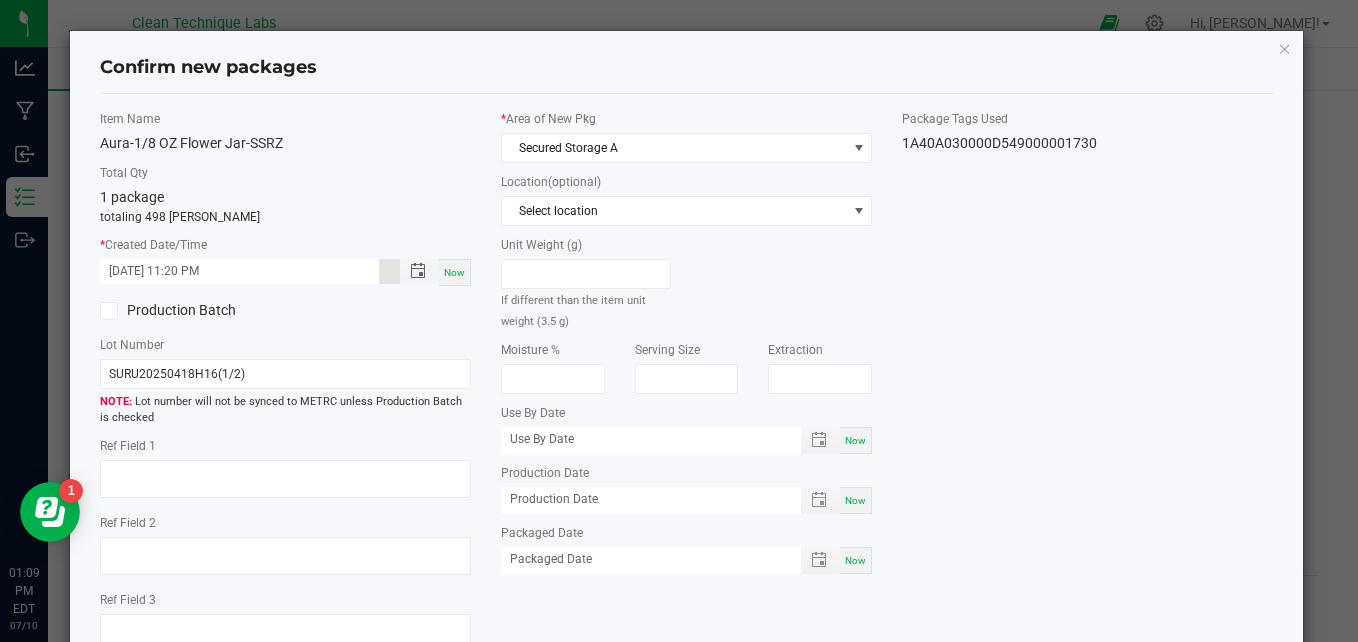 click on "07/03/2025 11:20 PM" at bounding box center [239, 271] 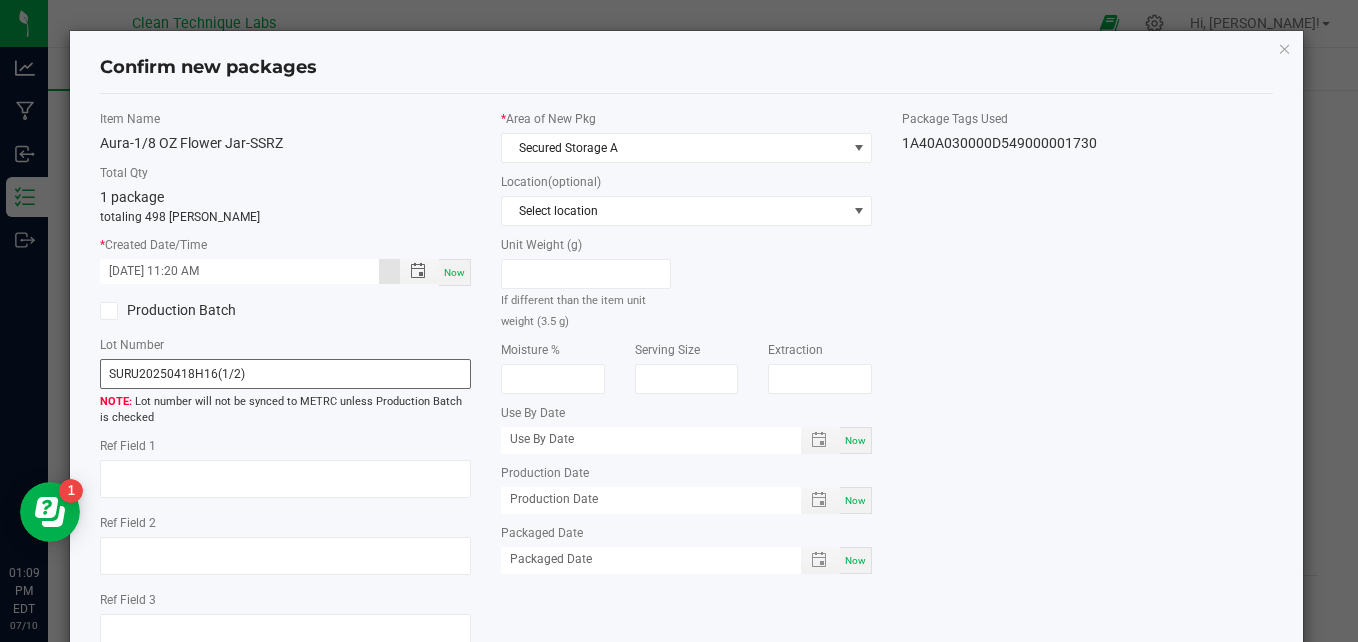 type on "07/03/2025 11:20 AM" 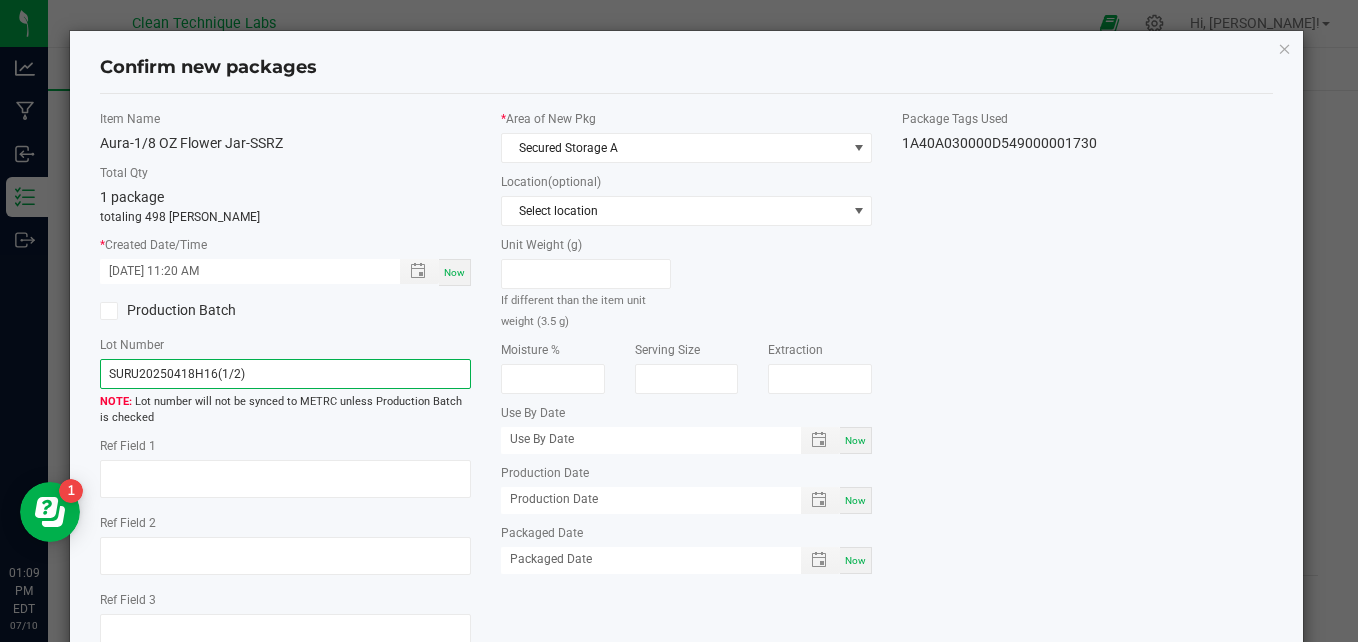 drag, startPoint x: 255, startPoint y: 372, endPoint x: 79, endPoint y: 391, distance: 177.0226 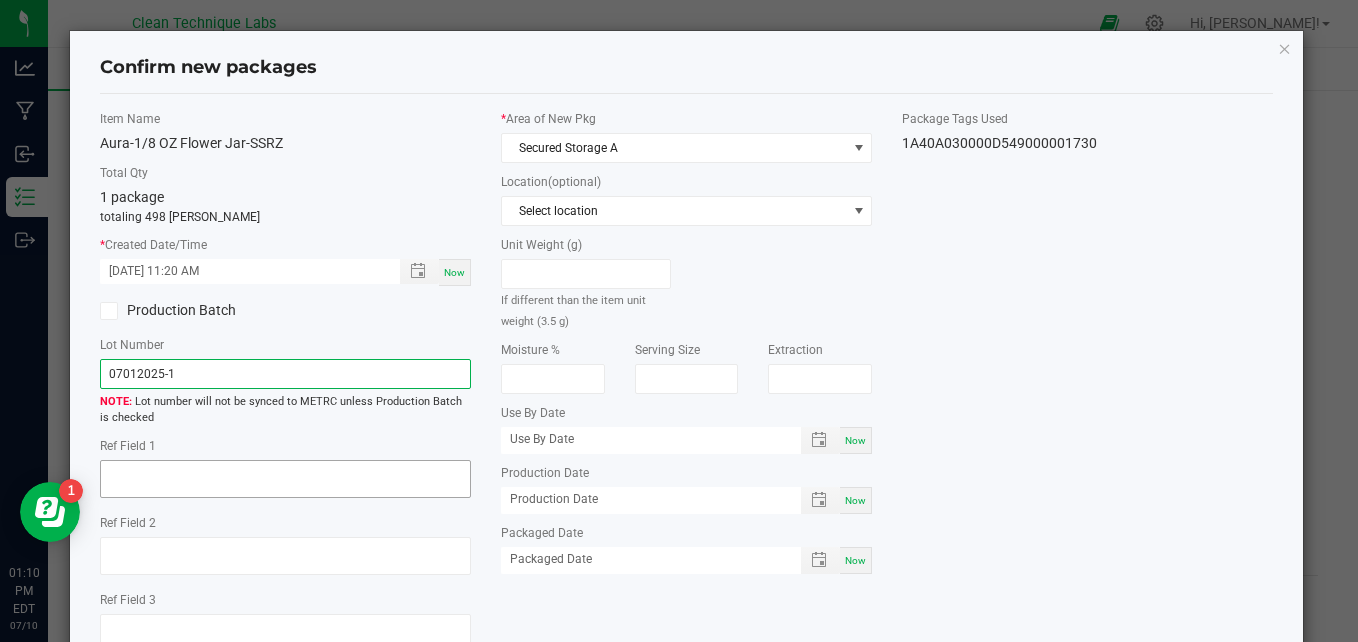 type on "07012025-1" 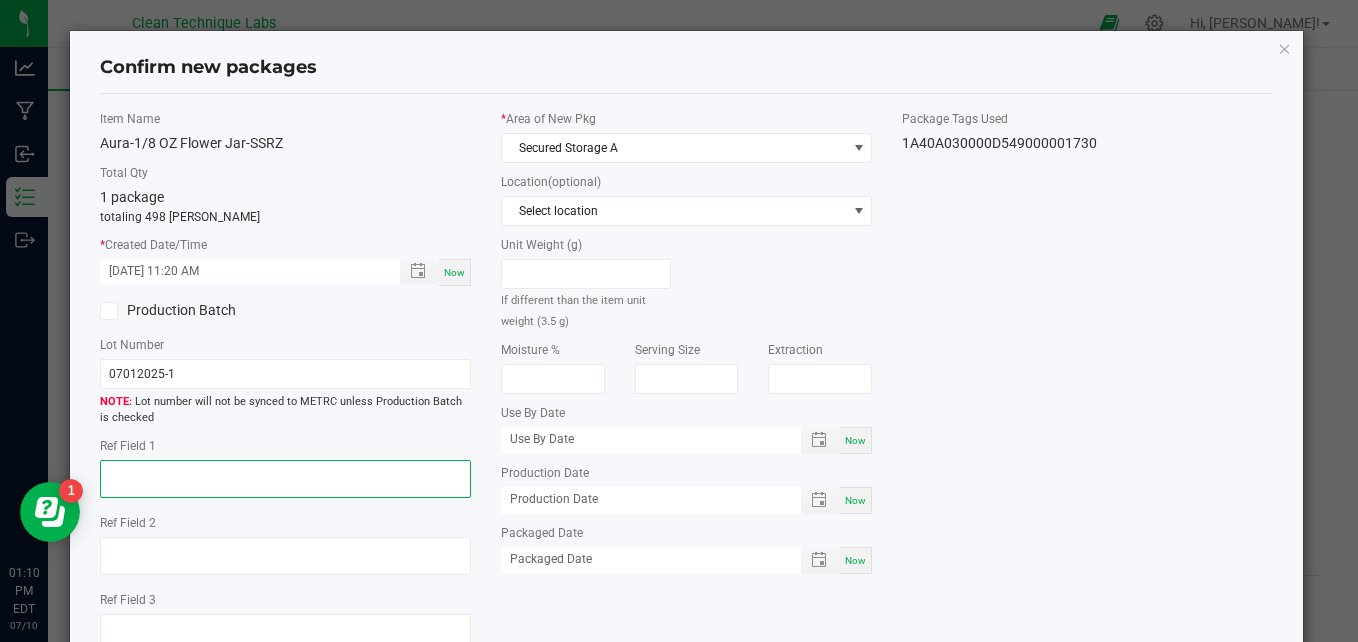 click 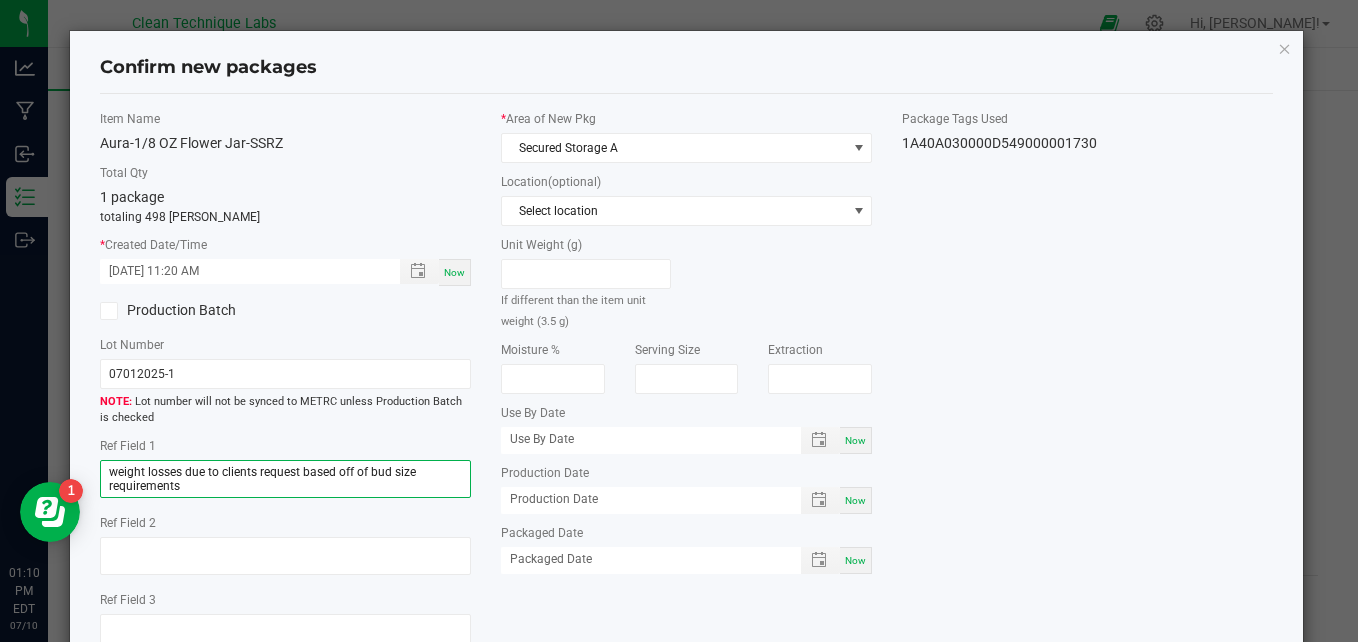 click on "weight losses due to clients request based off of bud size requirements" 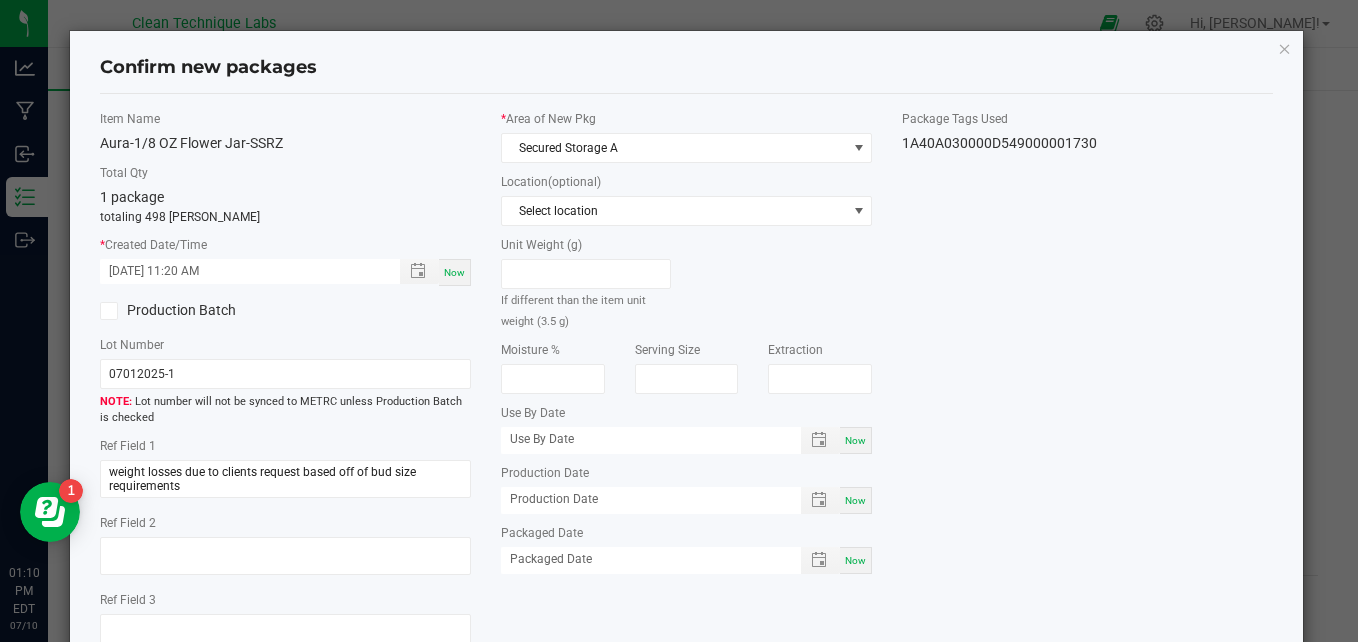 click on "Ref Field 2" 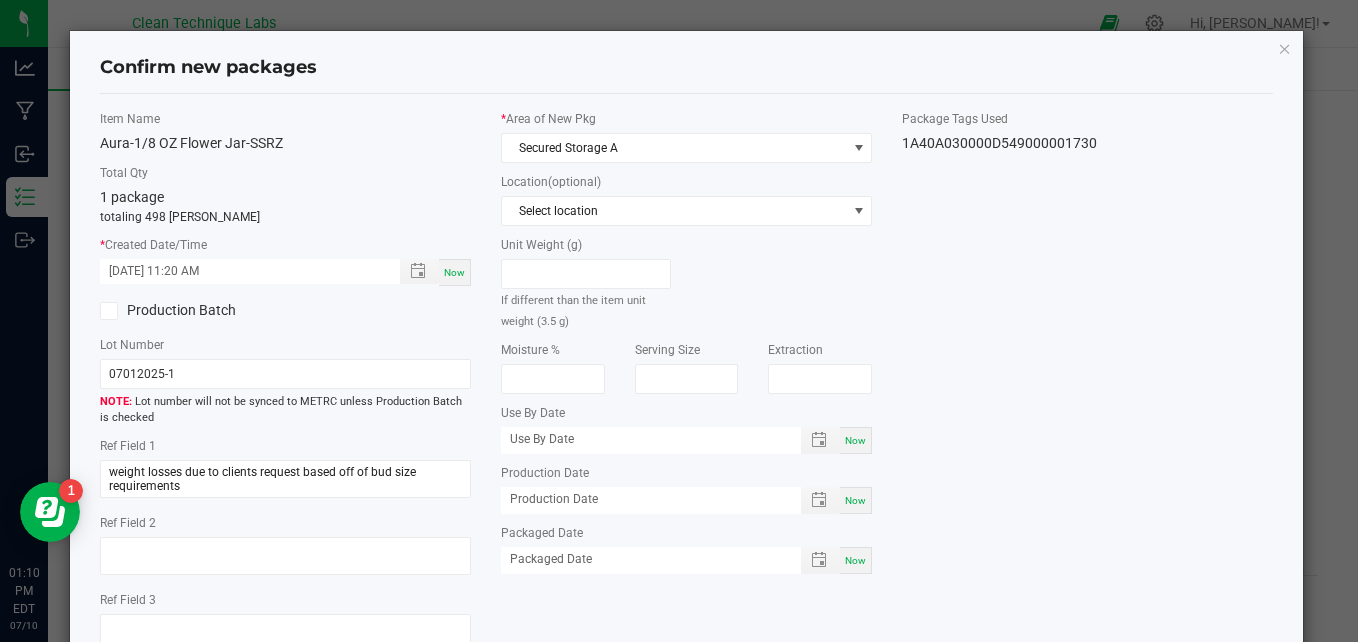 click on "Item Name   Aura-1/8 OZ Flower Jar-SSRZ   Total Qty  1 package  totaling 498 eaches  *   Created Date/Time  07/03/2025 11:20 AM Now  Production Batch   Lot Number  07012025-1  Lot number will not be synced to METRC unless Production Batch is checked   Ref Field 1  weight losses due to clients request based off of bud size requirements  Ref Field 2                    Ref Field 3                    *   Area of New Pkg  Secured Storage A  Location  (optional) Select location  Unit Weight (g)   If different than the item unit weight (3.5 g)   Moisture %   Serving Size   Extraction   Use By Date  Now  Production Date  Now  Packaged Date  Now  Package Tags Used   1A40A030000D549000001730" 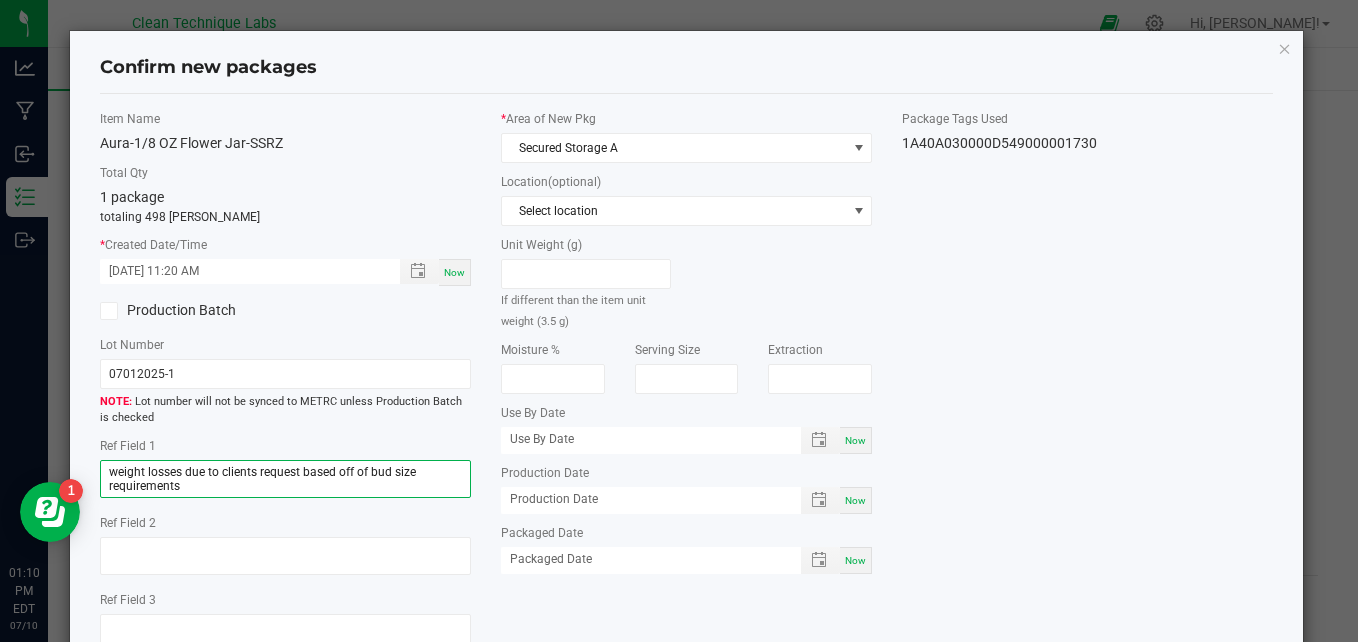 click on "weight losses due to clients request based off of bud size requirements" 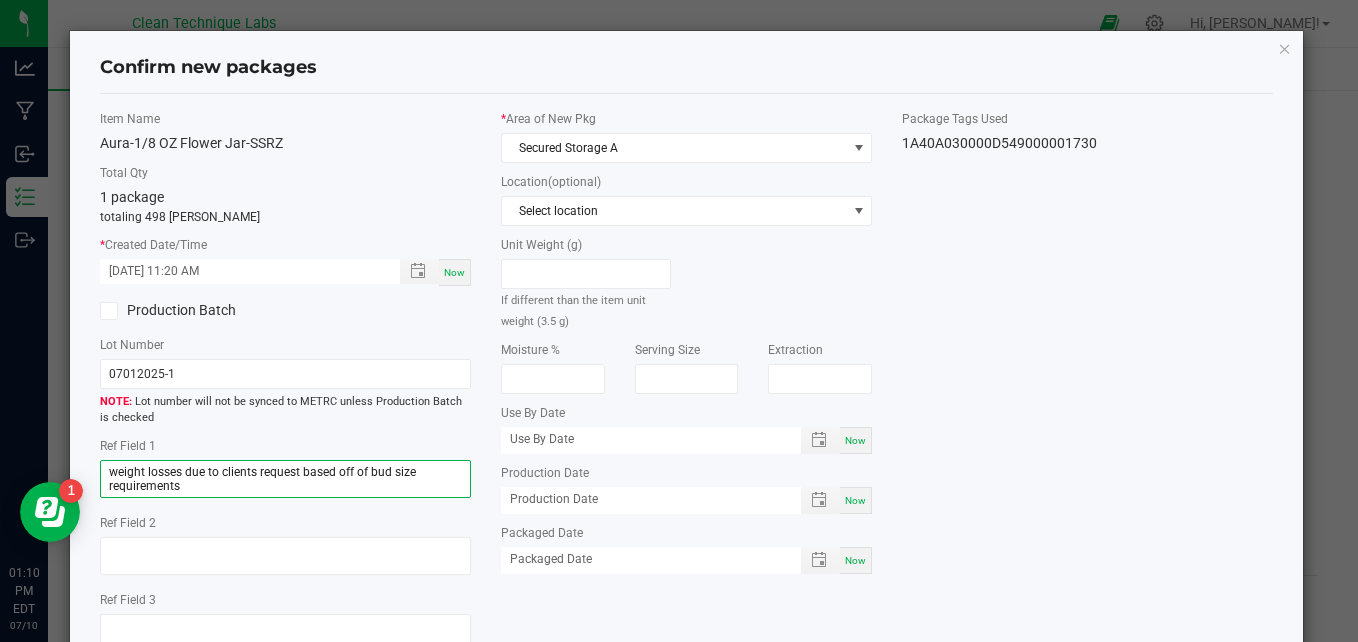 click on "weight losses due to clients request based off of bud size requirements" 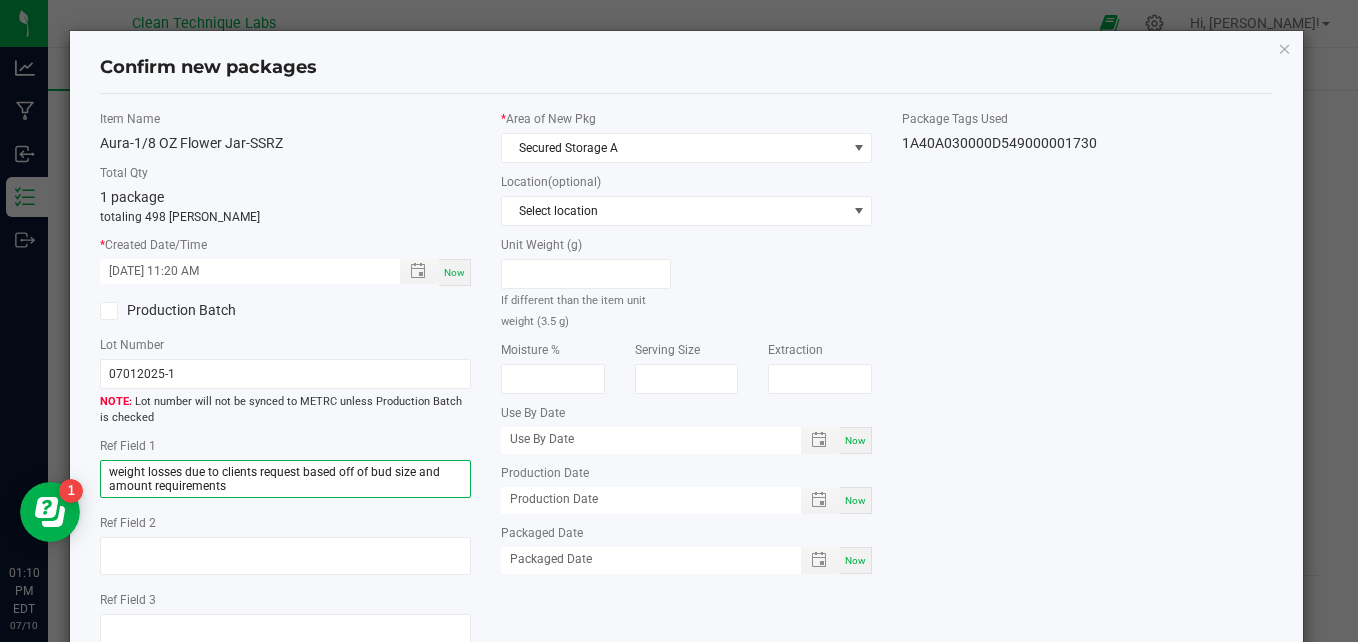 click on "weight losses due to clients request based off of bud size and amount requirements" 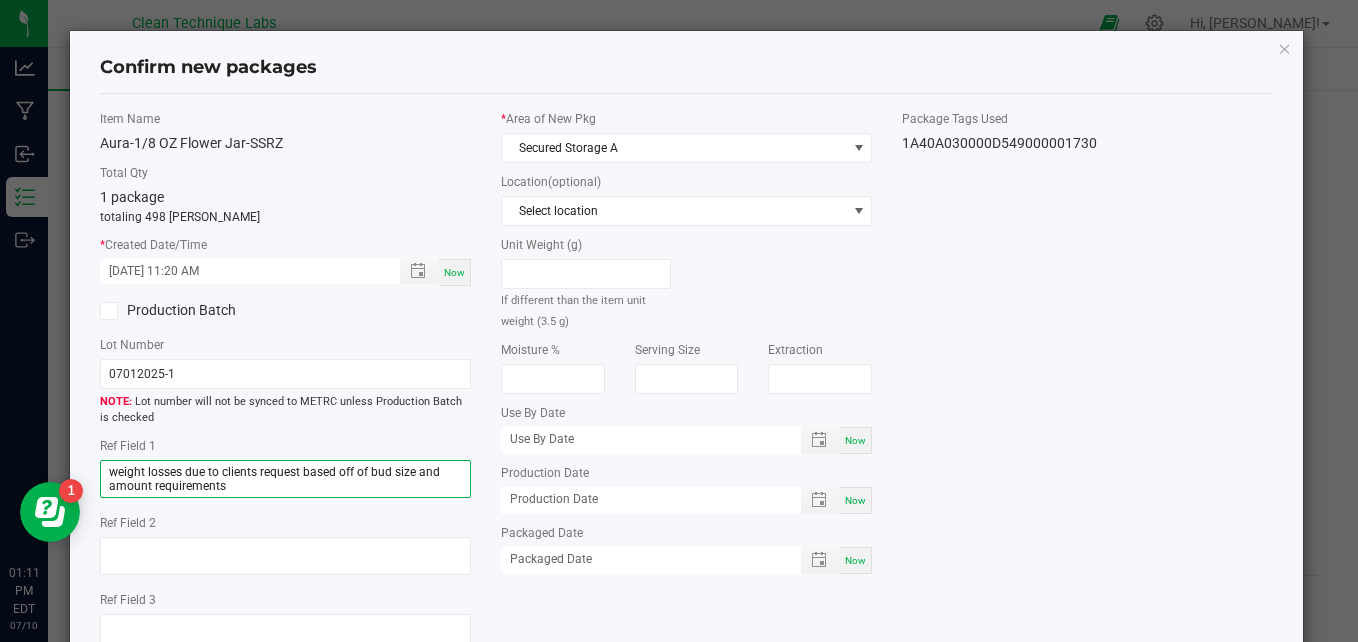 drag, startPoint x: 227, startPoint y: 488, endPoint x: 110, endPoint y: 473, distance: 117.95762 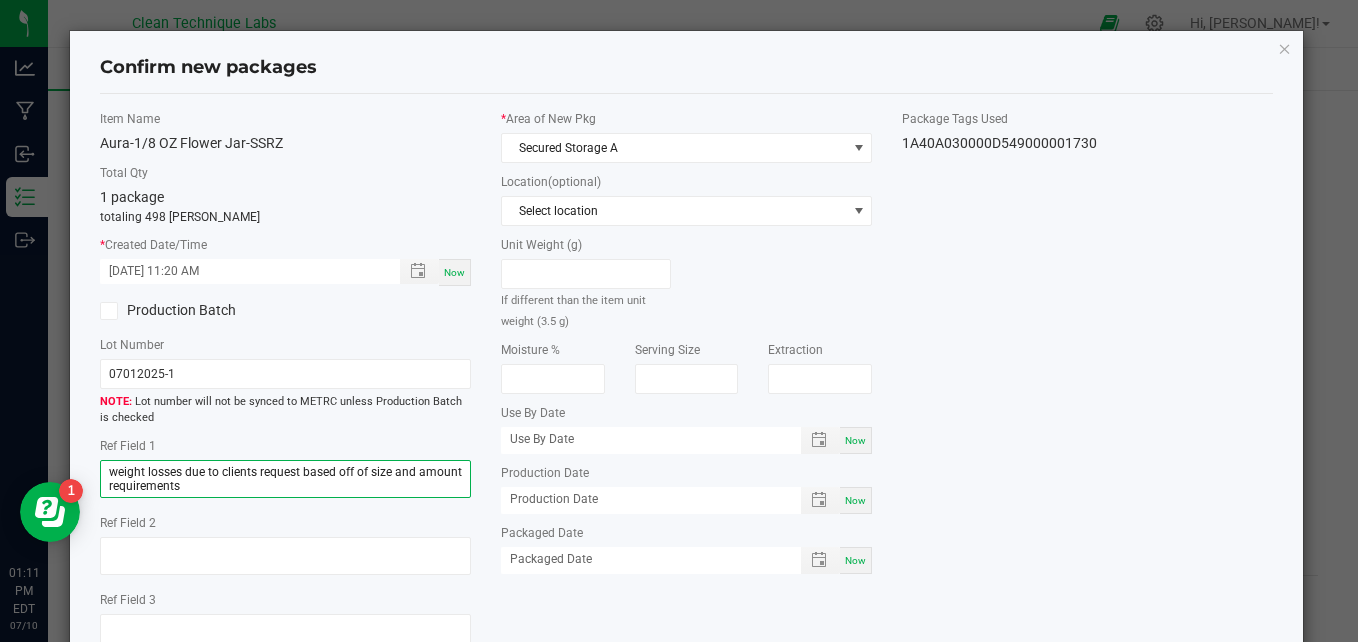 click on "weight losses due to clients request based off of size and amount requirements" 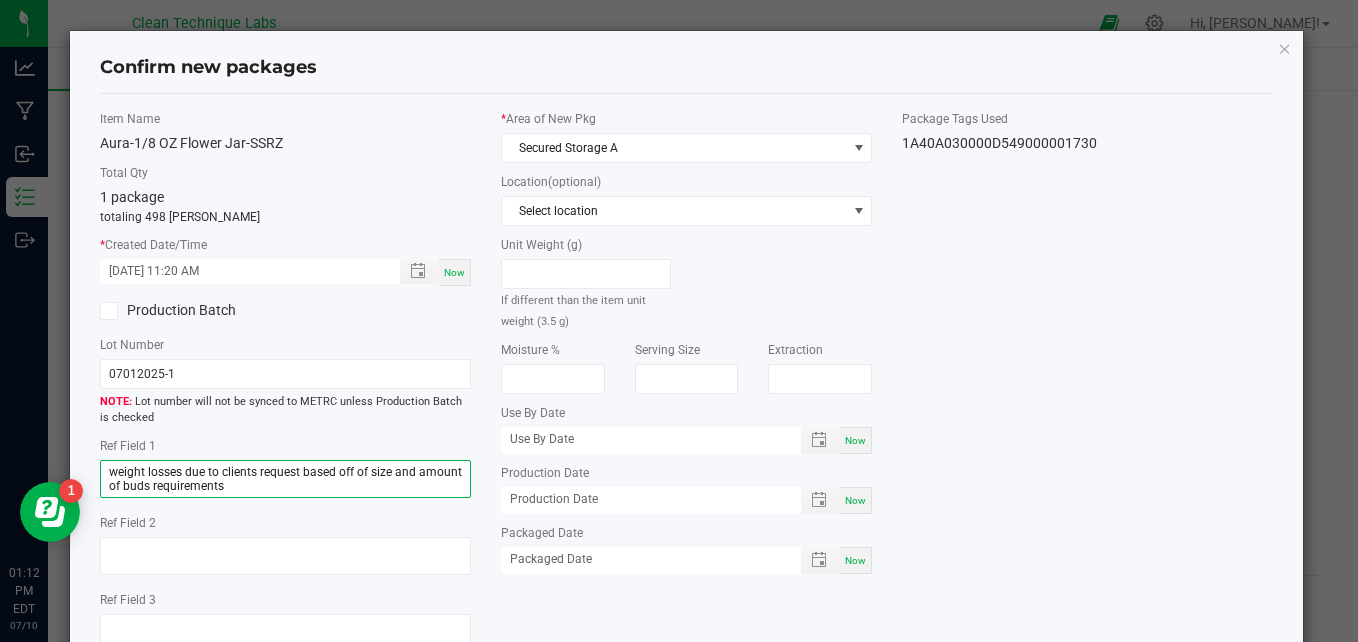 click on "weight losses due to clients request based off of size and amount of buds requirements" 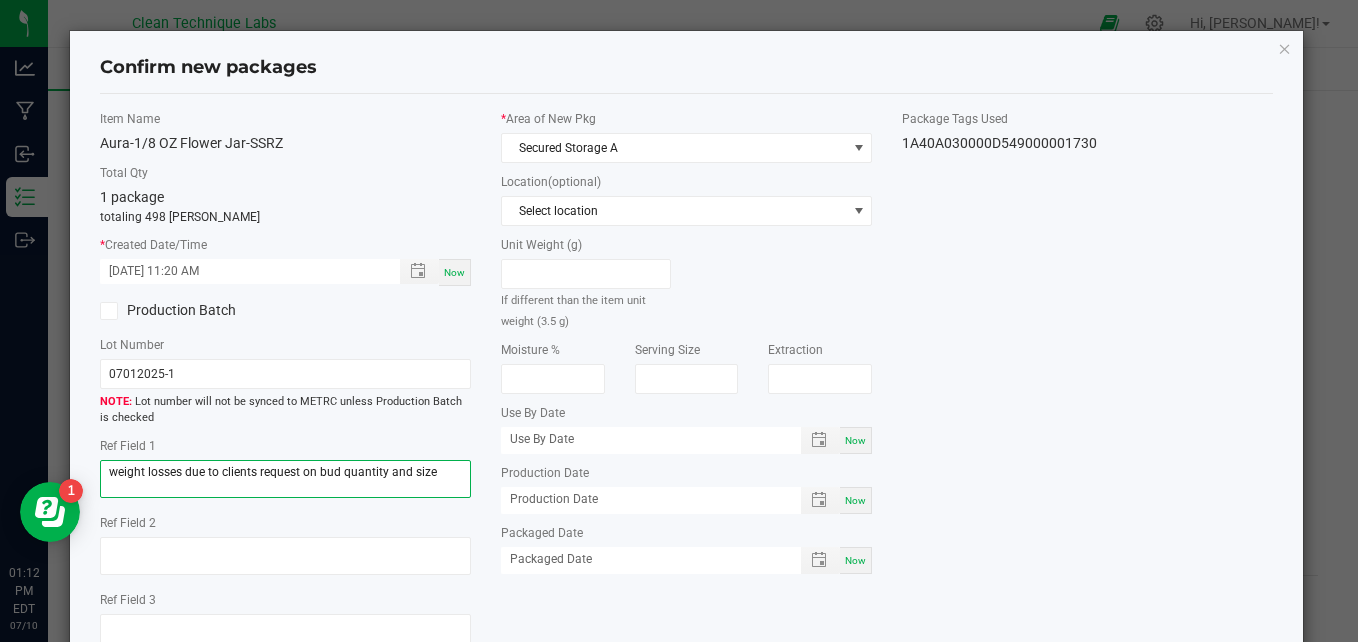 click on "weight losses due to clients request on bud quantity and size" 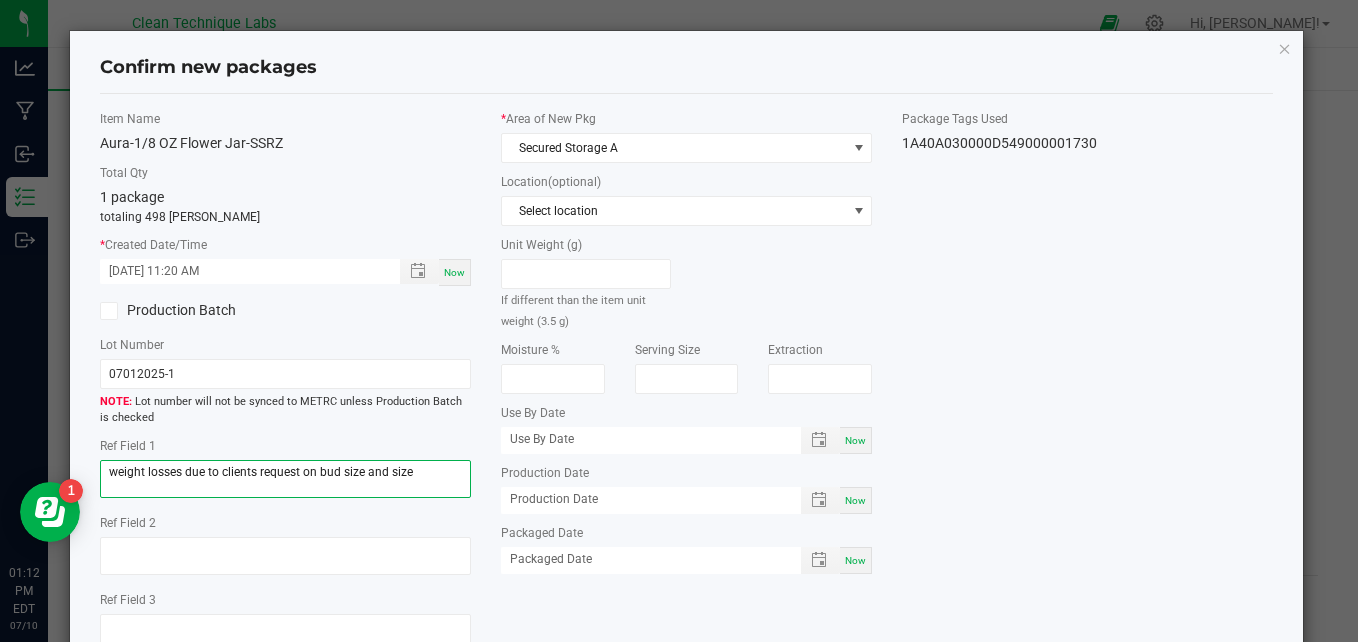 click on "weight losses due to clients request on bud size and size" 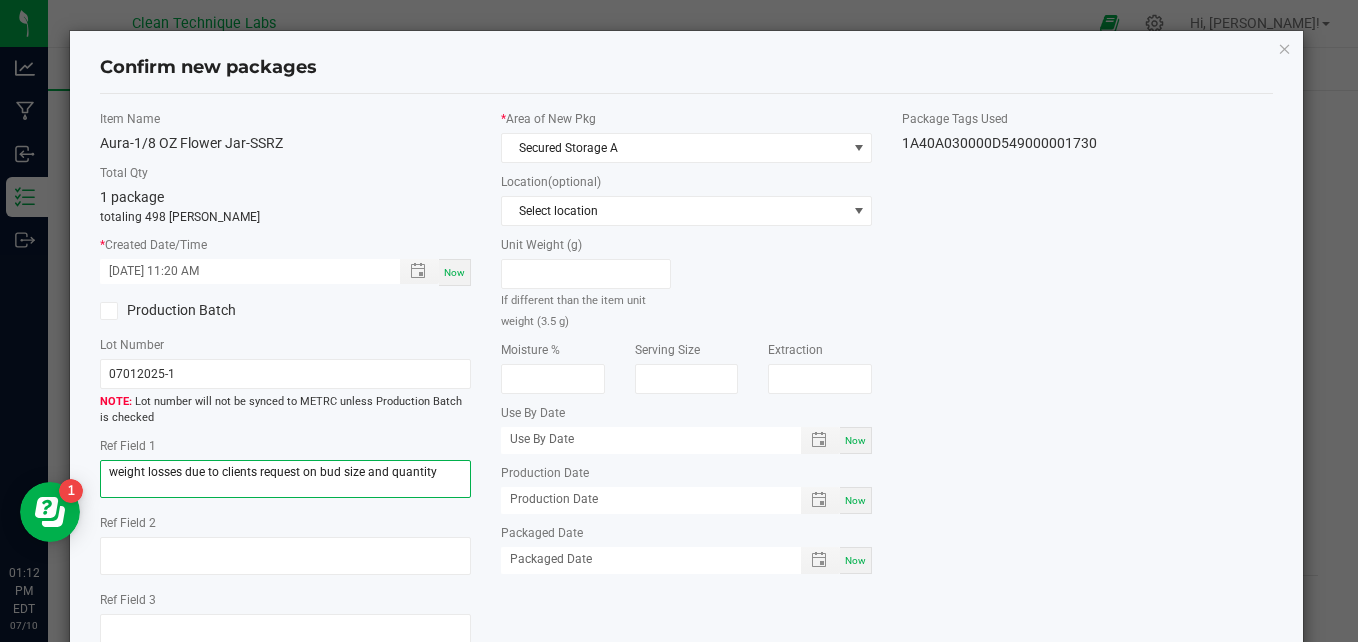 click on "weight losses due to clients request on bud size and quantity" 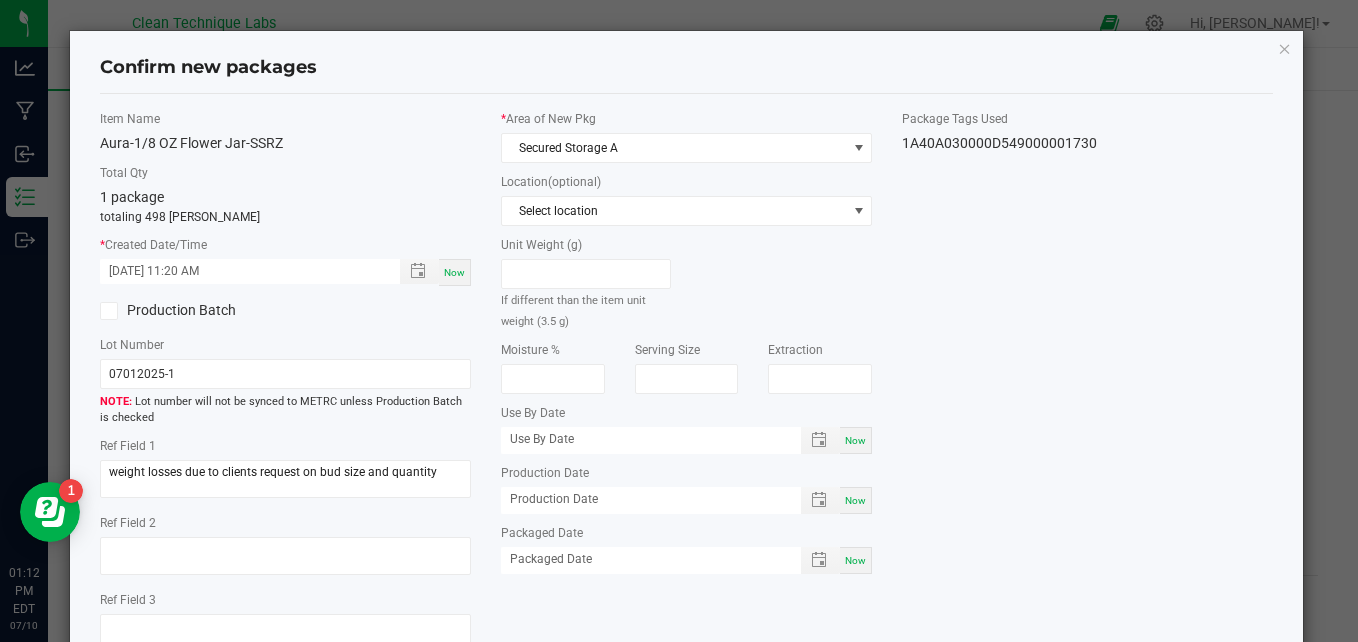 click on "Item Name   Aura-1/8 OZ Flower Jar-SSRZ   Total Qty  1 package  totaling 498 eaches  *   Created Date/Time  07/03/2025 11:20 AM Now  Production Batch   Lot Number  07012025-1  Lot number will not be synced to METRC unless Production Batch is checked   Ref Field 1  weight losses due to clients request on bud size and quantity  Ref Field 2                    Ref Field 3                    *   Area of New Pkg  Secured Storage A  Location  (optional) Select location  Unit Weight (g)   If different than the item unit weight (3.5 g)   Moisture %   Serving Size   Extraction   Use By Date  Now  Production Date  Now  Packaged Date  Now  Package Tags Used   1A40A030000D549000001730" 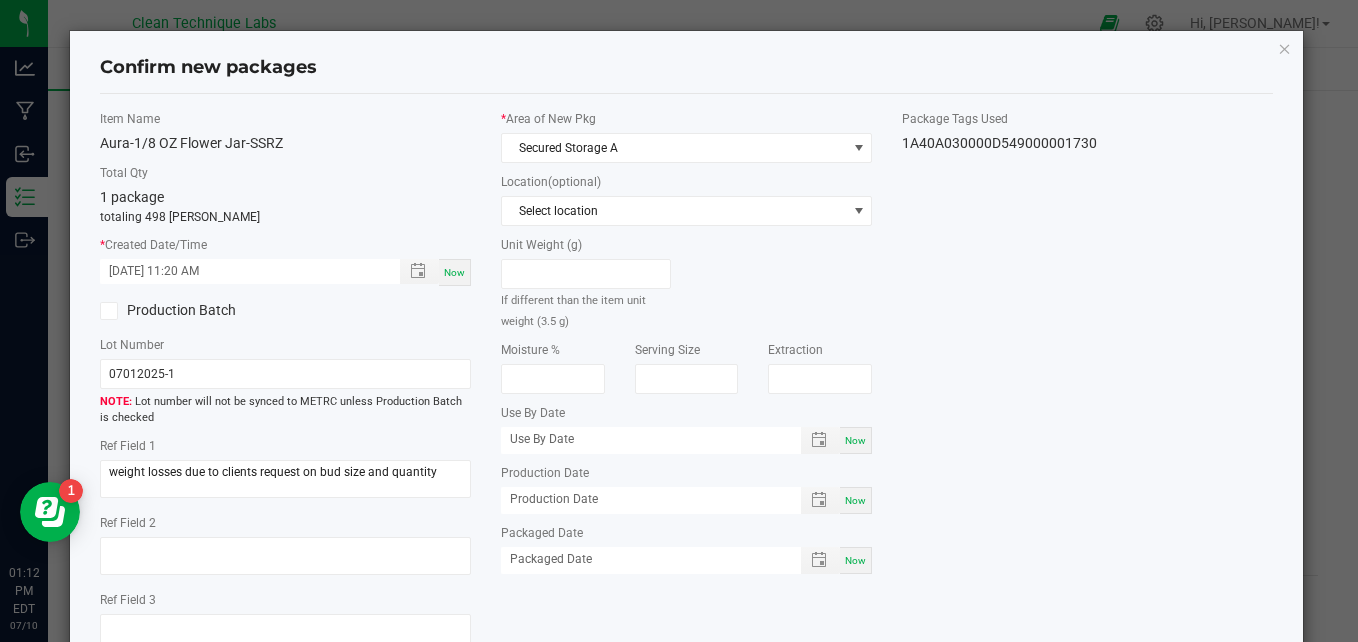 click on "Item Name   Aura-1/8 OZ Flower Jar-SSRZ   Total Qty  1 package  totaling 498 eaches  *   Created Date/Time  07/03/2025 11:20 AM Now  Production Batch   Lot Number  07012025-1  Lot number will not be synced to METRC unless Production Batch is checked   Ref Field 1  weight losses due to clients request on bud size and quantity  Ref Field 2                    Ref Field 3                    *   Area of New Pkg  Secured Storage A  Location  (optional) Select location  Unit Weight (g)   If different than the item unit weight (3.5 g)   Moisture %   Serving Size   Extraction   Use By Date  Now  Production Date  Now  Packaged Date  Now  Package Tags Used   1A40A030000D549000001730" 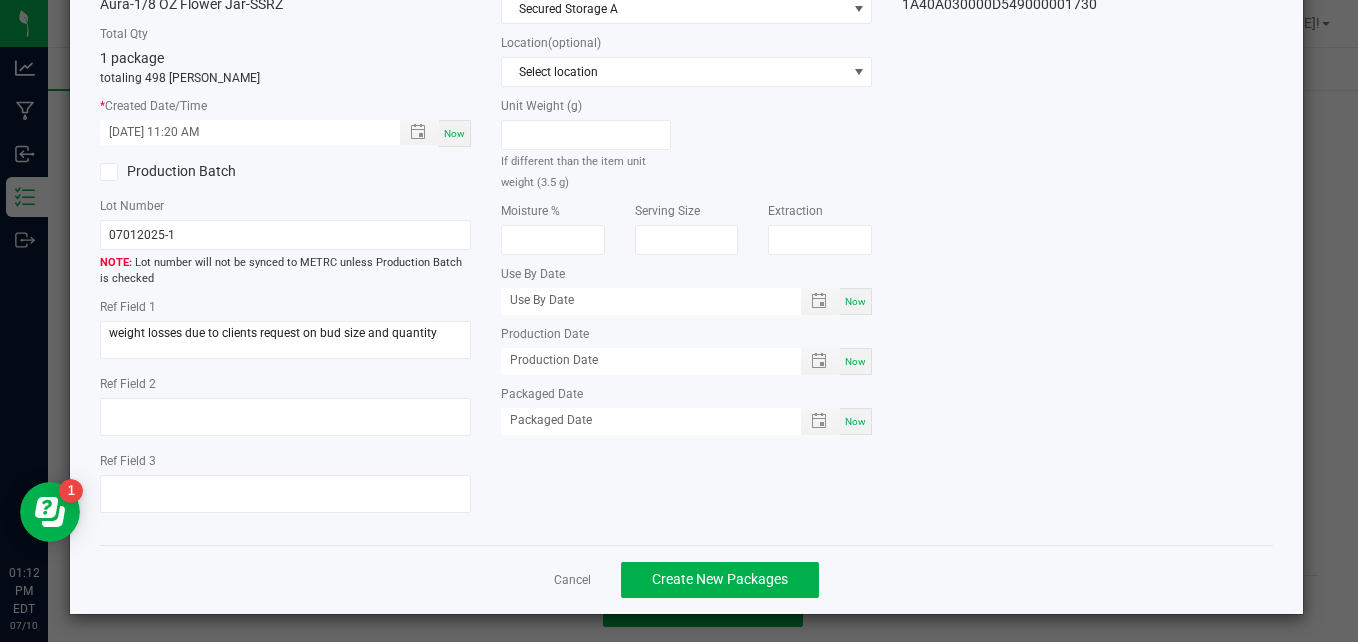 scroll, scrollTop: 142, scrollLeft: 0, axis: vertical 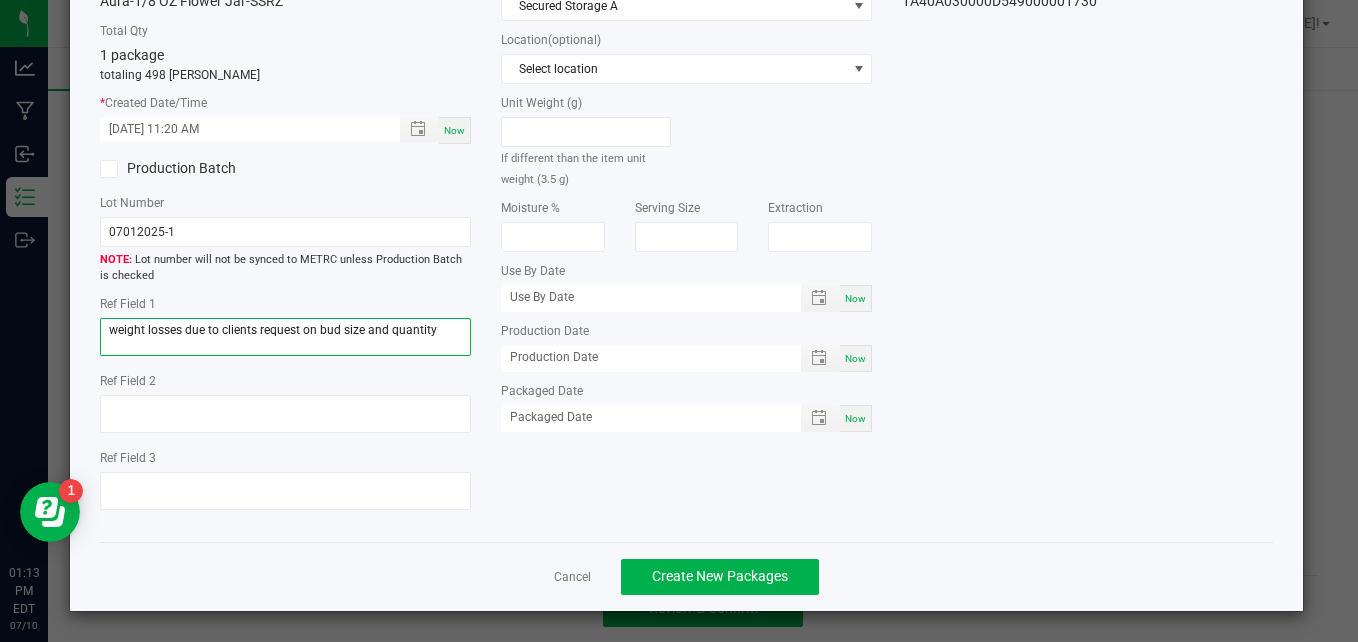 click on "weight losses due to clients request on bud size and quantity" 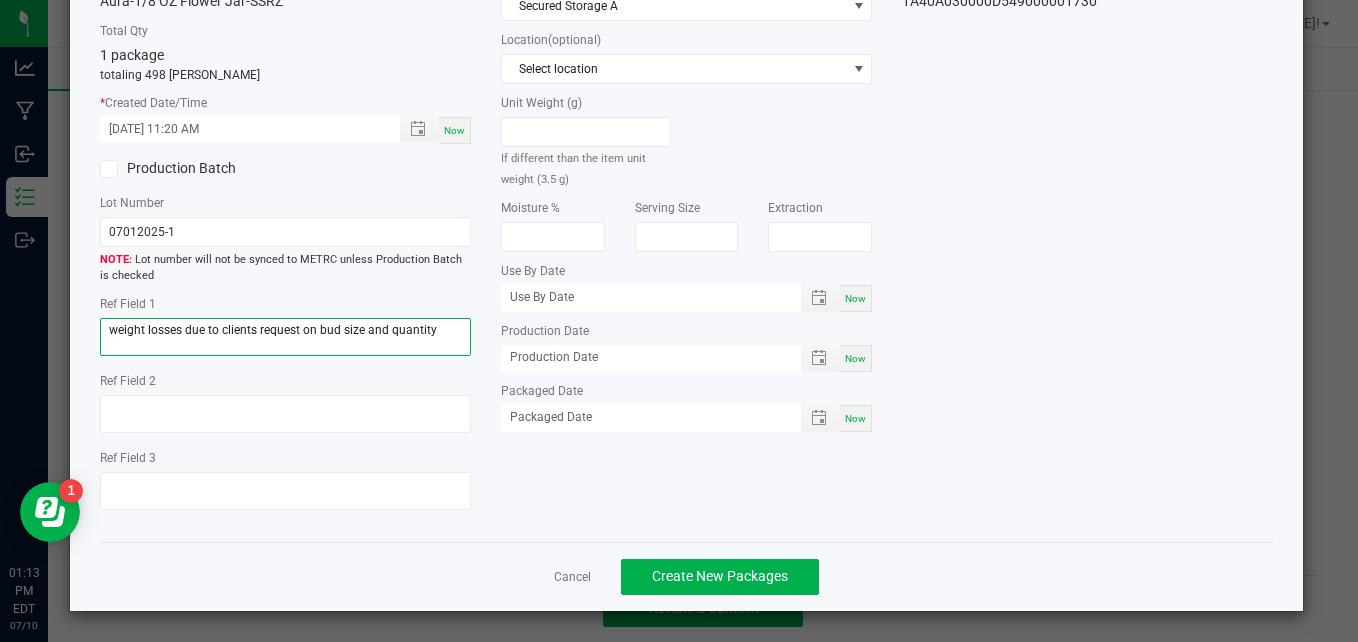 drag, startPoint x: 435, startPoint y: 329, endPoint x: 106, endPoint y: 324, distance: 329.038 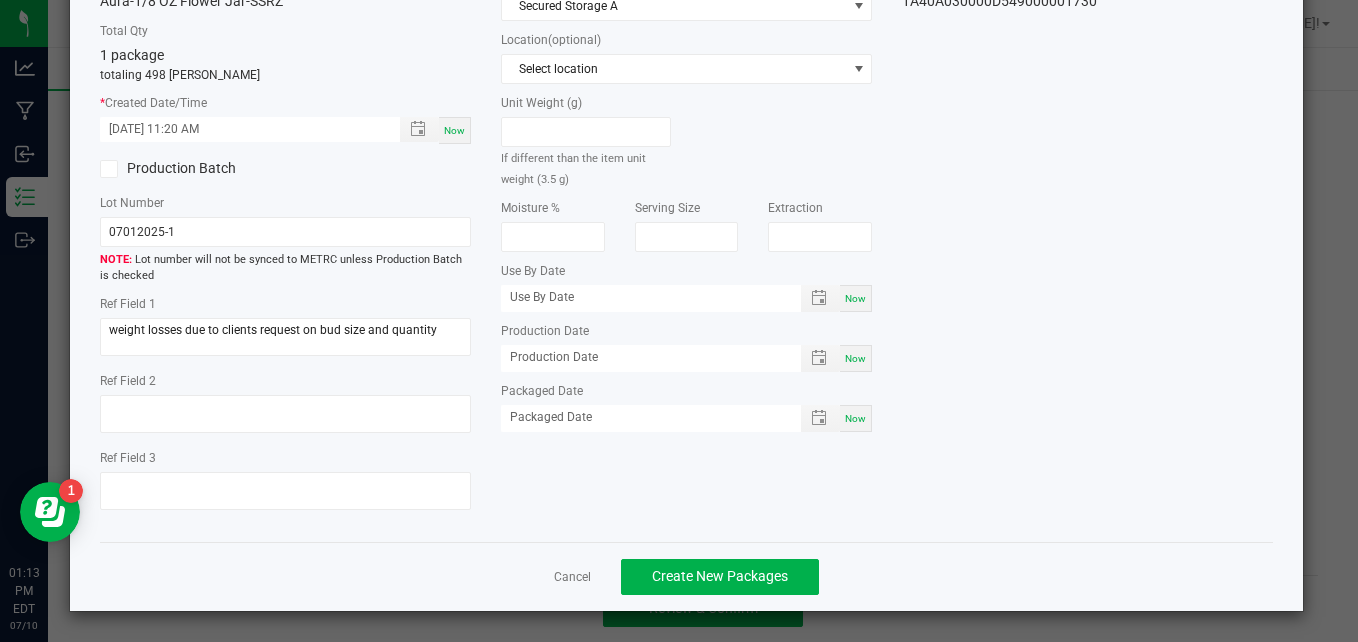 click on "Item Name   Aura-1/8 OZ Flower Jar-SSRZ   Total Qty  1 package  totaling 498 eaches  *   Created Date/Time  07/03/2025 11:20 AM Now  Production Batch   Lot Number  07012025-1  Lot number will not be synced to METRC unless Production Batch is checked   Ref Field 1  weight losses due to clients request on bud size and quantity  Ref Field 2                    Ref Field 3                    *   Area of New Pkg  Secured Storage A  Location  (optional) Select location  Unit Weight (g)   If different than the item unit weight (3.5 g)   Moisture %   Serving Size   Extraction   Use By Date  Now  Production Date  Now  Packaged Date  Now  Package Tags Used   1A40A030000D549000001730" 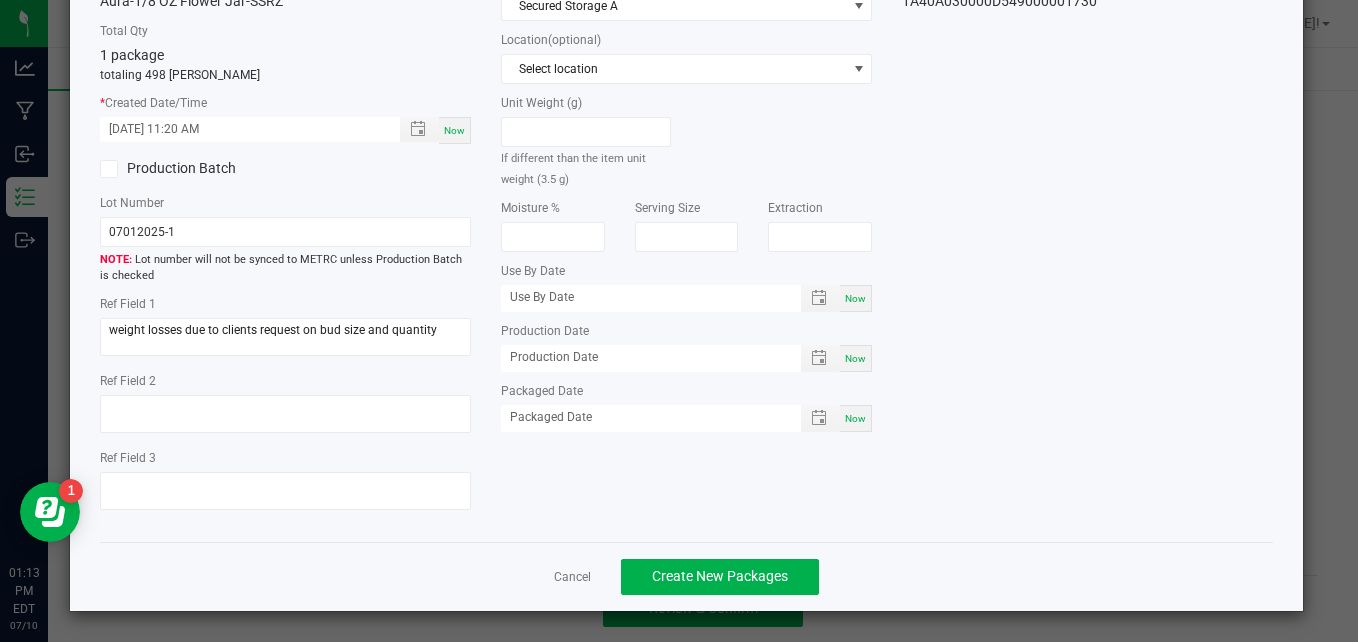 click on "Item Name   Aura-1/8 OZ Flower Jar-SSRZ   Total Qty  1 package  totaling 498 eaches  *   Created Date/Time  07/03/2025 11:20 AM Now  Production Batch   Lot Number  07012025-1  Lot number will not be synced to METRC unless Production Batch is checked   Ref Field 1  weight losses due to clients request on bud size and quantity  Ref Field 2                    Ref Field 3                    *   Area of New Pkg  Secured Storage A  Location  (optional) Select location  Unit Weight (g)   If different than the item unit weight (3.5 g)   Moisture %   Serving Size   Extraction   Use By Date  Now  Production Date  Now  Packaged Date  Now  Package Tags Used   1A40A030000D549000001730" 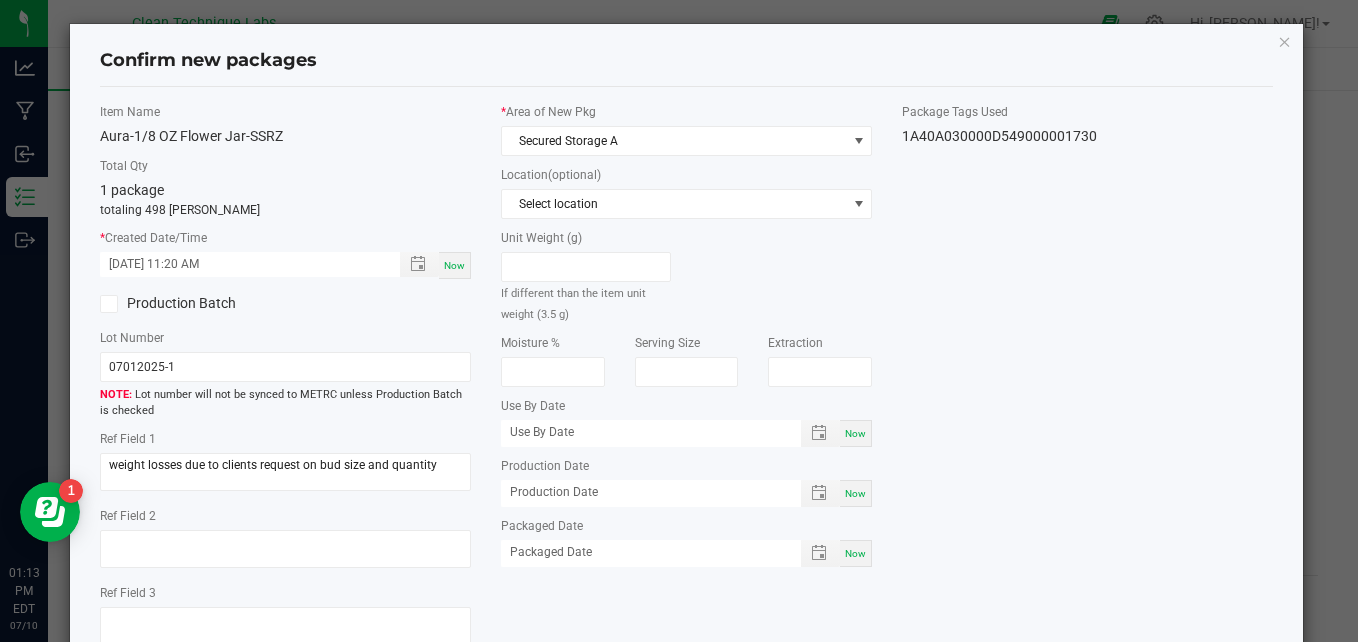 scroll, scrollTop: 0, scrollLeft: 0, axis: both 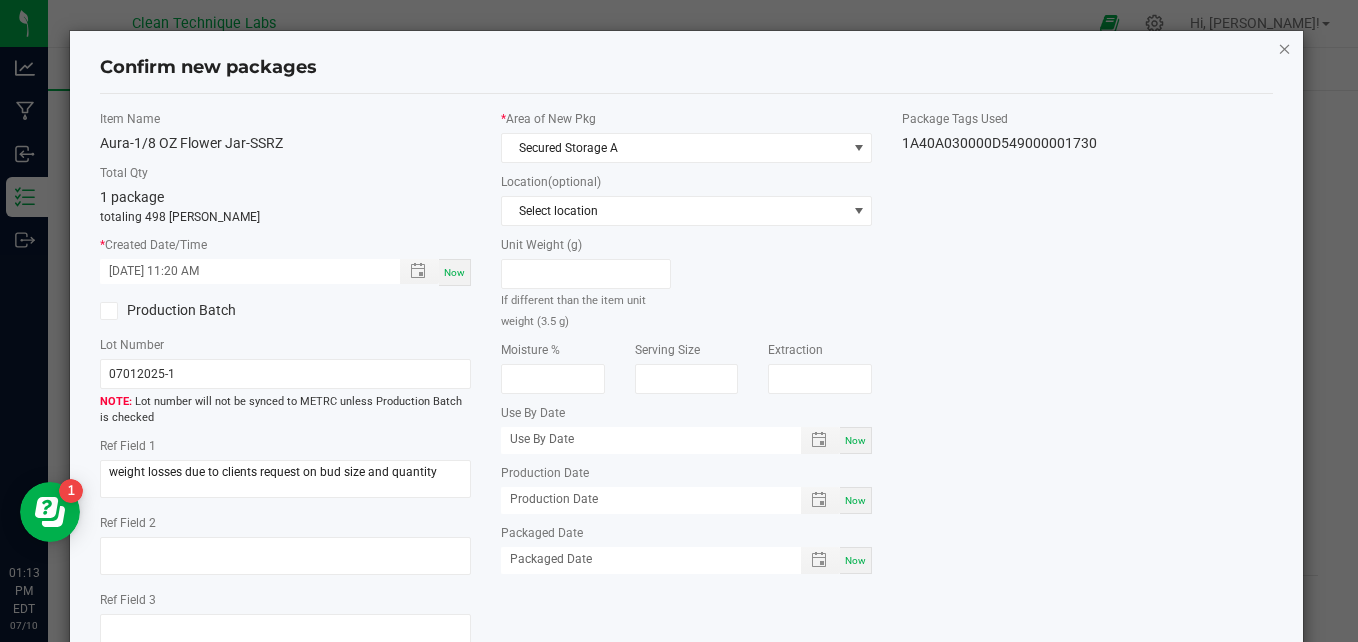 click 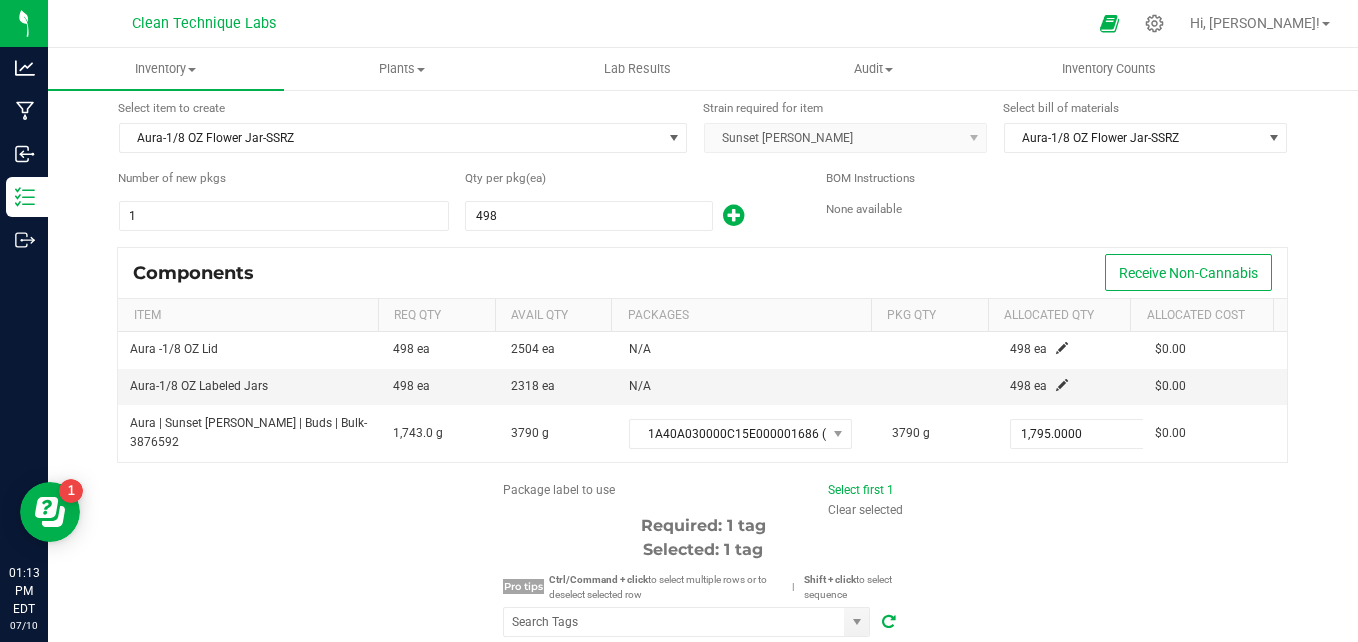 scroll, scrollTop: 0, scrollLeft: 0, axis: both 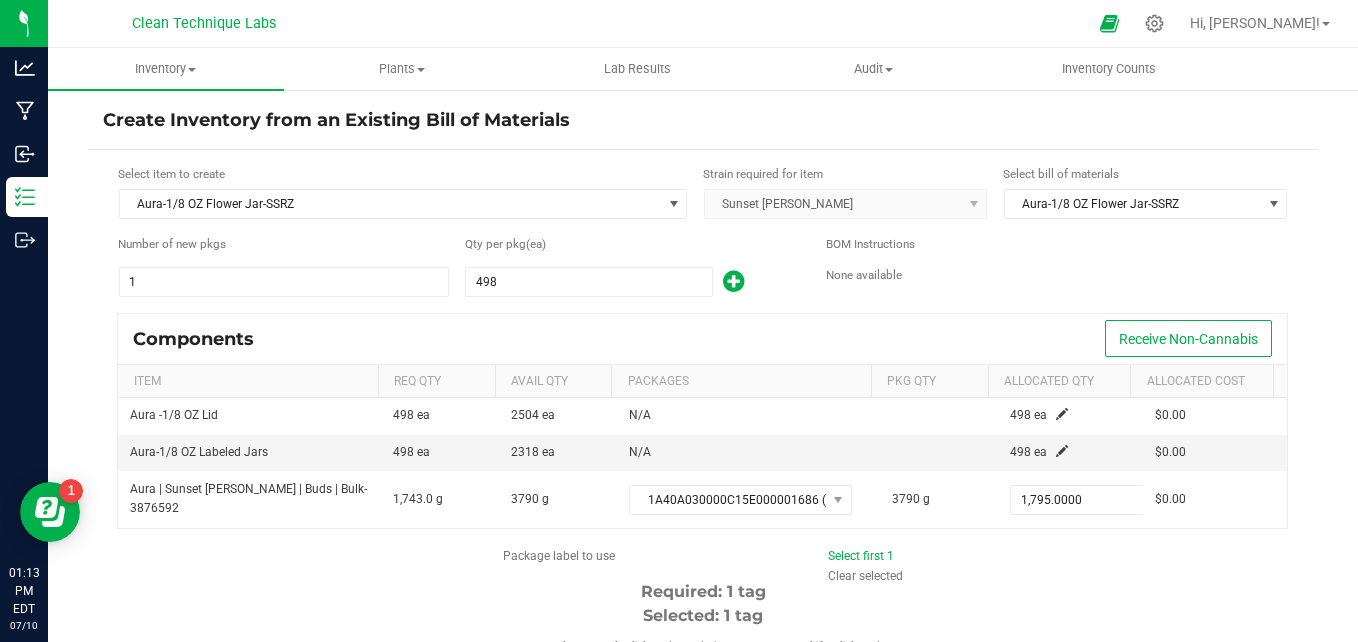 click at bounding box center (733, 281) 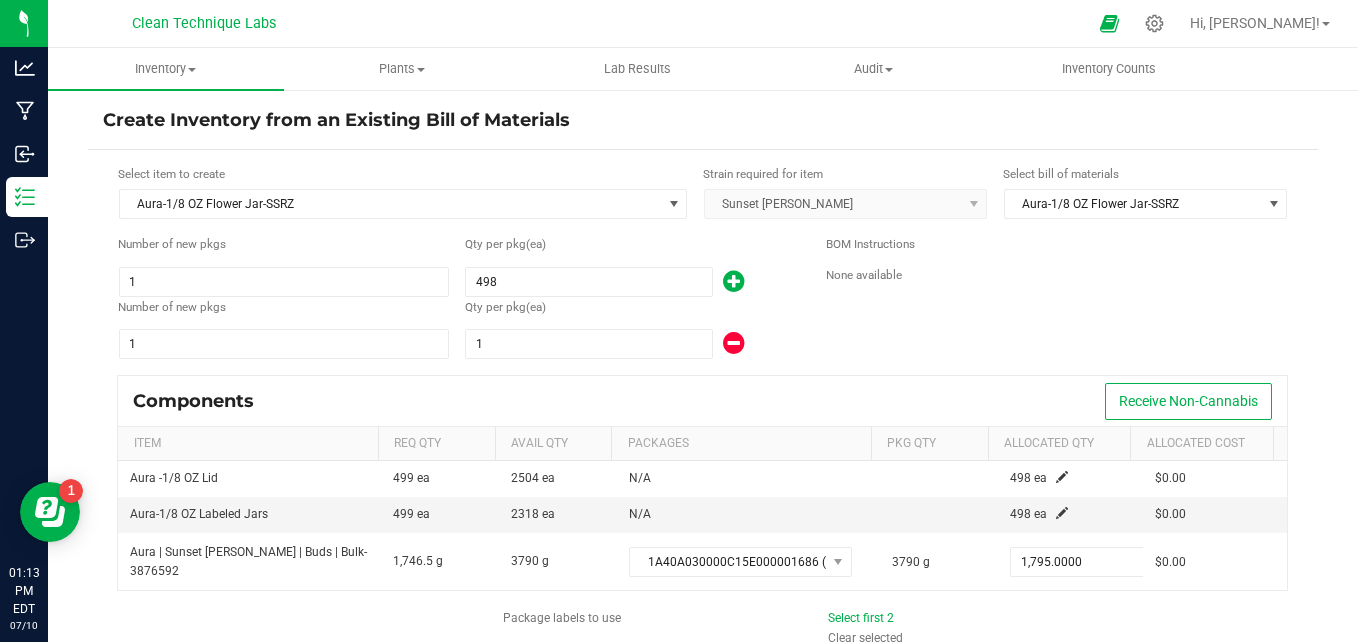 click at bounding box center (733, 281) 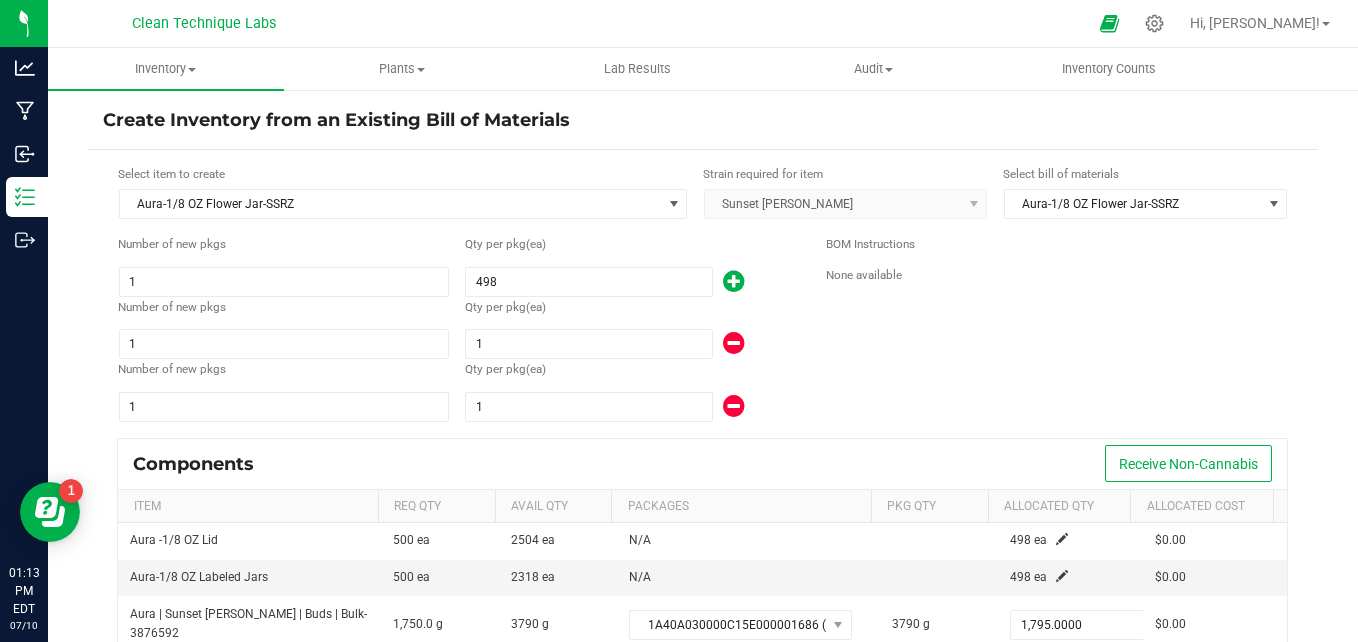 click at bounding box center (733, 281) 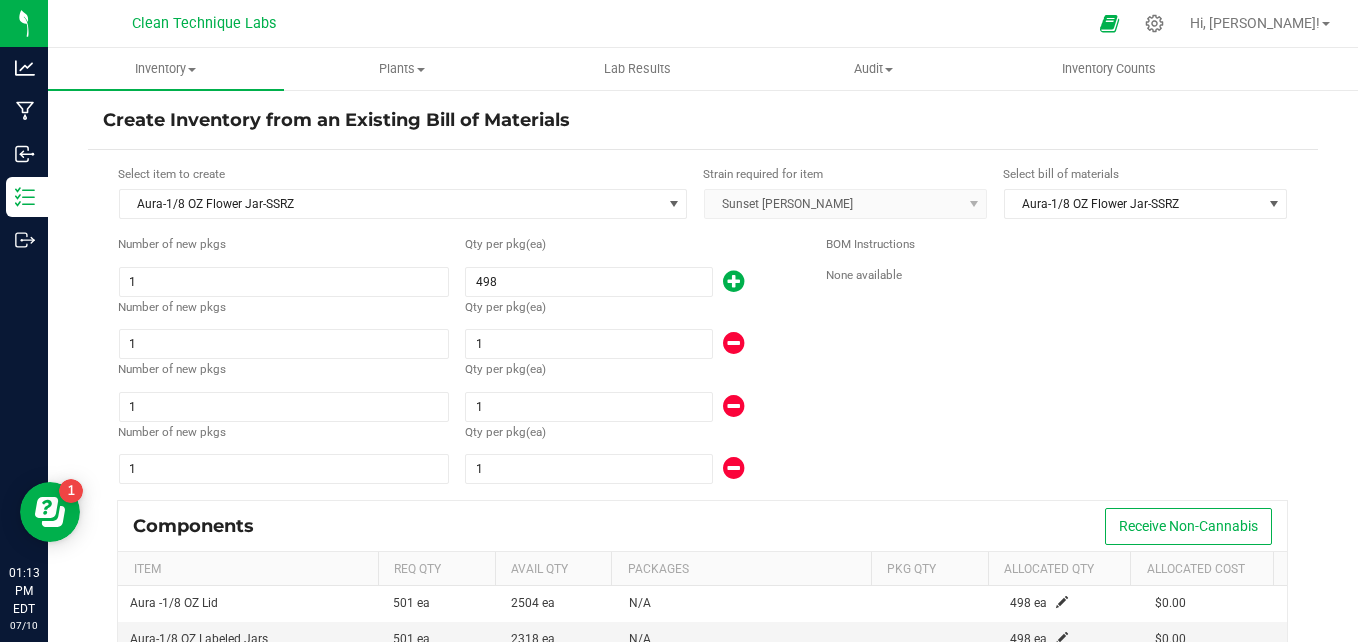 click at bounding box center [733, 281] 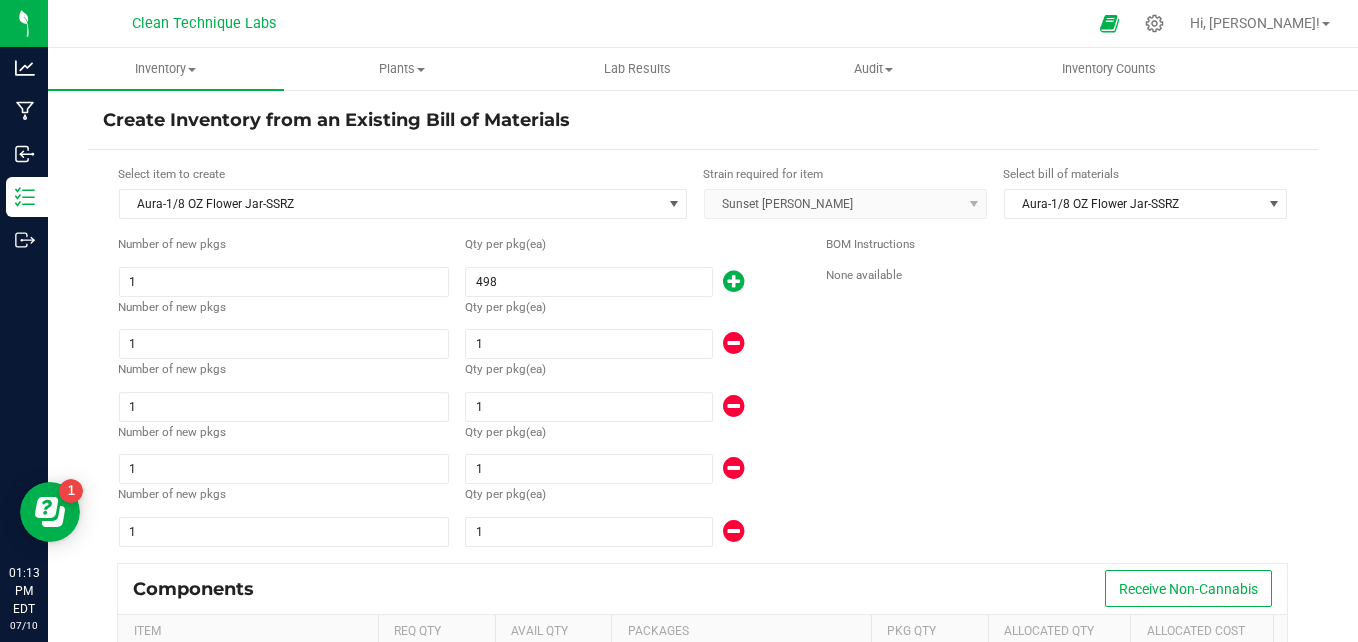 click at bounding box center [733, 281] 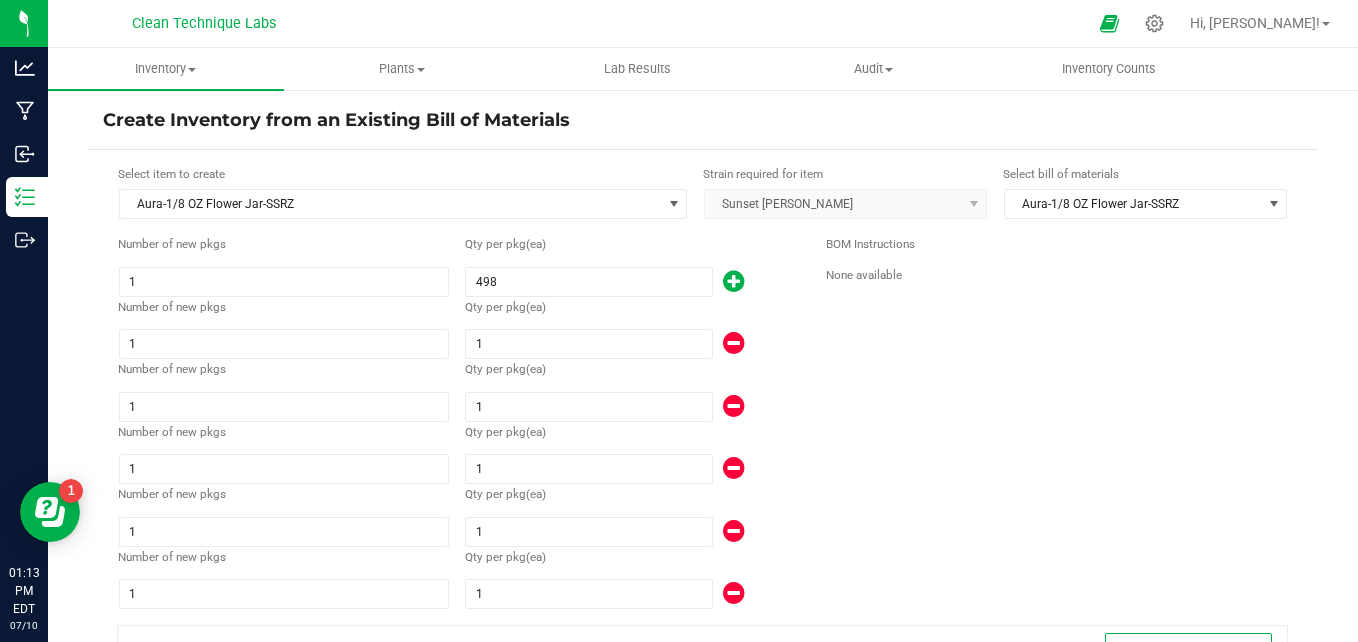 click at bounding box center (733, 281) 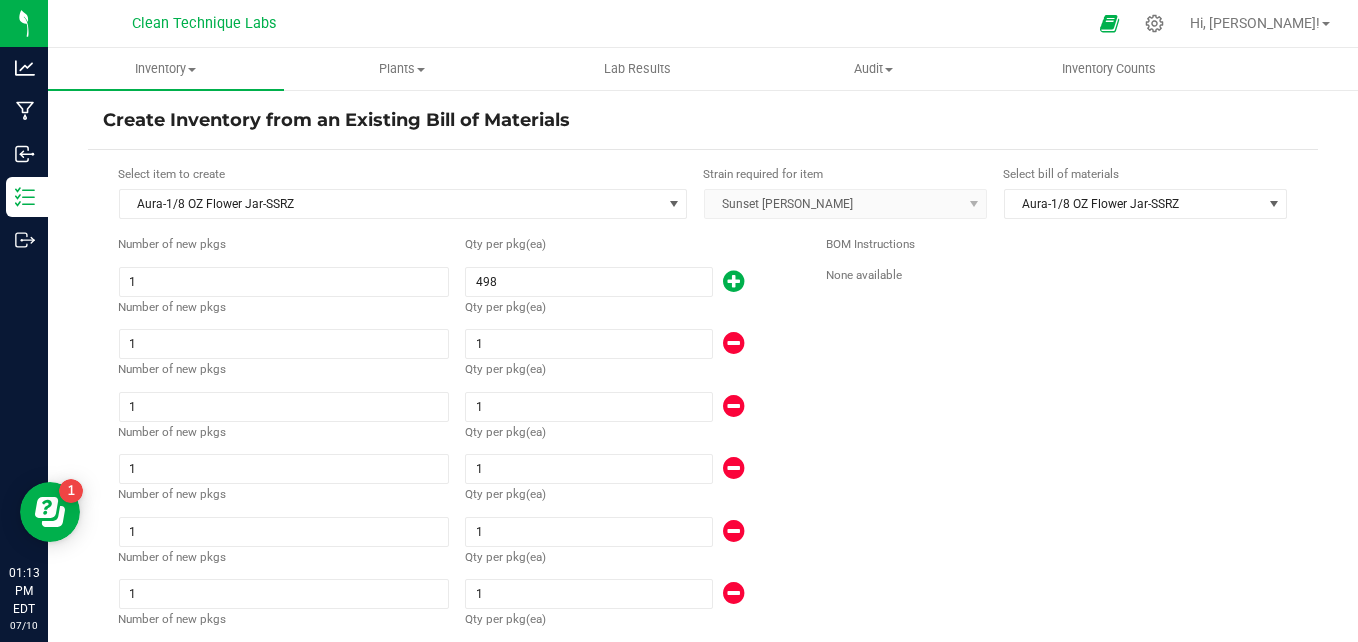 click at bounding box center (733, 281) 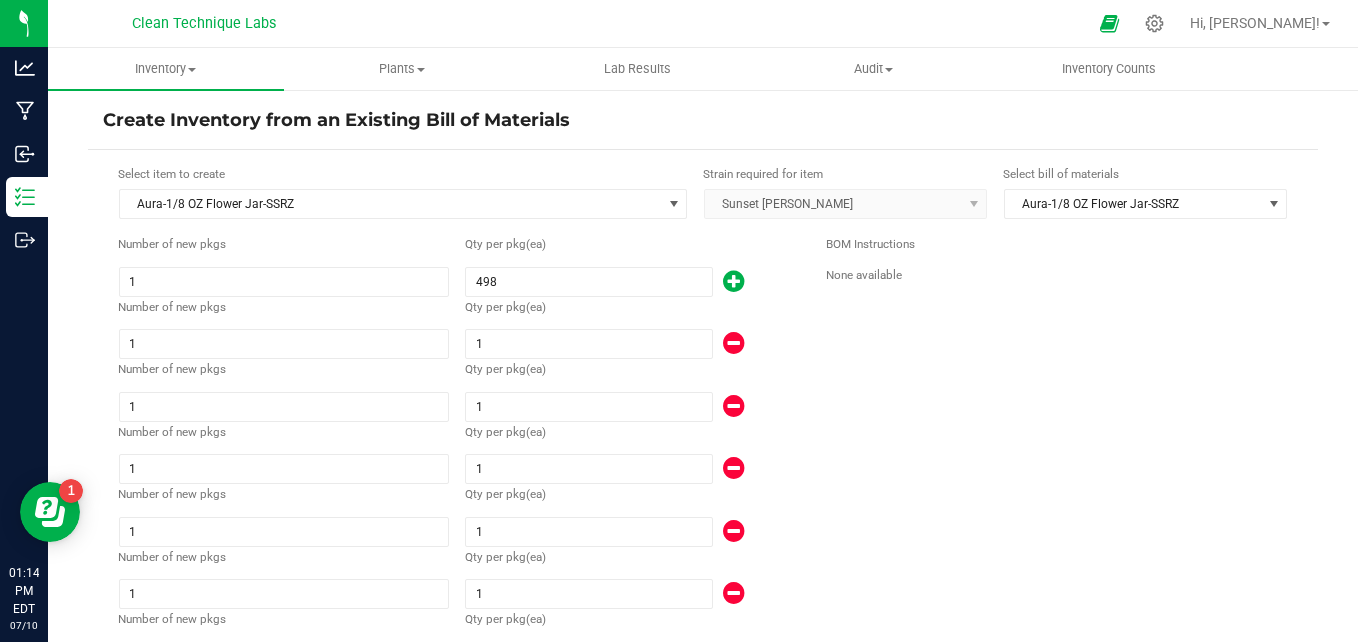 click at bounding box center (733, 281) 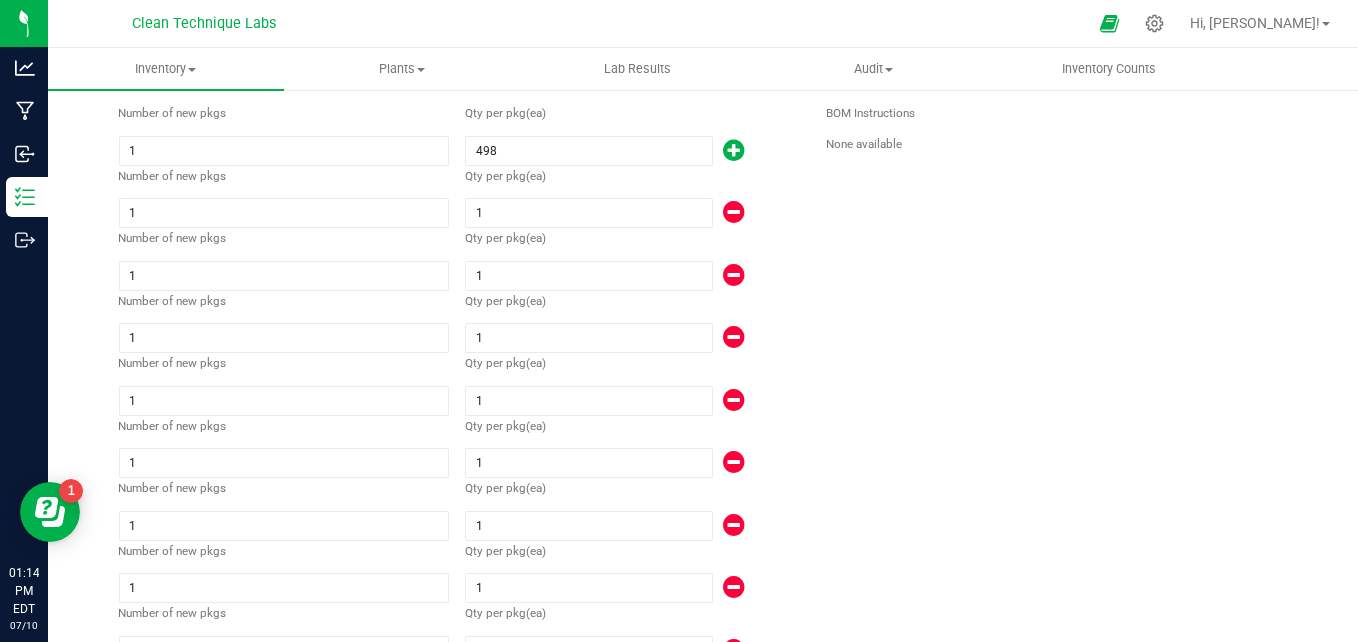 scroll, scrollTop: 115, scrollLeft: 0, axis: vertical 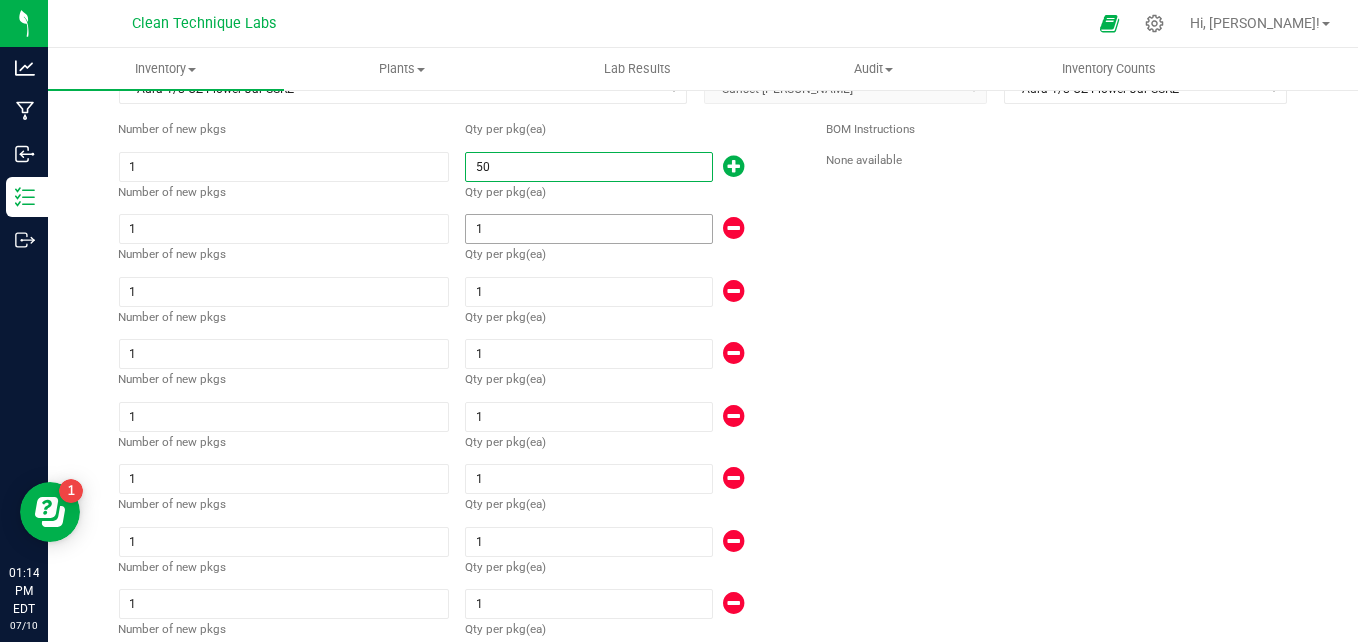 type on "50" 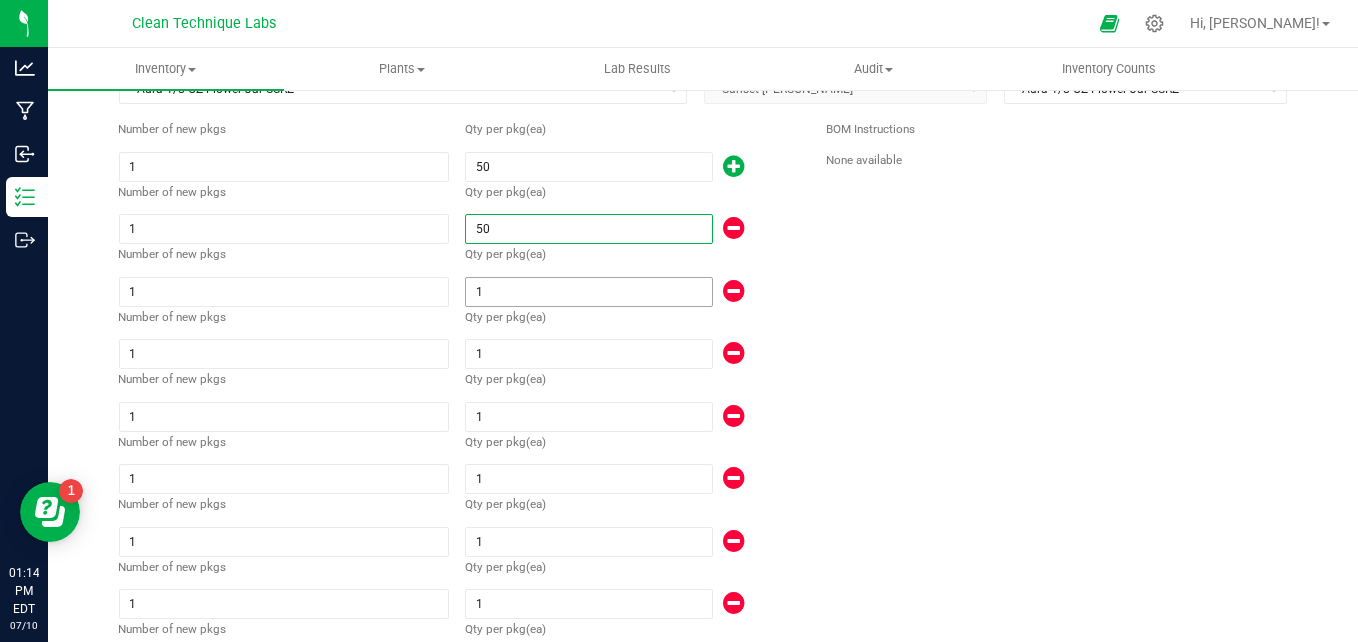 type on "50" 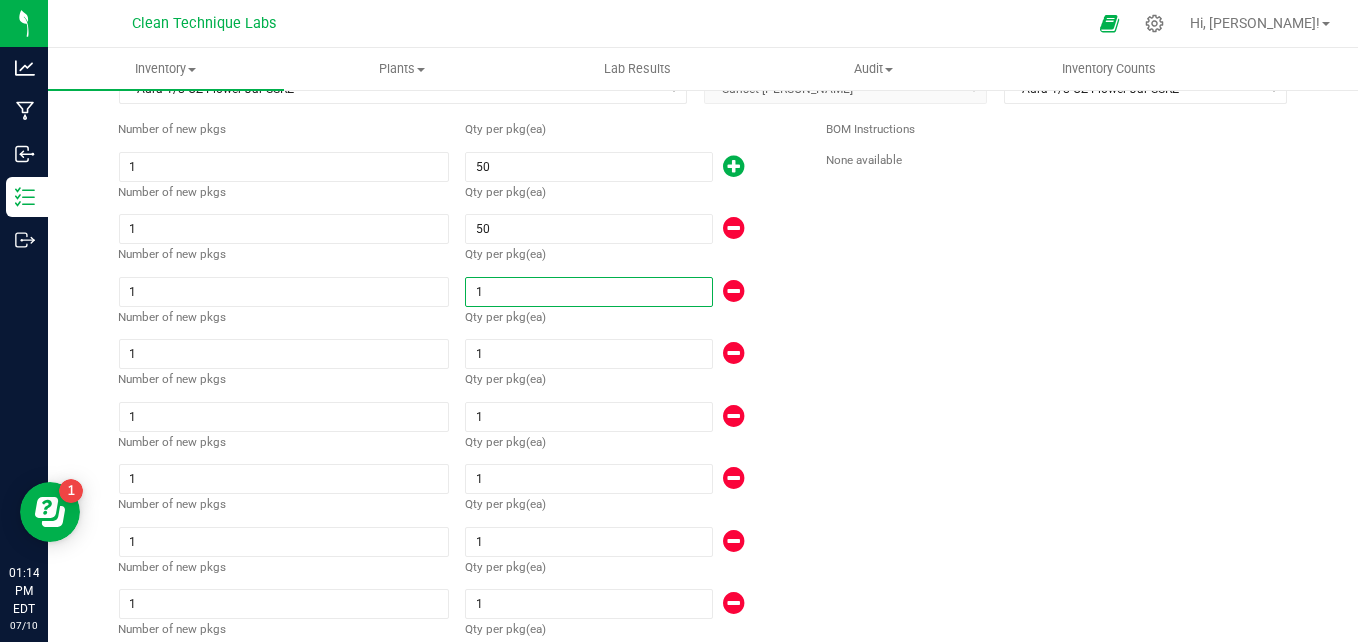 click on "1" at bounding box center (588, 292) 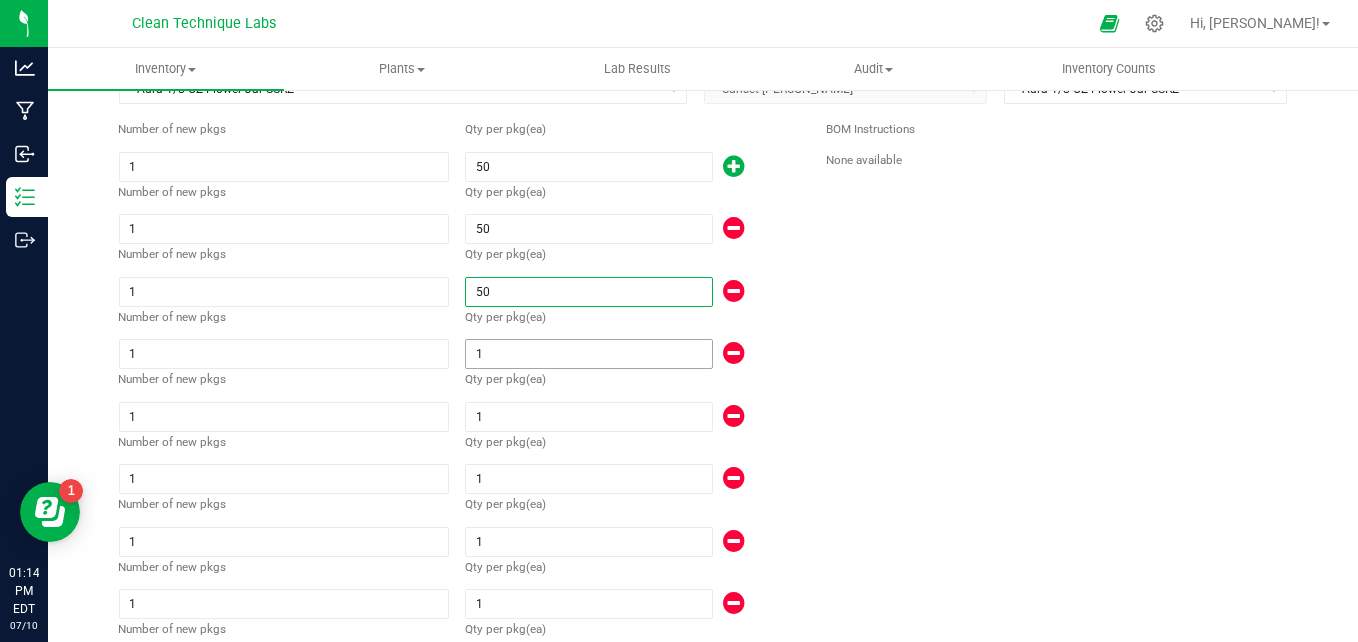 type on "50" 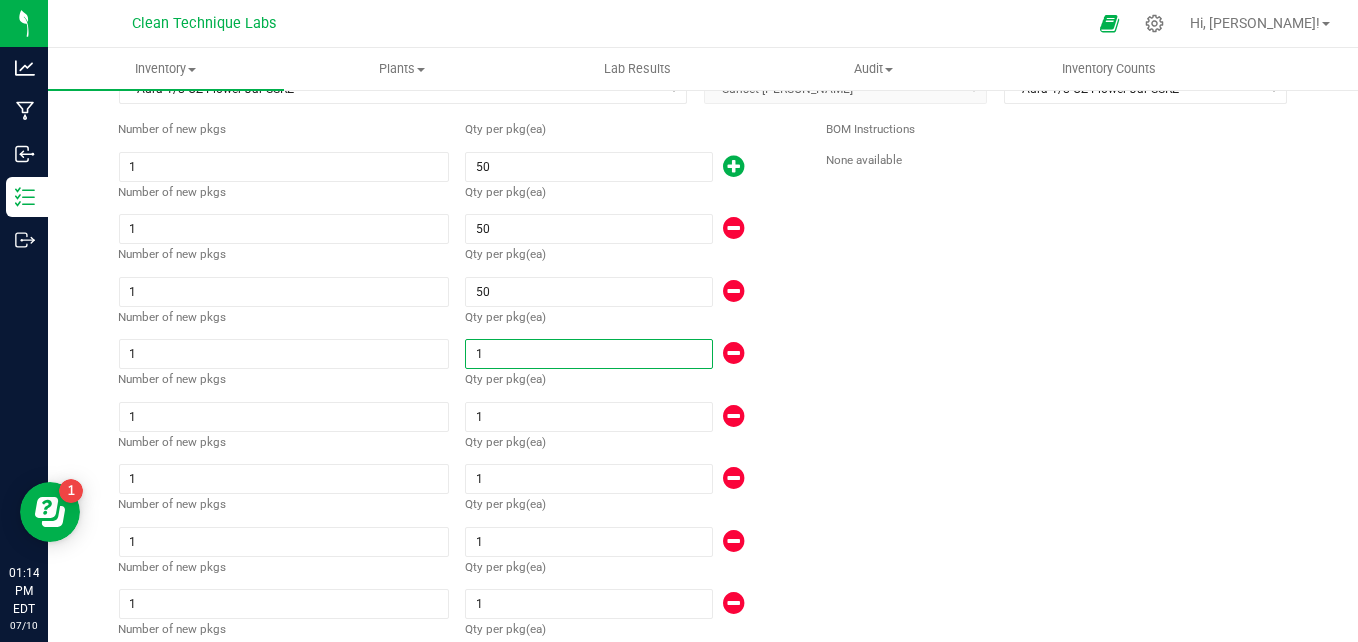 click on "1" at bounding box center (588, 354) 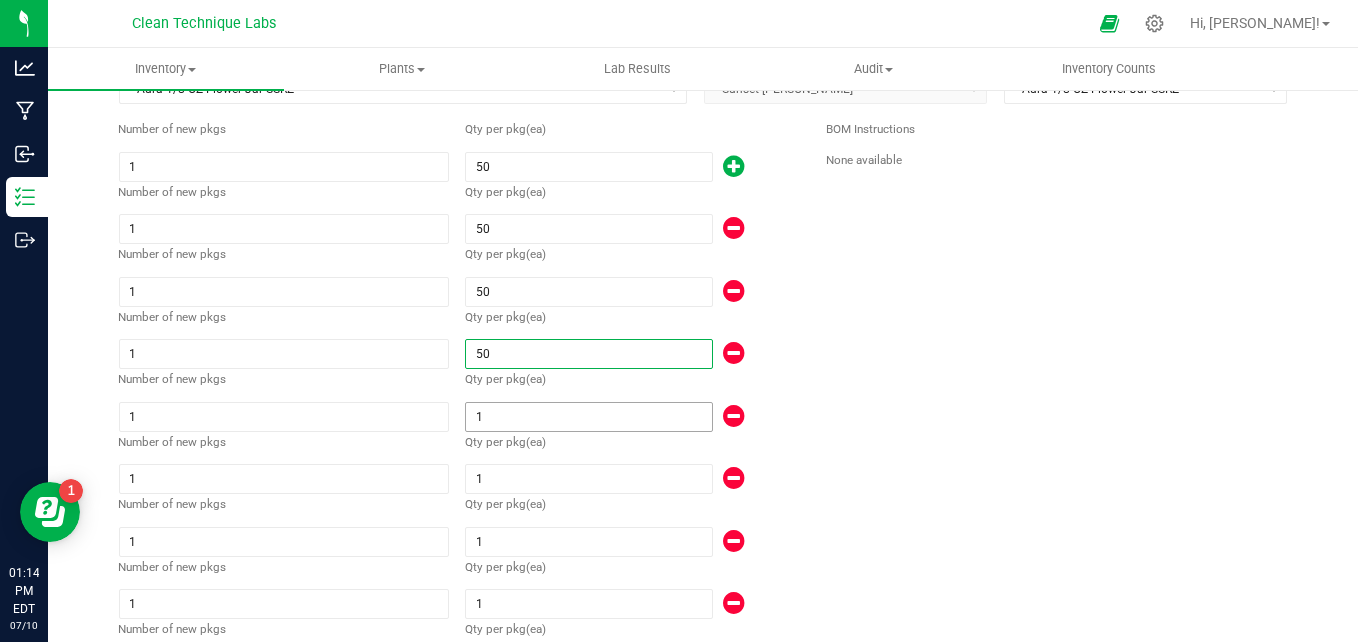 type on "50" 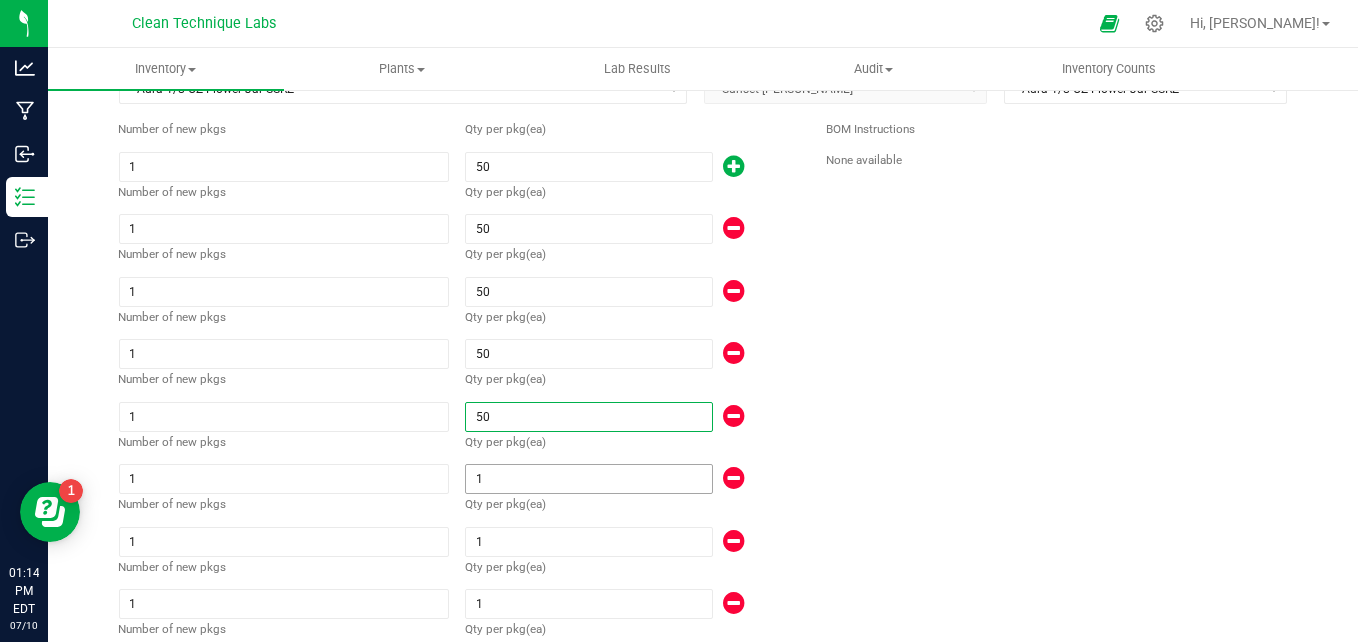 type on "50" 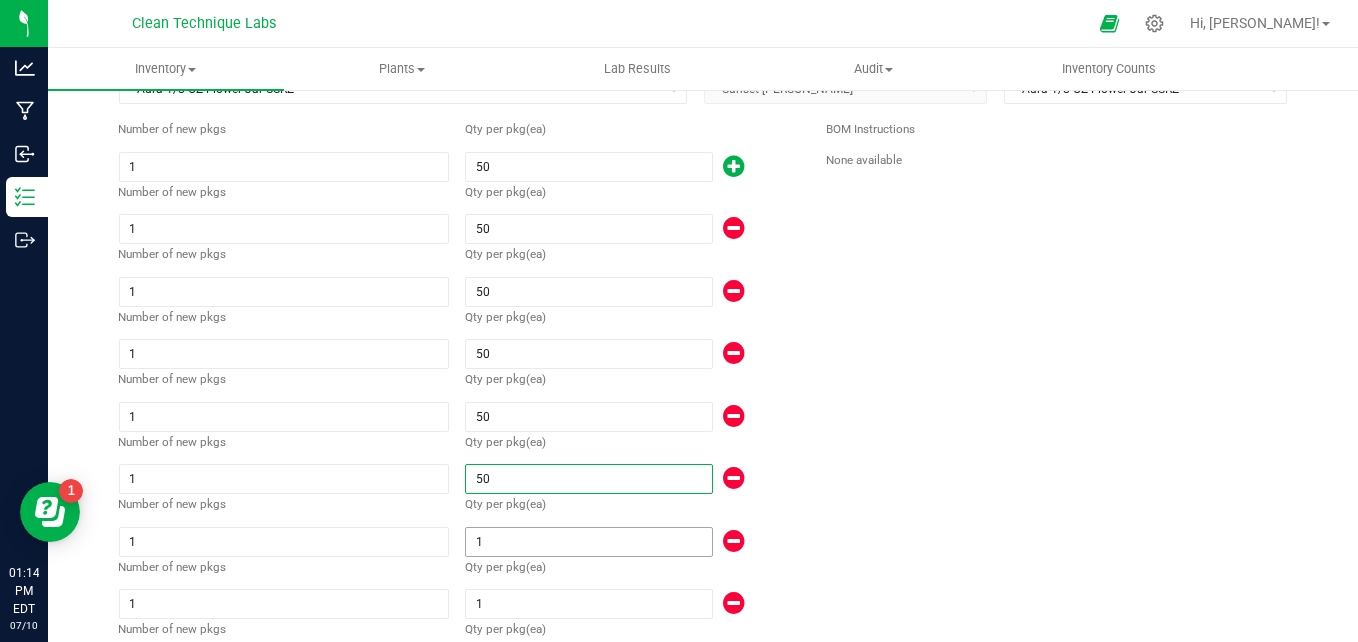type on "50" 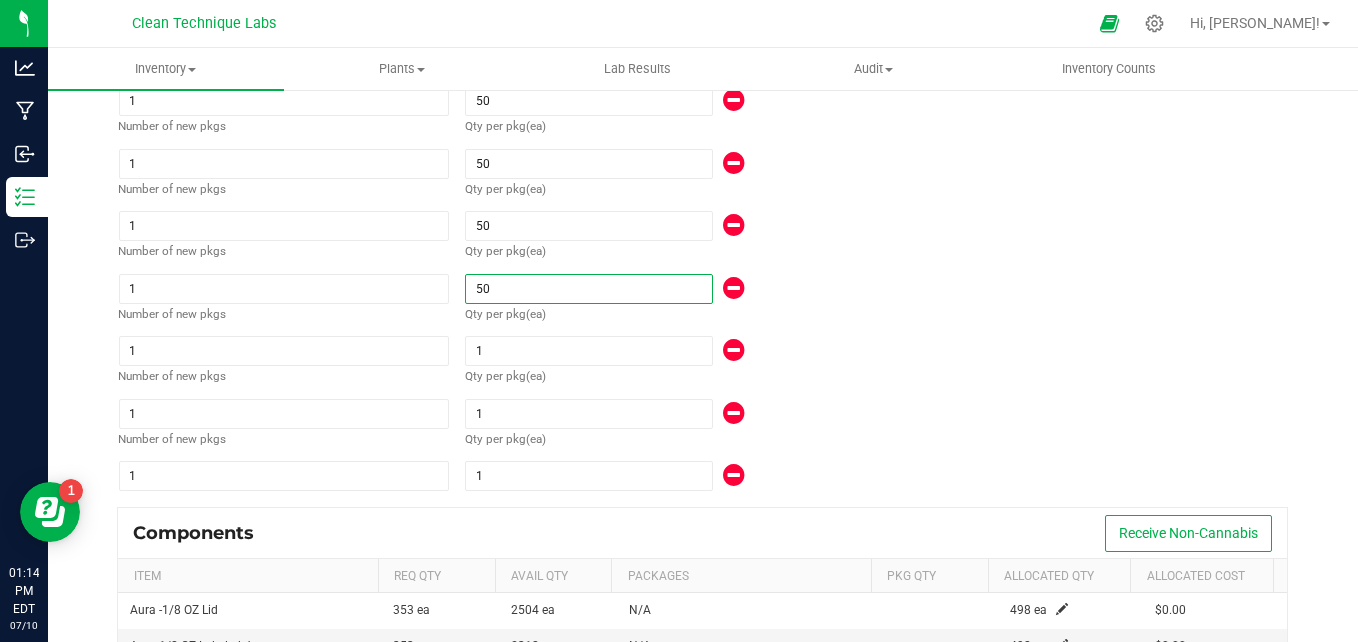 scroll, scrollTop: 379, scrollLeft: 0, axis: vertical 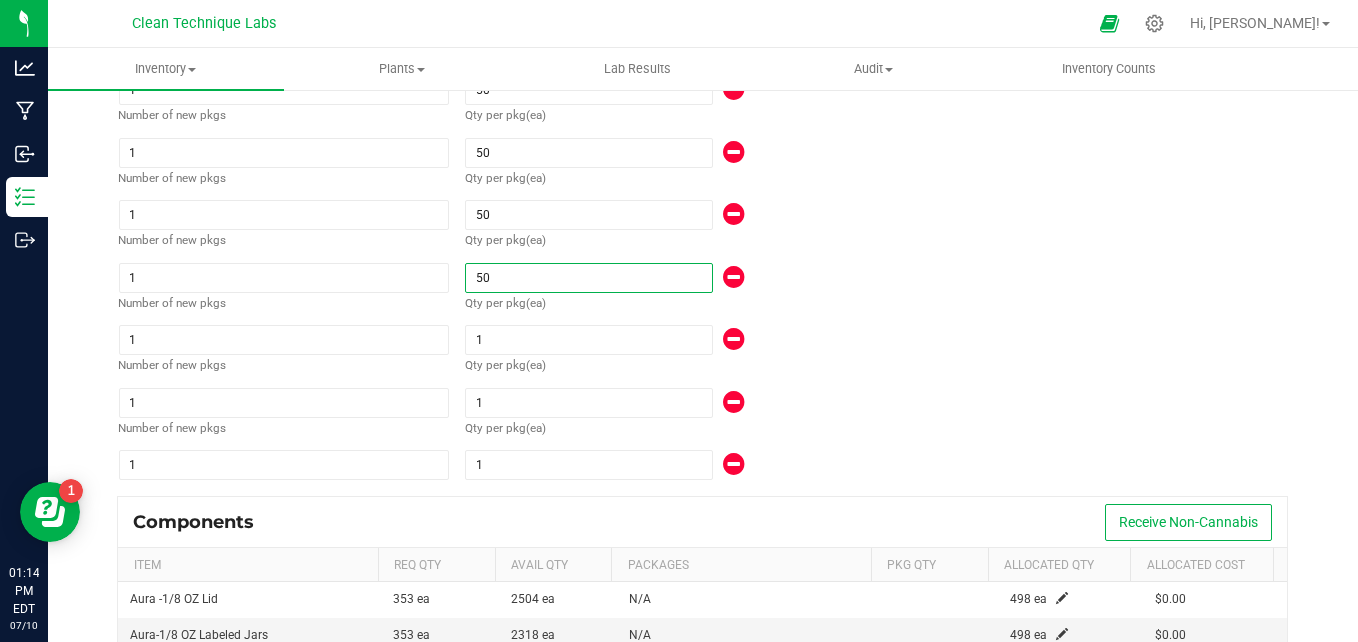 type on "50" 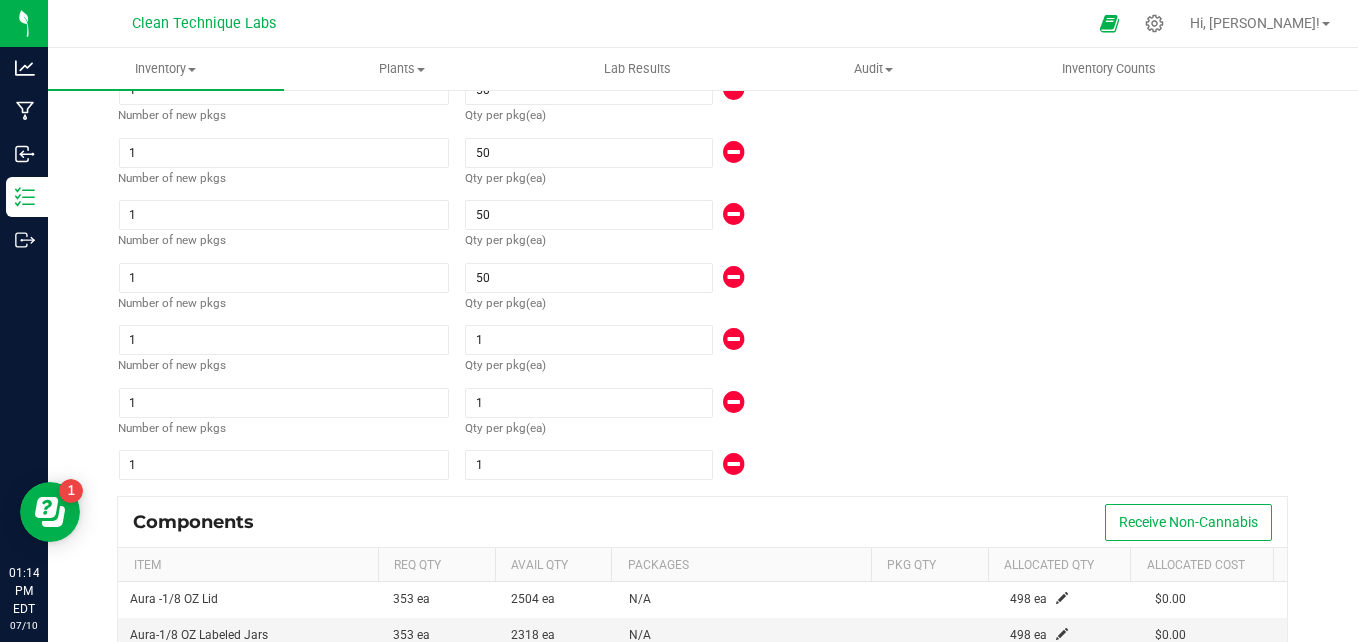 click on "Qty per pkg    (ea)  1" at bounding box center (631, 325) 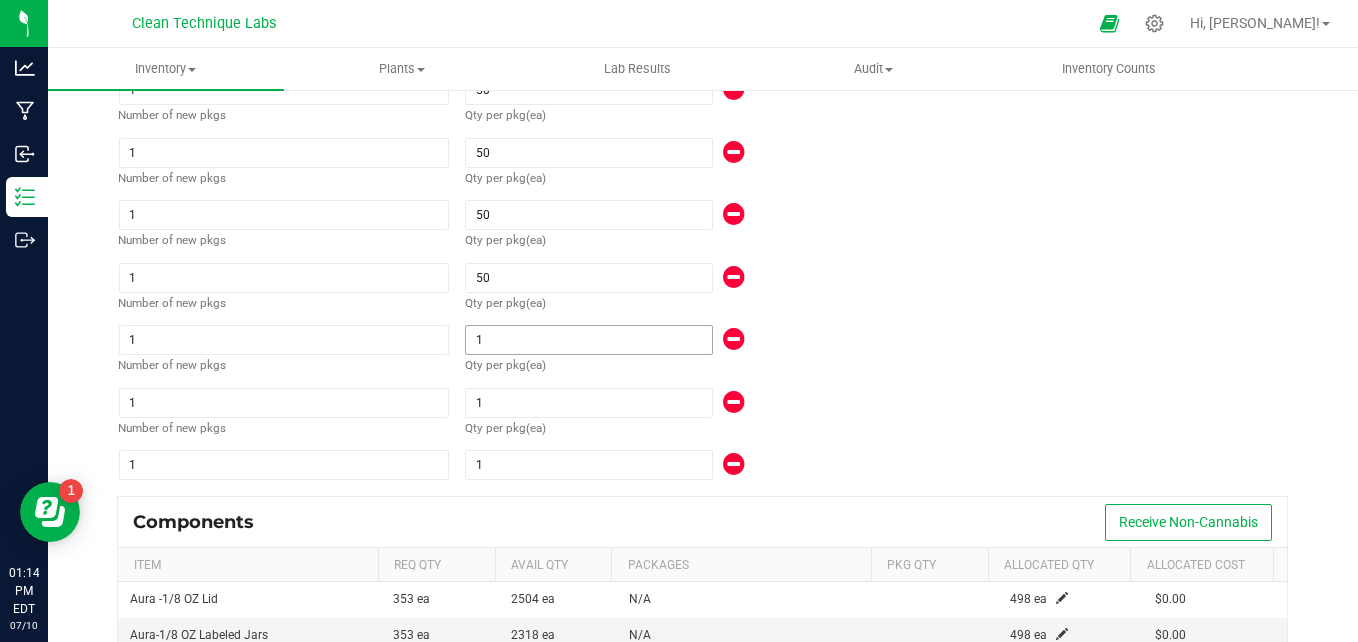 click on "1" at bounding box center (588, 340) 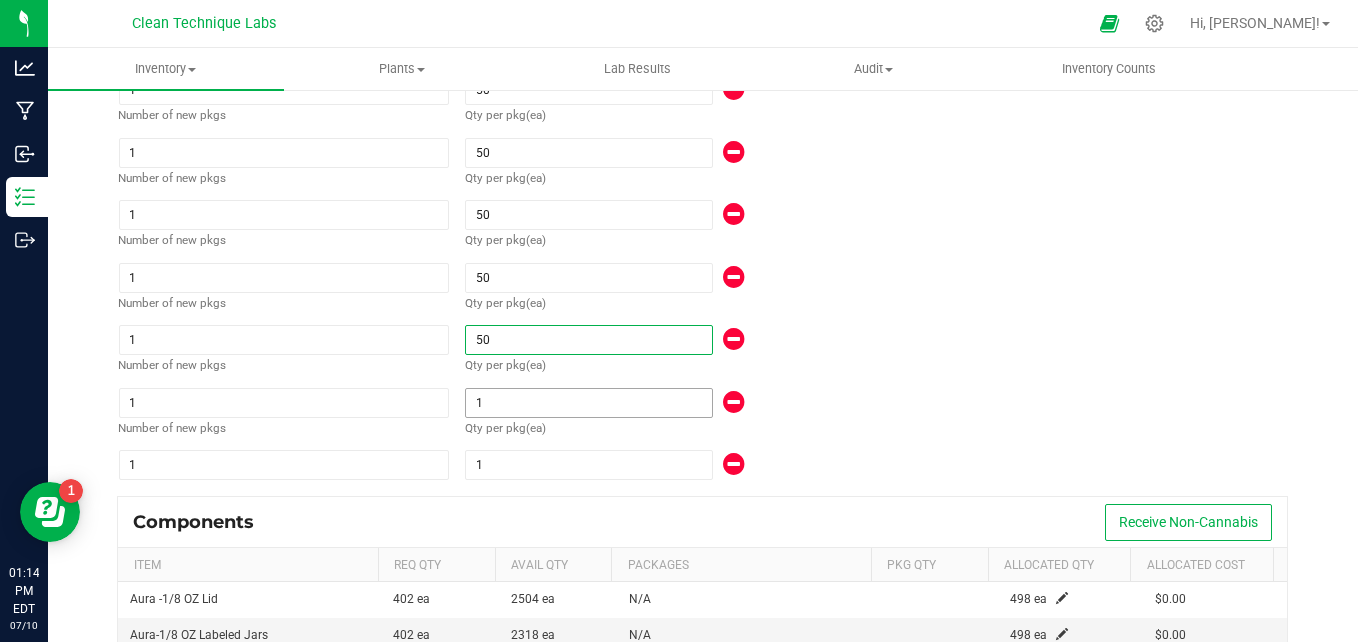 type on "50" 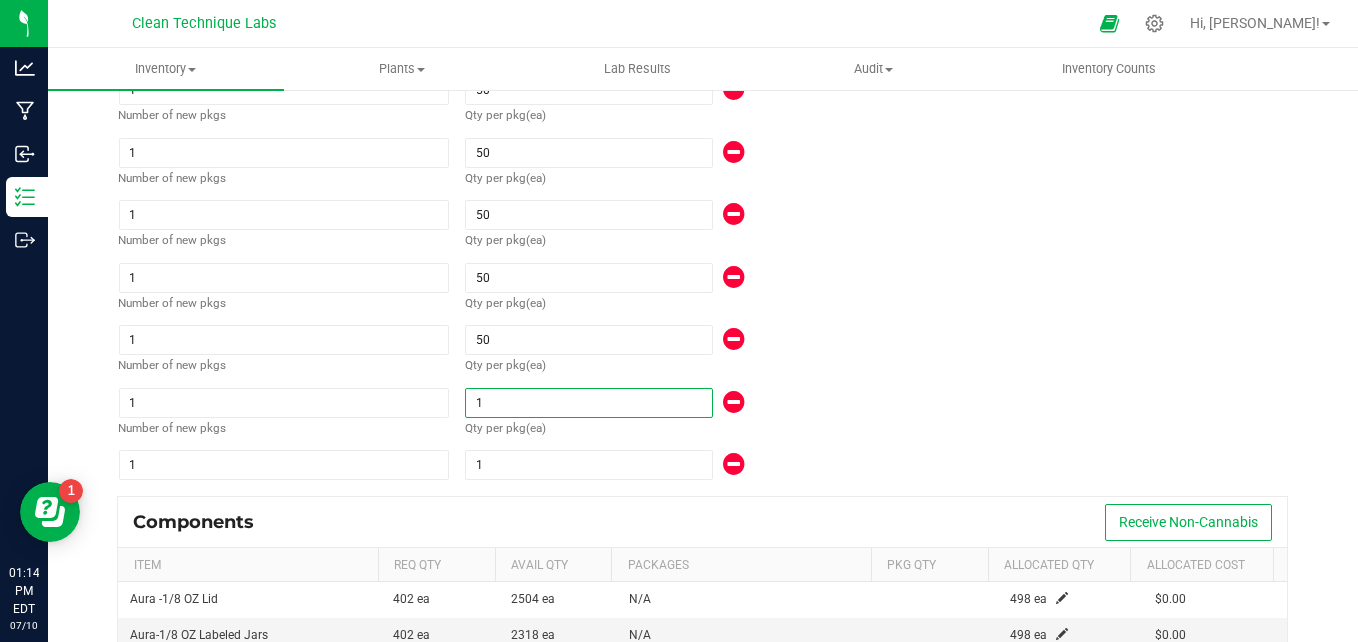 click on "1" at bounding box center [588, 403] 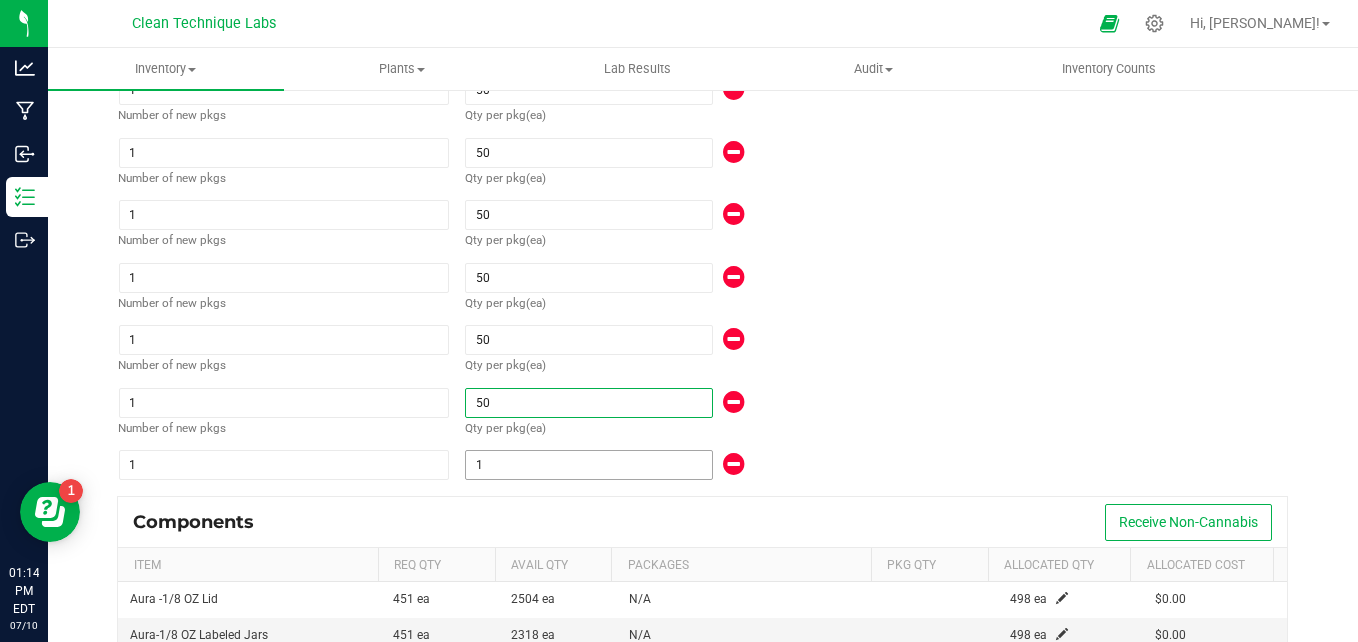 type on "50" 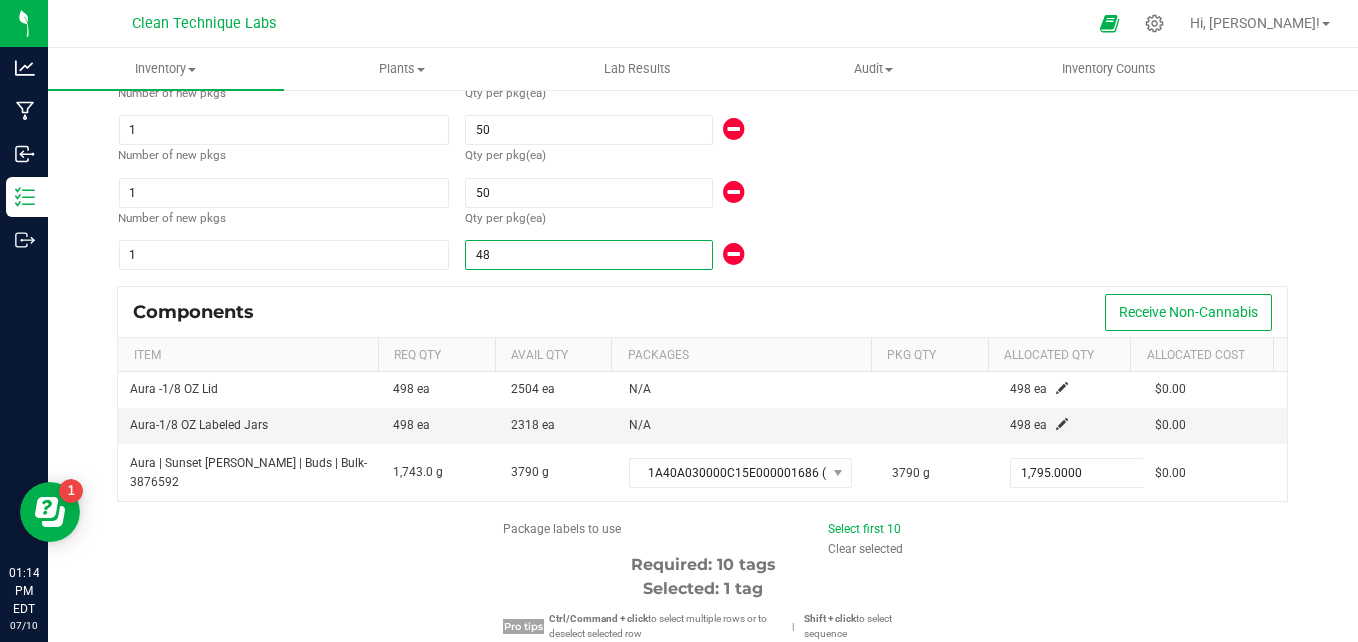 scroll, scrollTop: 603, scrollLeft: 0, axis: vertical 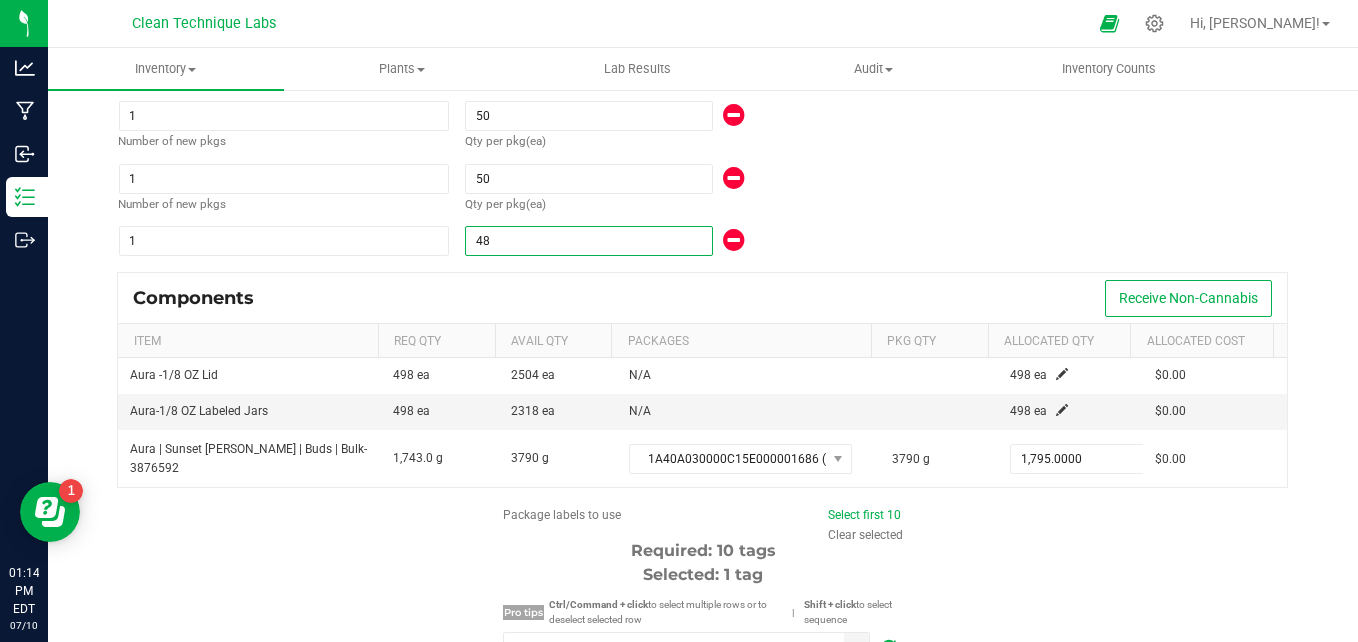 type on "48" 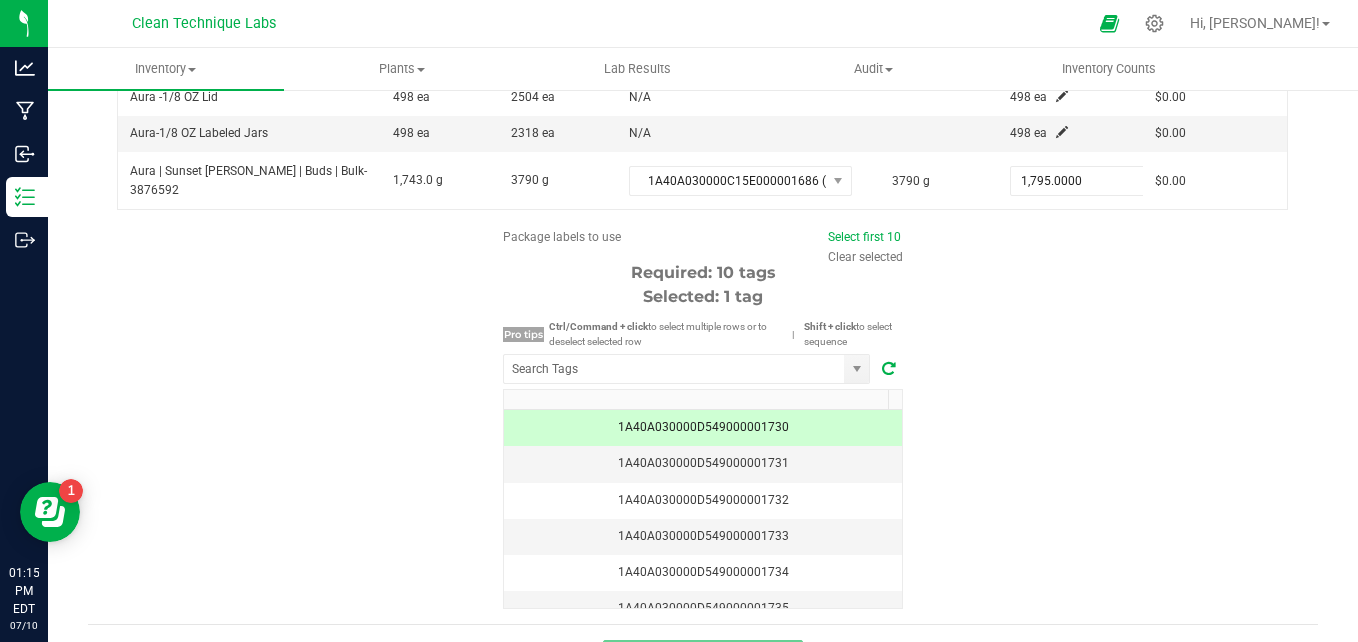 scroll, scrollTop: 930, scrollLeft: 0, axis: vertical 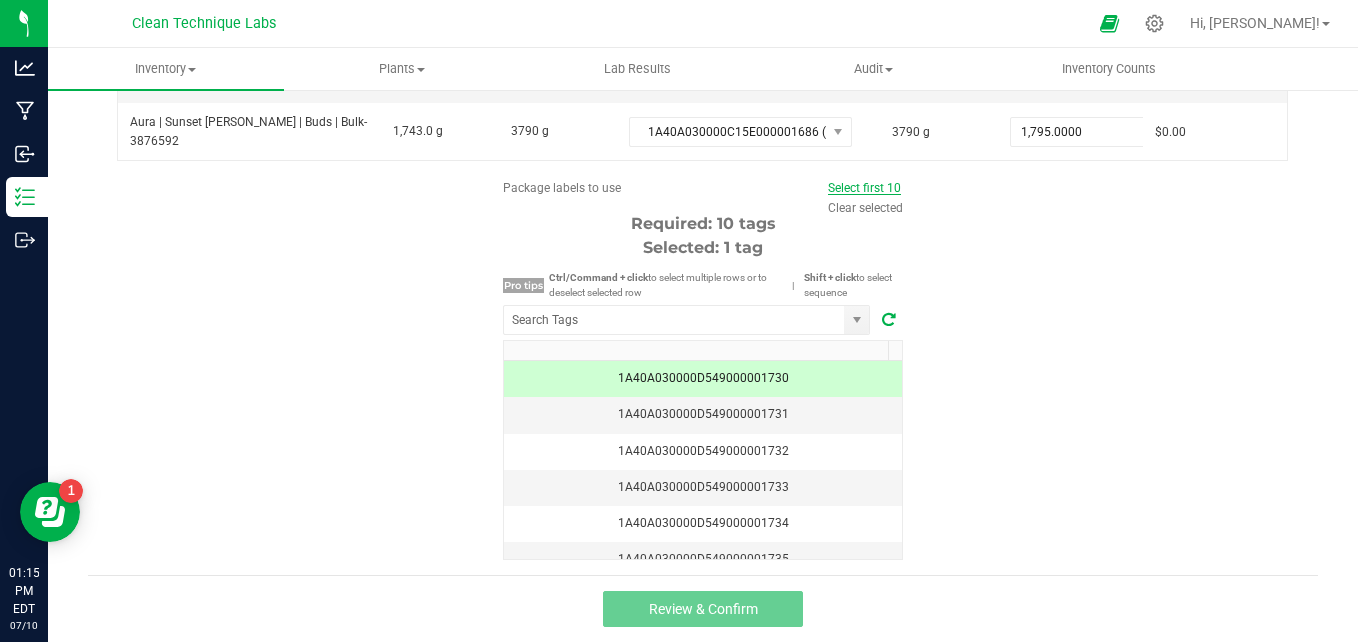 click on "Select first 10" at bounding box center [864, 188] 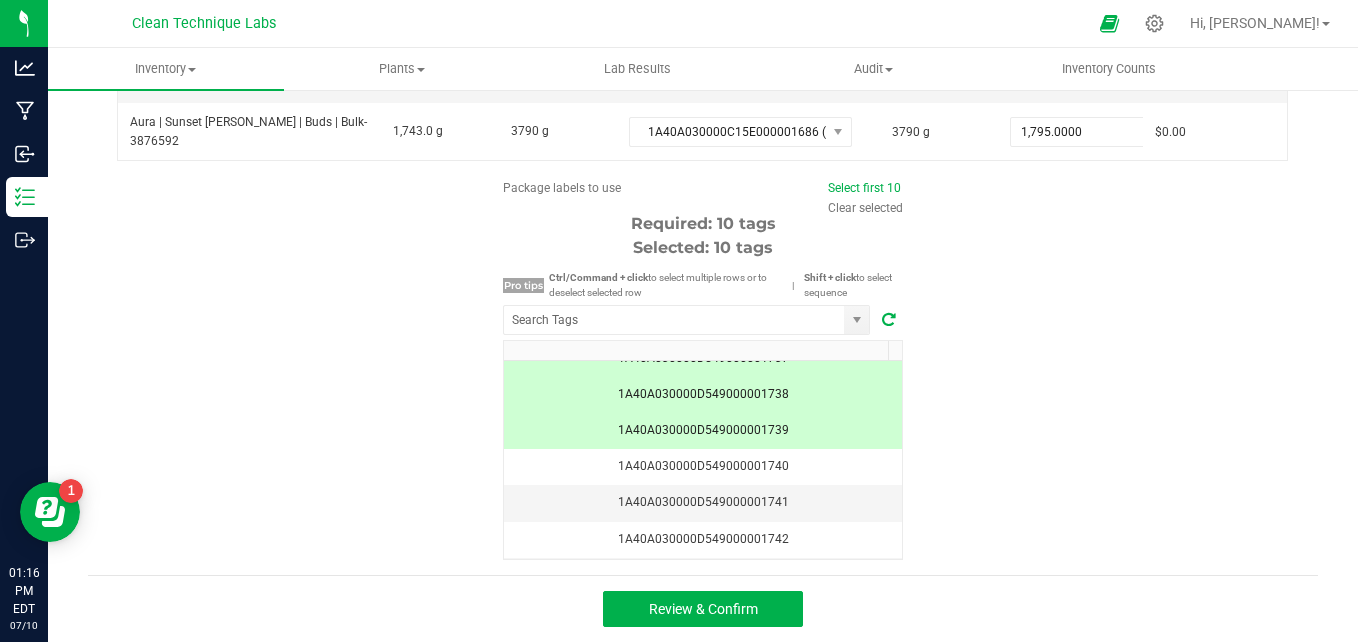 scroll, scrollTop: 280, scrollLeft: 0, axis: vertical 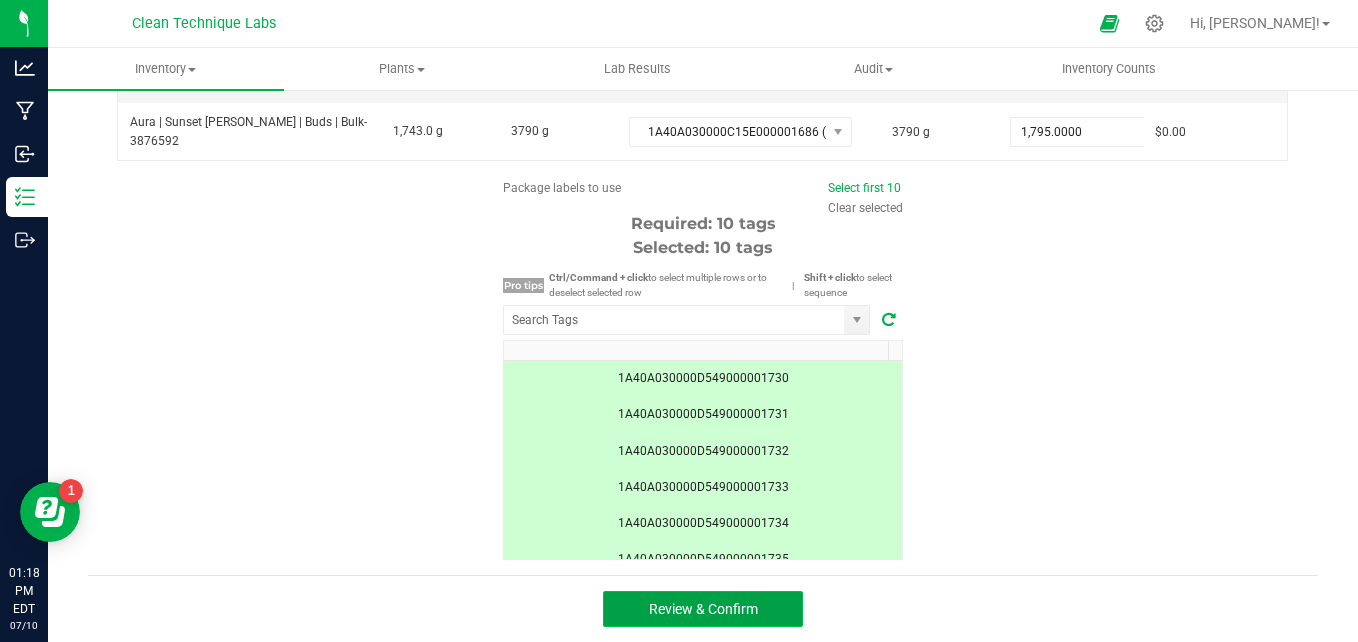 click on "Review & Confirm" at bounding box center [703, 609] 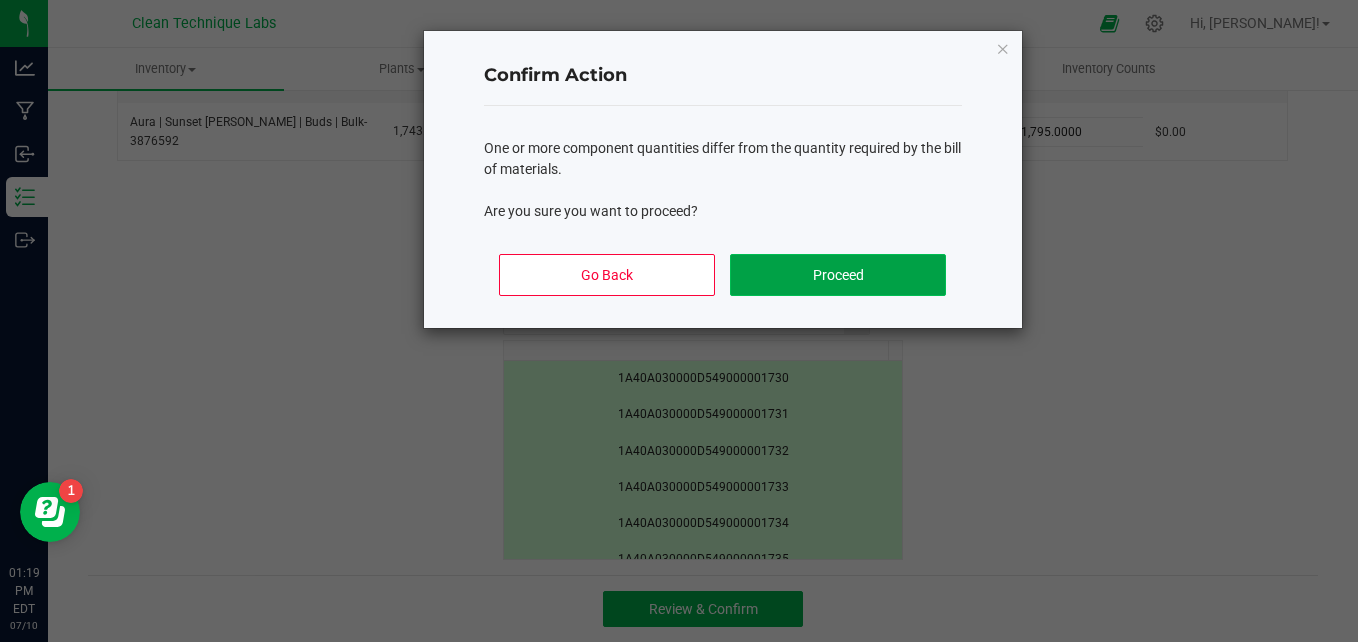 click on "Proceed" 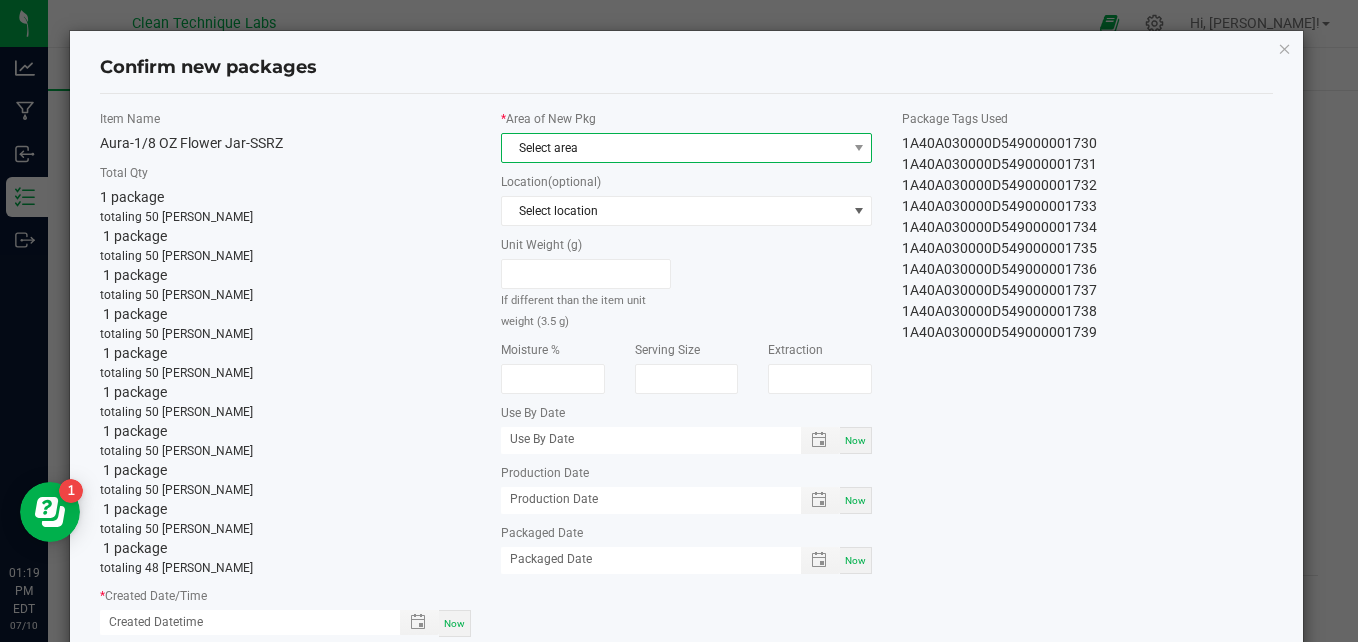 click on "Select area" at bounding box center (674, 148) 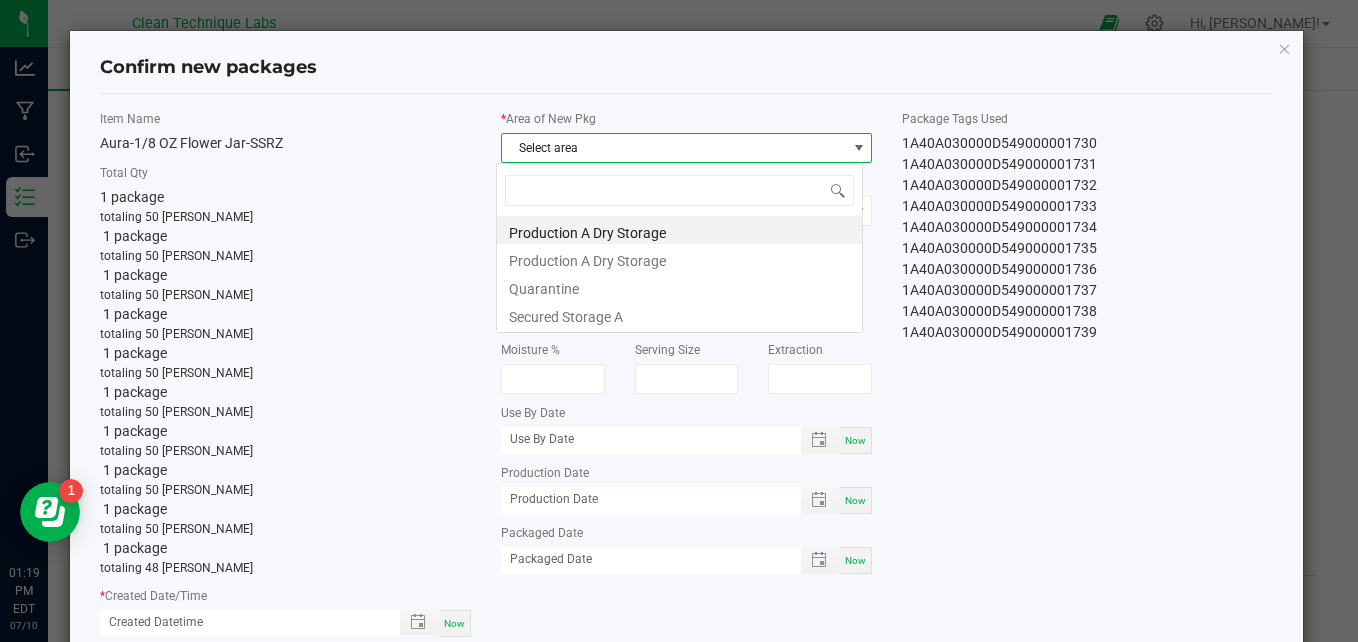 scroll, scrollTop: 99970, scrollLeft: 99633, axis: both 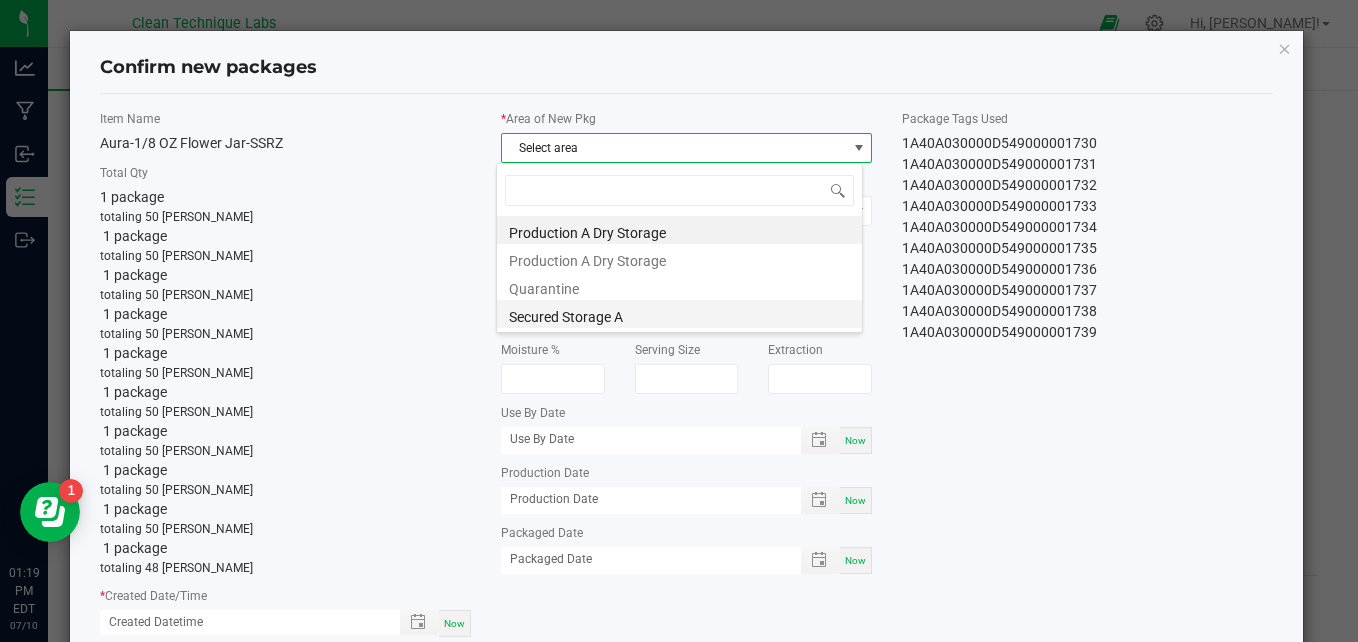 click on "Secured Storage A" at bounding box center [679, 314] 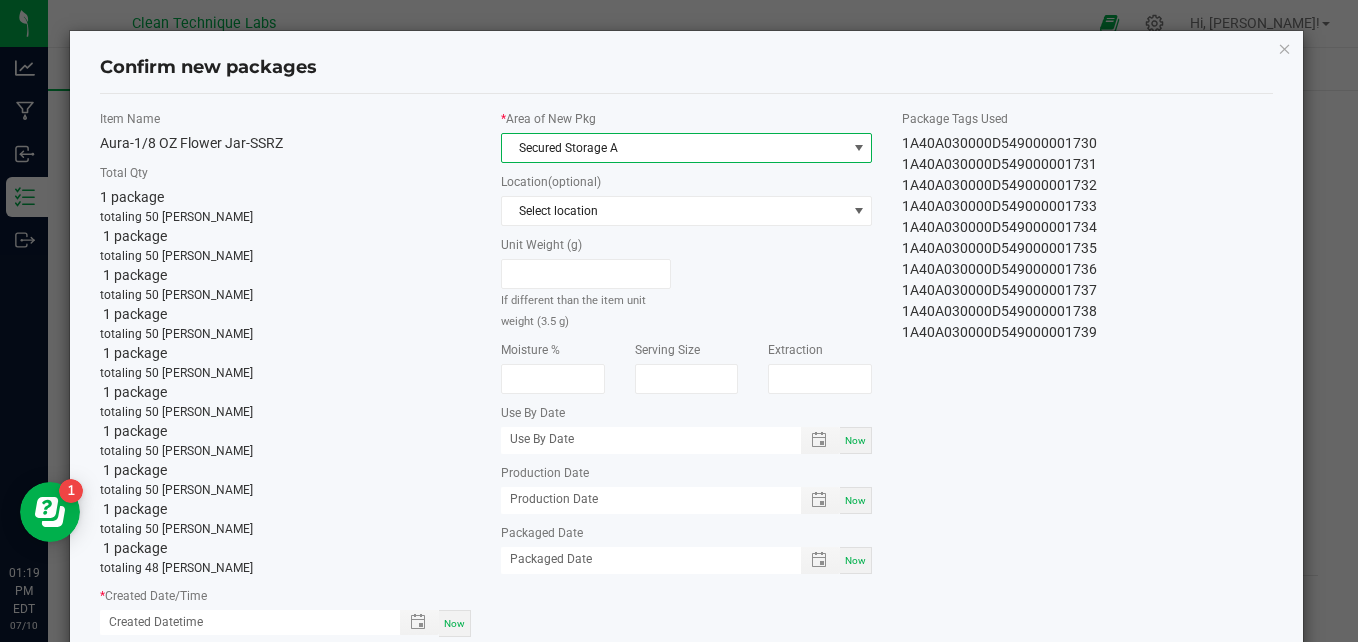 click on "1A40A030000D549000001737" 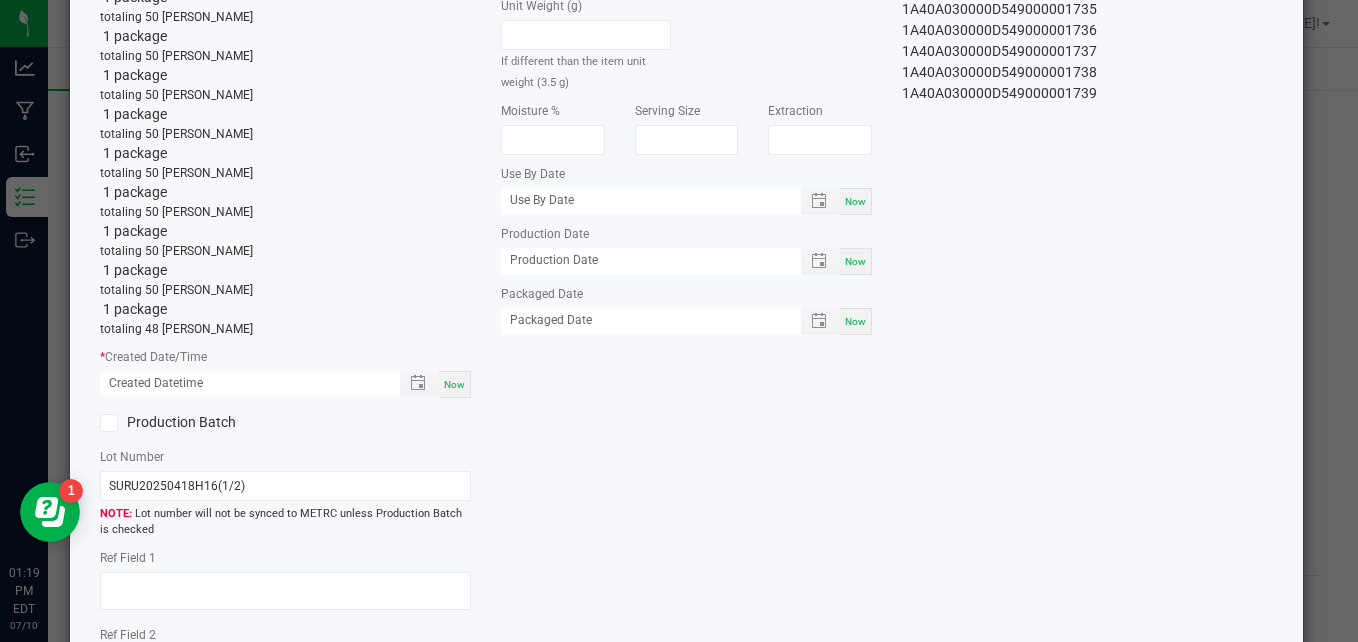 scroll, scrollTop: 240, scrollLeft: 0, axis: vertical 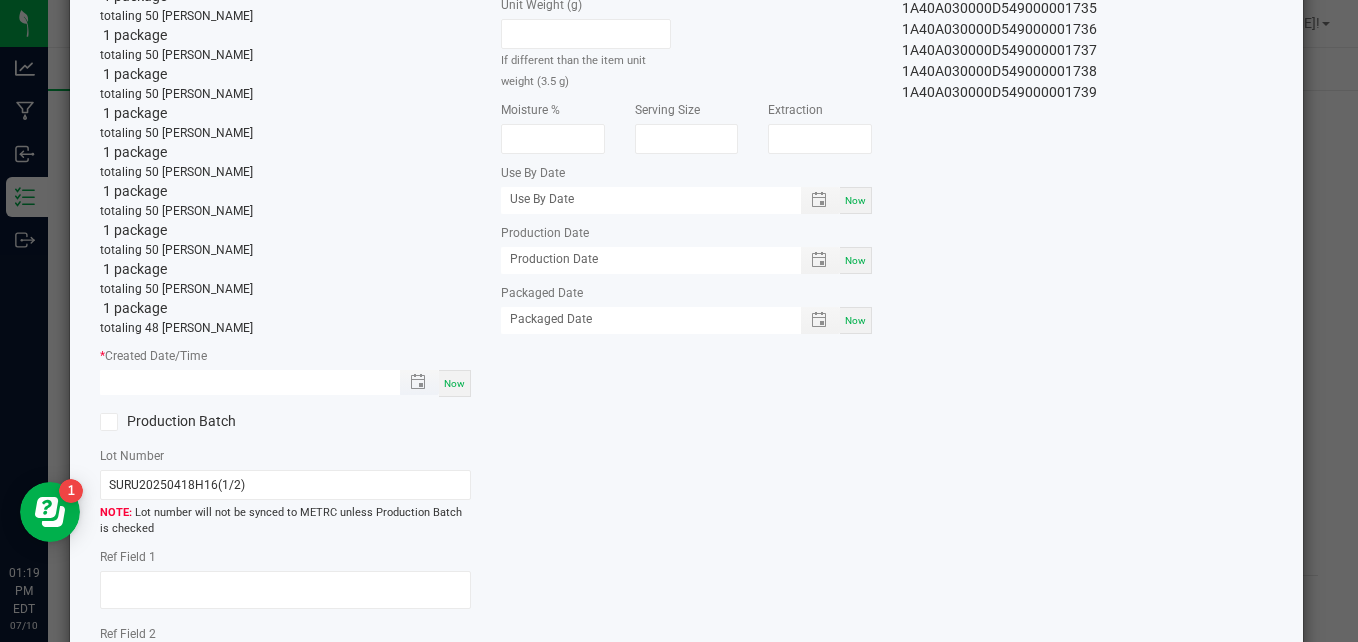 type on "month/day/year hour:minute AM" 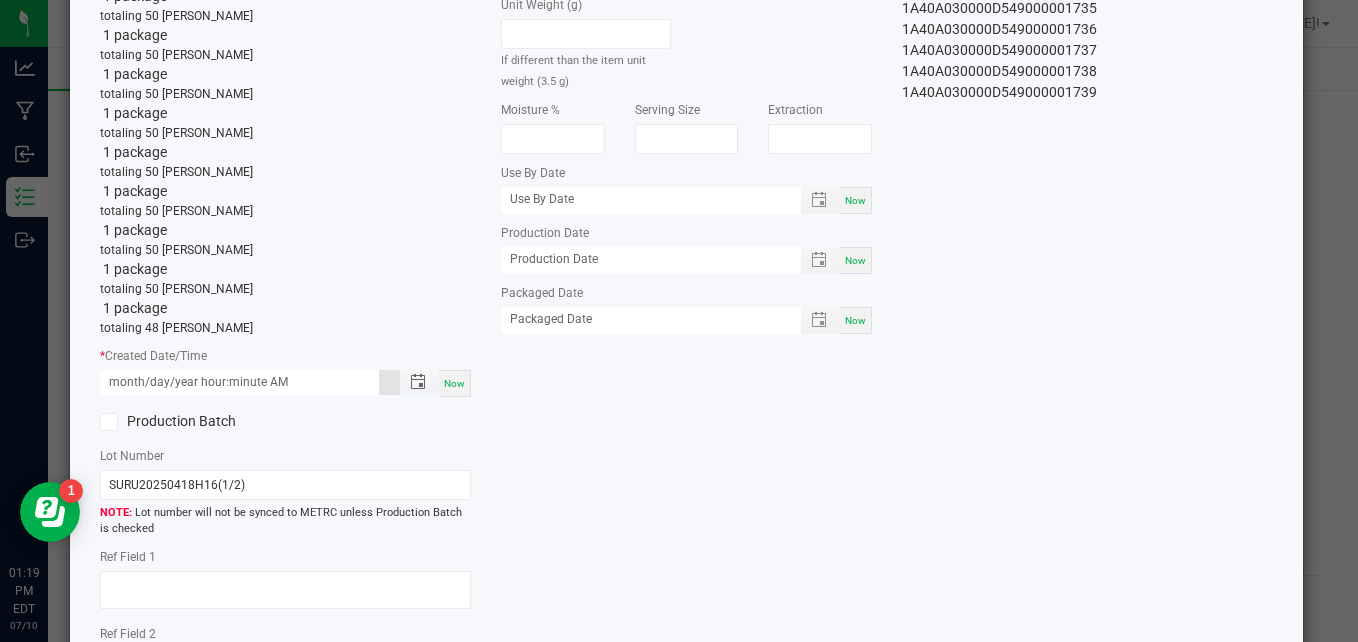 click on "month/day/year hour:minute AM" at bounding box center (239, 382) 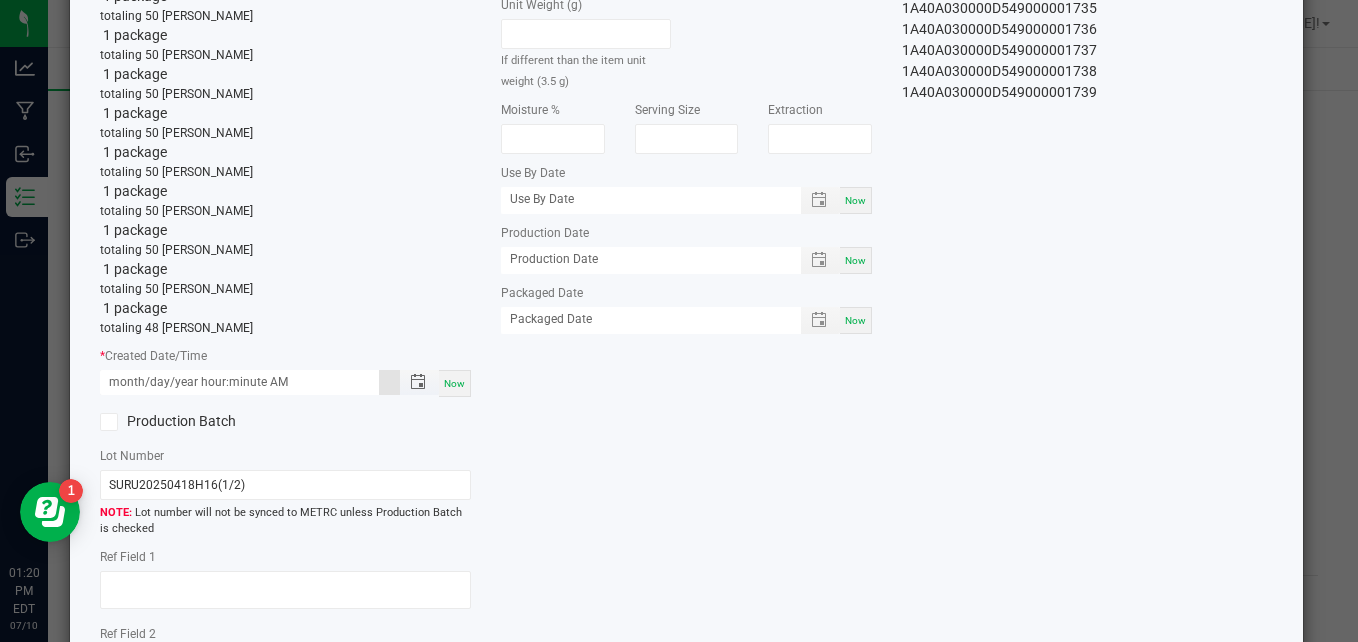 drag, startPoint x: 289, startPoint y: 381, endPoint x: 98, endPoint y: 381, distance: 191 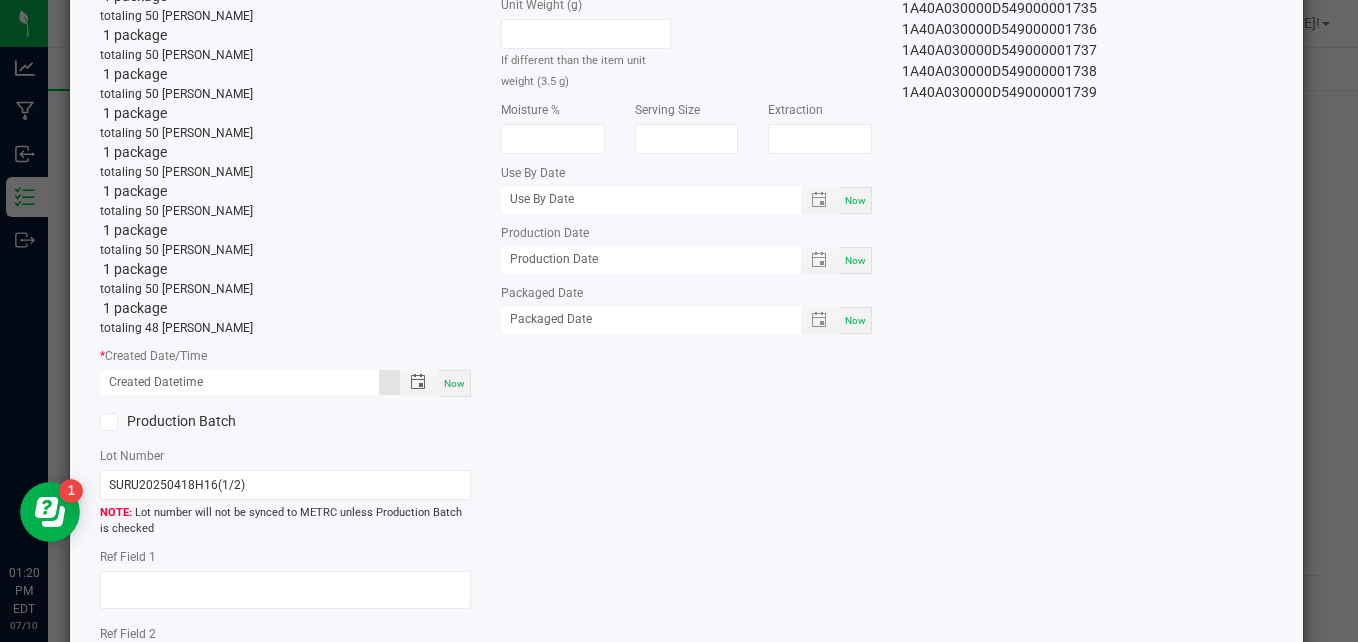 click on "Now" at bounding box center (454, 383) 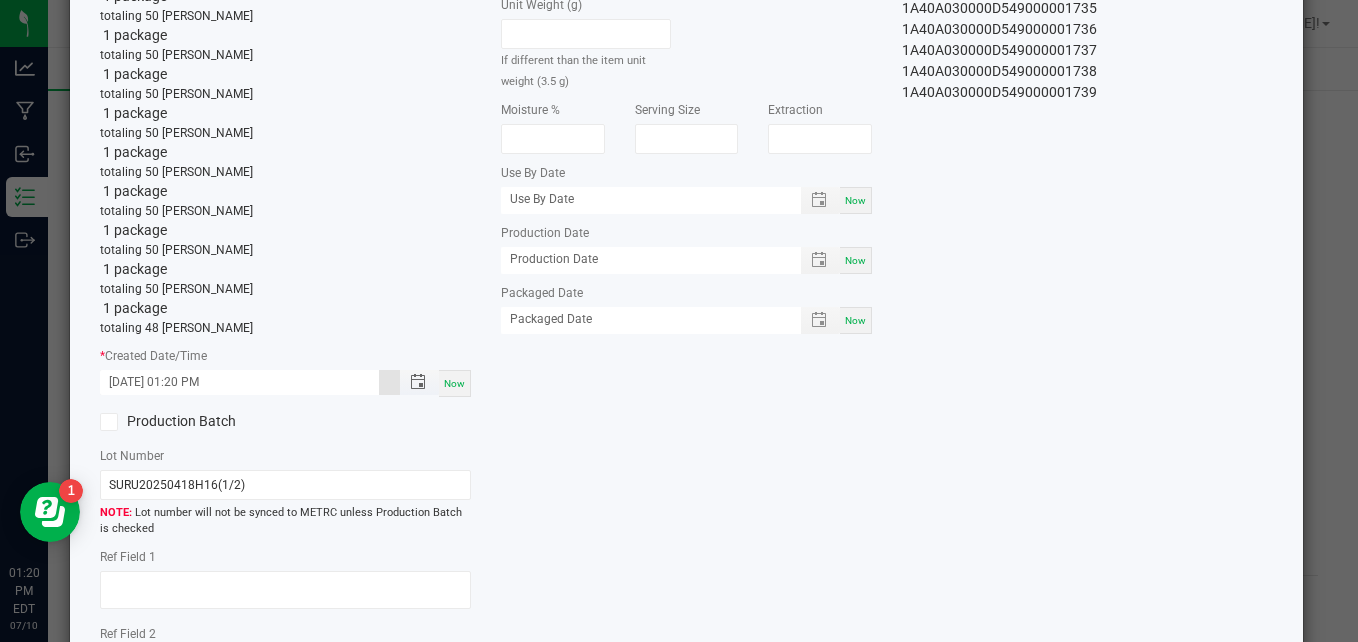 click on "07/10/2025 01:20 PM" at bounding box center (239, 382) 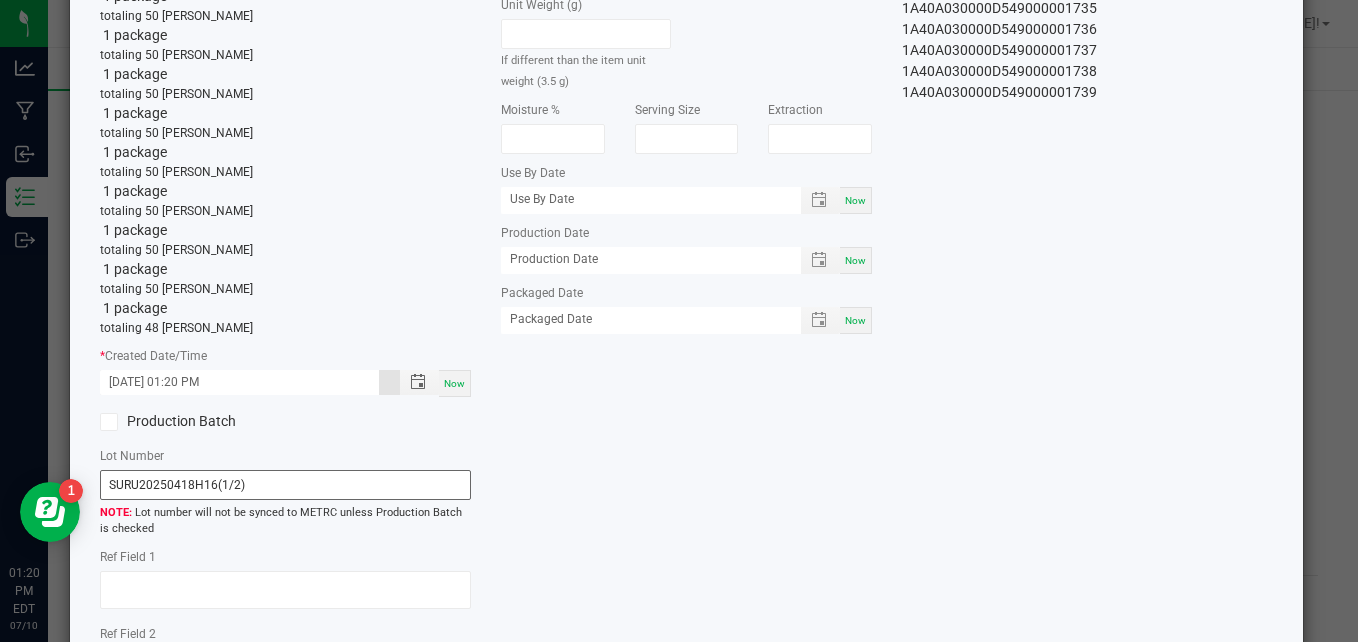 type on "07/03/2025 01:20 PM" 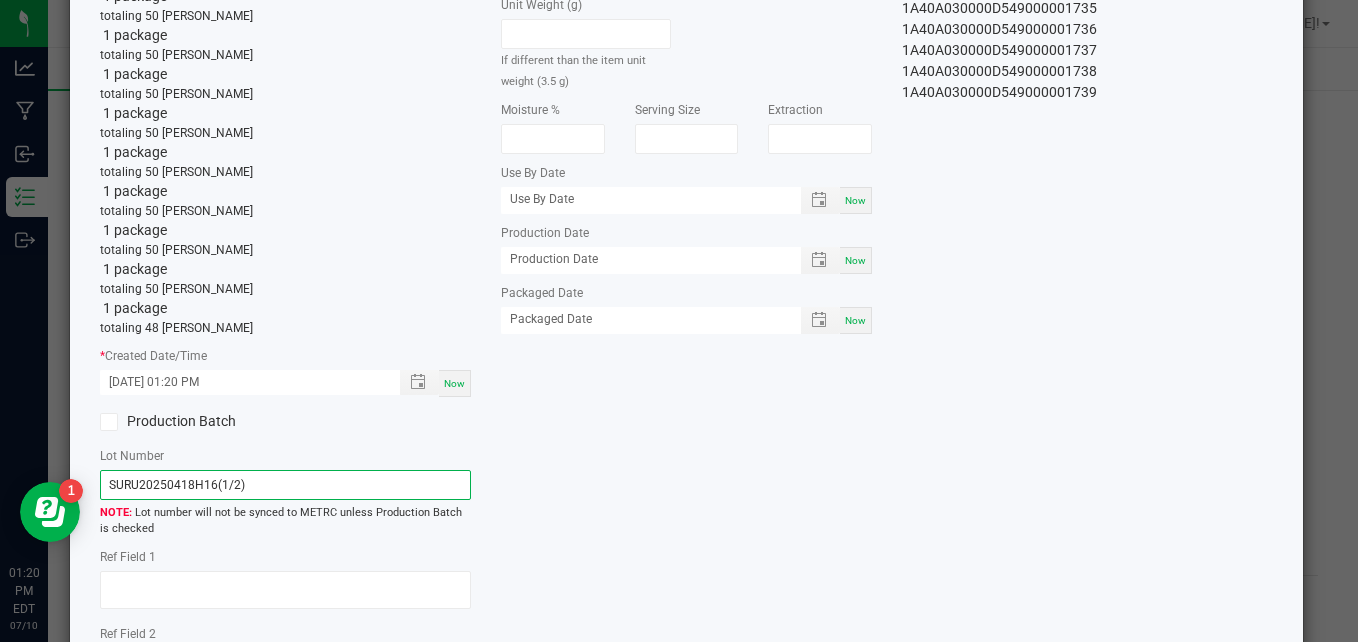 drag, startPoint x: 268, startPoint y: 485, endPoint x: 97, endPoint y: 487, distance: 171.01169 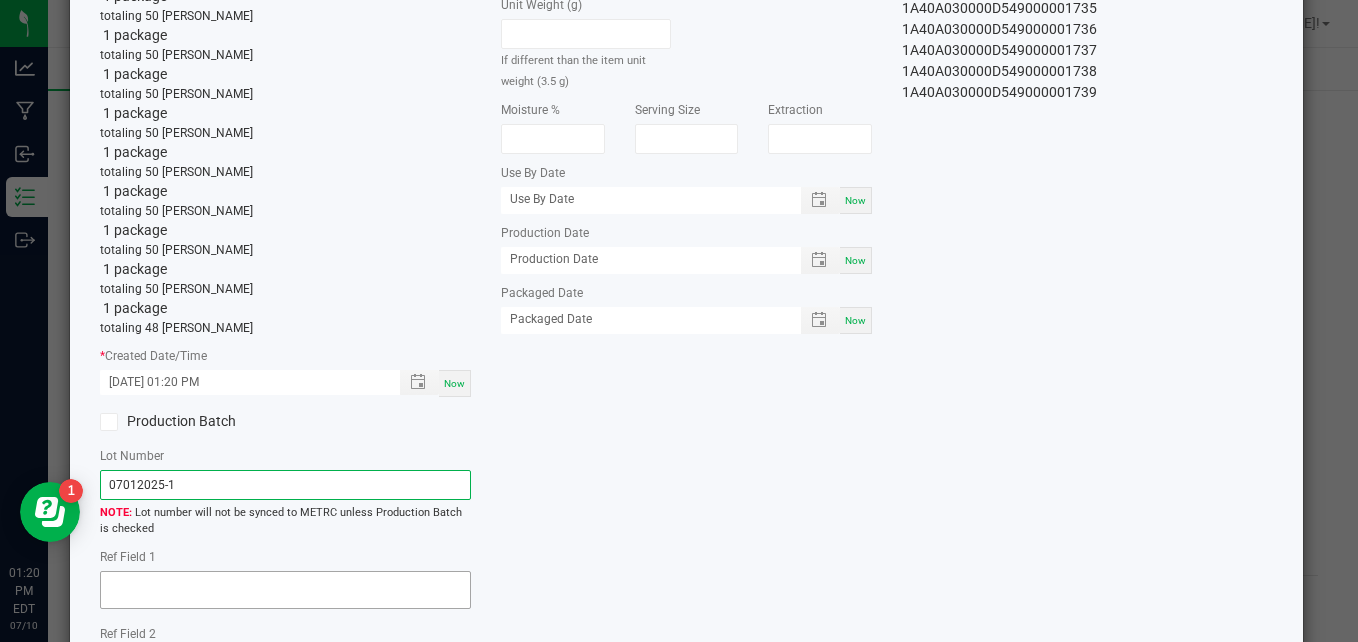 type on "07012025-1" 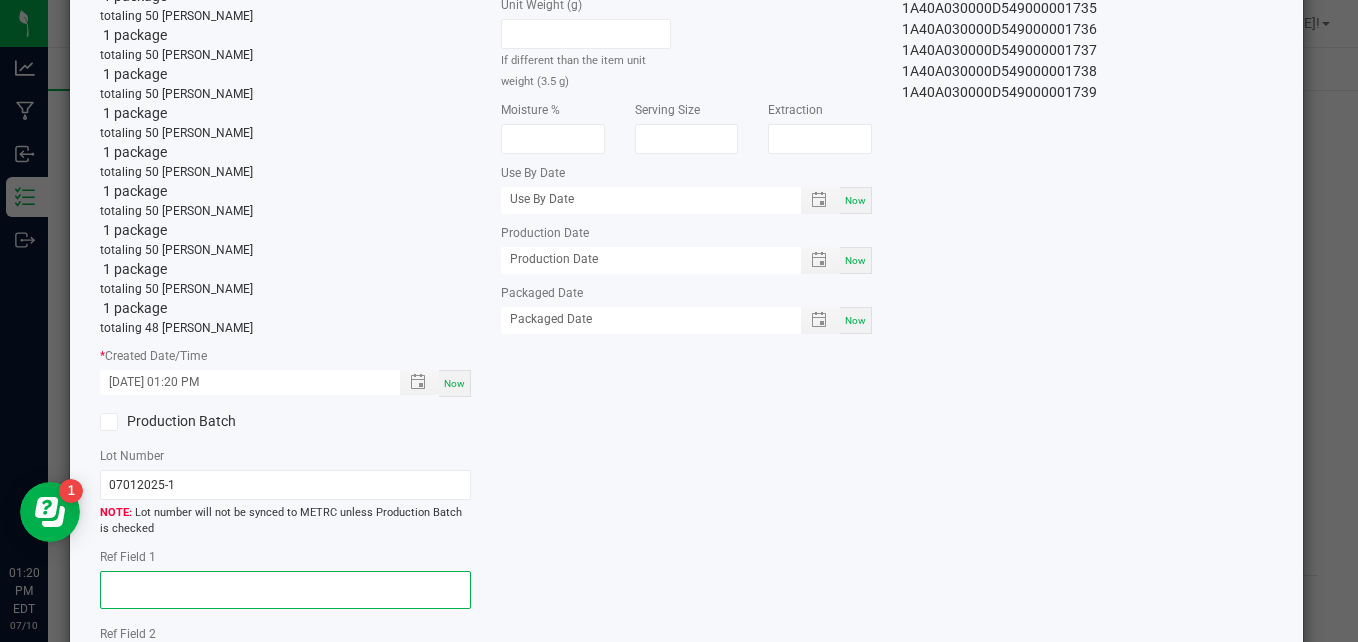 click 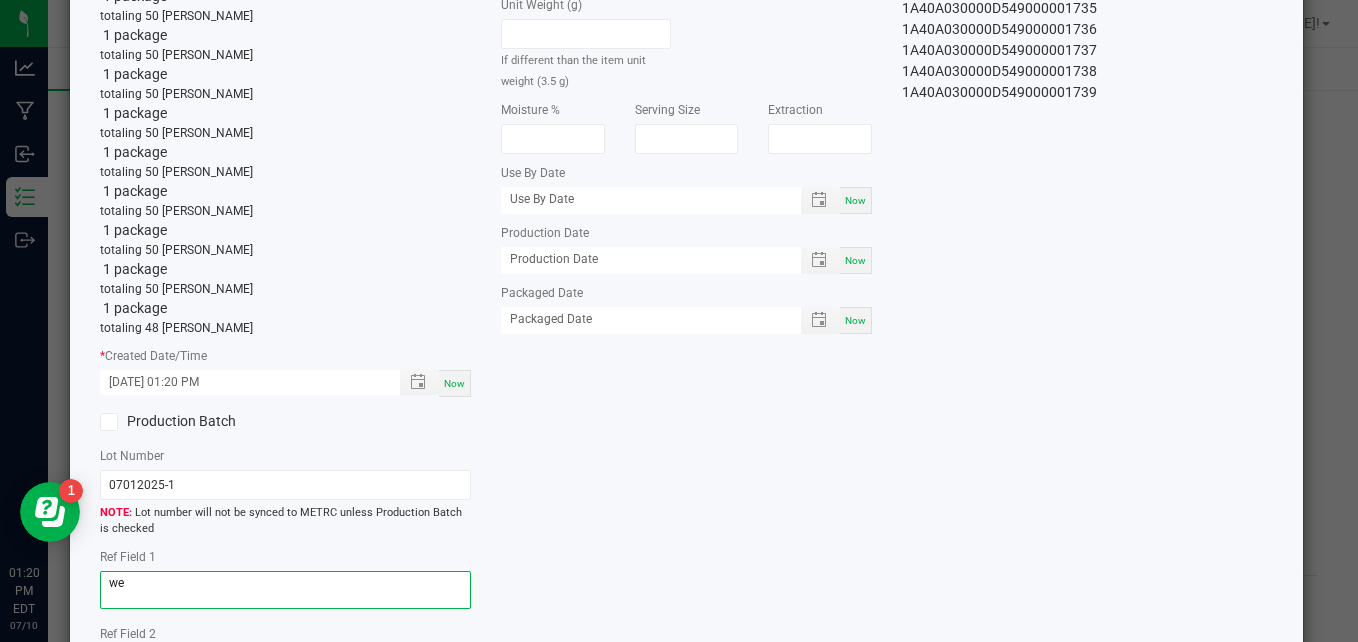 type on "w" 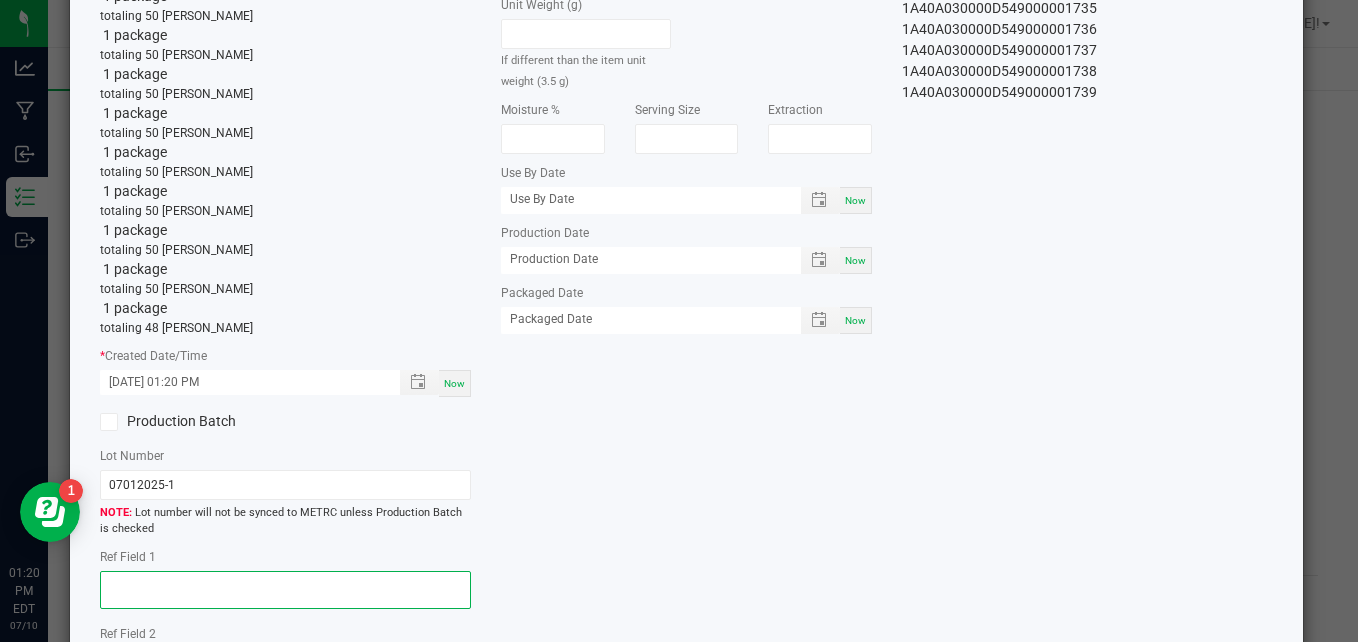 click 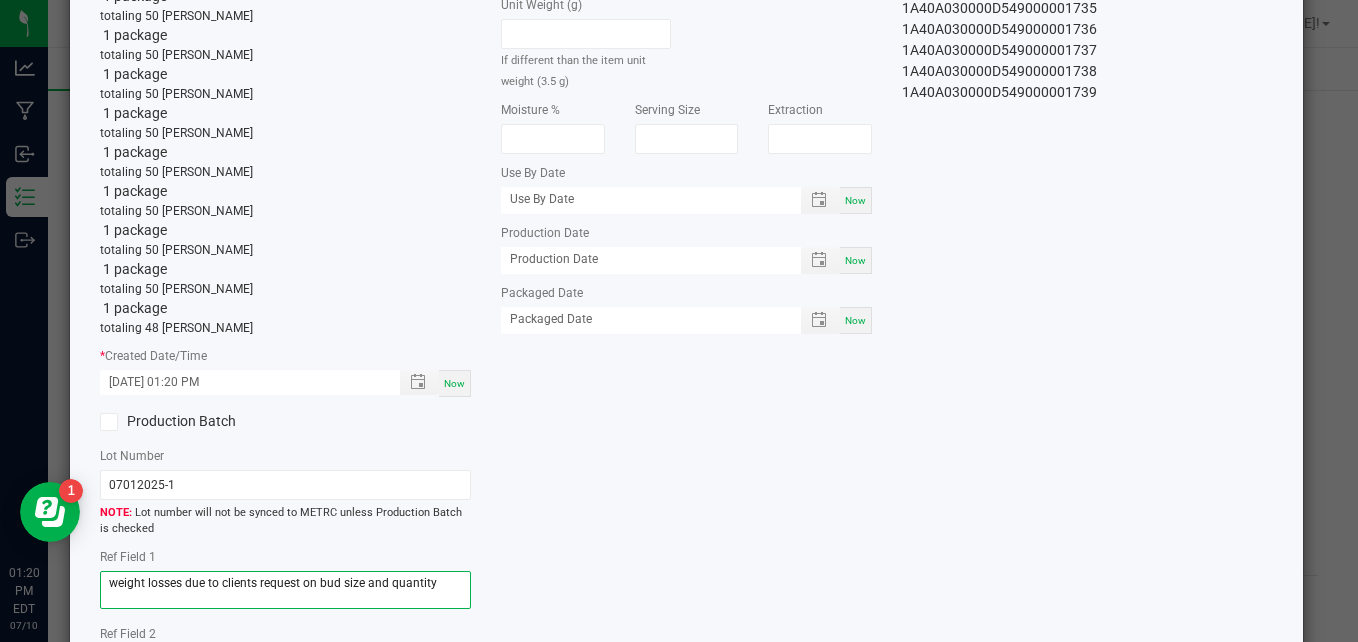 type on "weight losses due to clients request on bud size and quantity" 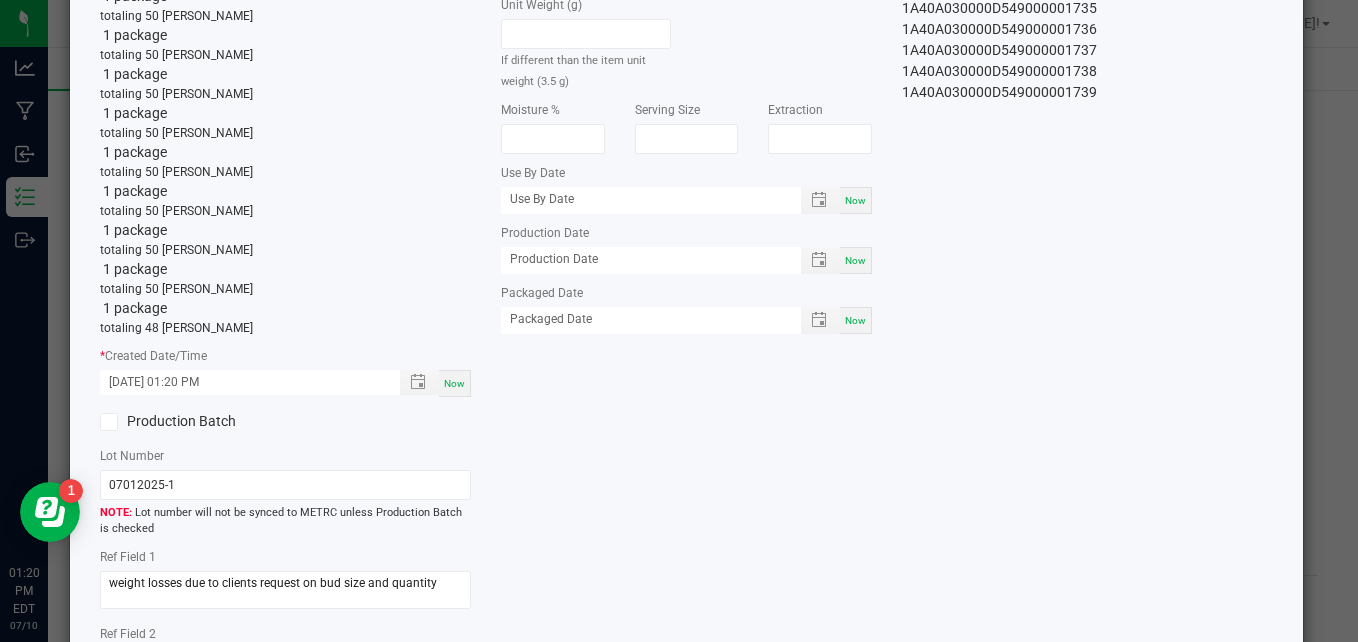 click on "Item Name   Aura-1/8 OZ Flower Jar-SSRZ   Total Qty  1 package  totaling 50 eaches   1 package  totaling 50 eaches   1 package  totaling 50 eaches   1 package  totaling 50 eaches   1 package  totaling 50 eaches   1 package  totaling 50 eaches   1 package  totaling 50 eaches   1 package  totaling 50 eaches   1 package  totaling 50 eaches   1 package  totaling 48 eaches  *   Created Date/Time  07/03/2025 01:20 PM Now  Production Batch   Lot Number  07012025-1  Lot number will not be synced to METRC unless Production Batch is checked   Ref Field 1  weight losses due to clients request on bud size and quantity  Ref Field 2                    Ref Field 3                    *   Area of New Pkg  Secured Storage A  Location  (optional) Select location  Unit Weight (g)   If different than the item unit weight (3.5 g)   Moisture %   Serving Size   Extraction   Use By Date  Now  Production Date  Now  Packaged Date  Now  Package Tags Used   1A40A030000D549000001730   1A40A030000D549000001731" 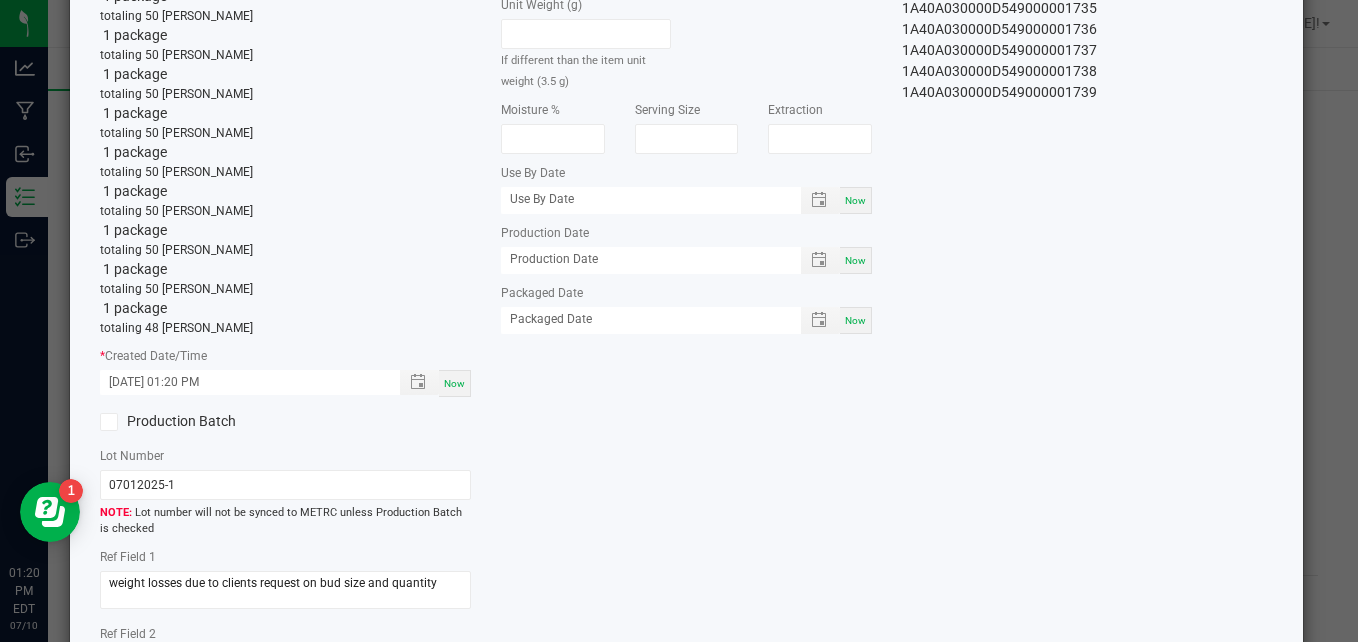 click on "Item Name   Aura-1/8 OZ Flower Jar-SSRZ   Total Qty  1 package  totaling 50 eaches   1 package  totaling 50 eaches   1 package  totaling 50 eaches   1 package  totaling 50 eaches   1 package  totaling 50 eaches   1 package  totaling 50 eaches   1 package  totaling 50 eaches   1 package  totaling 50 eaches   1 package  totaling 50 eaches   1 package  totaling 48 eaches  *   Created Date/Time  07/03/2025 01:20 PM Now  Production Batch   Lot Number  07012025-1  Lot number will not be synced to METRC unless Production Batch is checked   Ref Field 1  weight losses due to clients request on bud size and quantity  Ref Field 2                    Ref Field 3                    *   Area of New Pkg  Secured Storage A  Location  (optional) Select location  Unit Weight (g)   If different than the item unit weight (3.5 g)   Moisture %   Serving Size   Extraction   Use By Date  Now  Production Date  Now  Packaged Date  Now  Package Tags Used   1A40A030000D549000001730   1A40A030000D549000001731" 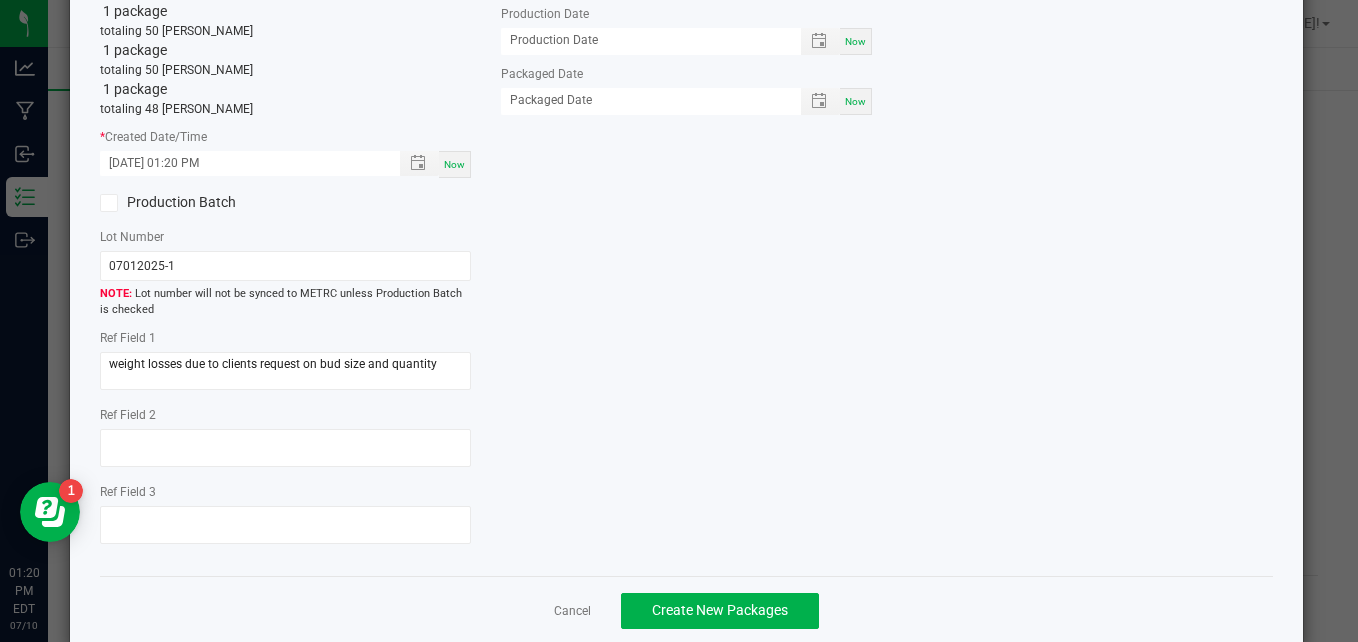 scroll, scrollTop: 493, scrollLeft: 0, axis: vertical 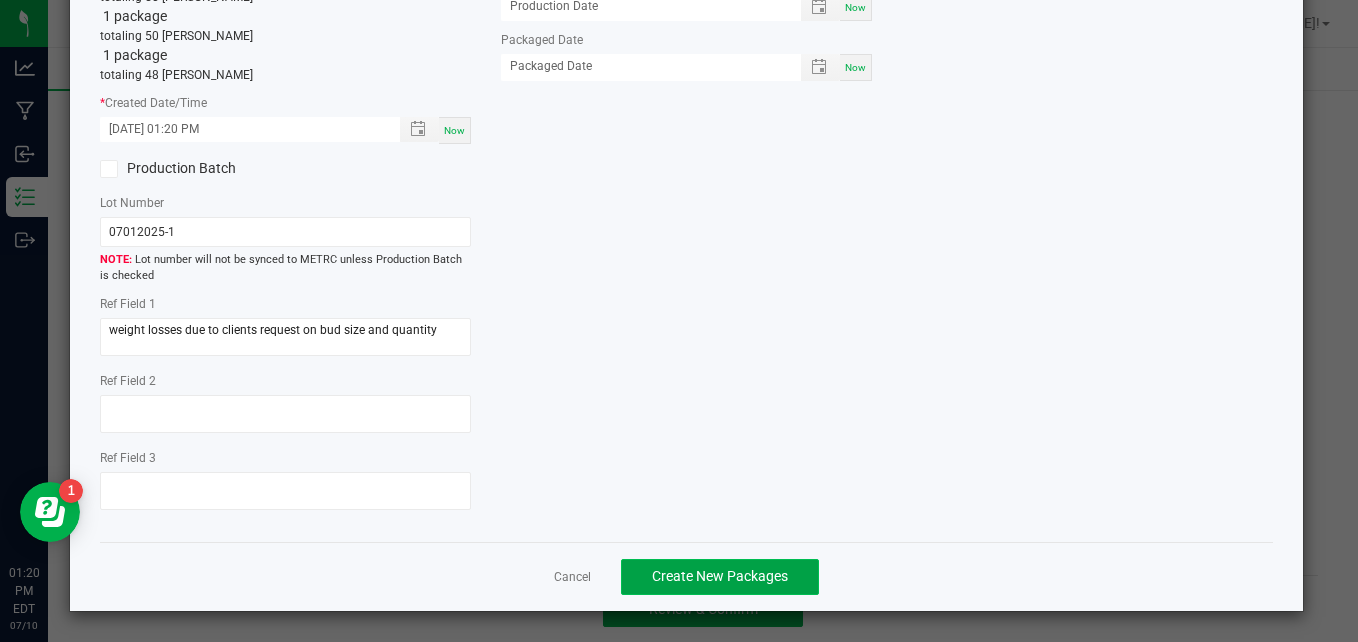 click on "Create New Packages" 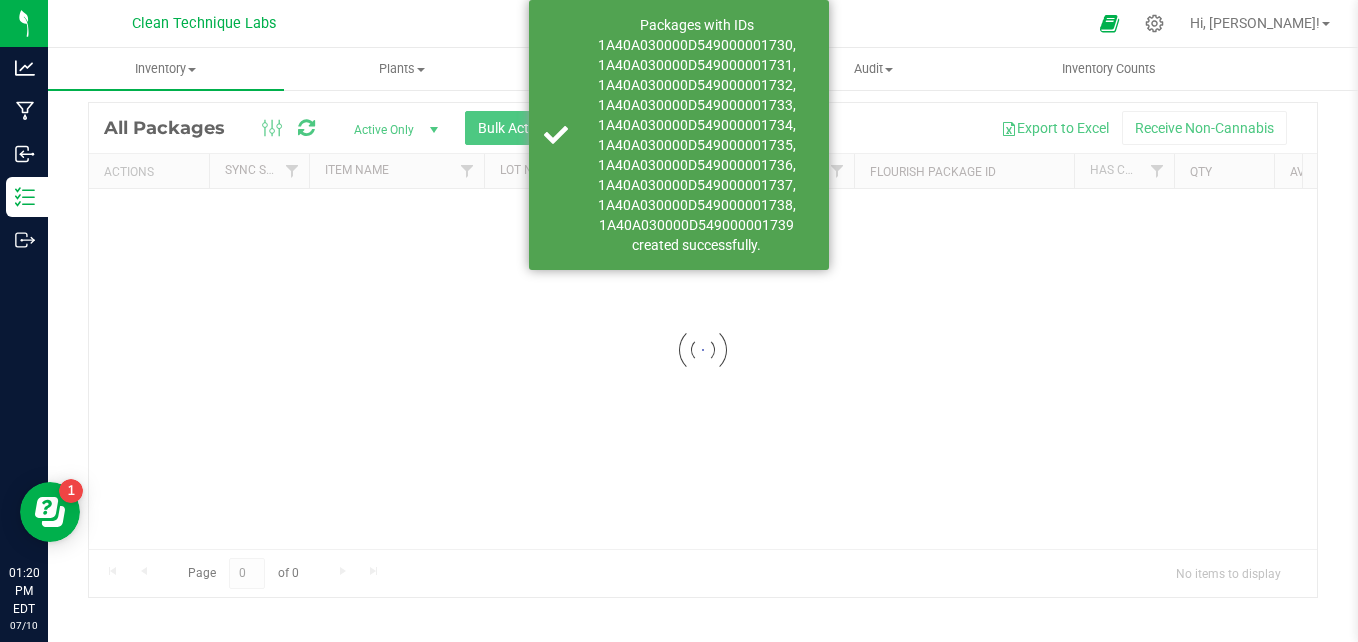 scroll, scrollTop: 56, scrollLeft: 0, axis: vertical 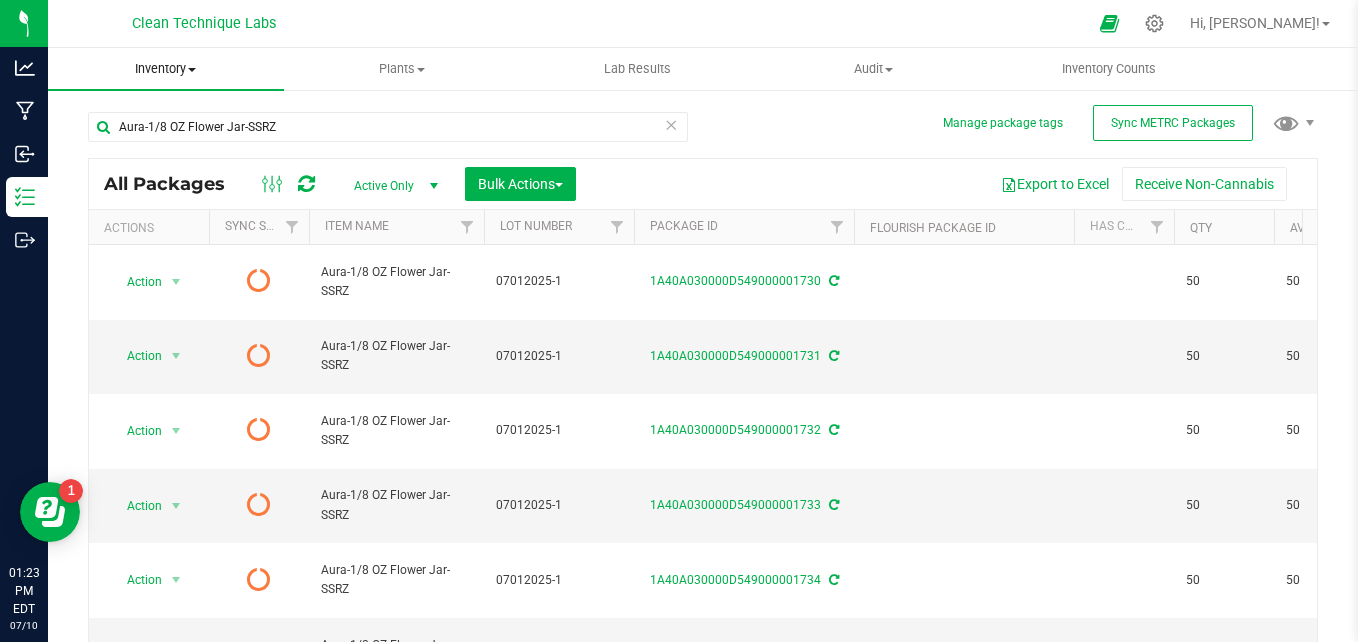 click on "Inventory
All packages
All inventory
Waste log
Create inventory" at bounding box center (166, 69) 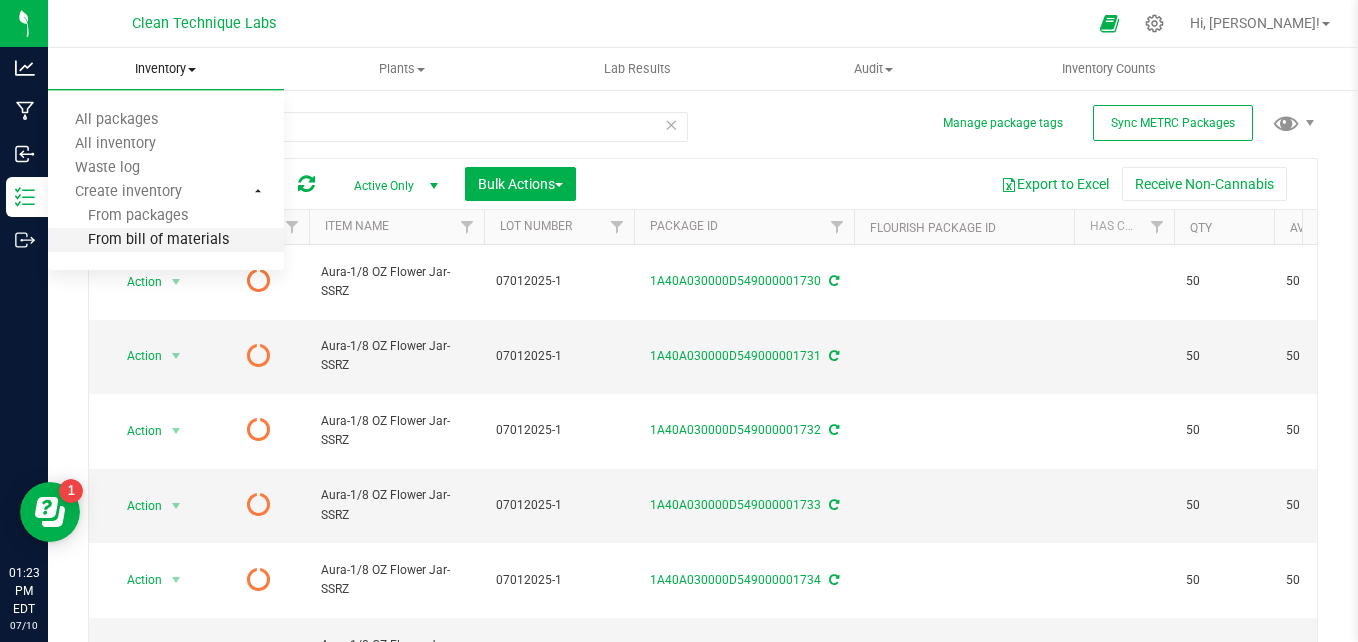 click on "From bill of materials" at bounding box center (138, 240) 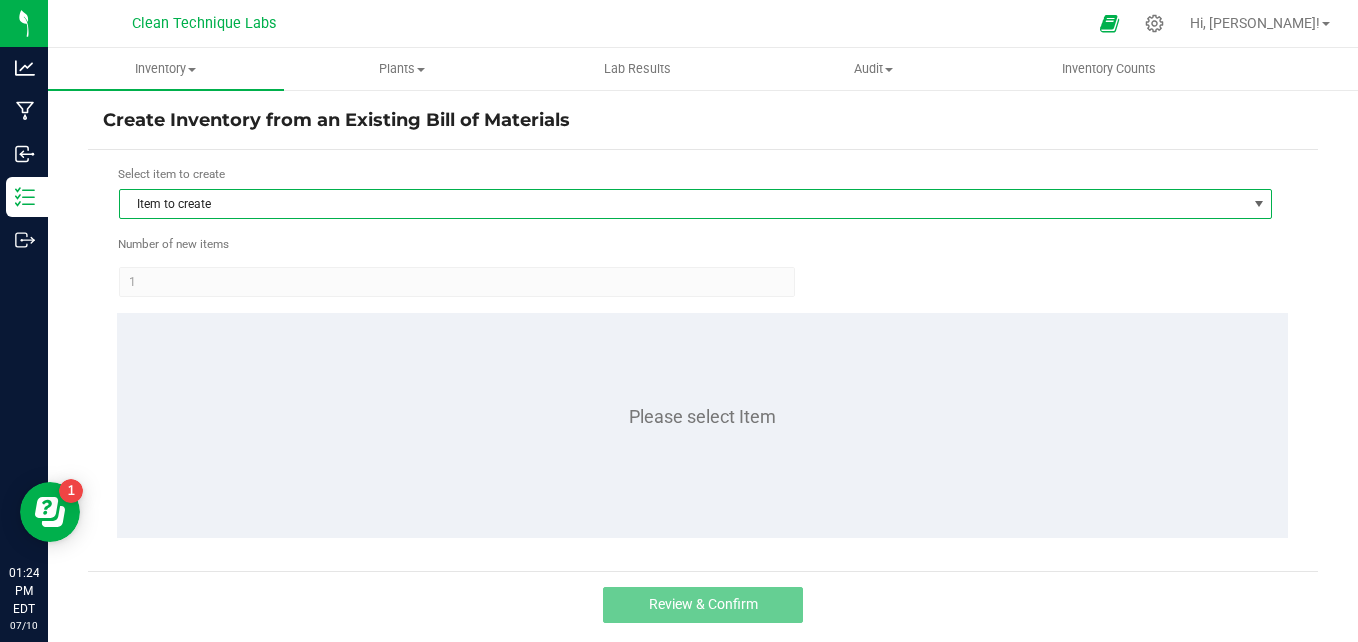 click on "Item to create" at bounding box center (683, 204) 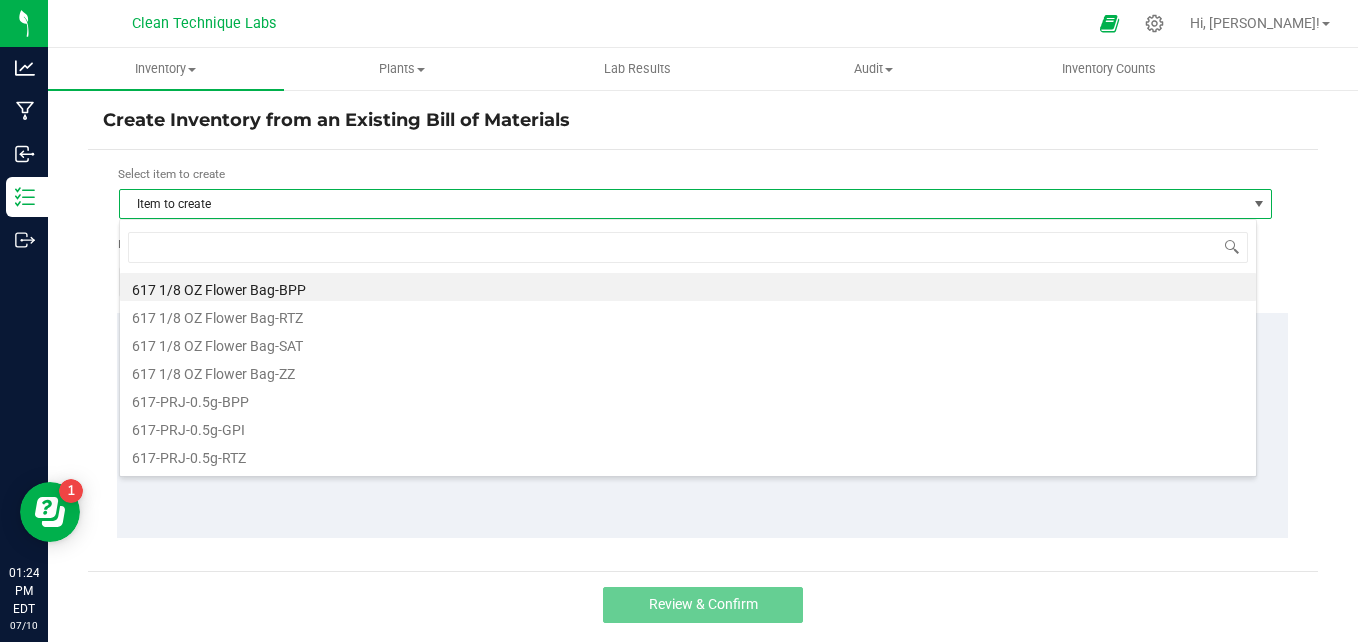 scroll, scrollTop: 99970, scrollLeft: 98862, axis: both 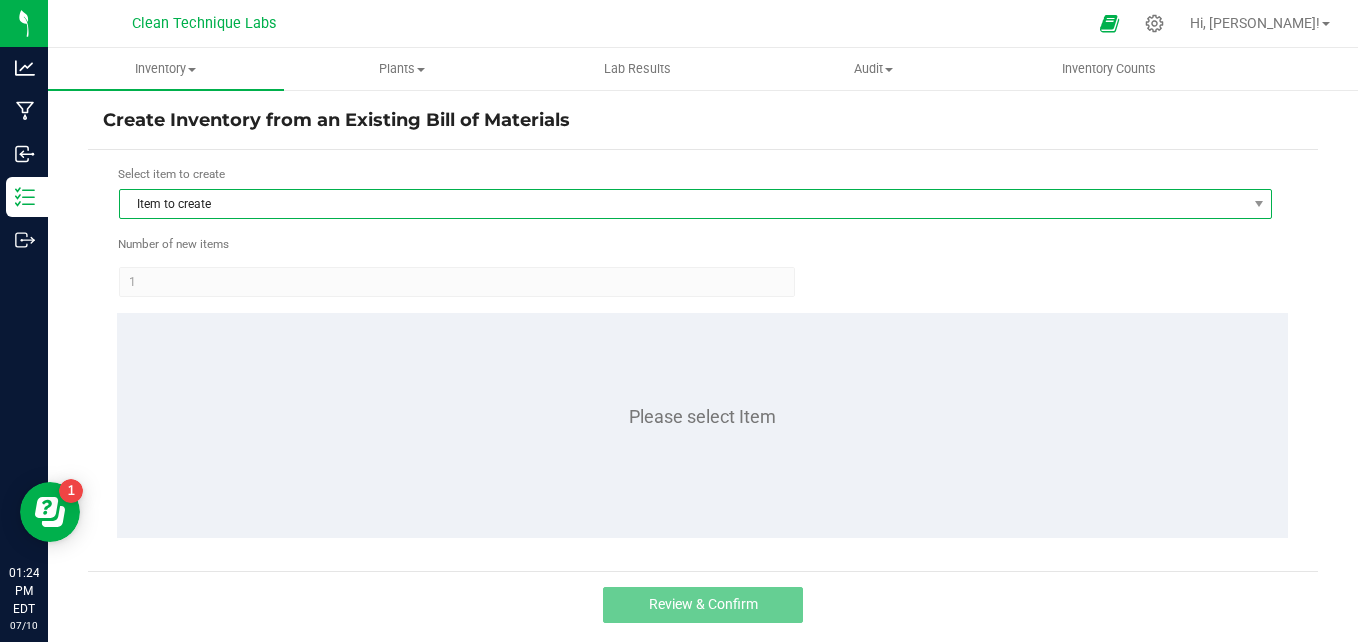 click on "Item to create" at bounding box center [683, 204] 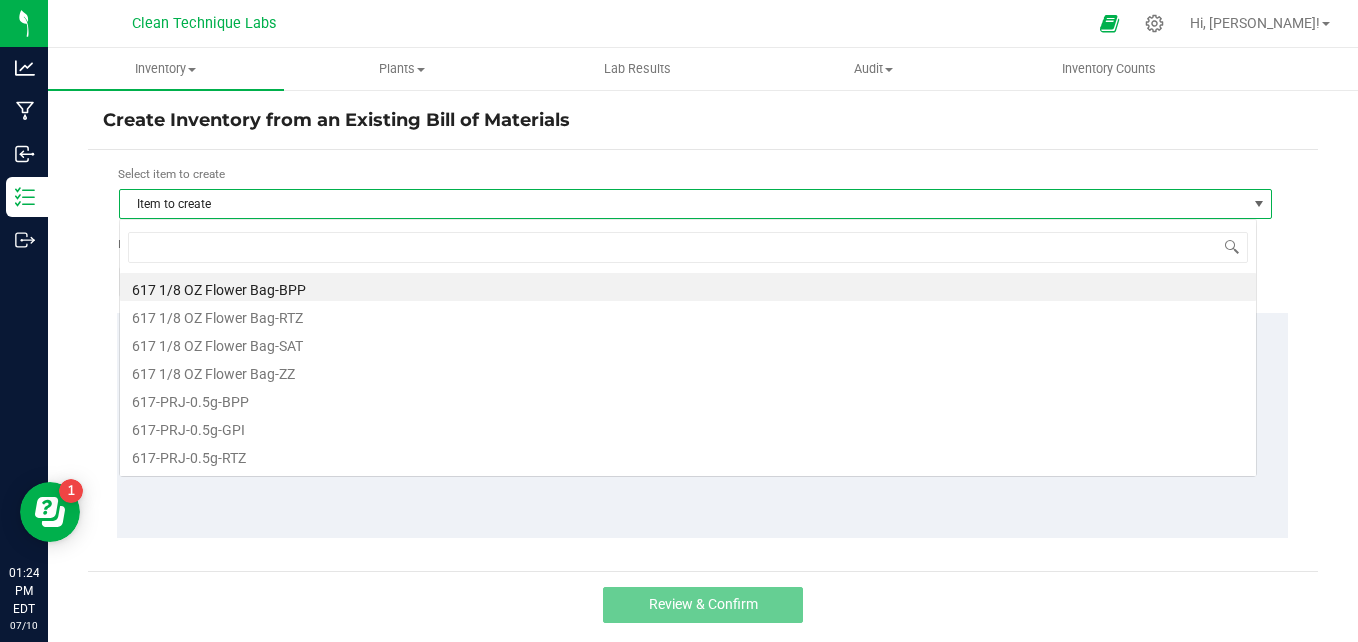 scroll, scrollTop: 99970, scrollLeft: 98862, axis: both 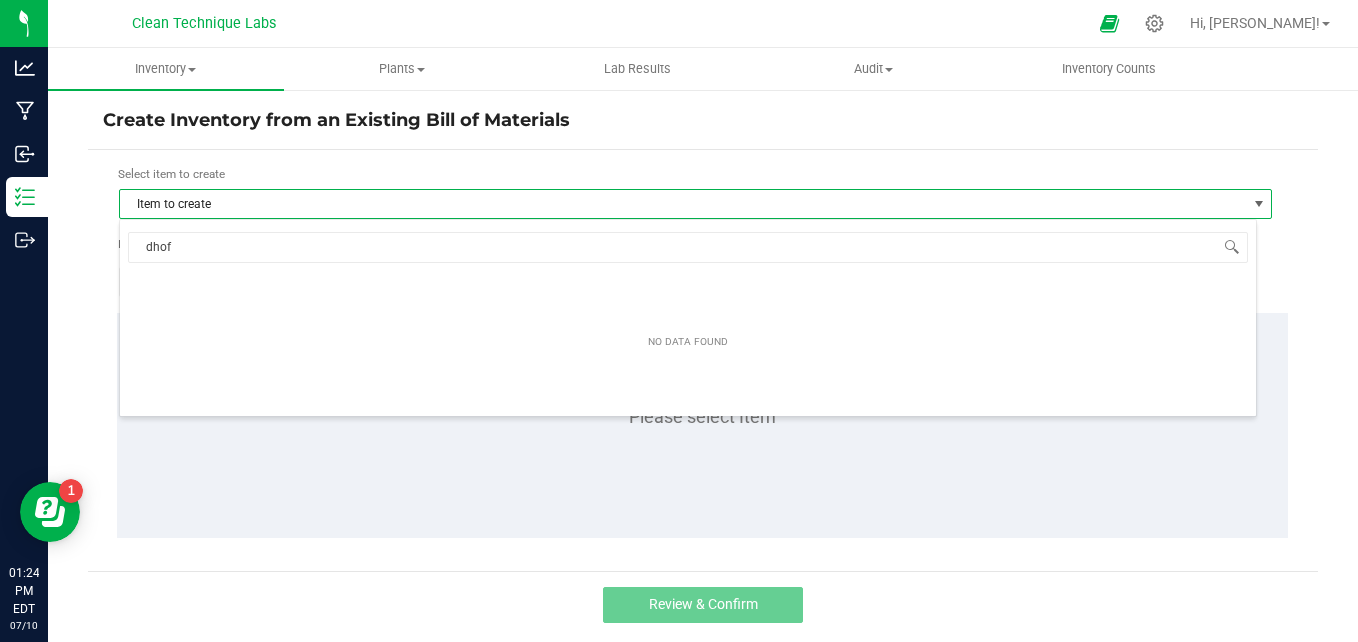 type on "dho" 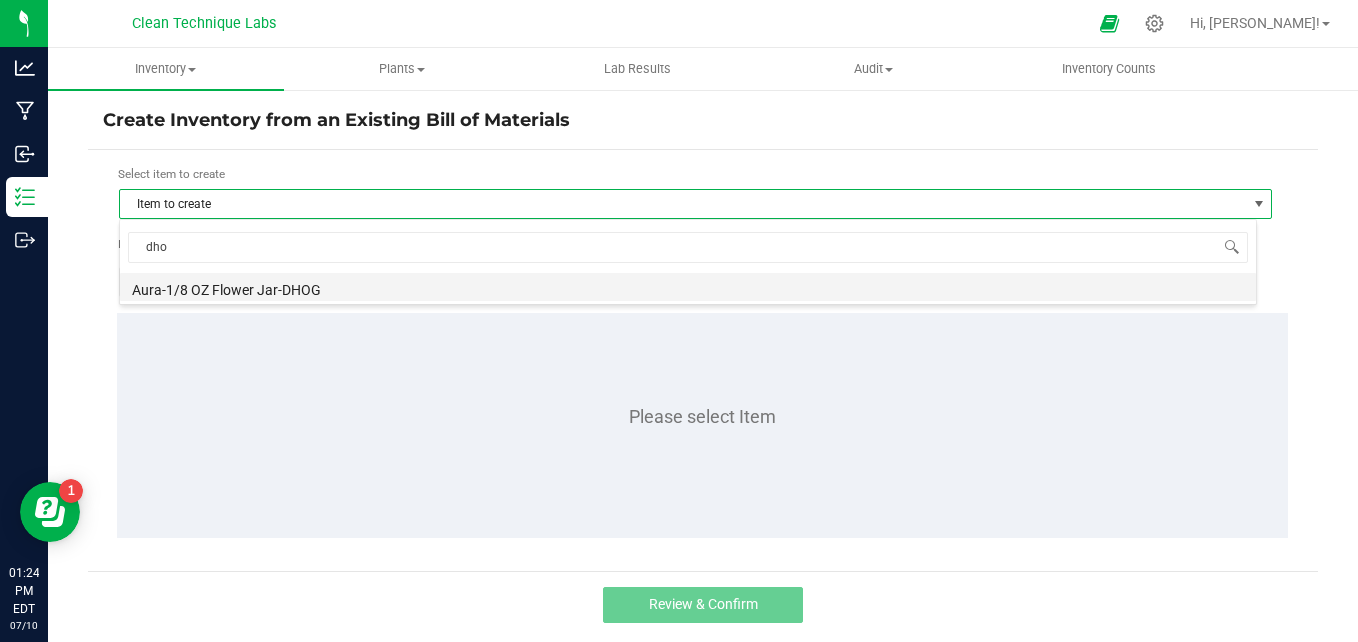 click on "Aura-1/8 OZ Flower Jar-DHOG" at bounding box center [688, 287] 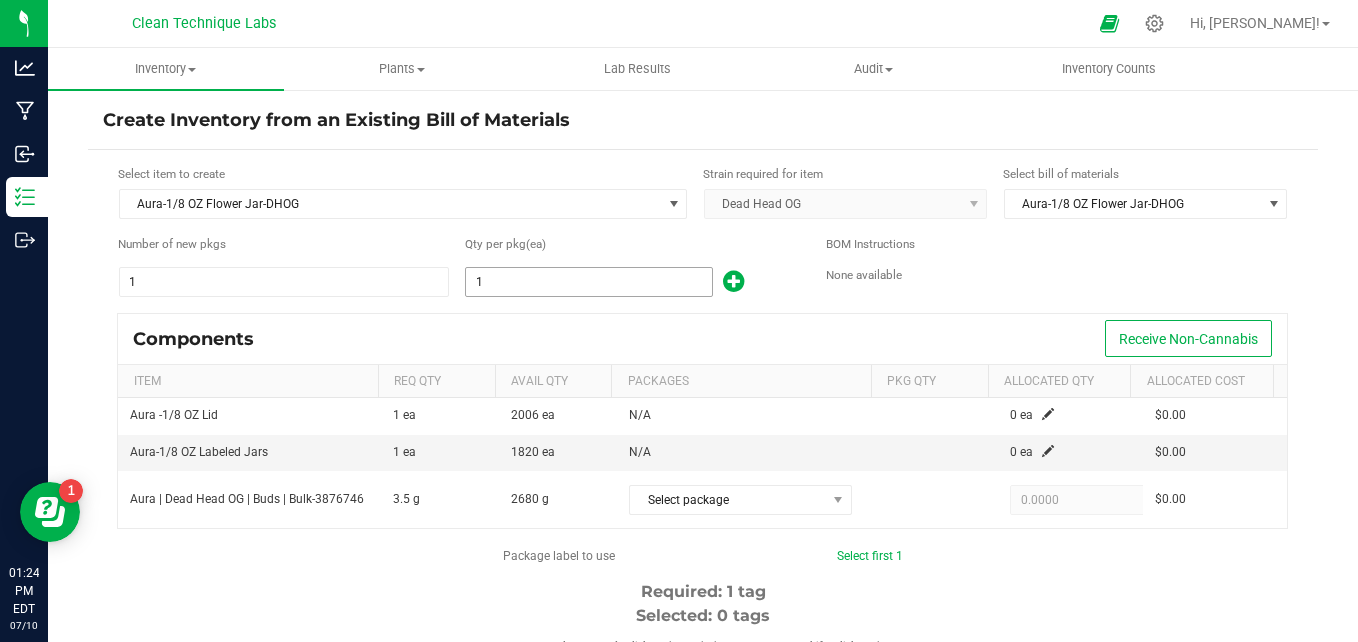 click on "1" at bounding box center [588, 282] 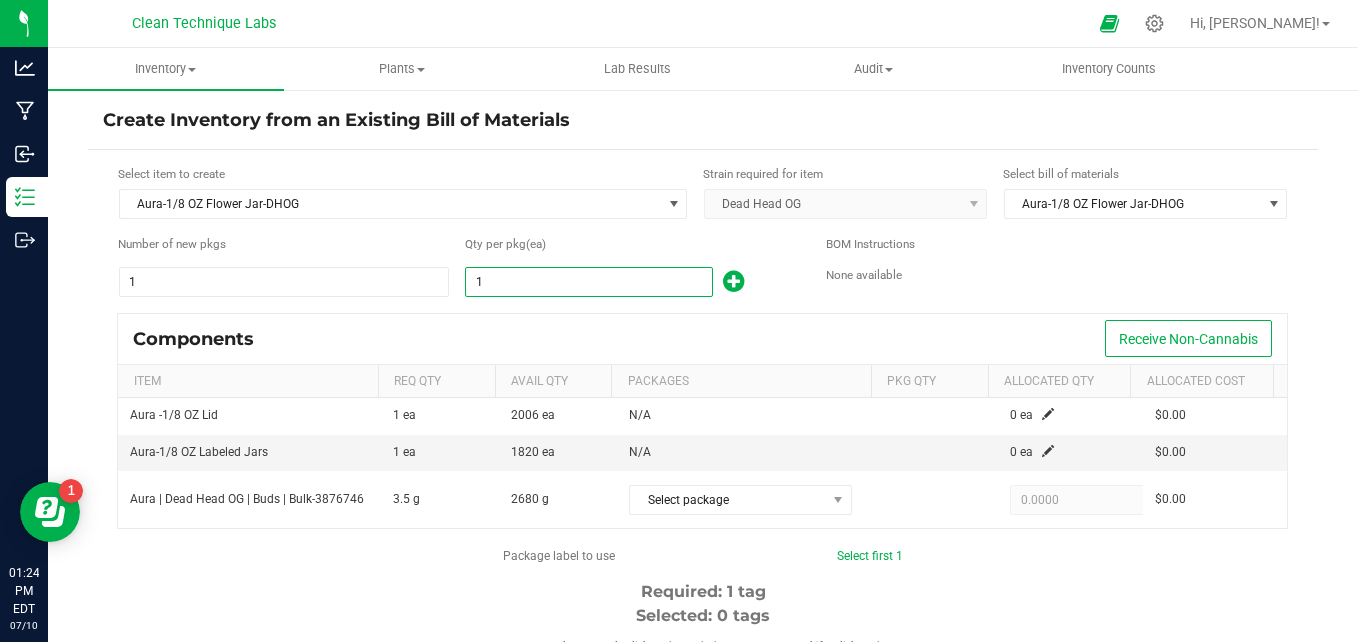 click at bounding box center (733, 281) 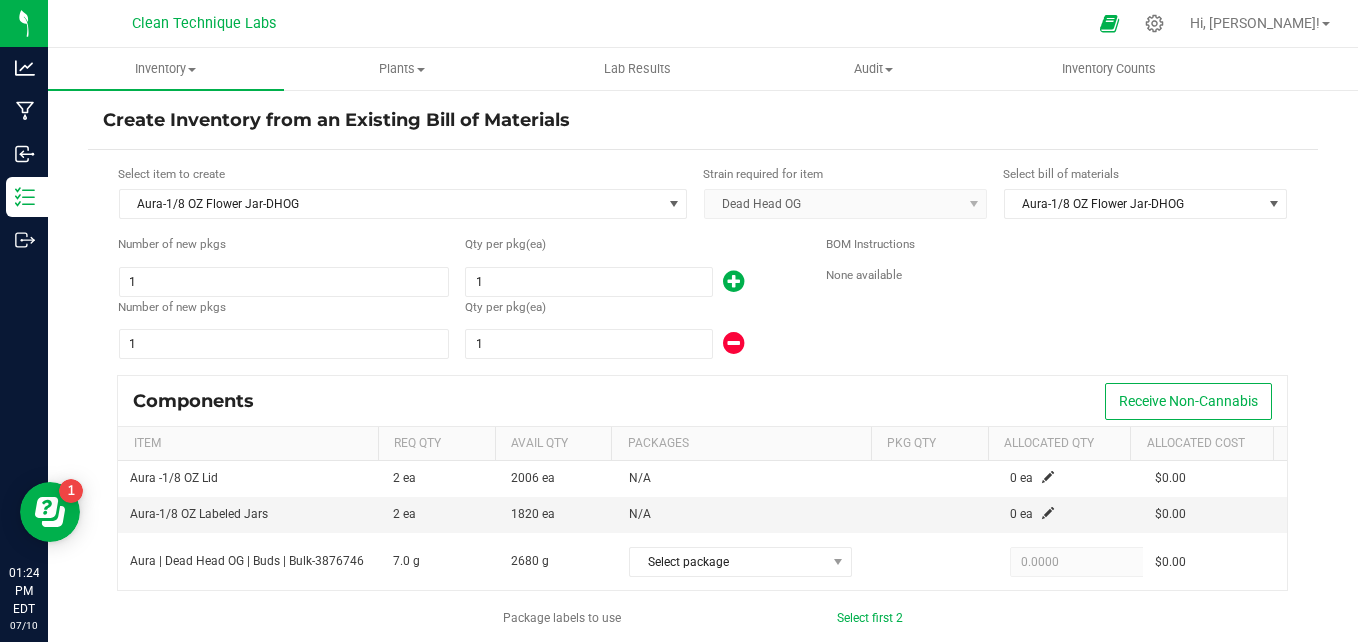 click at bounding box center [733, 281] 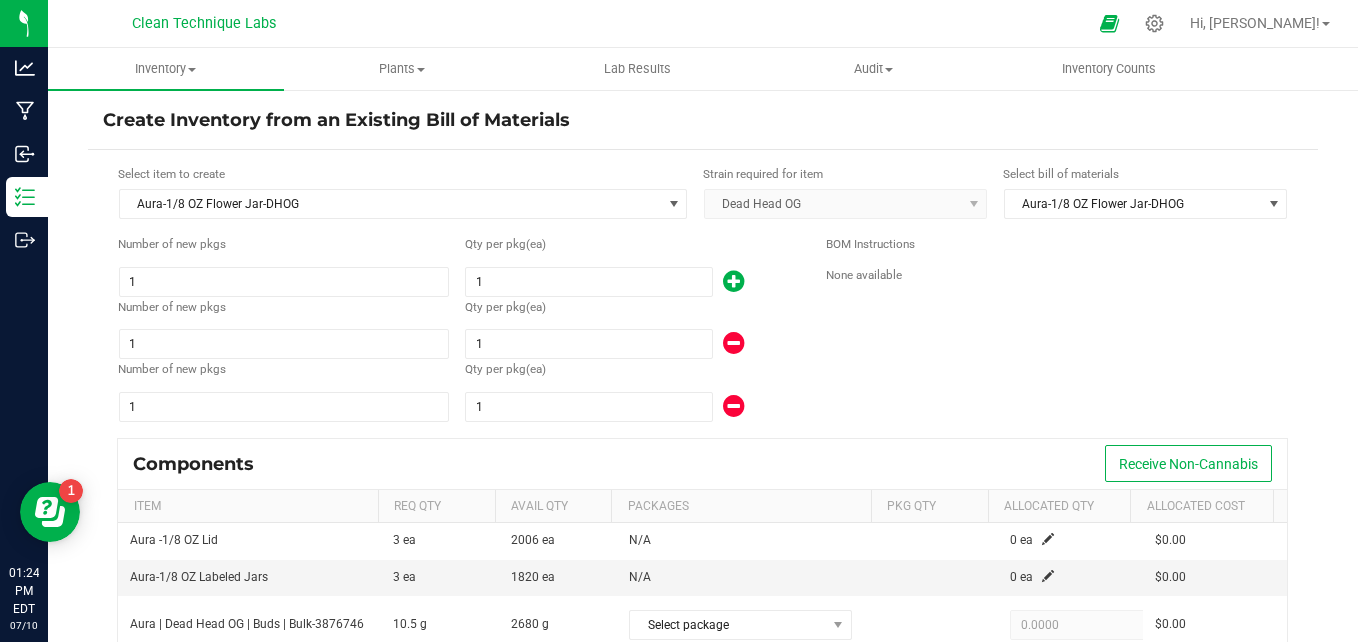 click at bounding box center (733, 281) 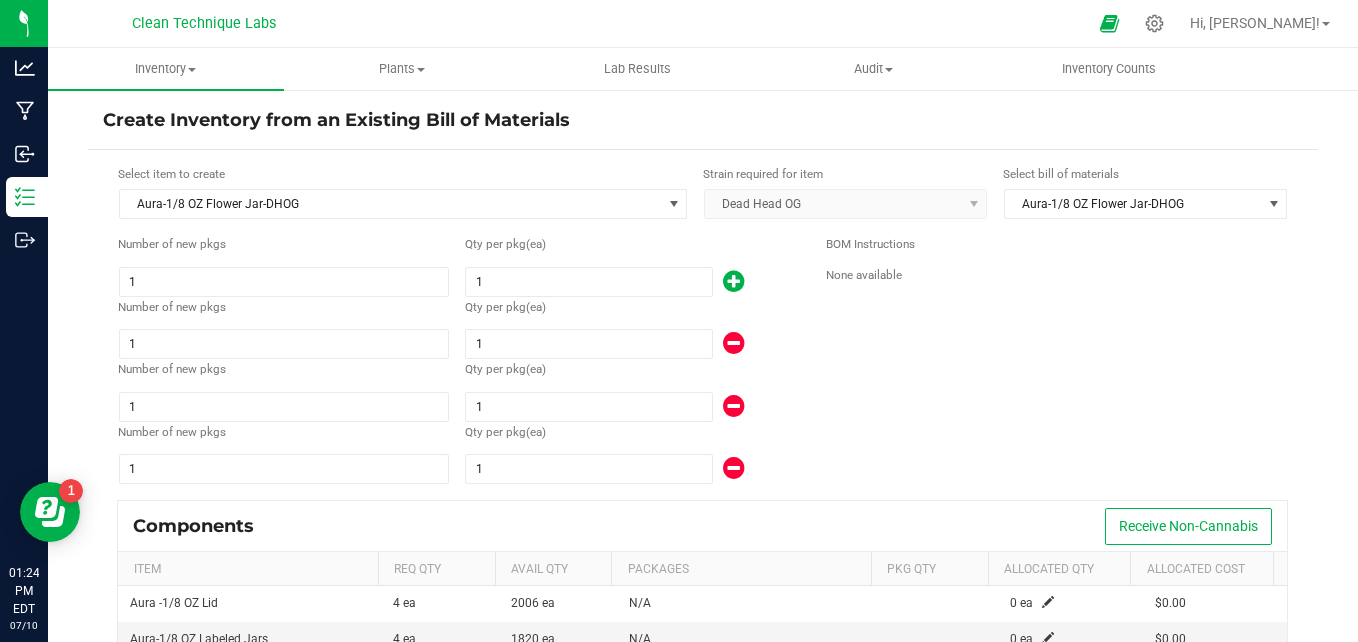 click at bounding box center (733, 281) 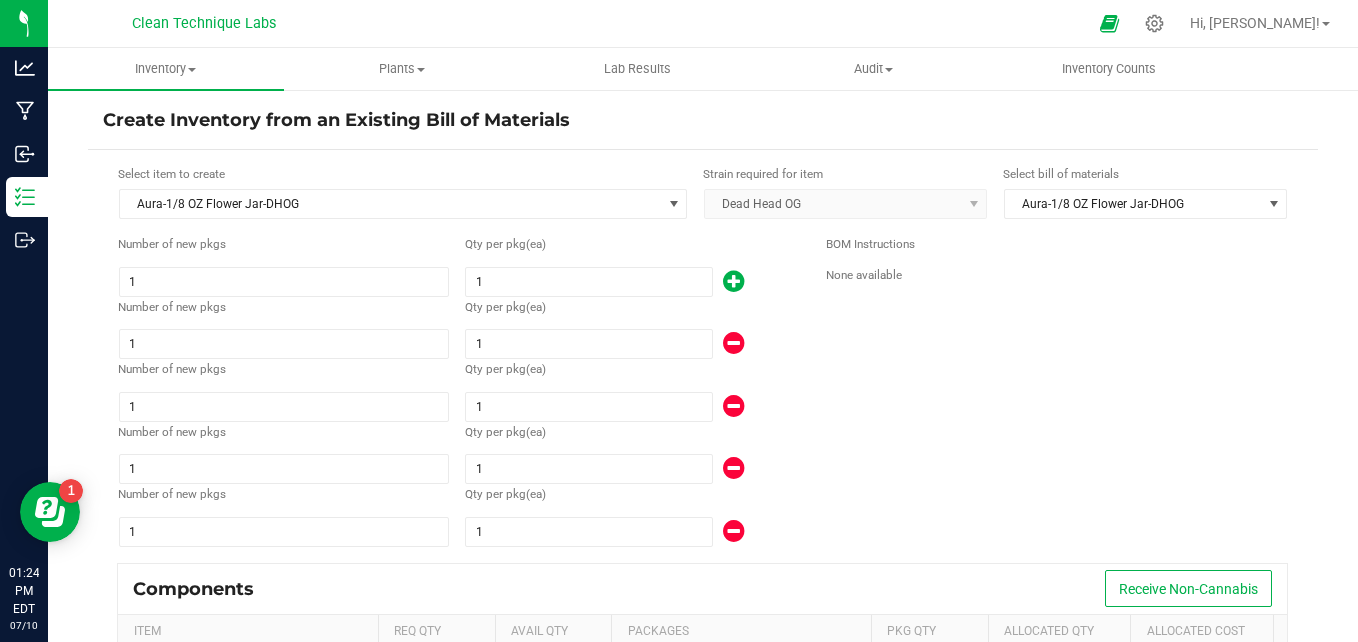 click at bounding box center [733, 281] 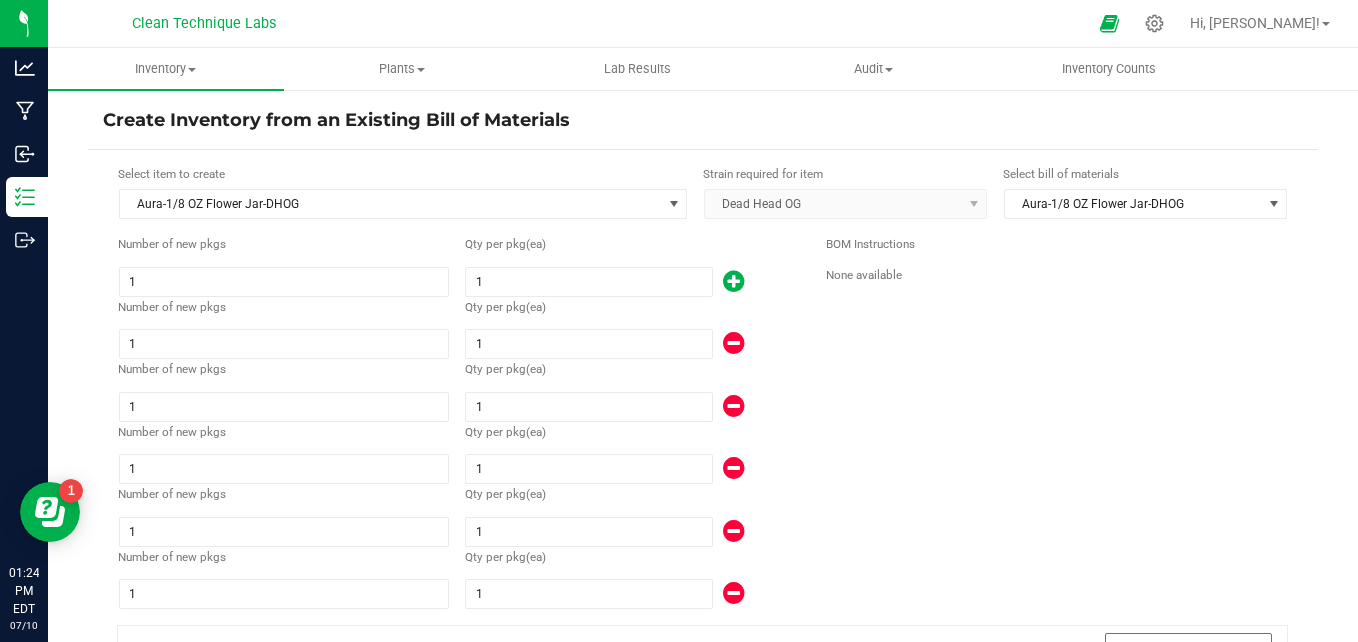 click at bounding box center [733, 281] 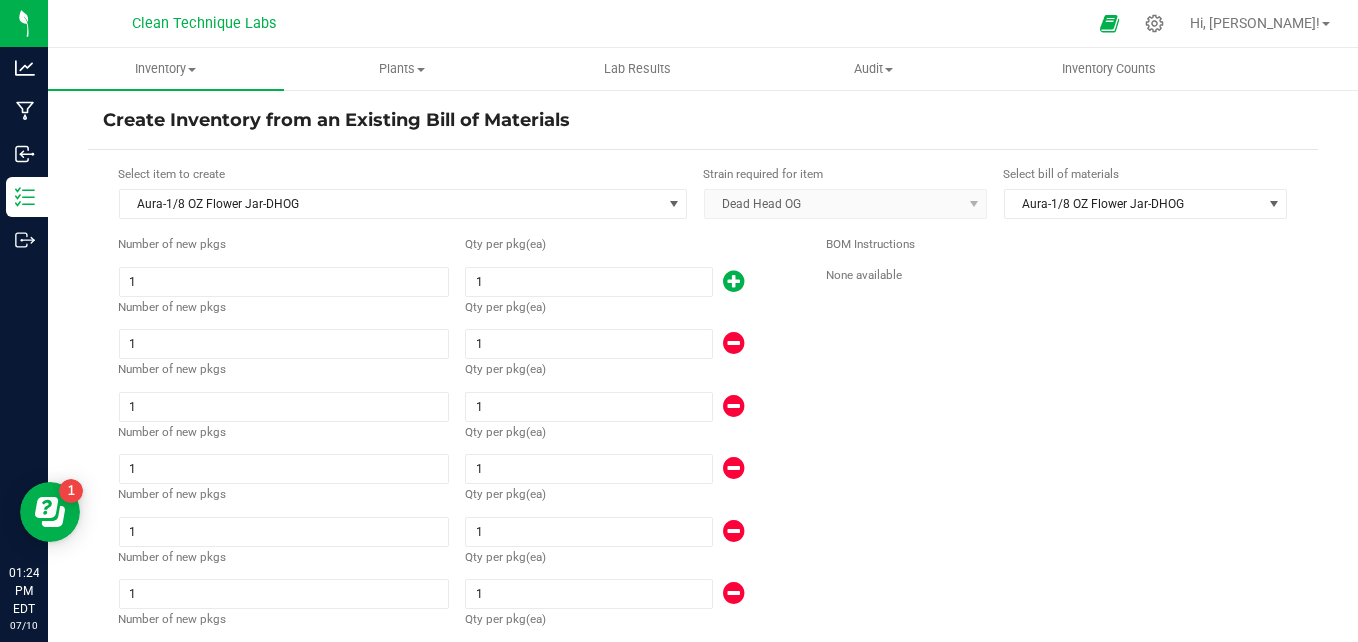 click at bounding box center [733, 281] 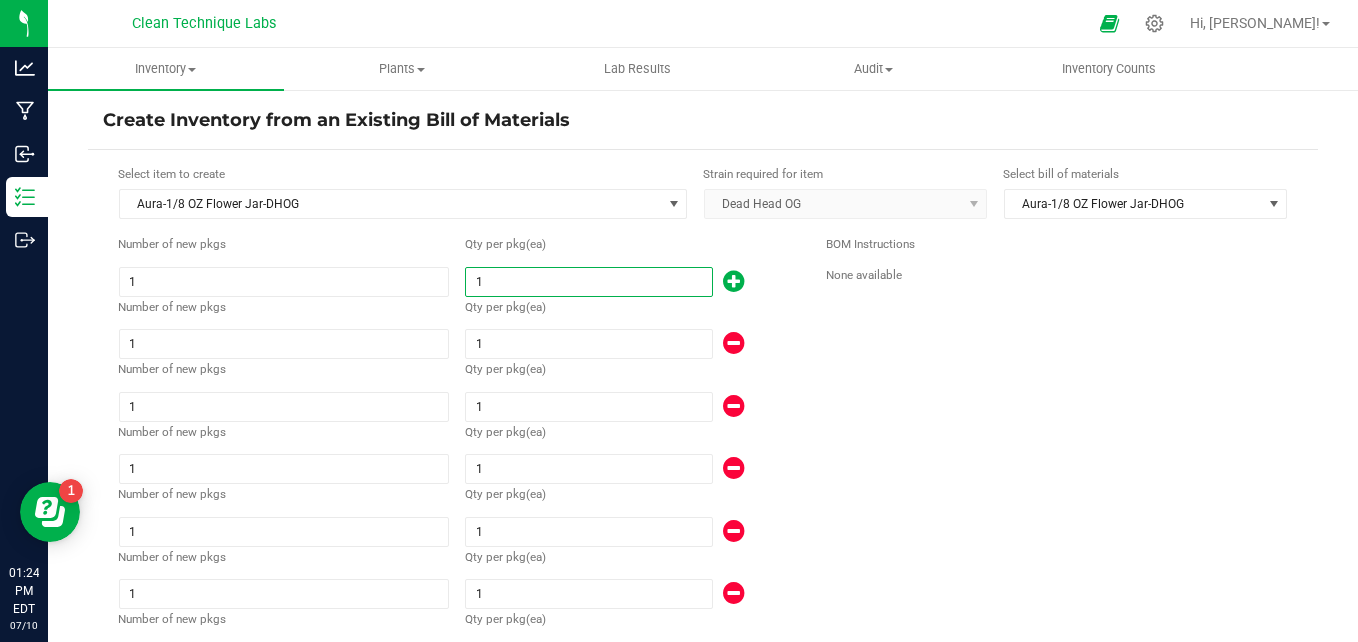 click on "1" at bounding box center [588, 282] 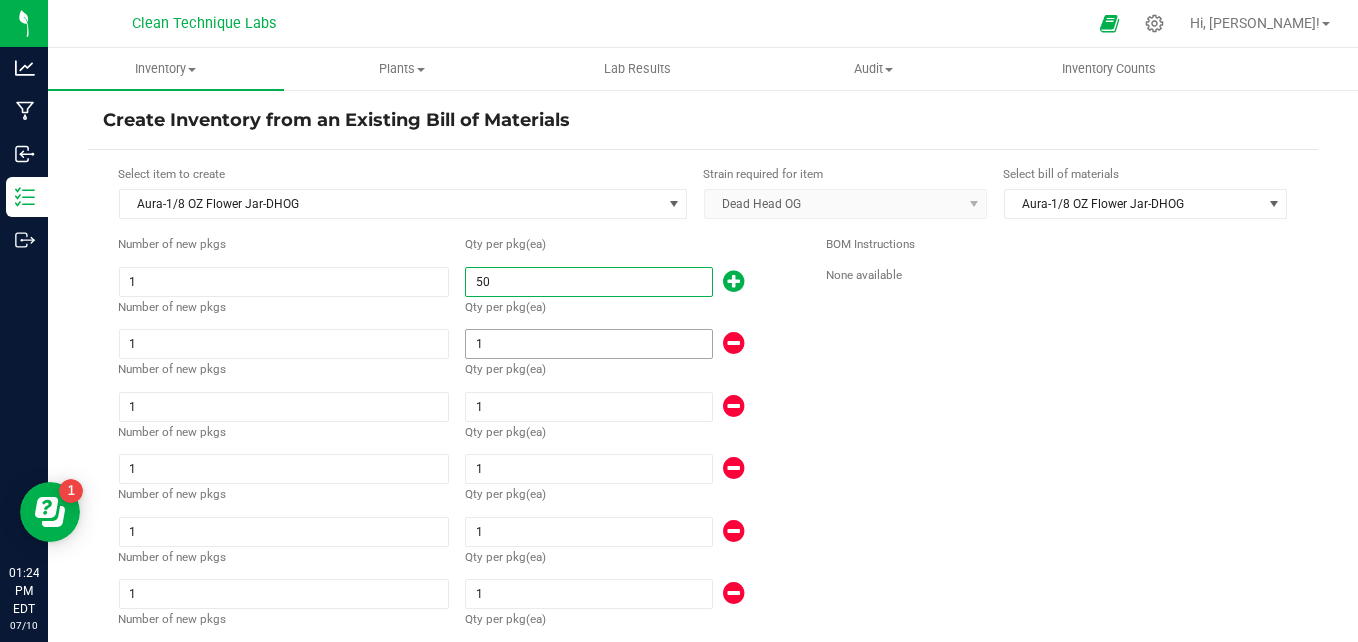 type on "50" 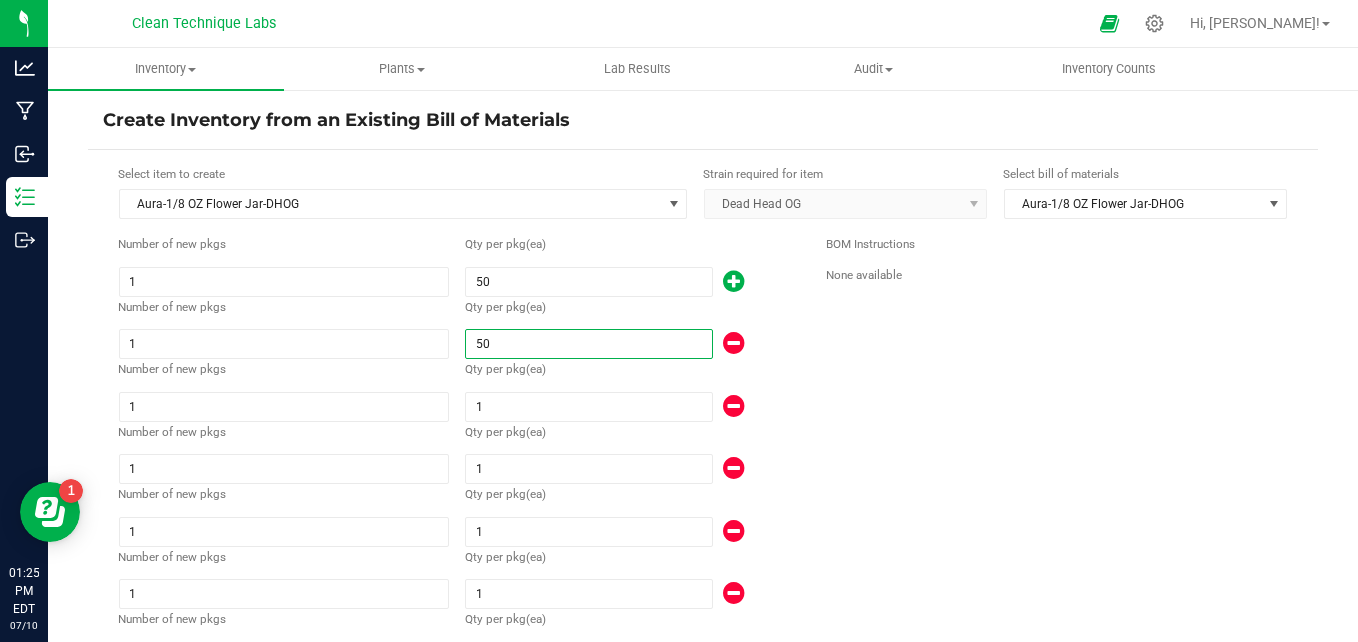 type on "50" 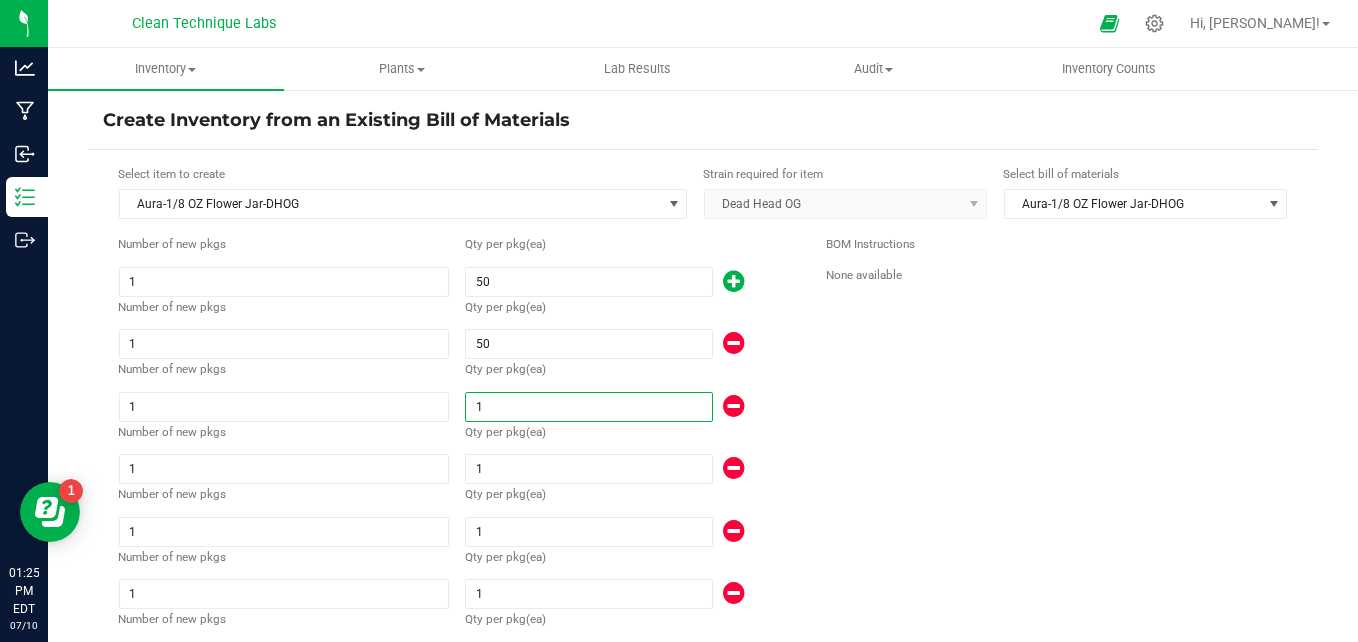click on "1" at bounding box center (588, 407) 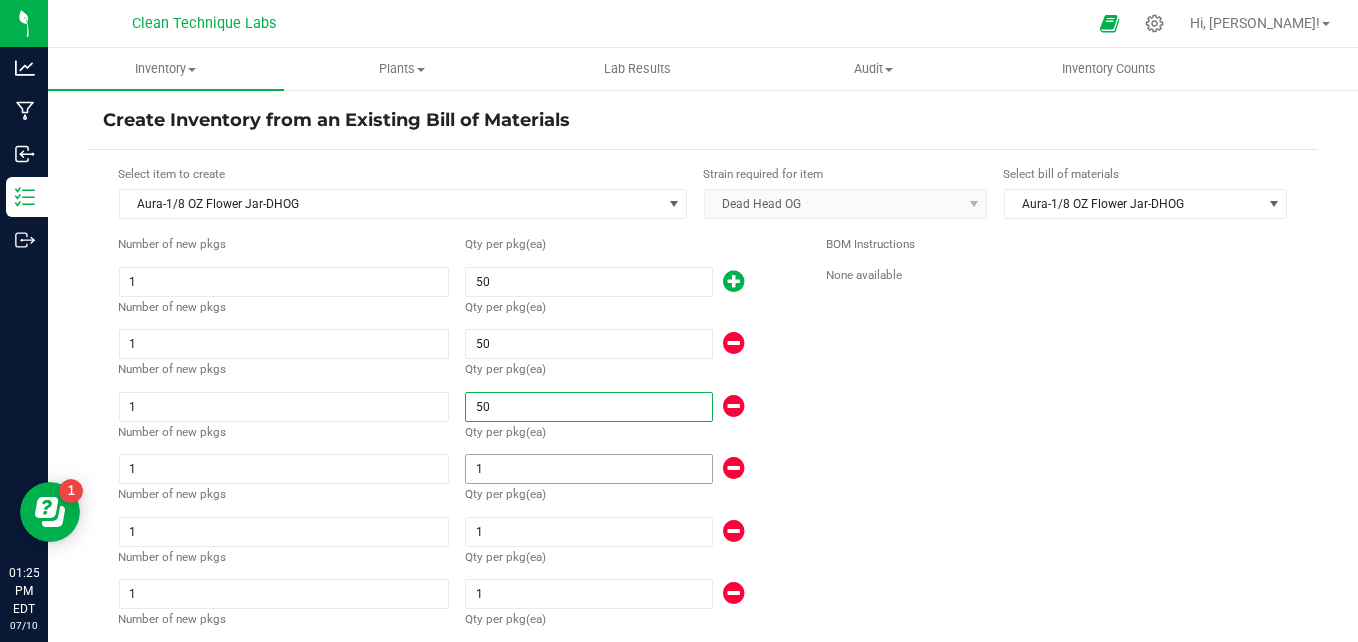 type on "50" 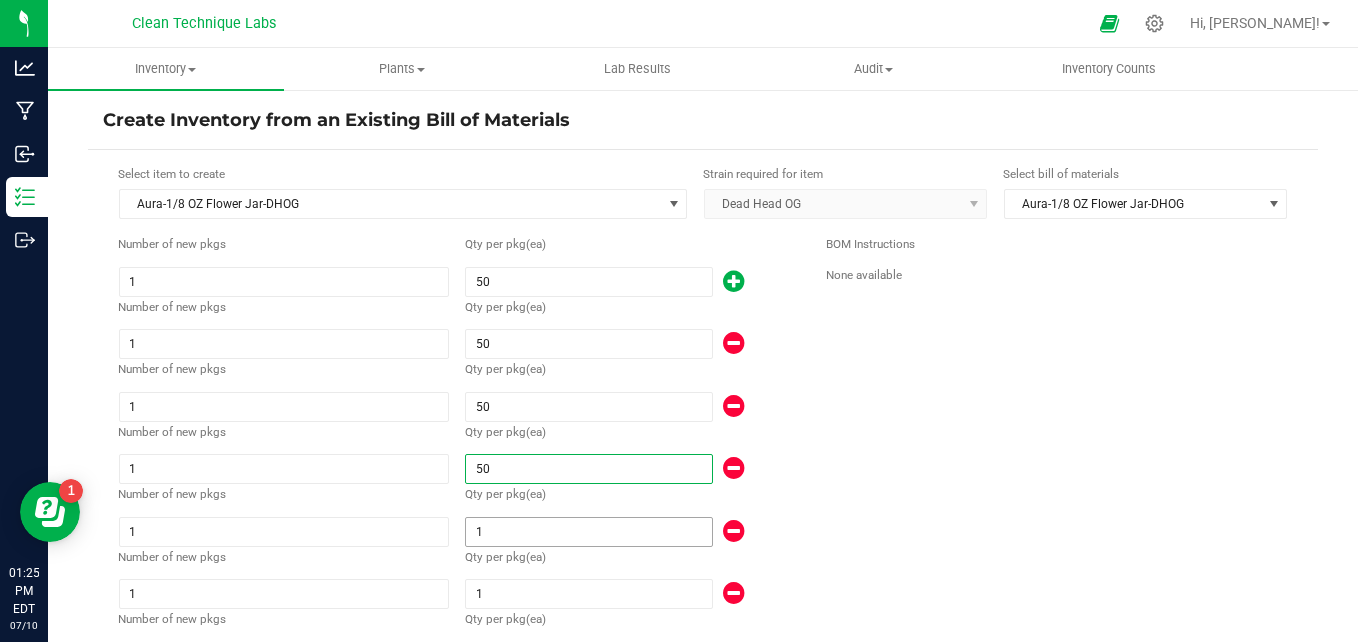 type on "50" 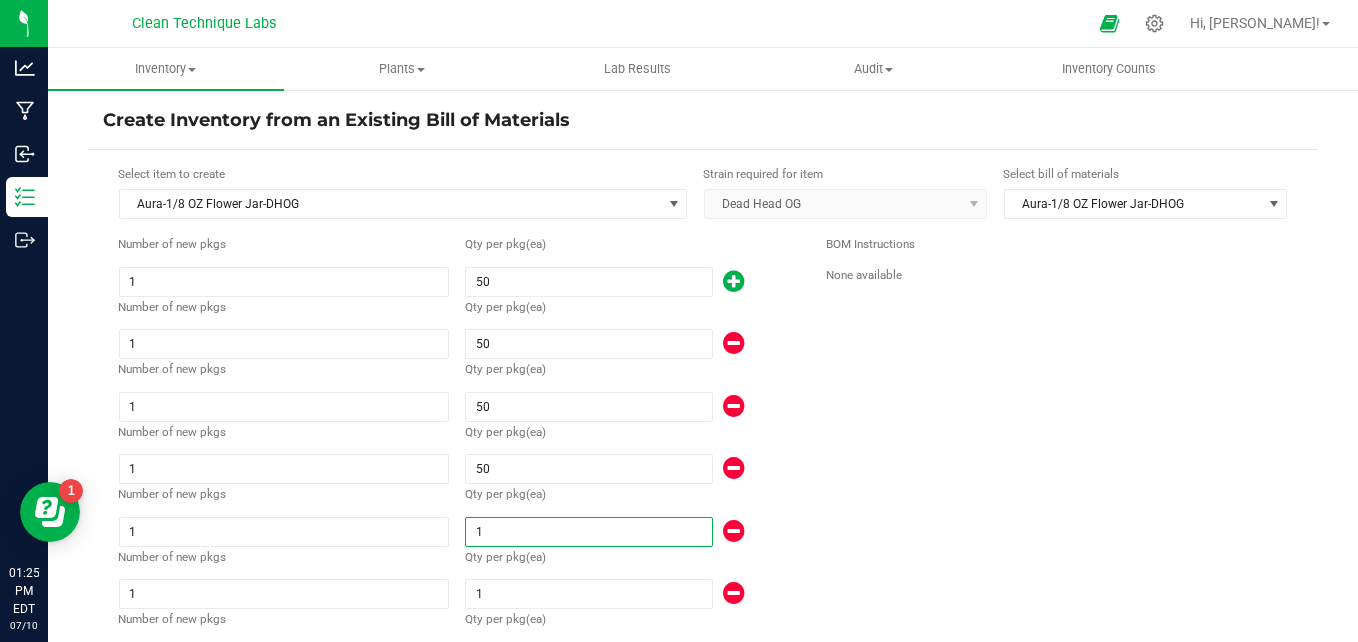 click on "1" at bounding box center [588, 532] 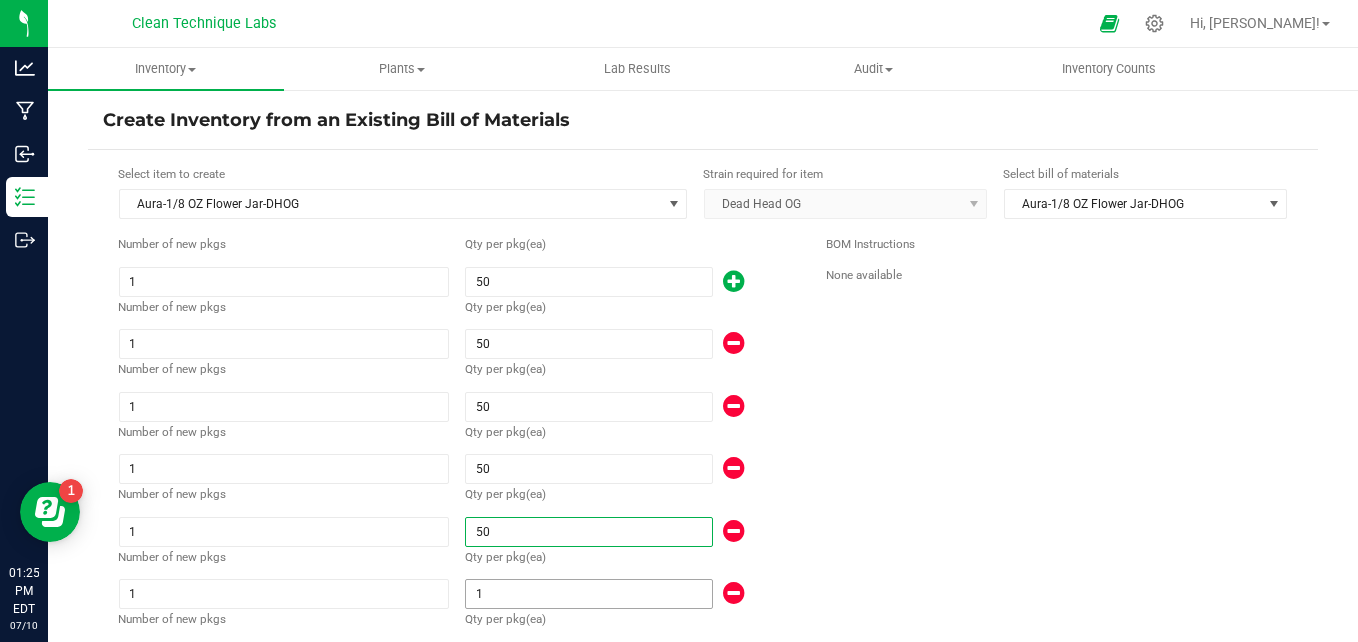 type on "50" 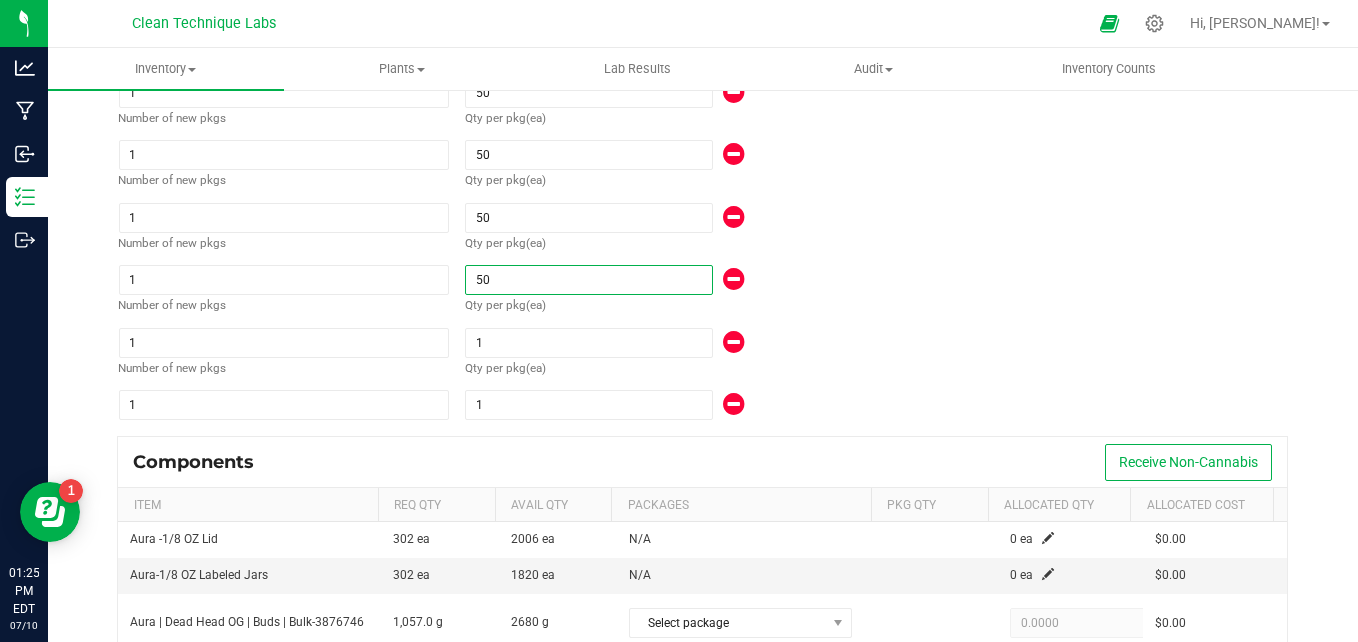 scroll, scrollTop: 321, scrollLeft: 0, axis: vertical 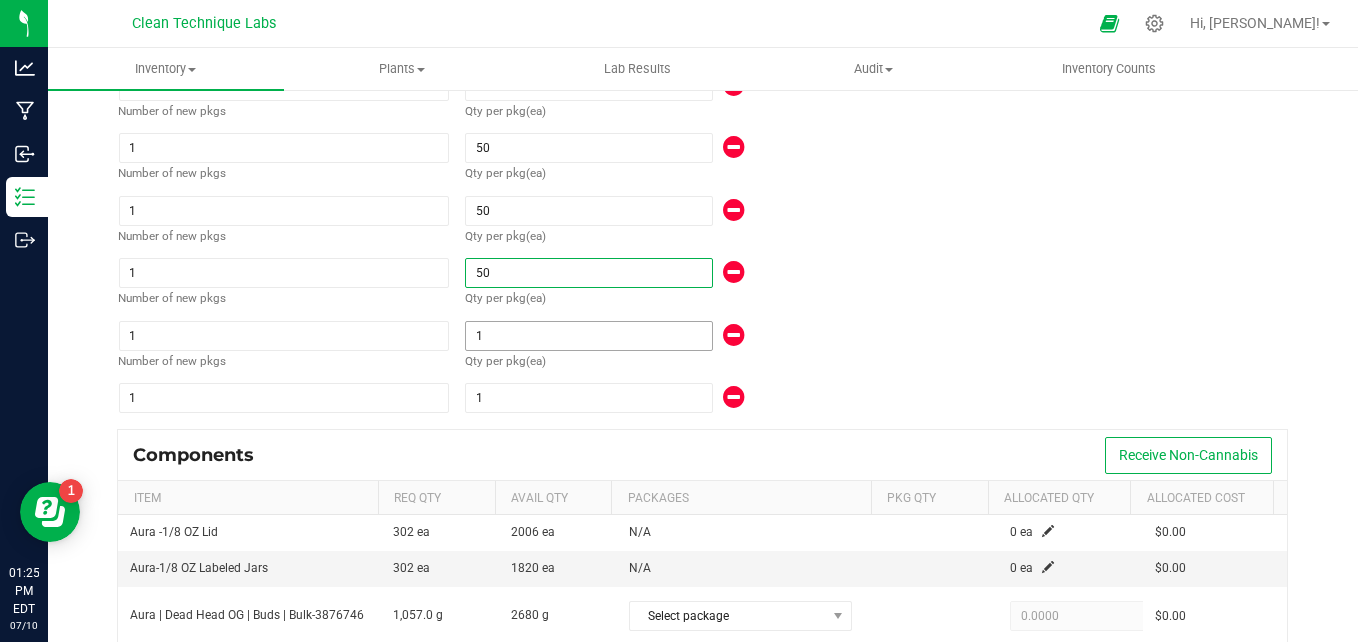type on "50" 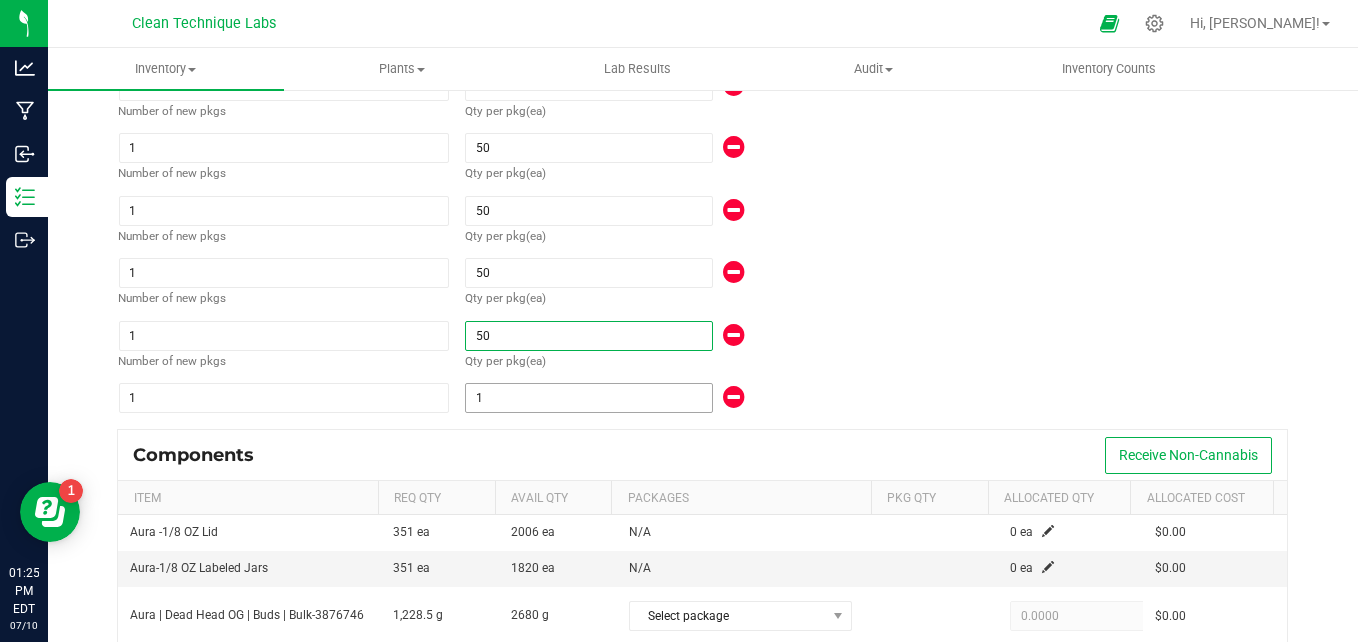 type on "50" 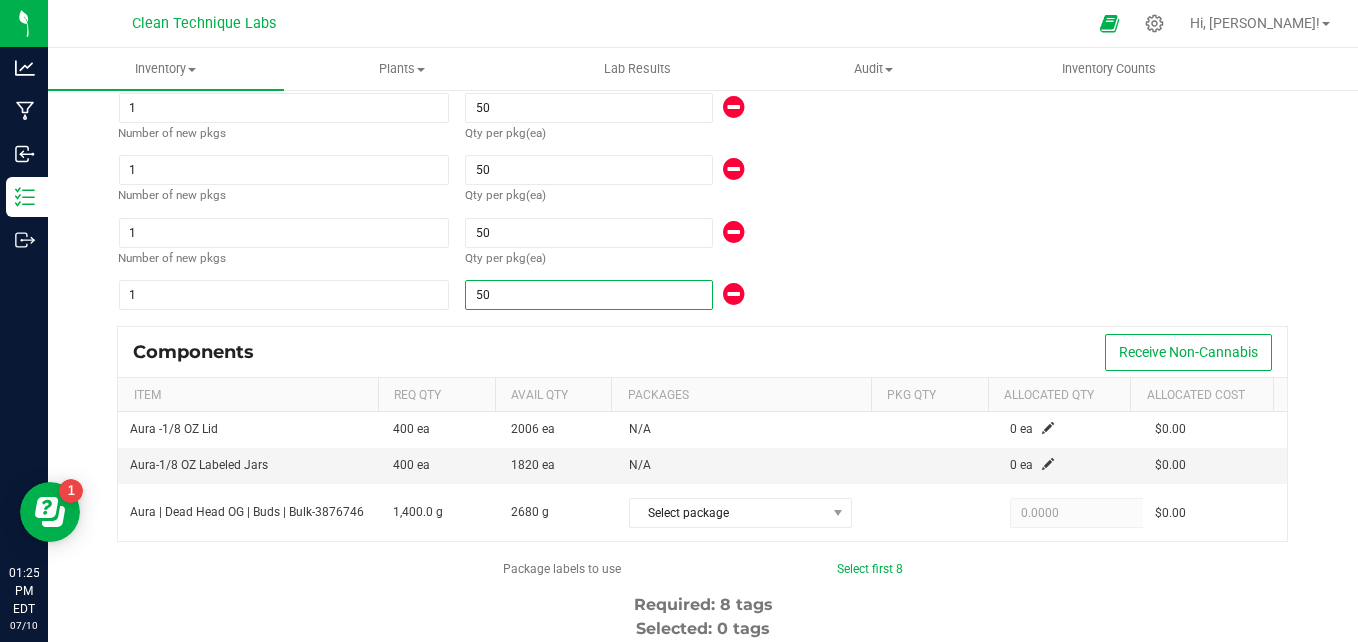 scroll, scrollTop: 429, scrollLeft: 0, axis: vertical 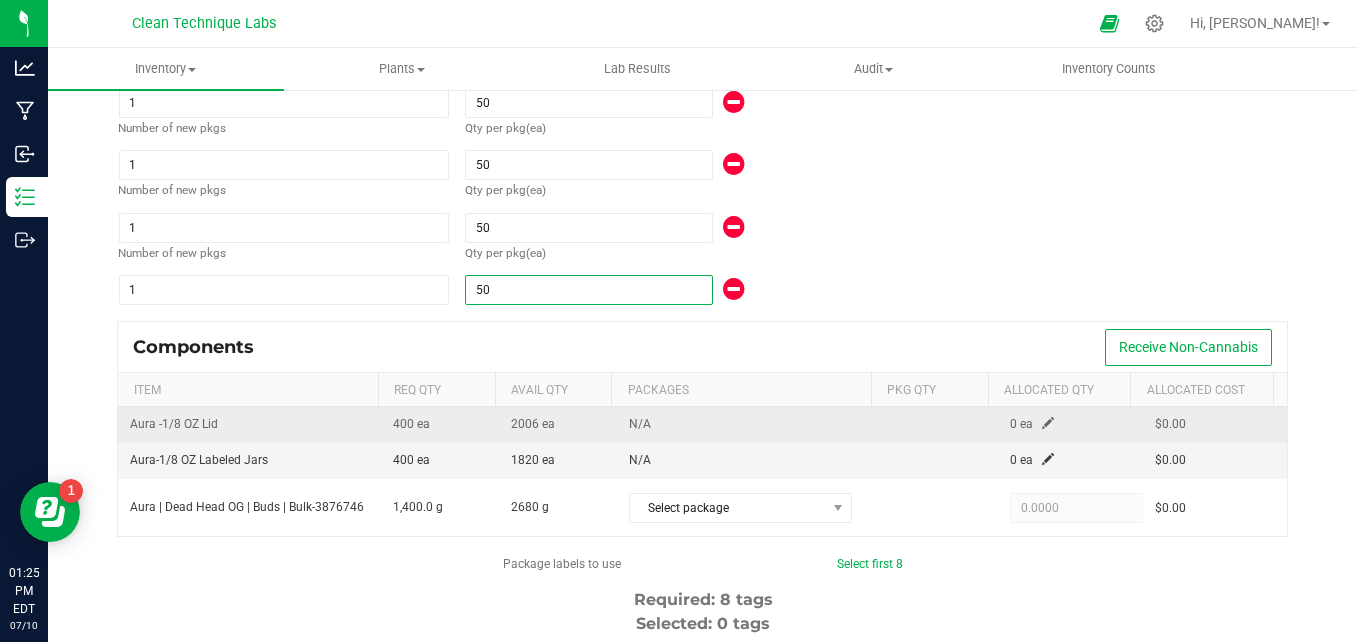 type on "50" 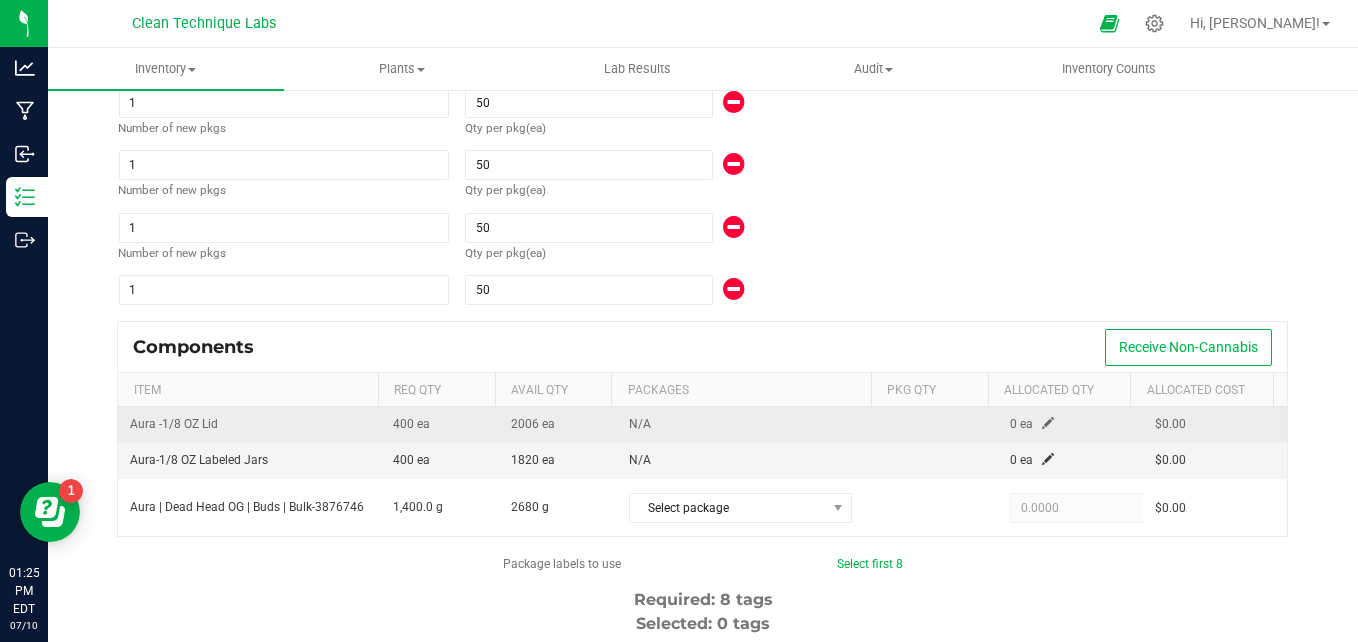 click at bounding box center (1048, 423) 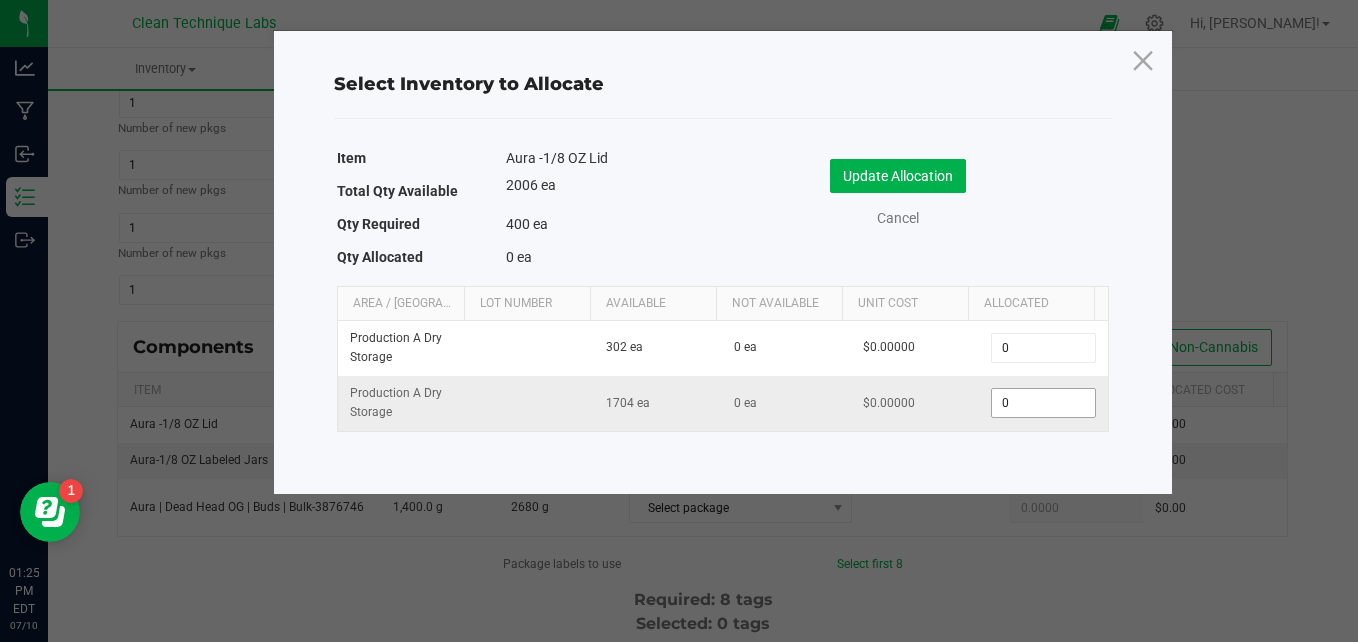 click on "0" at bounding box center (1043, 403) 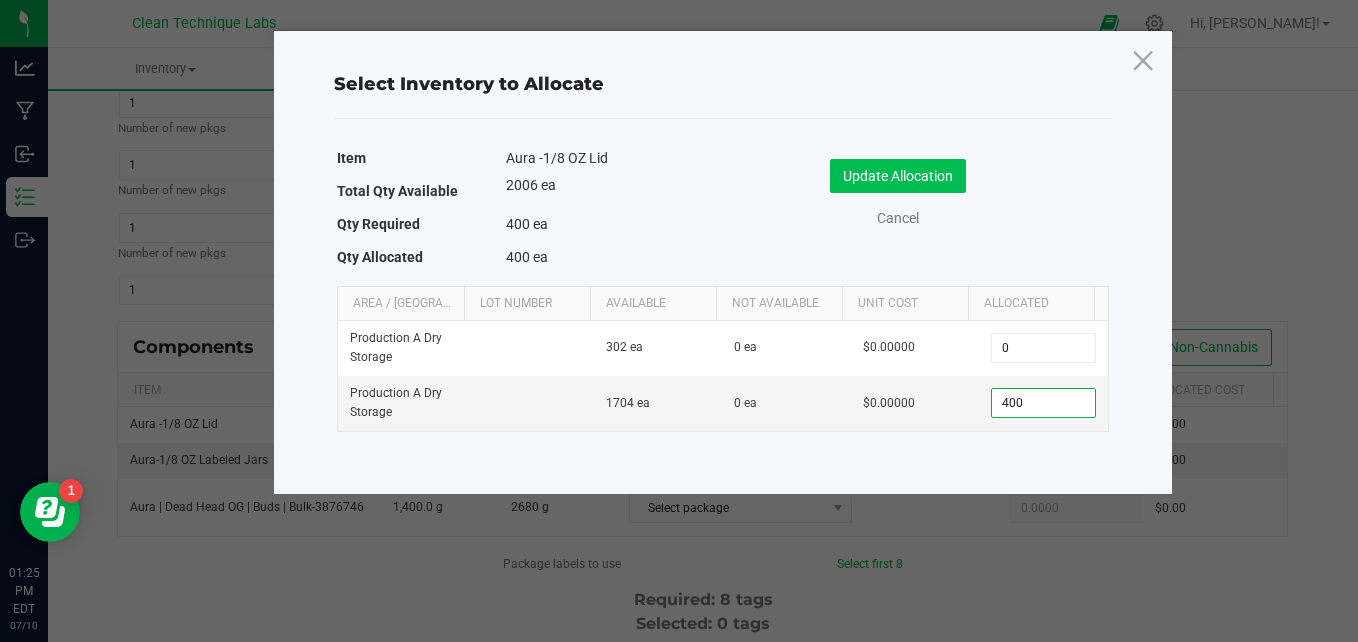 type on "400" 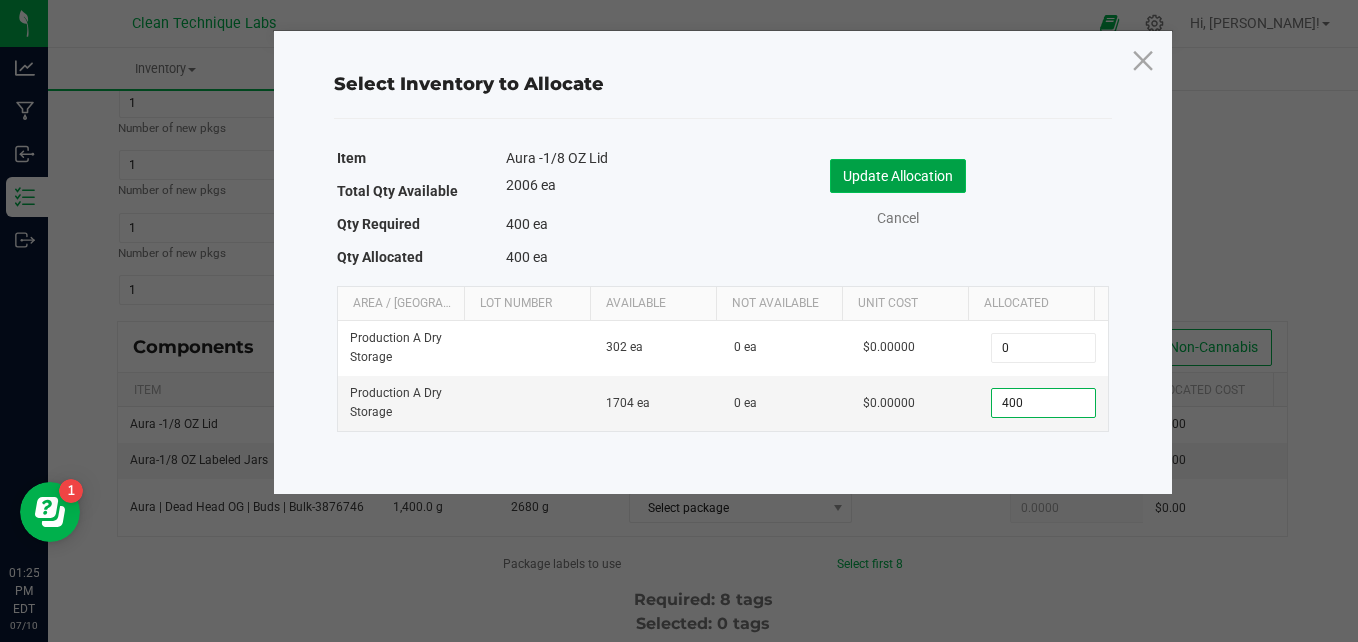 click on "Update Allocation" 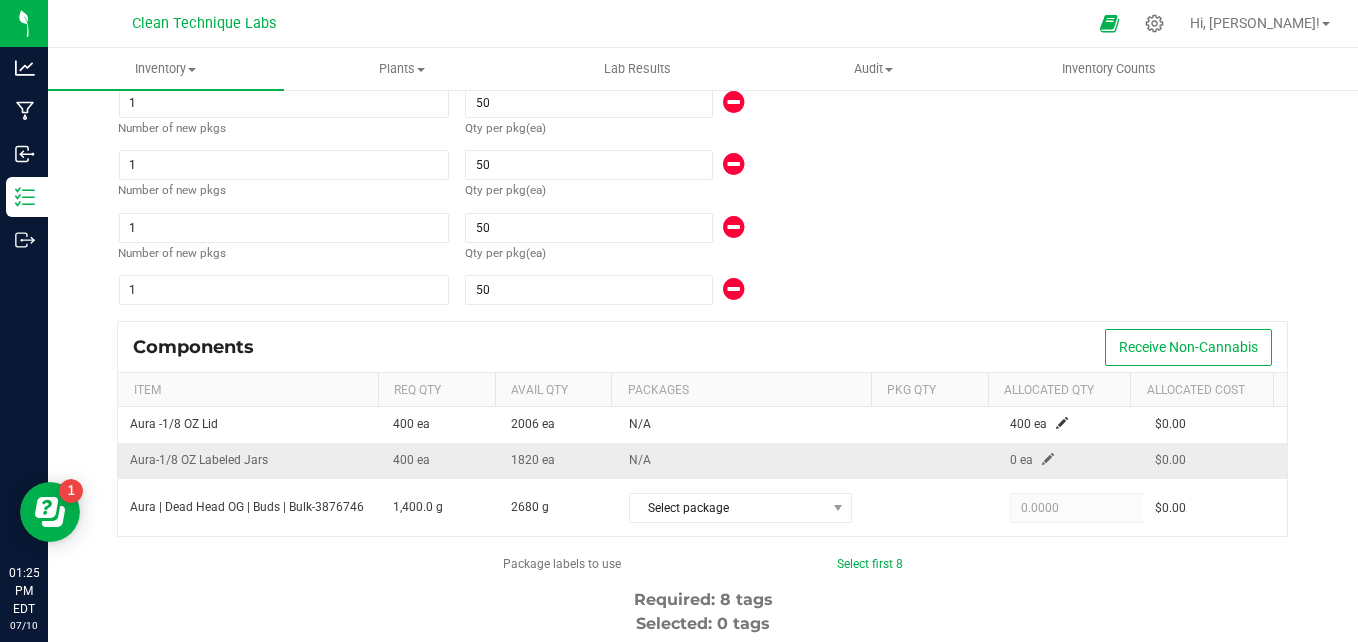 click at bounding box center [1048, 459] 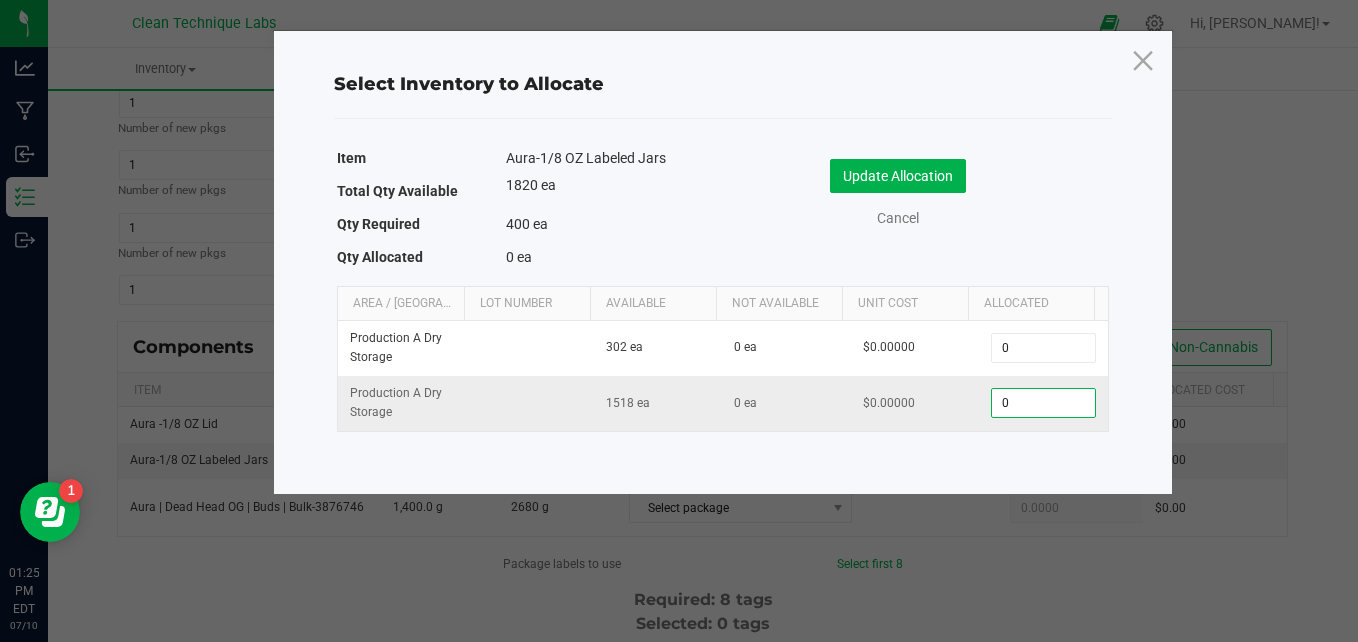 click on "0" at bounding box center [1043, 403] 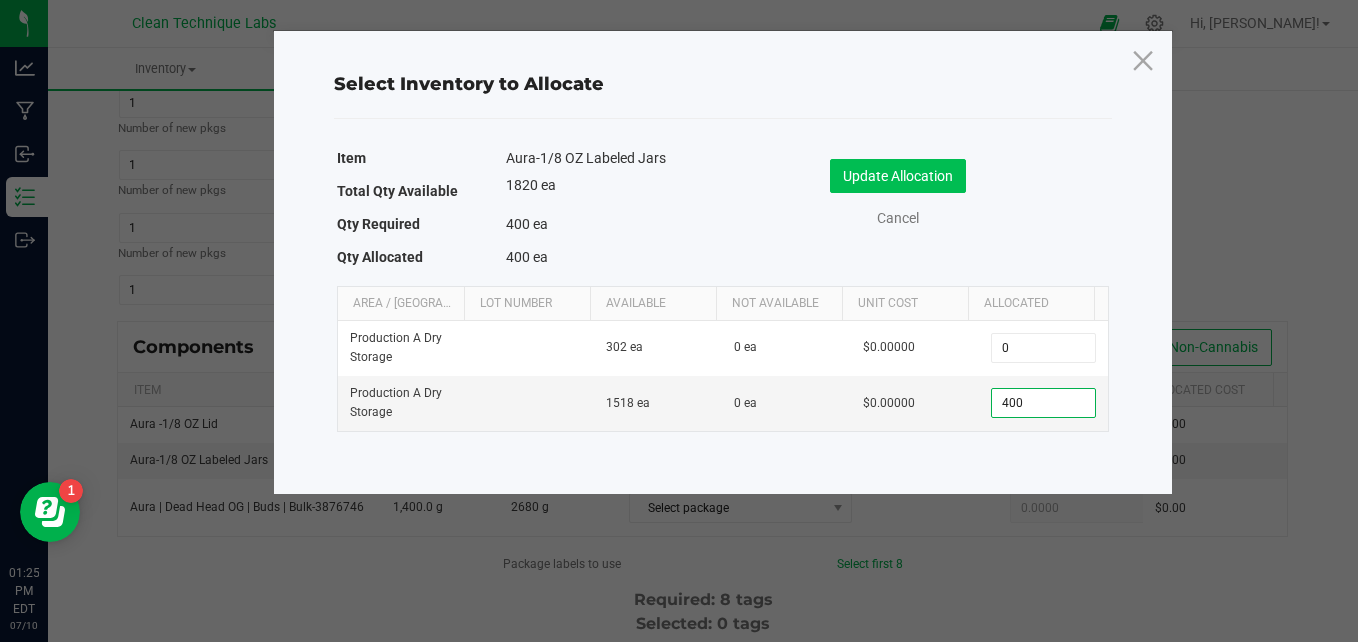 type on "400" 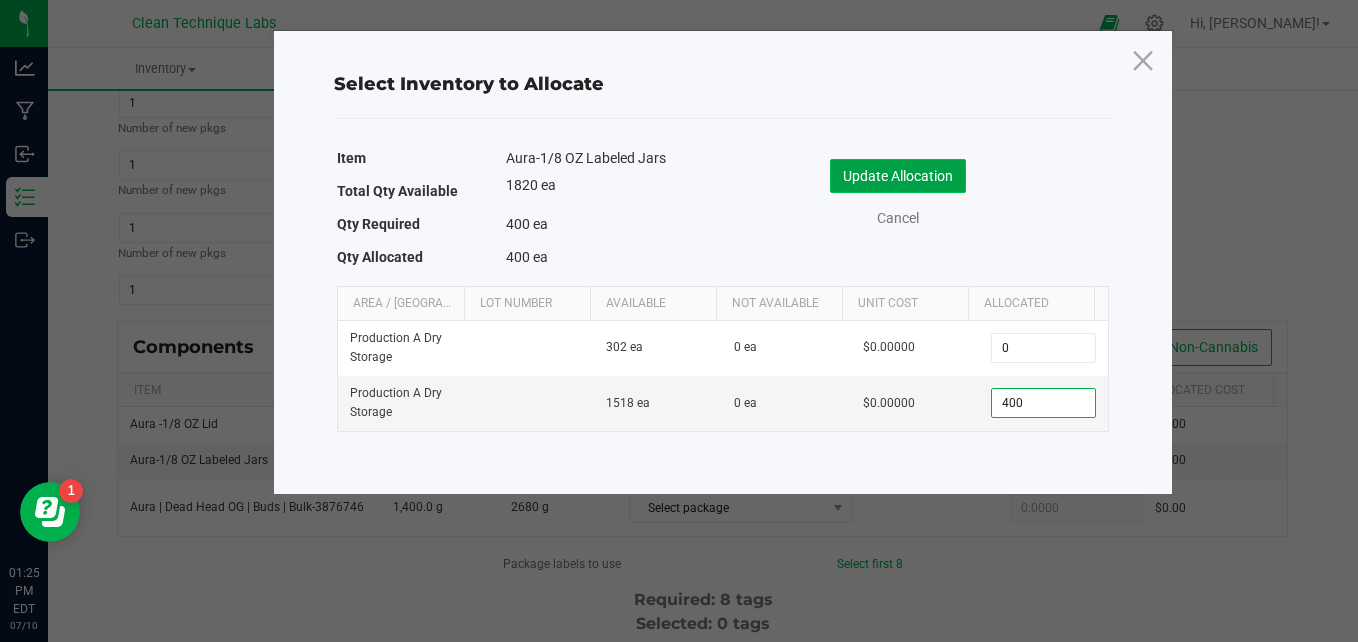click on "Update Allocation" 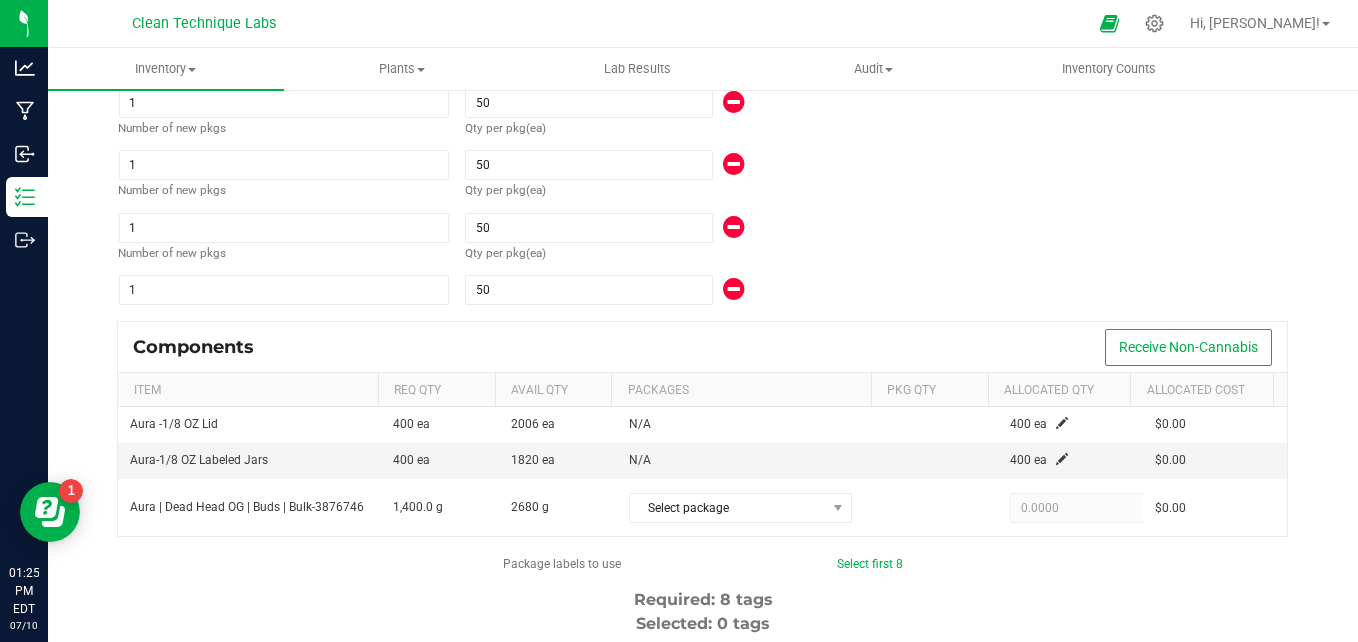 scroll, scrollTop: 637, scrollLeft: 0, axis: vertical 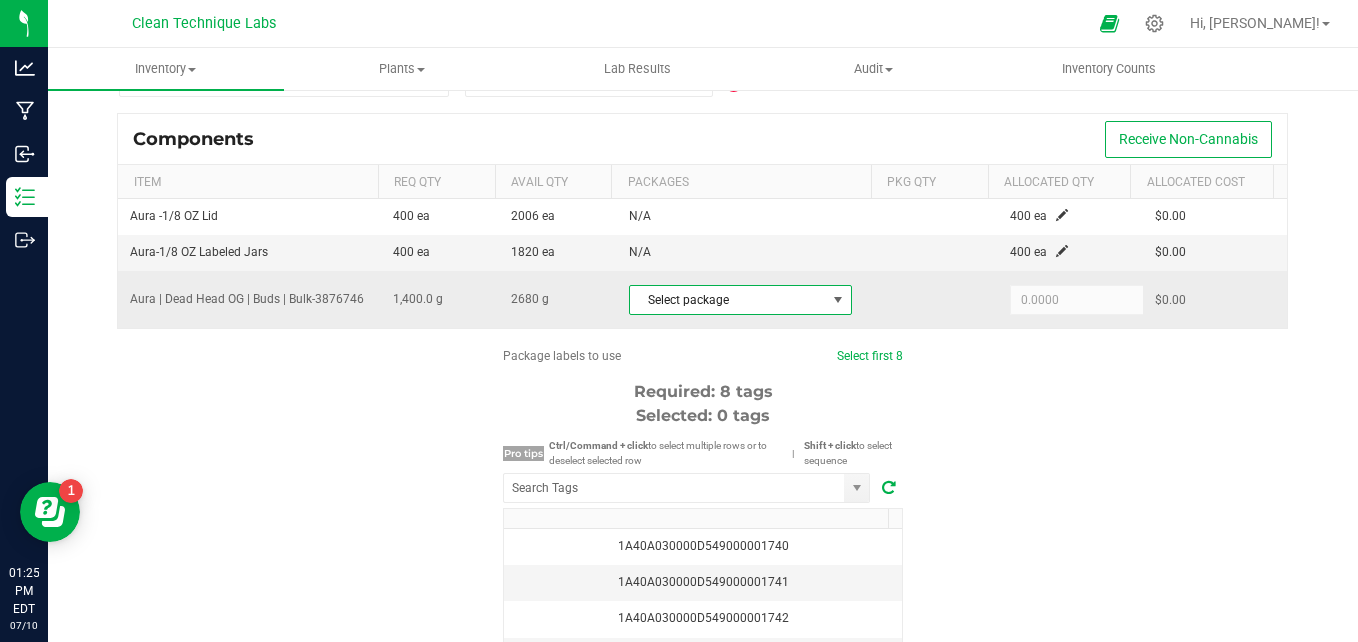 click at bounding box center (838, 300) 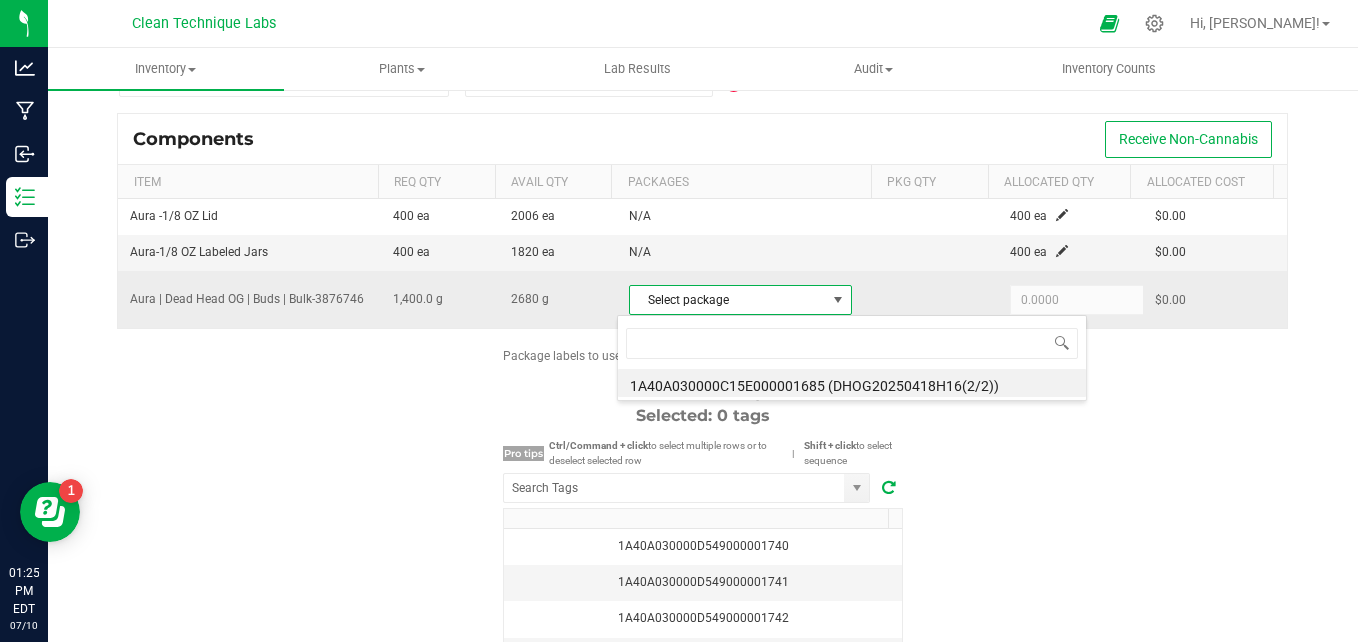 scroll, scrollTop: 99970, scrollLeft: 99784, axis: both 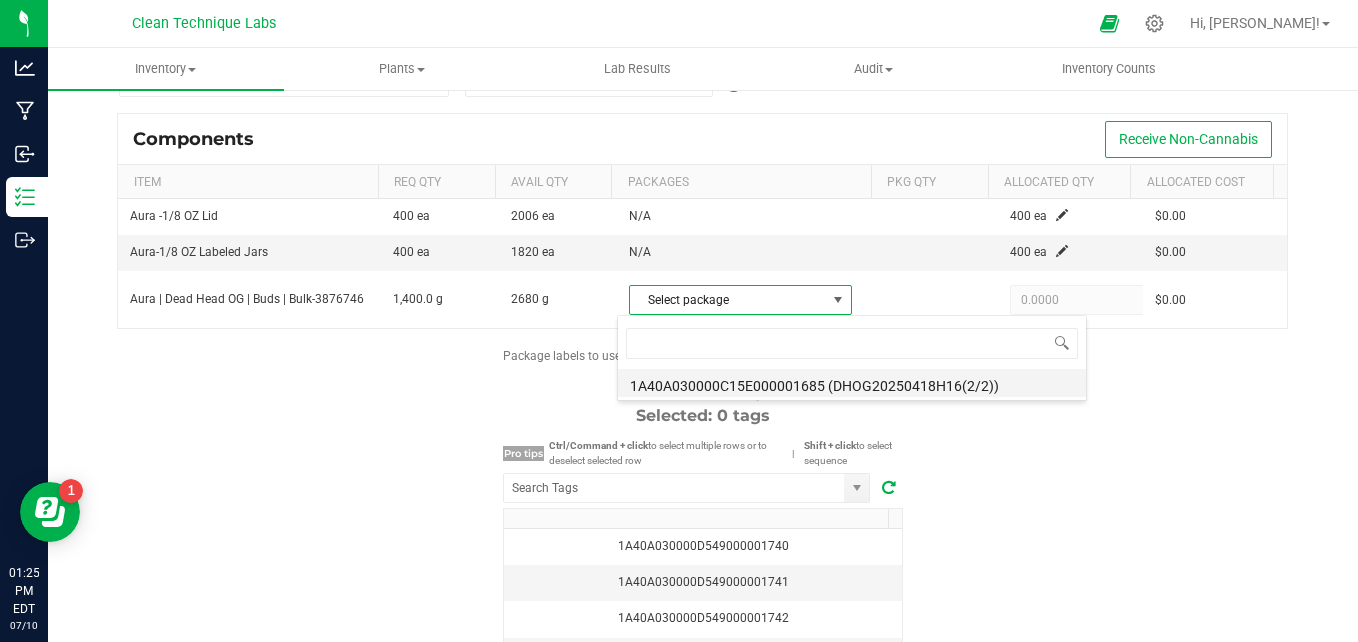 click on "1A40A030000C15E000001685 (DHOG20250418H16(2/2))" at bounding box center (852, 383) 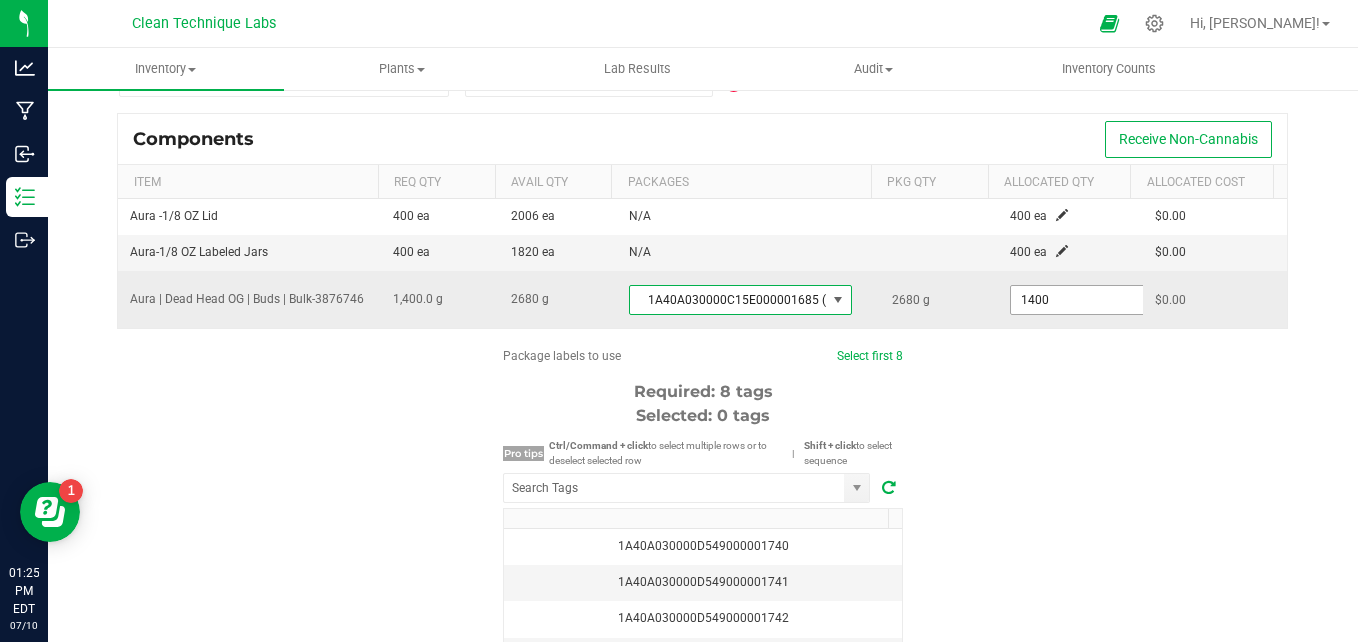 click on "1400" at bounding box center [1084, 300] 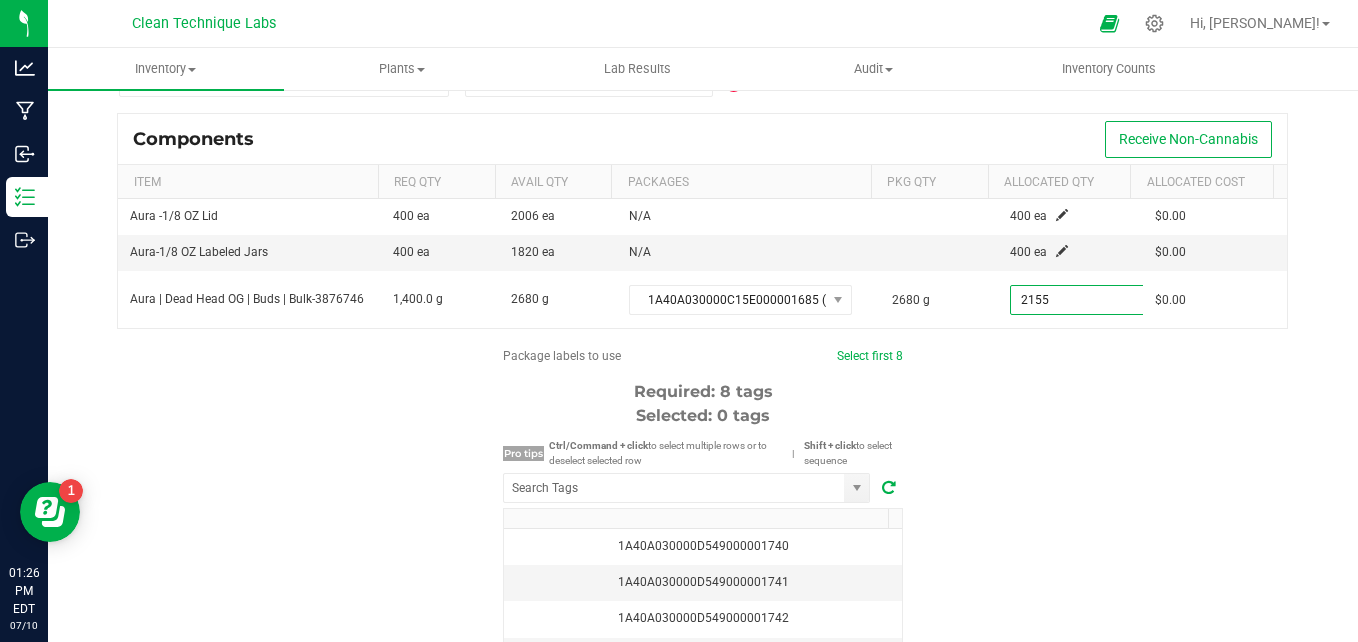 type on "2,155.0000" 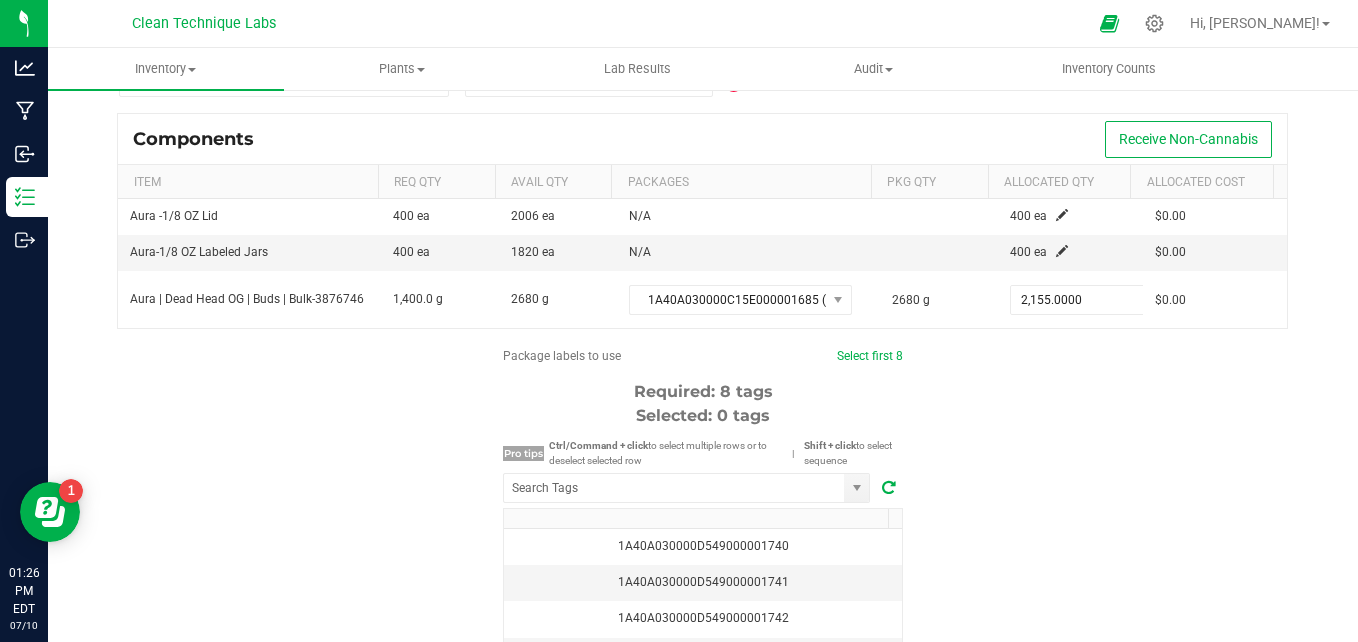 click on "Package labels to use   Select first 8   Required: 8 tags   Selected: 0 tags   Pro tips  Ctrl/Command + click  to select multiple rows or to deselect selected row | Shift + click  to select sequence  1A40A030000D549000001740   1A40A030000D549000001741   1A40A030000D549000001742   1A40A030000D549000001743   1A40A030000D549000001744   1A40A030000D549000001745   1A40A030000D549000001746   1A40A030000D549000001747   1A40A030000D549000001748   1A40A030000D549000001749   1A40A030000D549000001750   1A40A030000D549000001751   1A40A030000D549000001752   1A40A030000D549000001753   1A40A030000D549000001754   1A40A030000D549000001755   1A40A030000D549000001756   1A40A030000D549000001757   1A40A030000D549000001758   1A40A030000D549000001759   1A40A030000D549000001760   1A40A030000D549000001761   1A40A030000D549000001762   1A40A030000D549000001763   1A40A030000D549000001764   1A40A030000D549000001765   1A40A030000D549000001766   1A40A030000D549000001767   1A40A030000D549000001768   1A40A030000D549000001769" at bounding box center (703, 537) 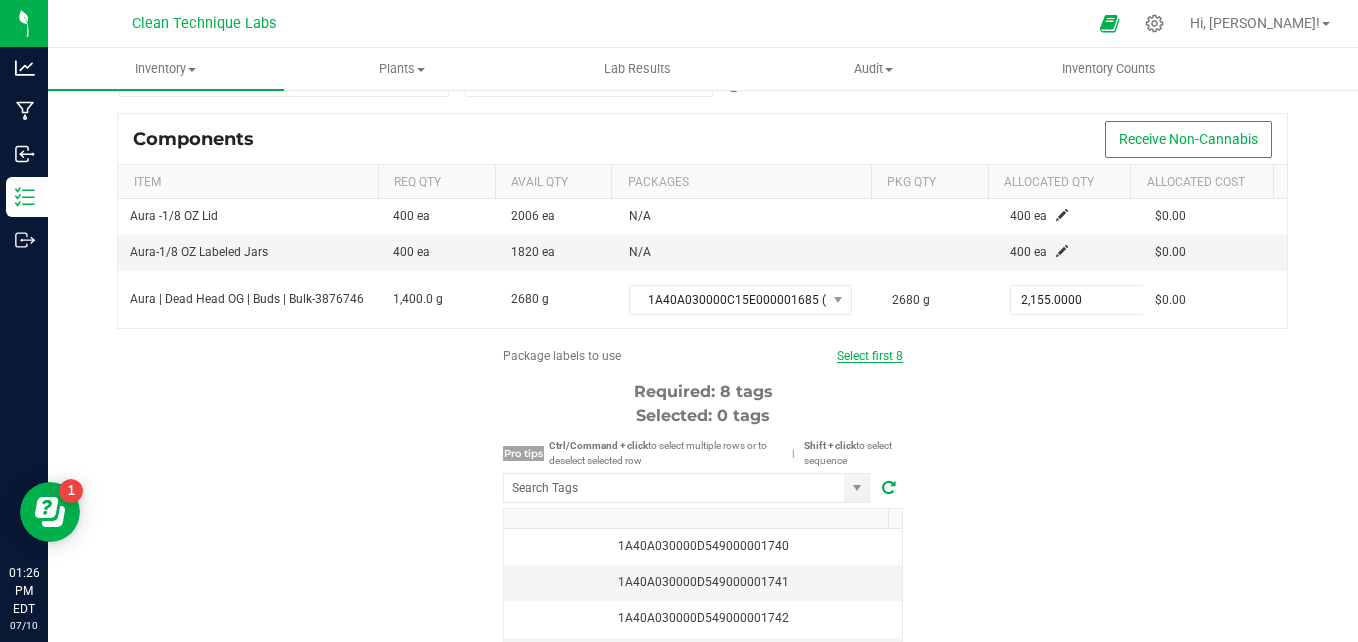 click on "Select first 8" at bounding box center [870, 356] 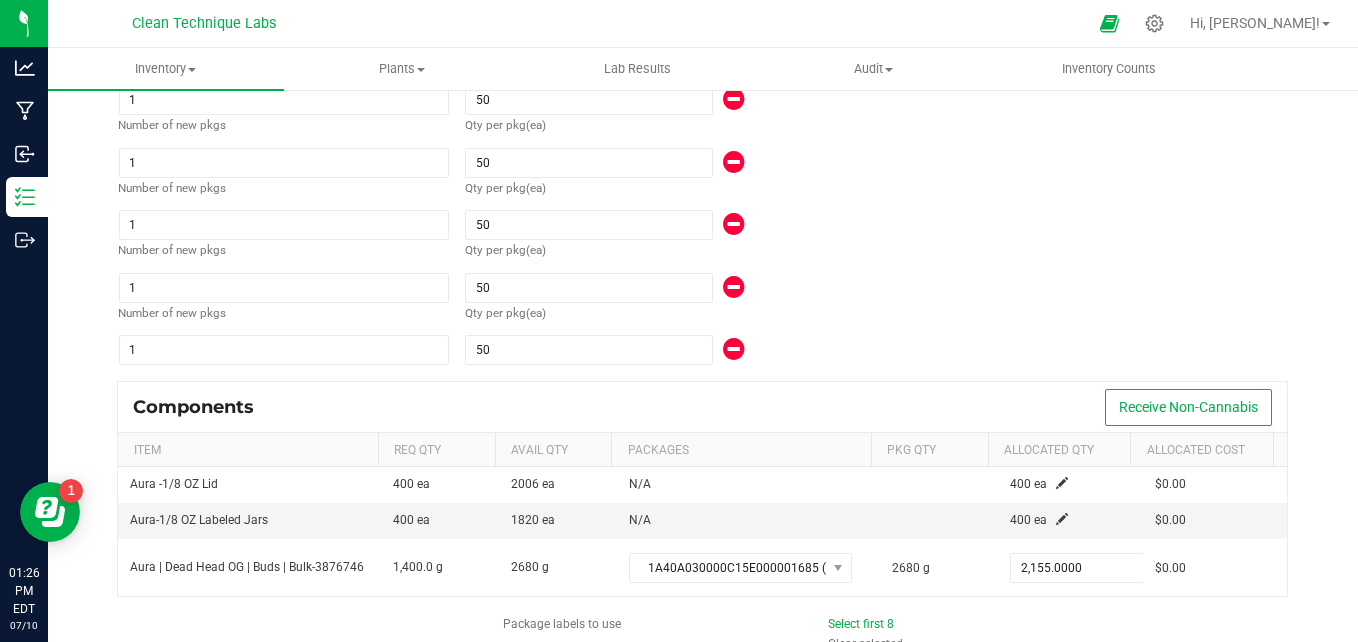 scroll, scrollTop: 364, scrollLeft: 0, axis: vertical 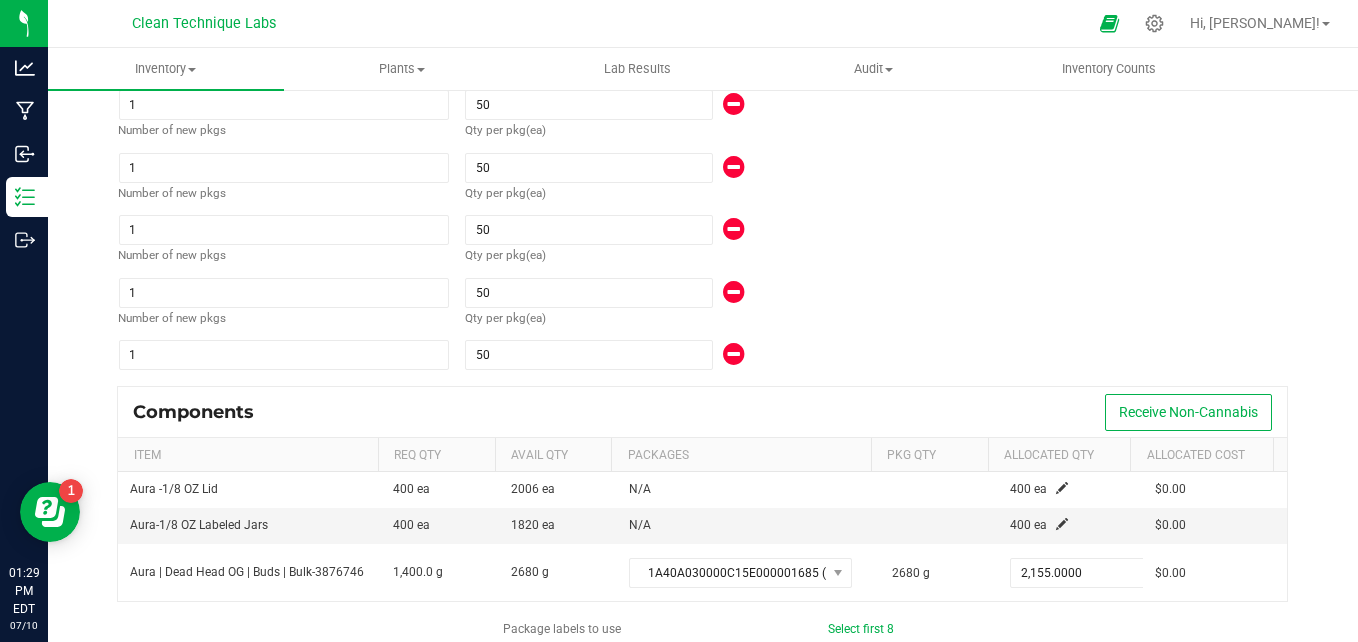 click on "BOM Instructions   None available" at bounding box center [1057, 121] 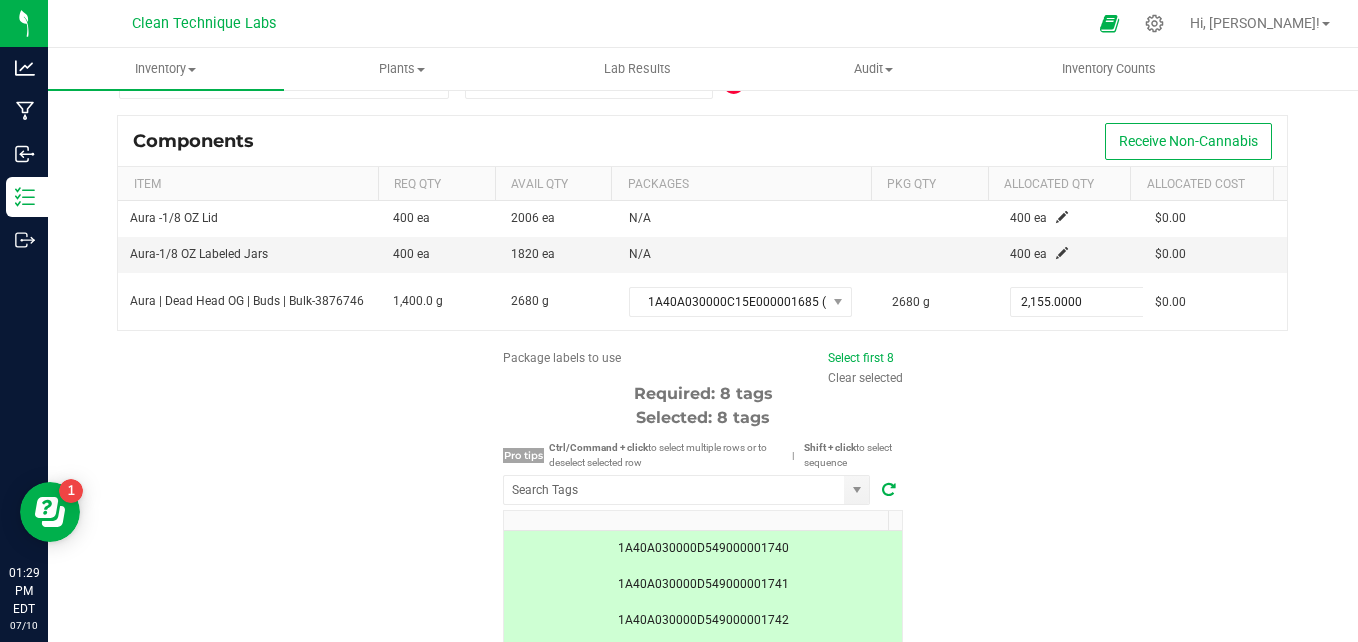 scroll, scrollTop: 640, scrollLeft: 0, axis: vertical 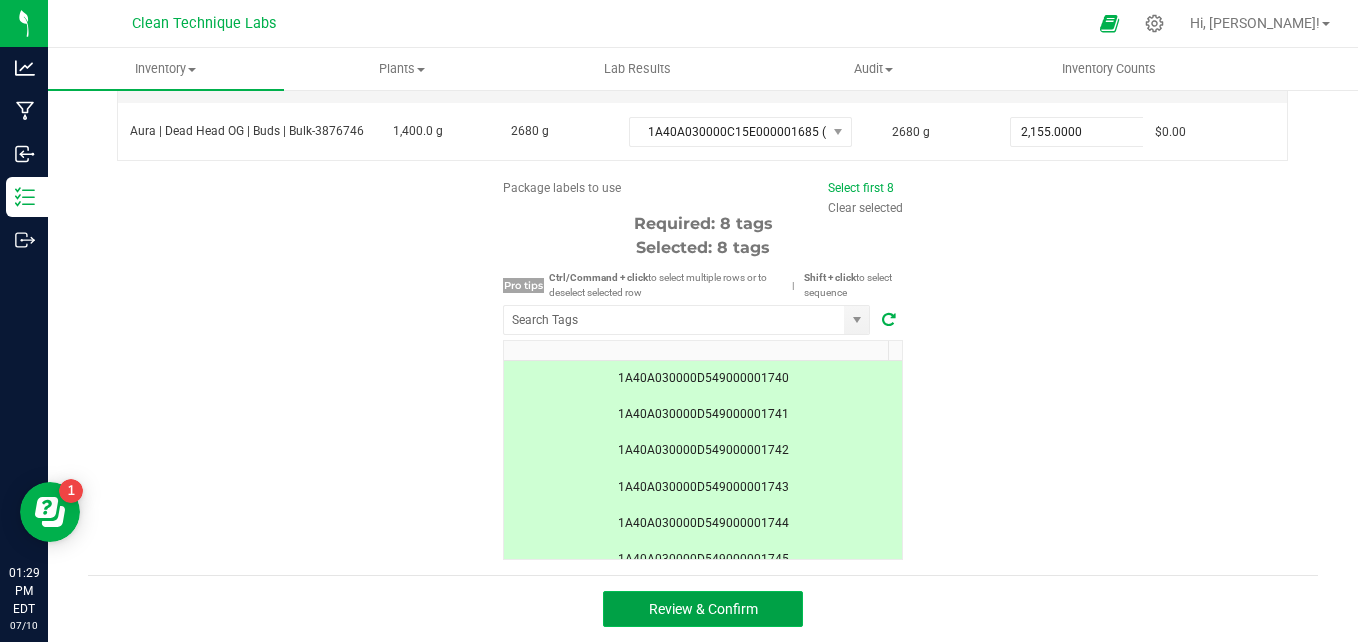 click on "Review & Confirm" at bounding box center [703, 609] 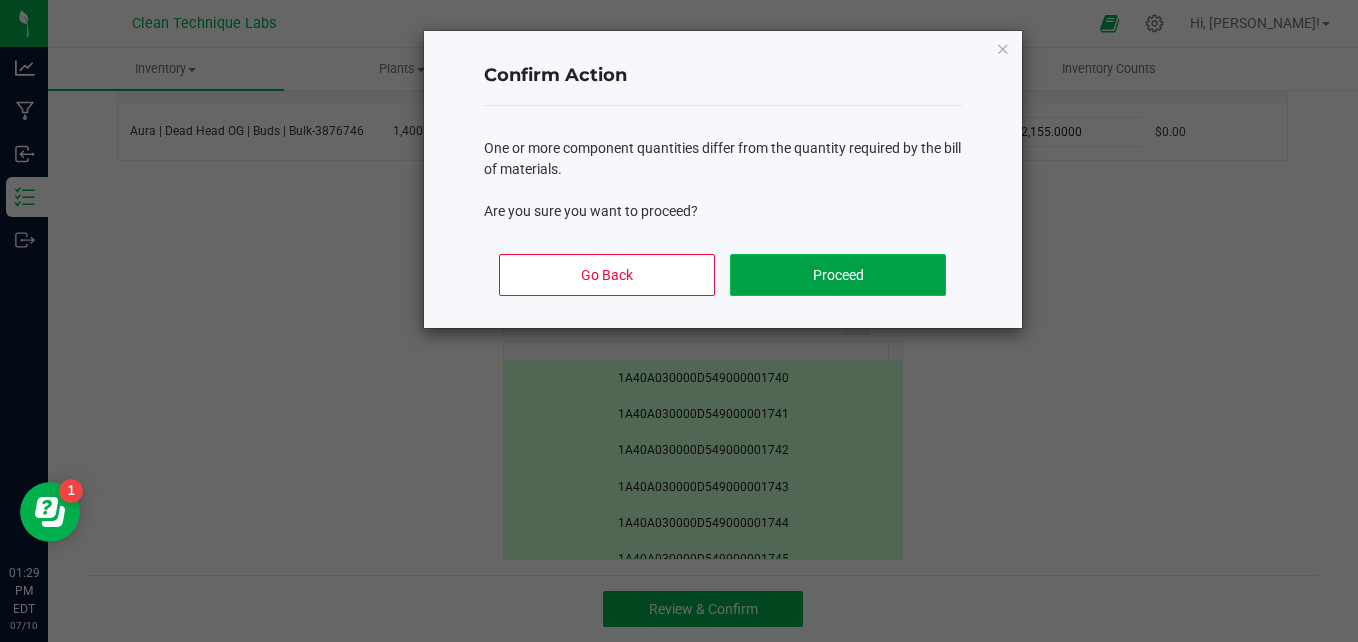 drag, startPoint x: 859, startPoint y: 272, endPoint x: 831, endPoint y: 281, distance: 29.410883 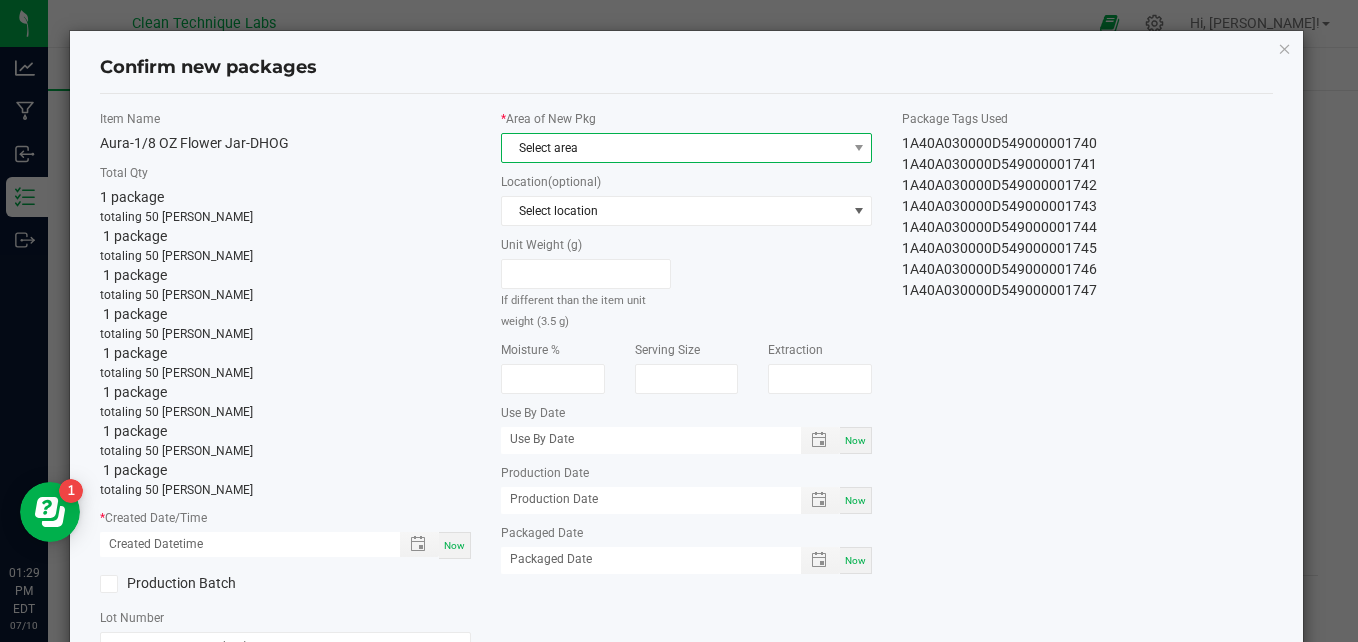 click on "Select area" at bounding box center [674, 148] 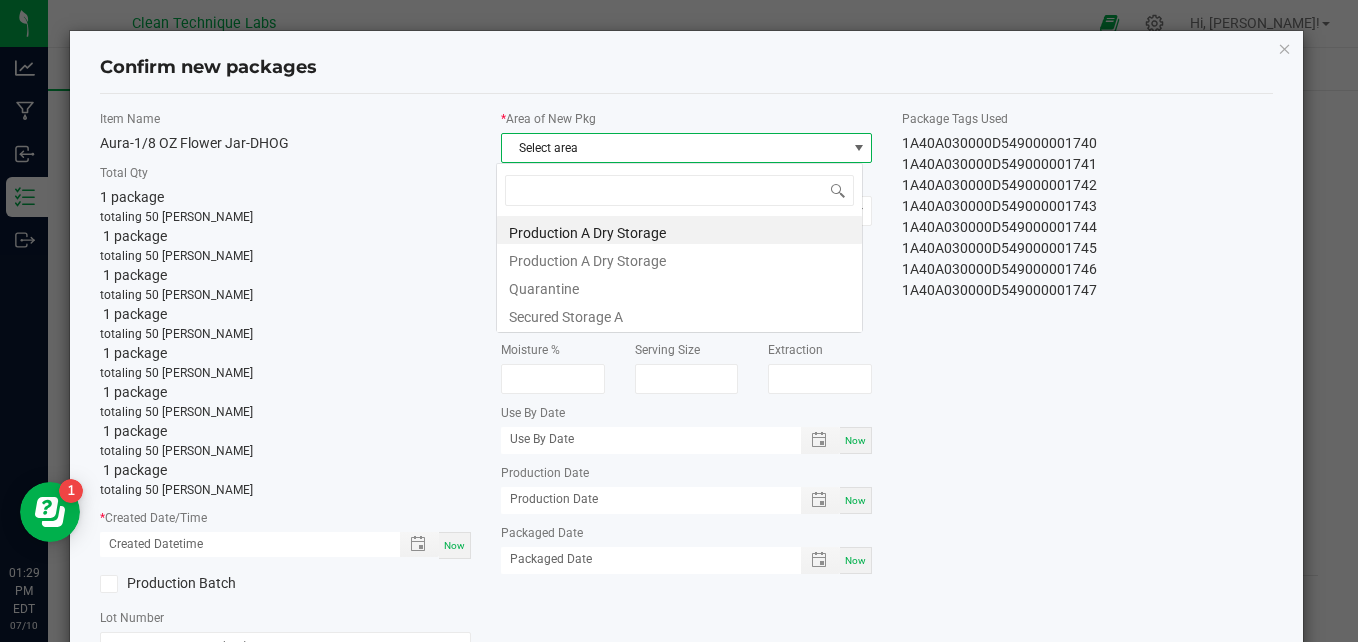 scroll, scrollTop: 99970, scrollLeft: 99633, axis: both 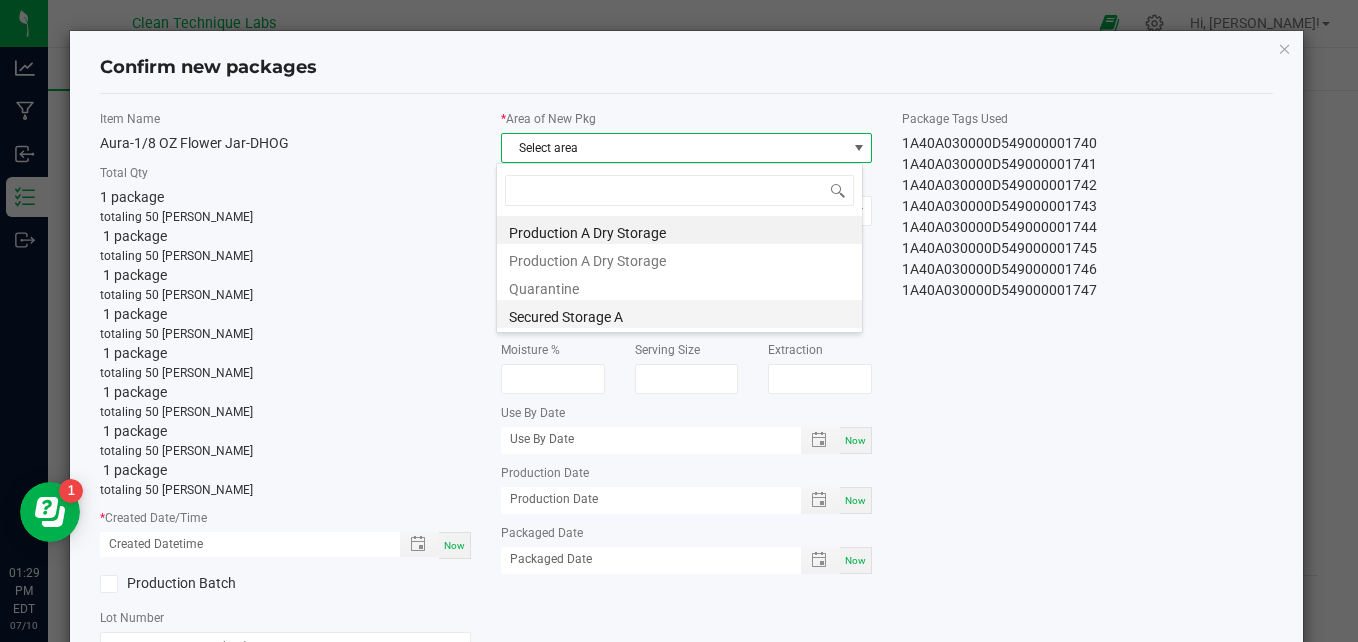 click on "Secured Storage A" at bounding box center [679, 314] 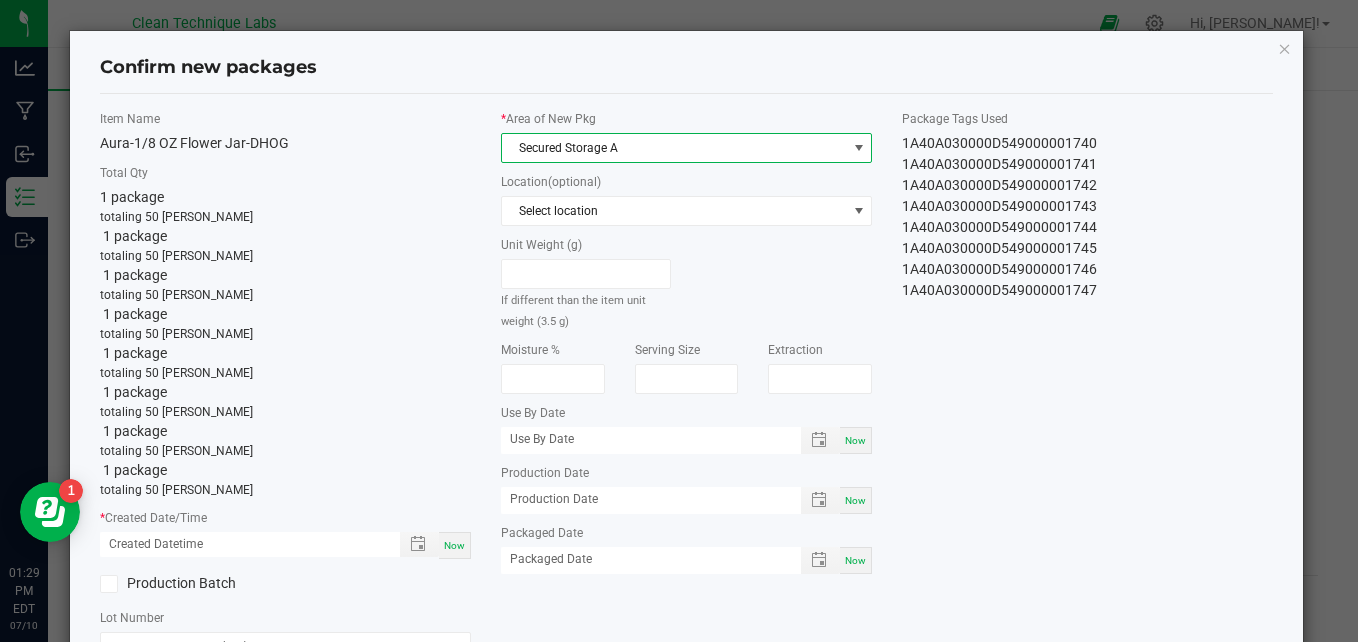 click on "1A40A030000D549000001747" 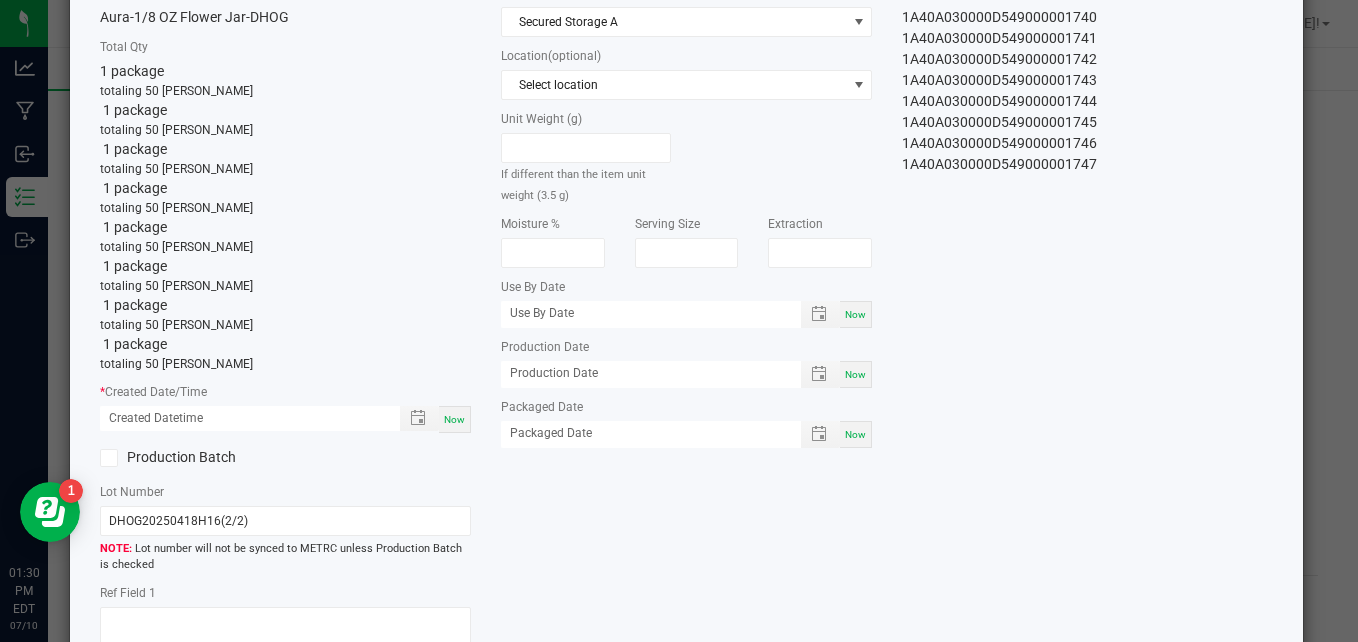 scroll, scrollTop: 200, scrollLeft: 0, axis: vertical 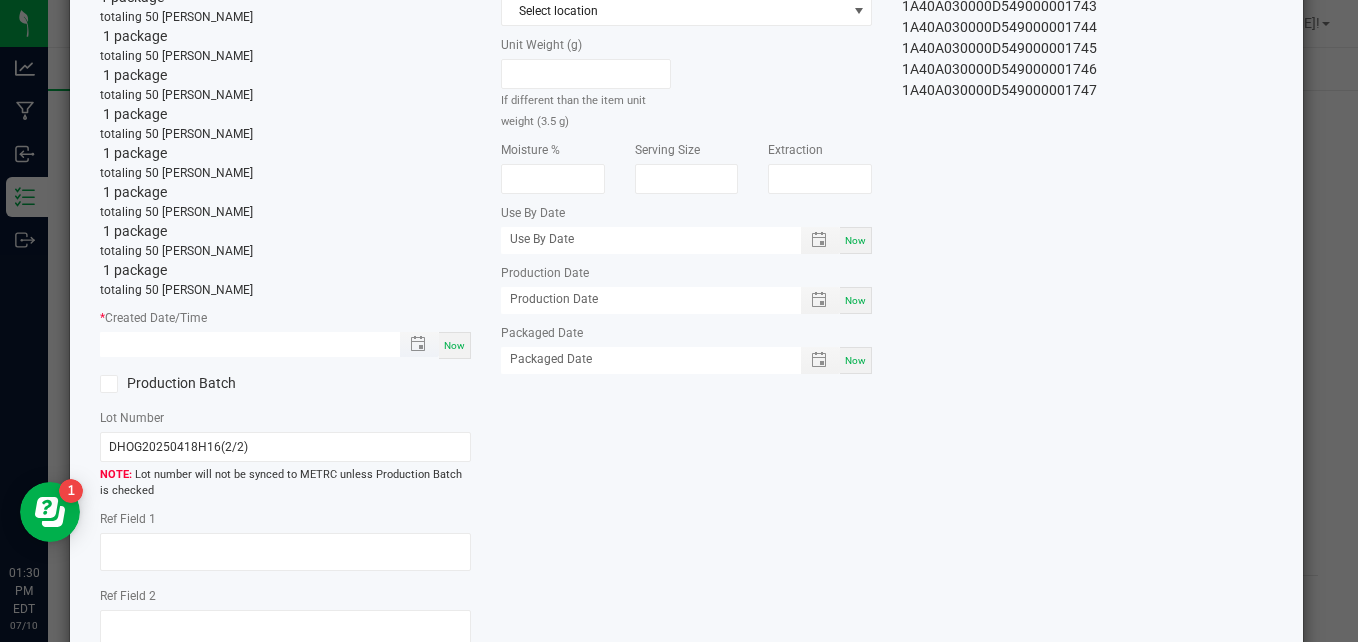 type on "month/day/year hour:minute AM" 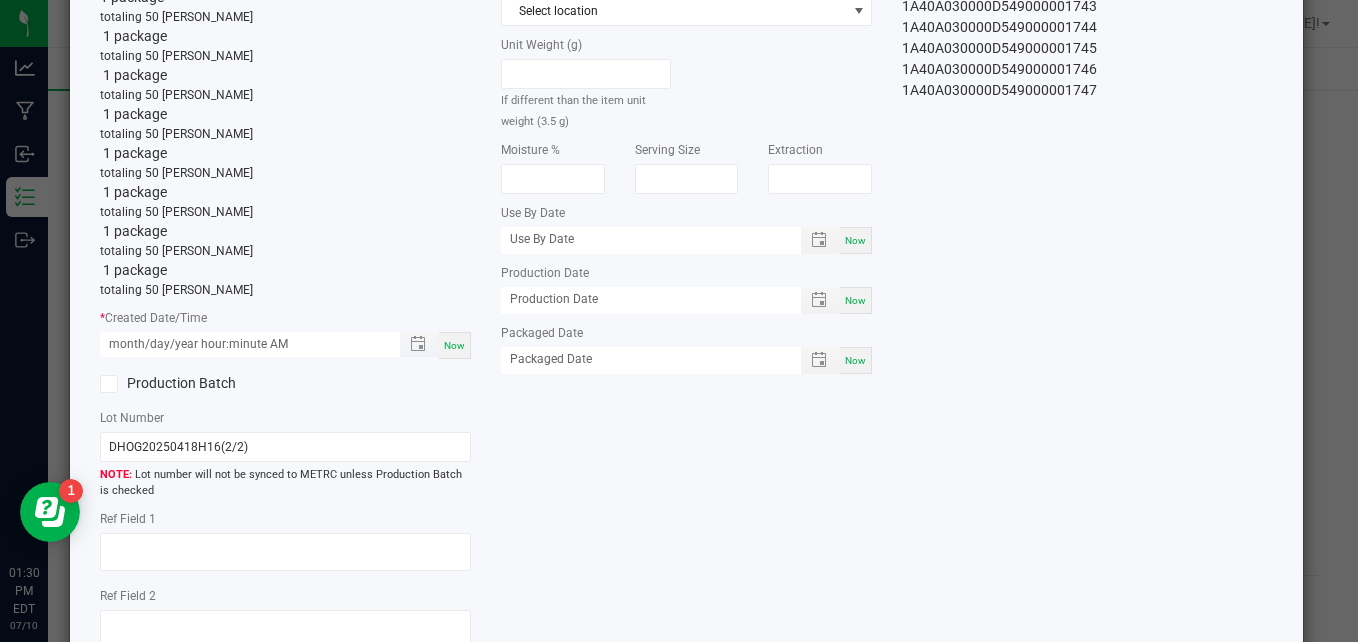click on "month/day/year hour:minute AM" at bounding box center [239, 344] 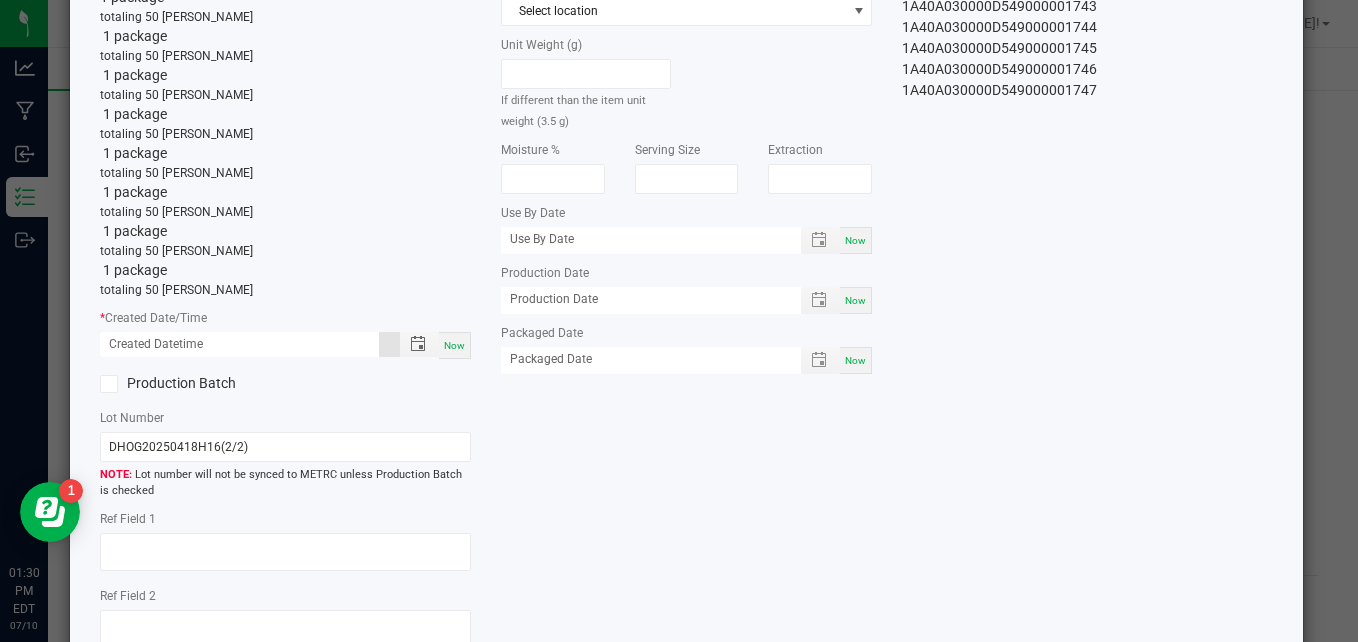 click on "Now" at bounding box center [454, 345] 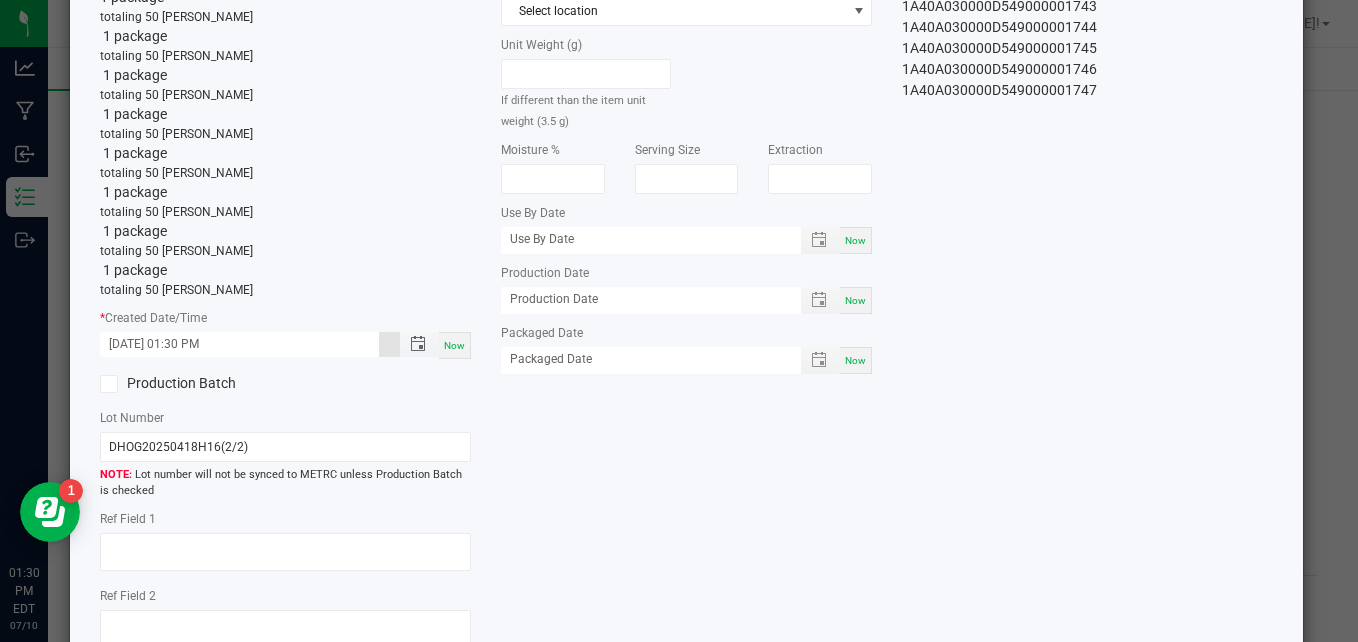 click on "07/10/2025 01:30 PM" at bounding box center [239, 344] 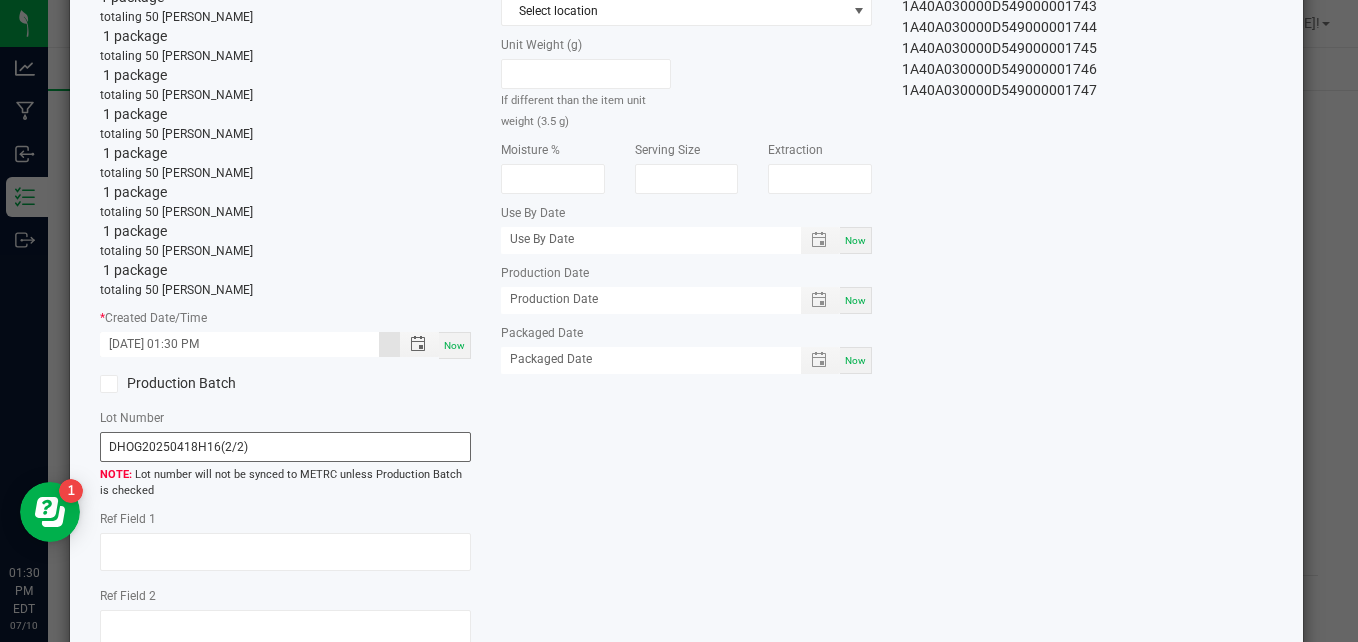 type on "07/02/2025 01:30 PM" 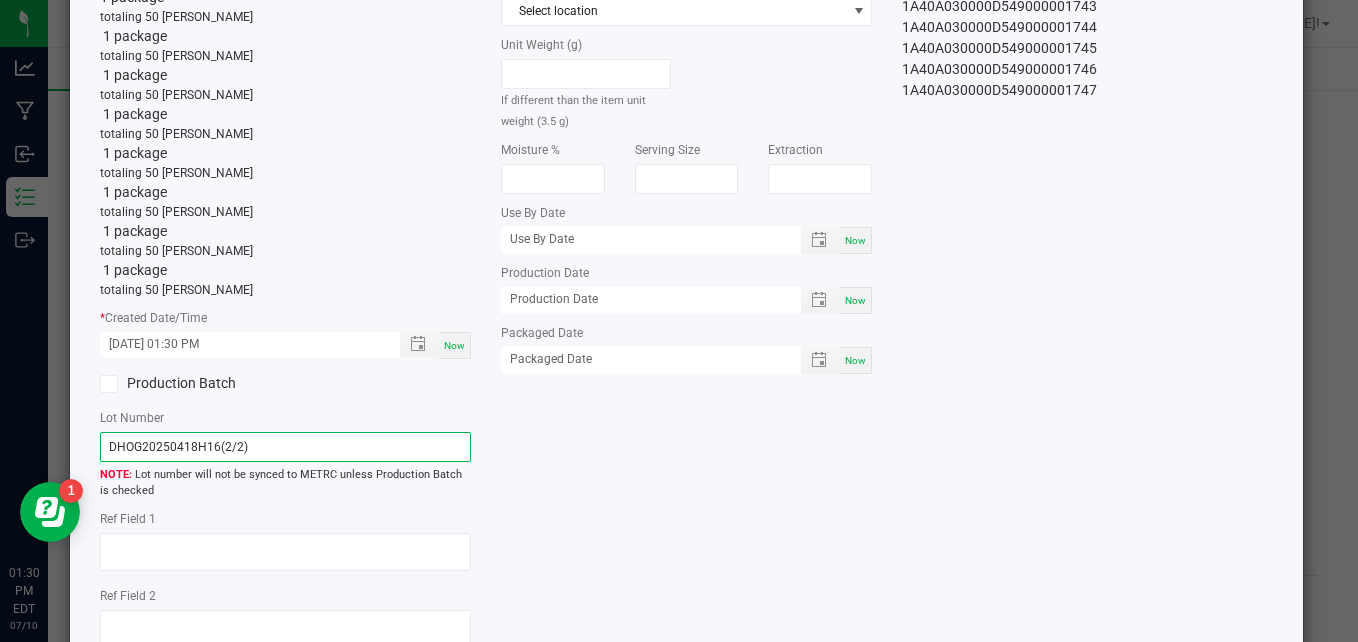 drag, startPoint x: 260, startPoint y: 445, endPoint x: 81, endPoint y: 452, distance: 179.13683 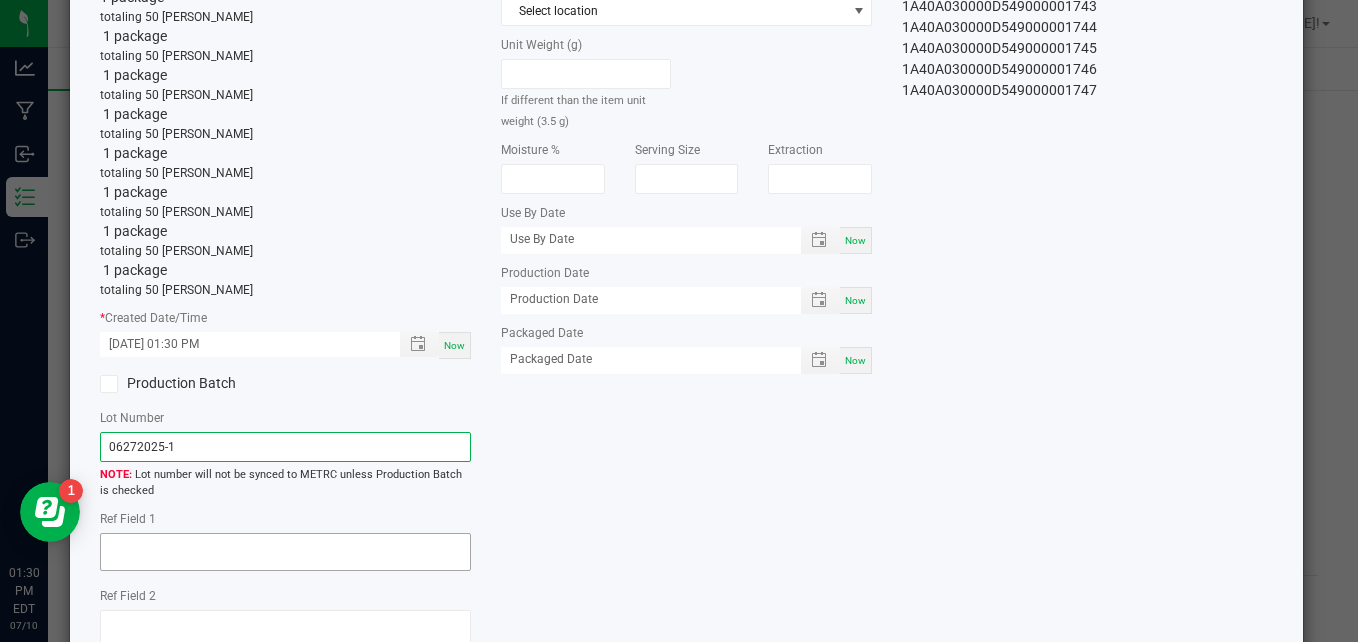 type on "06272025-1" 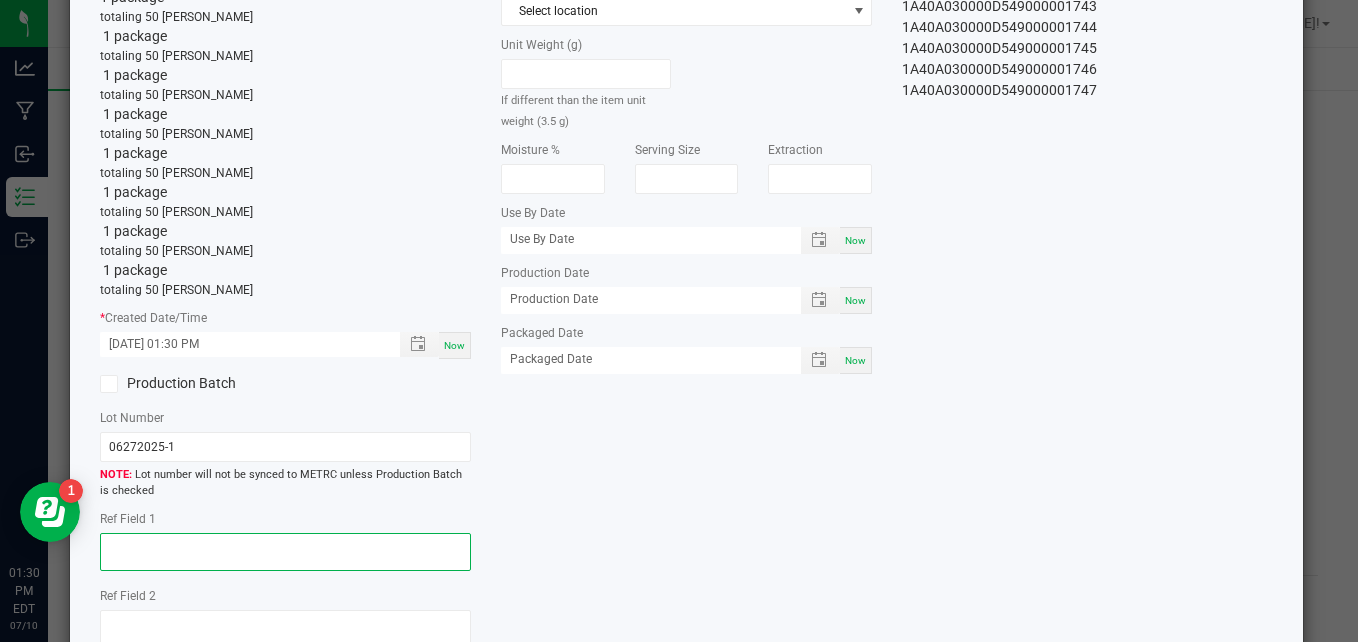 click 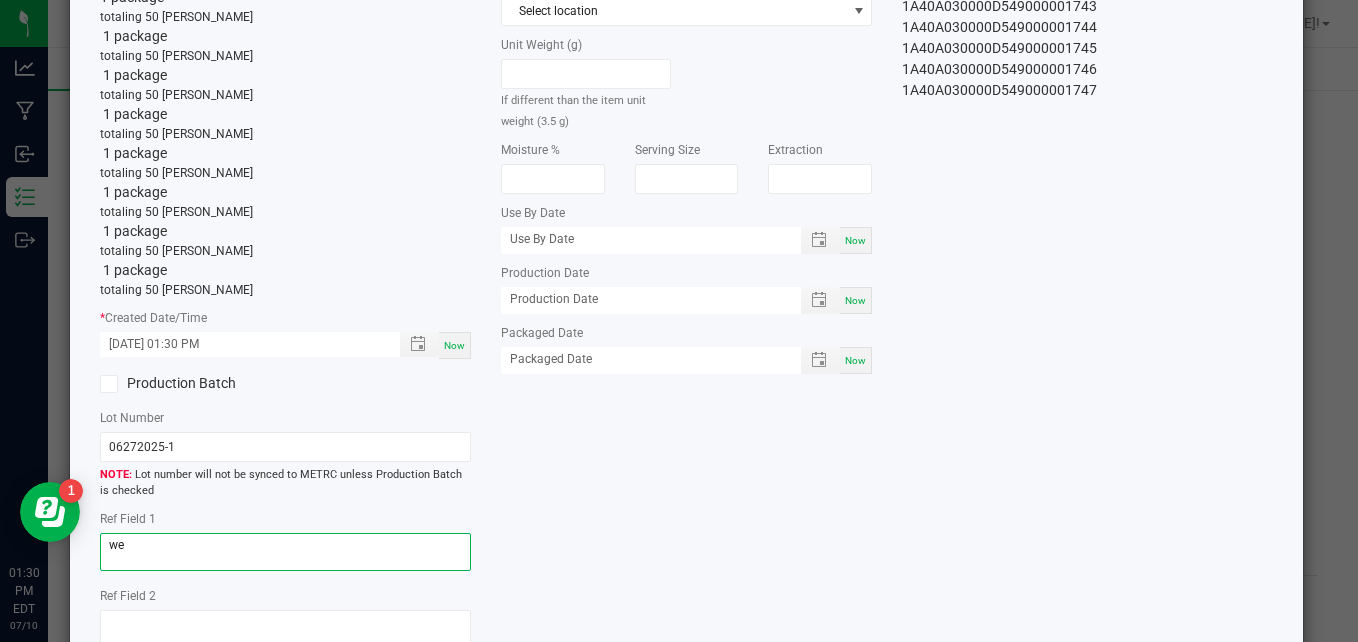 type on "w" 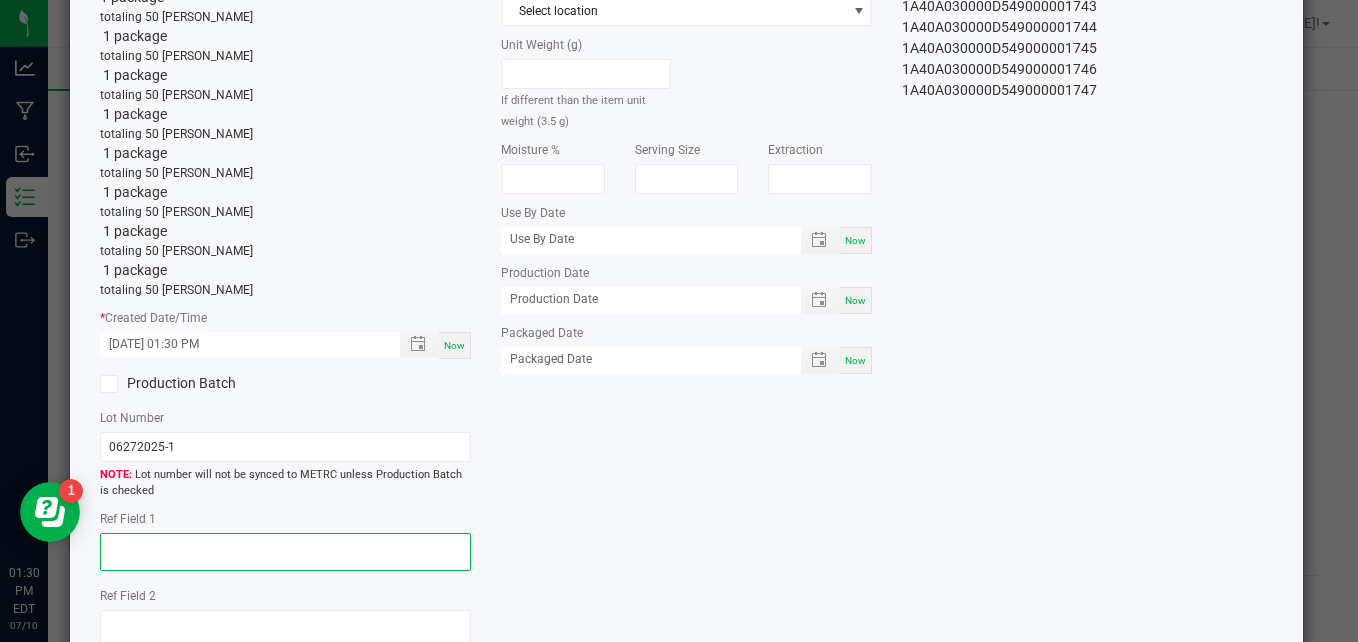 paste on "weight losses due to clients request on bud size and quantity" 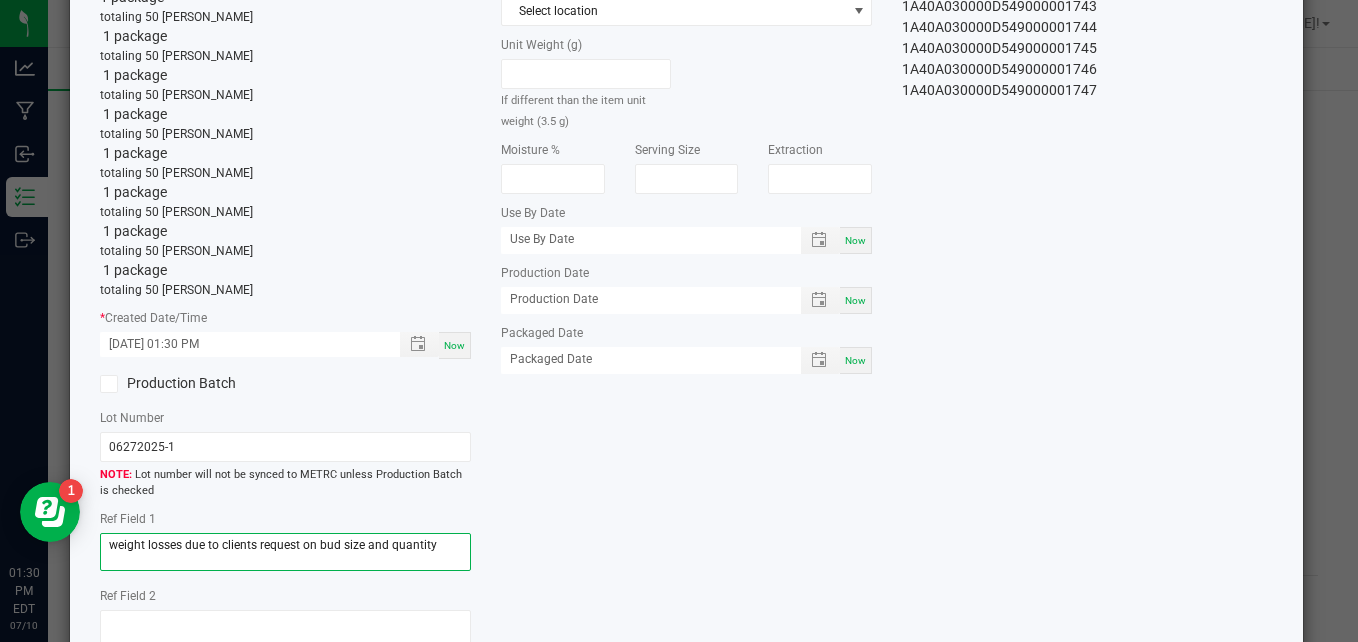 type on "weight losses due to clients request on bud size and quantity" 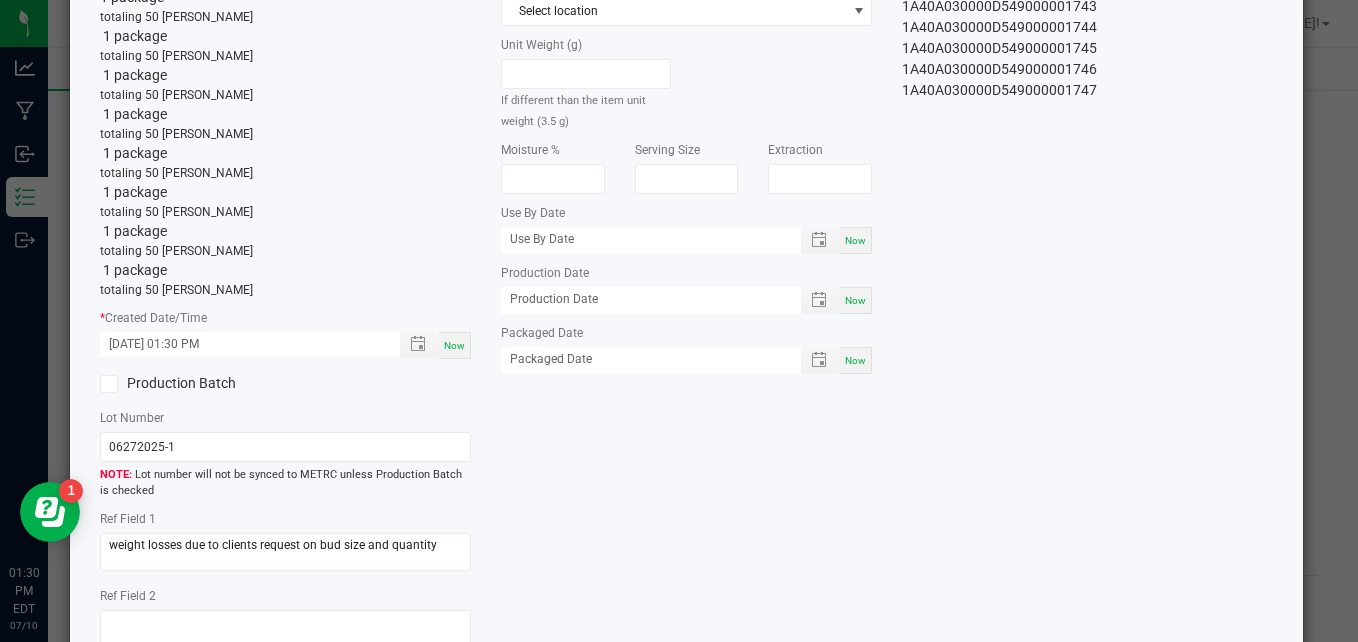 click on "Item Name   Aura-1/8 OZ Flower Jar-DHOG   Total Qty  1 package  totaling 50 eaches   1 package  totaling 50 eaches   1 package  totaling 50 eaches   1 package  totaling 50 eaches   1 package  totaling 50 eaches   1 package  totaling 50 eaches   1 package  totaling 50 eaches   1 package  totaling 50 eaches  *   Created Date/Time  07/02/2025 01:30 PM Now  Production Batch   Lot Number  06272025-1  Lot number will not be synced to METRC unless Production Batch is checked   Ref Field 1  weight losses due to clients request on bud size and quantity  Ref Field 2                    Ref Field 3                    *   Area of New Pkg  Secured Storage A  Location  (optional) Select location  Unit Weight (g)   If different than the item unit weight (3.5 g)   Moisture %   Serving Size   Extraction   Use By Date  Now  Production Date  Now  Packaged Date  Now  Package Tags Used   1A40A030000D549000001740   1A40A030000D549000001741   1A40A030000D549000001742   1A40A030000D549000001743   1A40A030000D549000001744" 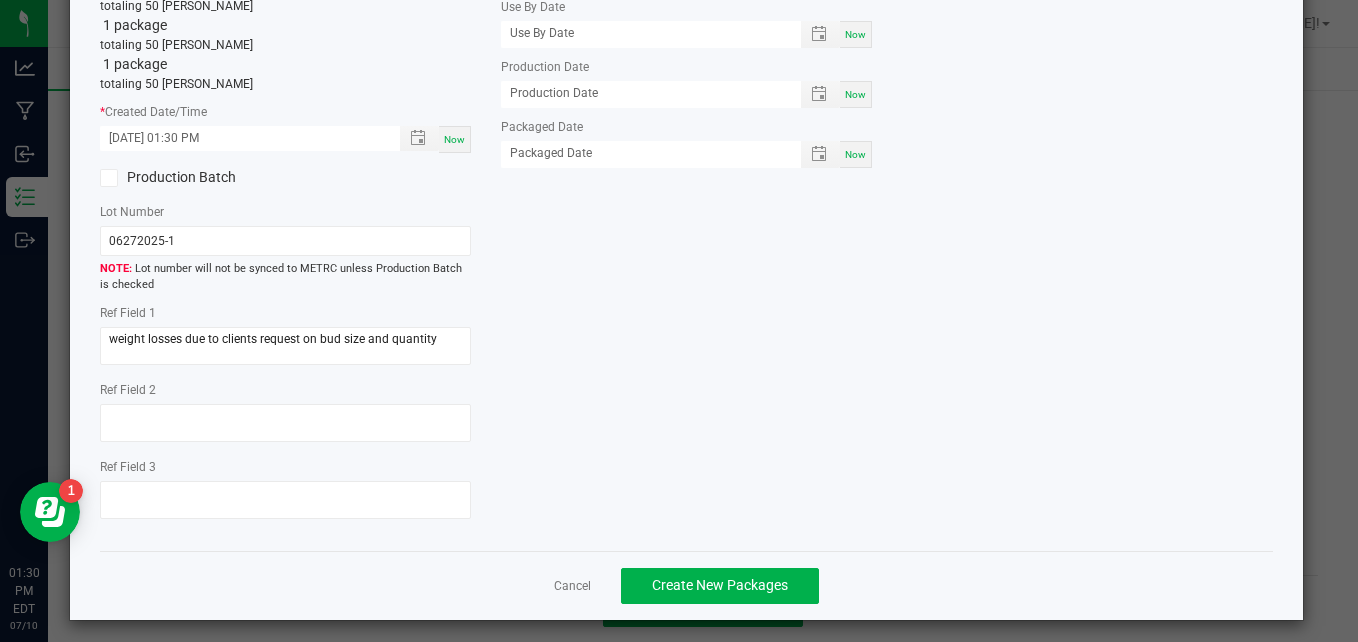 scroll, scrollTop: 415, scrollLeft: 0, axis: vertical 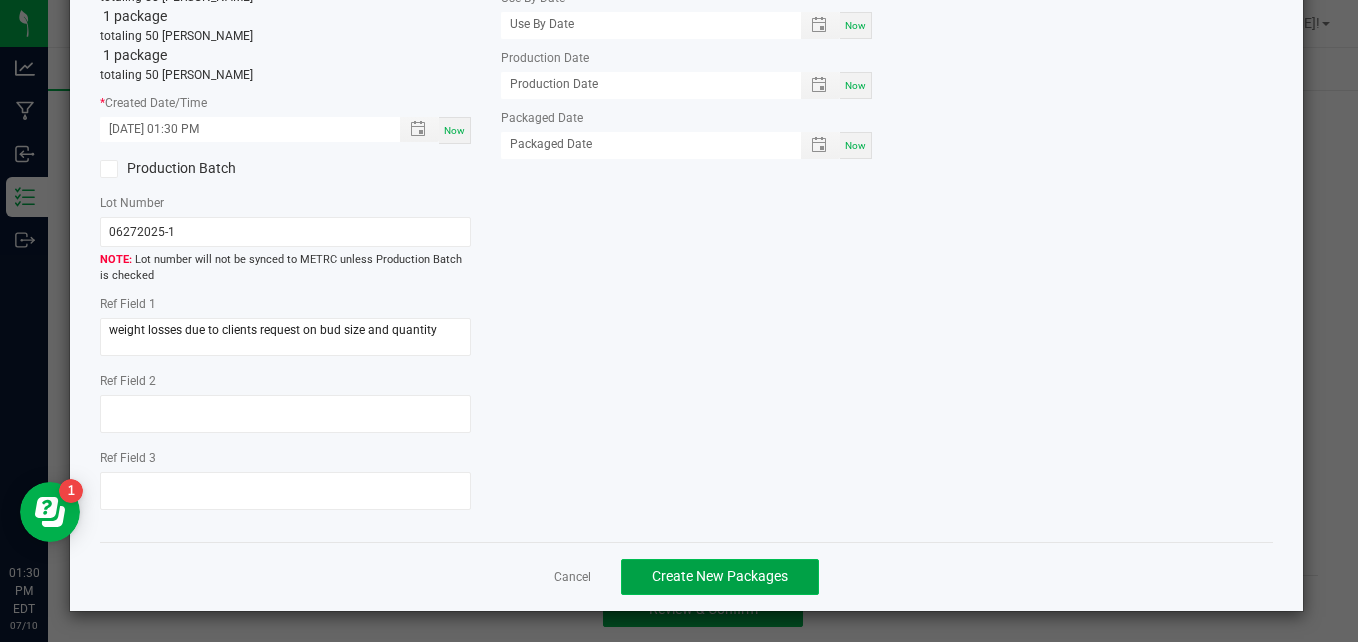 click on "Create New Packages" 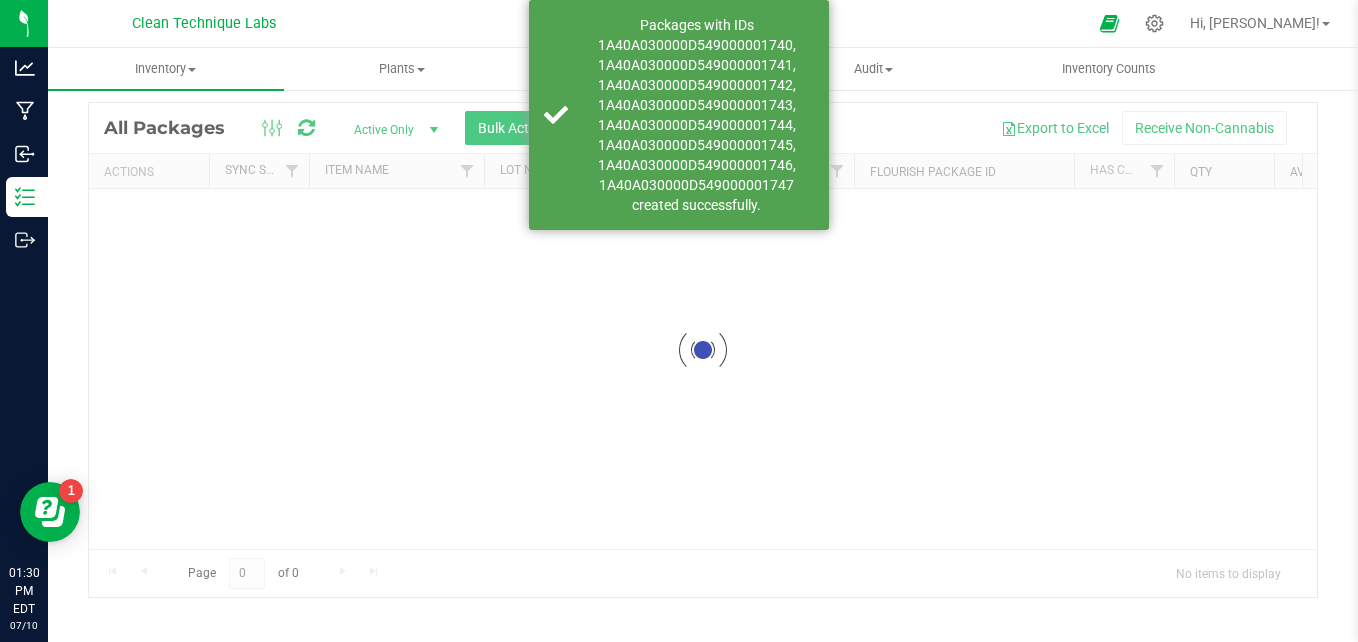 scroll, scrollTop: 56, scrollLeft: 0, axis: vertical 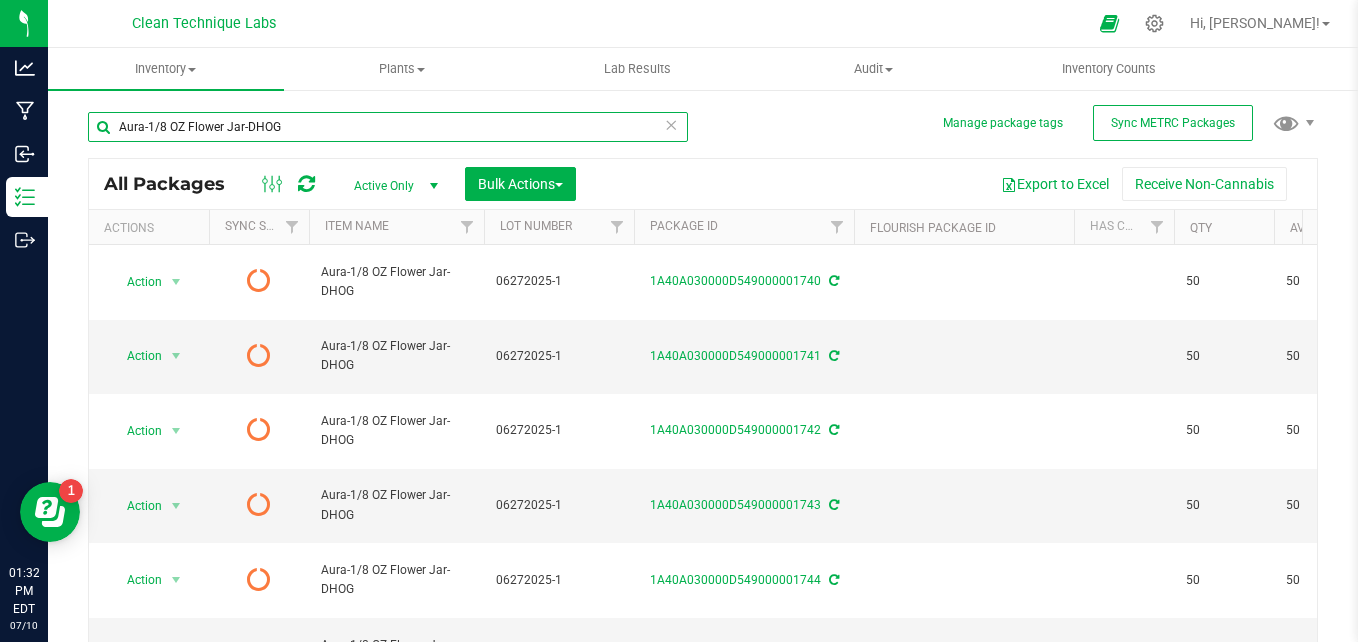 click on "Aura-1/8 OZ Flower Jar-DHOG" at bounding box center [388, 127] 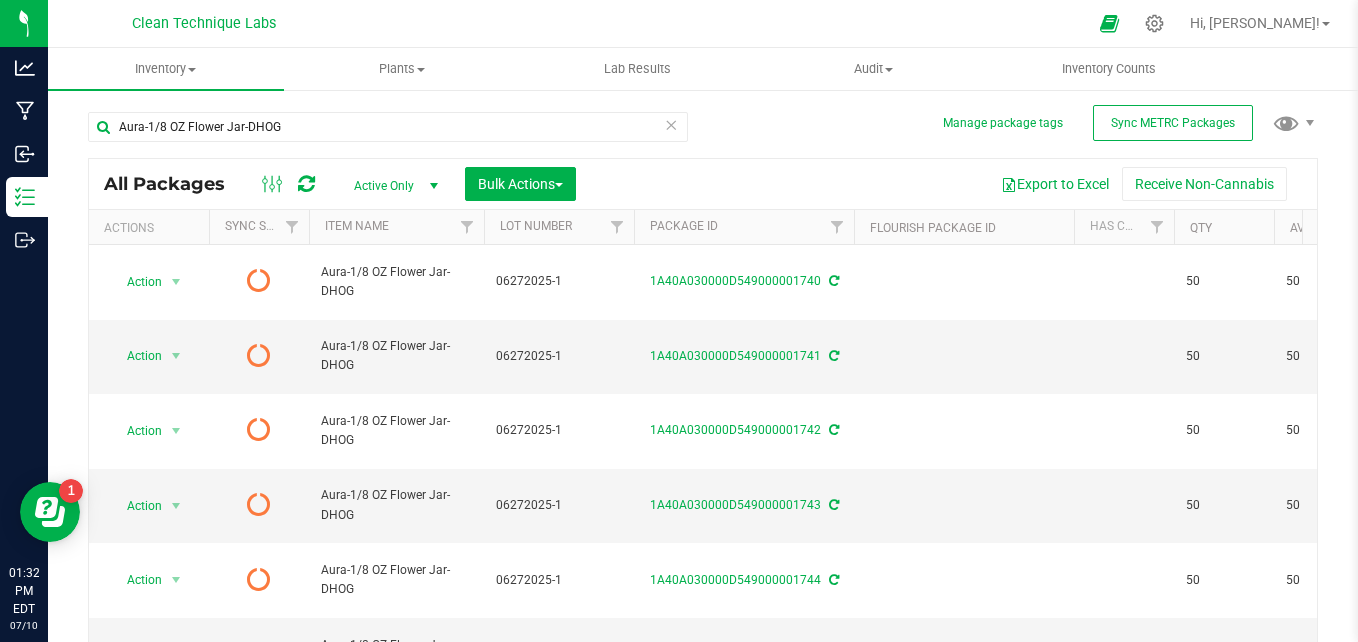 click at bounding box center (671, 124) 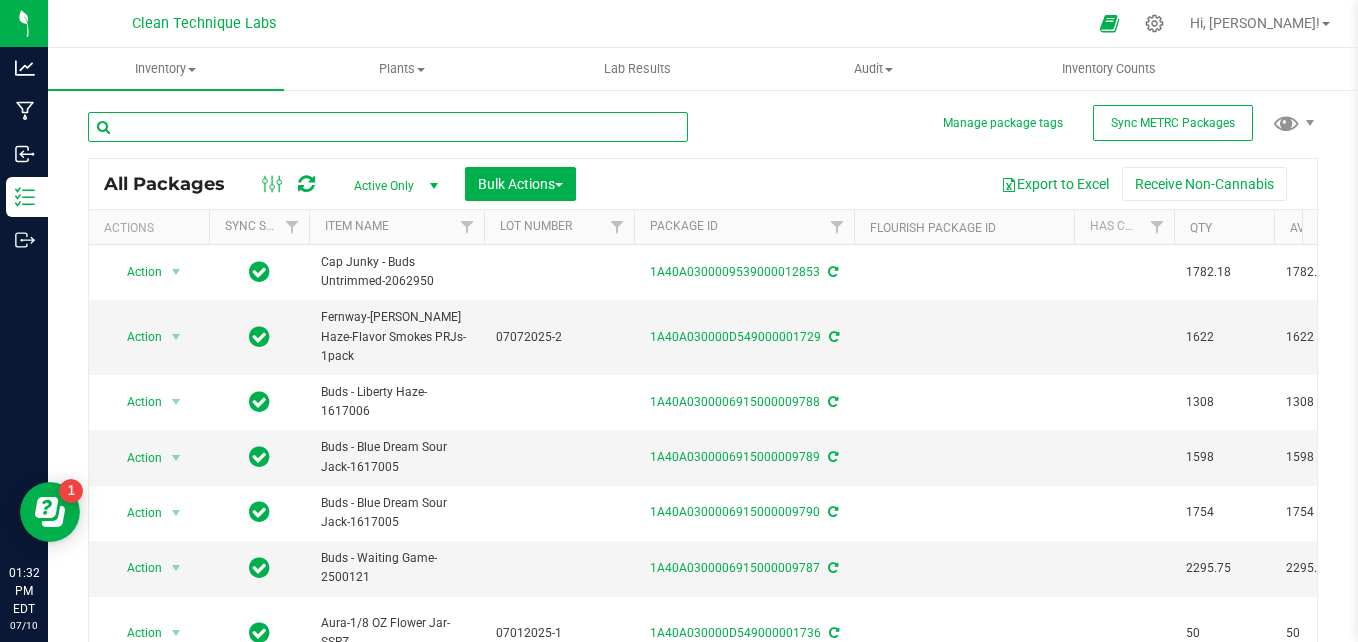 click at bounding box center [388, 127] 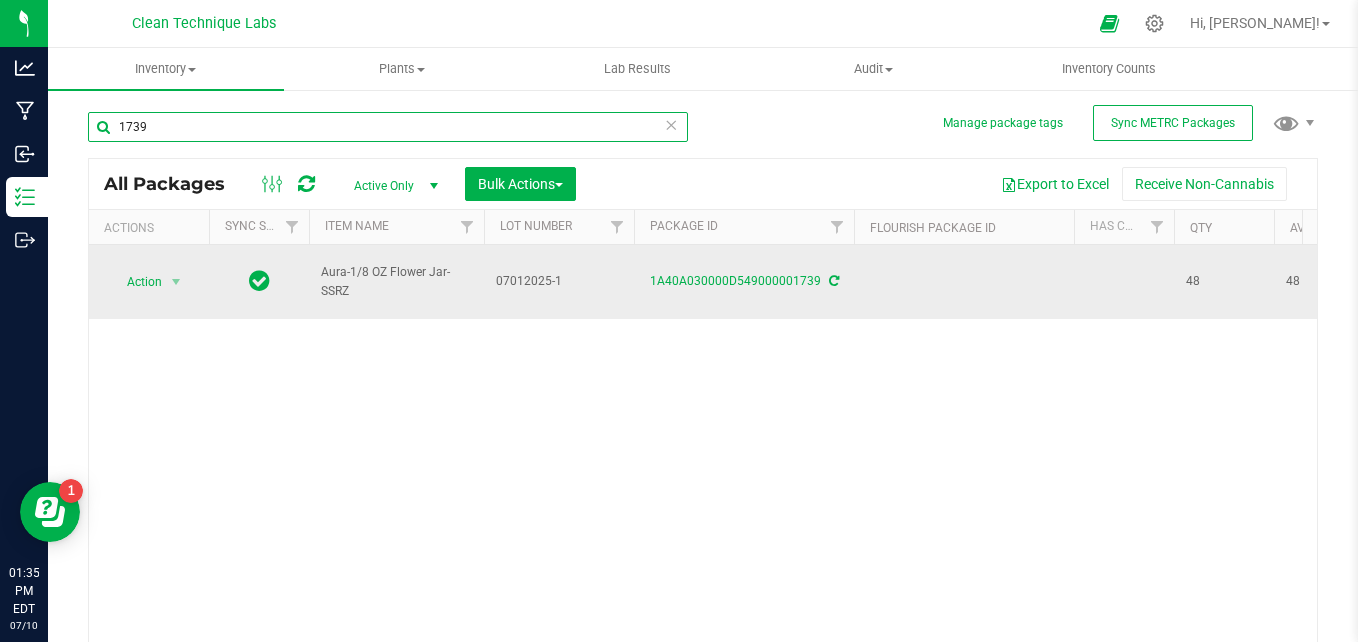 type on "1739" 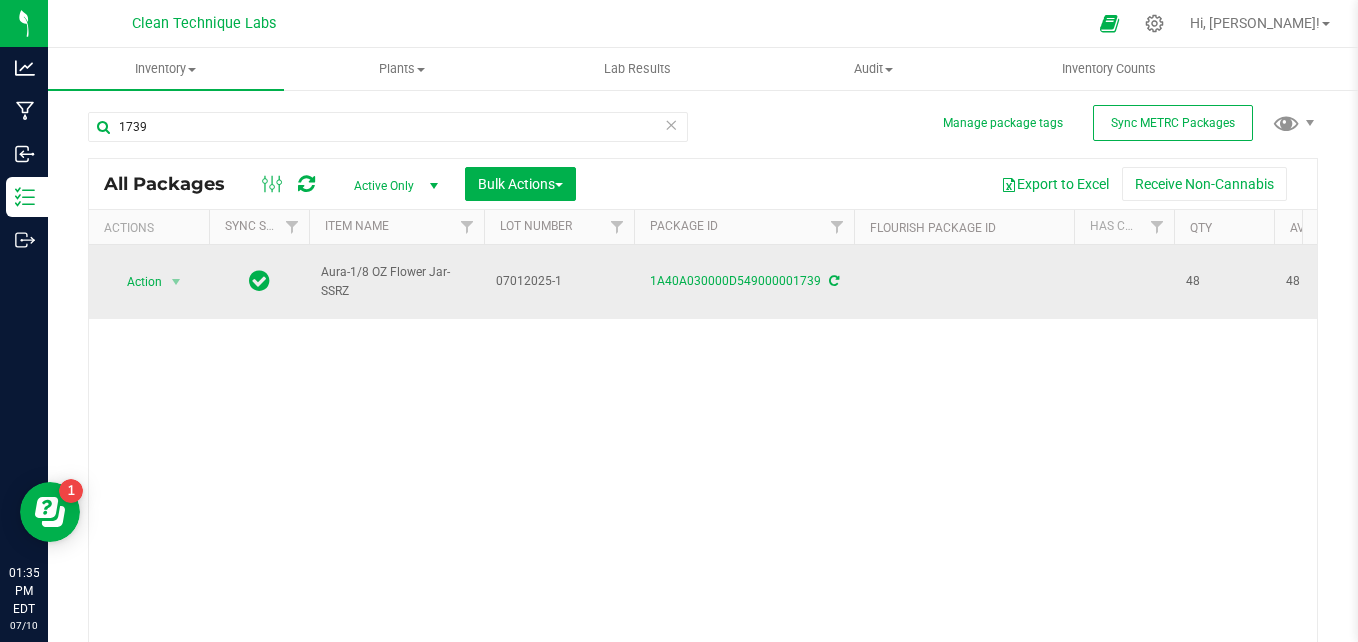 click on "07012025-1" at bounding box center (559, 281) 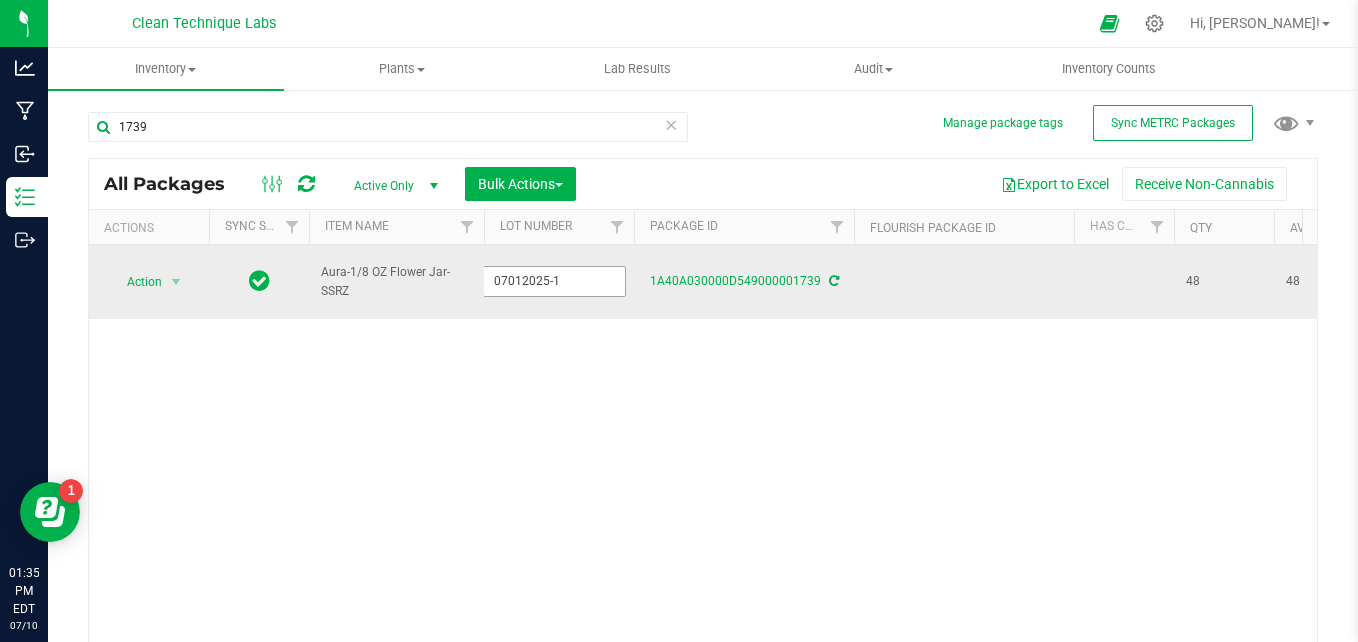 drag, startPoint x: 558, startPoint y: 277, endPoint x: 558, endPoint y: 288, distance: 11 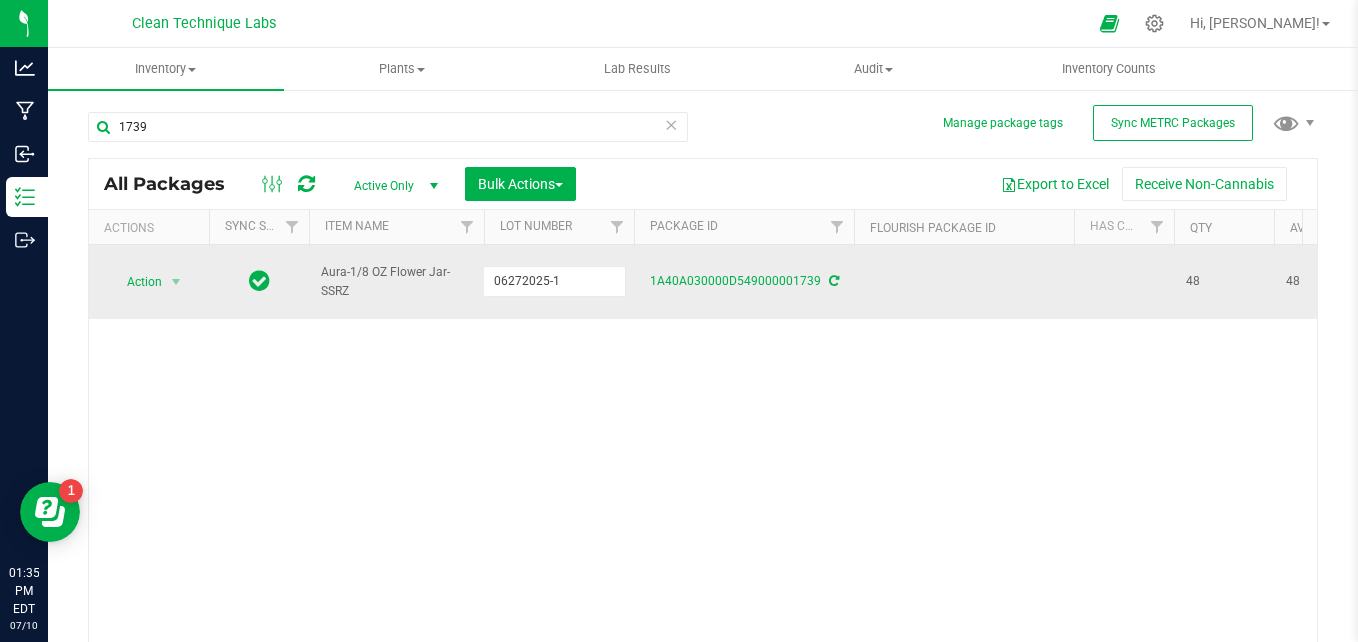type on "06272025-1" 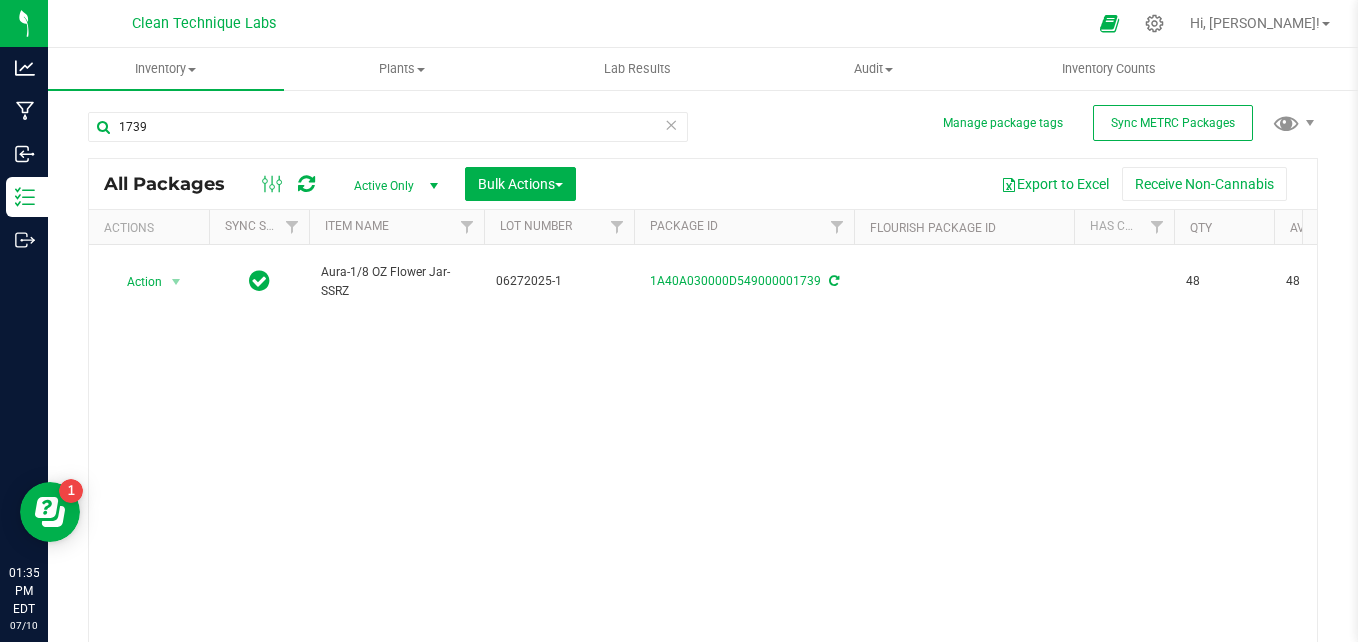 click on "Action Action Adjust qty Create package Edit attributes Global inventory Locate package Lock package Print package label Record a lab result Retag package See history
Aura-1/8 OZ Flower Jar-SSRZ
06272025-1
1A40A030000D549000001739
48
48
Each
(3.5 g ea.)
Created
Sunset Runtz - 20250418 H16 $0.00000 $0.00000
Secured Storage A
1.1.1.3120.0
$0.00 $0.00 $0.00 Jul 3, 2025 13:20:00 EDT" at bounding box center (703, 447) 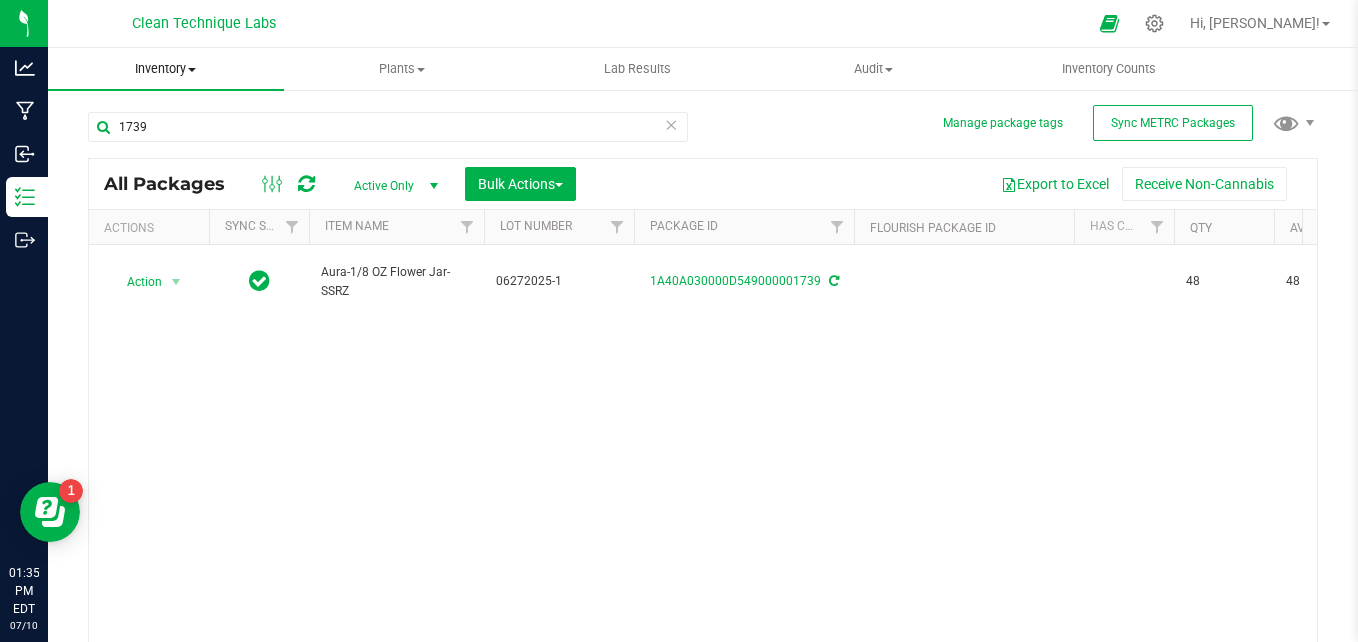 click on "Inventory" at bounding box center [166, 69] 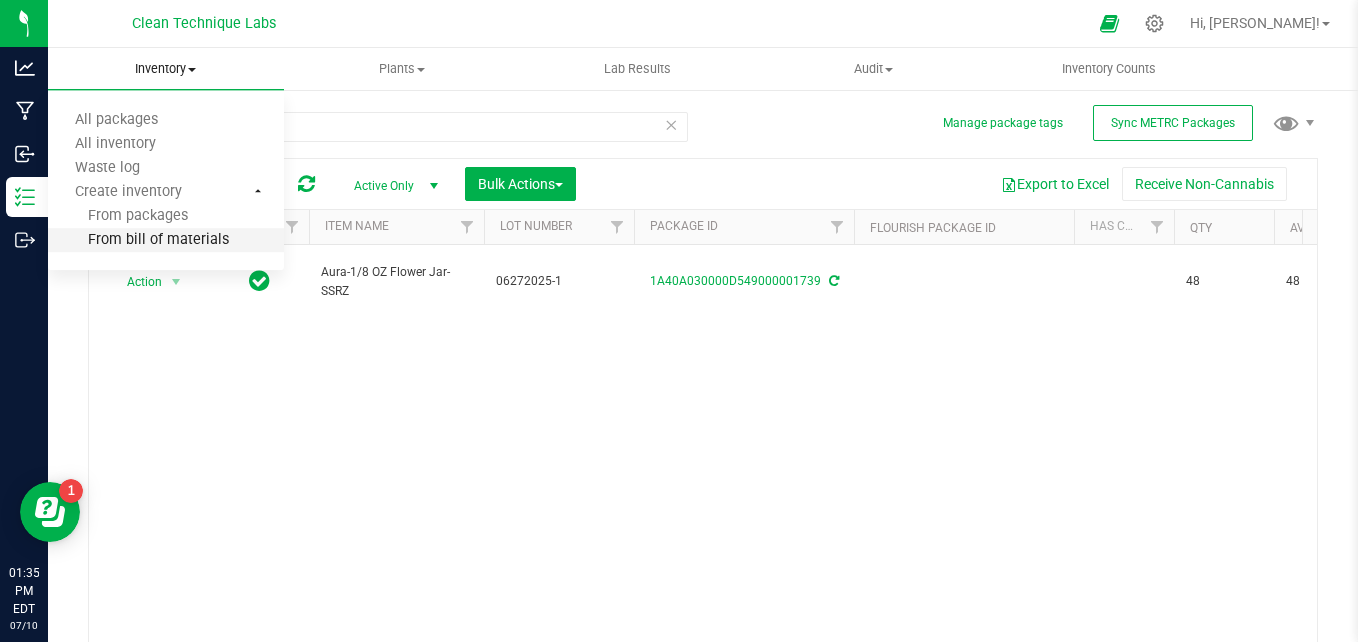click on "From bill of materials" at bounding box center (138, 240) 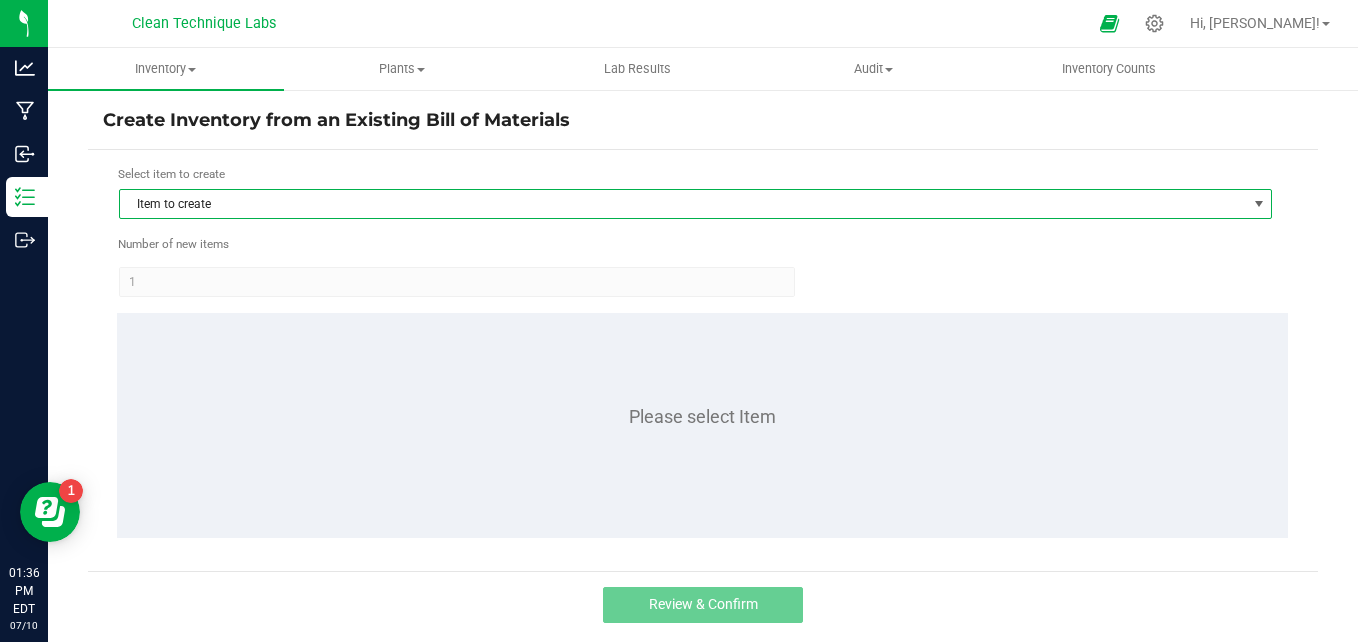 click on "Item to create" at bounding box center (683, 204) 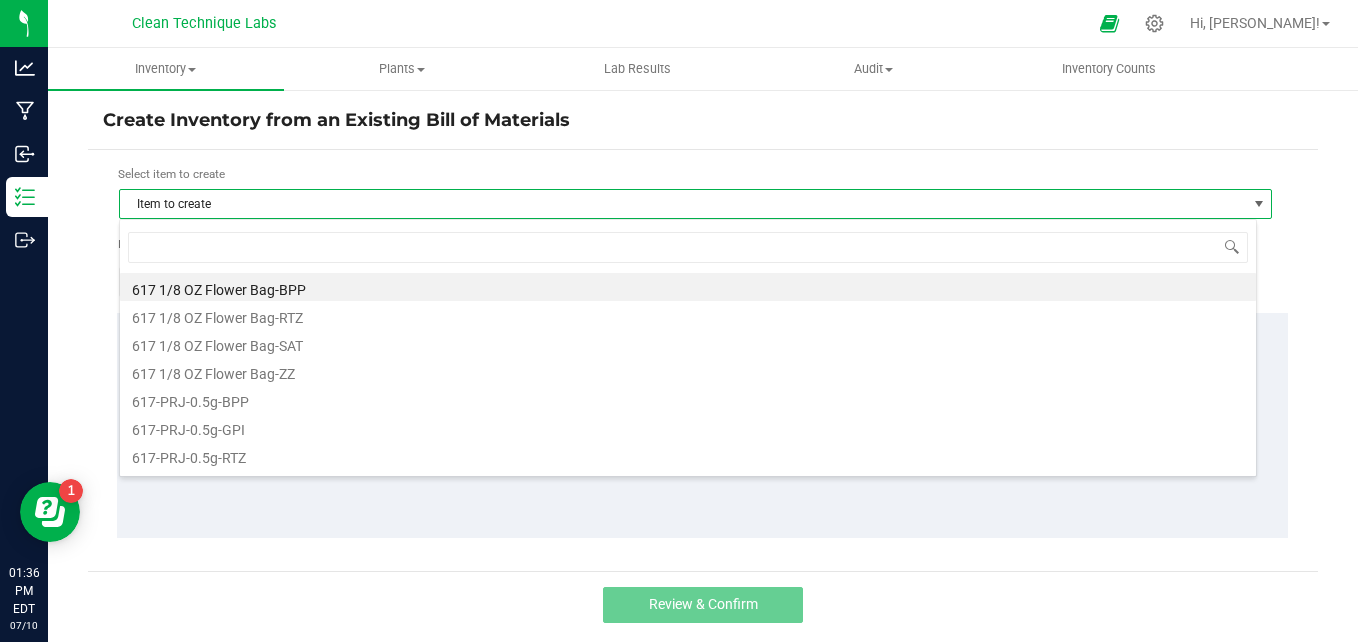 scroll, scrollTop: 99970, scrollLeft: 98862, axis: both 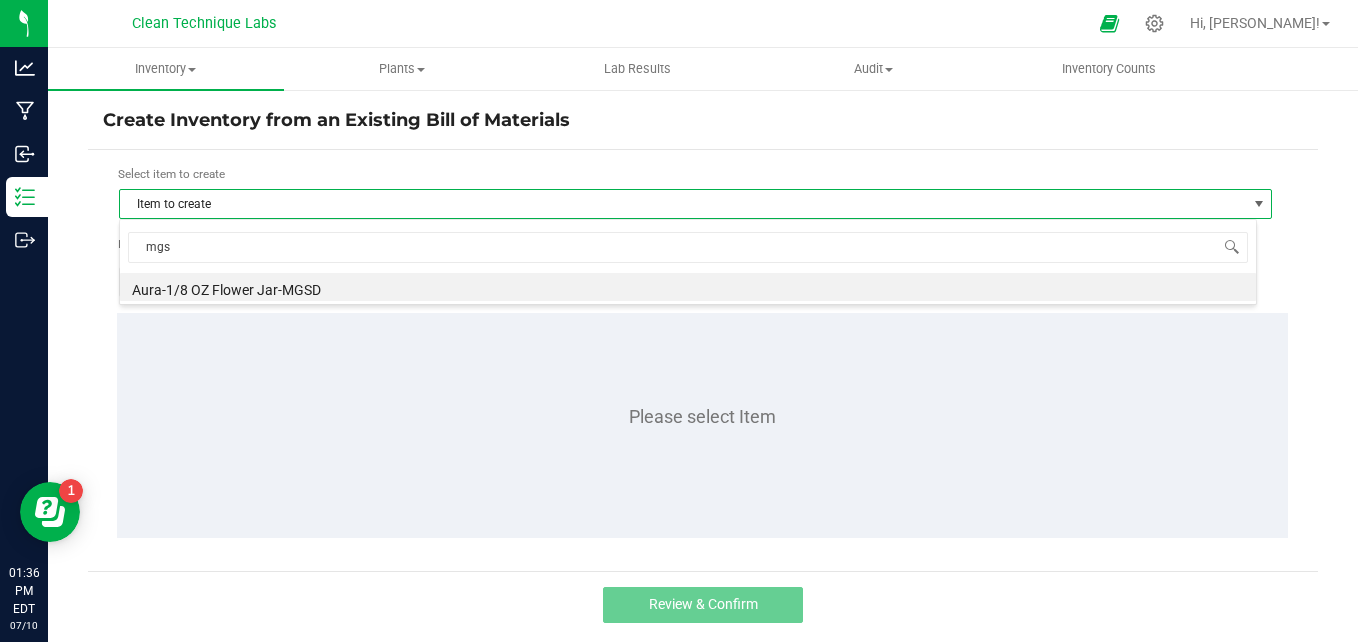 type on "mgsd" 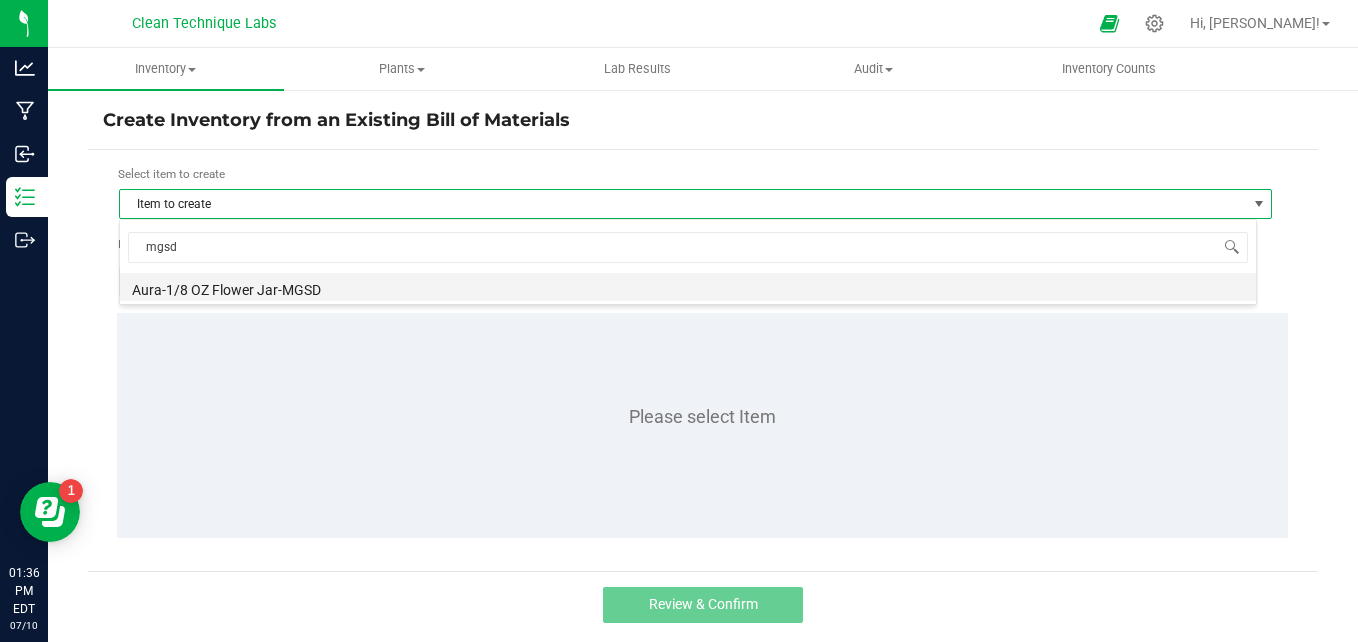 click on "Aura-1/8 OZ Flower Jar-MGSD" at bounding box center [688, 287] 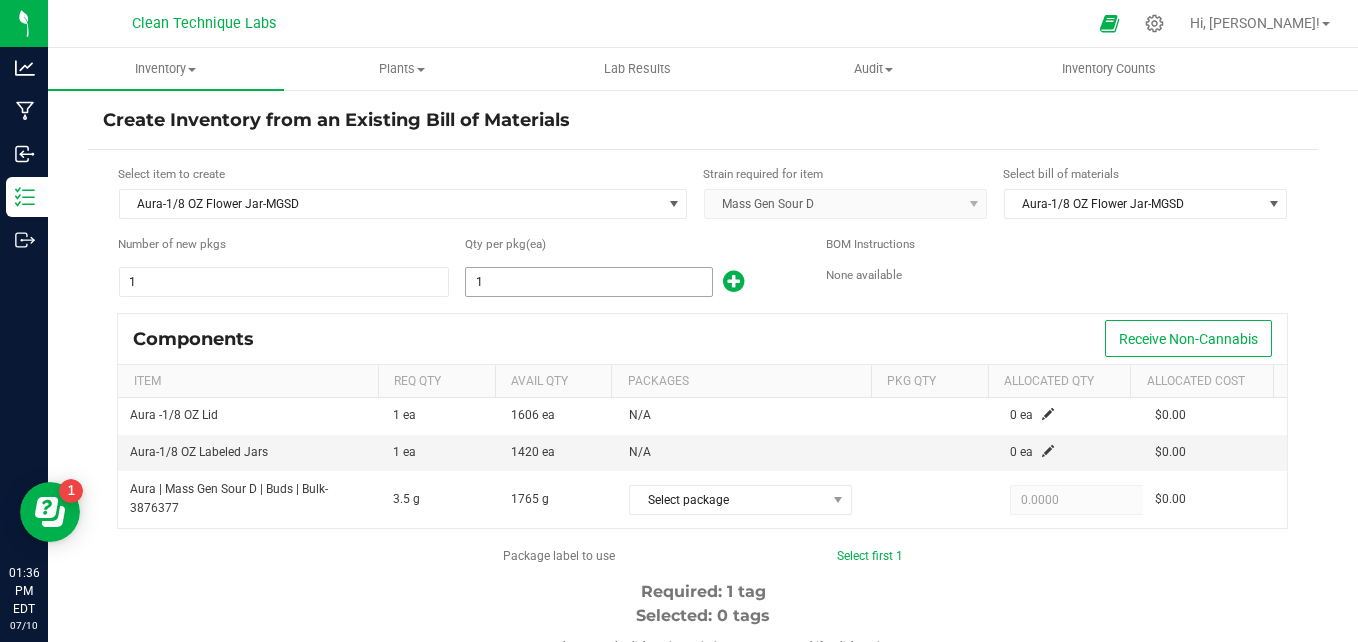 click on "1" at bounding box center [588, 282] 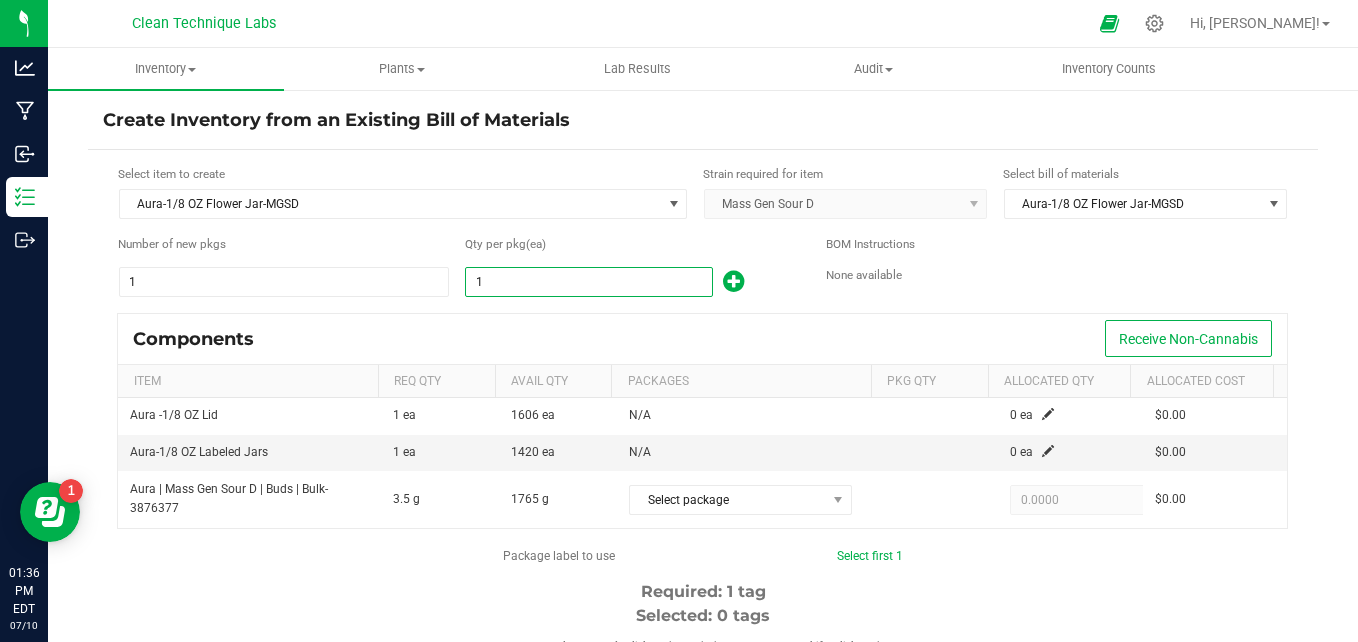 click at bounding box center [733, 281] 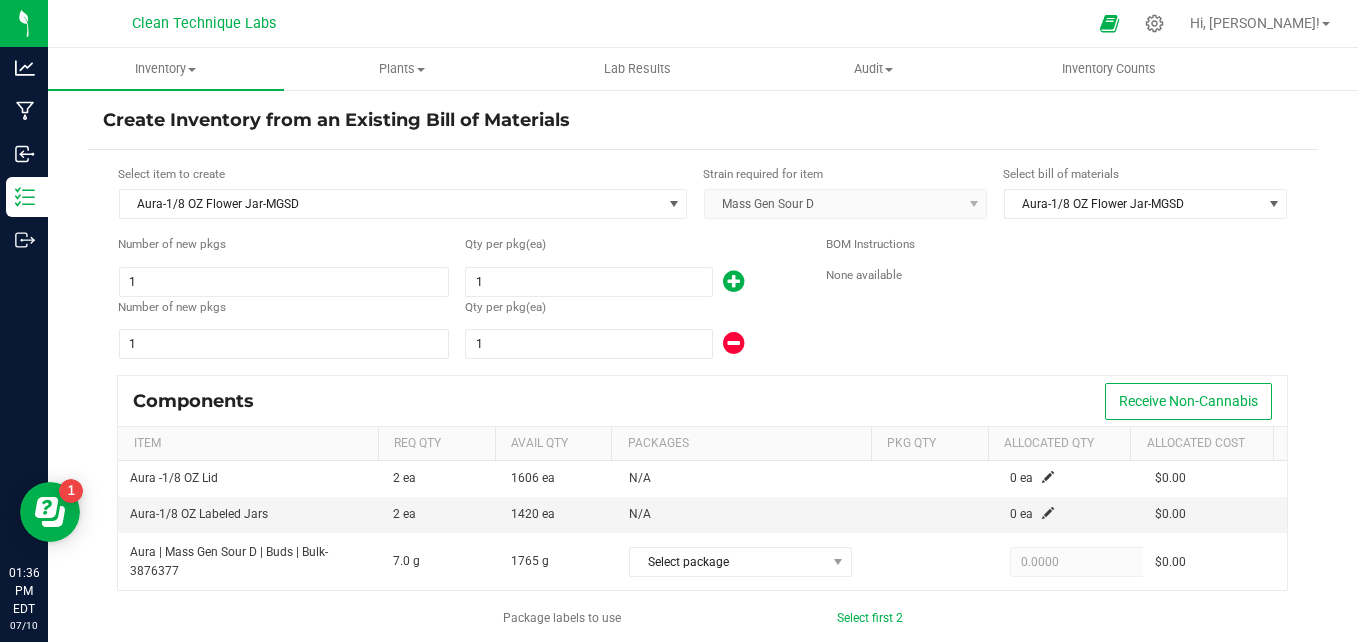 click at bounding box center (733, 281) 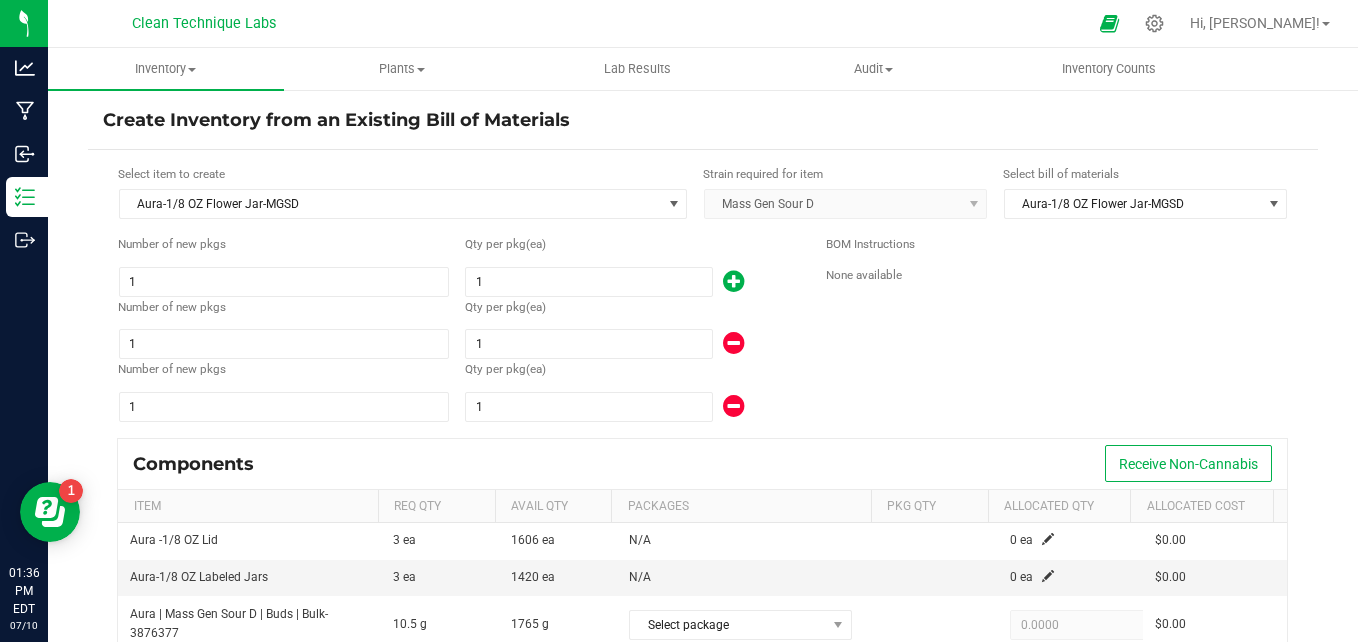 click at bounding box center (733, 281) 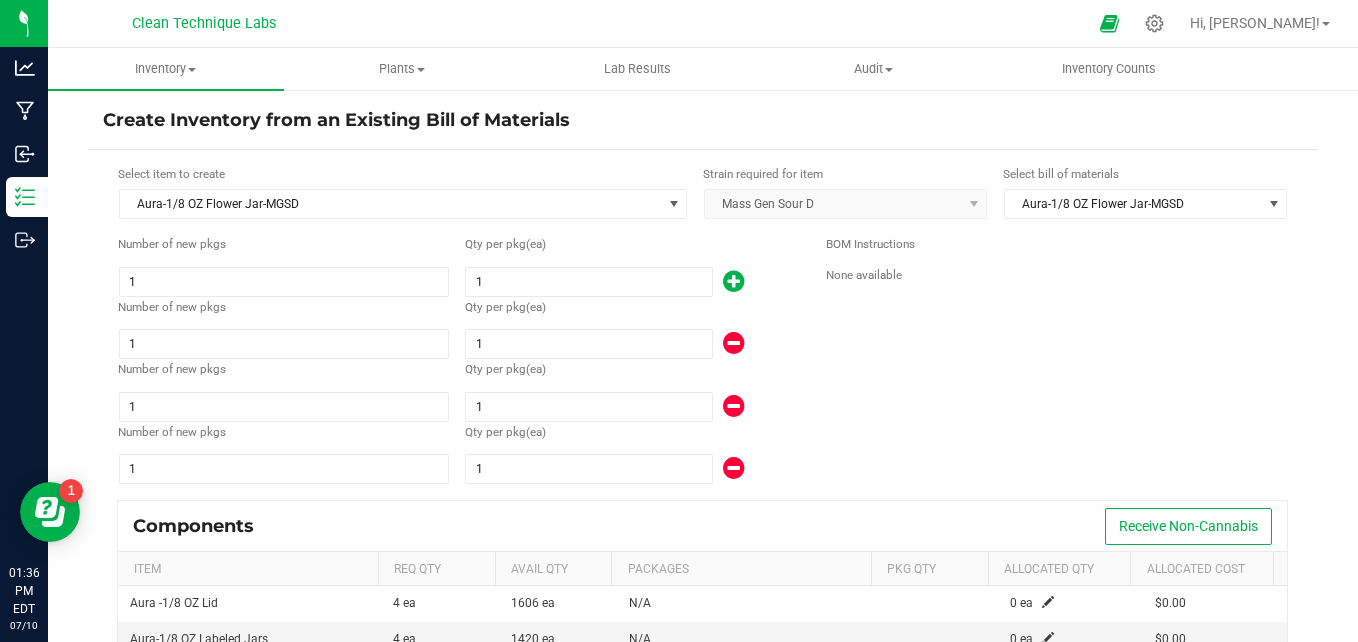 click at bounding box center (733, 281) 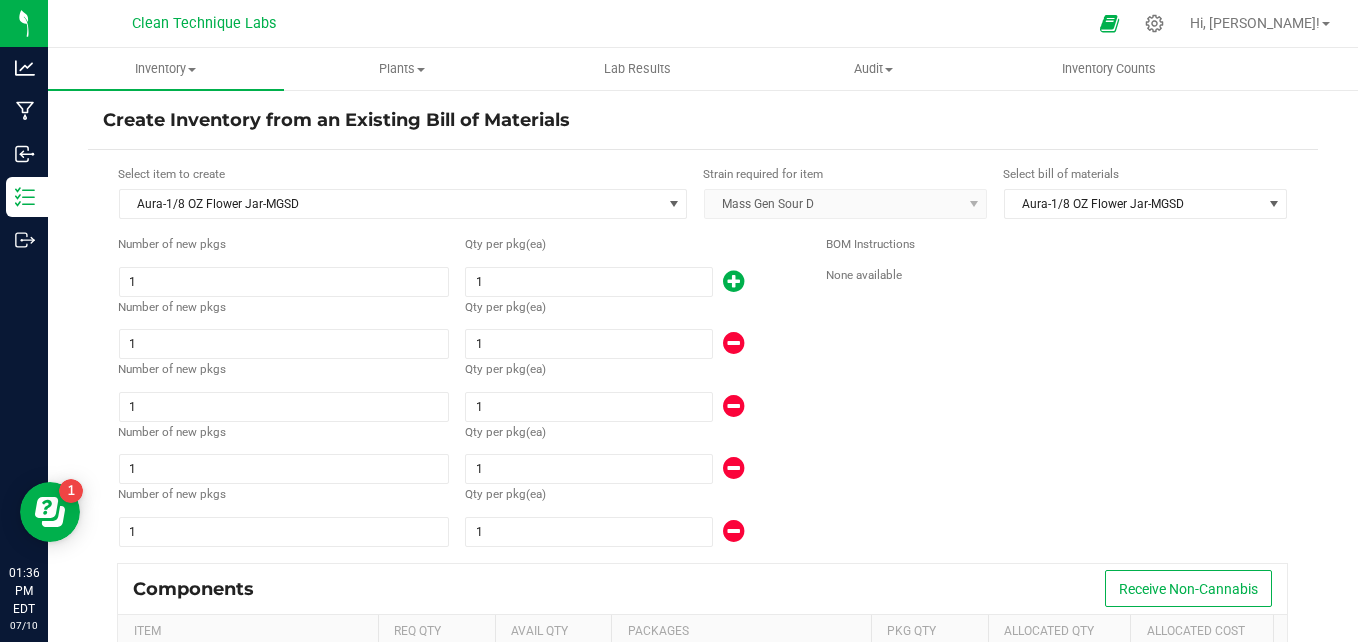 click at bounding box center (733, 281) 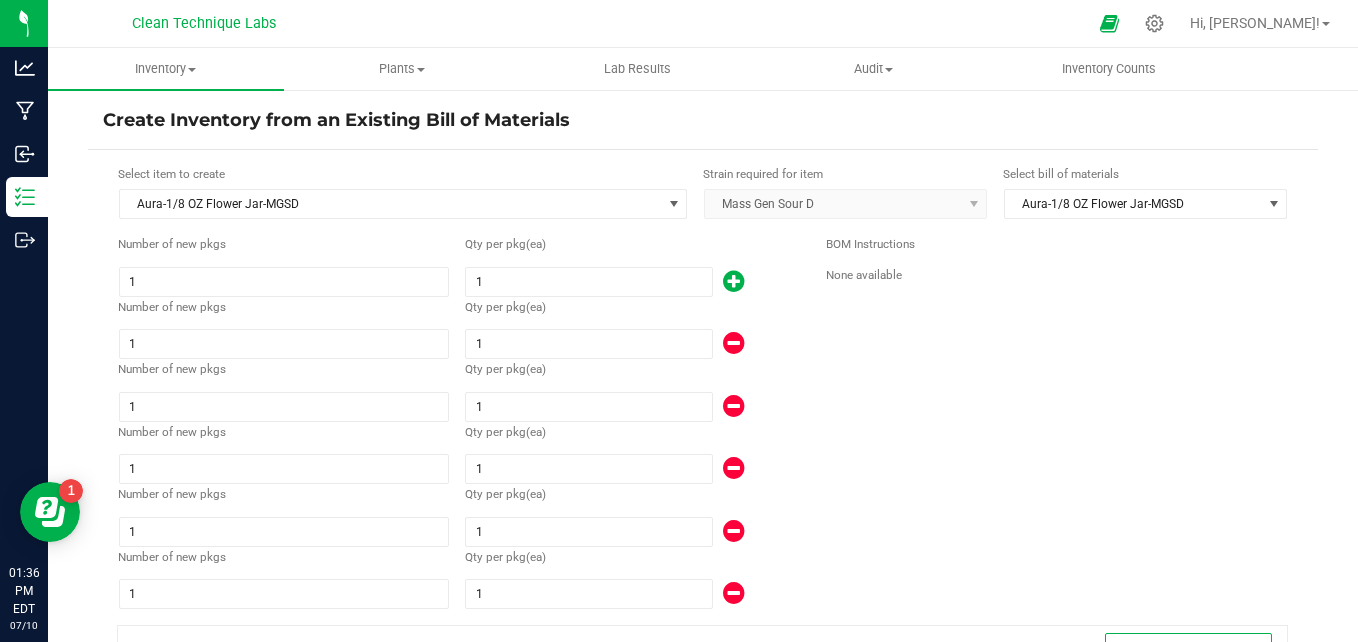 click at bounding box center (733, 281) 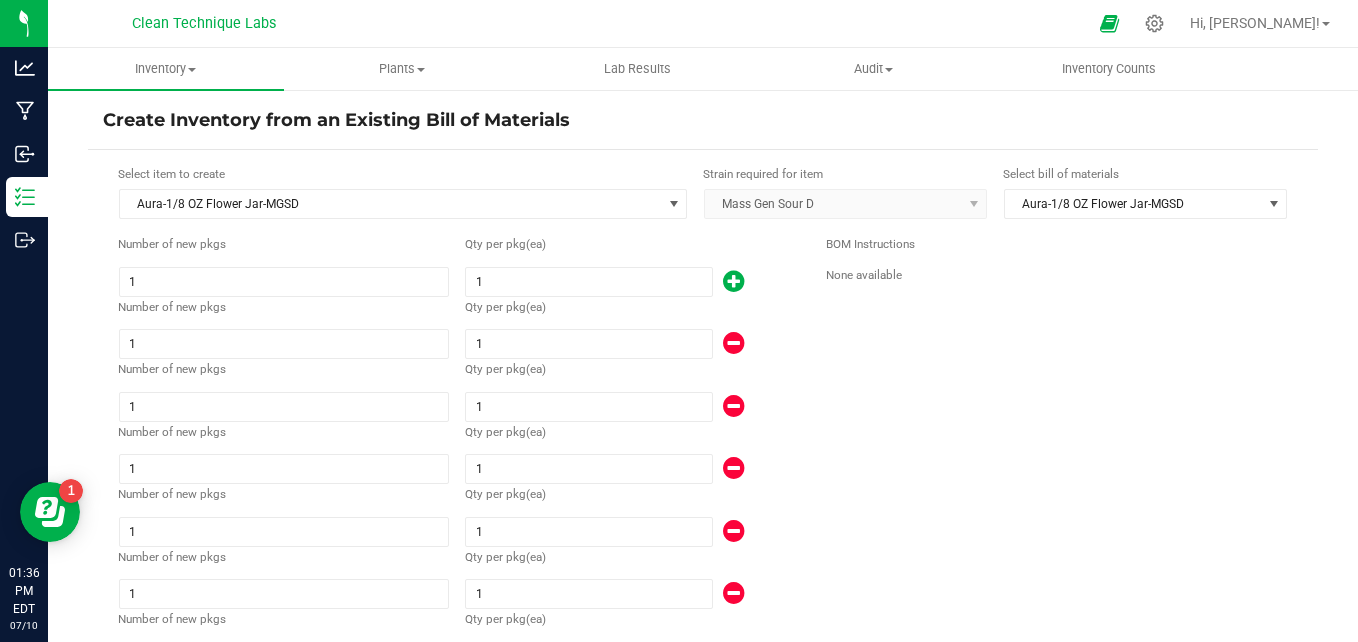 click at bounding box center [733, 281] 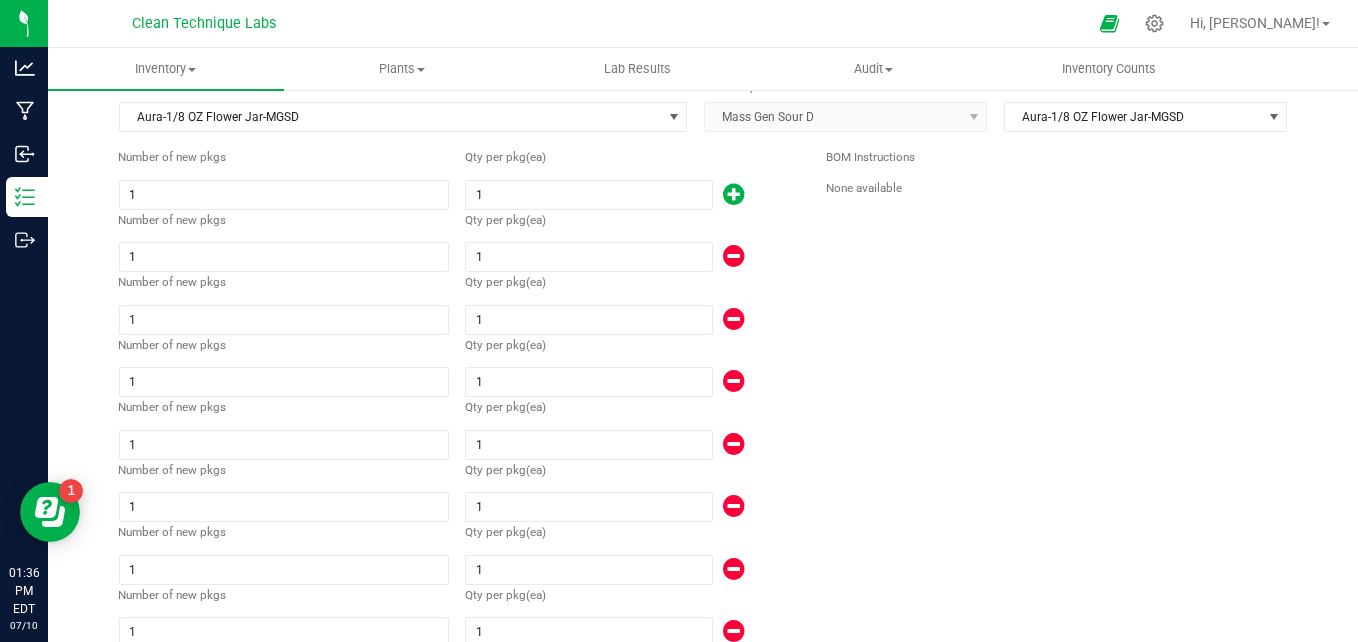 scroll, scrollTop: 112, scrollLeft: 0, axis: vertical 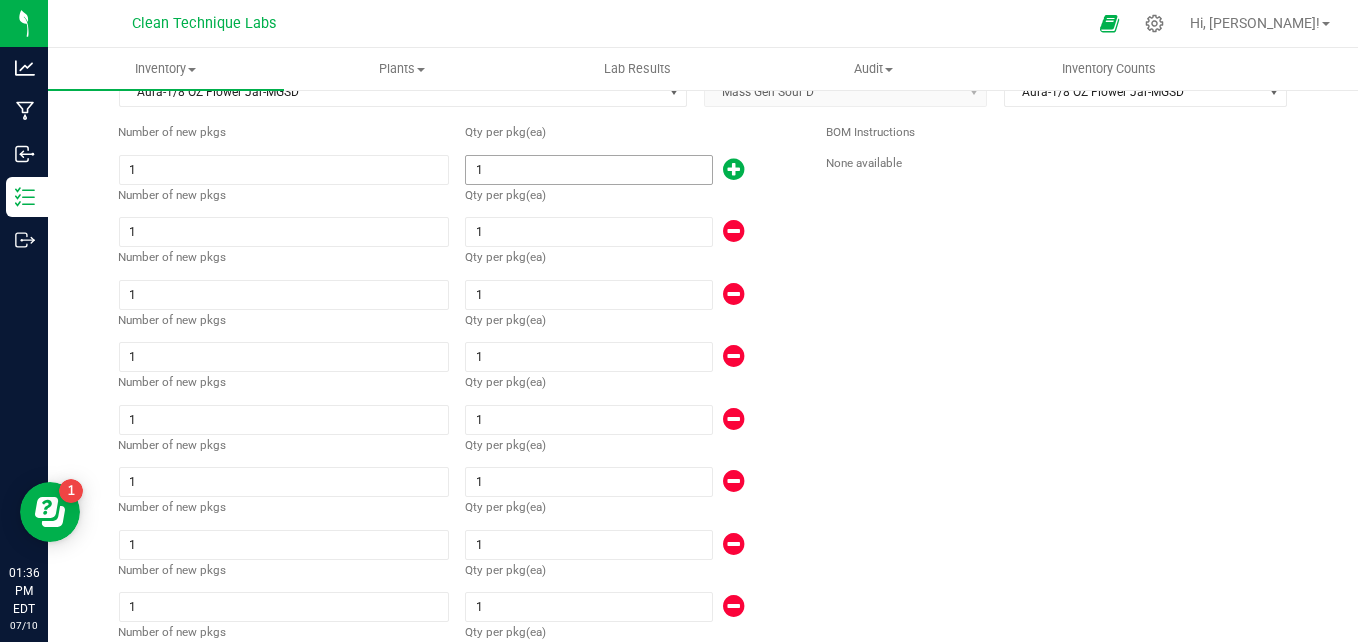 click on "1" at bounding box center [588, 170] 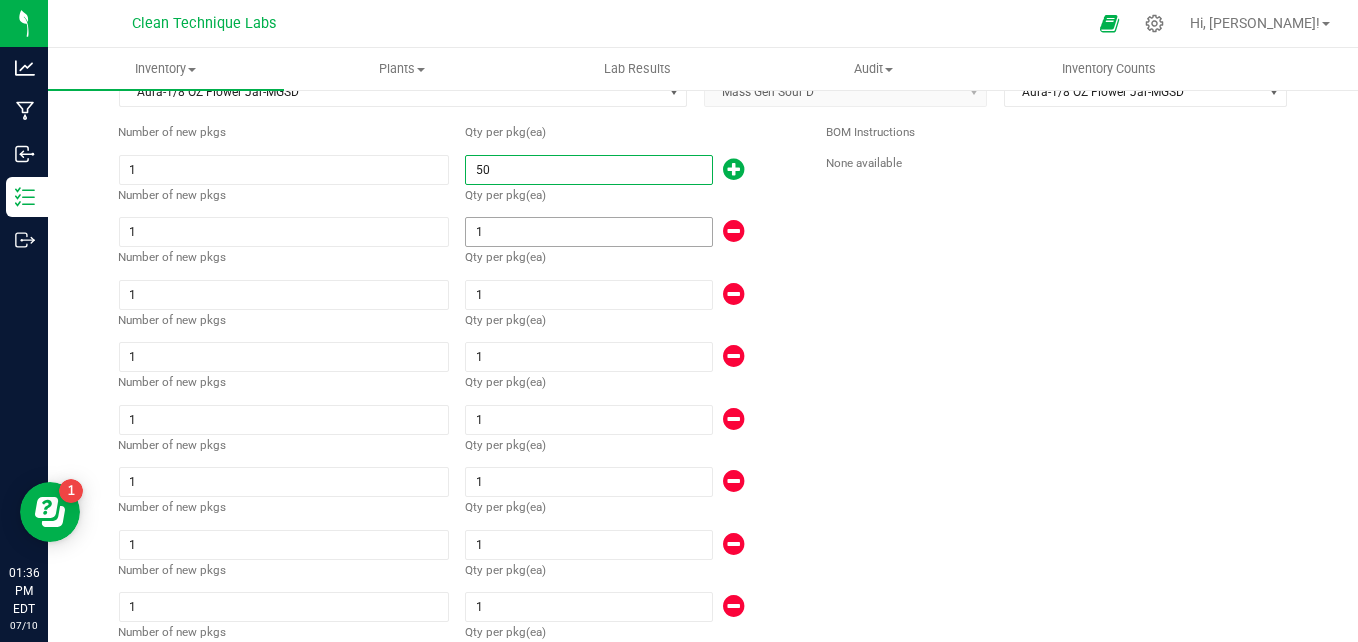 type on "50" 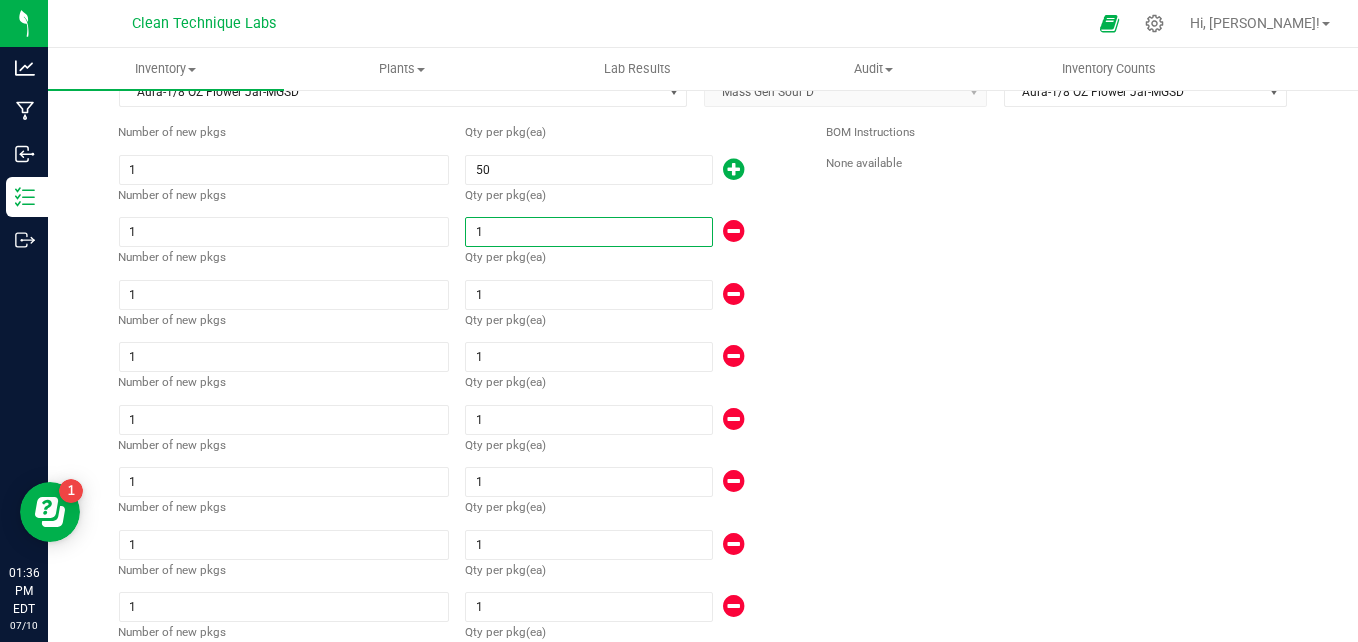 click on "1" at bounding box center [588, 232] 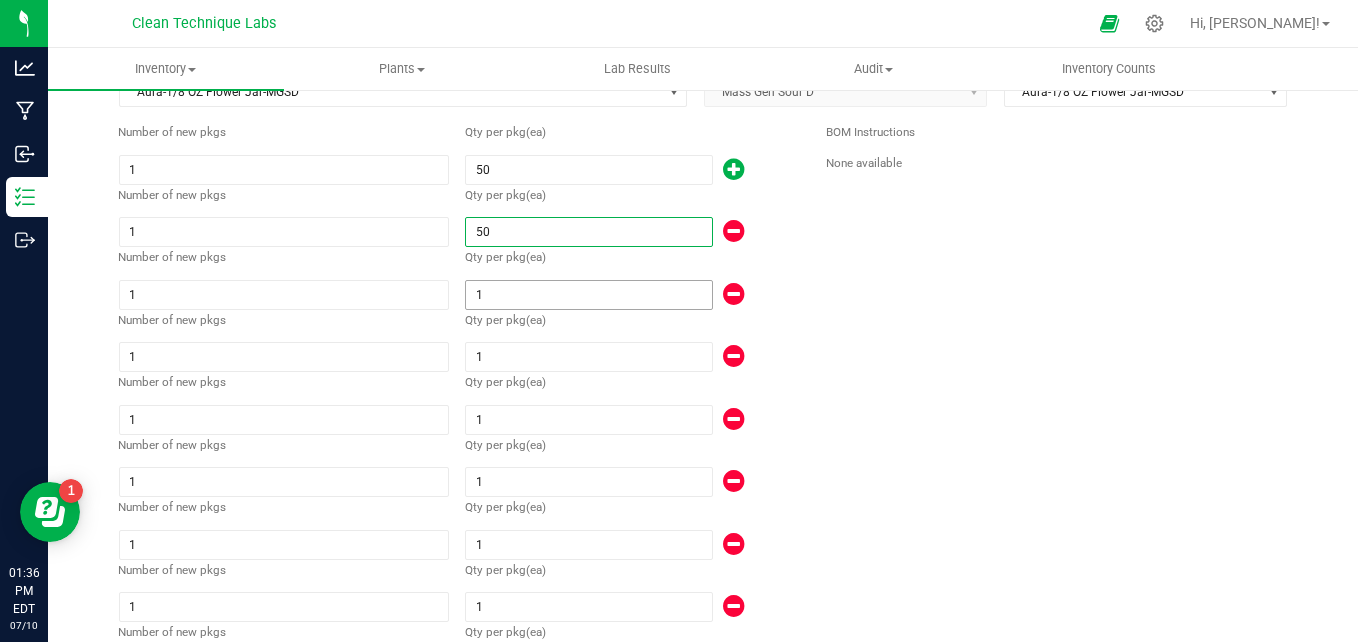 type on "50" 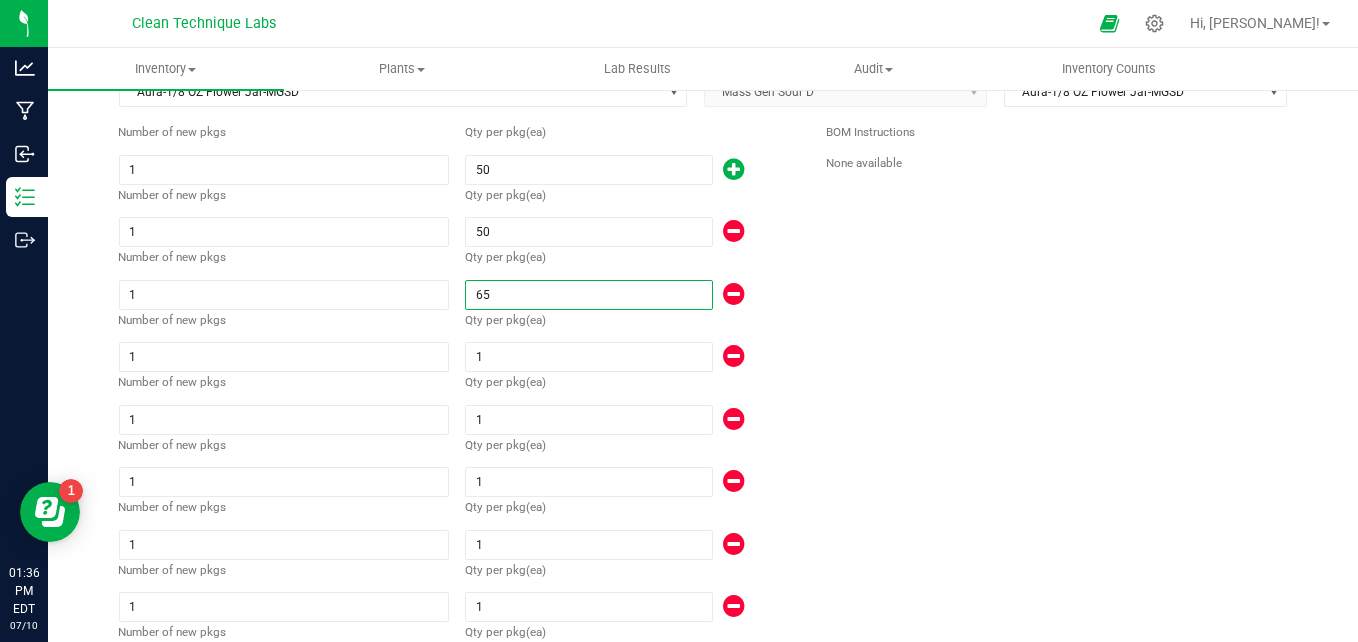 type on "6" 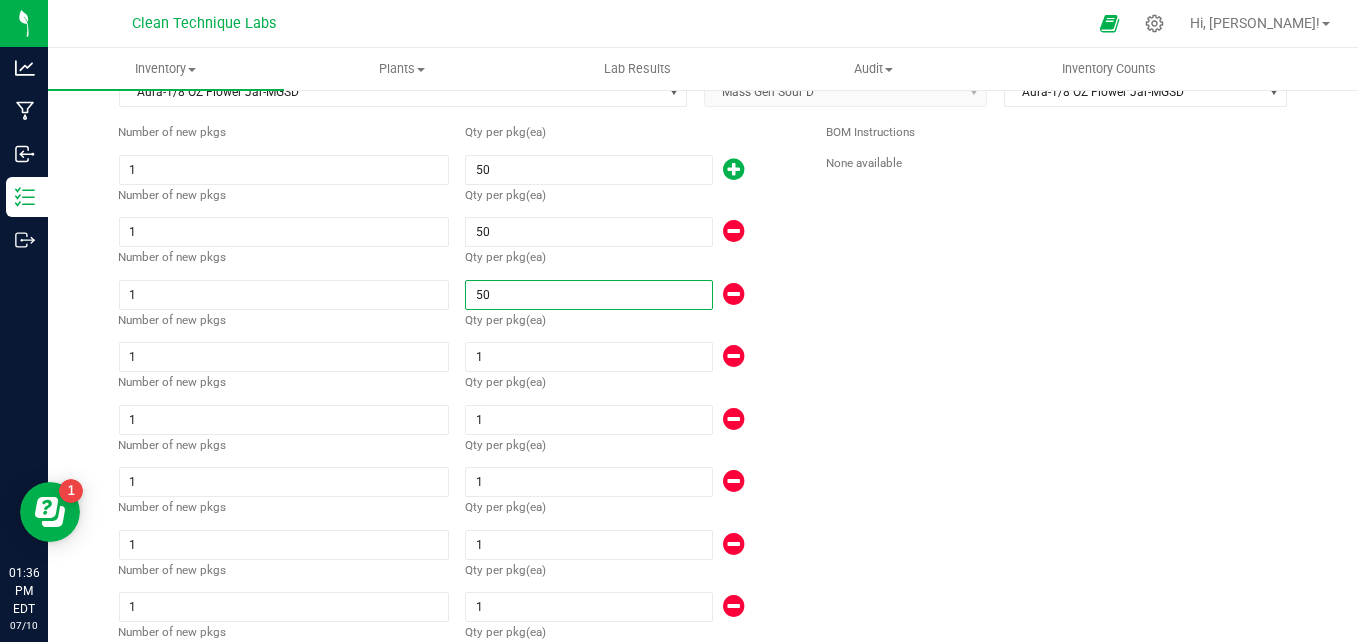 type on "50" 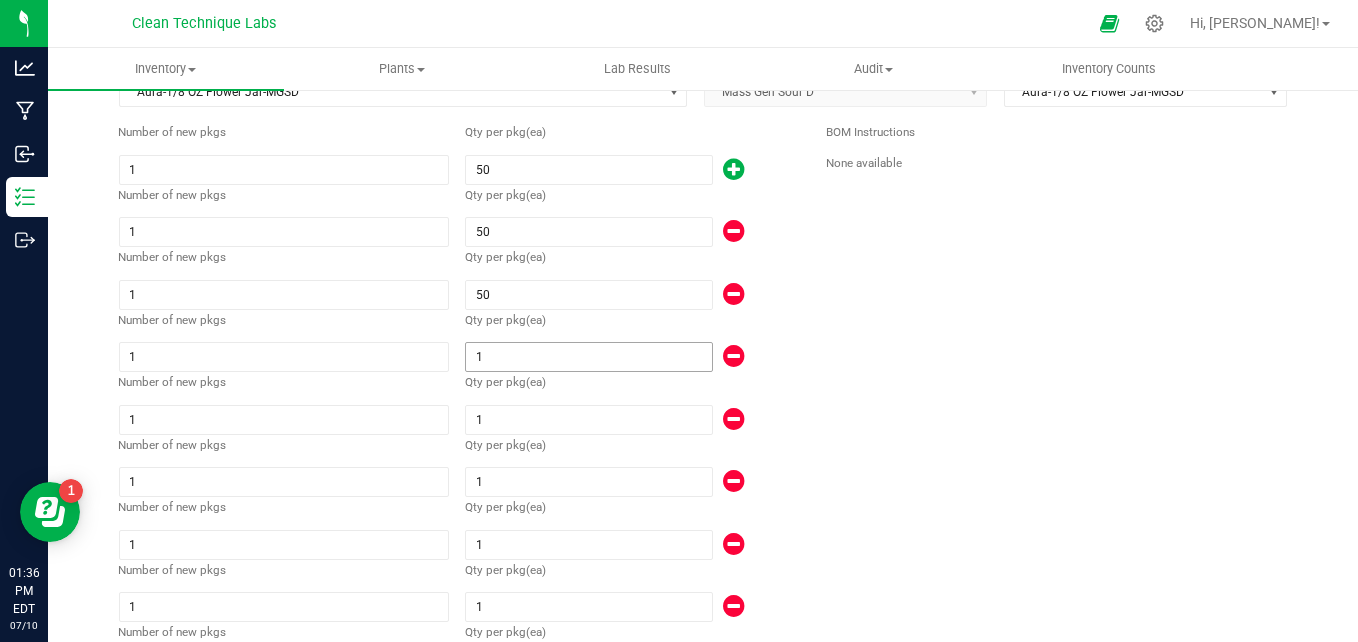 click on "1" at bounding box center (588, 357) 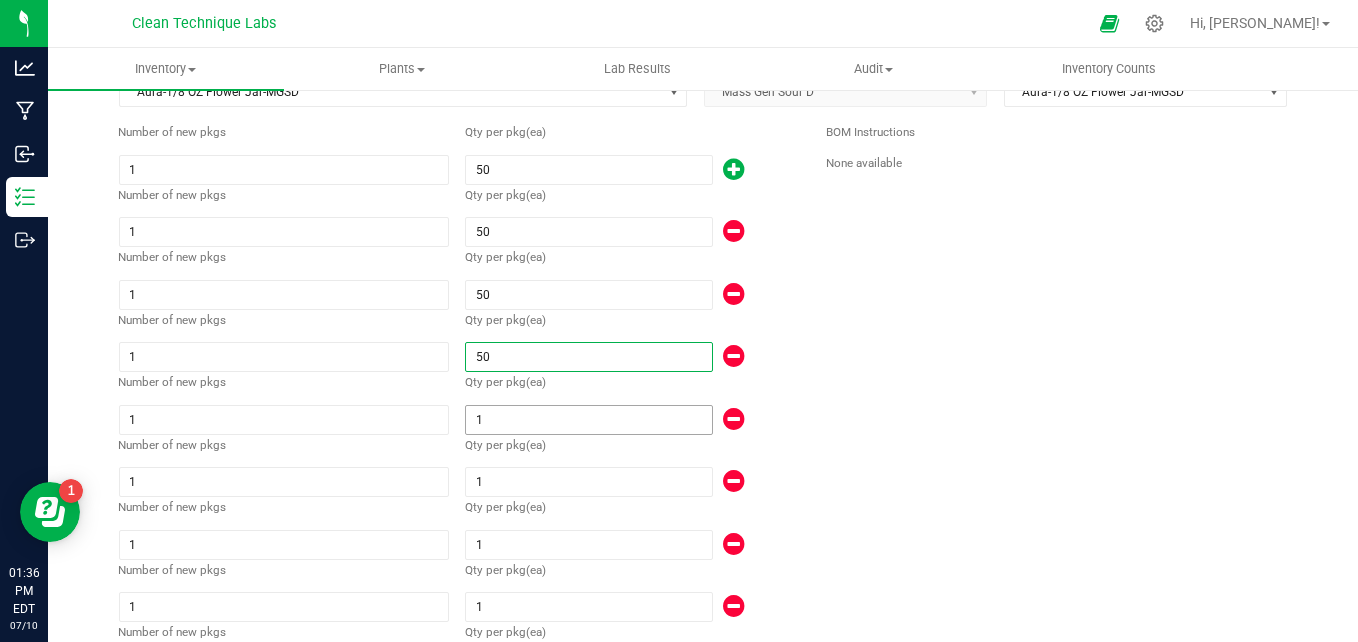 type on "50" 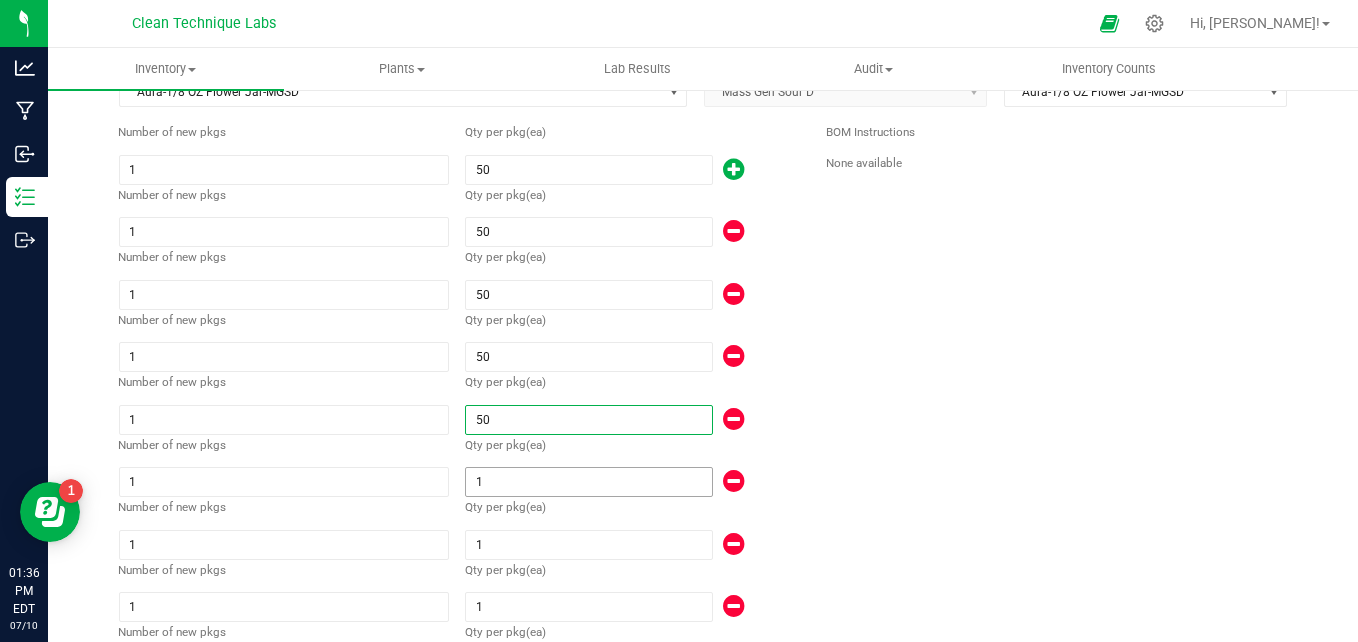 type on "50" 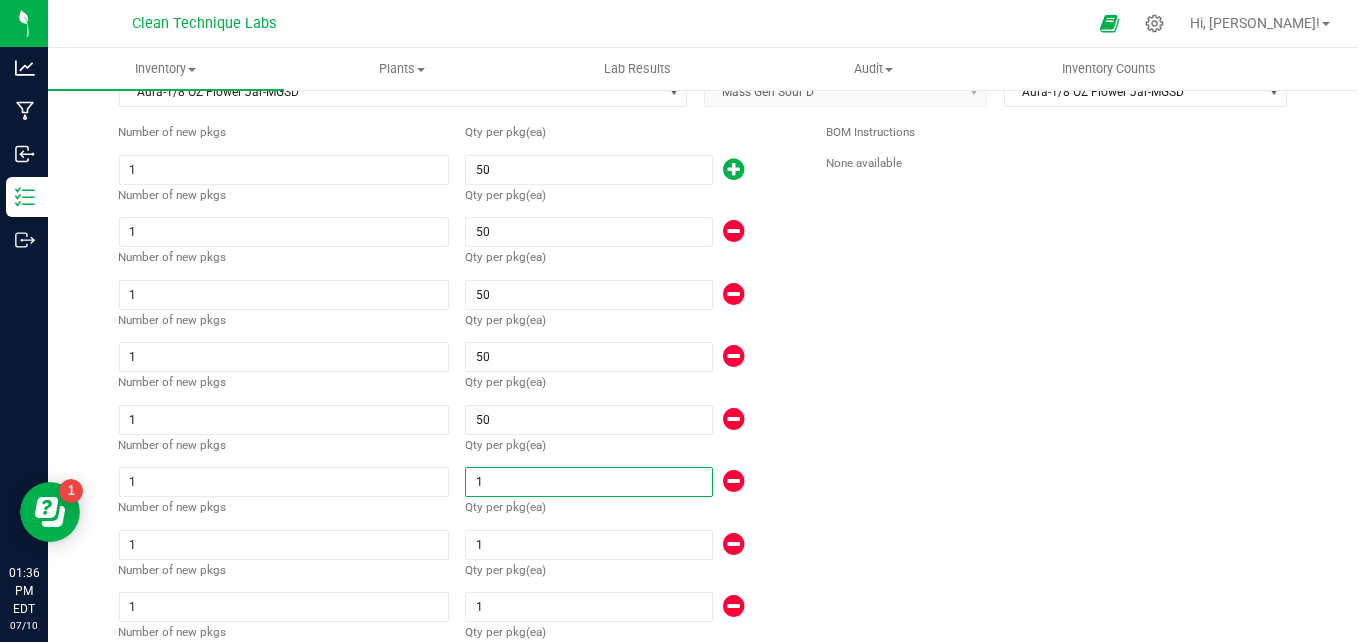 click on "1" at bounding box center [588, 482] 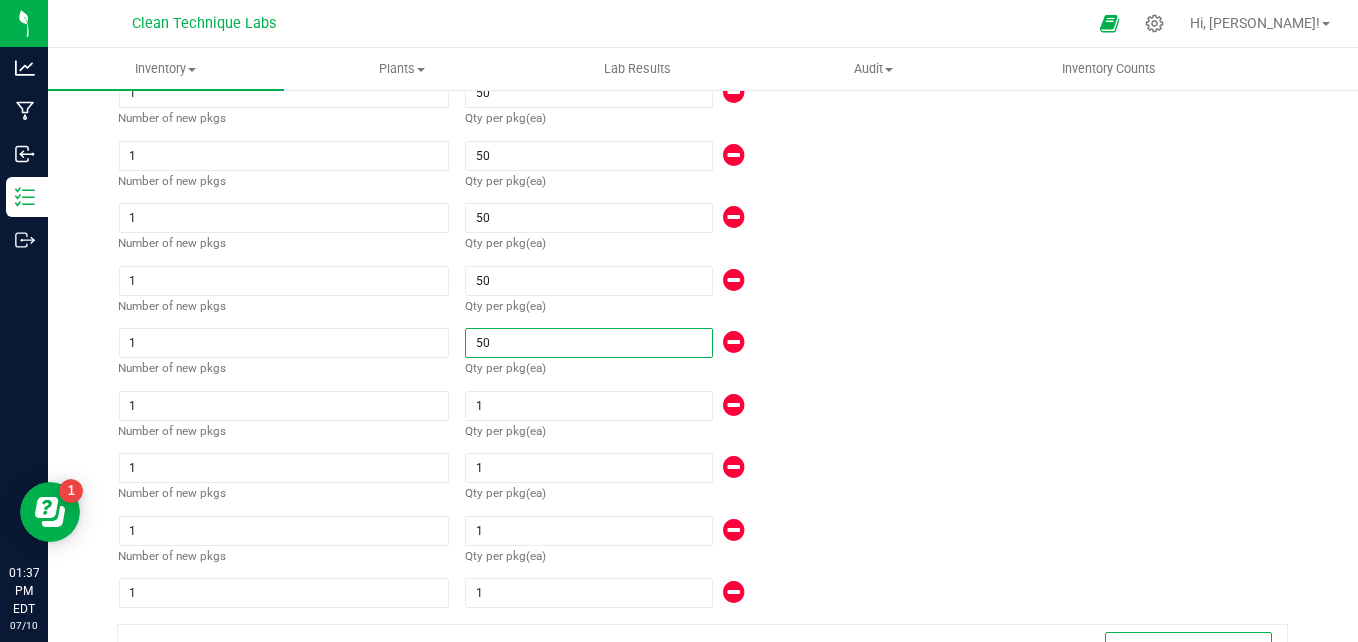 scroll, scrollTop: 385, scrollLeft: 0, axis: vertical 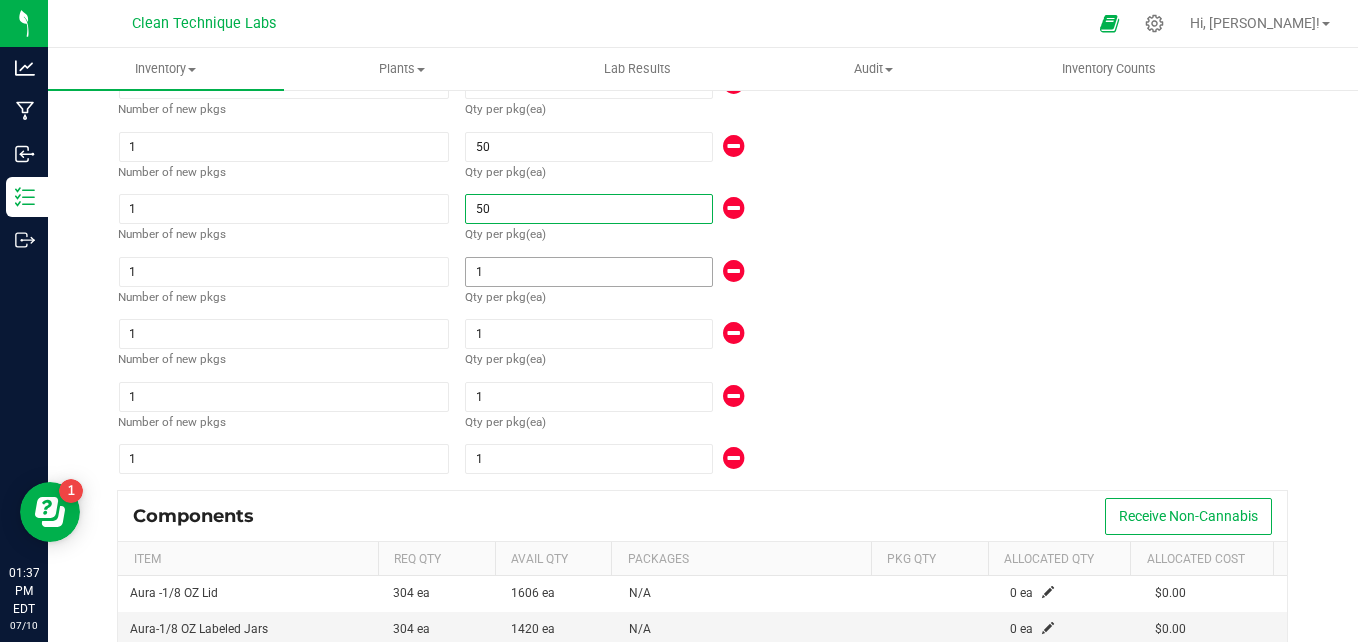 type on "50" 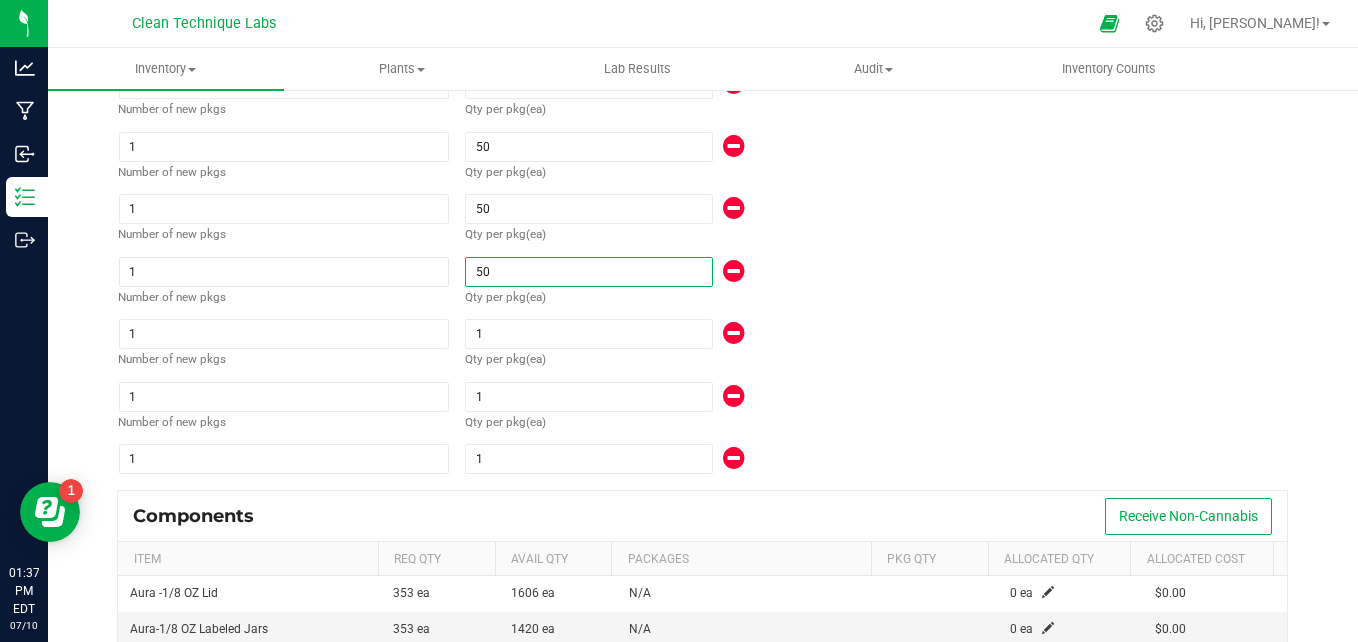 type on "50" 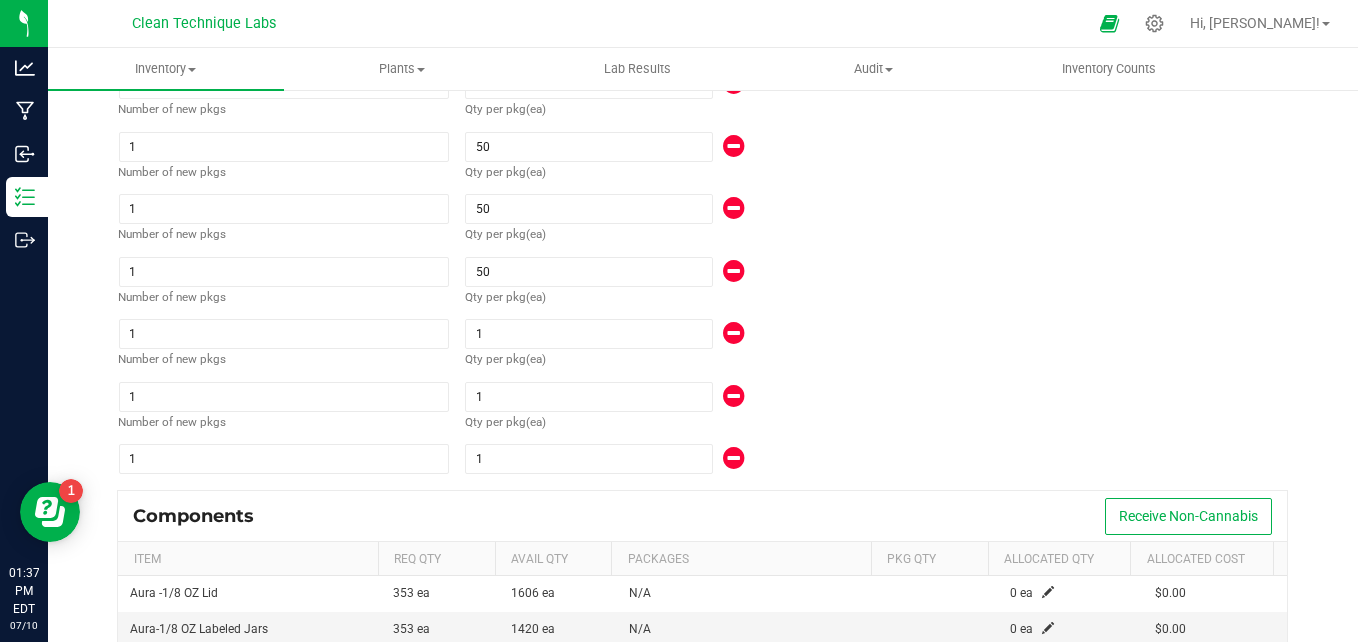 click on "1" at bounding box center (631, 334) 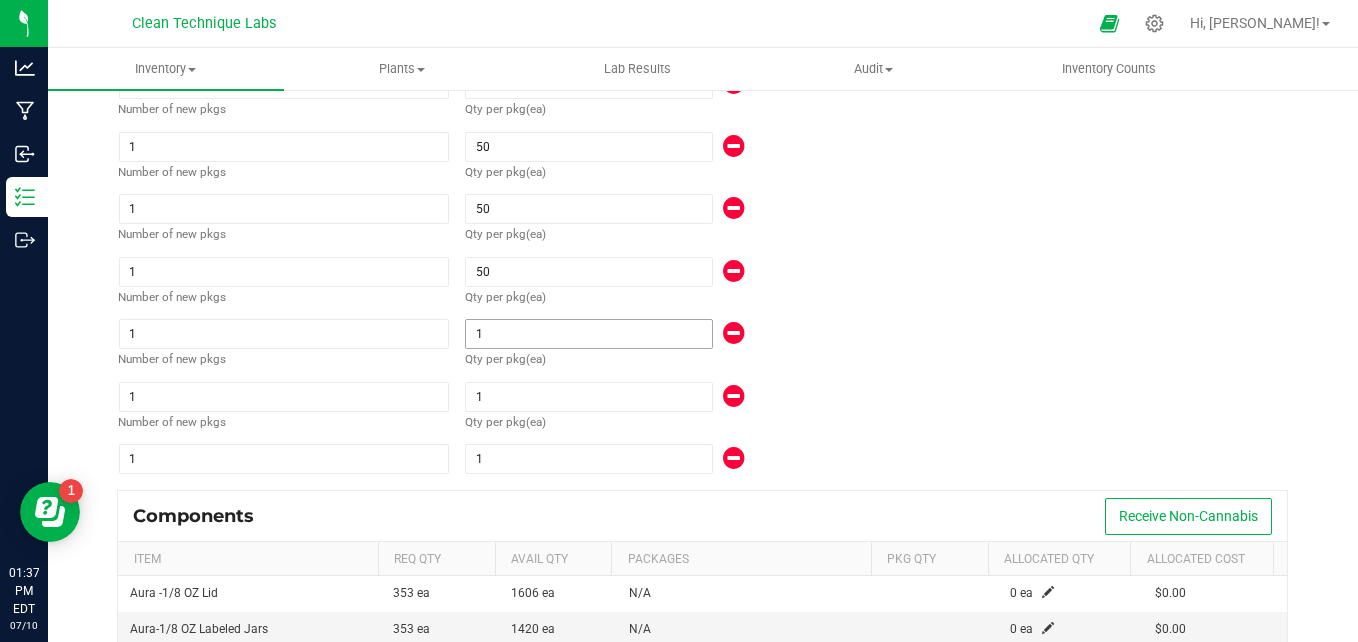 click on "1" at bounding box center [588, 334] 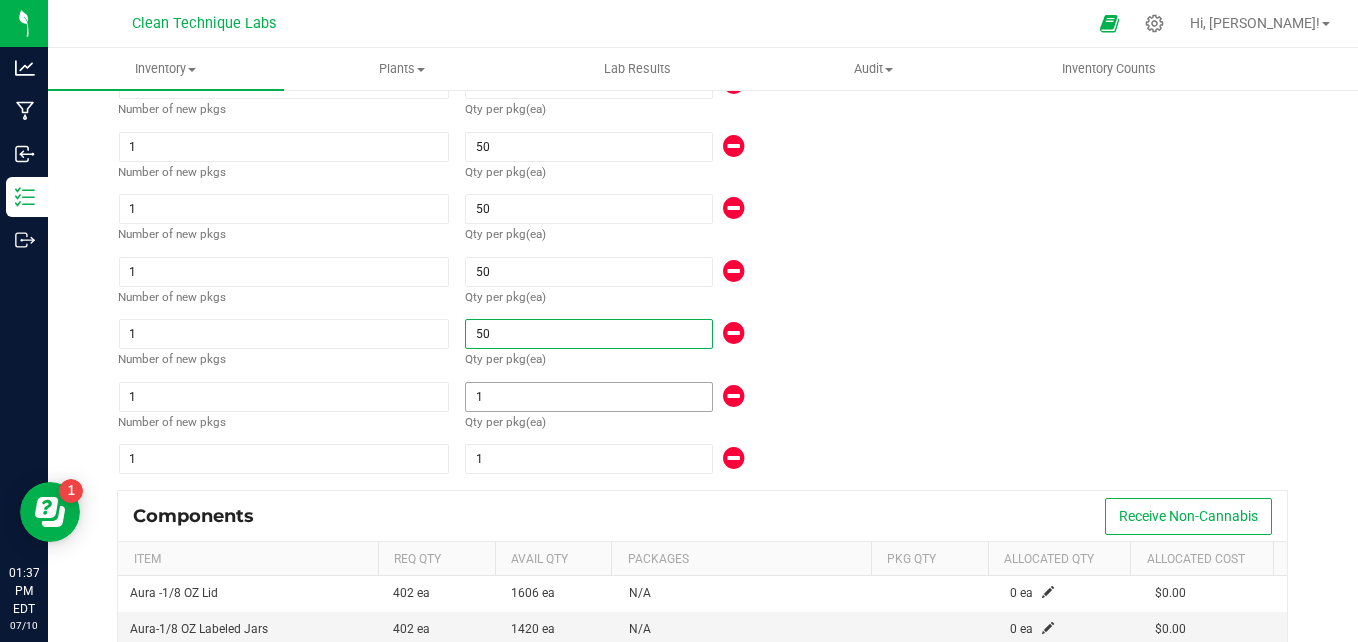 type on "50" 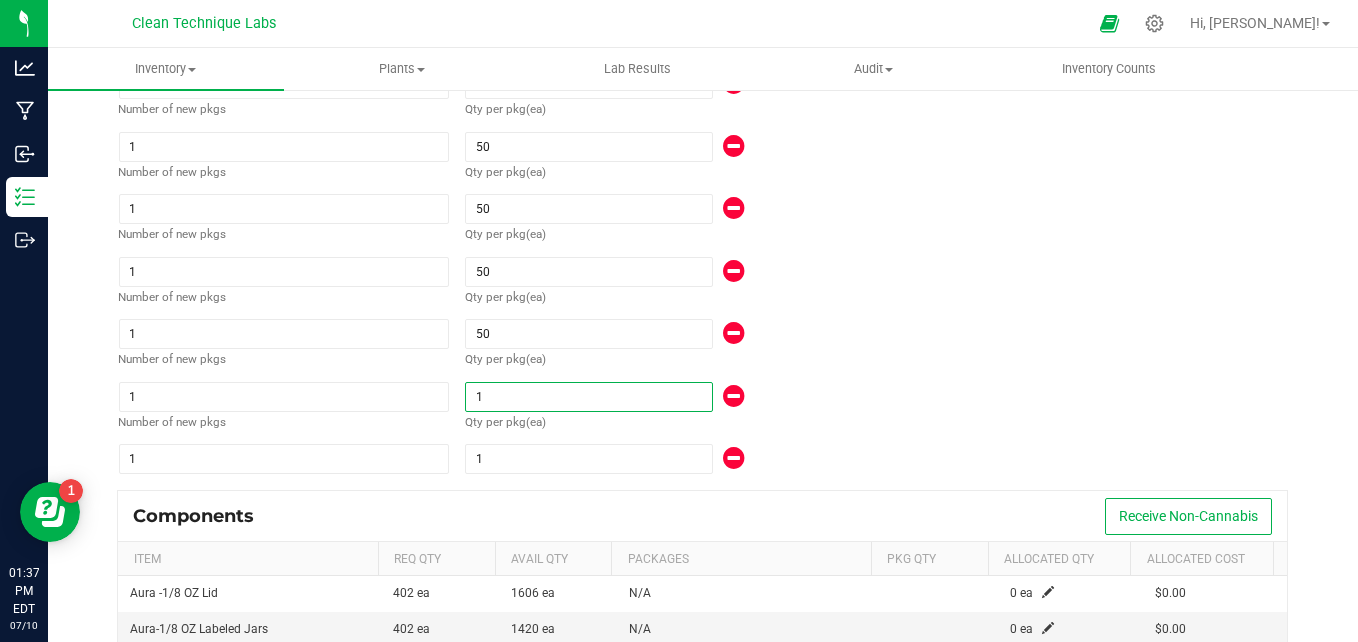 click on "1" at bounding box center (588, 397) 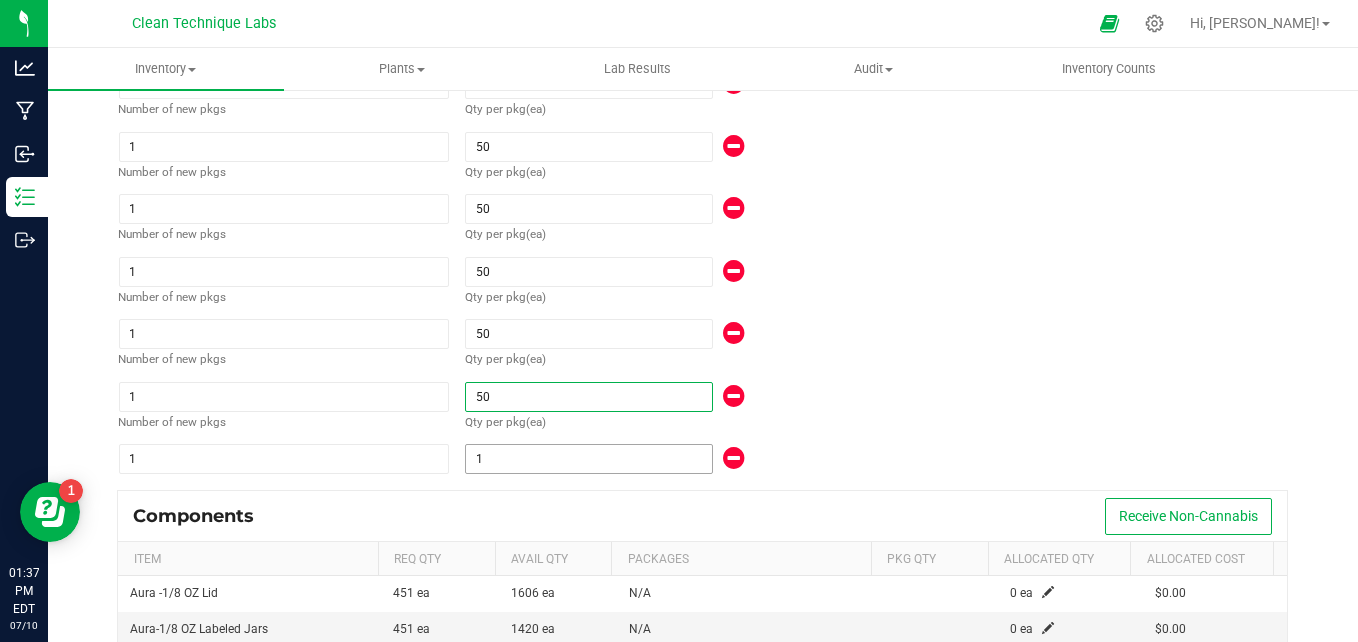 type on "50" 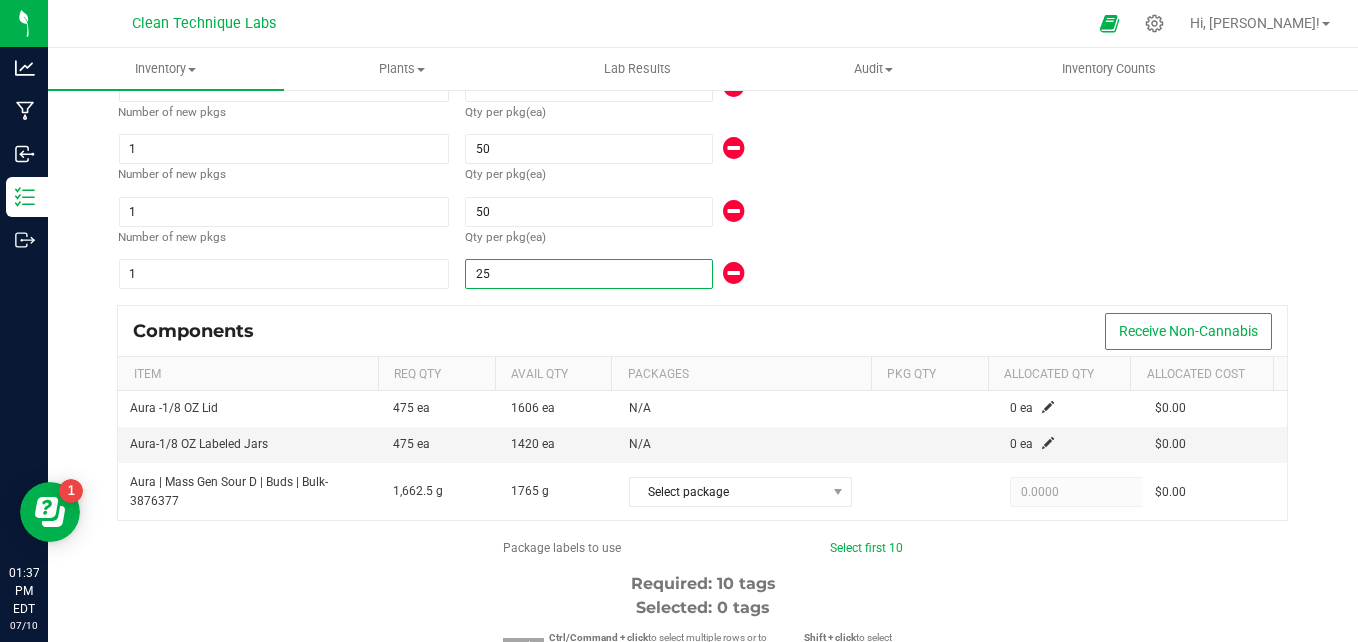 scroll, scrollTop: 584, scrollLeft: 0, axis: vertical 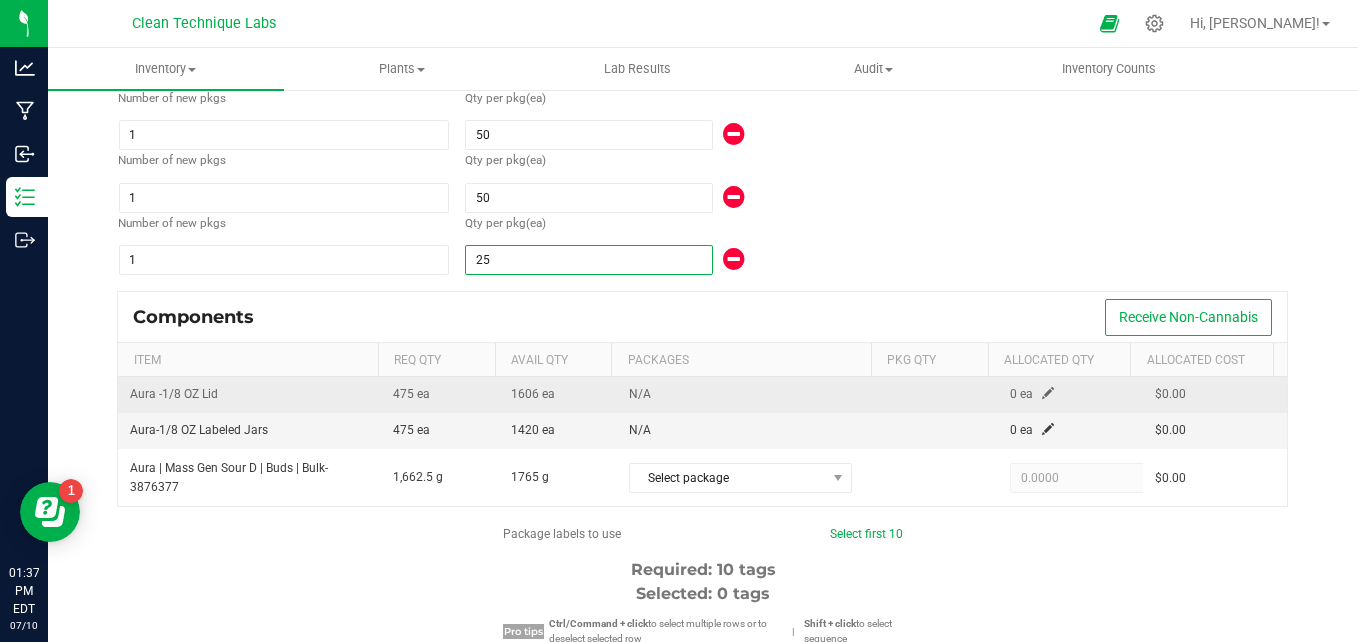 type on "25" 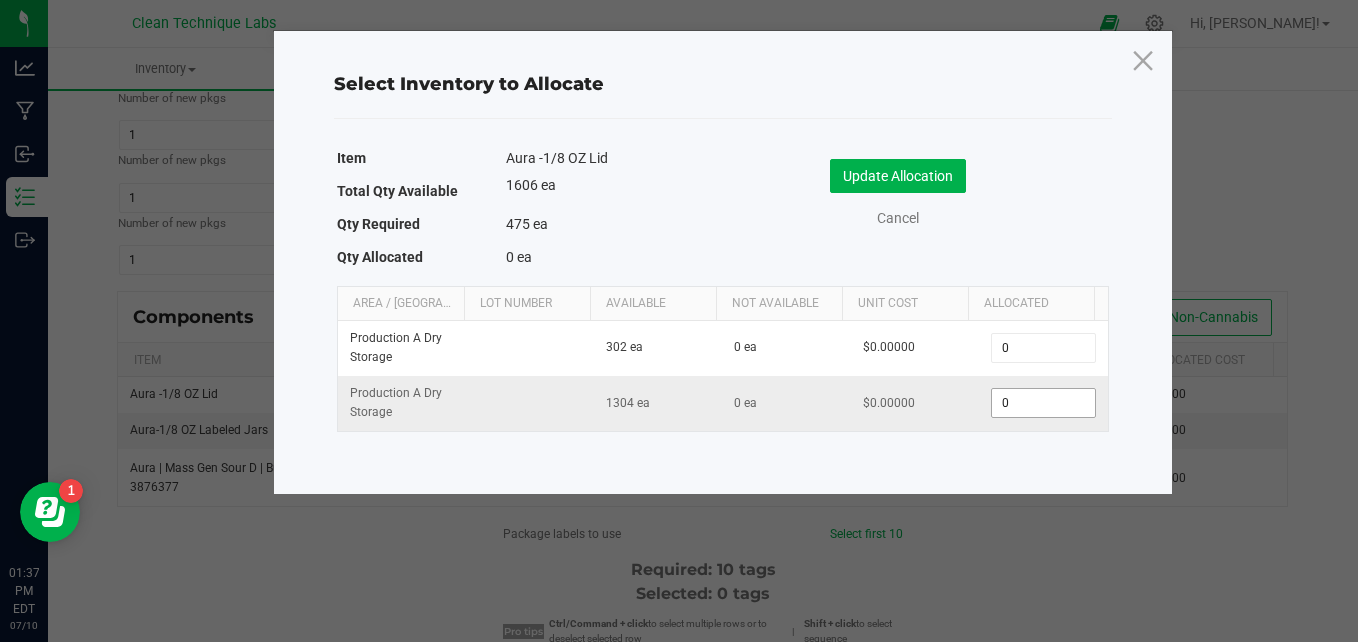 click on "0" at bounding box center [1043, 403] 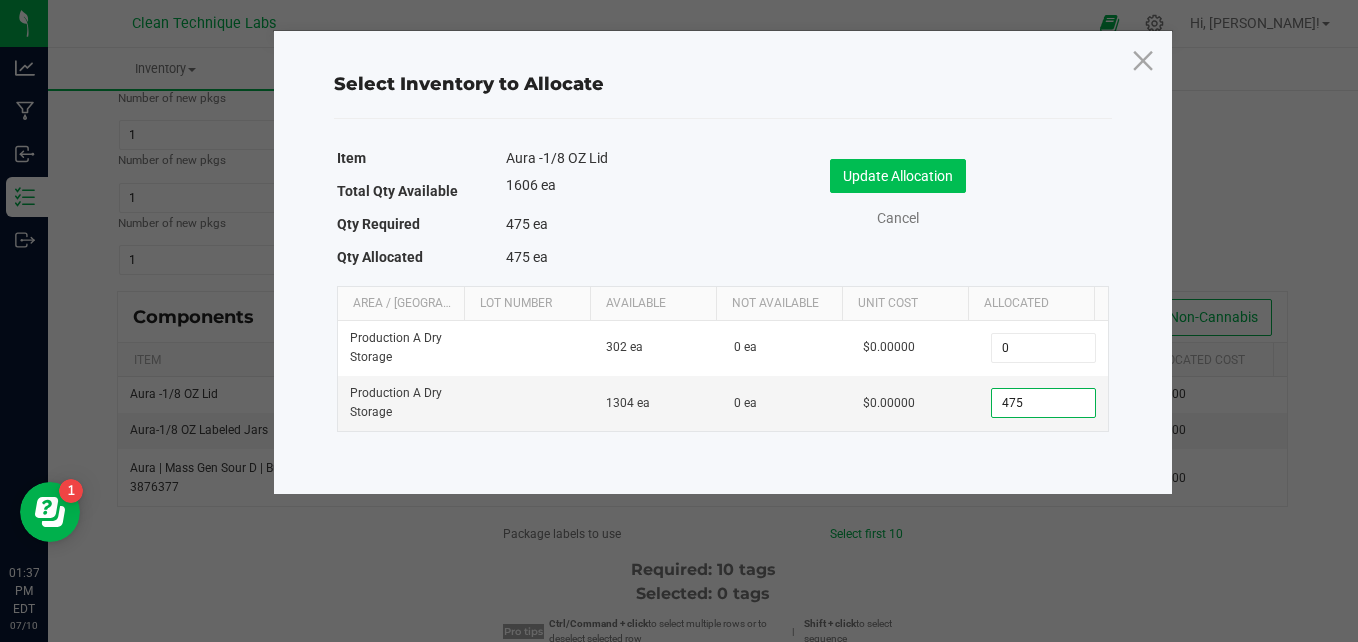 type on "475" 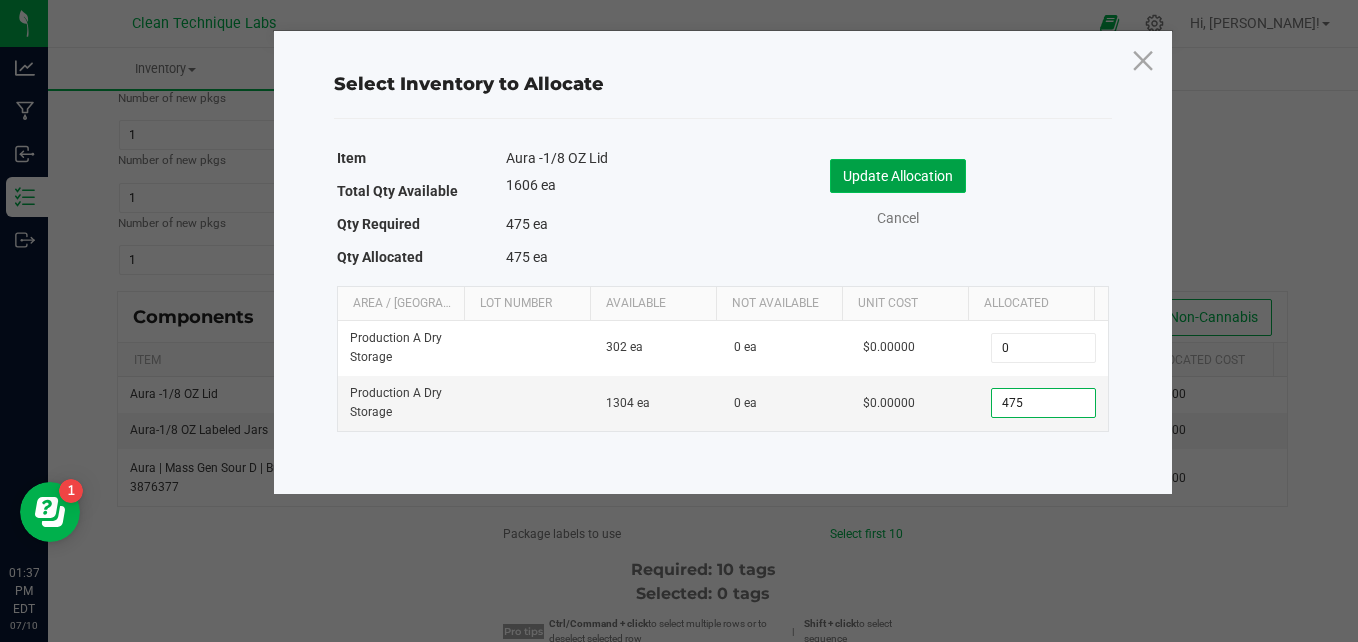 click on "Update Allocation" 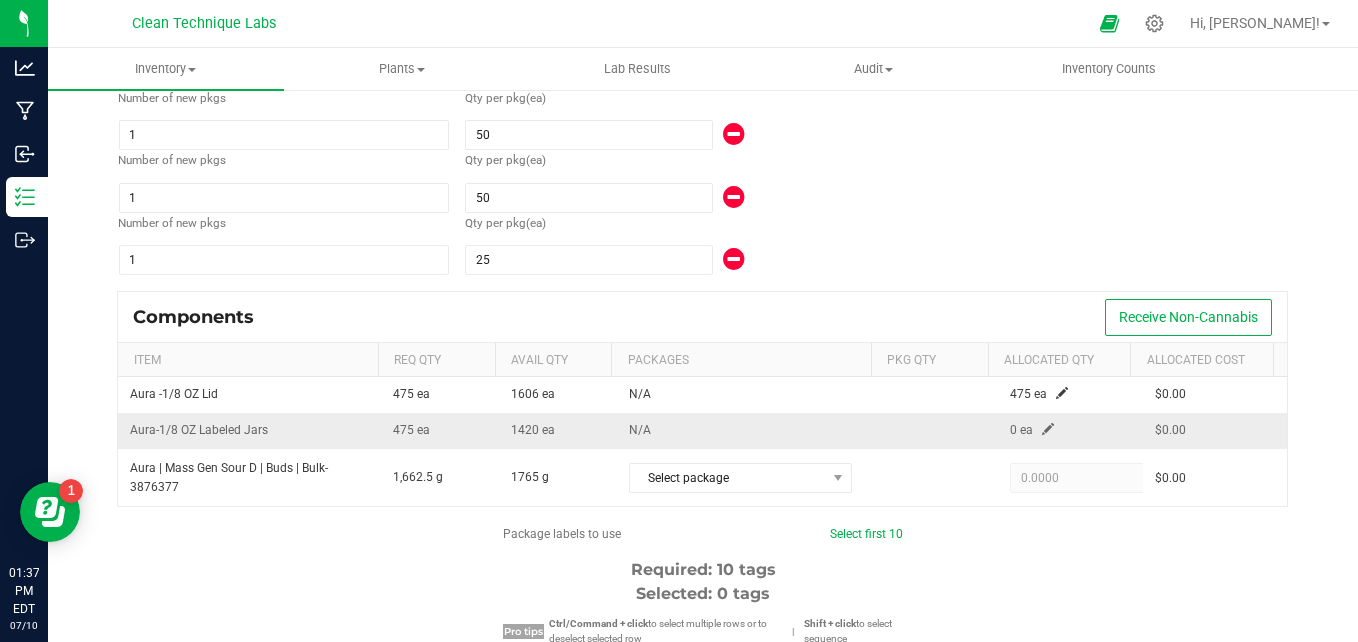 click at bounding box center (1048, 429) 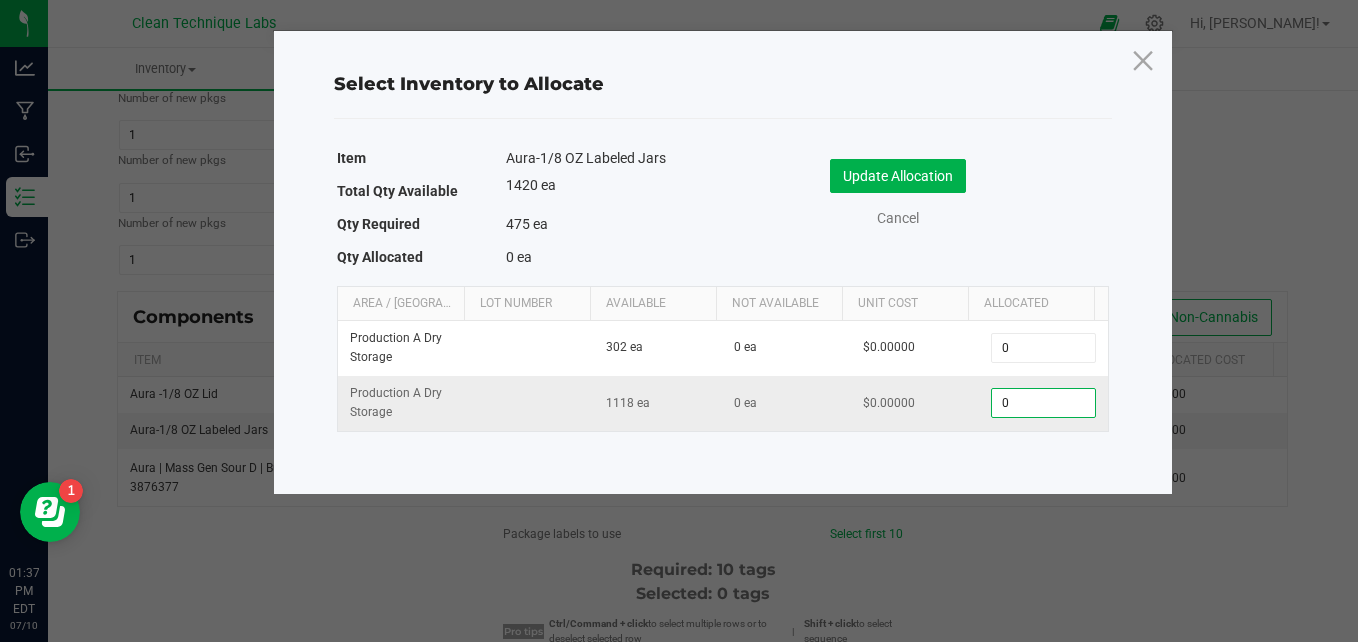 click on "0" at bounding box center (1043, 403) 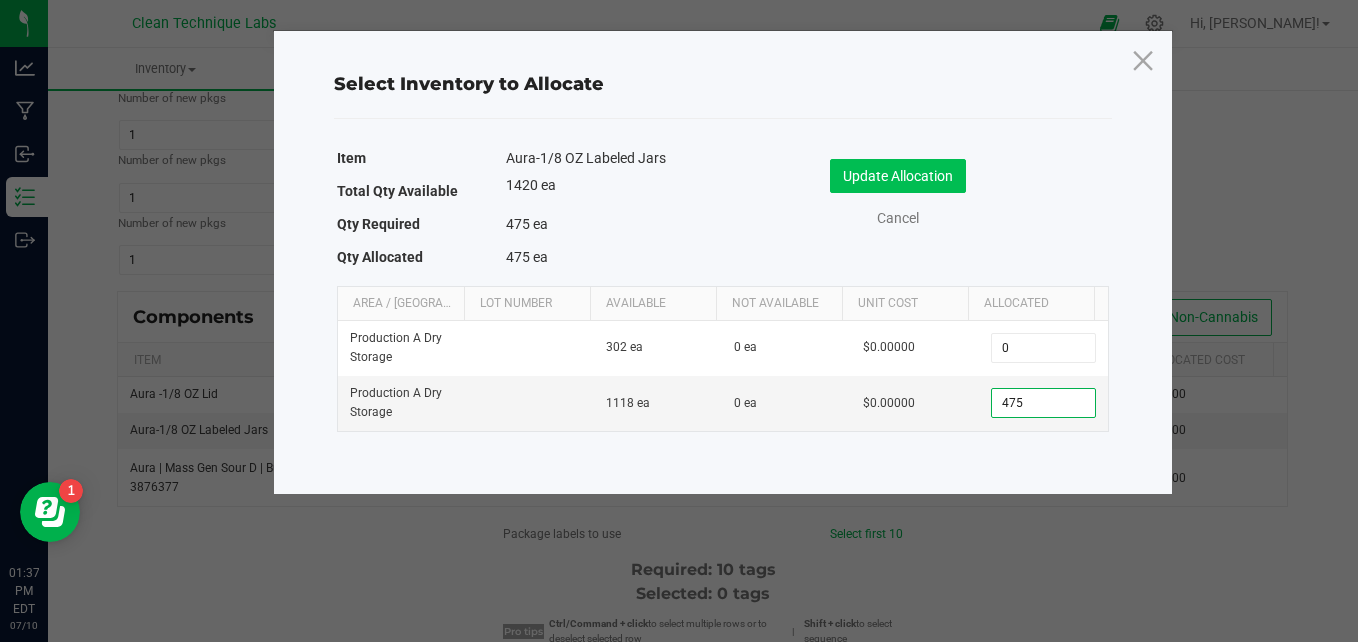 type on "475" 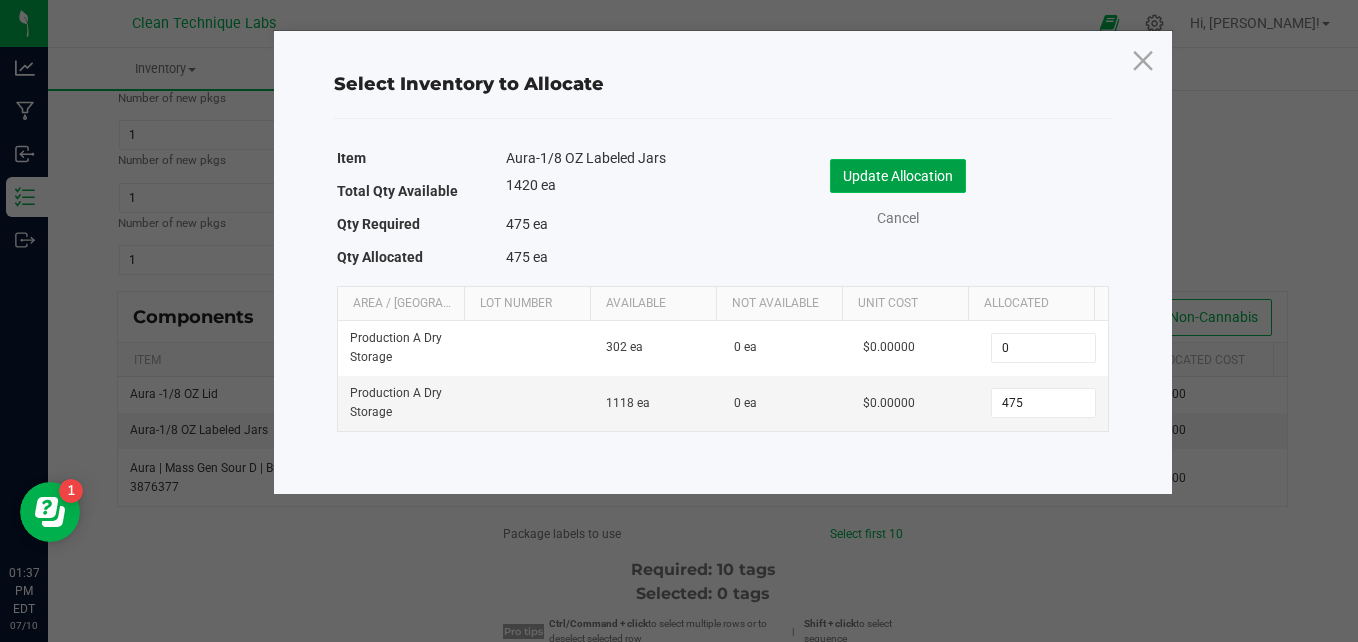 click on "Update Allocation" 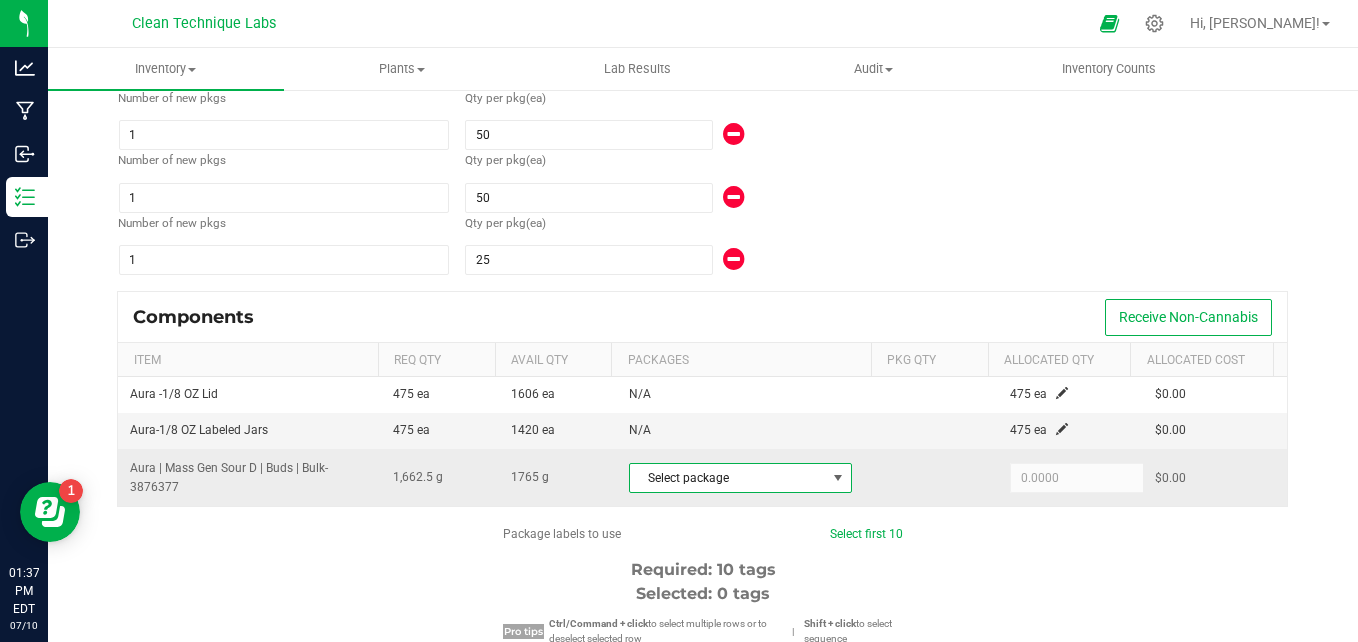 click on "Select package" at bounding box center [728, 478] 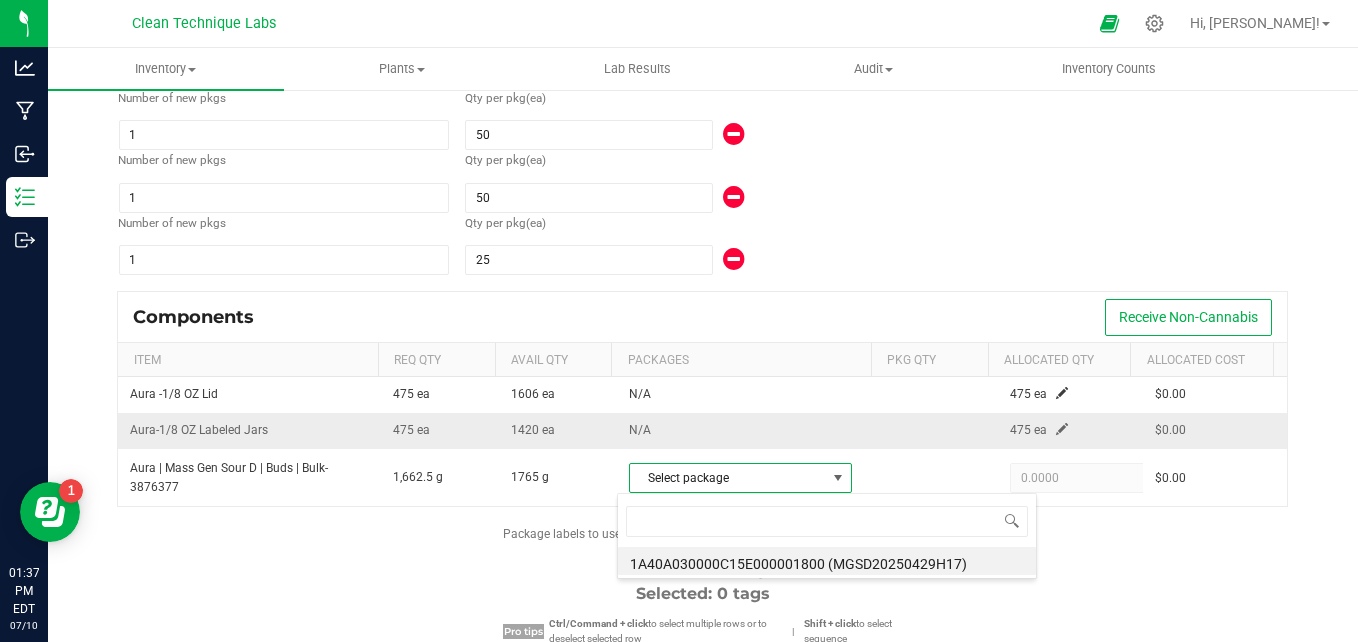 scroll, scrollTop: 99970, scrollLeft: 99784, axis: both 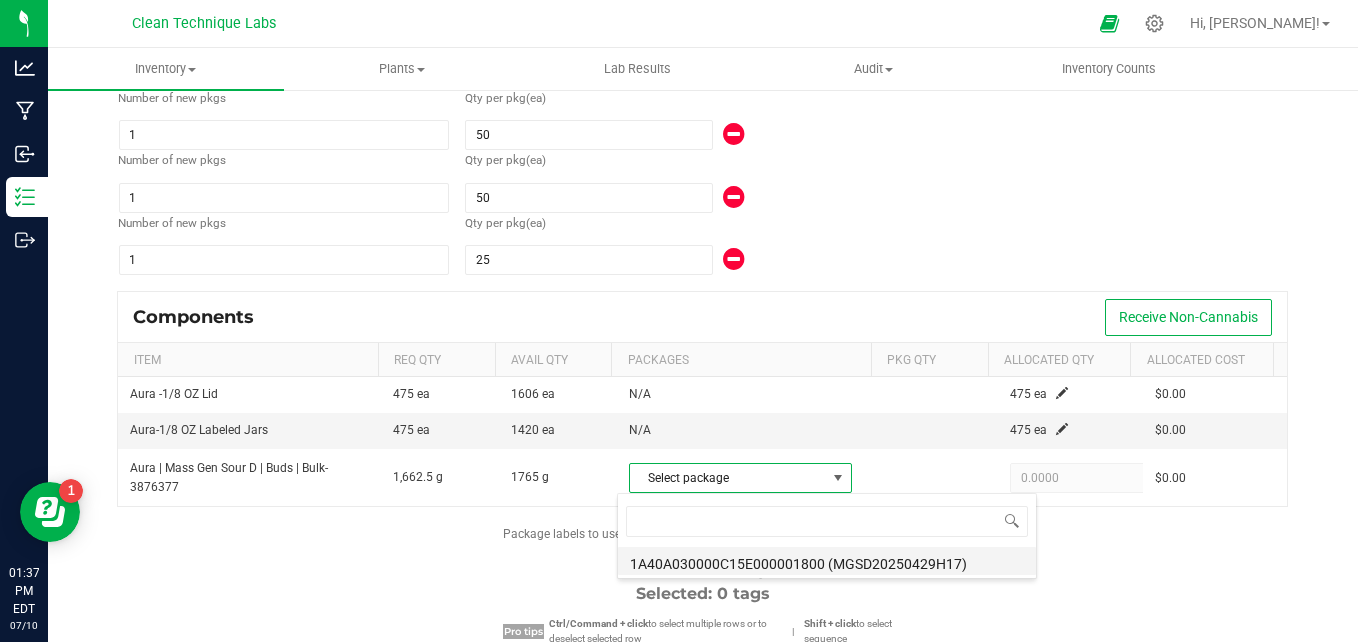 click on "1A40A030000C15E000001800 (MGSD20250429H17)" at bounding box center (827, 561) 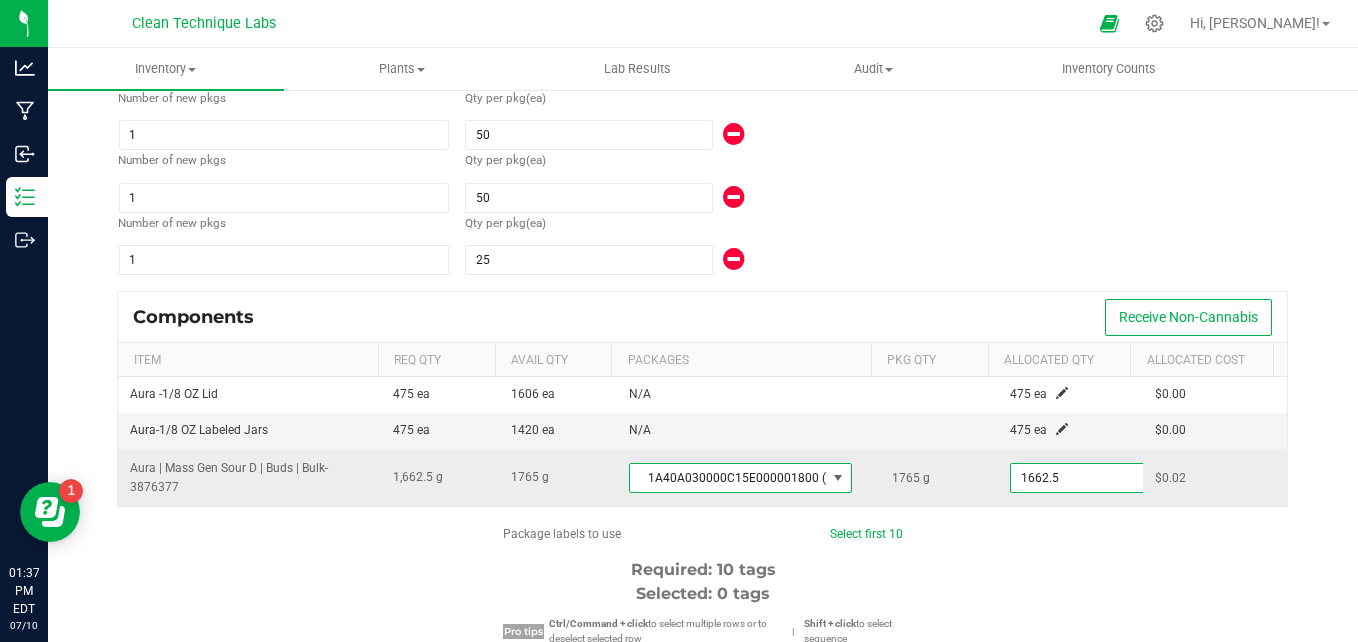 click on "1662.5" at bounding box center (1084, 478) 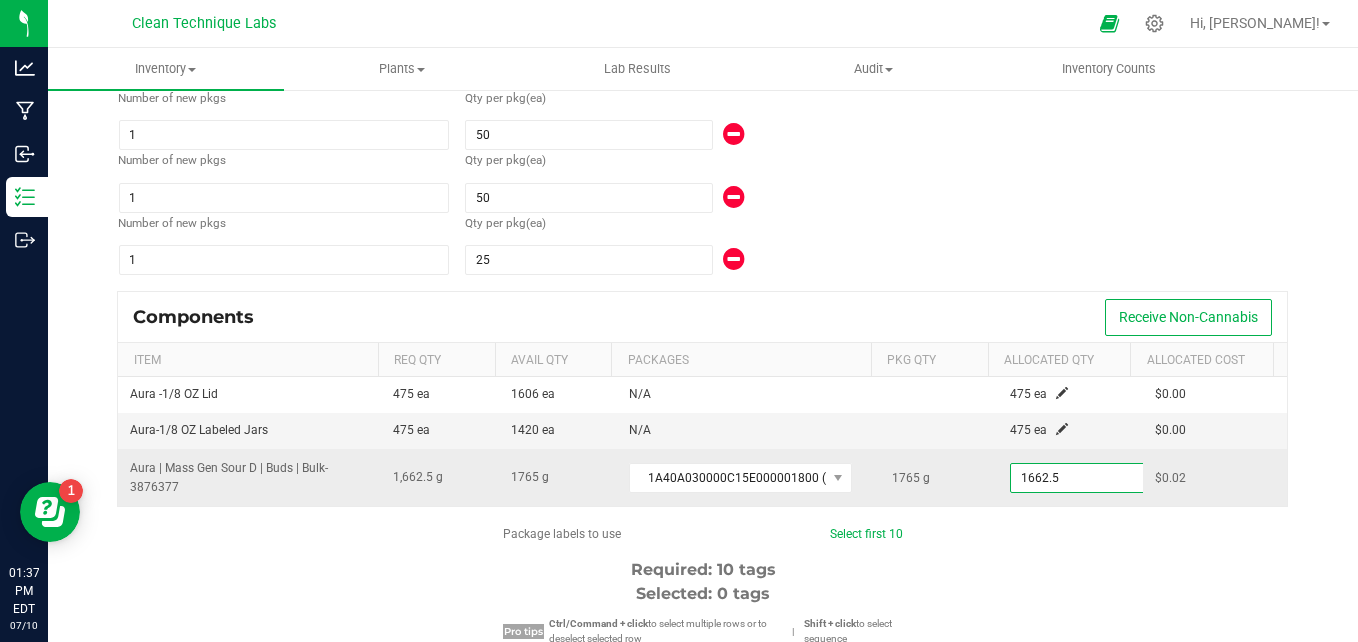 click on "1662.5" at bounding box center (1084, 478) 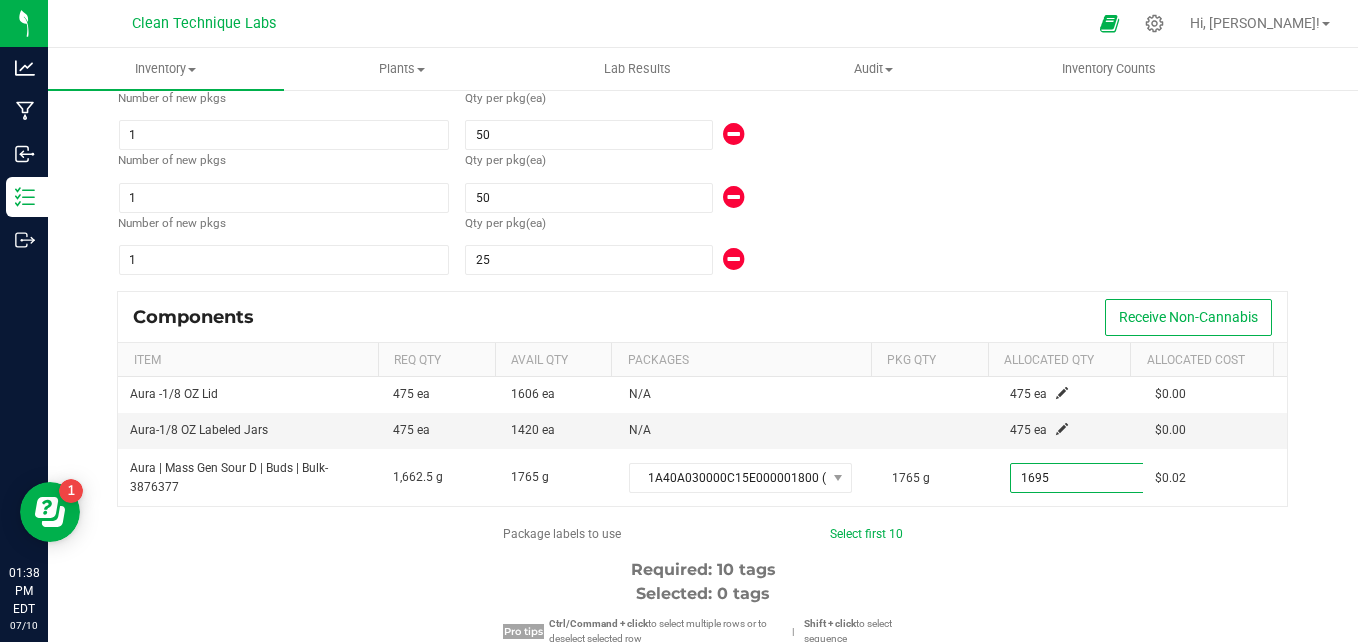 type on "1,695.0000" 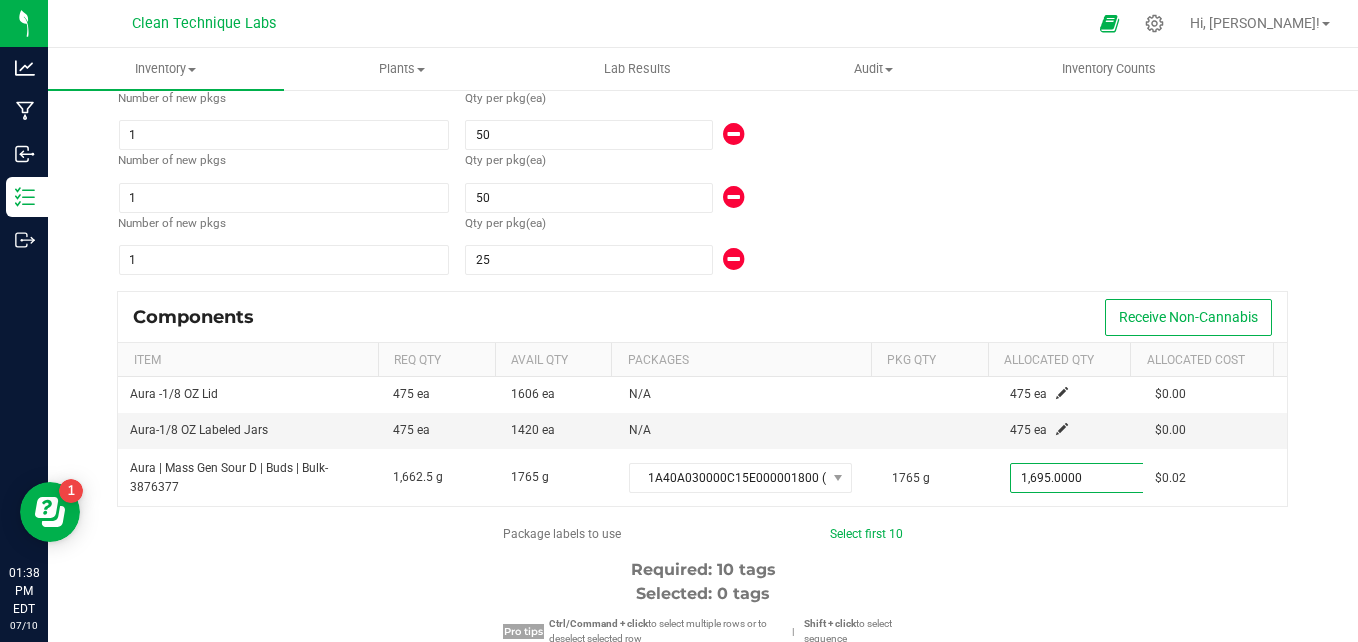 click on "Package labels to use   Select first 10   Required: 10 tags   Selected: 0 tags   Pro tips  Ctrl/Command + click  to select multiple rows or to deselect selected row | Shift + click  to select sequence  1A40A030000D549000001748   1A40A030000D549000001749   1A40A030000D549000001750   1A40A030000D549000001751   1A40A030000D549000001752   1A40A030000D549000001753   1A40A030000D549000001754   1A40A030000D549000001755   1A40A030000D549000001756   1A40A030000D549000001757   1A40A030000D549000001758   1A40A030000D549000001759   1A40A030000D549000001760   1A40A030000D549000001761   1A40A030000D549000001762   1A40A030000D549000001763   1A40A030000D549000001764   1A40A030000D549000001765   1A40A030000D549000001766   1A40A030000D549000001767   1A40A030000D549000001768   1A40A030000D549000001769   1A40A030000D549000001770   1A40A030000D549000001771   1A40A030000D549000001772   1A40A030000D549000001773   1A40A030000D549000001774   1A40A030000D549000001775   1A40A030000D549000001776   1A40A030000D549000001777" at bounding box center (703, 715) 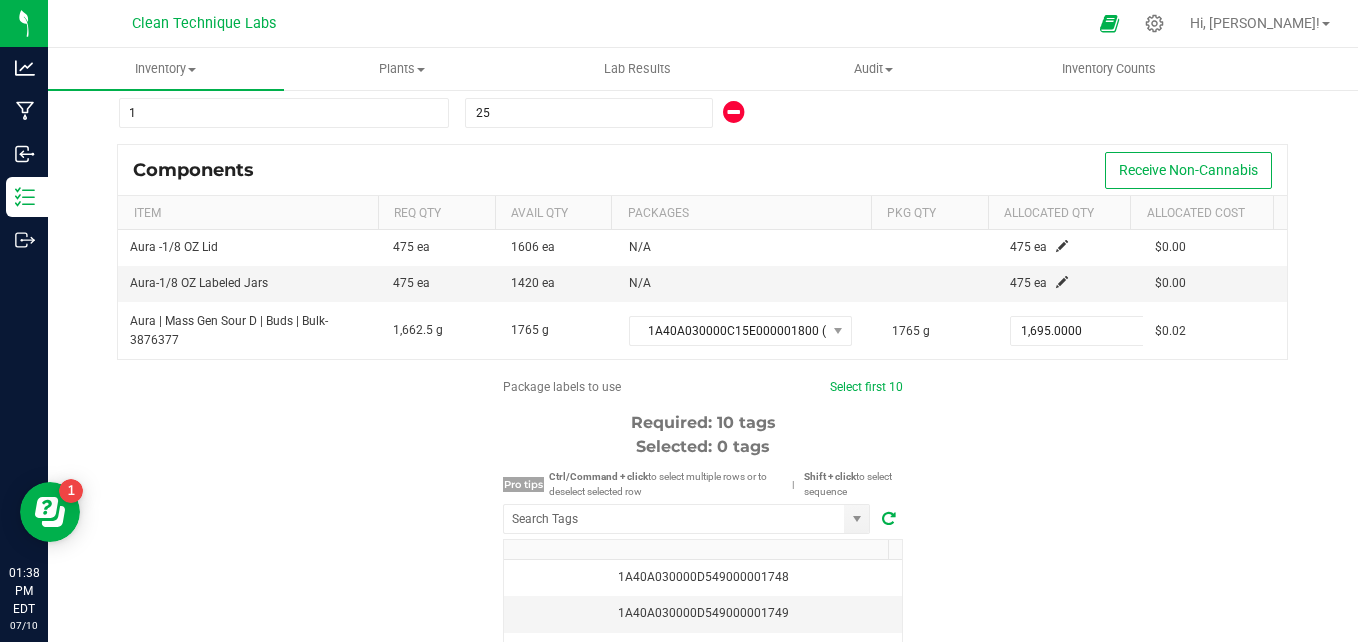 scroll, scrollTop: 764, scrollLeft: 0, axis: vertical 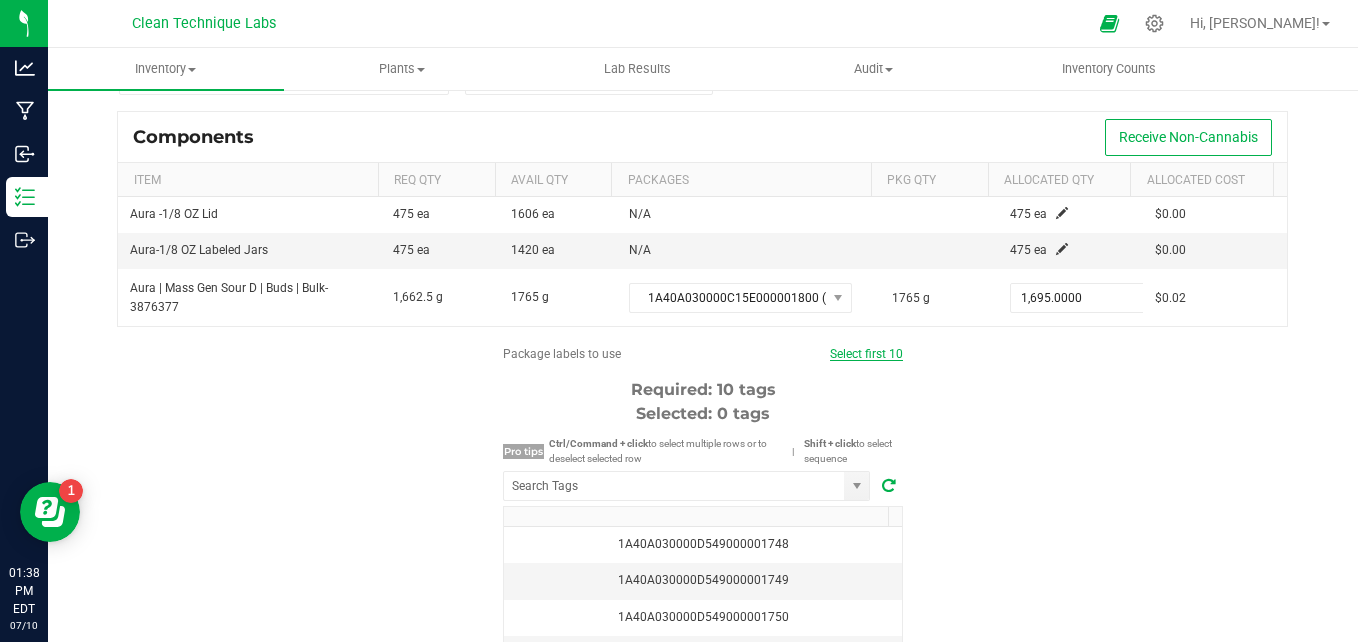 click on "Select first 10" at bounding box center [866, 354] 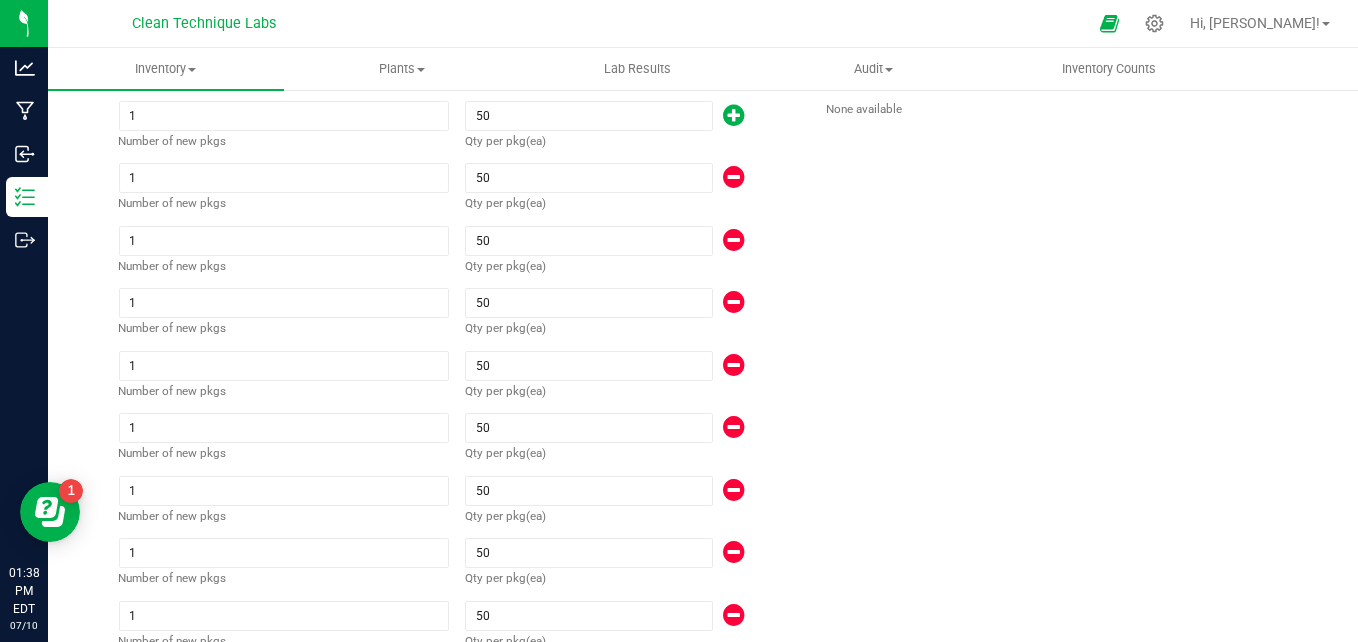 scroll, scrollTop: 169, scrollLeft: 0, axis: vertical 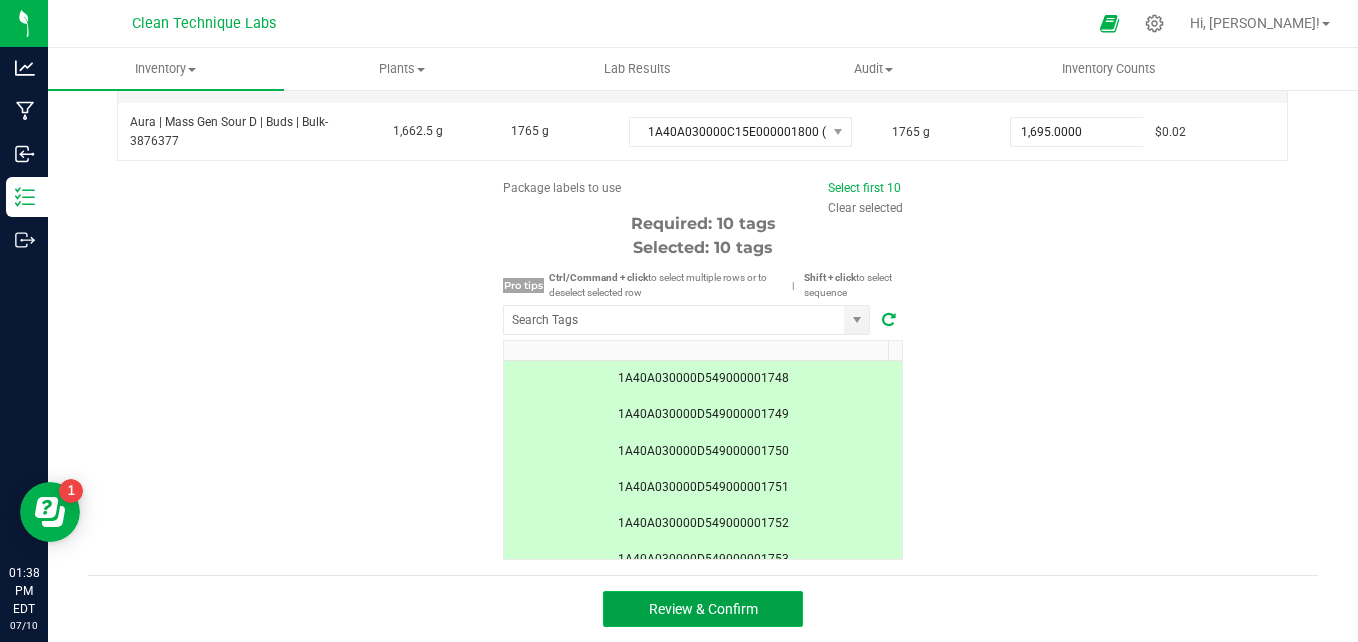 click on "Review & Confirm" at bounding box center [703, 609] 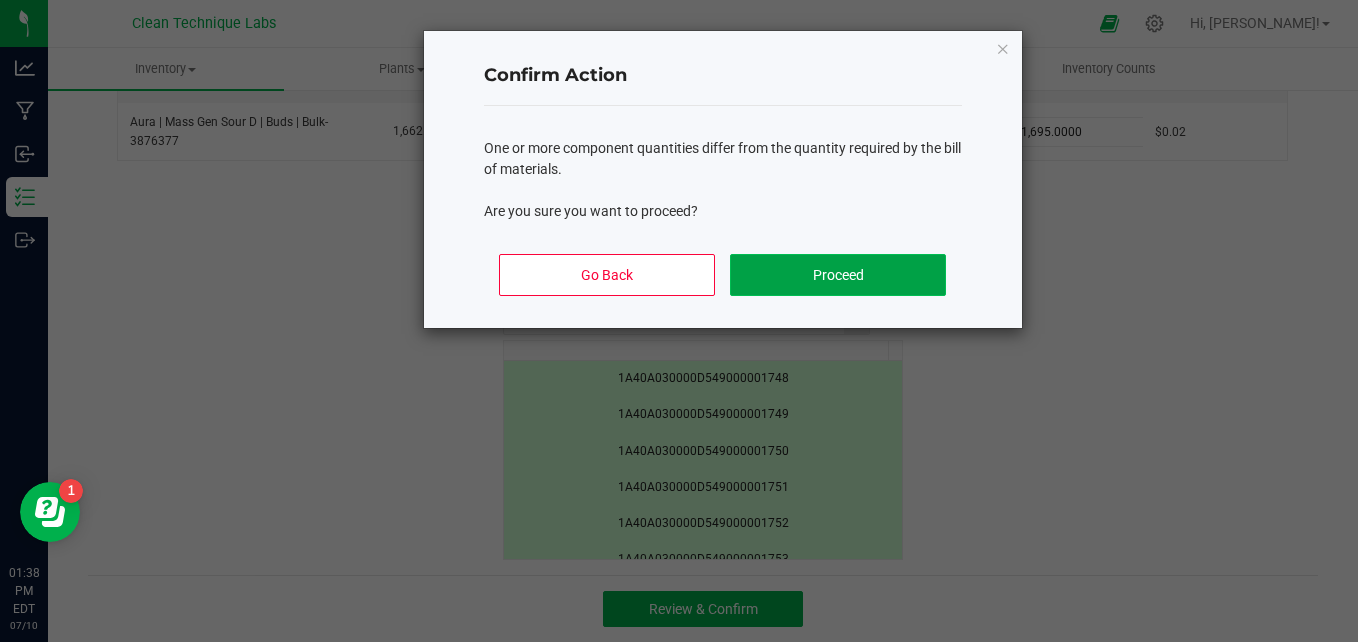 click on "Proceed" 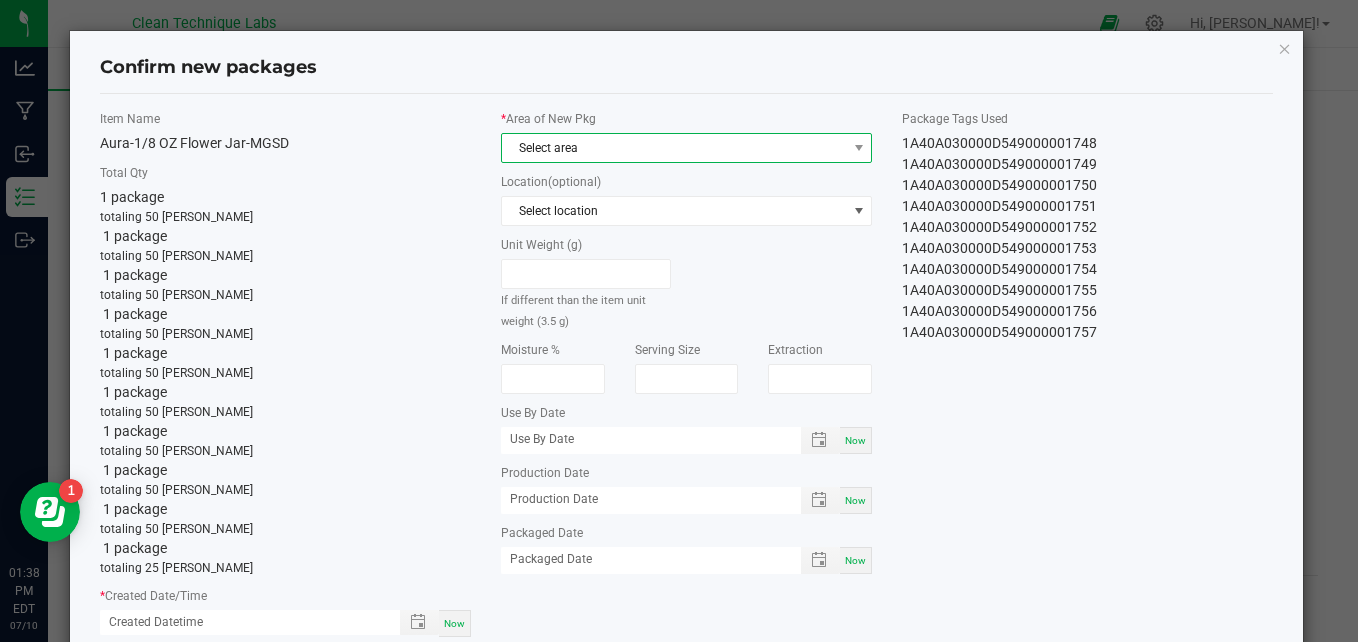 click on "Select area" at bounding box center (674, 148) 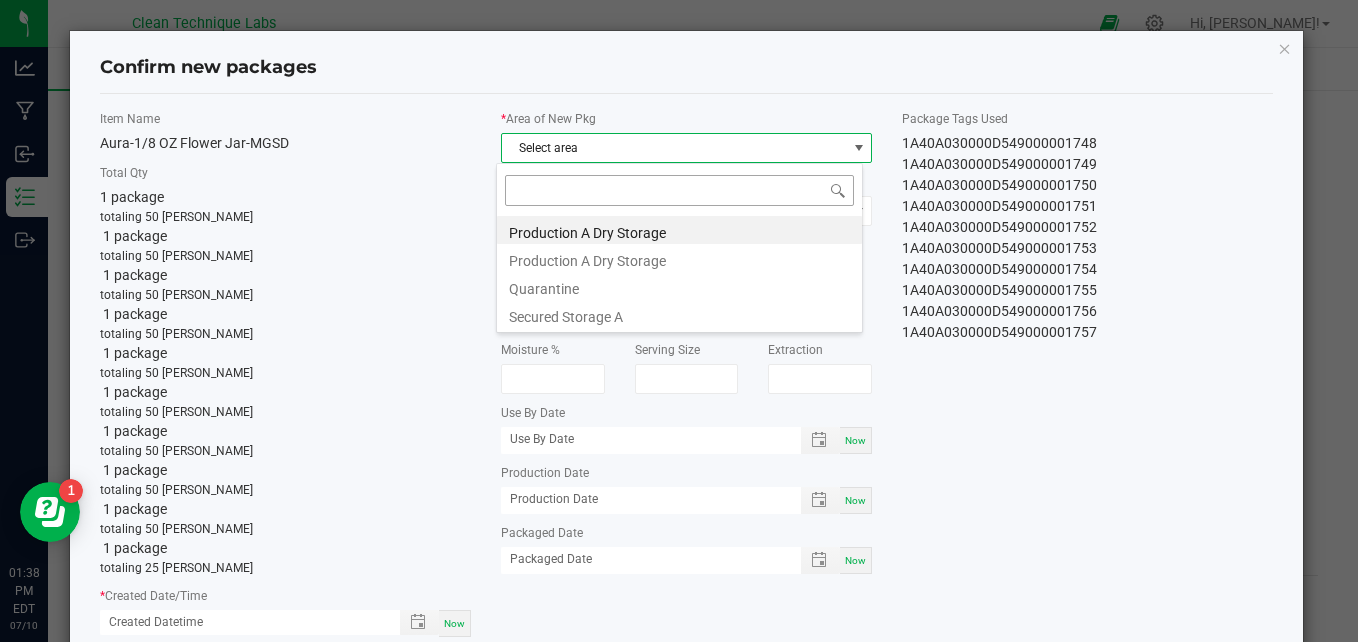 scroll, scrollTop: 99970, scrollLeft: 99633, axis: both 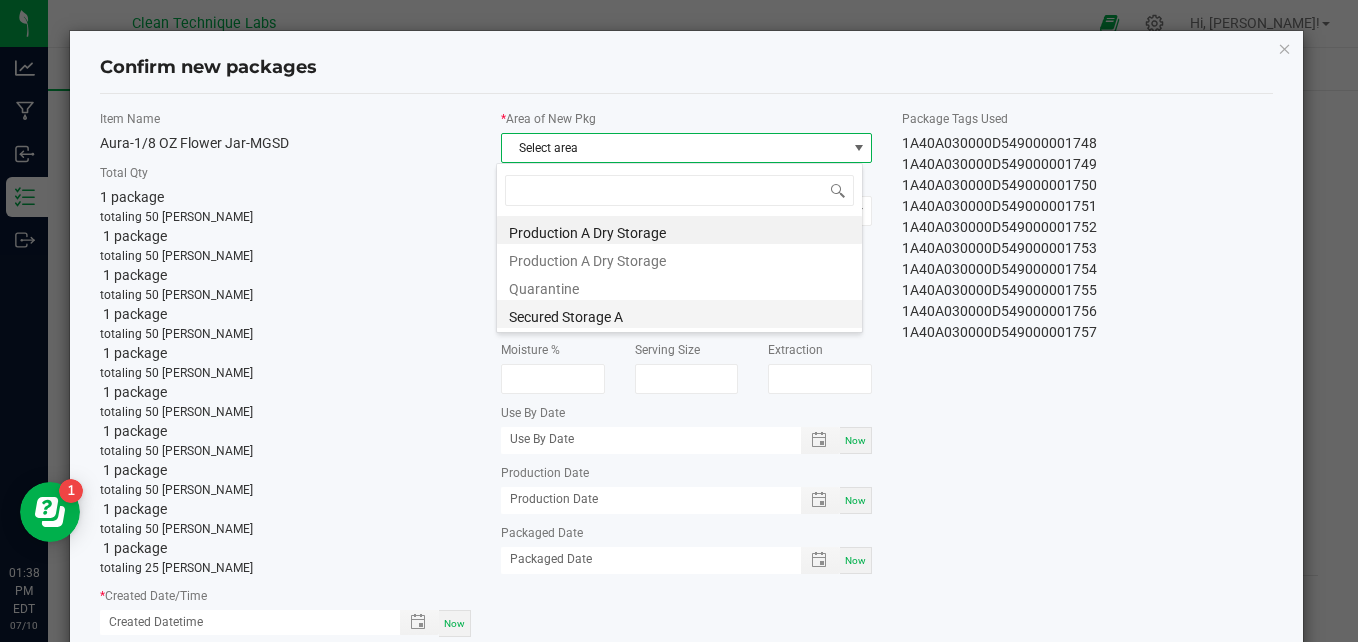 click on "Secured Storage A" at bounding box center (679, 314) 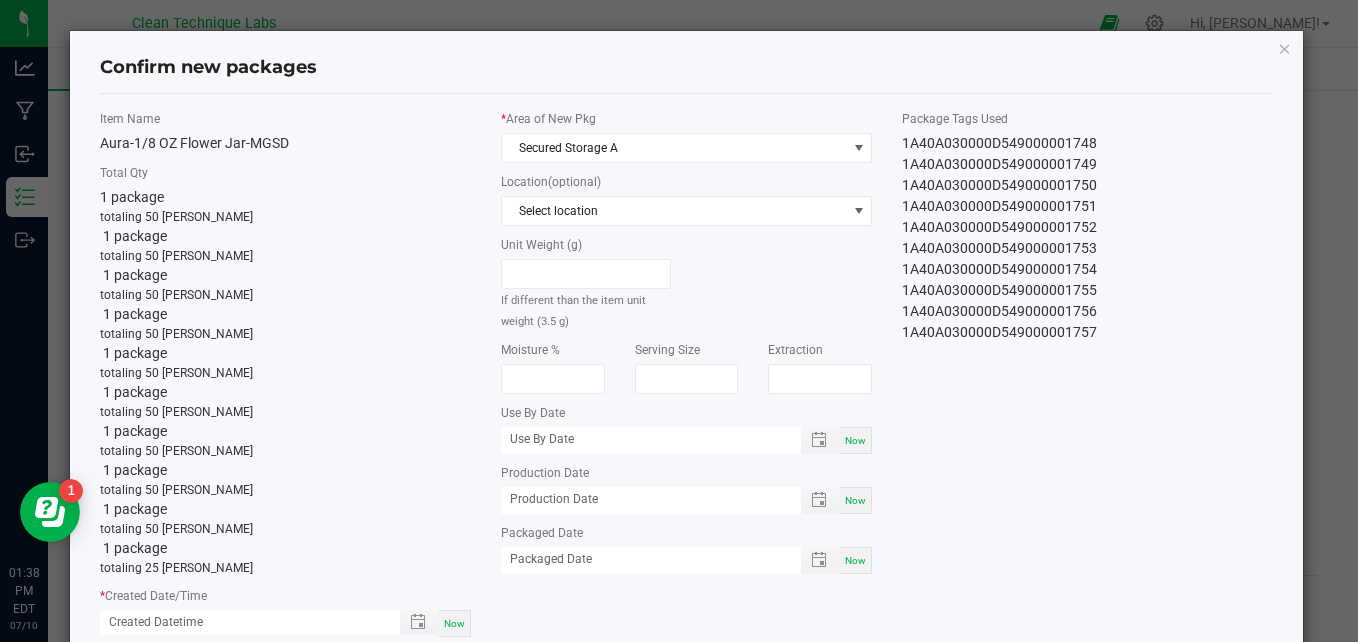 drag, startPoint x: 1217, startPoint y: 245, endPoint x: 1245, endPoint y: 236, distance: 29.410883 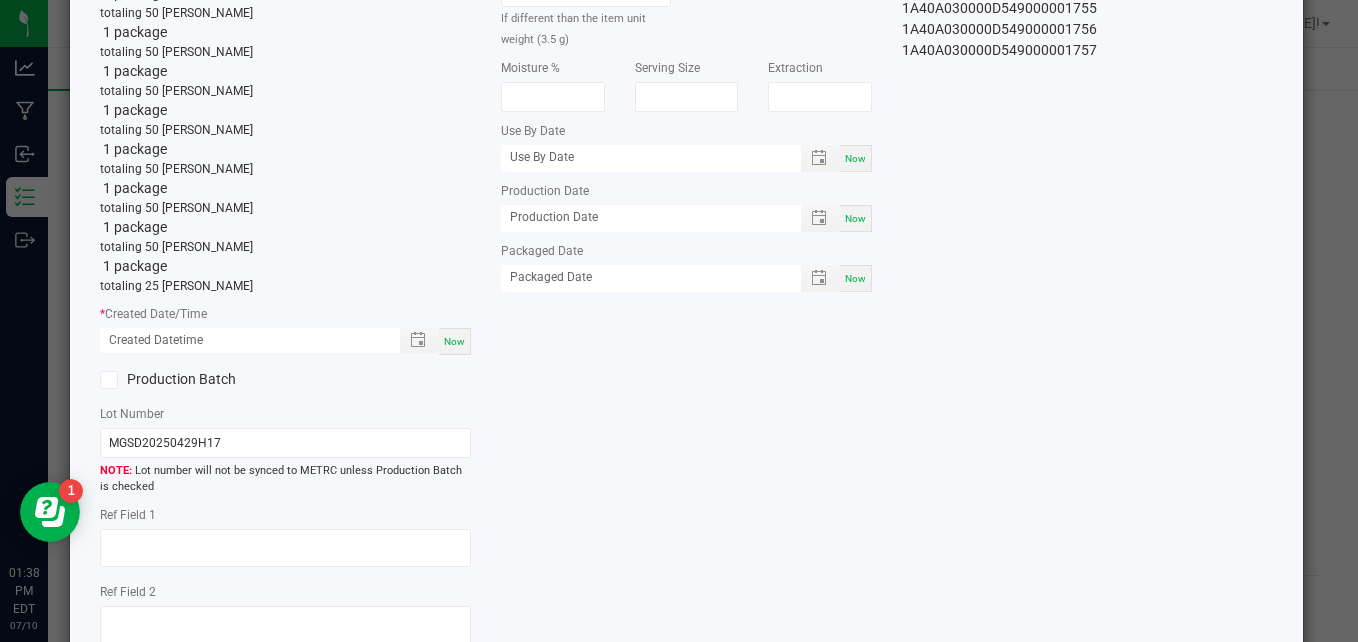 scroll, scrollTop: 320, scrollLeft: 0, axis: vertical 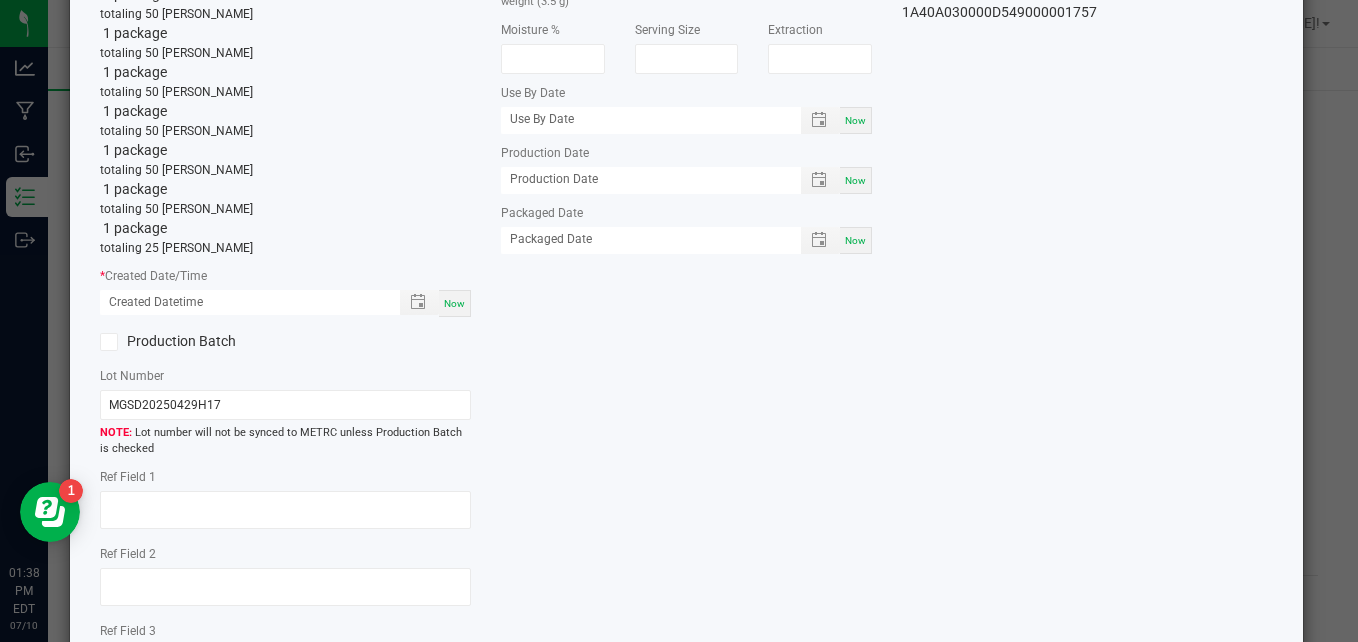 click on "Now" at bounding box center [455, 303] 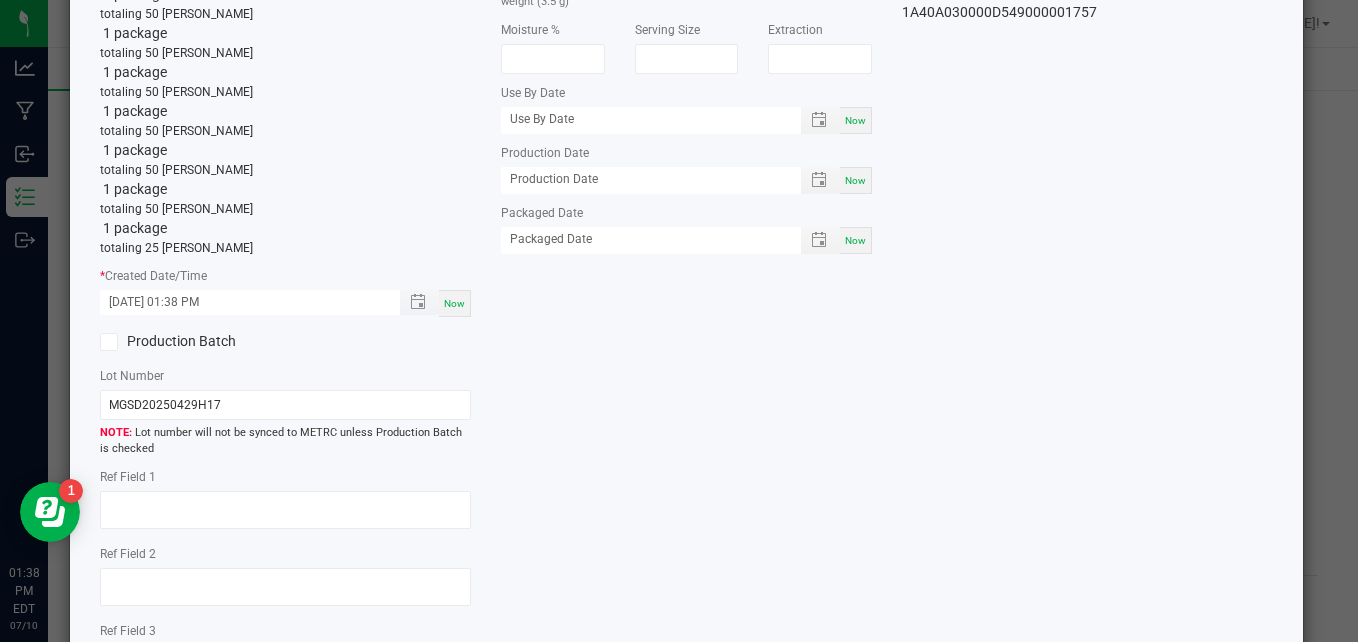click on "07/10/2025 01:38 PM" at bounding box center [239, 302] 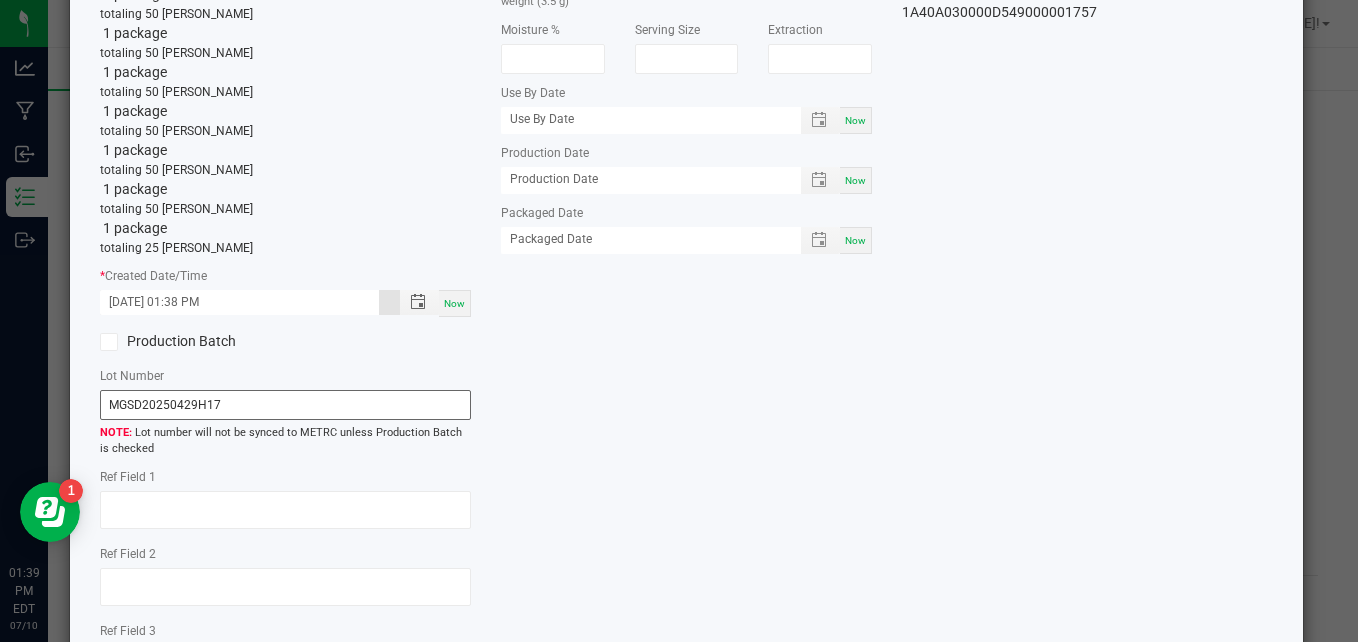type on "06/01/2025 01:38 PM" 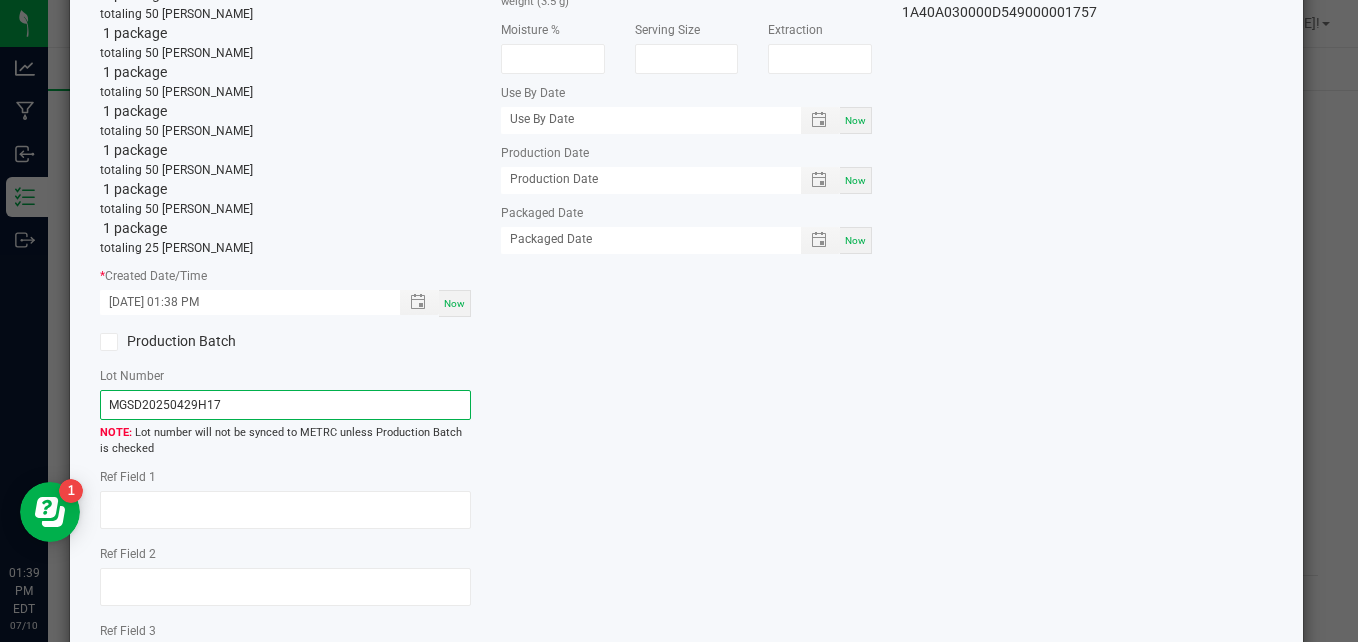 drag, startPoint x: 229, startPoint y: 406, endPoint x: 76, endPoint y: 409, distance: 153.0294 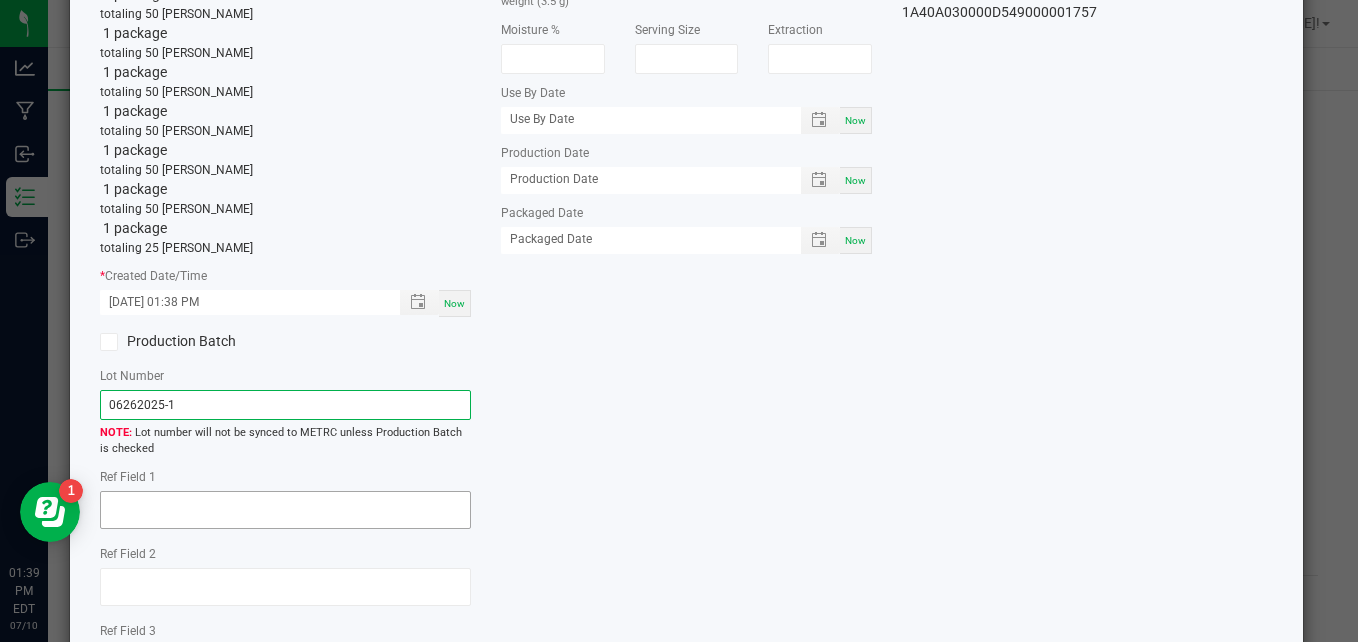type on "06262025-1" 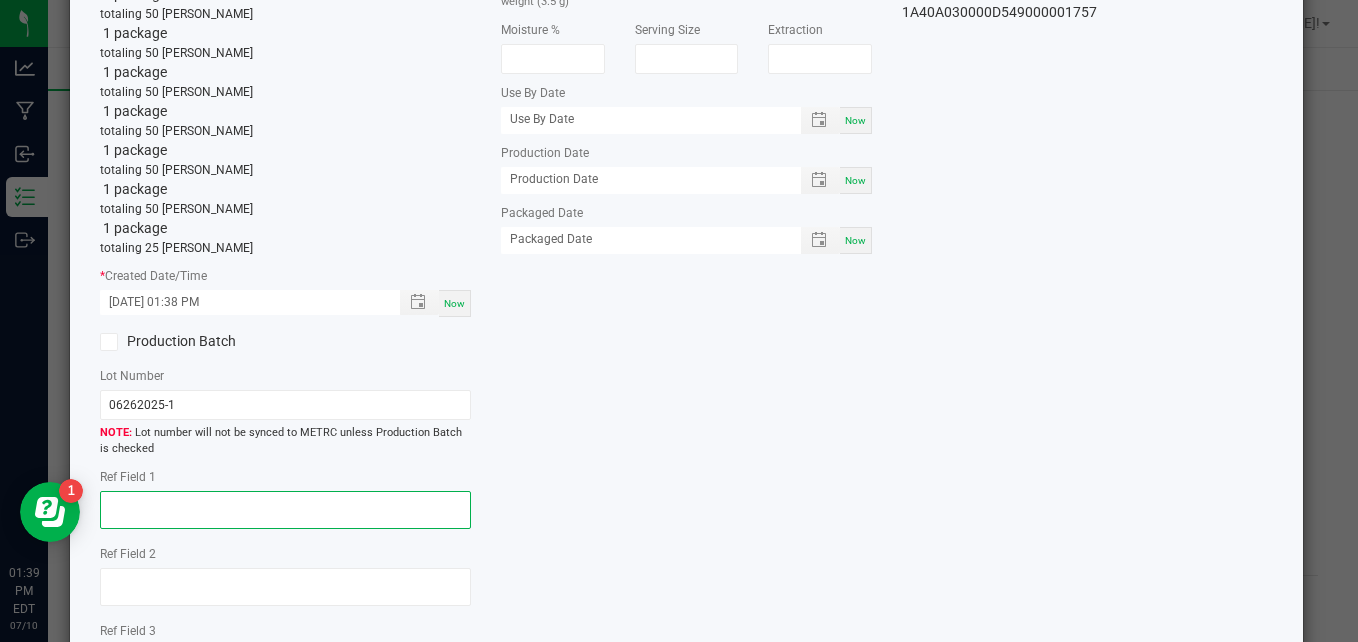 click 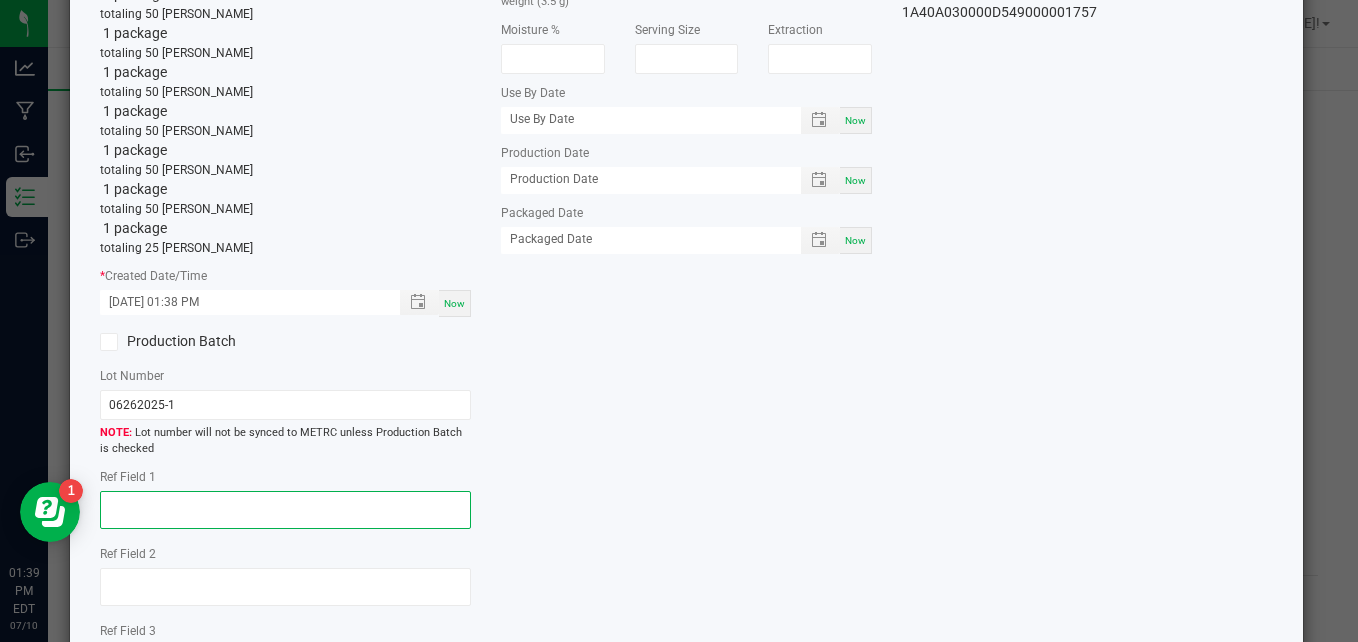 paste on "weight losses due to clients request on bud size and quantity" 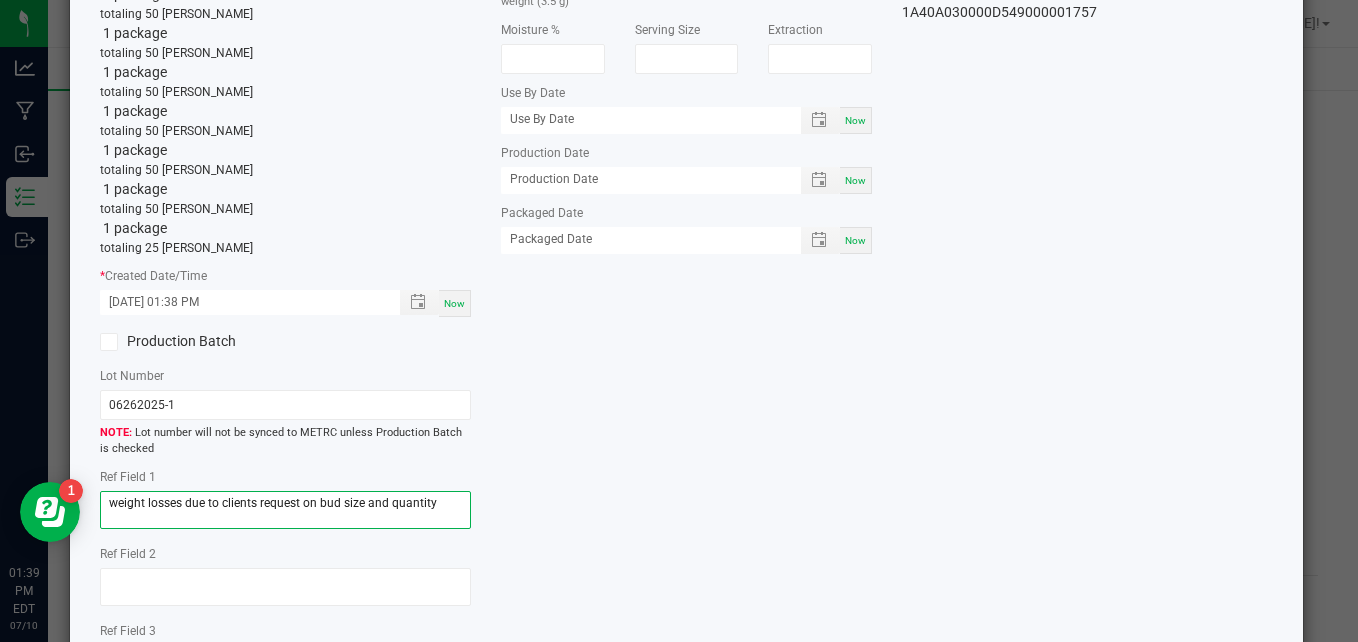 type on "weight losses due to clients request on bud size and quantity" 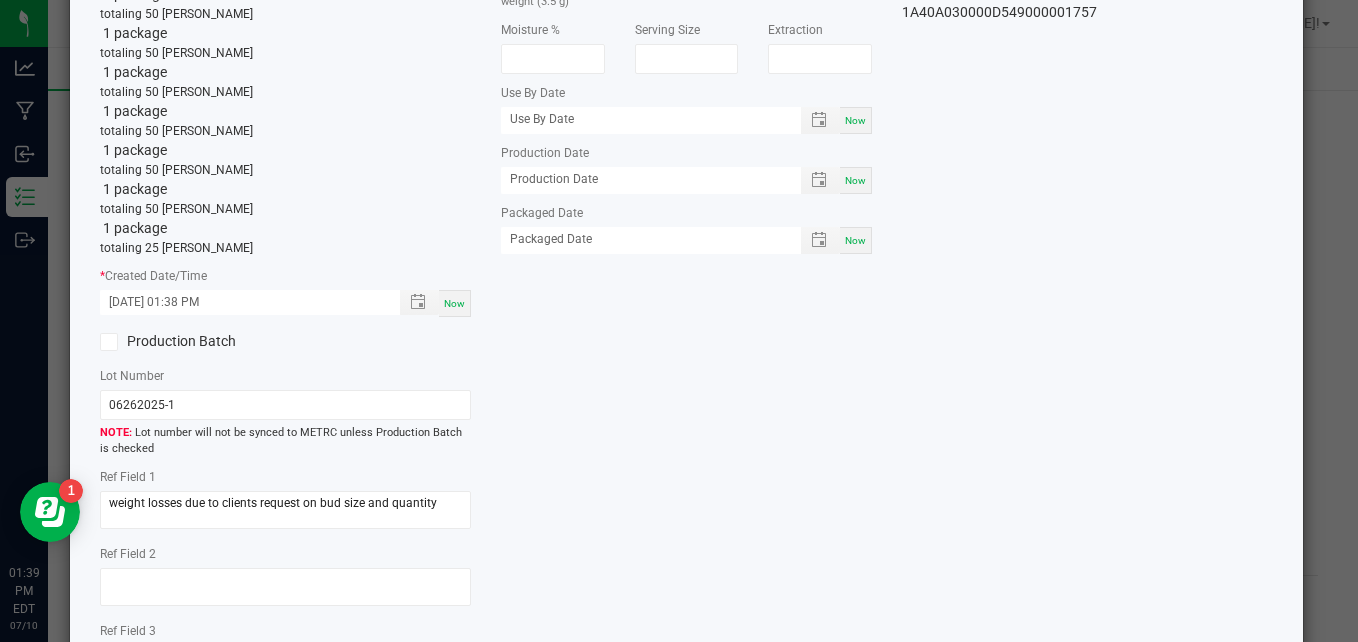 click on "Item Name   Aura-1/8 OZ Flower Jar-MGSD   Total Qty  1 package  totaling 50 eaches   1 package  totaling 50 eaches   1 package  totaling 50 eaches   1 package  totaling 50 eaches   1 package  totaling 50 eaches   1 package  totaling 50 eaches   1 package  totaling 50 eaches   1 package  totaling 50 eaches   1 package  totaling 50 eaches   1 package  totaling 25 eaches  *   Created Date/Time  06/01/2025 01:38 PM Now  Production Batch   Lot Number  06262025-1  Lot number will not be synced to METRC unless Production Batch is checked   Ref Field 1  weight losses due to clients request on bud size and quantity  Ref Field 2                    Ref Field 3                    *   Area of New Pkg  Secured Storage A  Location  (optional) Select location  Unit Weight (g)   If different than the item unit weight (3.5 g)   Moisture %   Serving Size   Extraction   Use By Date  Now  Production Date  Now  Packaged Date  Now  Package Tags Used   1A40A030000D549000001748   1A40A030000D549000001749" 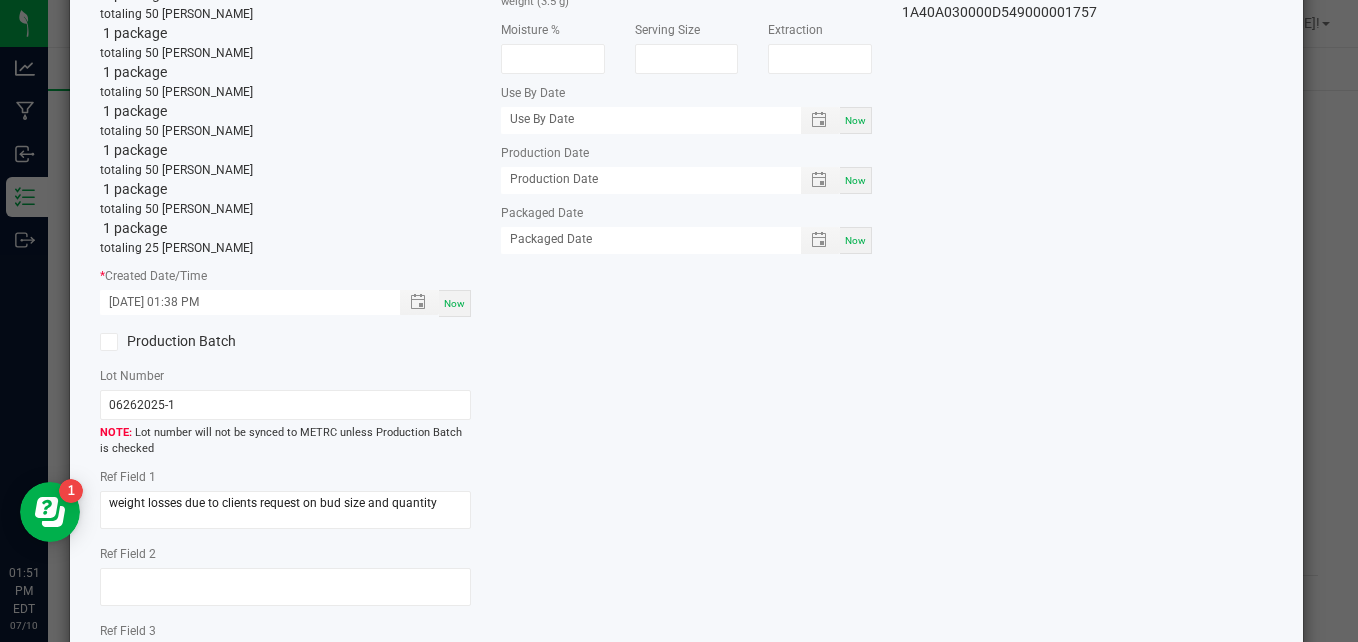 click on "Item Name   Aura-1/8 OZ Flower Jar-MGSD   Total Qty  1 package  totaling 50 eaches   1 package  totaling 50 eaches   1 package  totaling 50 eaches   1 package  totaling 50 eaches   1 package  totaling 50 eaches   1 package  totaling 50 eaches   1 package  totaling 50 eaches   1 package  totaling 50 eaches   1 package  totaling 50 eaches   1 package  totaling 25 eaches  *   Created Date/Time  06/01/2025 01:38 PM Now  Production Batch   Lot Number  06262025-1  Lot number will not be synced to METRC unless Production Batch is checked   Ref Field 1  weight losses due to clients request on bud size and quantity  Ref Field 2                    Ref Field 3                    *   Area of New Pkg  Secured Storage A  Location  (optional) Select location  Unit Weight (g)   If different than the item unit weight (3.5 g)   Moisture %   Serving Size   Extraction   Use By Date  Now  Production Date  Now  Packaged Date  Now  Package Tags Used   1A40A030000D549000001748   1A40A030000D549000001749" 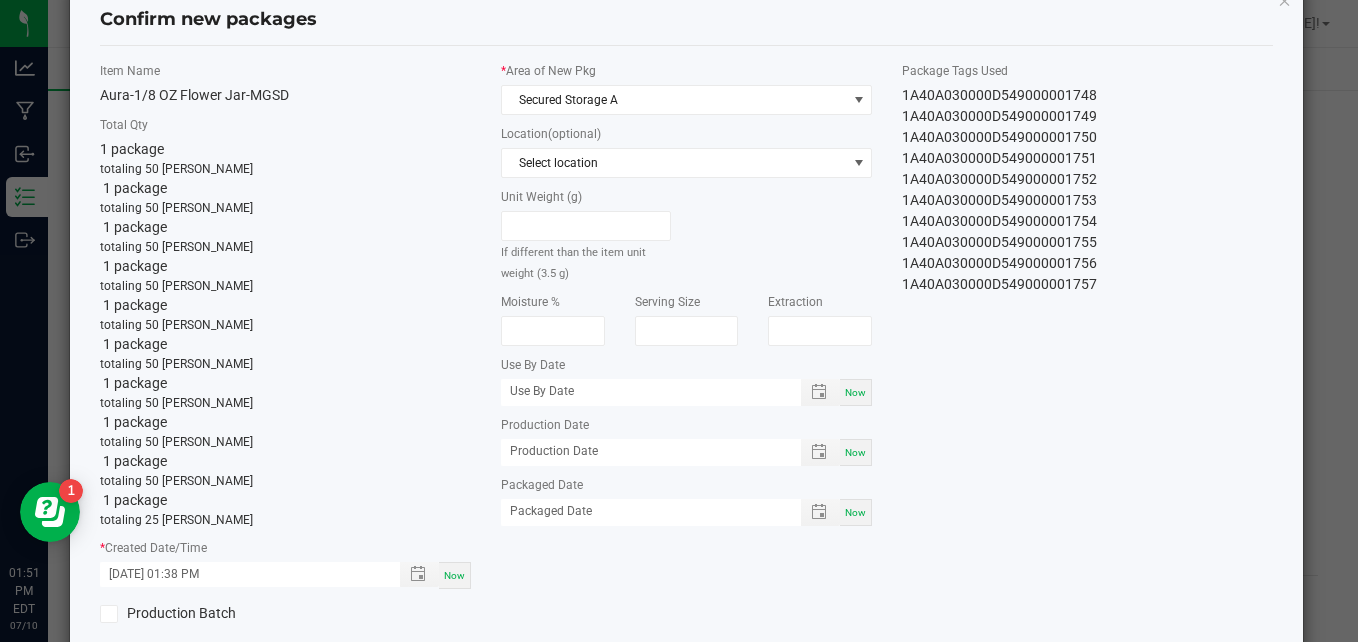 scroll, scrollTop: 40, scrollLeft: 0, axis: vertical 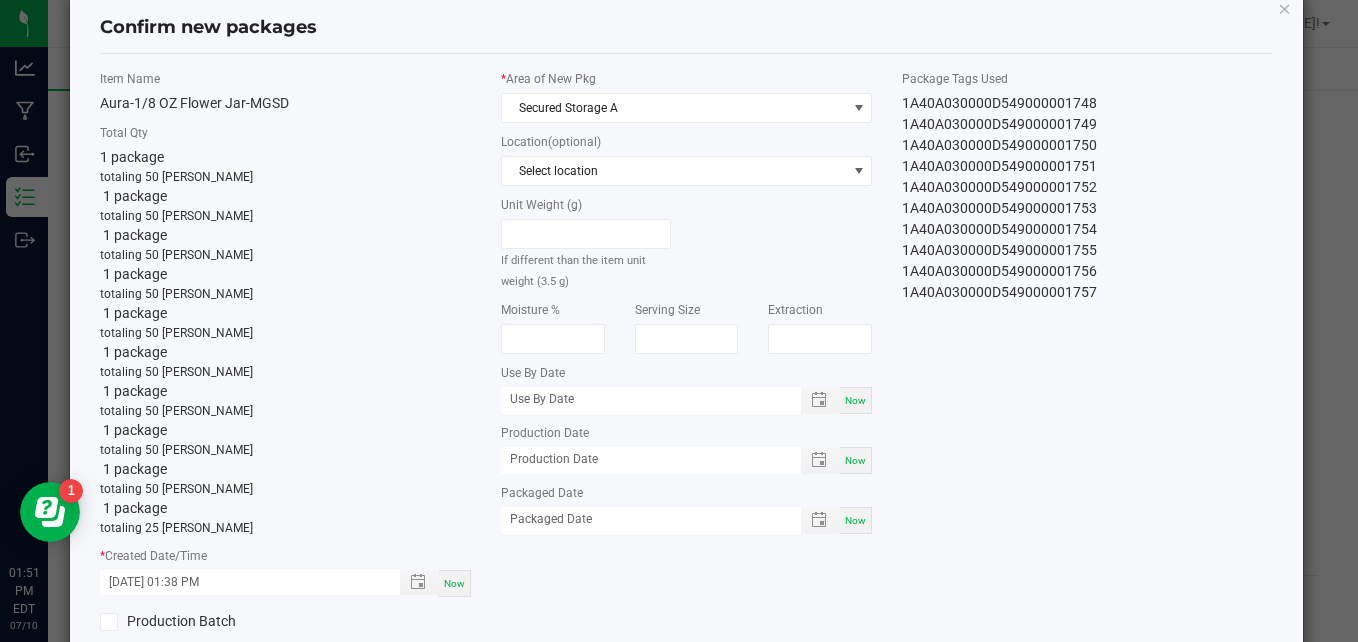 click on "1A40A030000D549000001752" 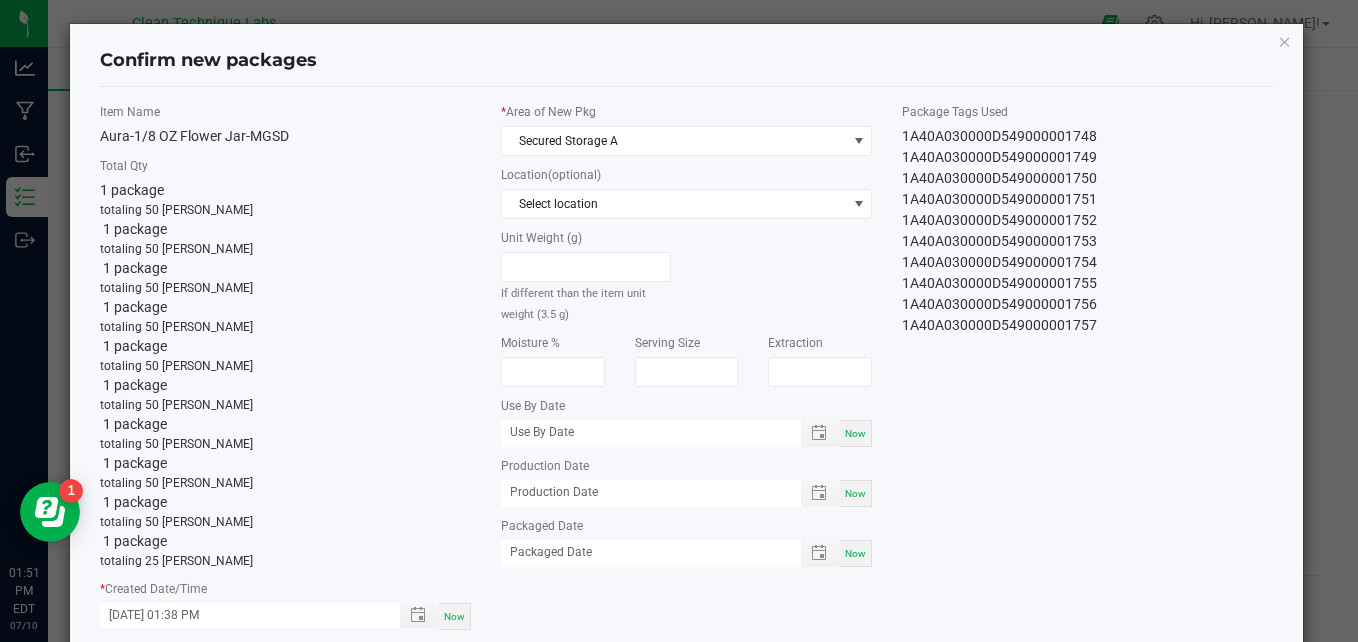 scroll, scrollTop: 0, scrollLeft: 0, axis: both 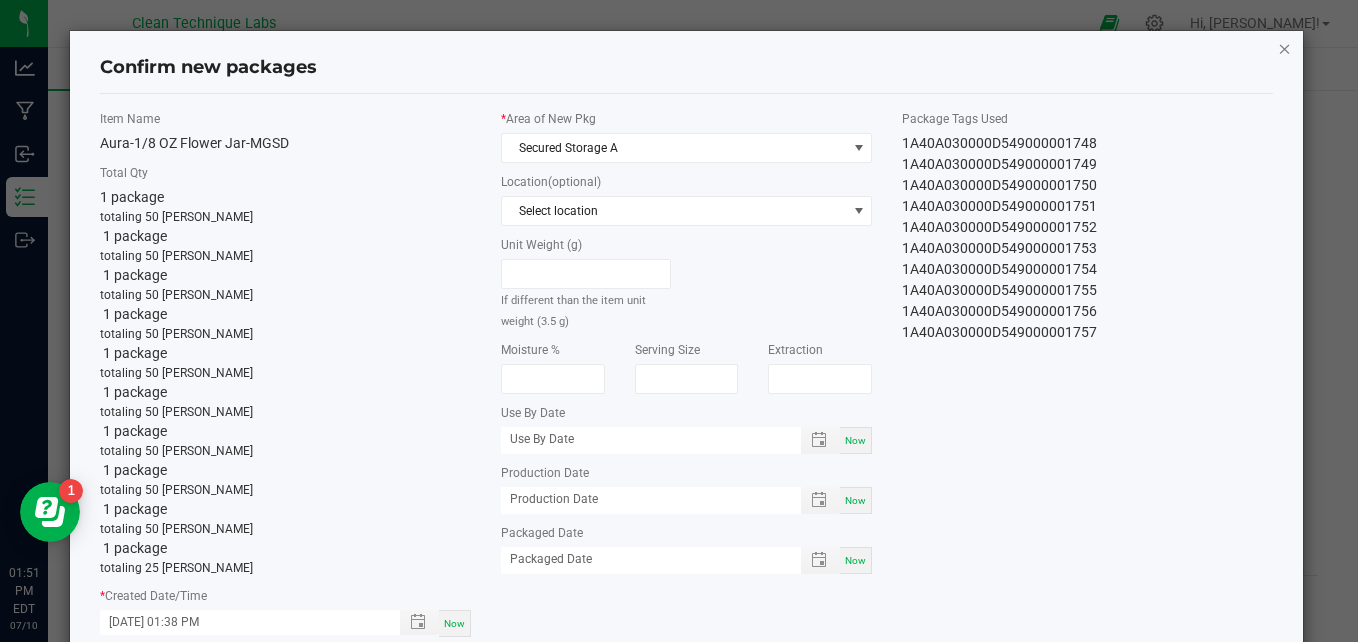 click 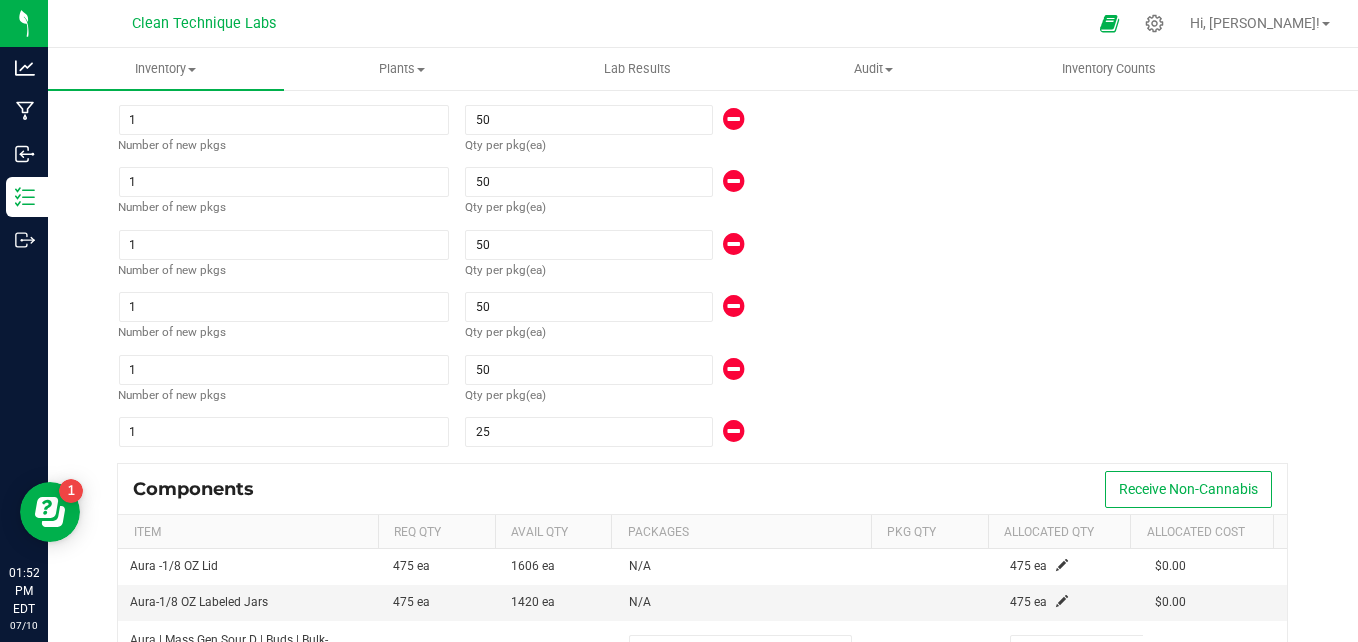 scroll, scrollTop: 436, scrollLeft: 0, axis: vertical 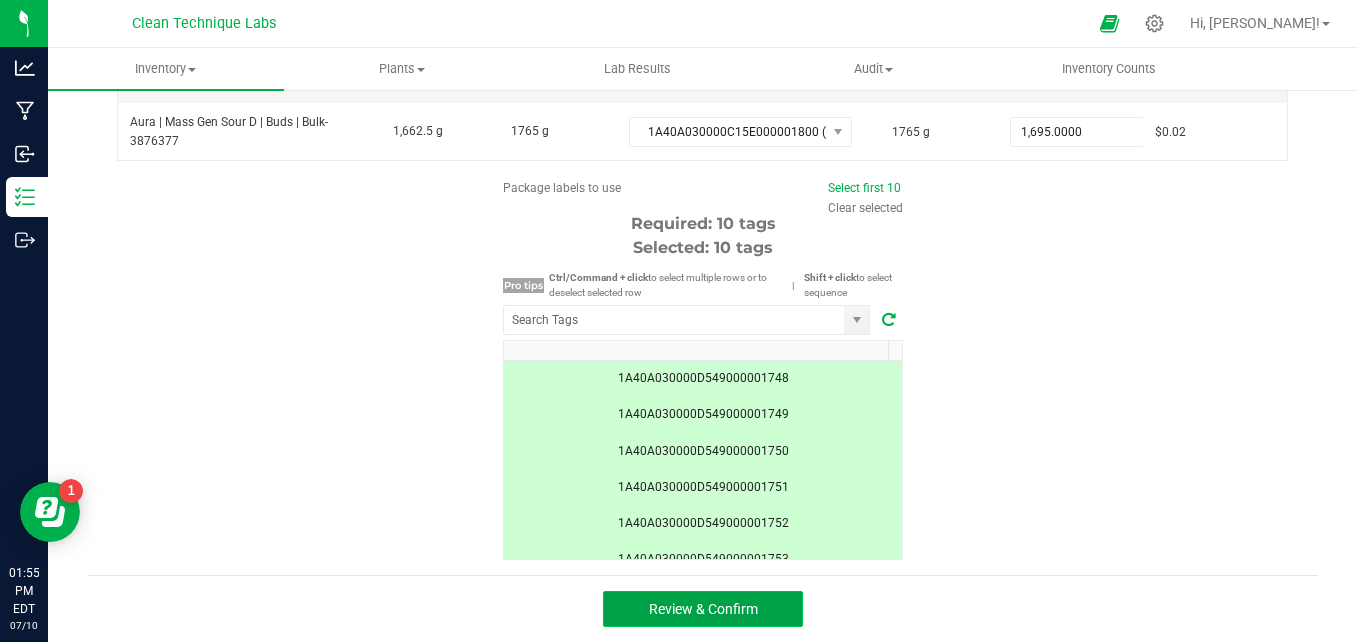 click on "Review & Confirm" at bounding box center (703, 609) 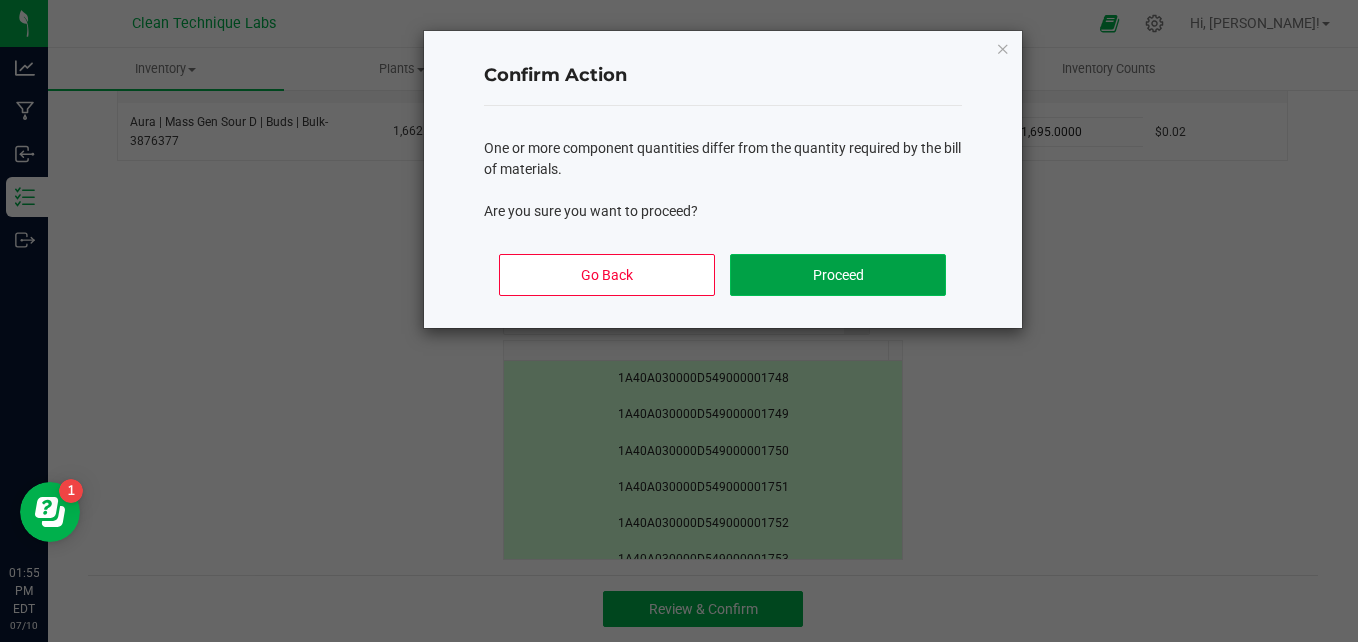 click on "Proceed" 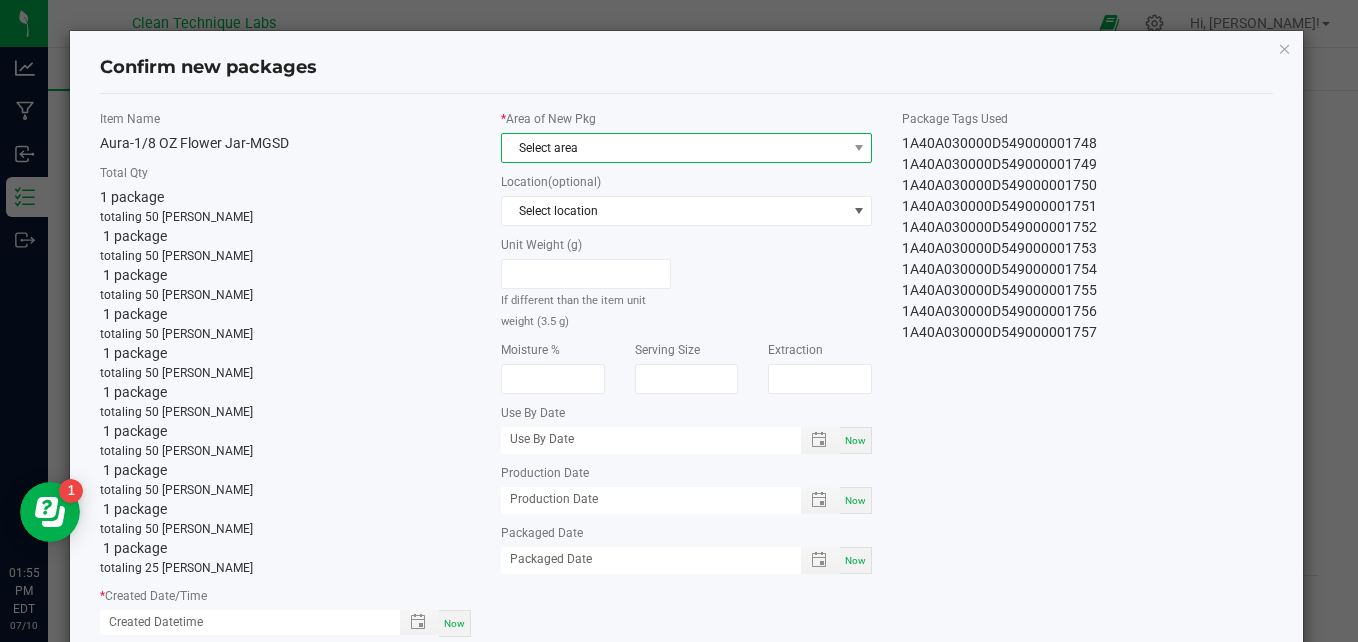 click on "Select area" at bounding box center [674, 148] 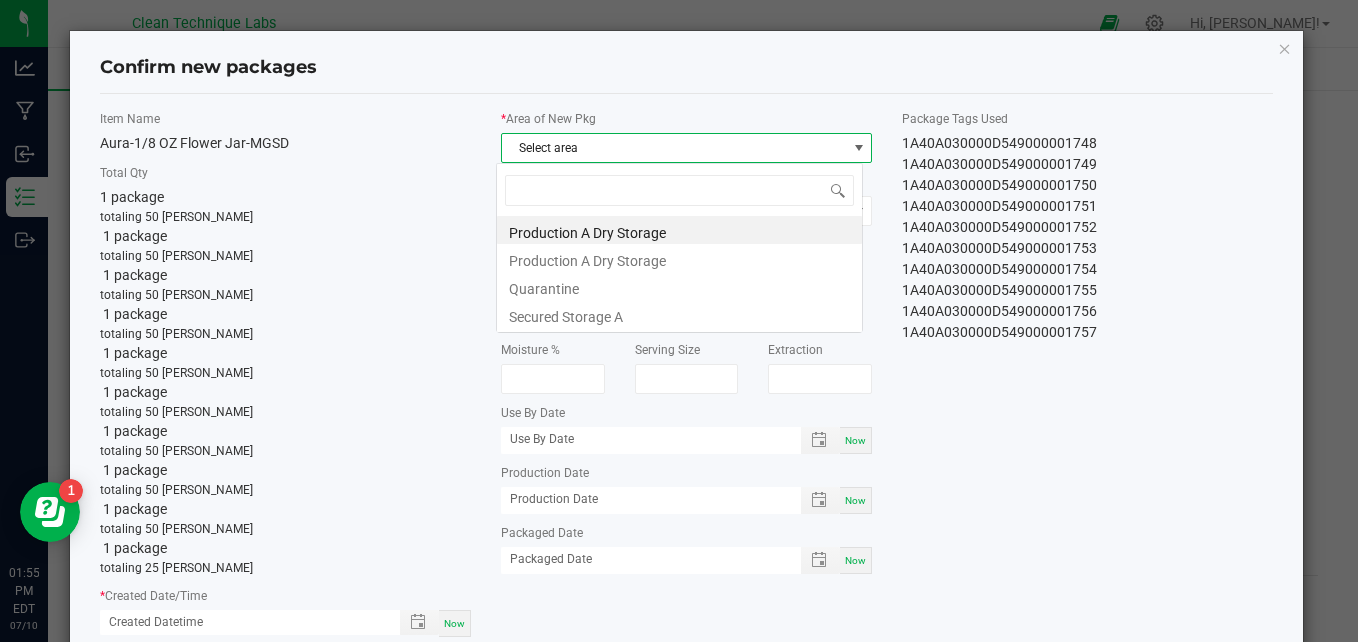 scroll, scrollTop: 99970, scrollLeft: 99633, axis: both 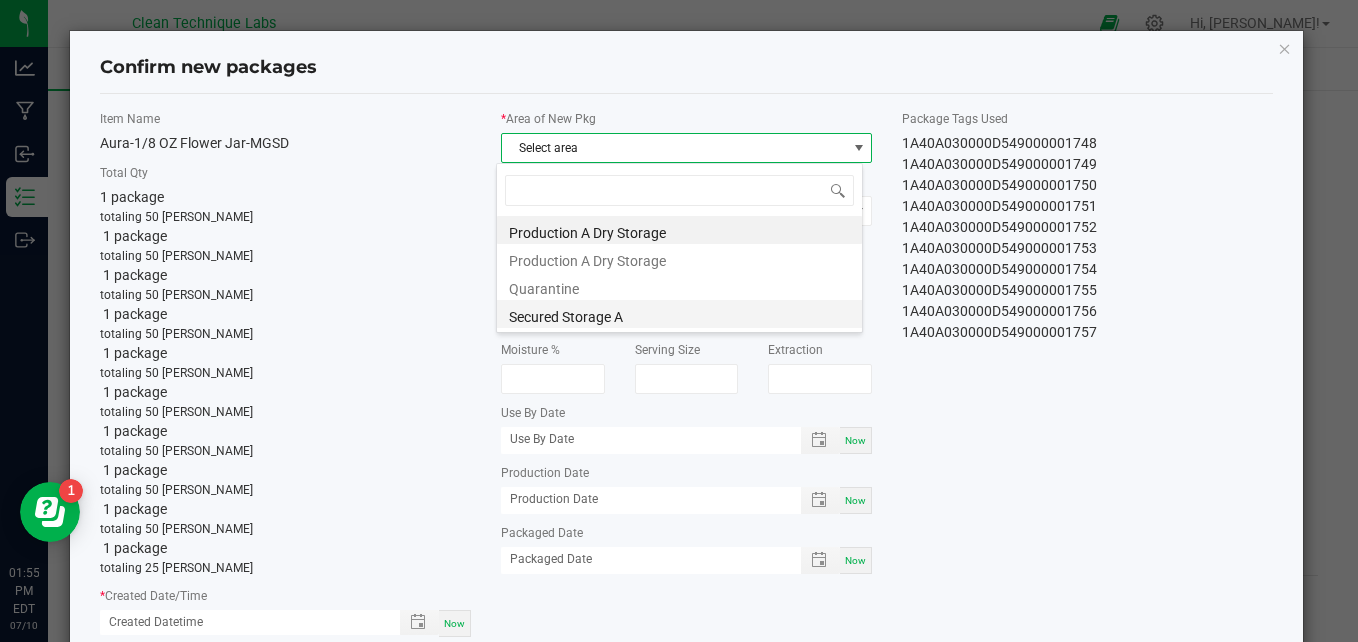 click on "Secured Storage A" at bounding box center [679, 314] 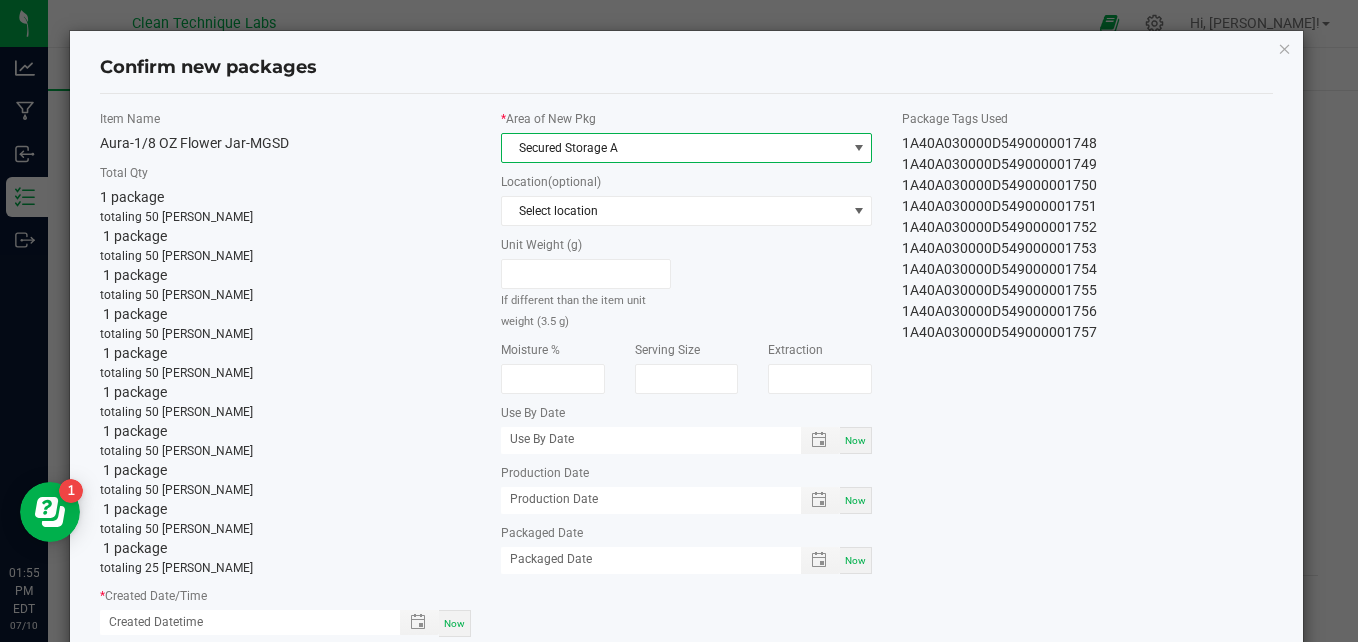 click on "1A40A030000D549000001757" 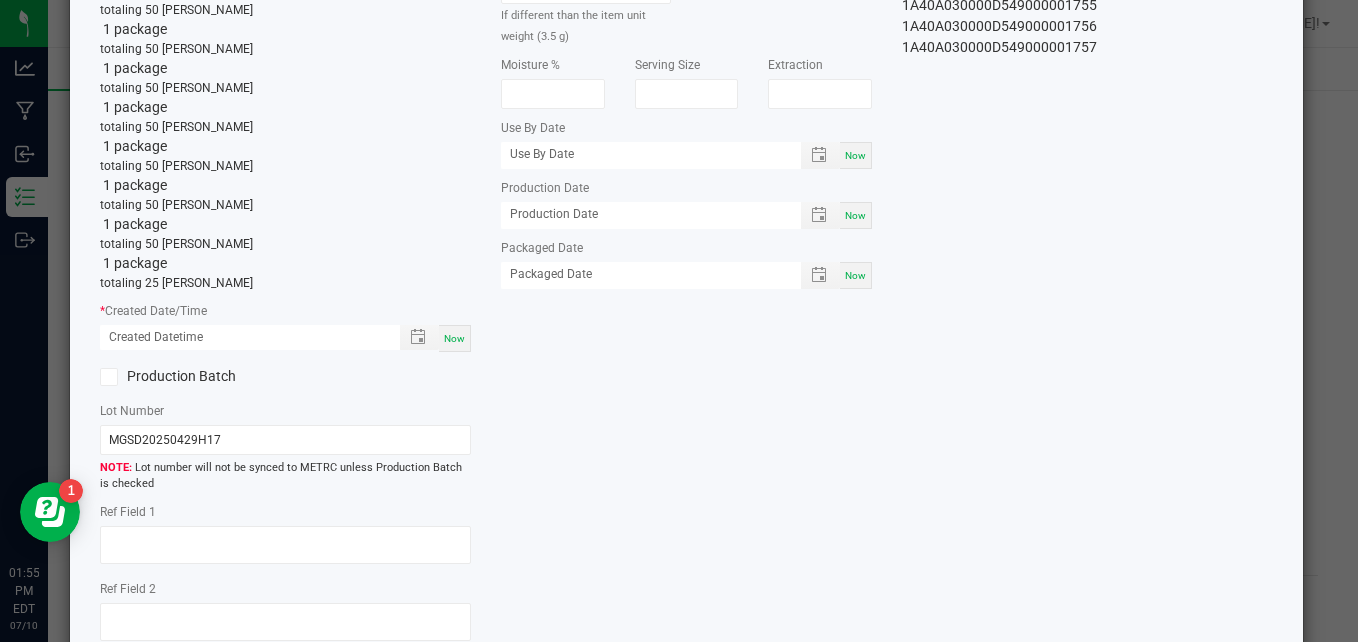 scroll, scrollTop: 320, scrollLeft: 0, axis: vertical 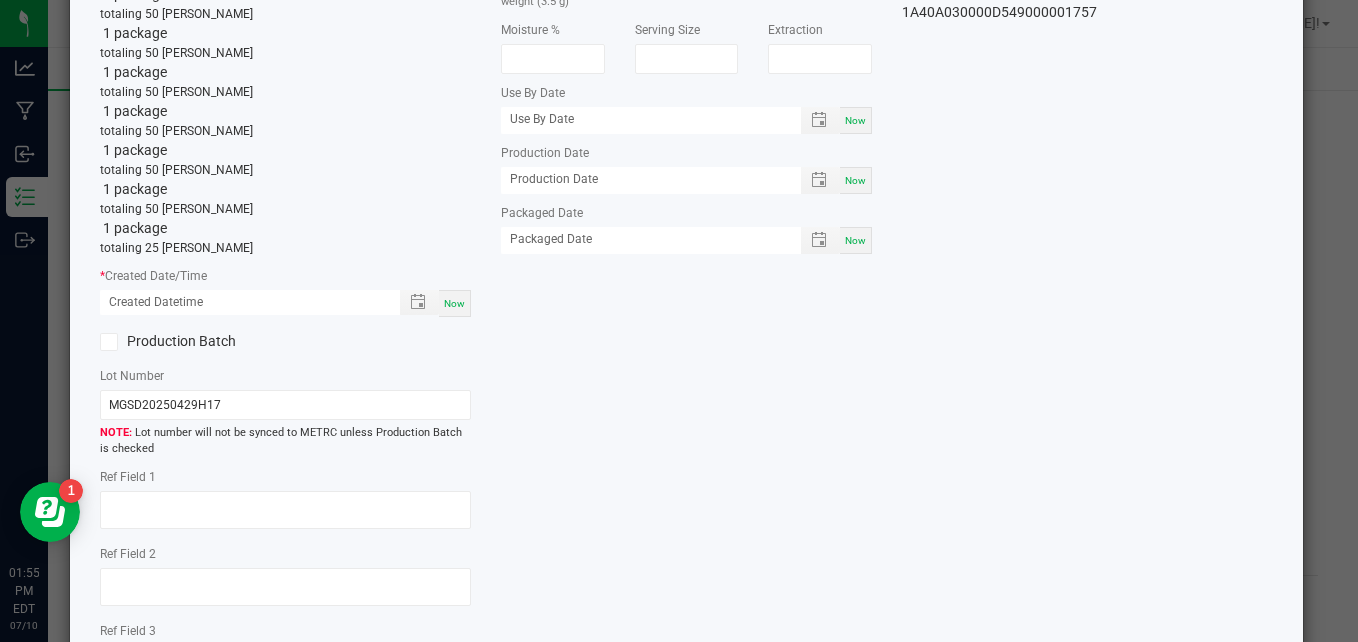 click on "Now" at bounding box center (455, 303) 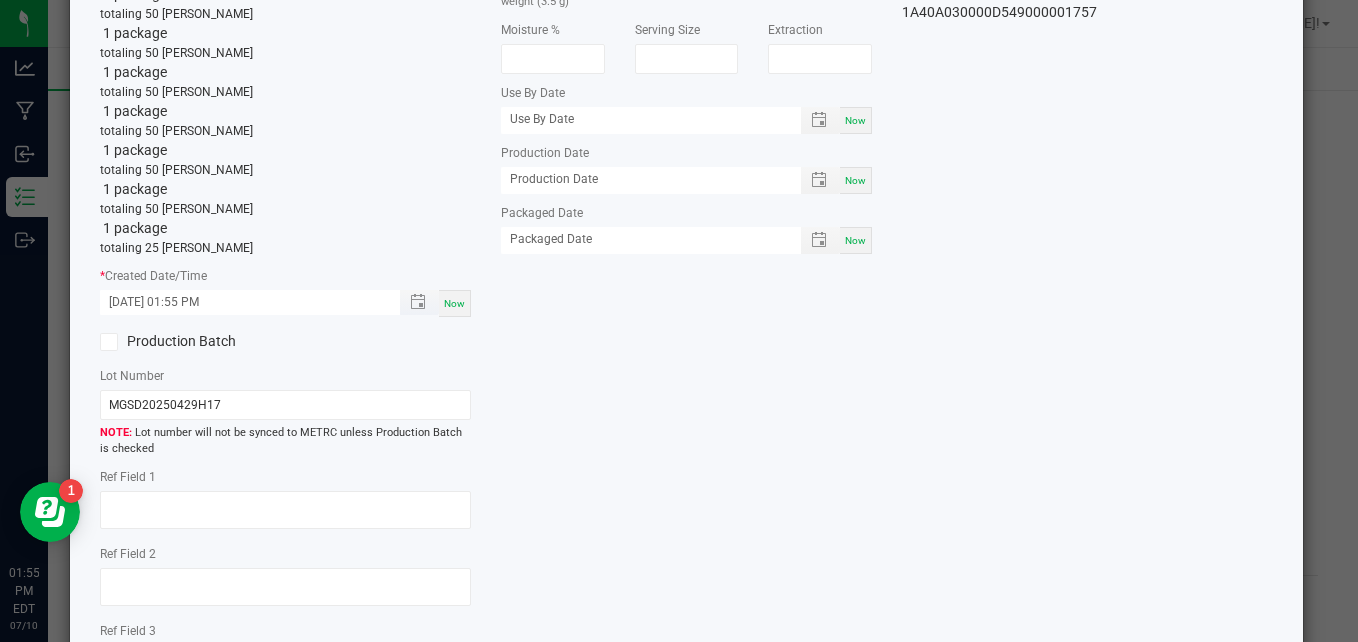 click on "07/10/2025 01:55 PM" at bounding box center (239, 302) 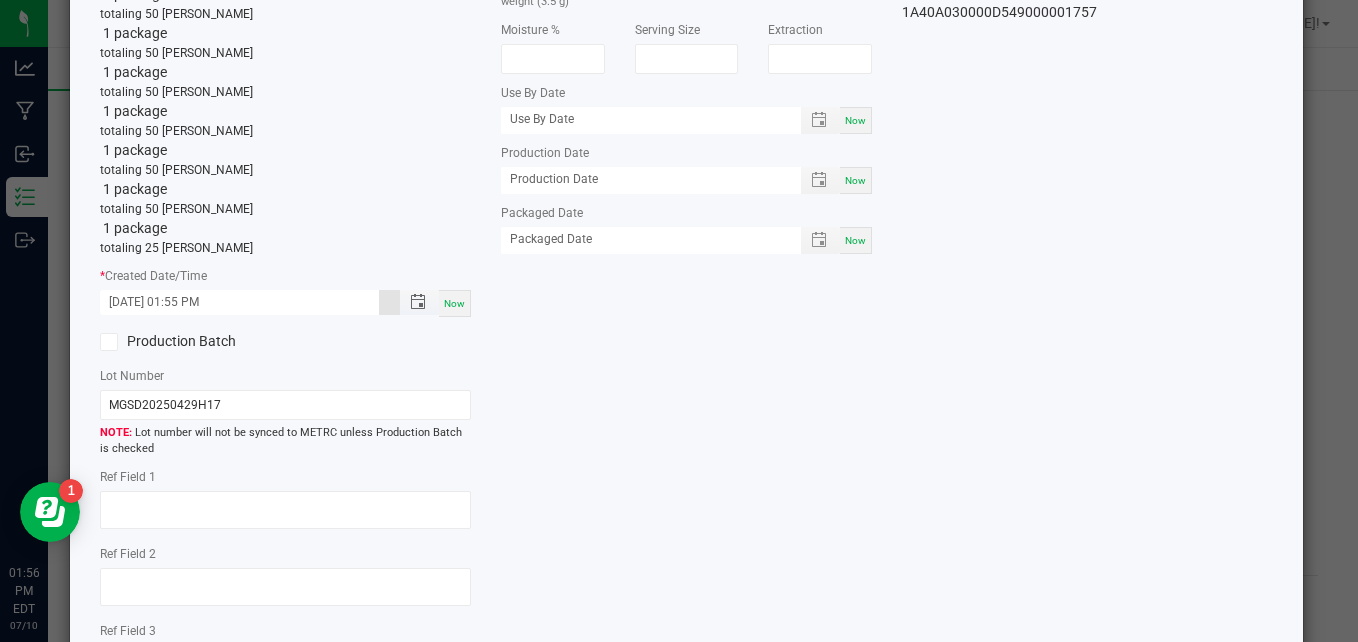 click on "07/01/2025 01:55 PM" at bounding box center [239, 302] 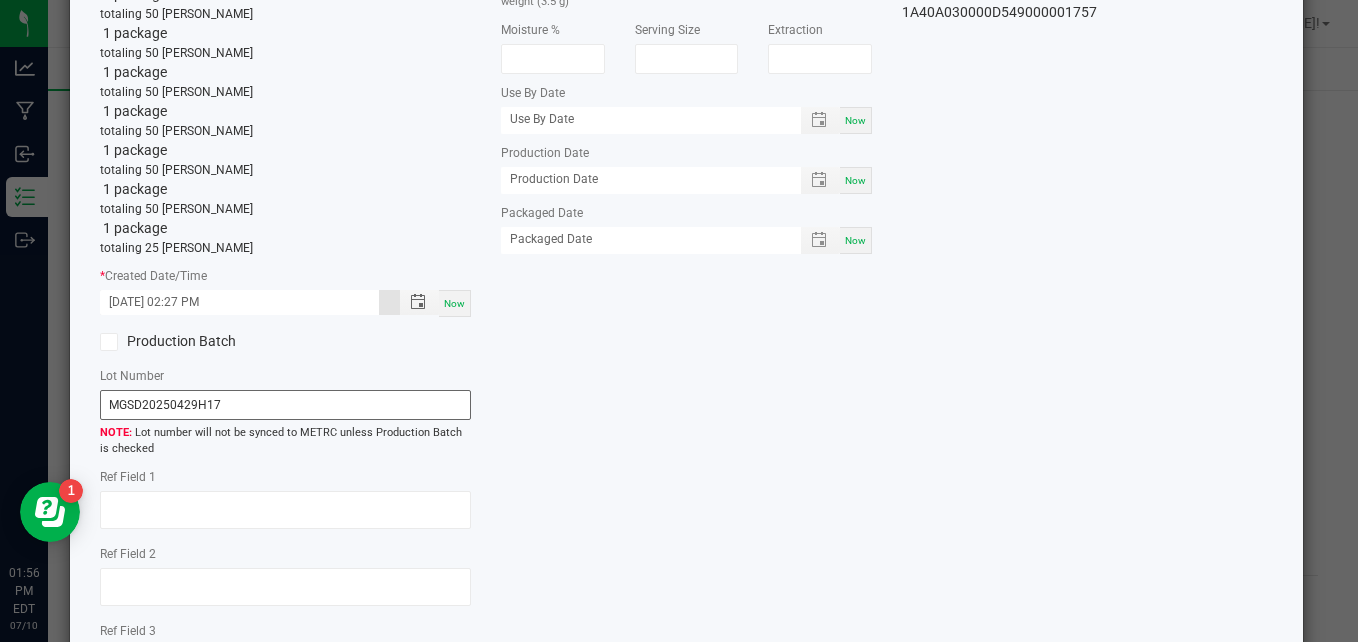 type on "06/25/2025 02:27 PM" 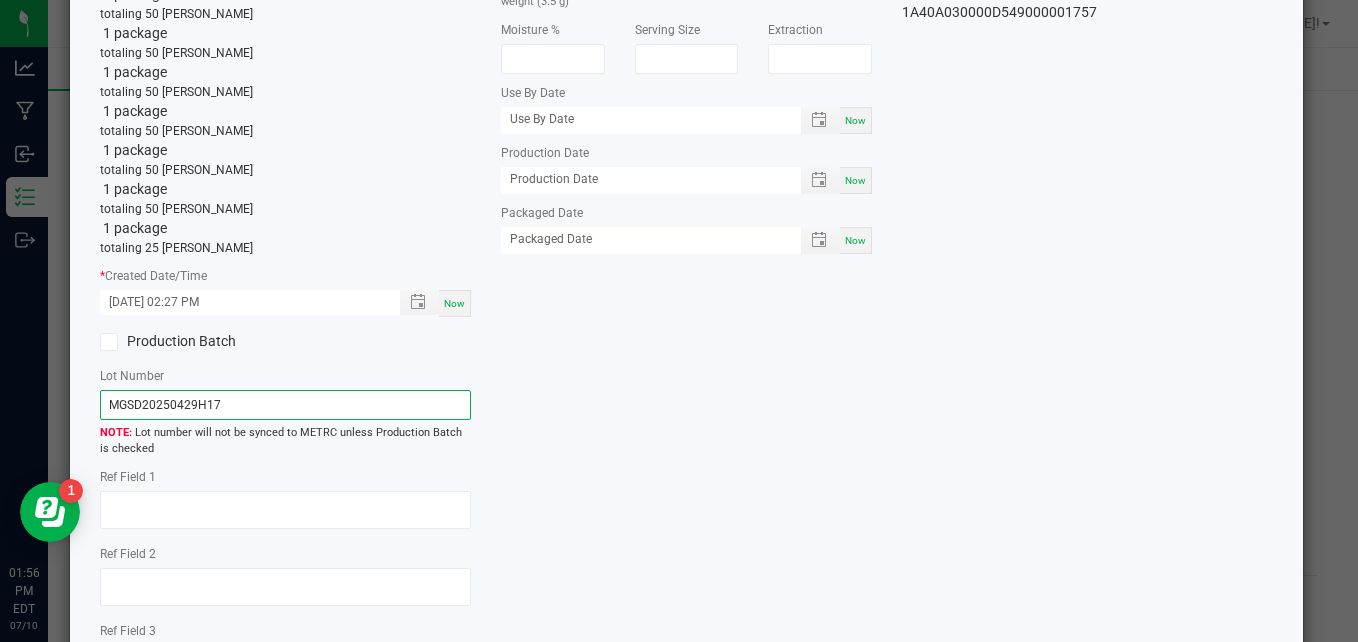 drag, startPoint x: 222, startPoint y: 404, endPoint x: 102, endPoint y: 409, distance: 120.10412 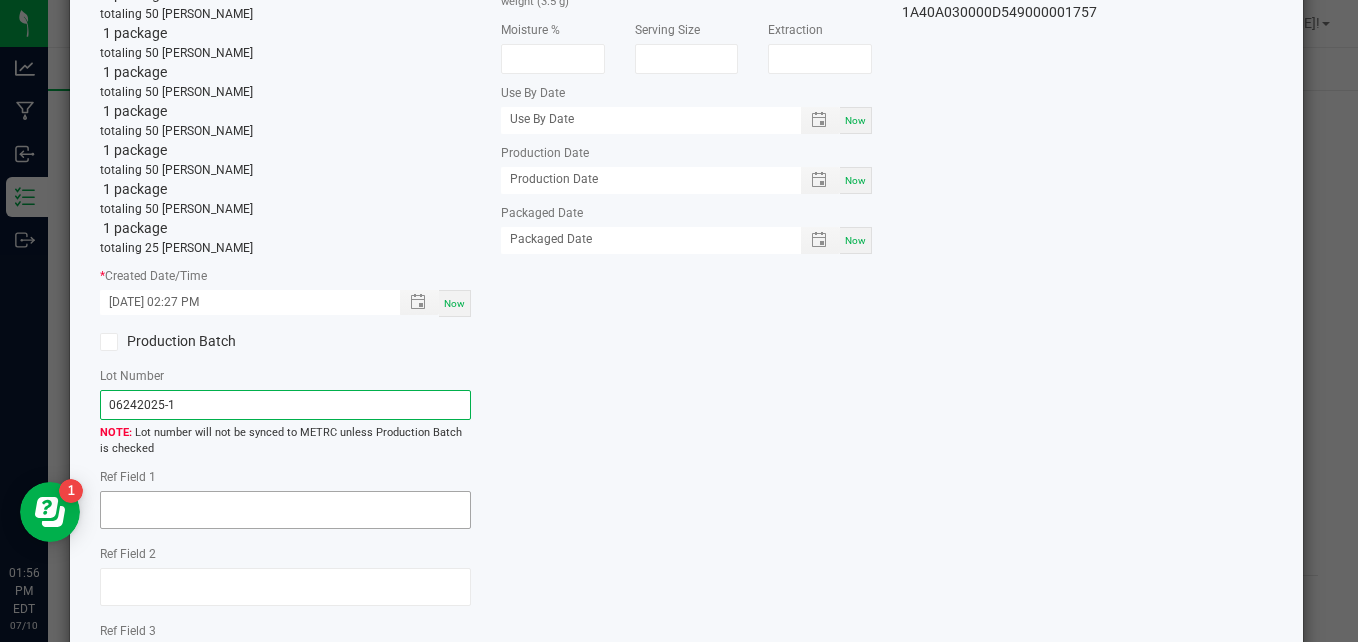 type on "06242025-1" 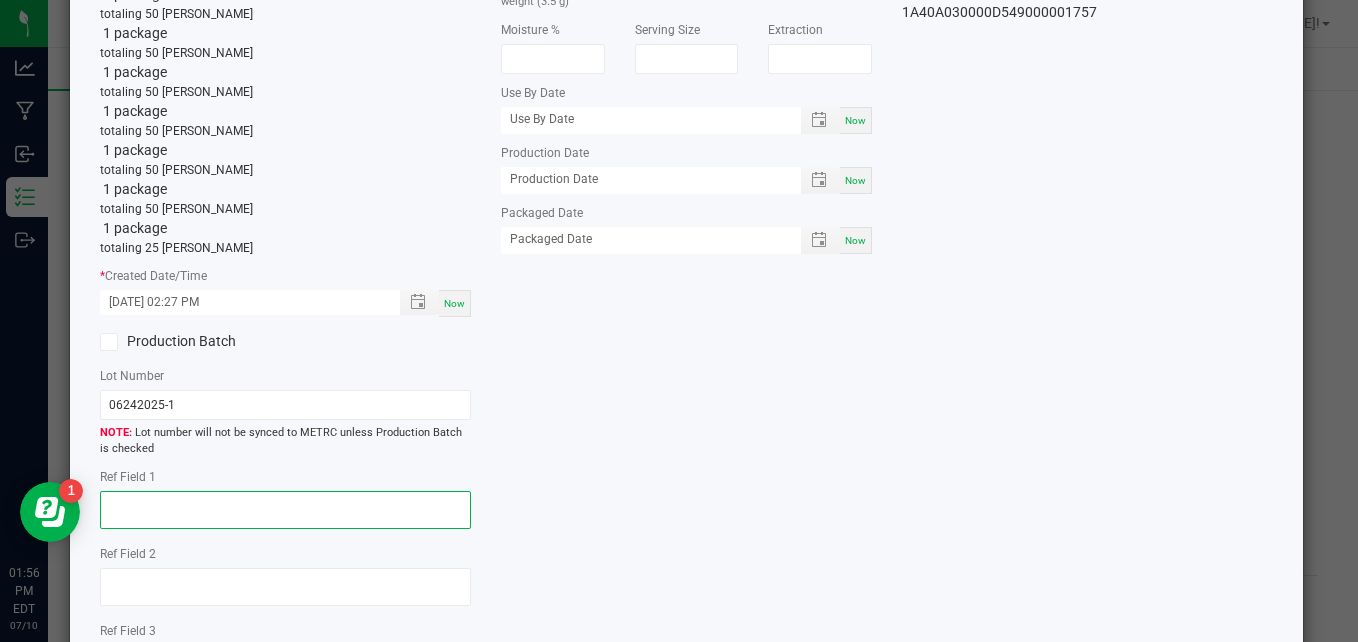 click 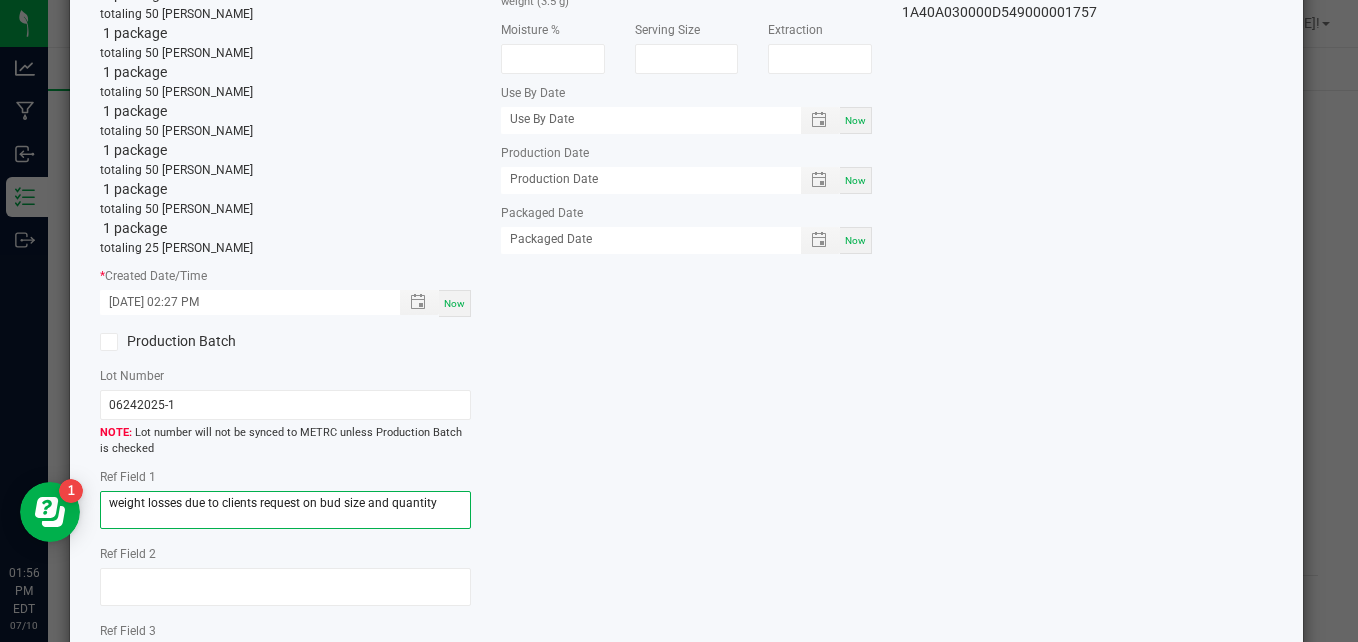 type on "weight losses due to clients request on bud size and quantity" 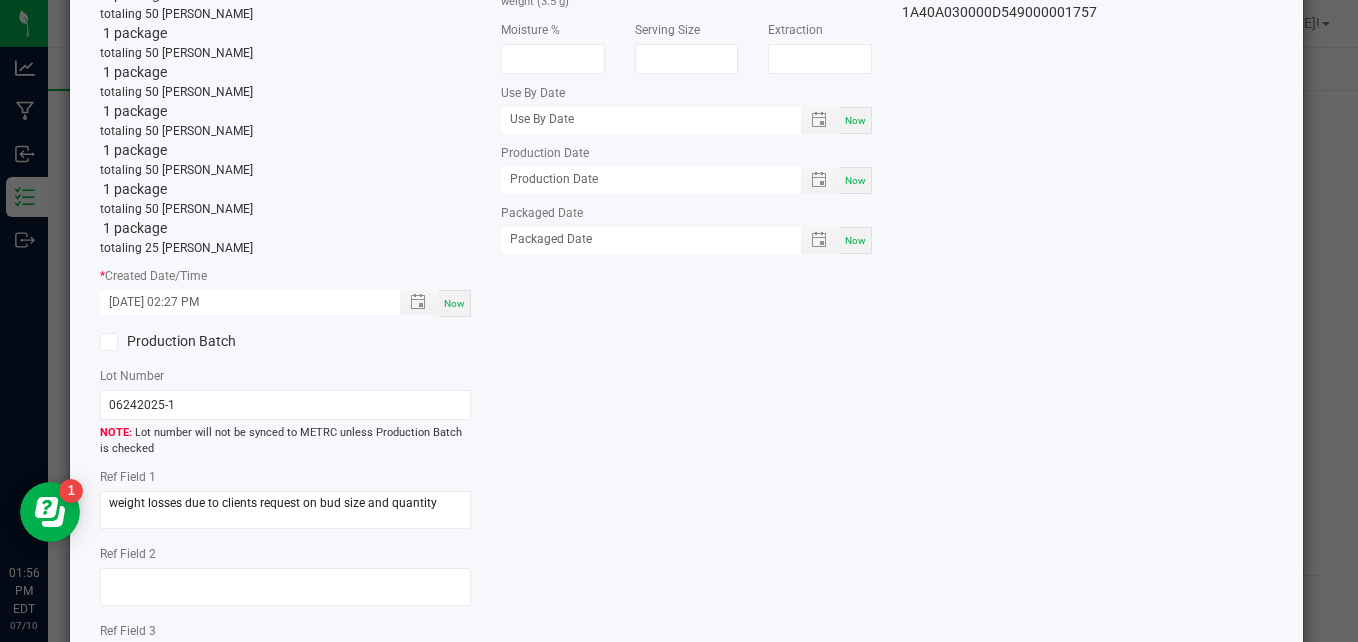 click on "Item Name   Aura-1/8 OZ Flower Jar-MGSD   Total Qty  1 package  totaling 50 eaches   1 package  totaling 50 eaches   1 package  totaling 50 eaches   1 package  totaling 50 eaches   1 package  totaling 50 eaches   1 package  totaling 50 eaches   1 package  totaling 50 eaches   1 package  totaling 50 eaches   1 package  totaling 50 eaches   1 package  totaling 25 eaches  *   Created Date/Time  06/25/2025 02:27 PM Now  Production Batch   Lot Number  06242025-1  Lot number will not be synced to METRC unless Production Batch is checked   Ref Field 1  weight losses due to clients request on bud size and quantity  Ref Field 2                    Ref Field 3                    *   Area of New Pkg  Secured Storage A  Location  (optional) Select location  Unit Weight (g)   If different than the item unit weight (3.5 g)   Moisture %   Serving Size   Extraction   Use By Date  Now  Production Date  Now  Packaged Date  Now  Package Tags Used   1A40A030000D549000001748   1A40A030000D549000001749" 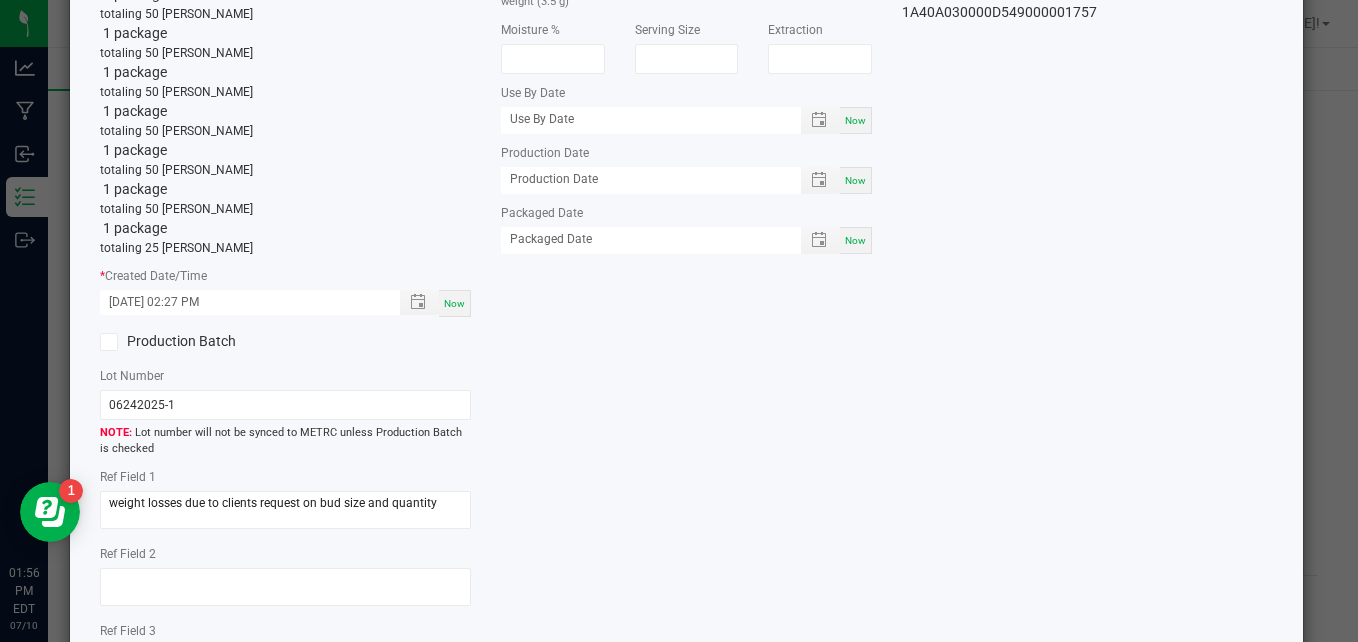 click on "Item Name   Aura-1/8 OZ Flower Jar-MGSD   Total Qty  1 package  totaling 50 eaches   1 package  totaling 50 eaches   1 package  totaling 50 eaches   1 package  totaling 50 eaches   1 package  totaling 50 eaches   1 package  totaling 50 eaches   1 package  totaling 50 eaches   1 package  totaling 50 eaches   1 package  totaling 50 eaches   1 package  totaling 25 eaches  *   Created Date/Time  06/25/2025 02:27 PM Now  Production Batch   Lot Number  06242025-1  Lot number will not be synced to METRC unless Production Batch is checked   Ref Field 1  weight losses due to clients request on bud size and quantity  Ref Field 2                    Ref Field 3                    *   Area of New Pkg  Secured Storage A  Location  (optional) Select location  Unit Weight (g)   If different than the item unit weight (3.5 g)   Moisture %   Serving Size   Extraction   Use By Date  Now  Production Date  Now  Packaged Date  Now  Package Tags Used   1A40A030000D549000001748   1A40A030000D549000001749" 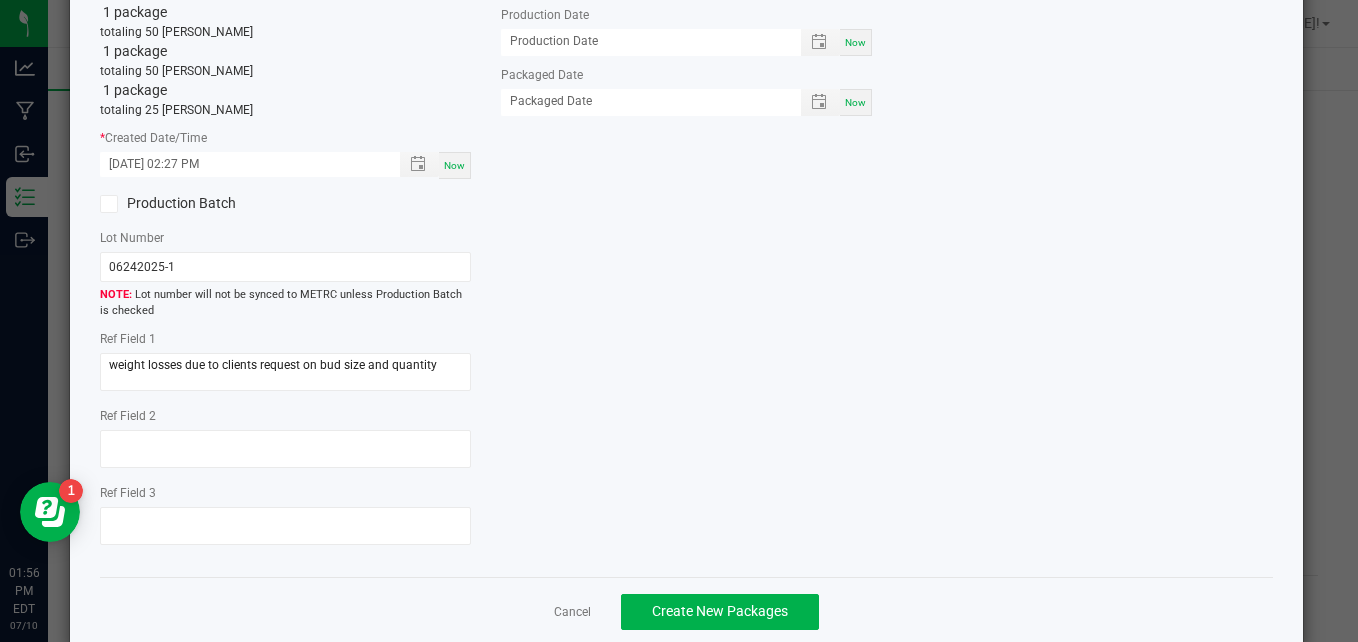 scroll, scrollTop: 493, scrollLeft: 0, axis: vertical 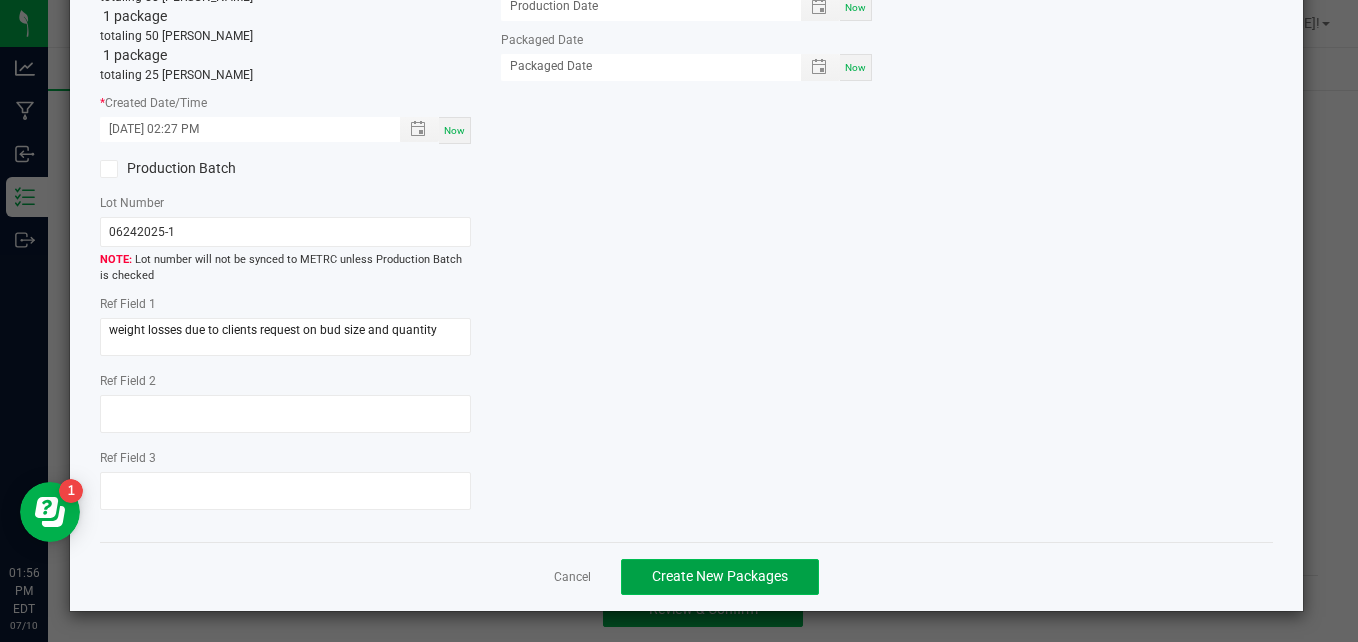click on "Create New Packages" 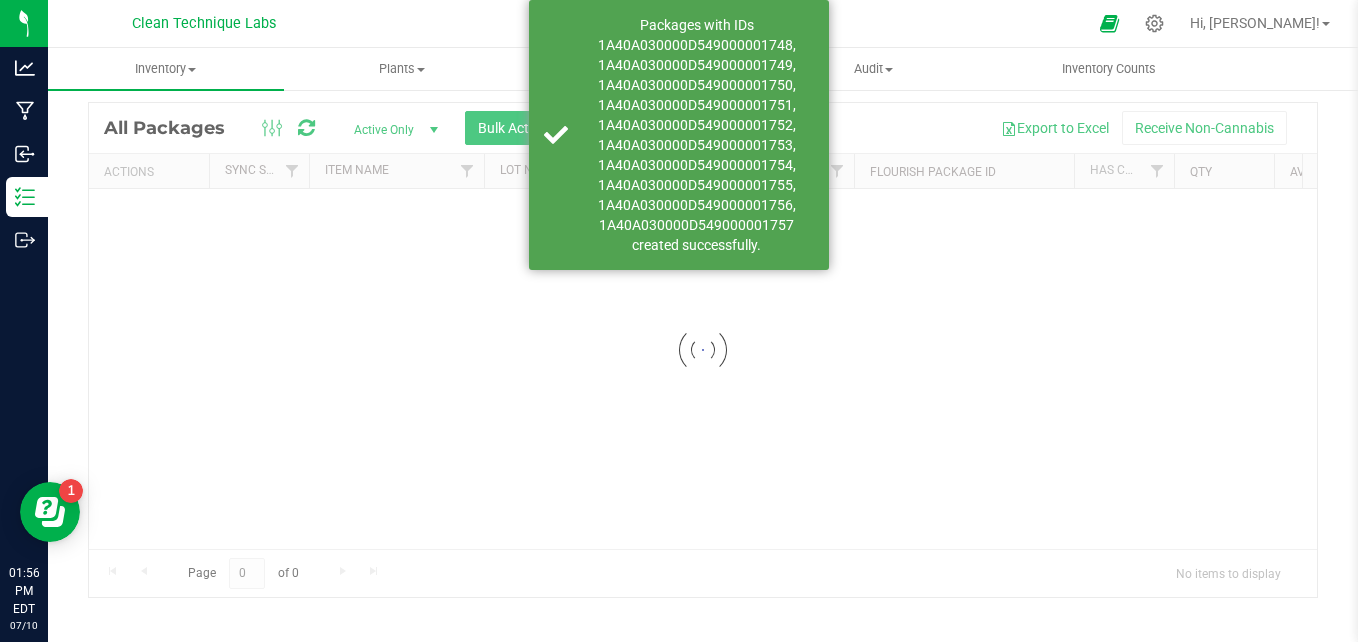 scroll, scrollTop: 56, scrollLeft: 0, axis: vertical 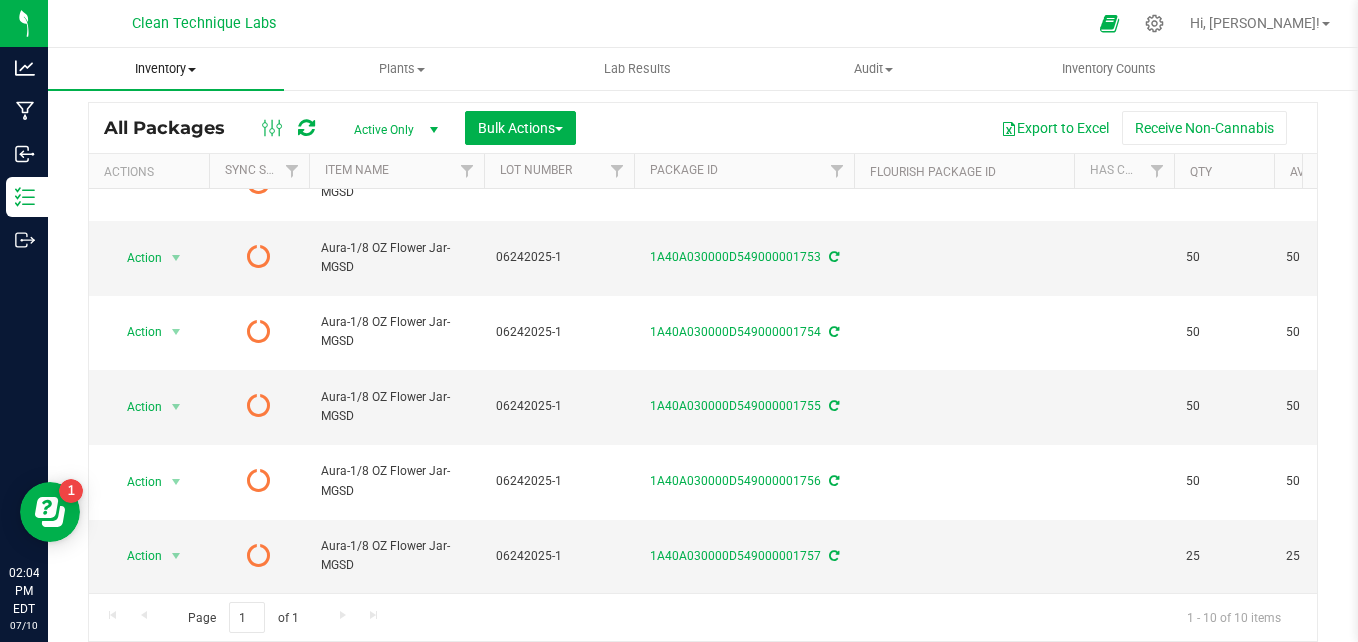 click on "Inventory" at bounding box center [166, 69] 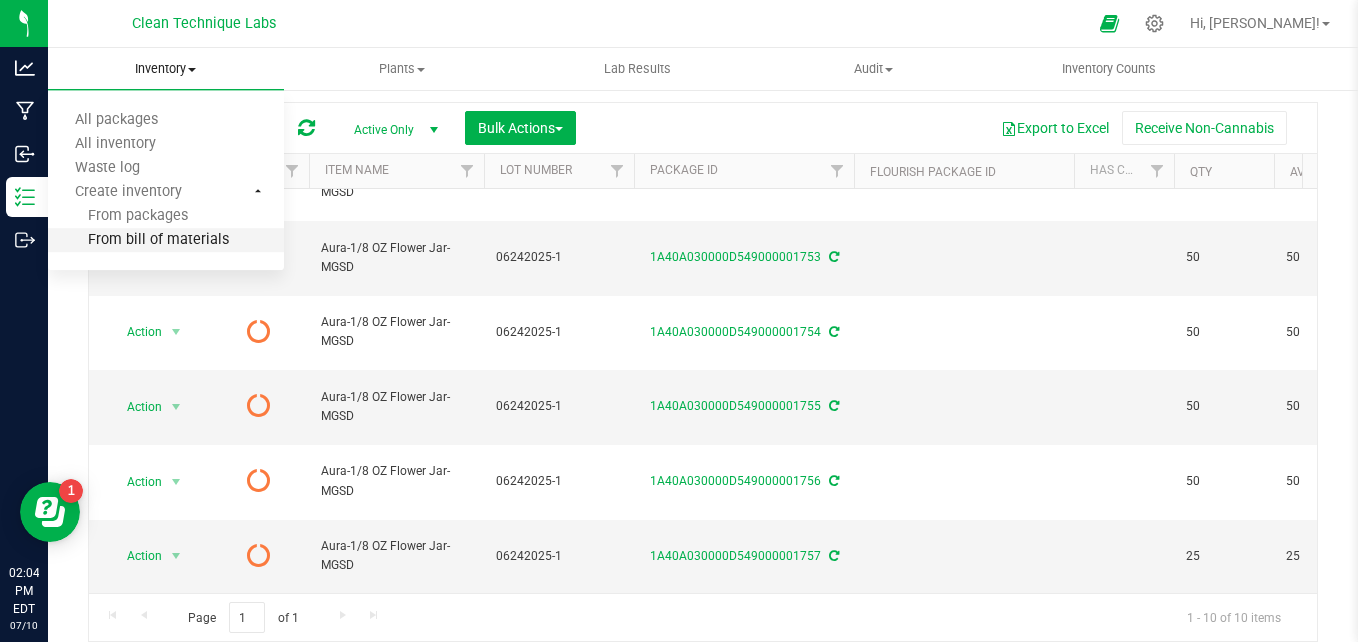 click on "From bill of materials" at bounding box center (166, 241) 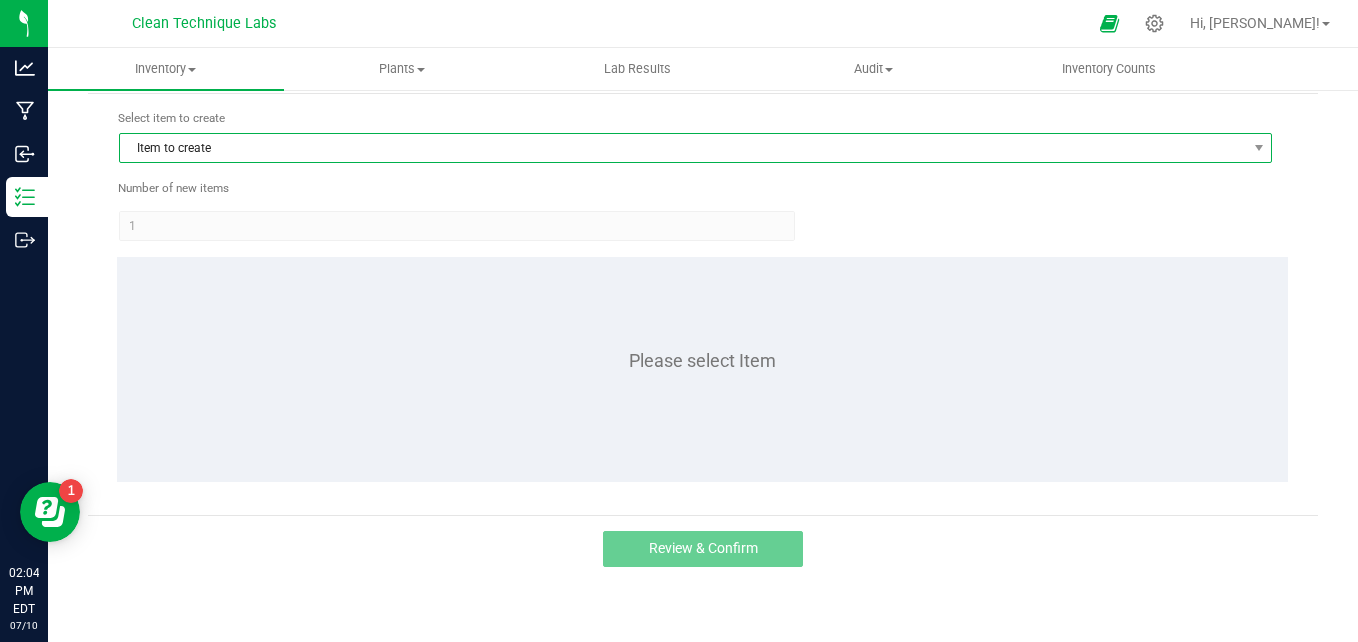 click on "Item to create" at bounding box center (683, 148) 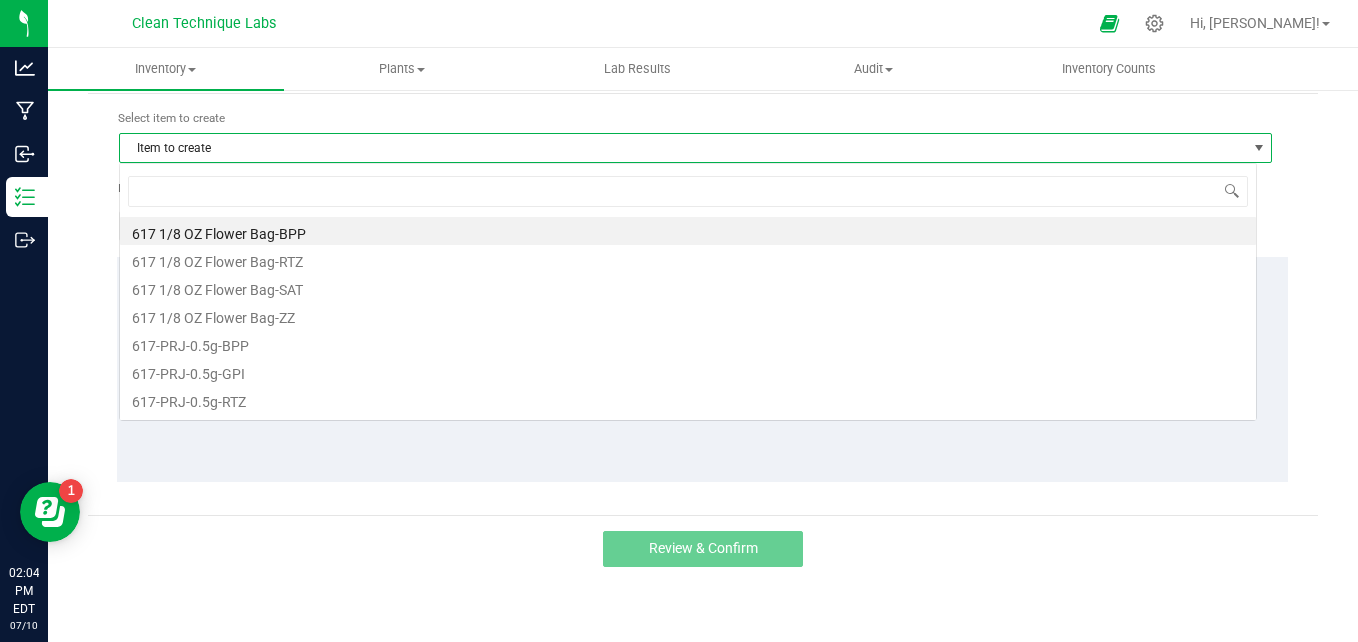 scroll, scrollTop: 99970, scrollLeft: 98862, axis: both 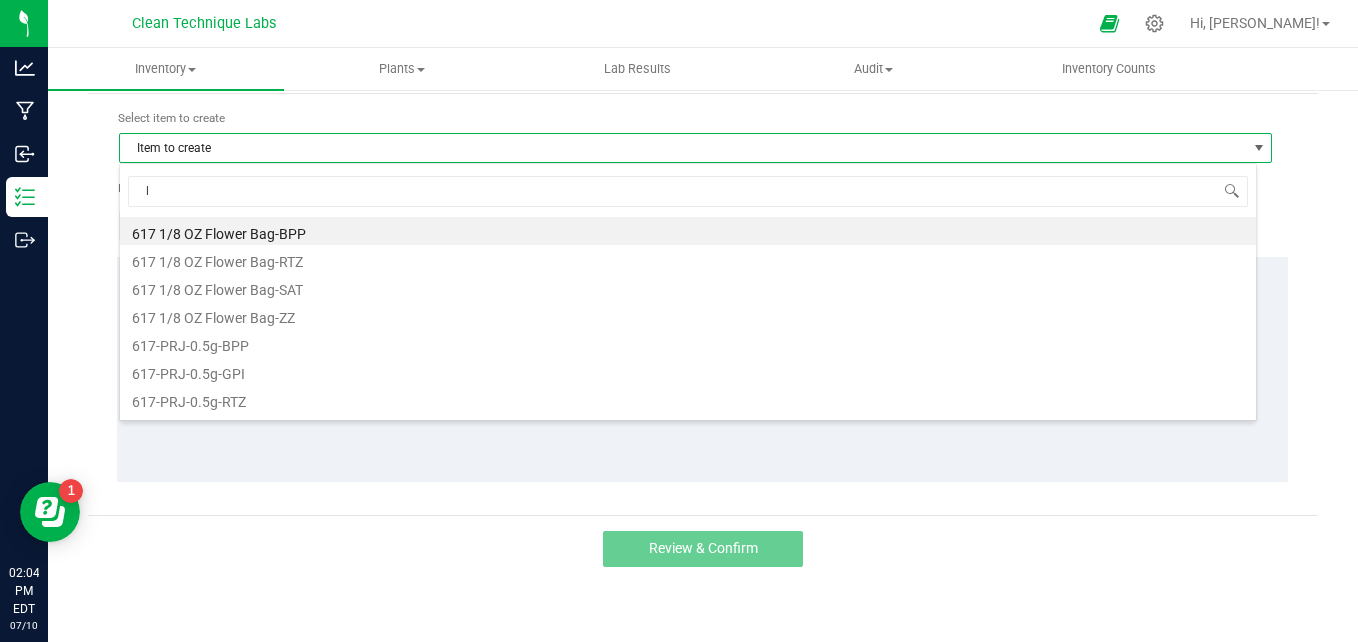 type on "lb" 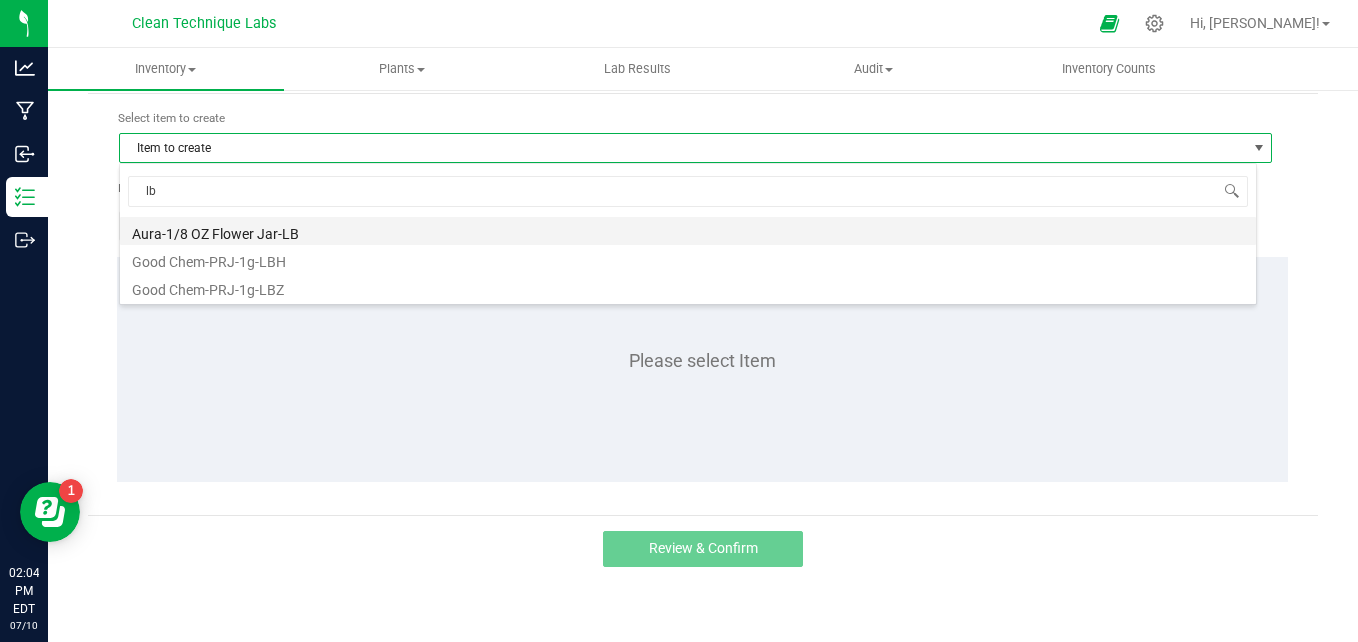 click on "Aura-1/8 OZ Flower Jar-LB" at bounding box center [688, 231] 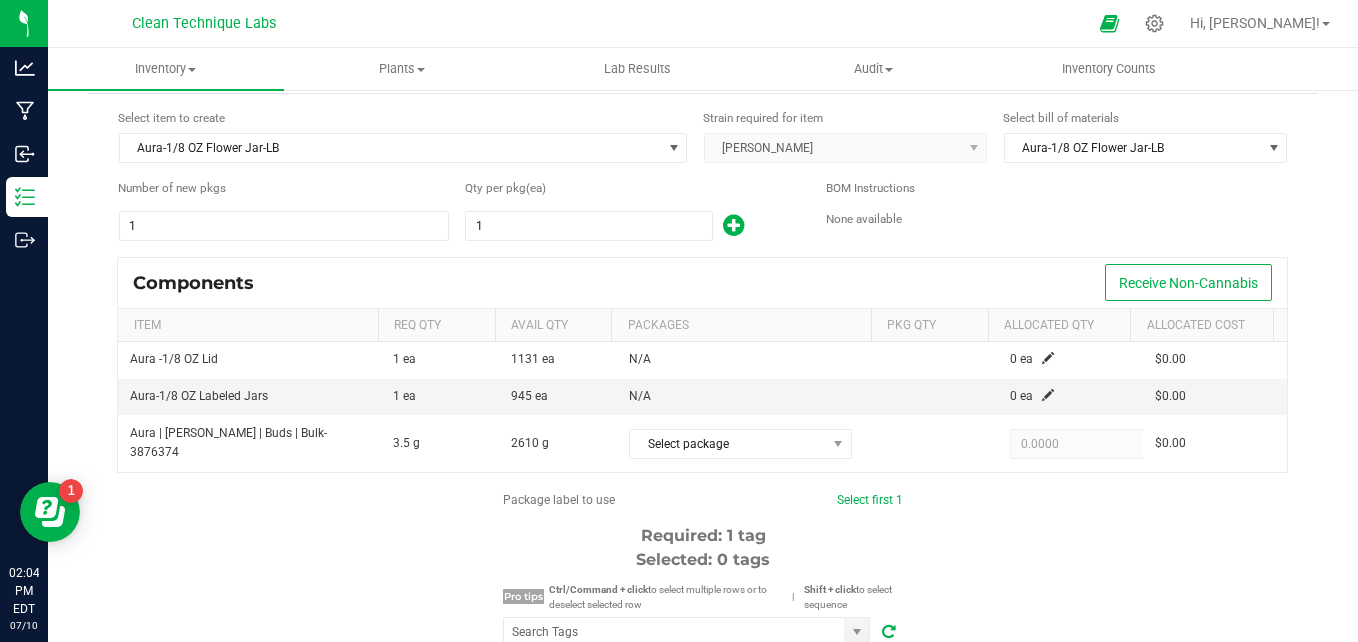 click on "1" at bounding box center (631, 226) 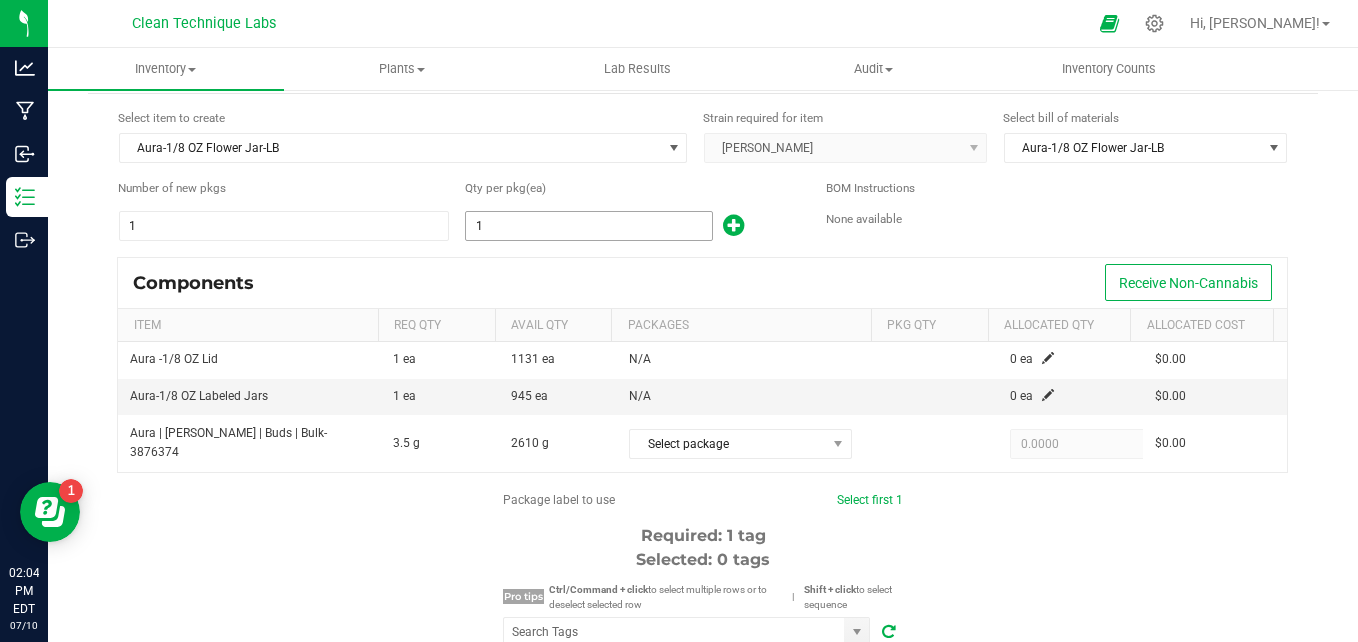 click on "1" at bounding box center [588, 226] 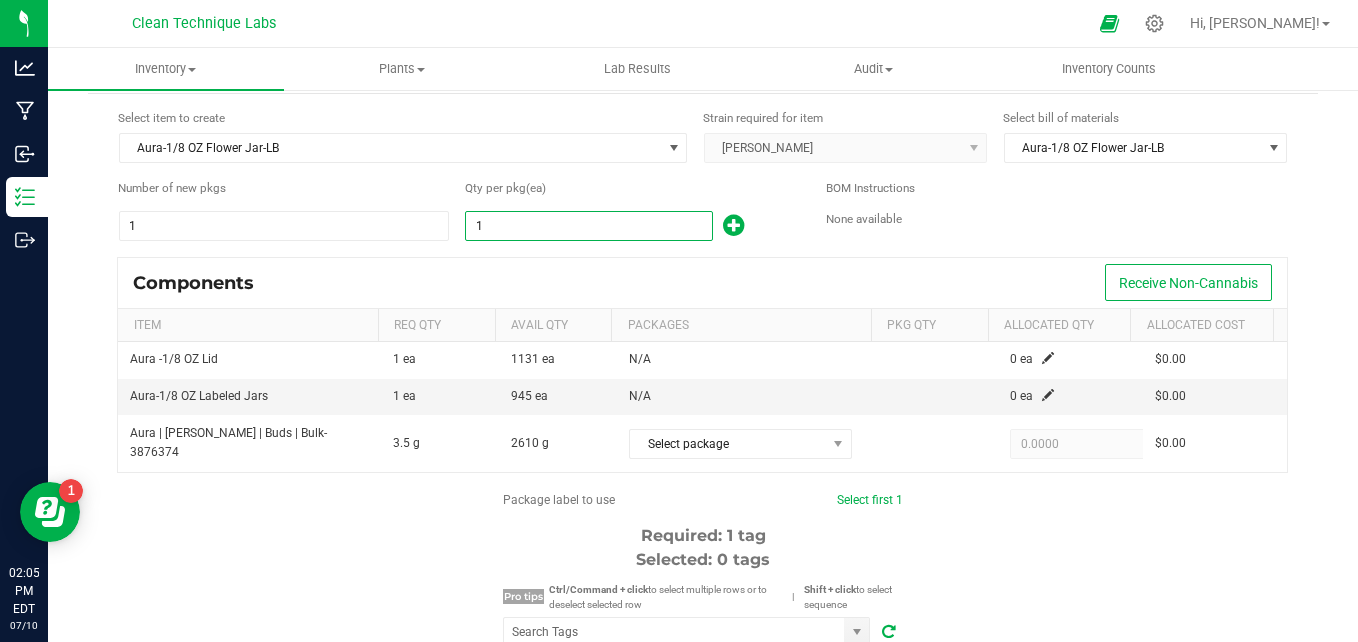 click on "1" at bounding box center [588, 226] 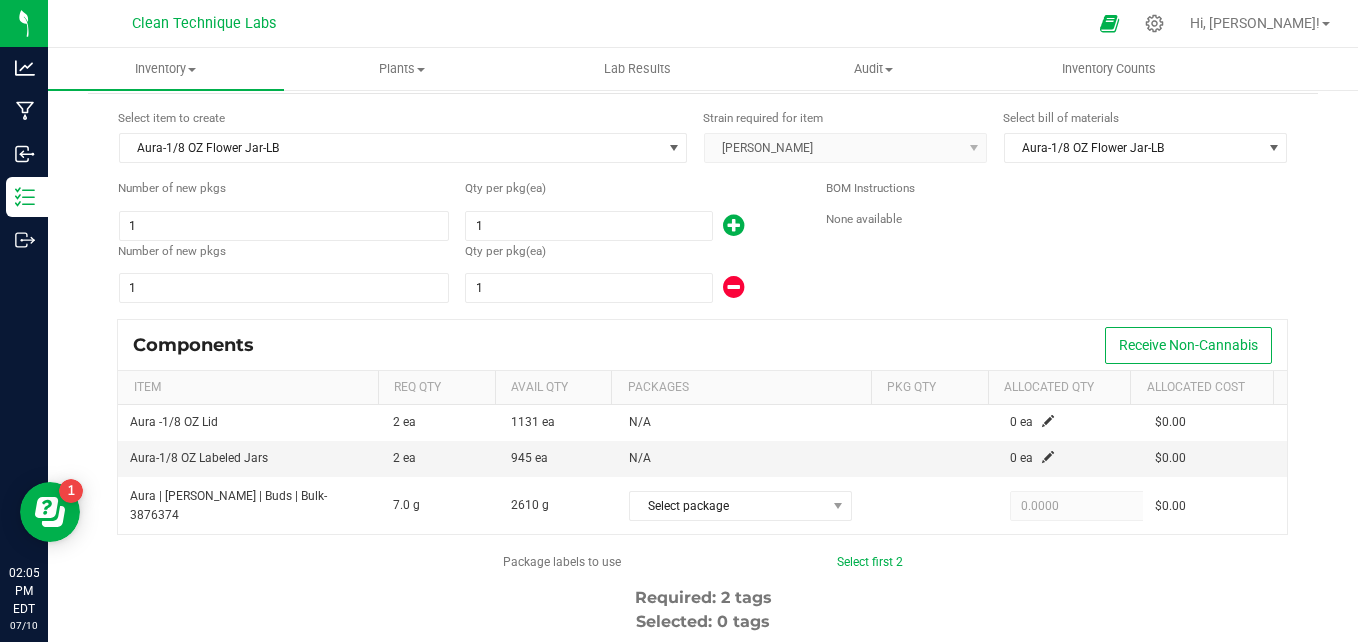 click at bounding box center (733, 225) 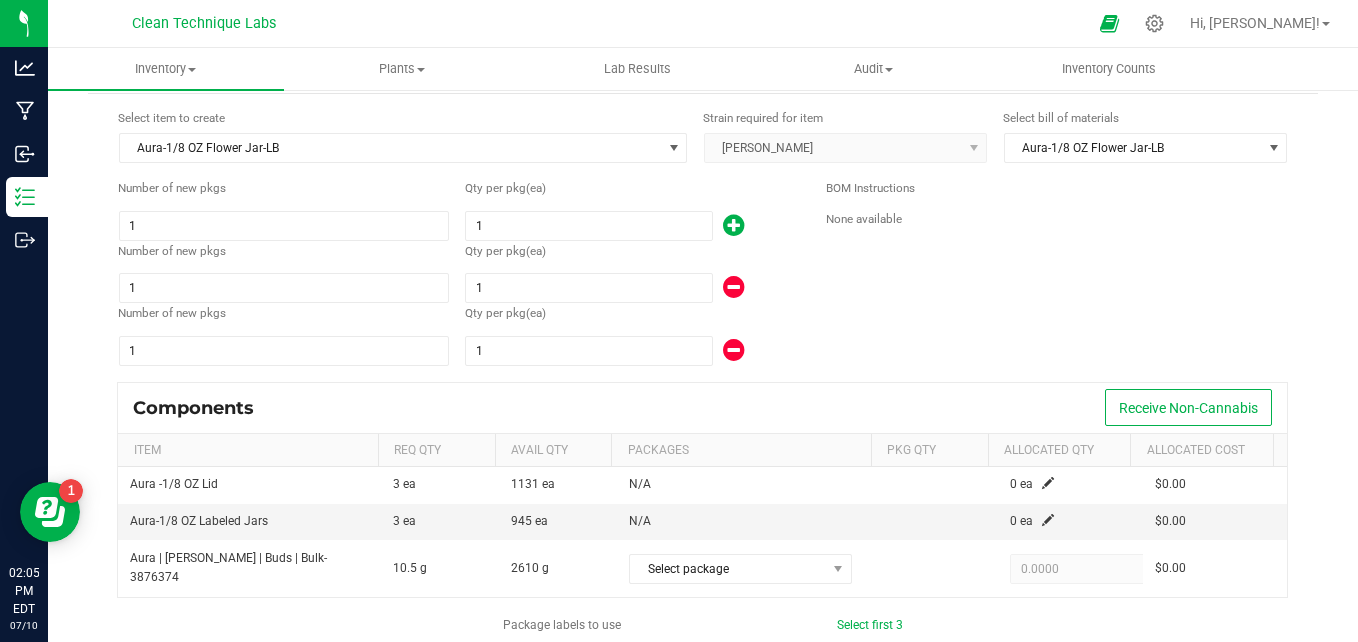 click at bounding box center [733, 225] 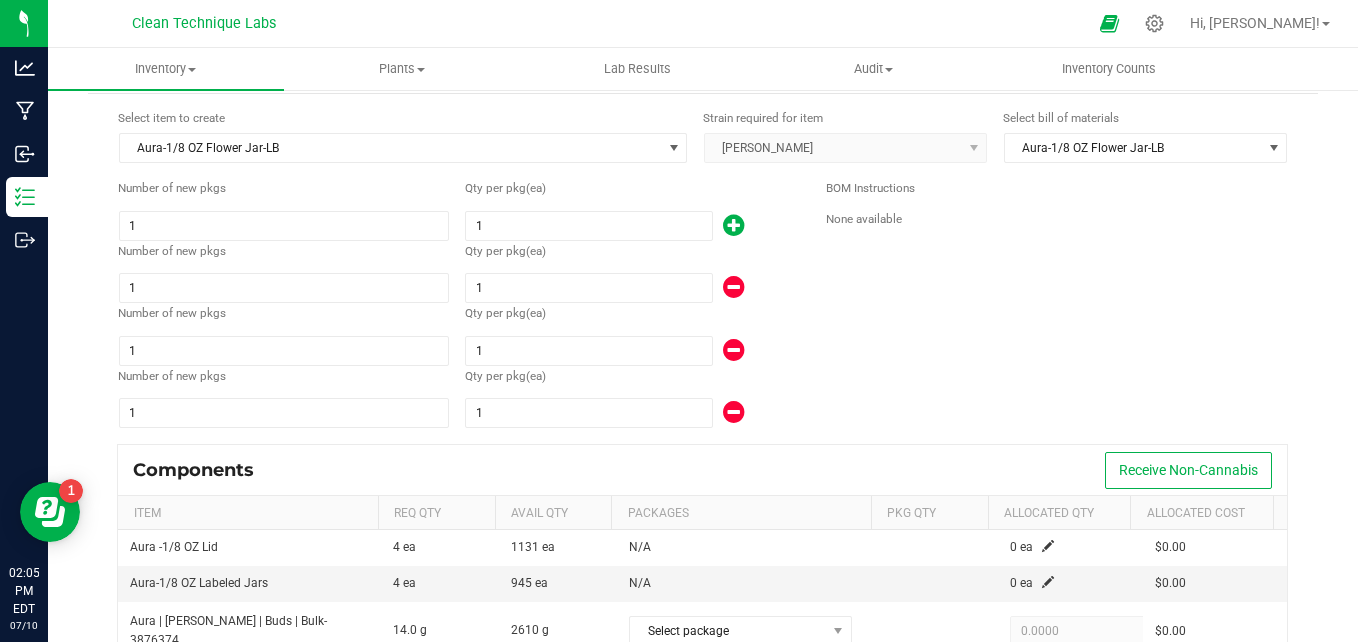 click at bounding box center (733, 225) 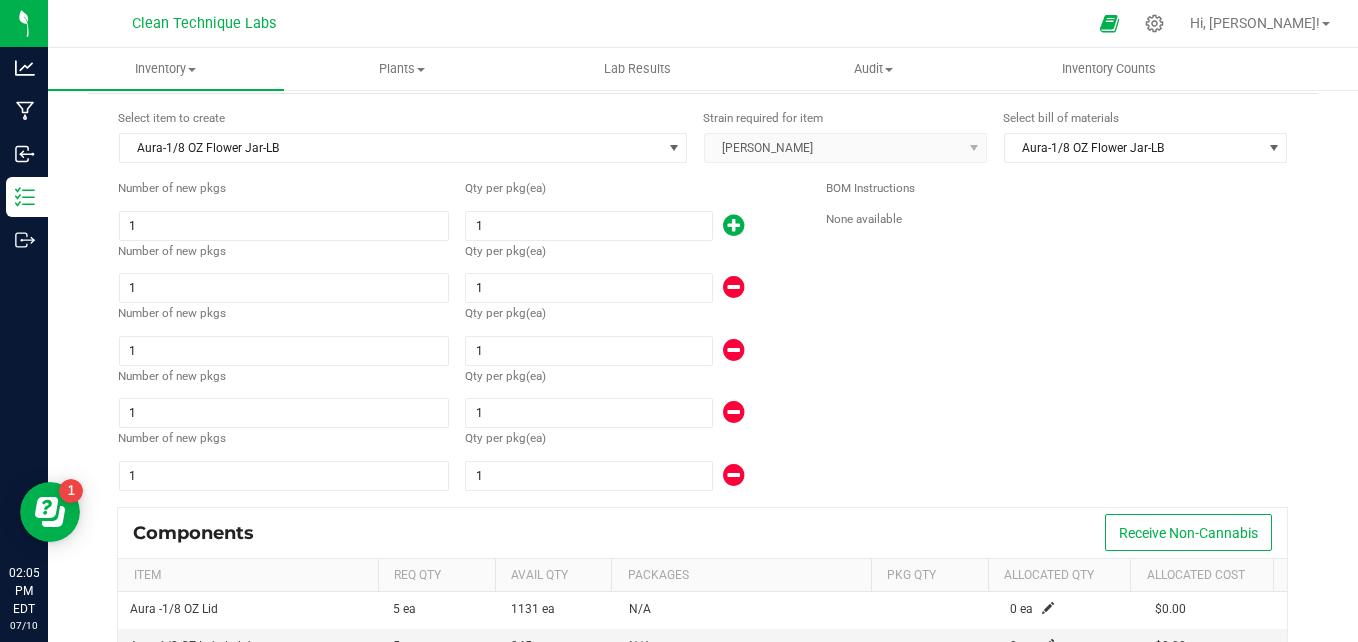 click at bounding box center [733, 225] 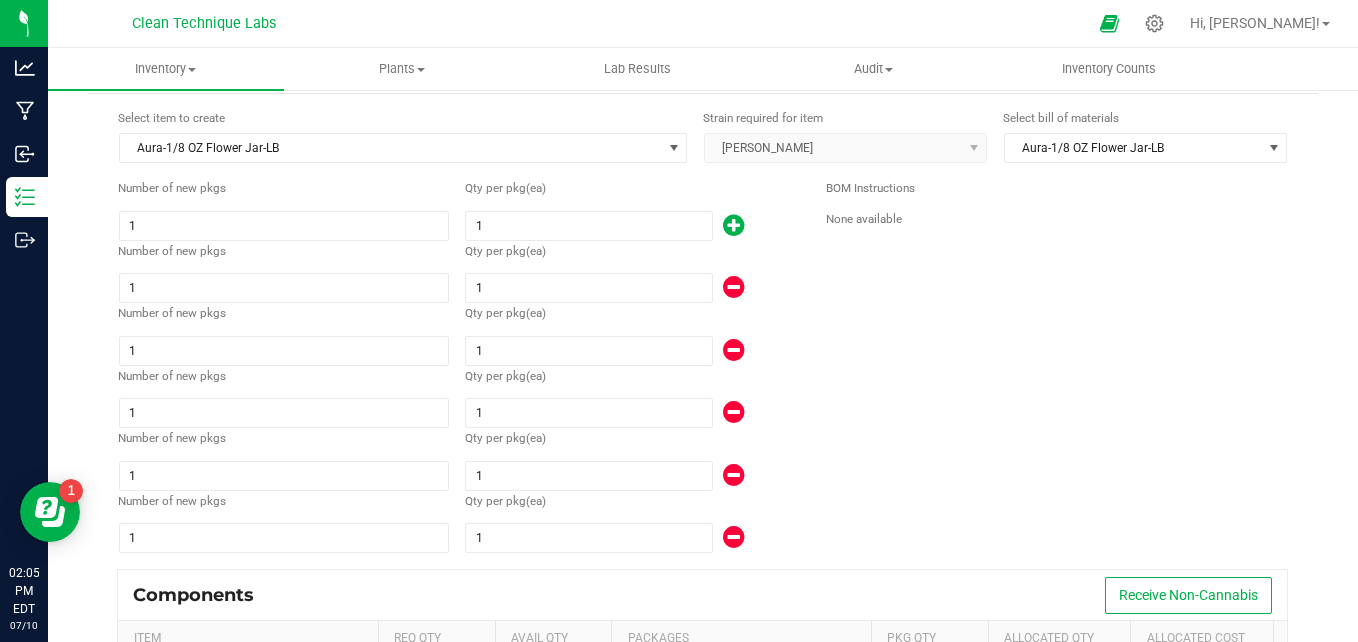 click at bounding box center [733, 225] 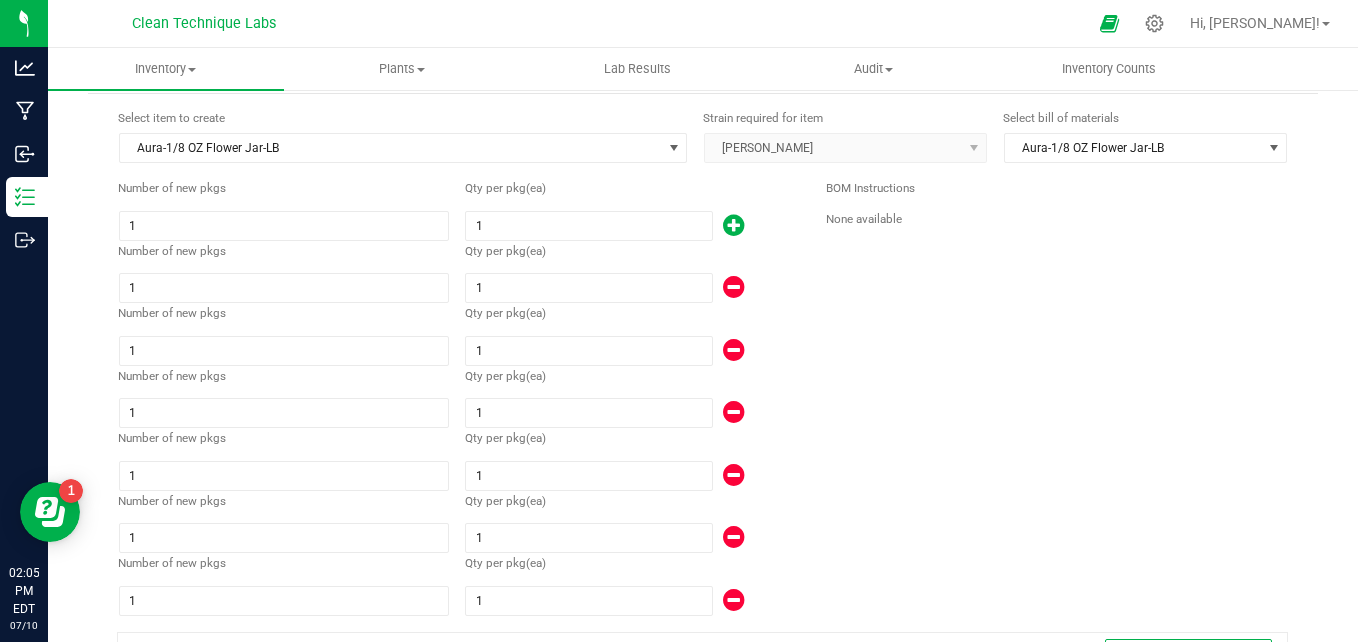 click at bounding box center [733, 225] 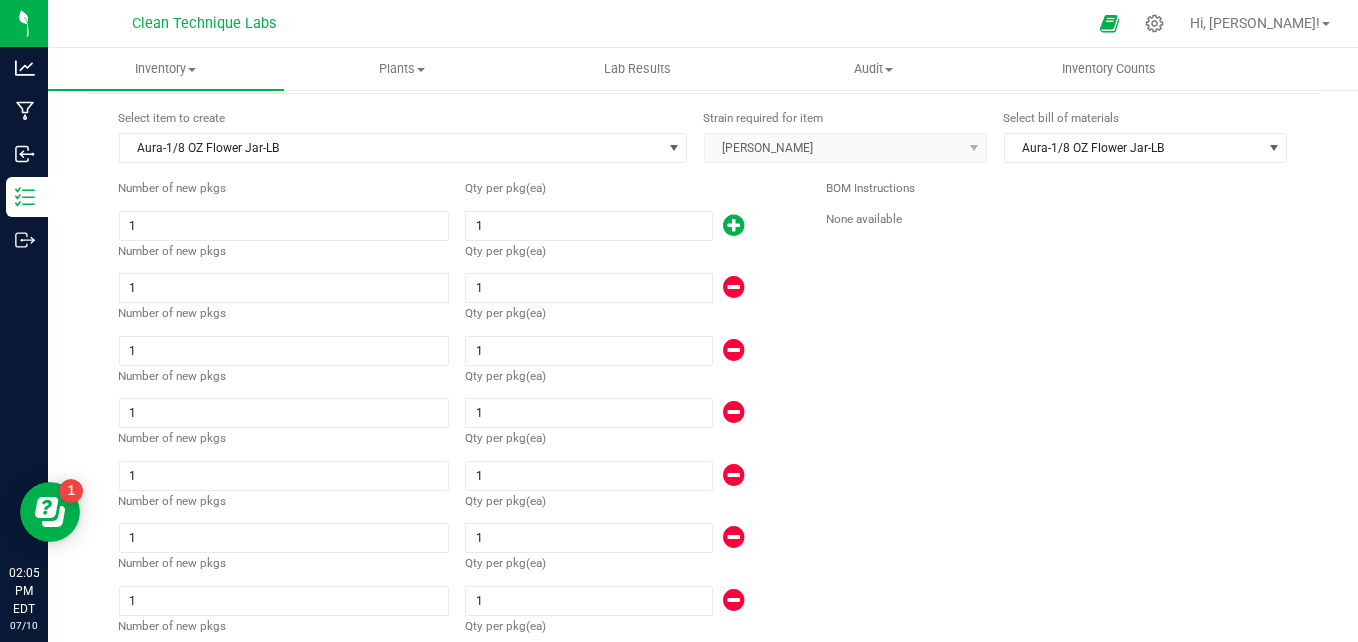 click at bounding box center (733, 225) 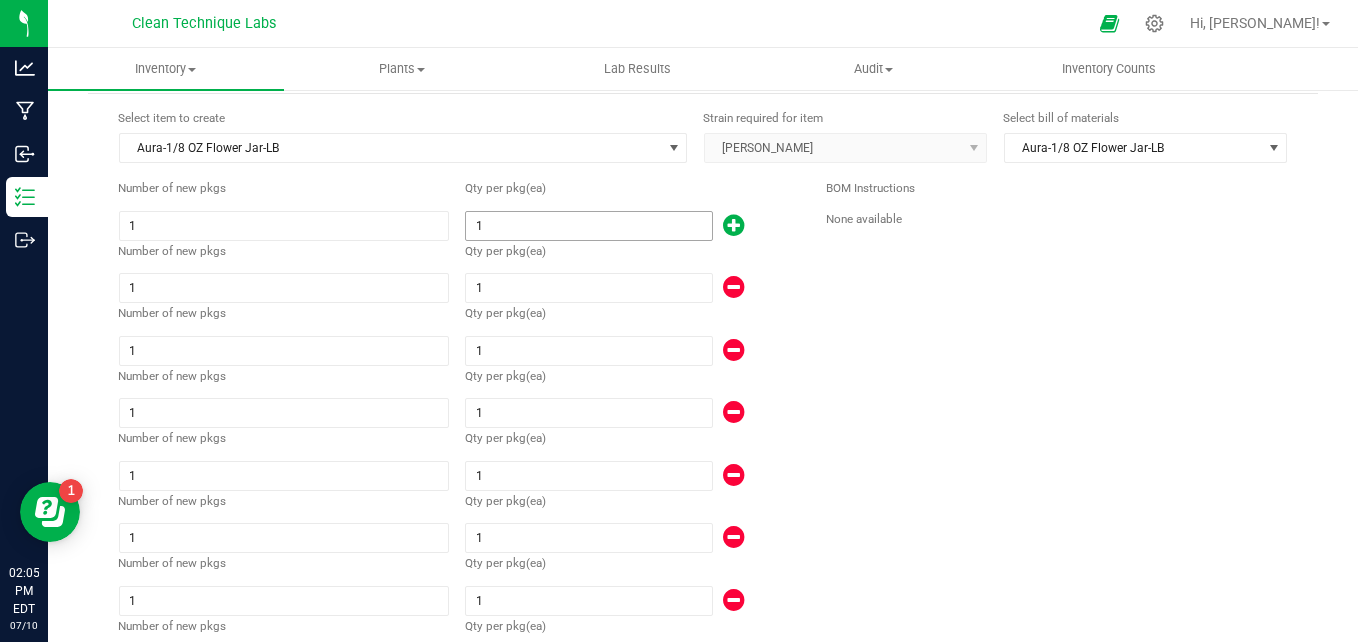click on "1" at bounding box center (588, 226) 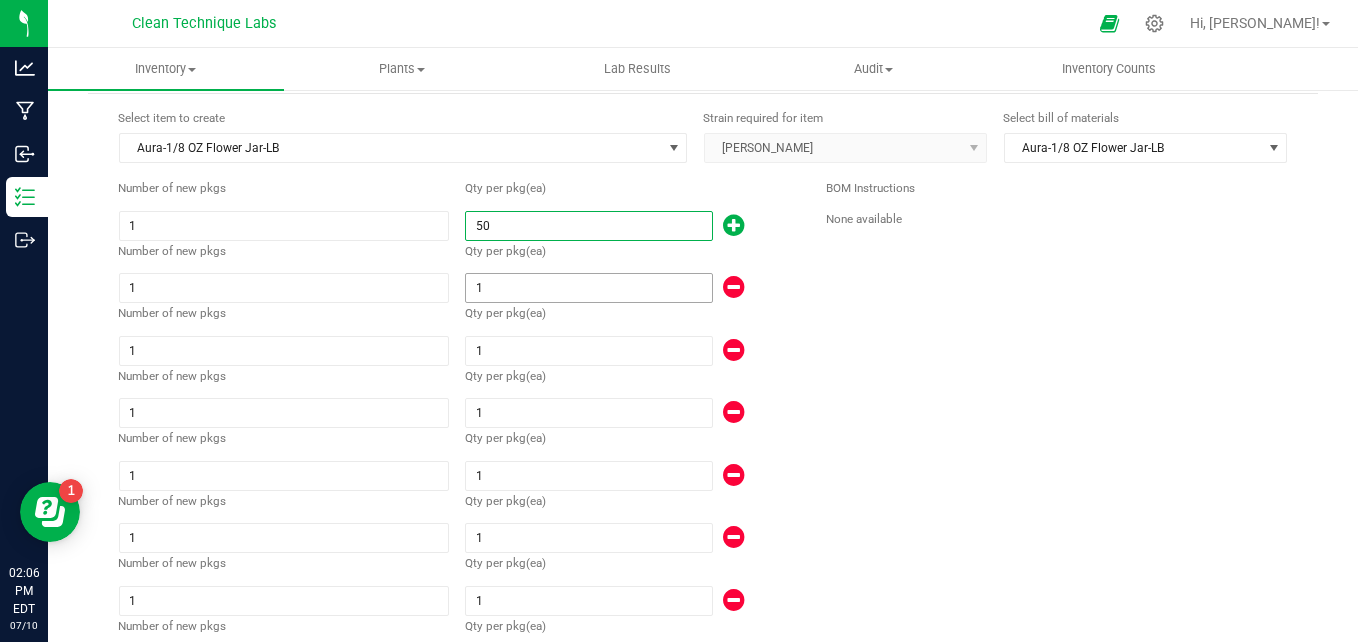 type on "50" 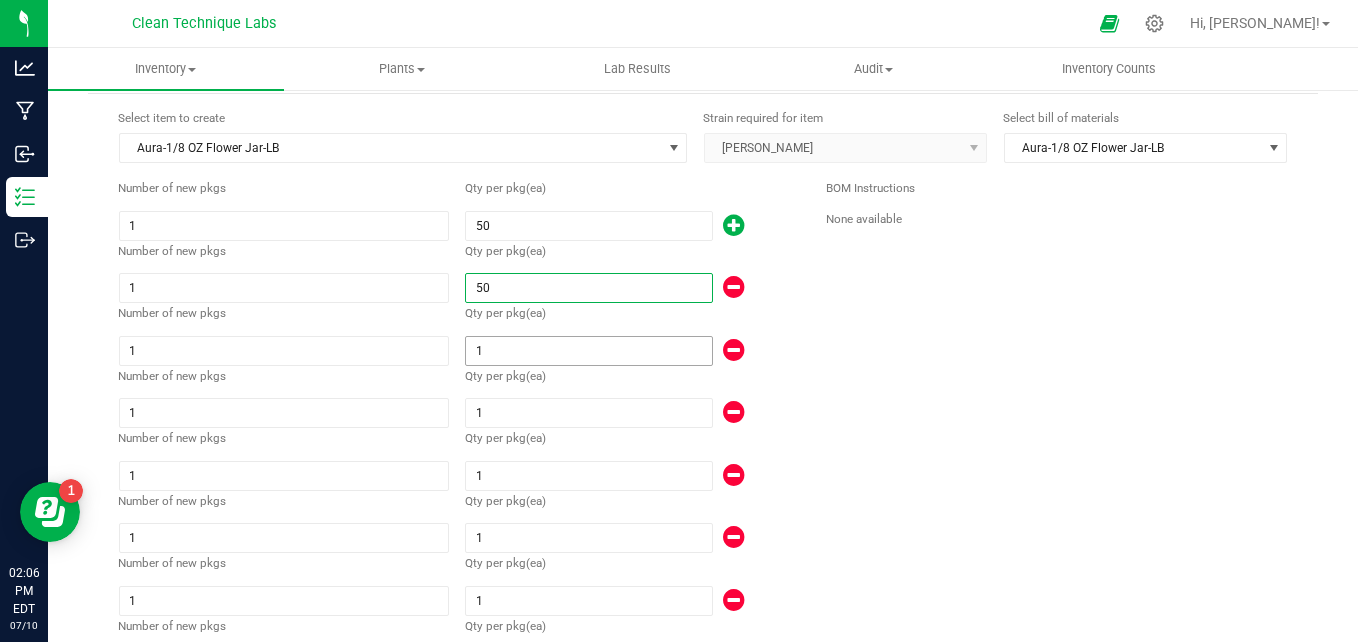 type on "50" 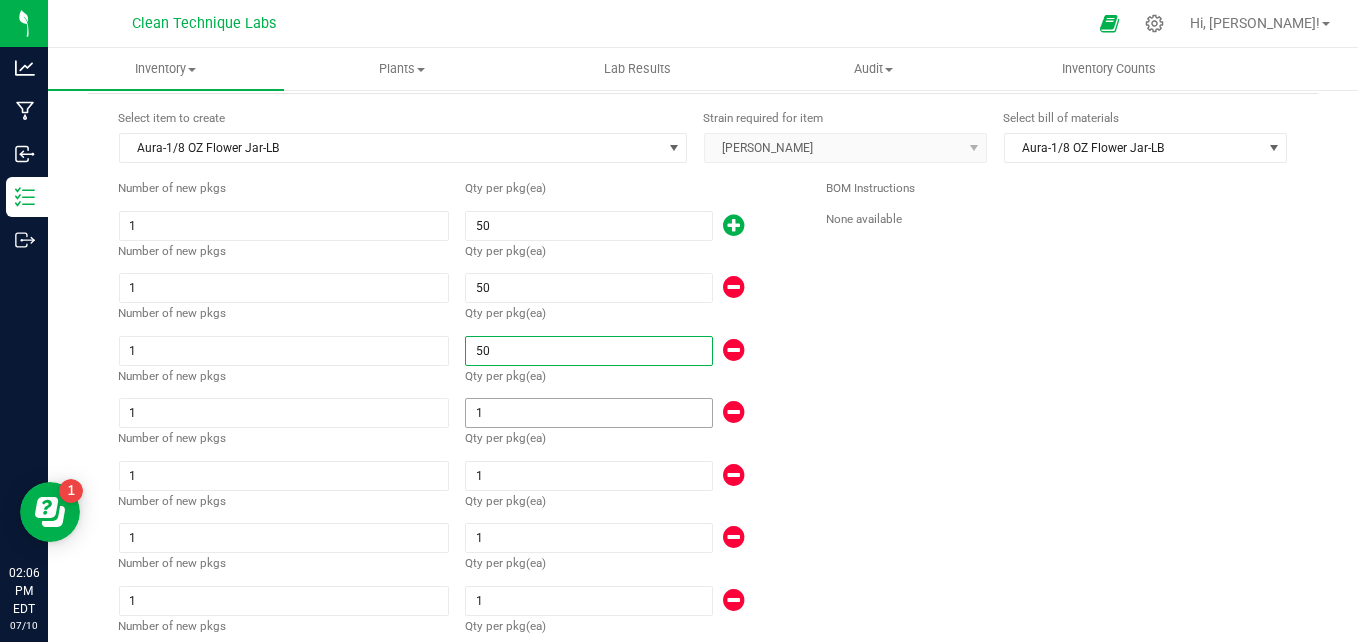 type on "50" 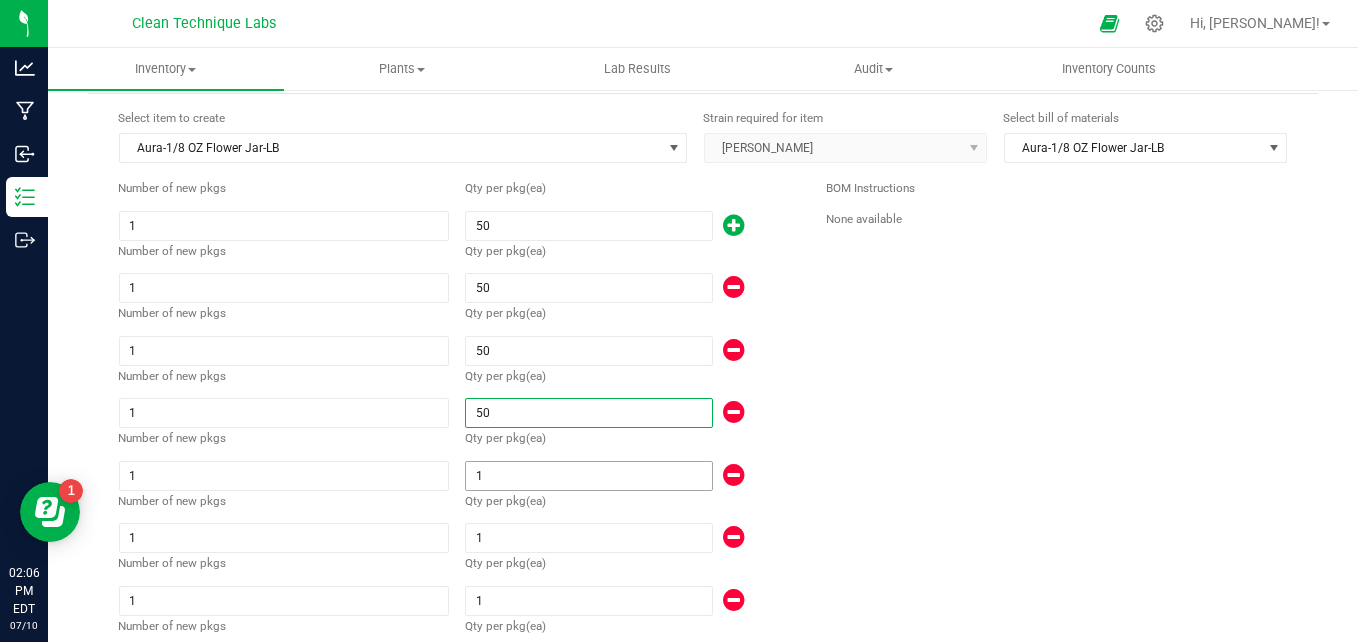 type on "50" 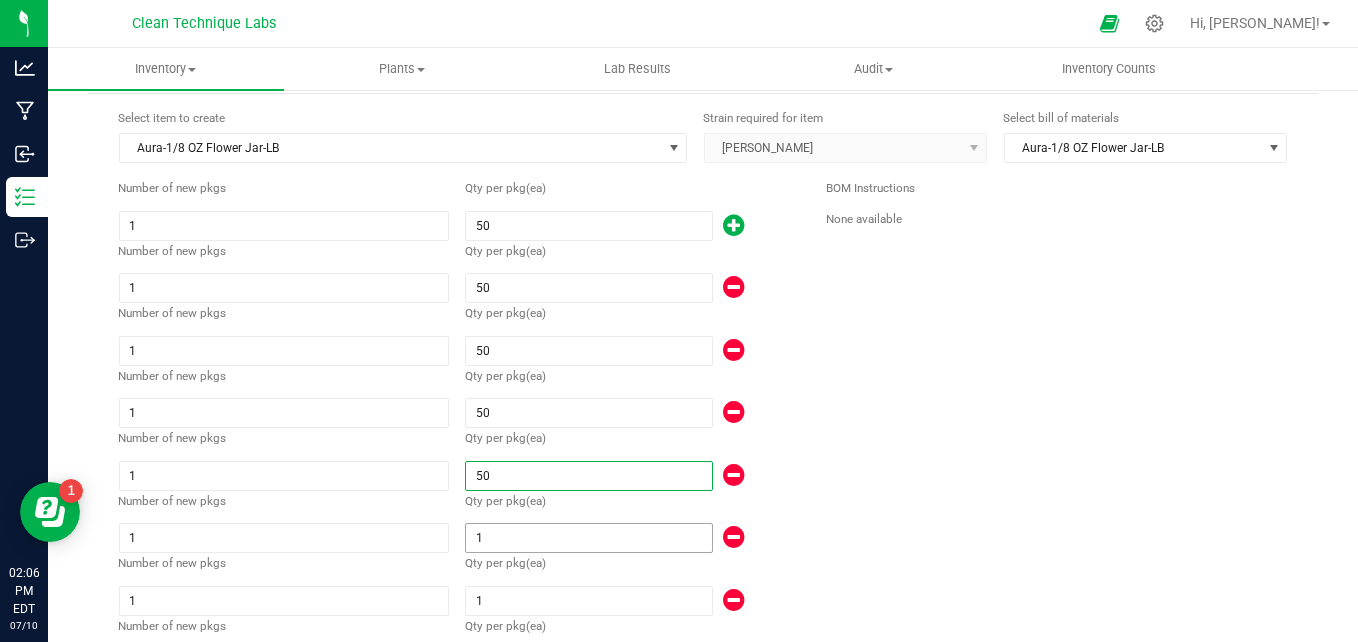 type on "50" 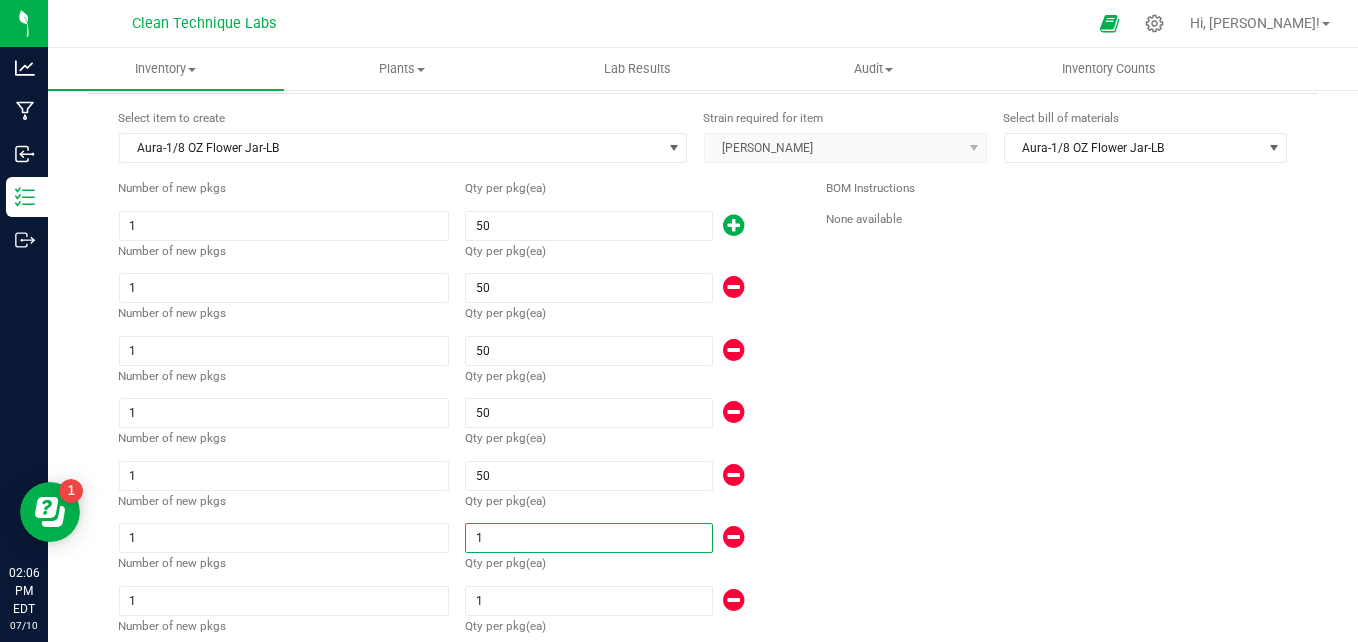 click on "1" at bounding box center (588, 538) 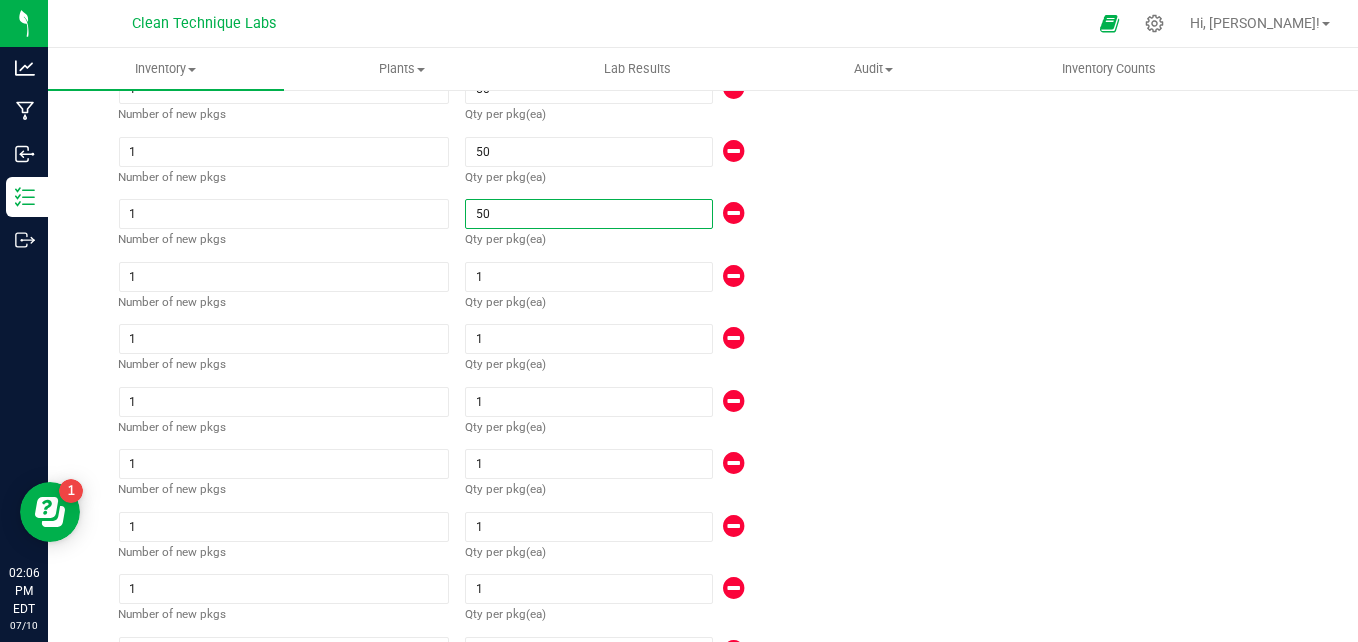 scroll, scrollTop: 407, scrollLeft: 0, axis: vertical 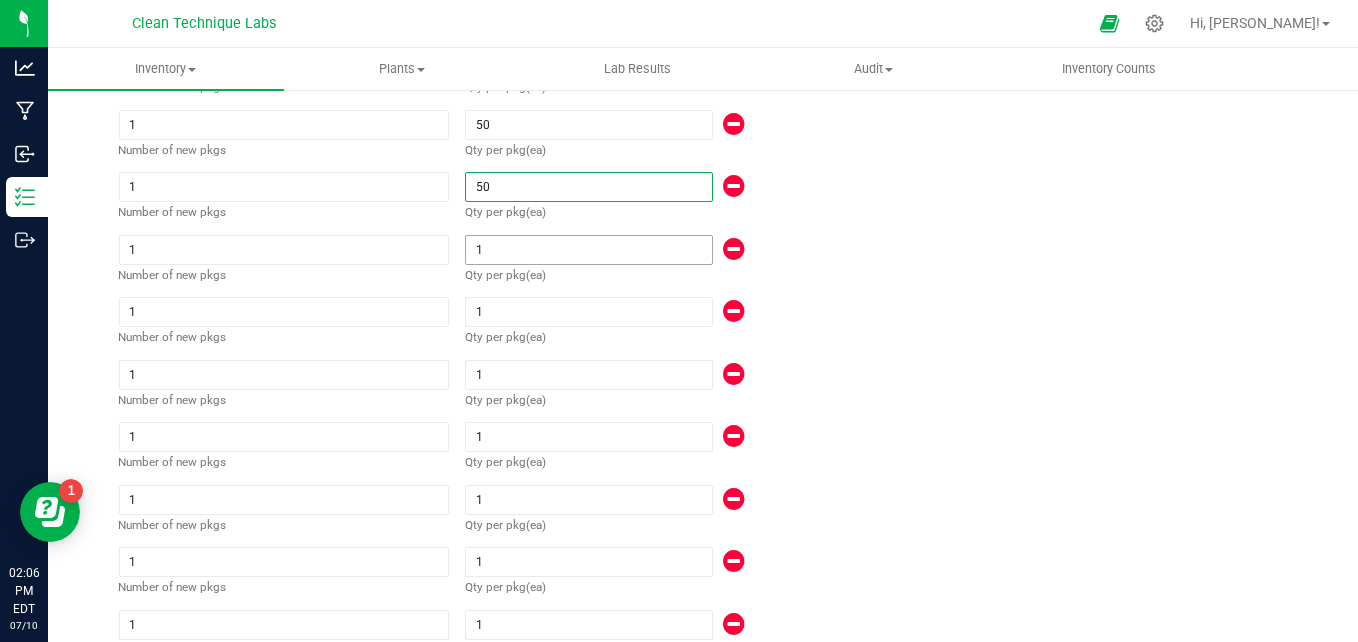 type on "50" 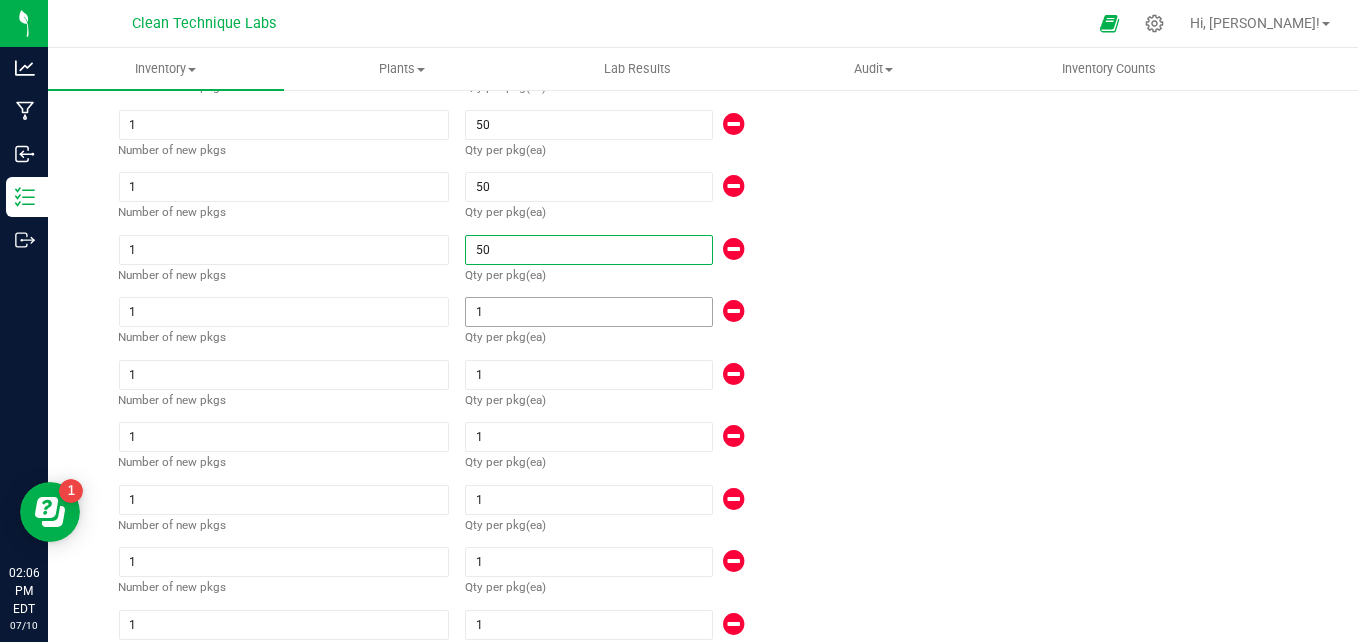 type on "50" 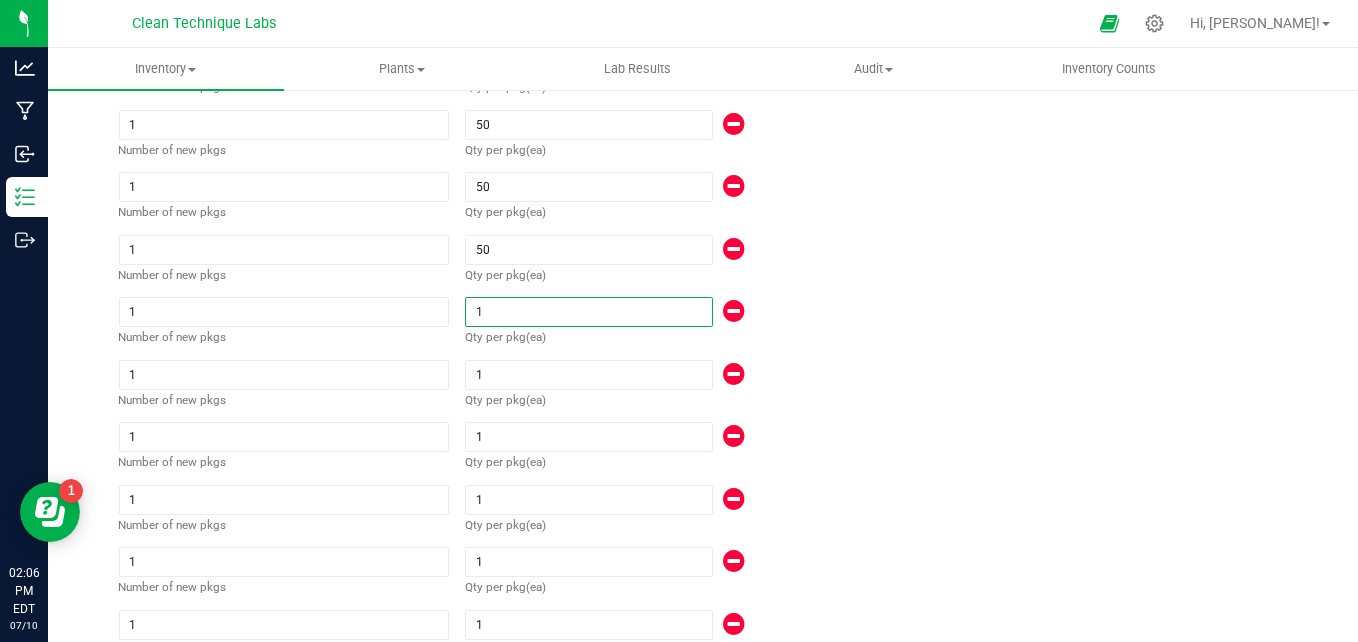 click on "1" at bounding box center (588, 312) 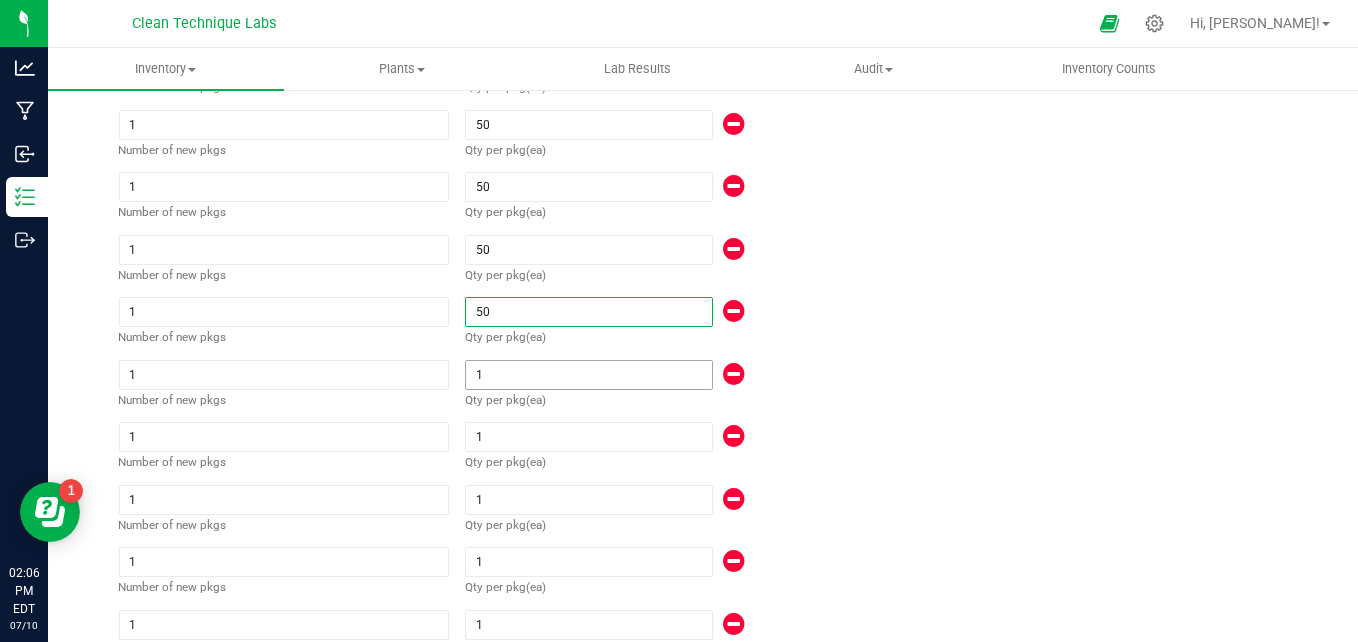 type on "50" 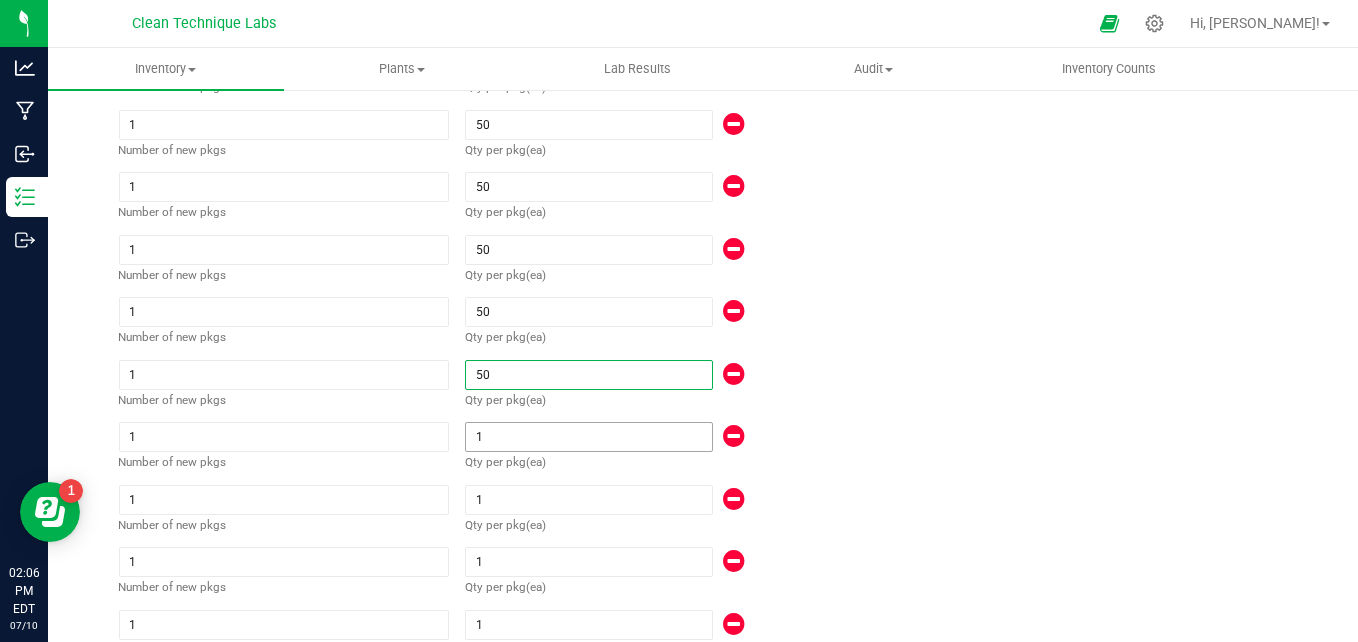 type on "50" 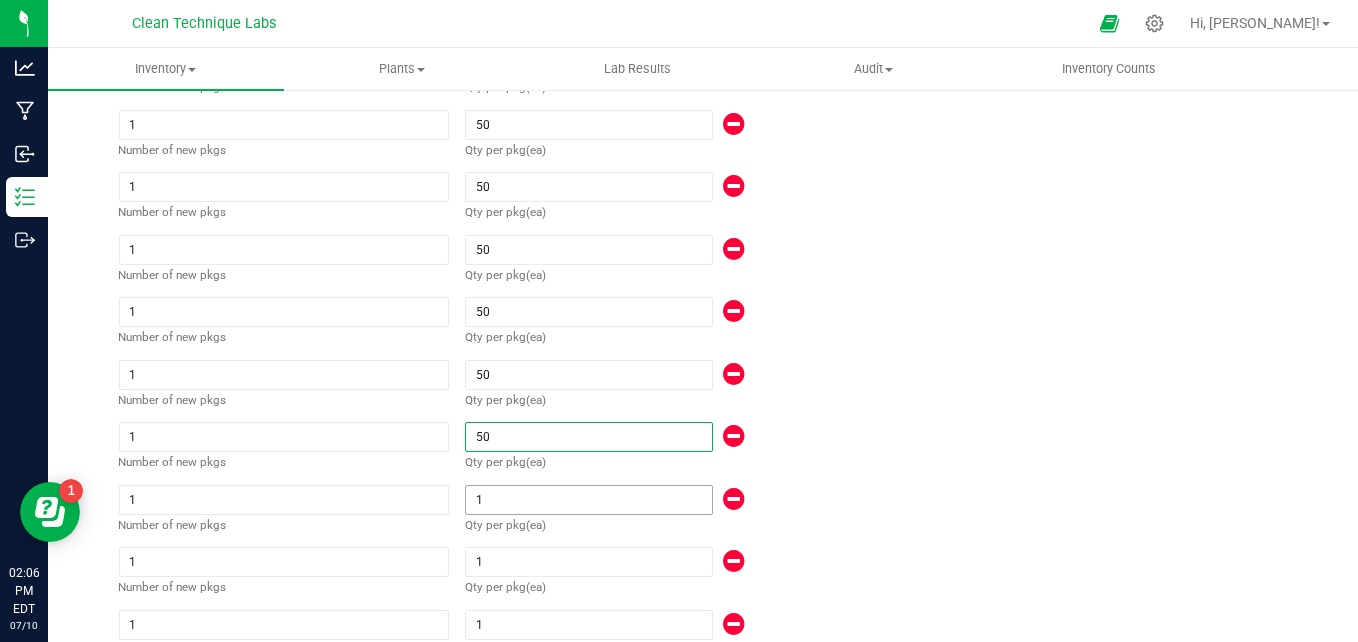 type on "50" 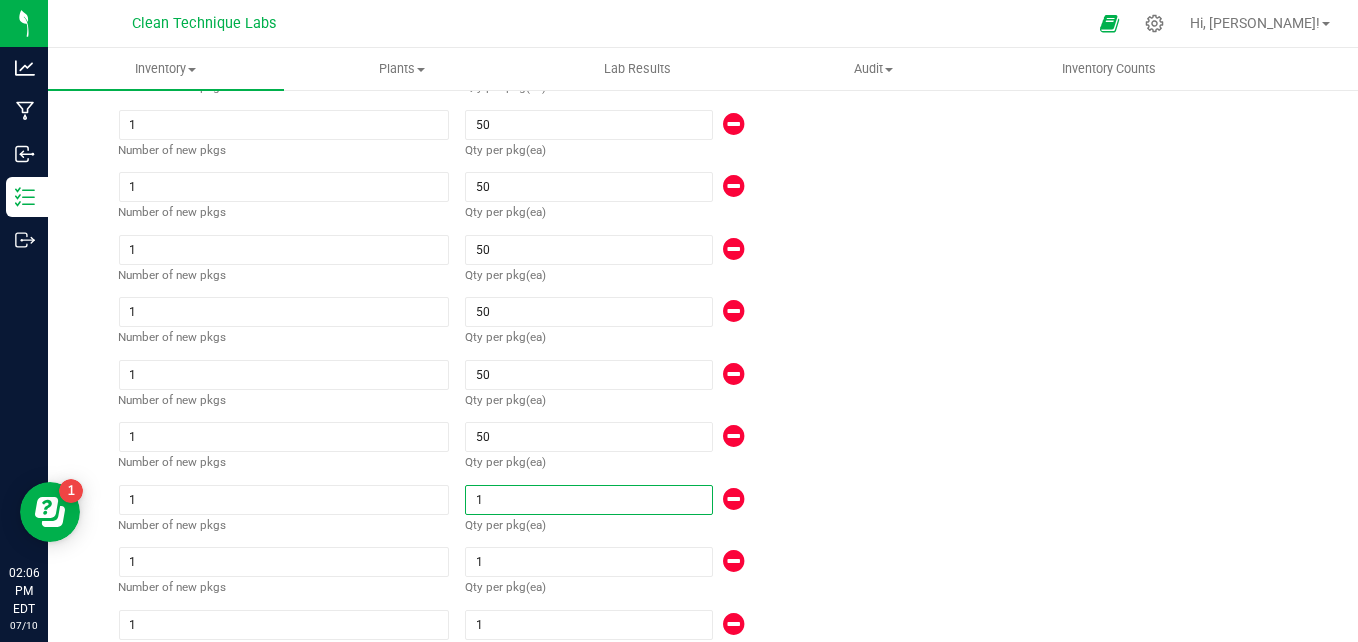 click on "1" at bounding box center (588, 500) 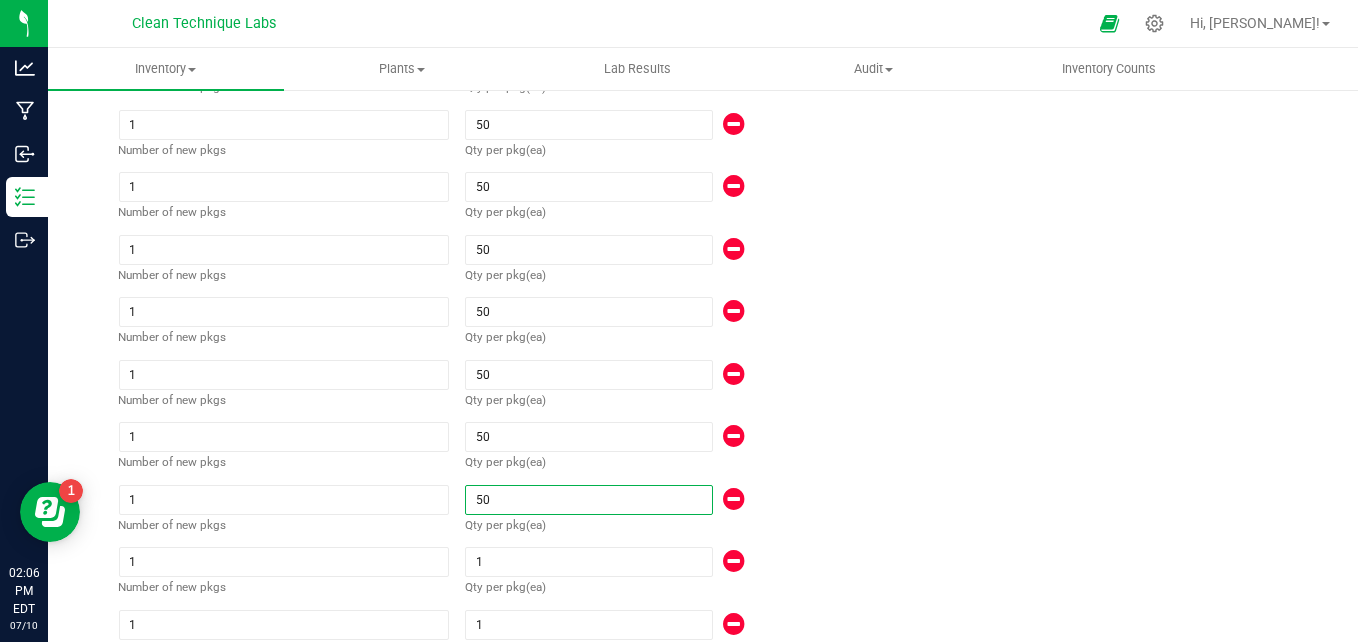 type on "50" 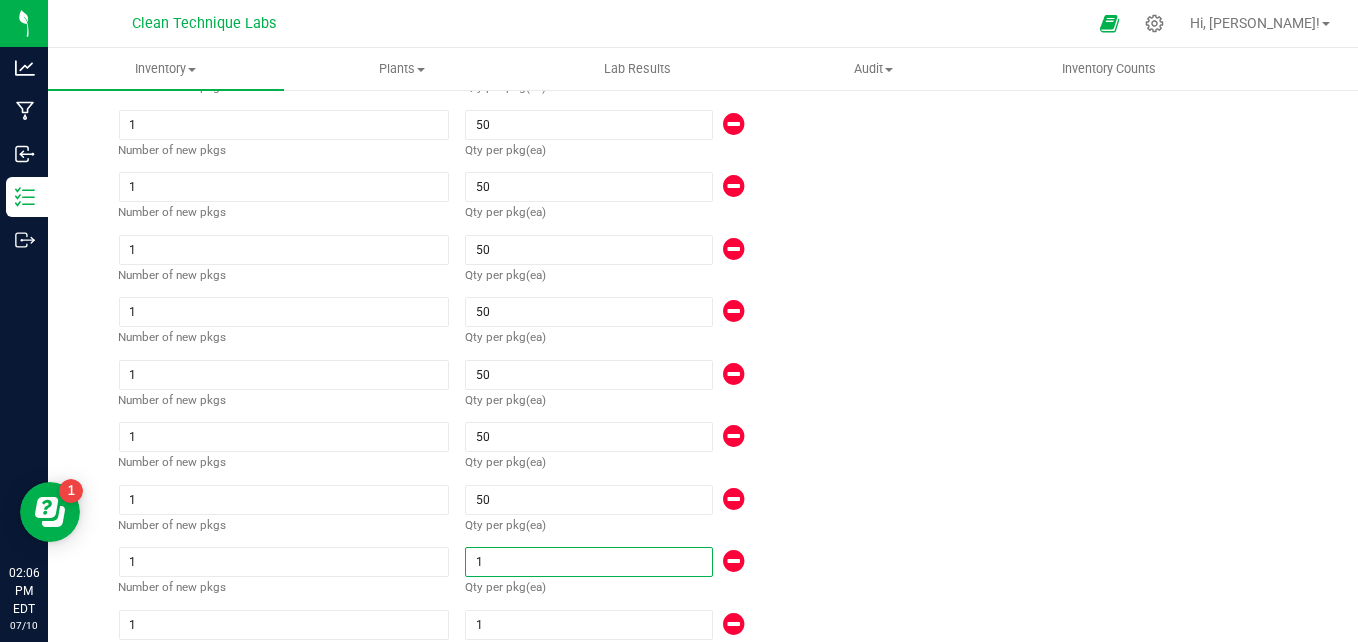 click on "1" at bounding box center (588, 562) 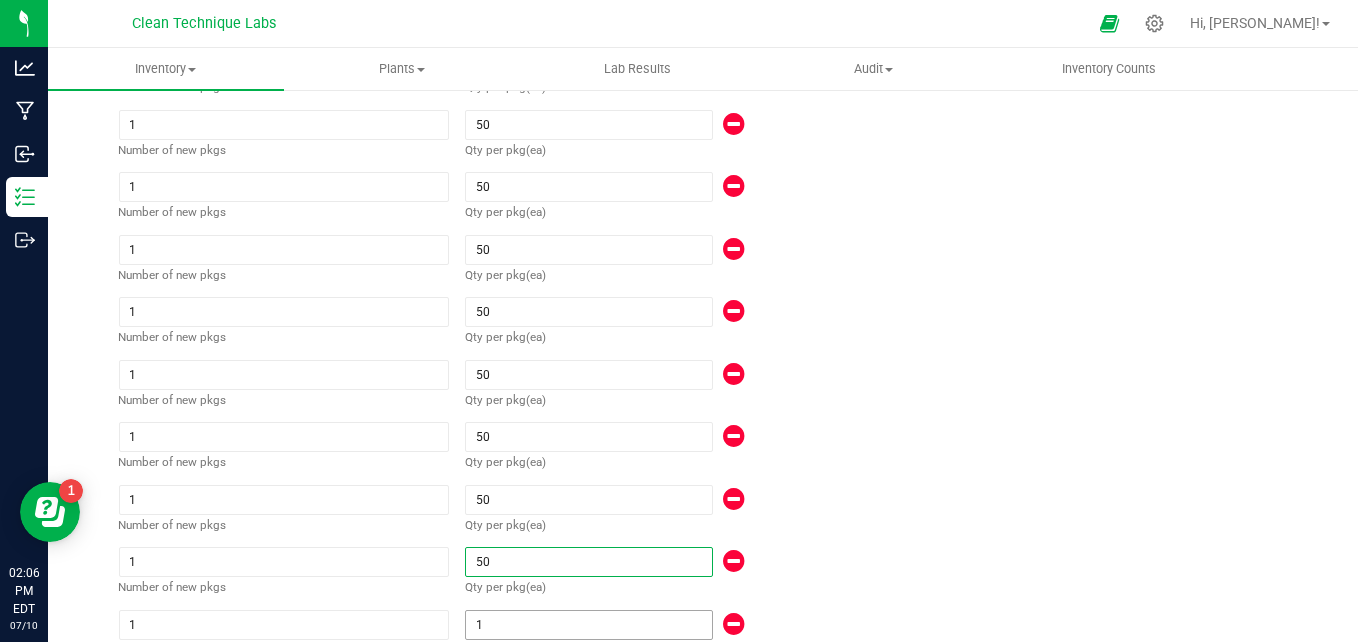 type on "50" 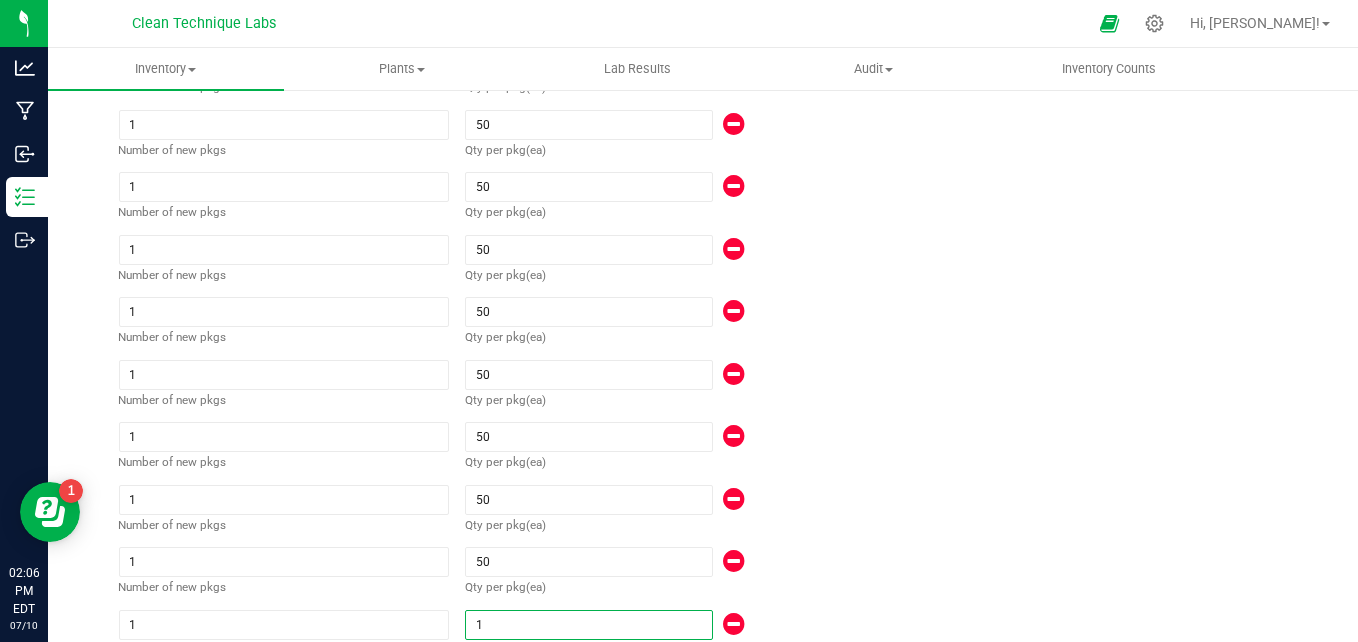 click on "1" at bounding box center [588, 625] 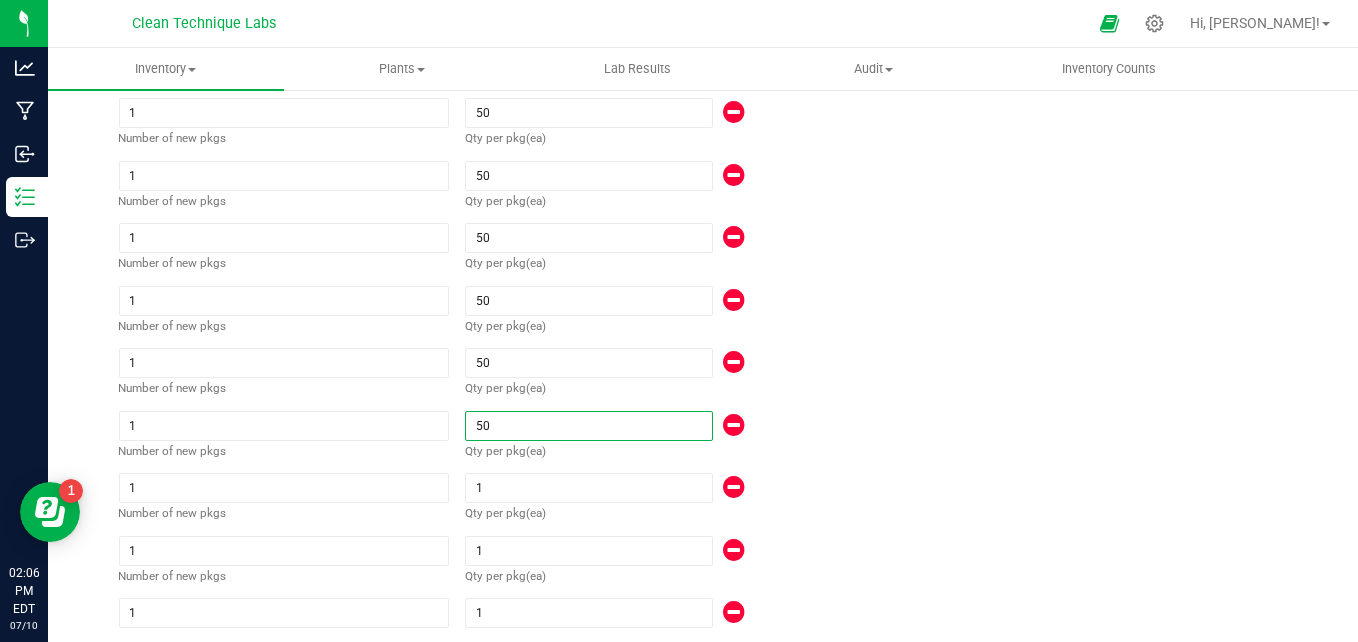 scroll, scrollTop: 780, scrollLeft: 0, axis: vertical 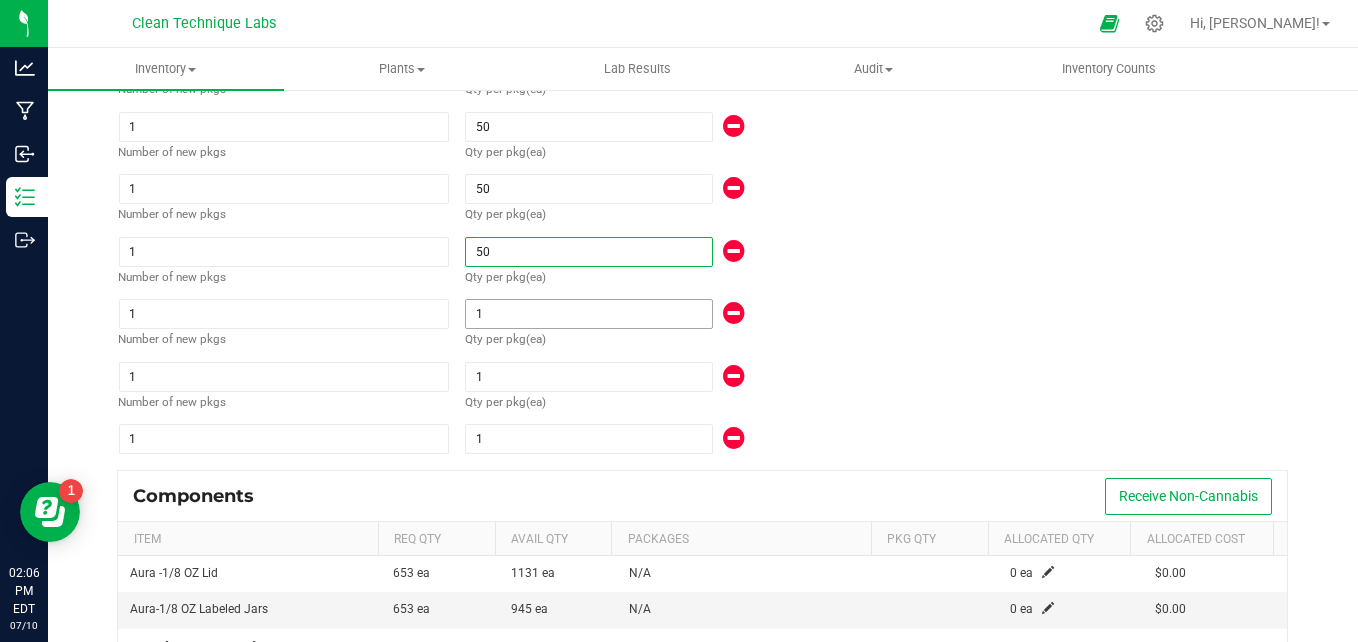type on "50" 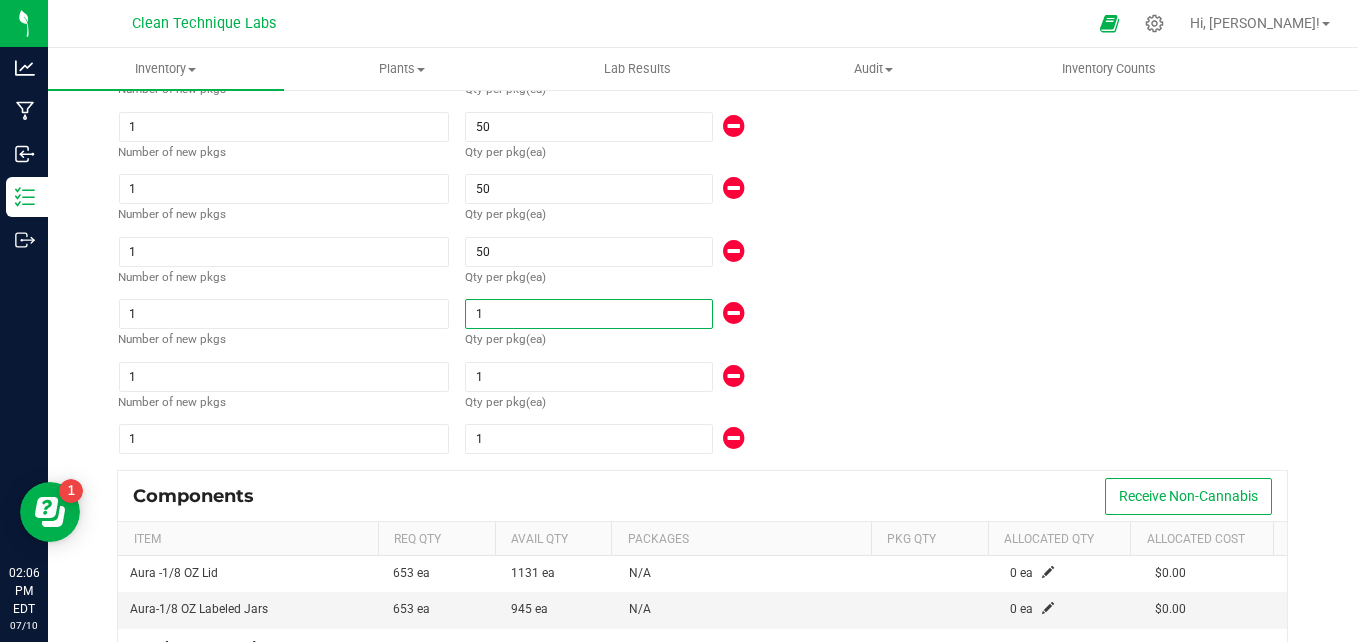 click on "1" at bounding box center [588, 314] 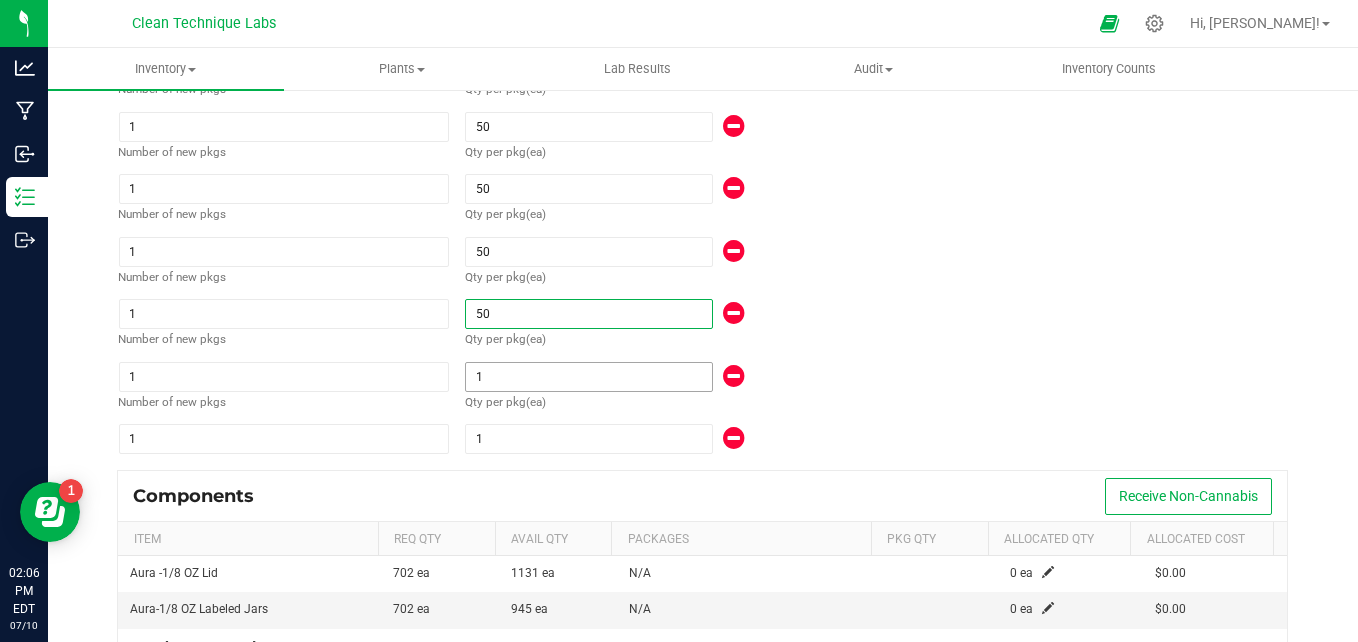 type on "50" 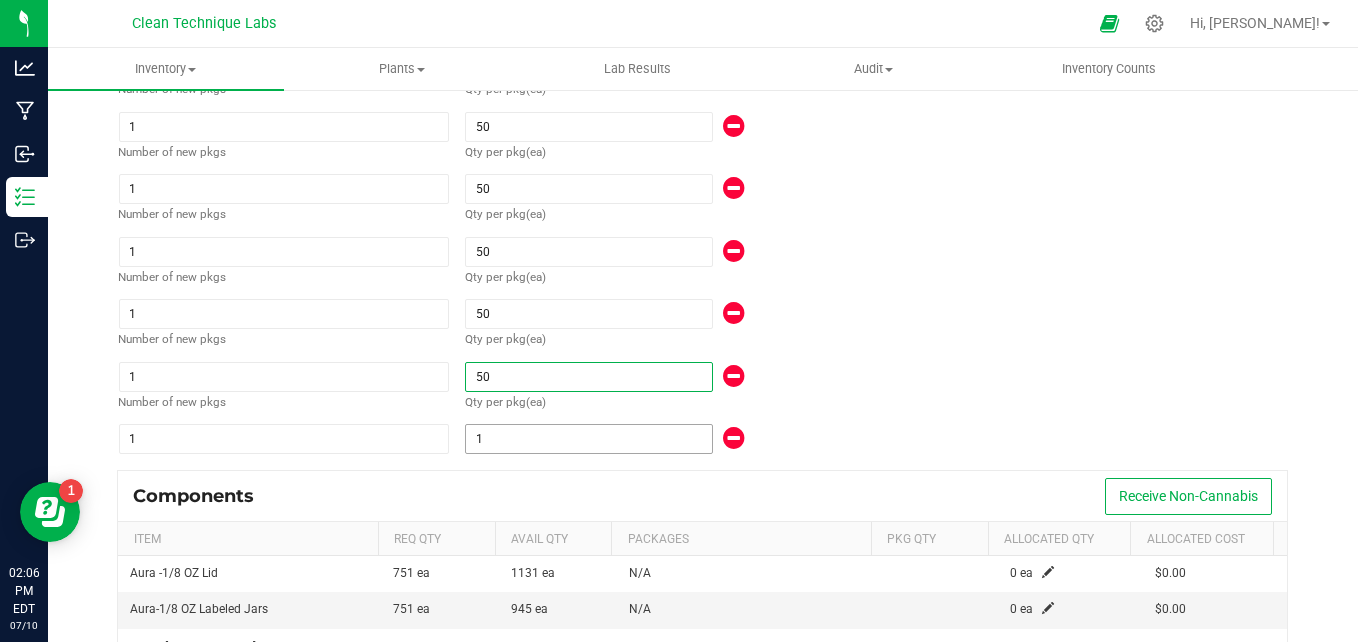 type on "50" 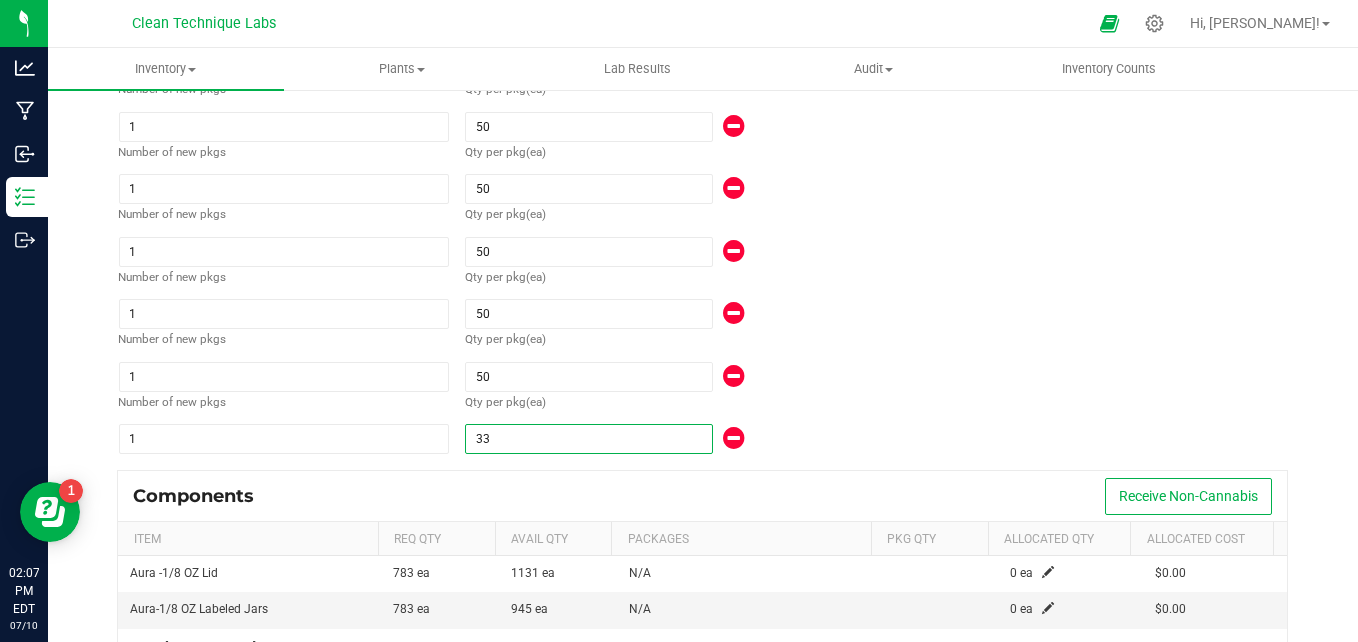 type on "33" 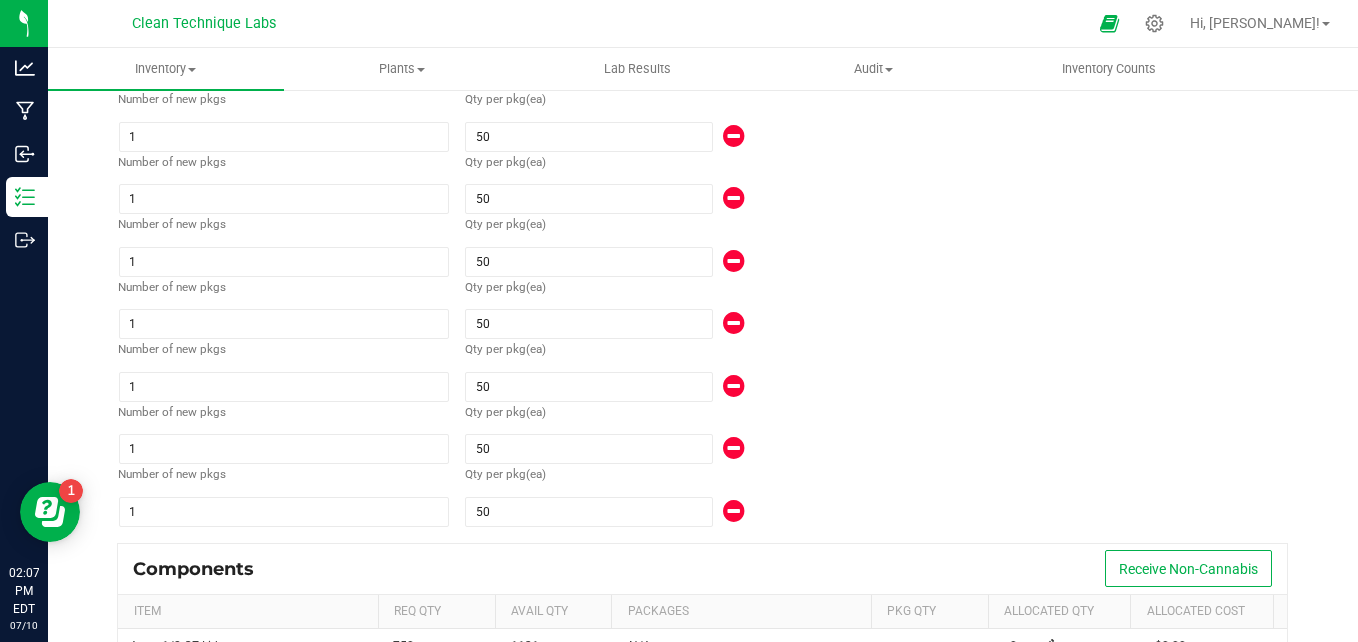 scroll, scrollTop: 632, scrollLeft: 0, axis: vertical 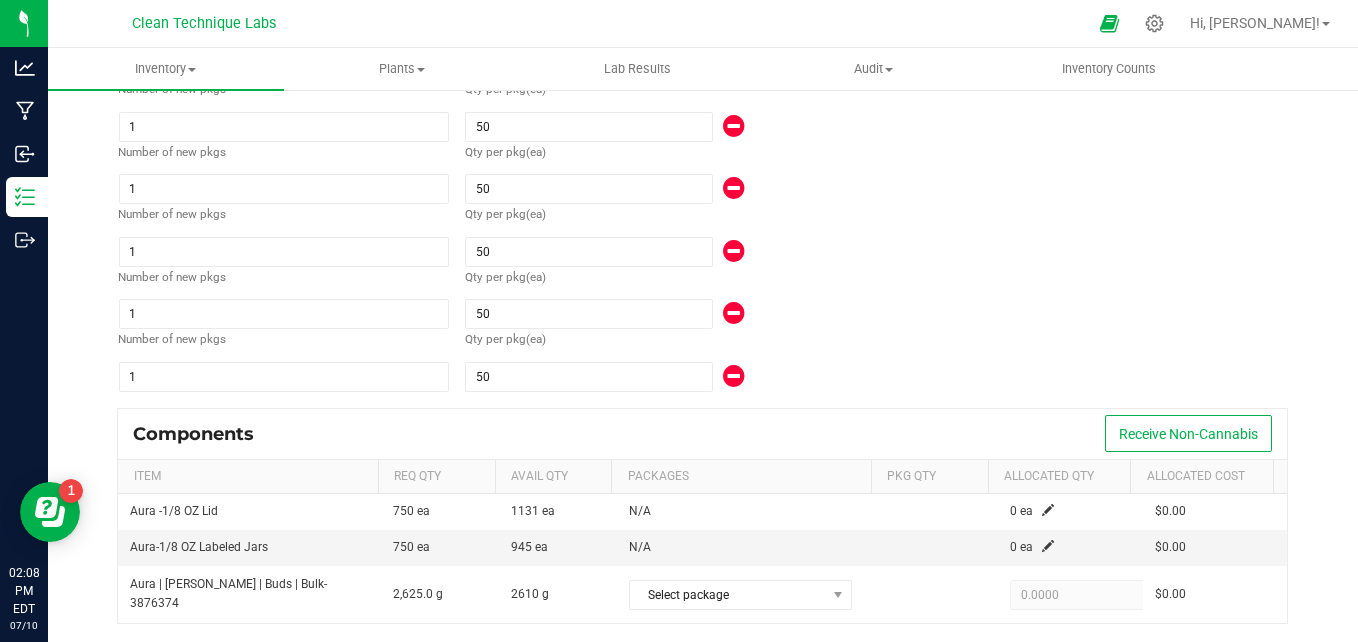 click at bounding box center (733, 376) 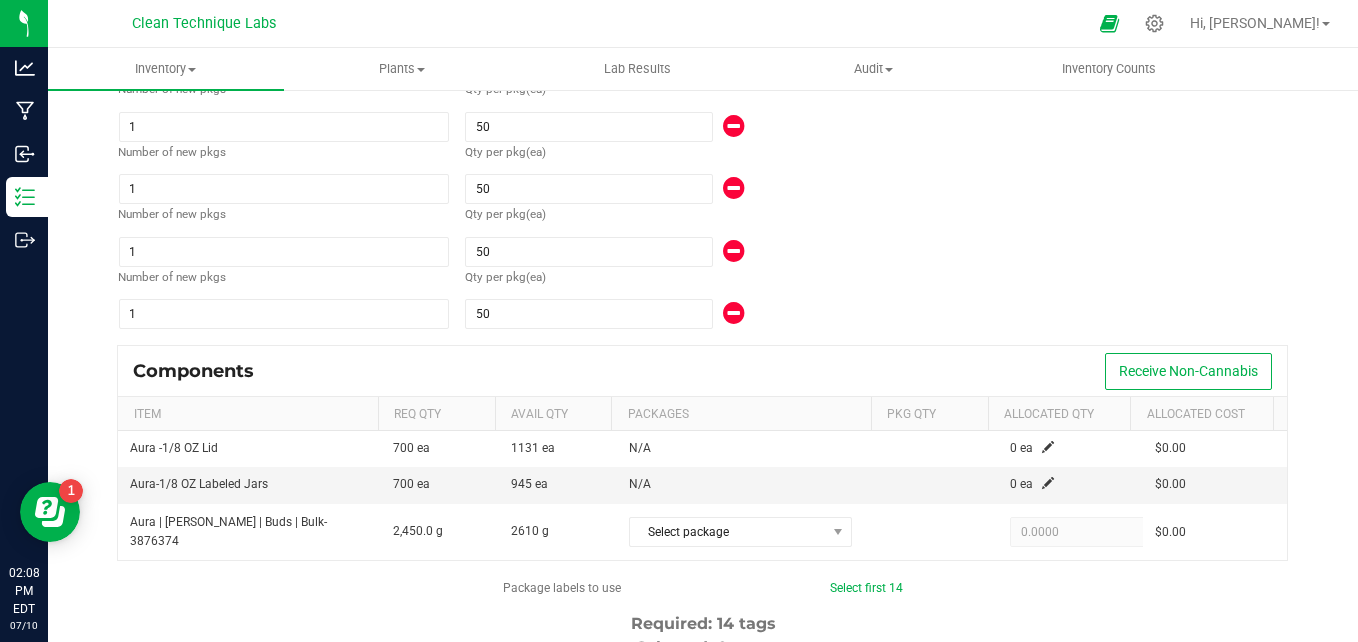 click at bounding box center [733, 313] 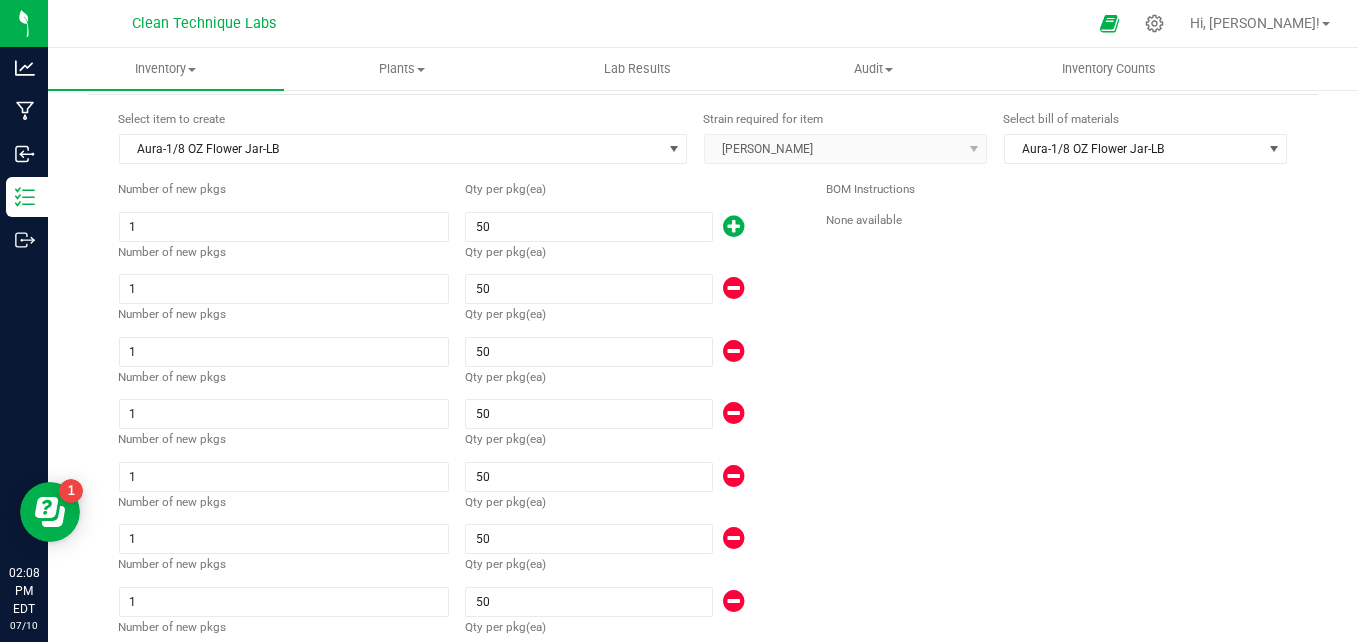 scroll, scrollTop: 0, scrollLeft: 0, axis: both 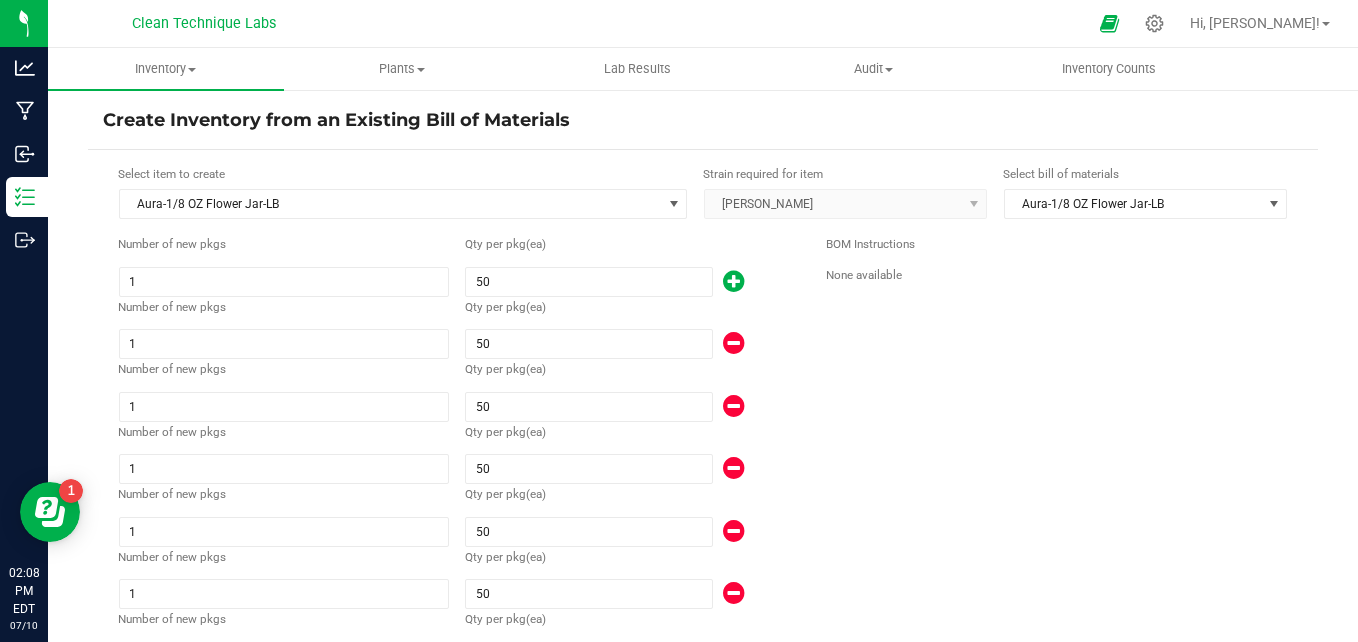 click at bounding box center [733, 281] 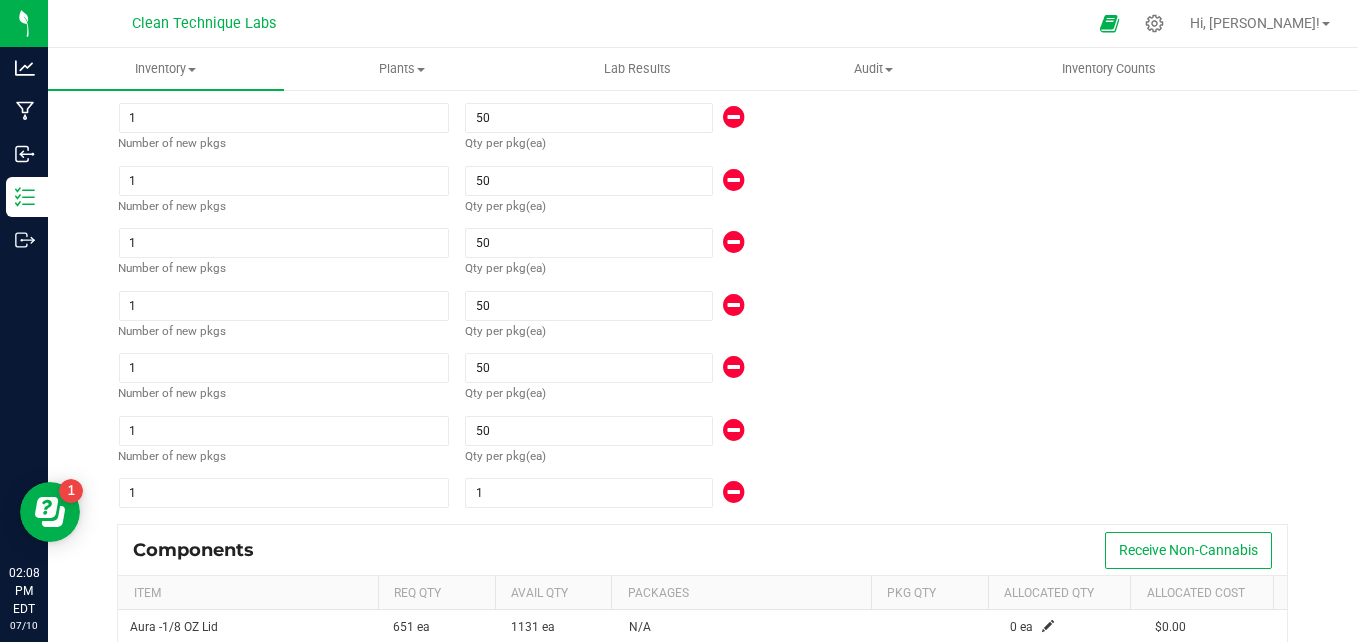 scroll, scrollTop: 646, scrollLeft: 0, axis: vertical 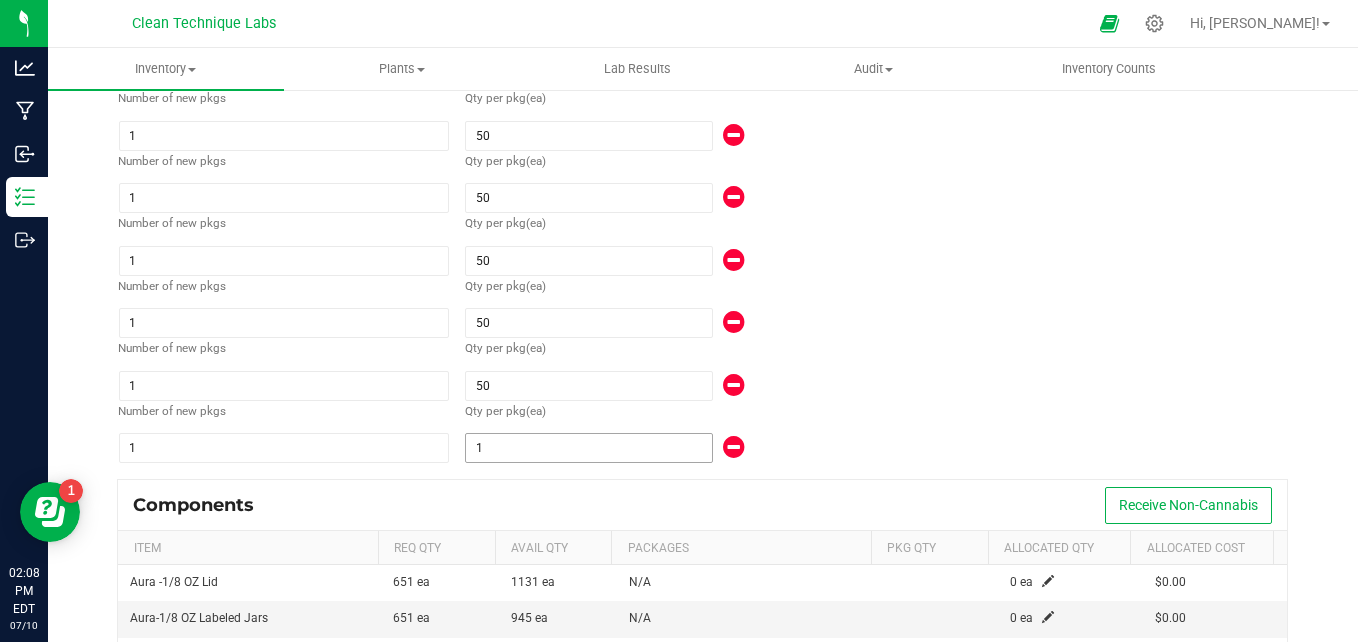 click on "1" at bounding box center [588, 448] 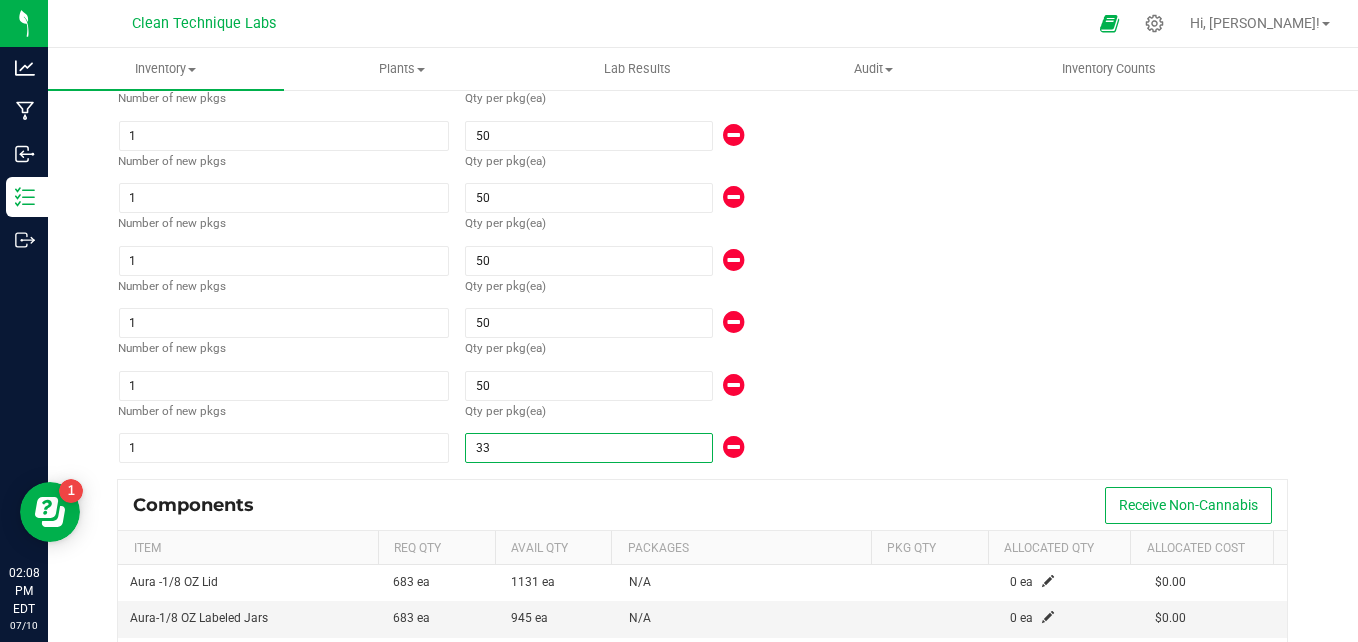 type on "33" 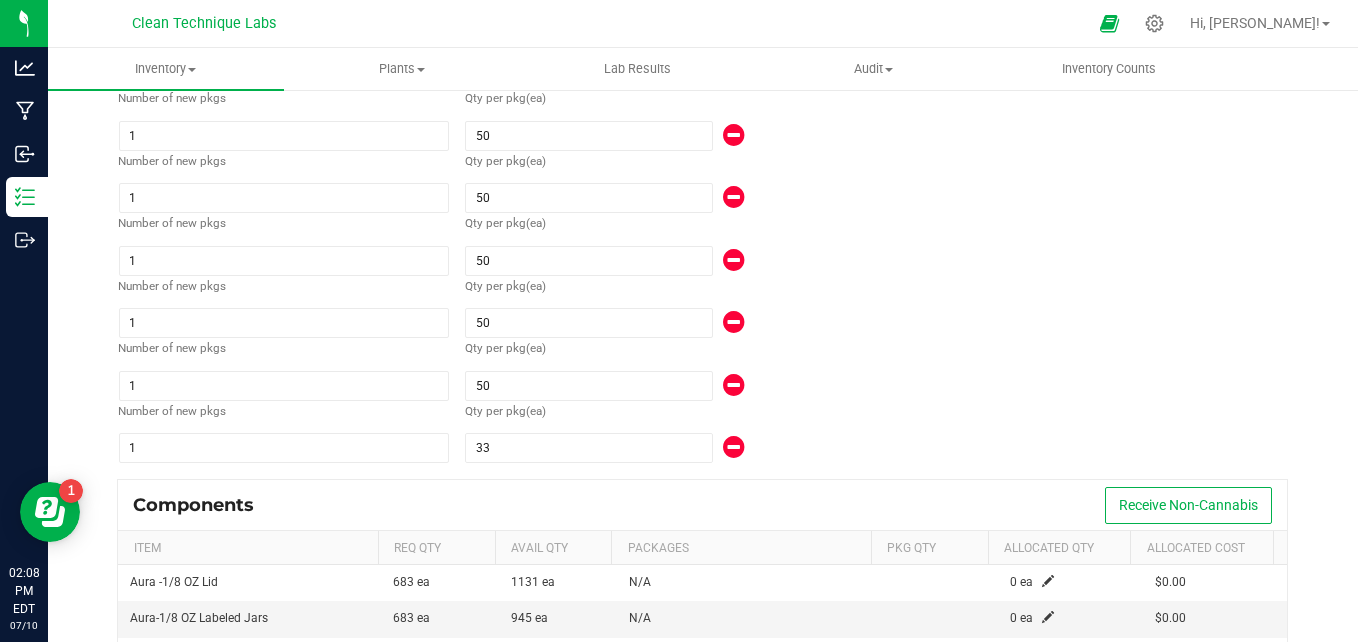 click on "BOM Instructions   None available" at bounding box center (1057, 26) 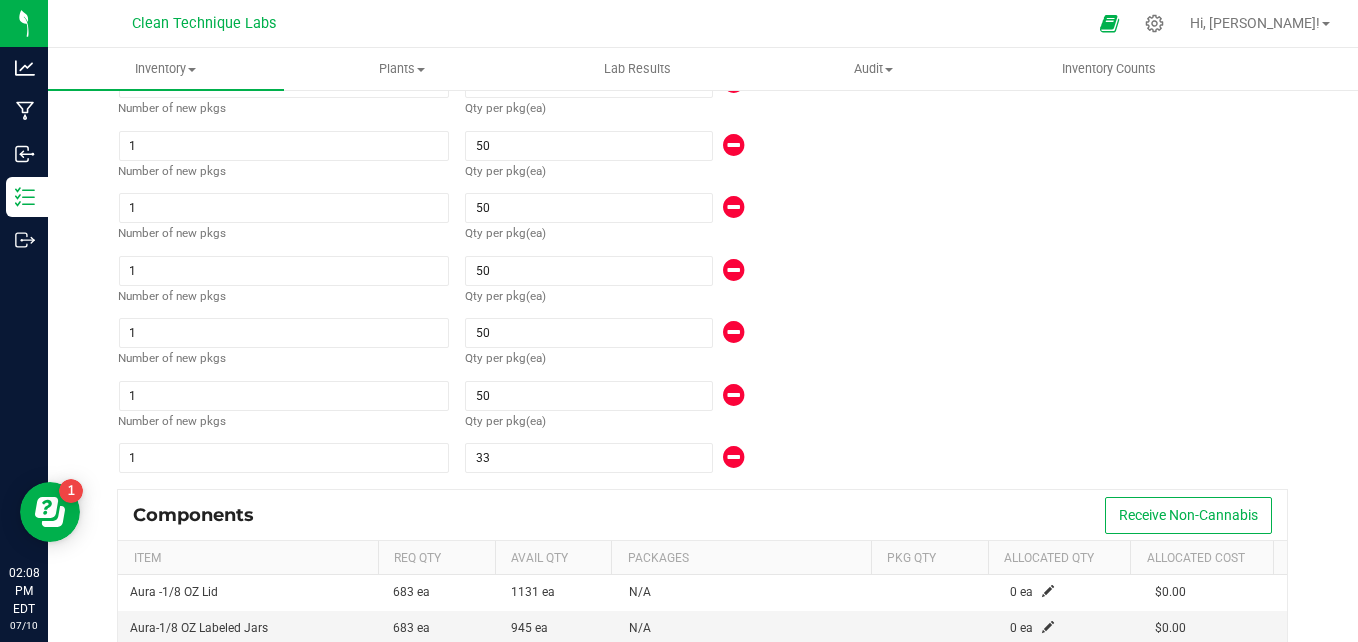 scroll, scrollTop: 681, scrollLeft: 0, axis: vertical 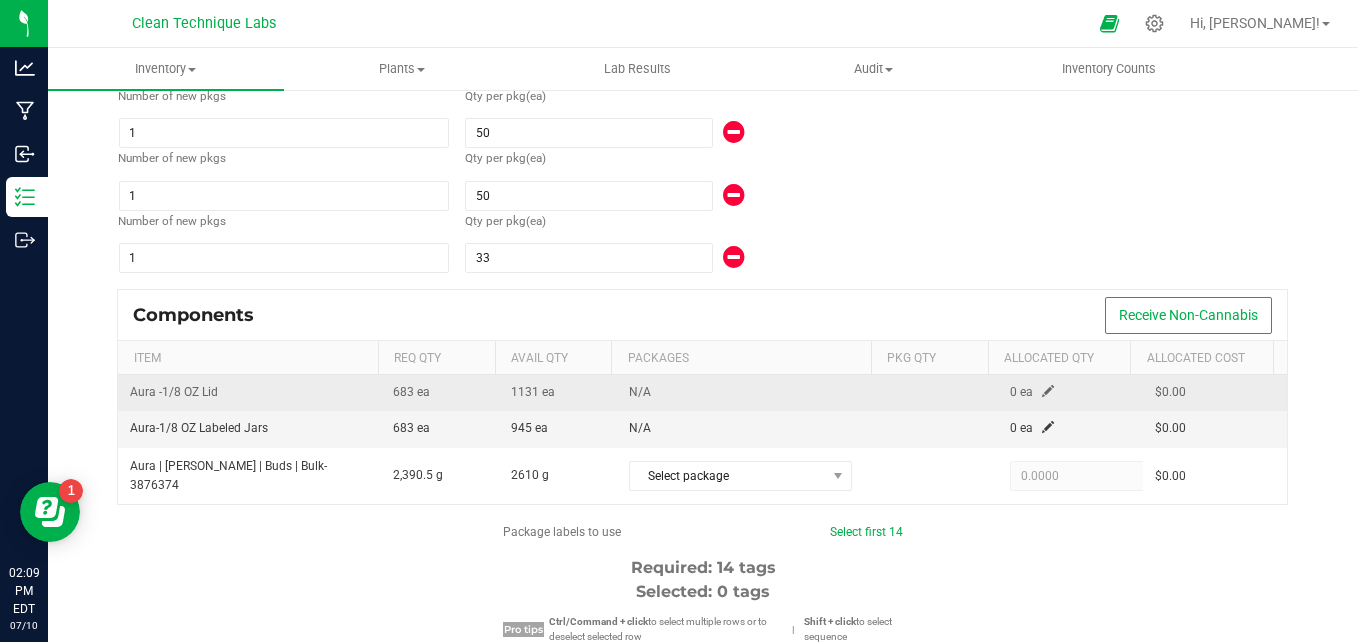 click at bounding box center (1048, 391) 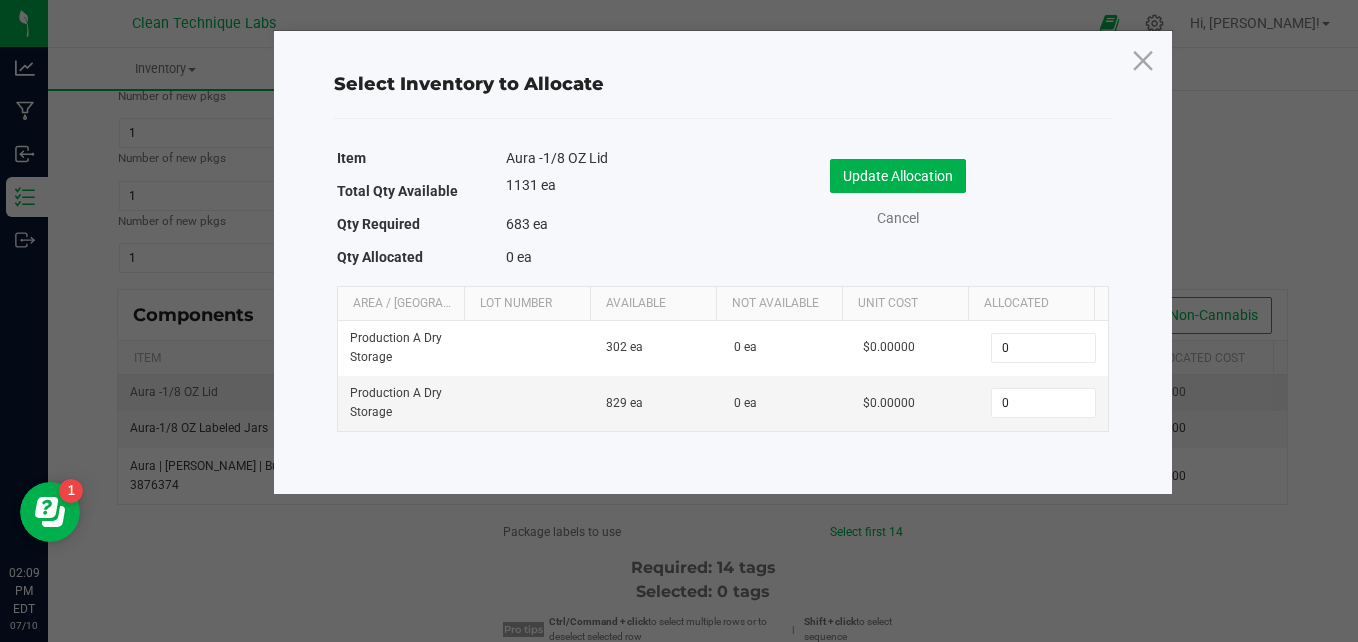 click on "0" at bounding box center [1043, 403] 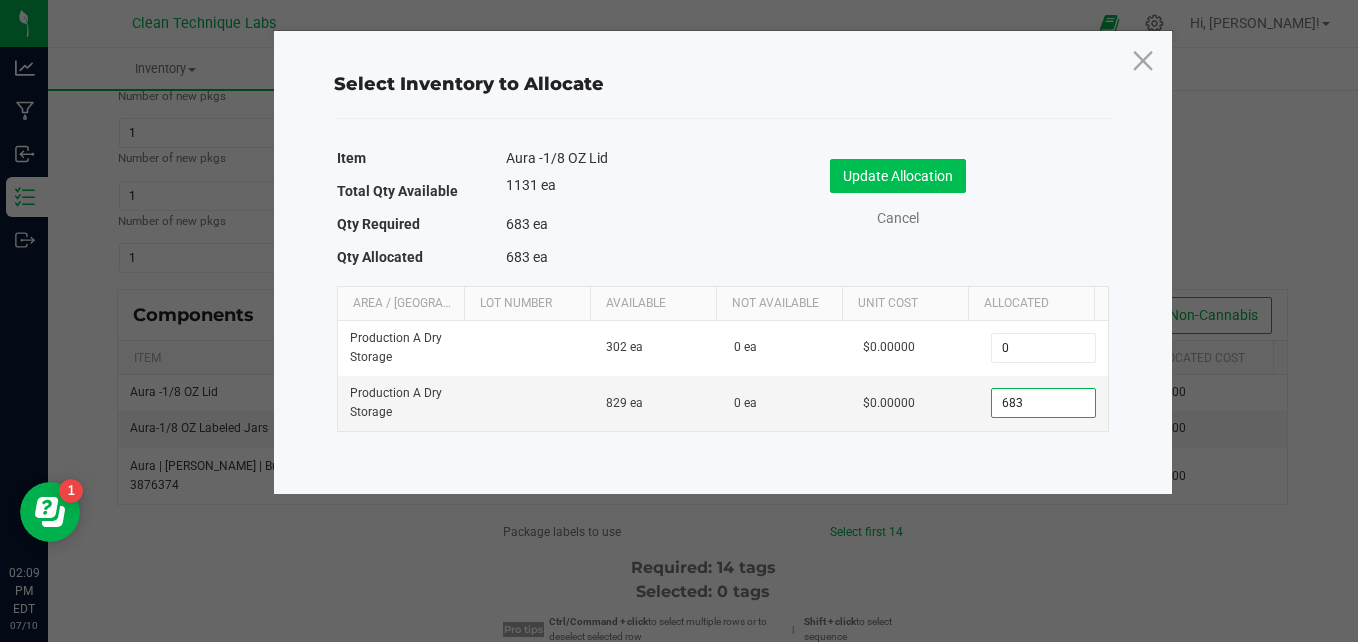 type on "683" 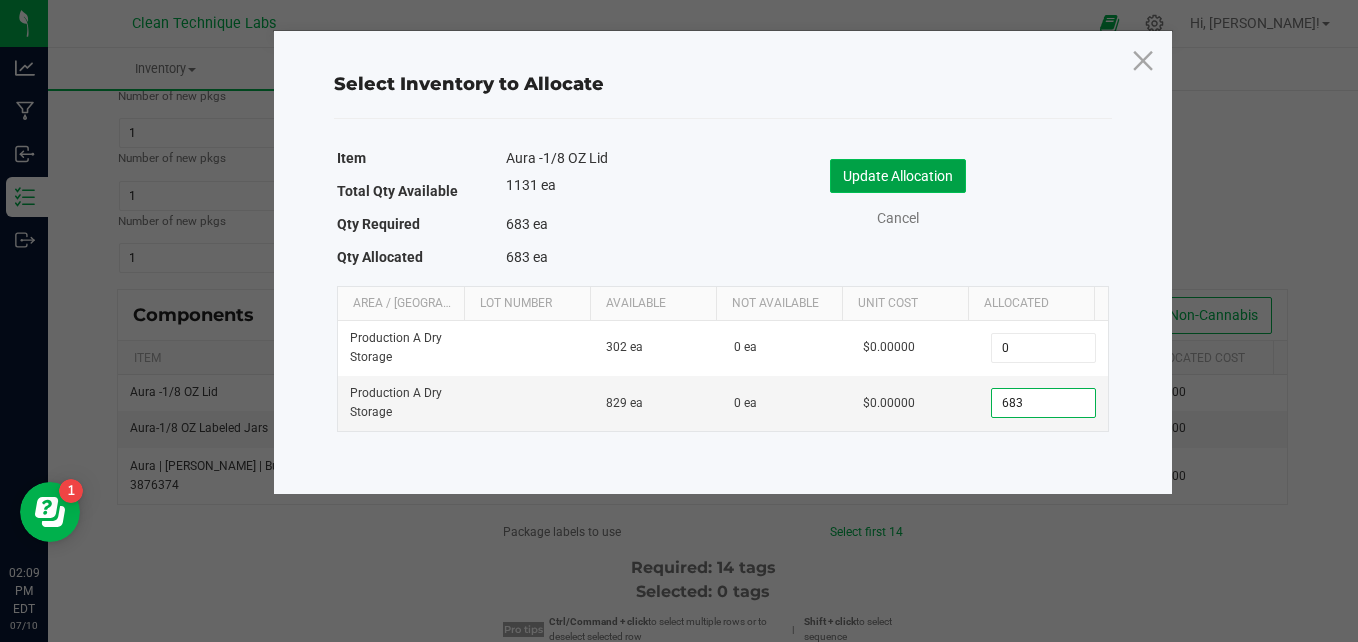 click on "Update Allocation" 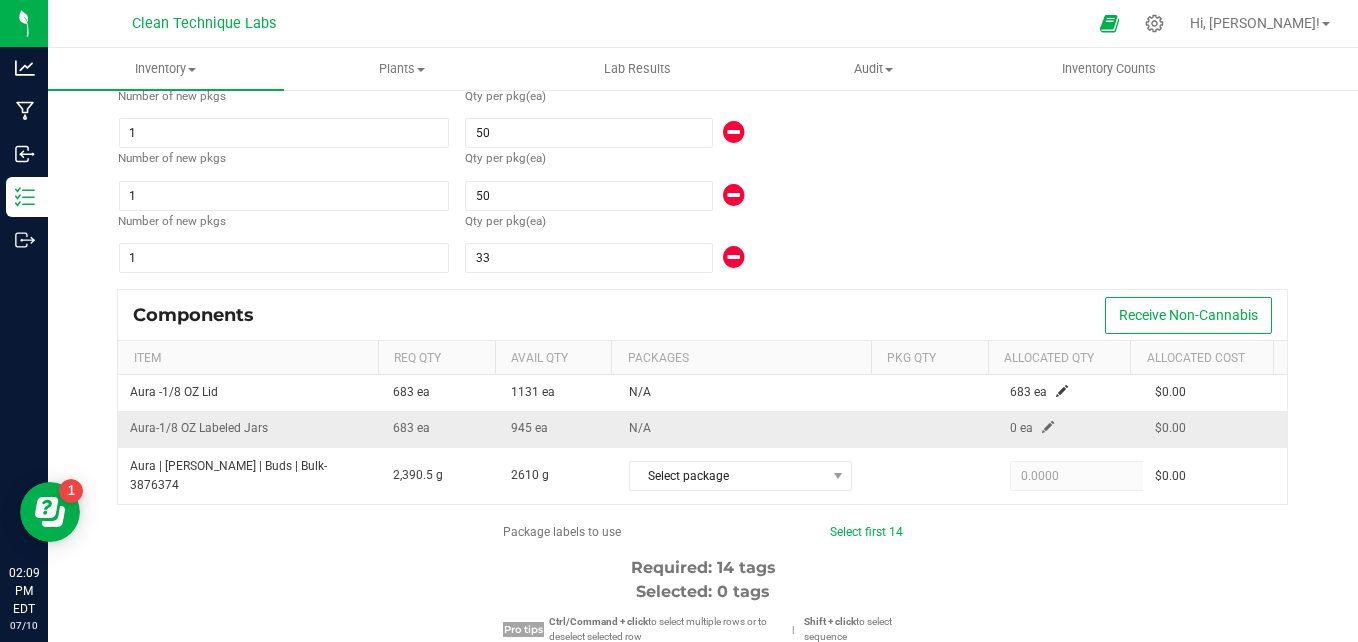 click at bounding box center [1048, 427] 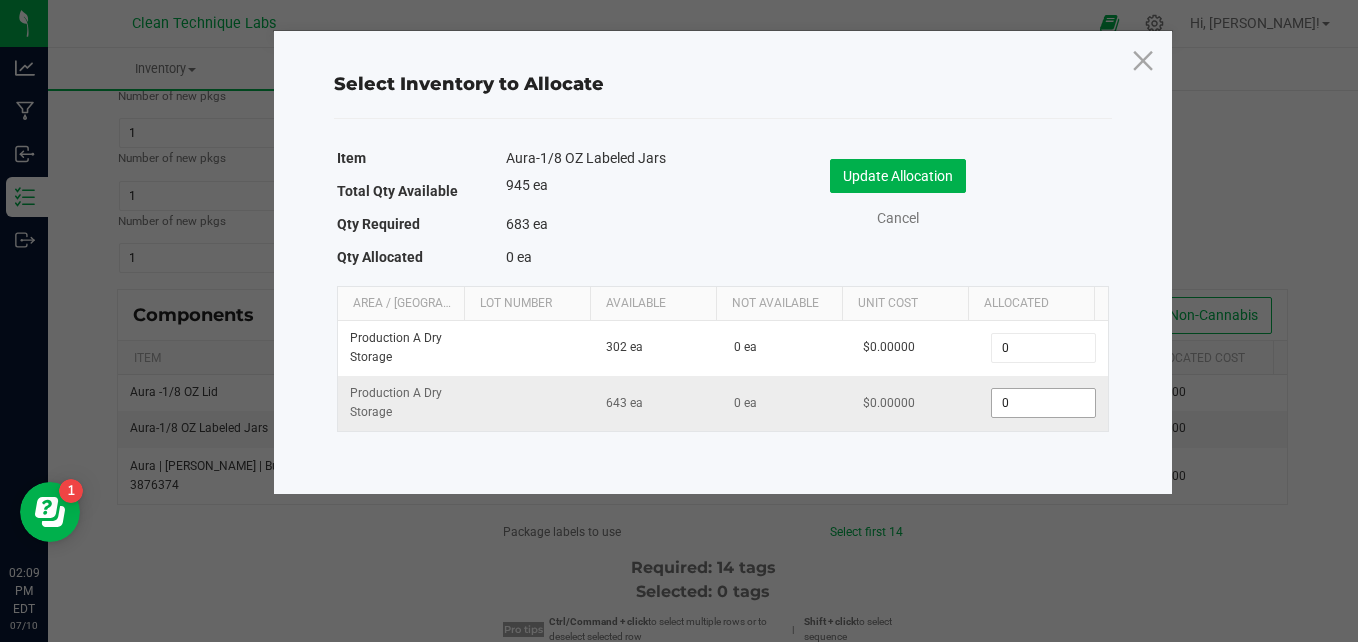 click on "0" at bounding box center [1043, 403] 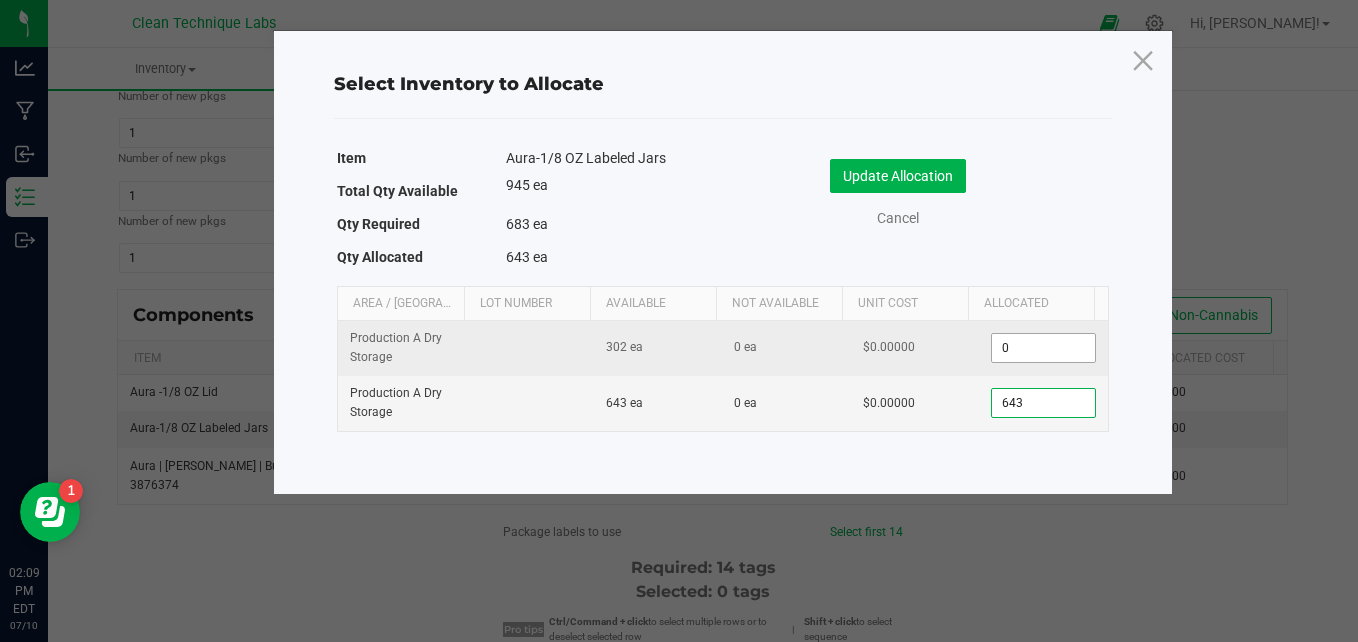 type on "643" 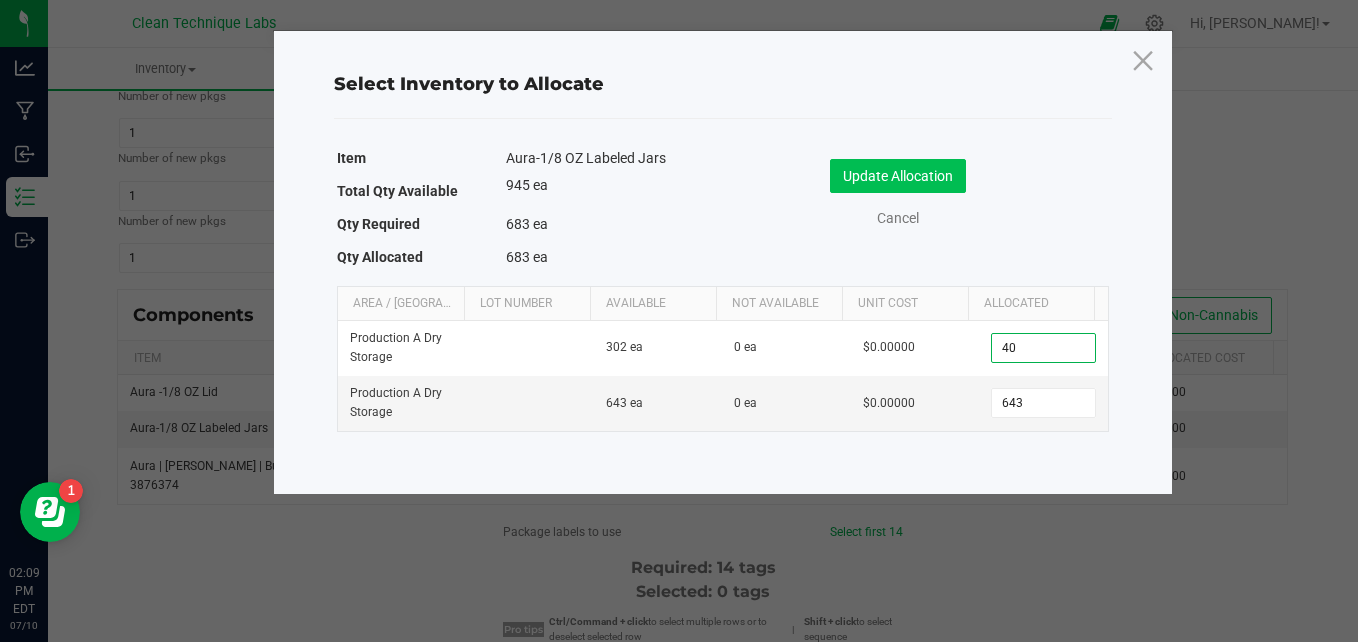 type on "40" 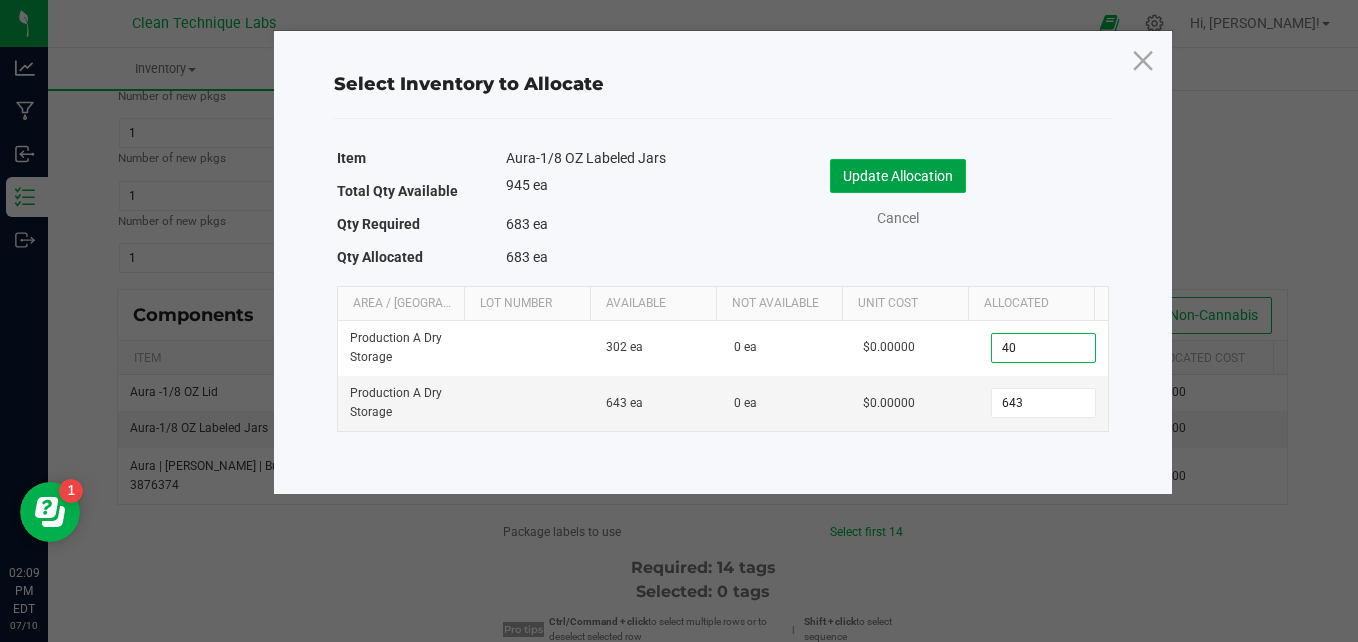 click on "Update Allocation" 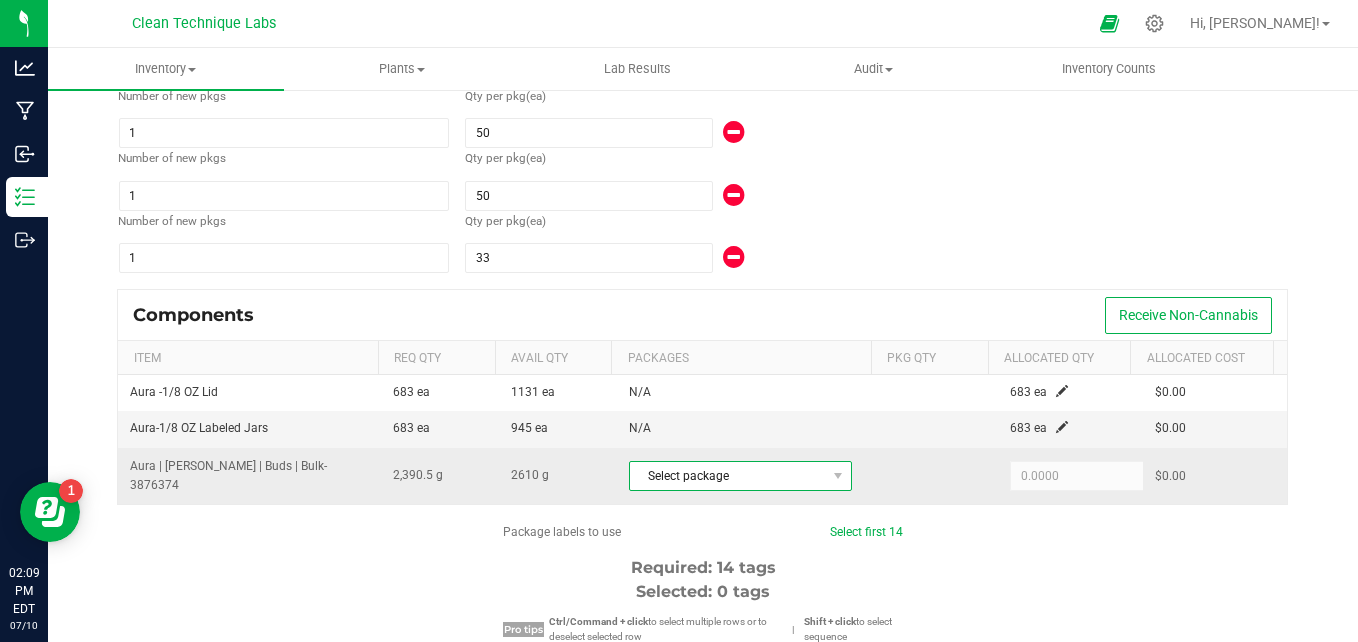 click on "Select package" at bounding box center [728, 476] 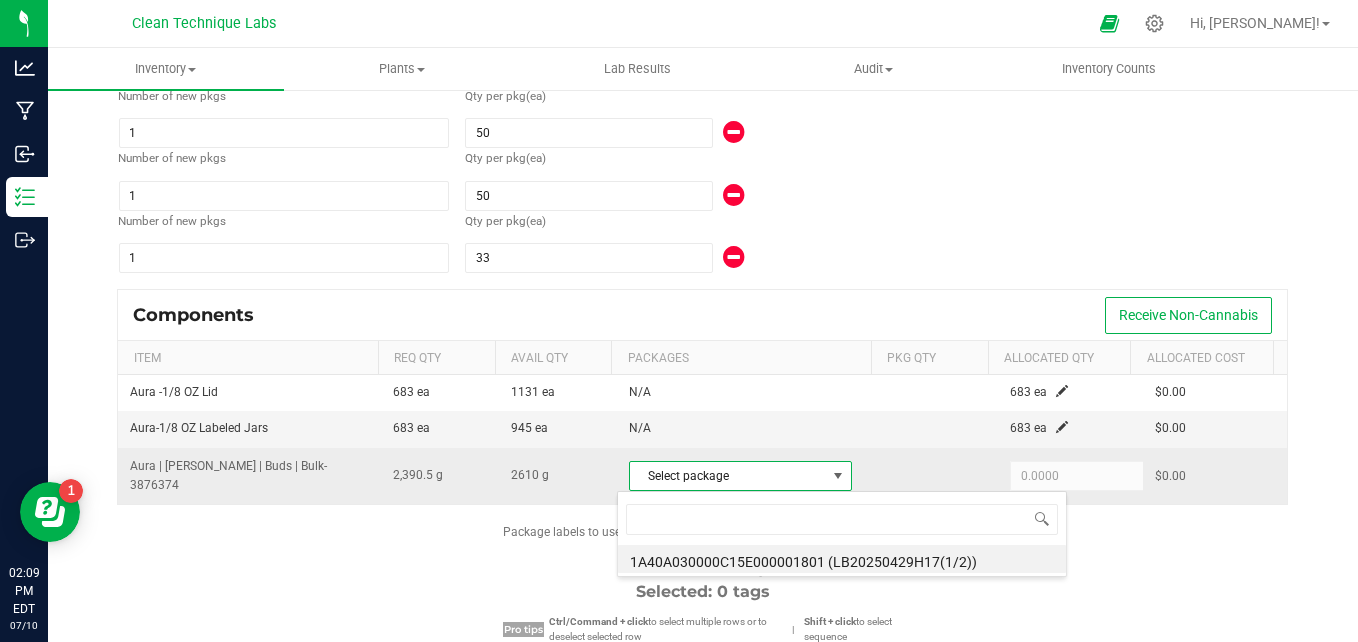 scroll, scrollTop: 99970, scrollLeft: 99784, axis: both 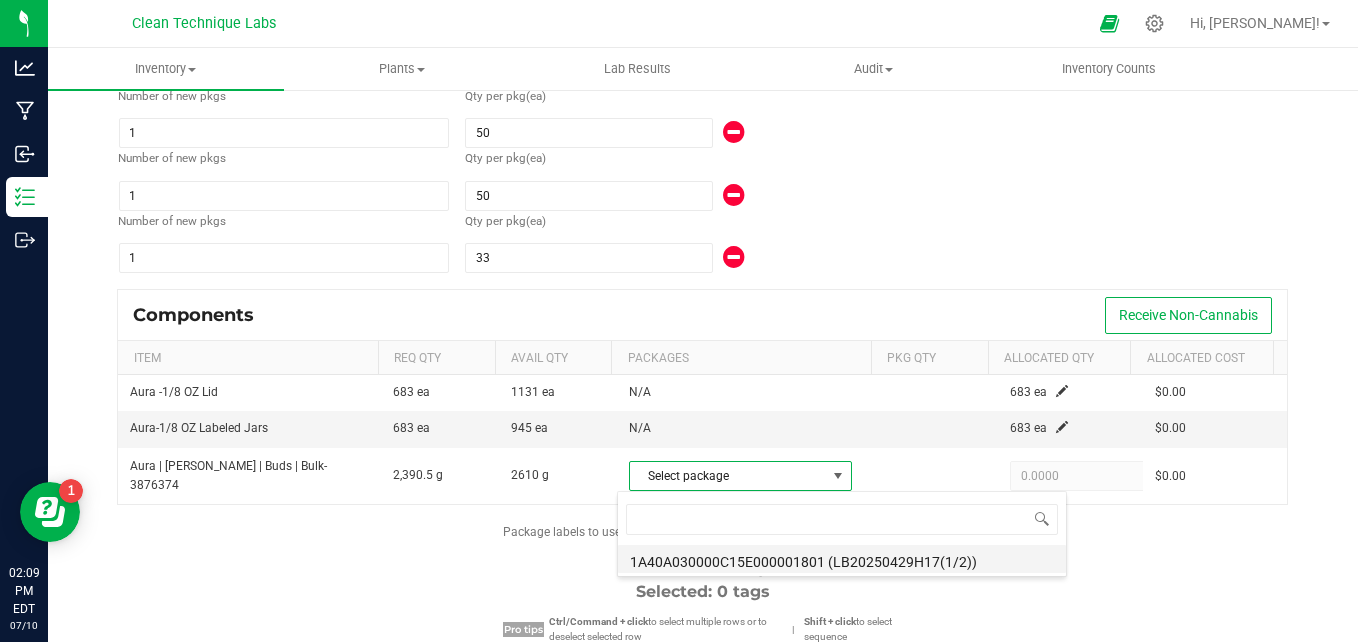 click on "1A40A030000C15E000001801 (LB20250429H17(1/2))" at bounding box center (842, 559) 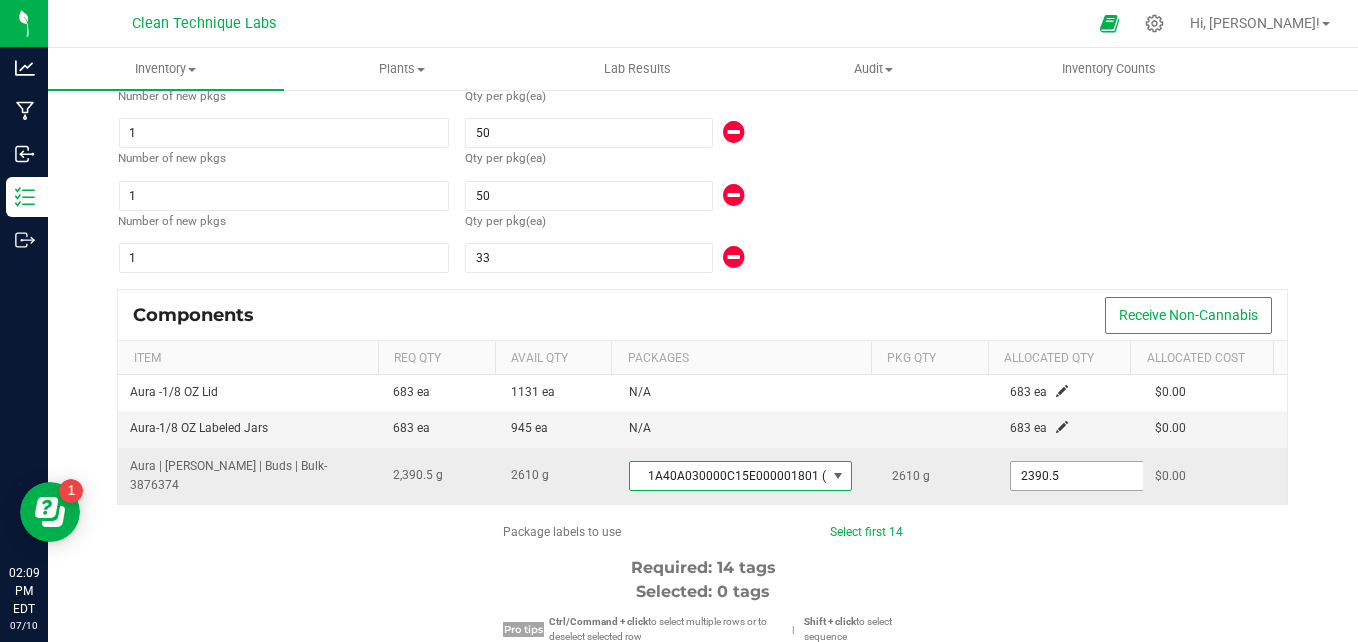 click on "2390.5" at bounding box center [1084, 476] 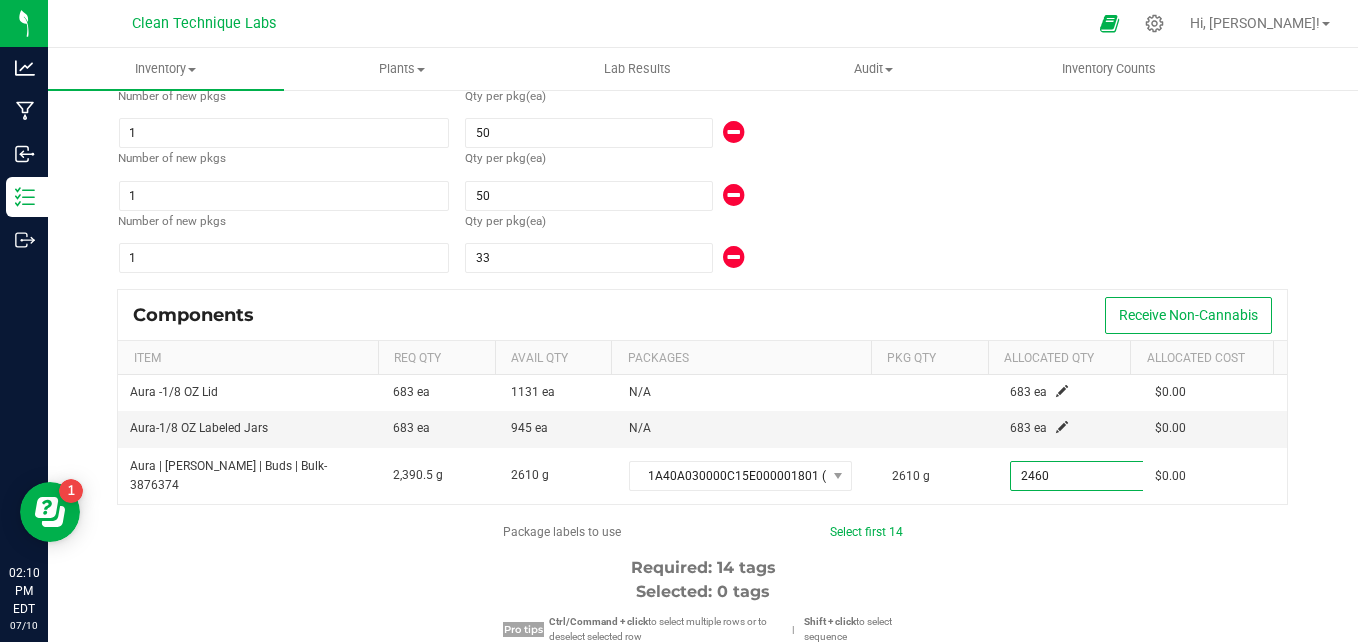 type on "2,460.0000" 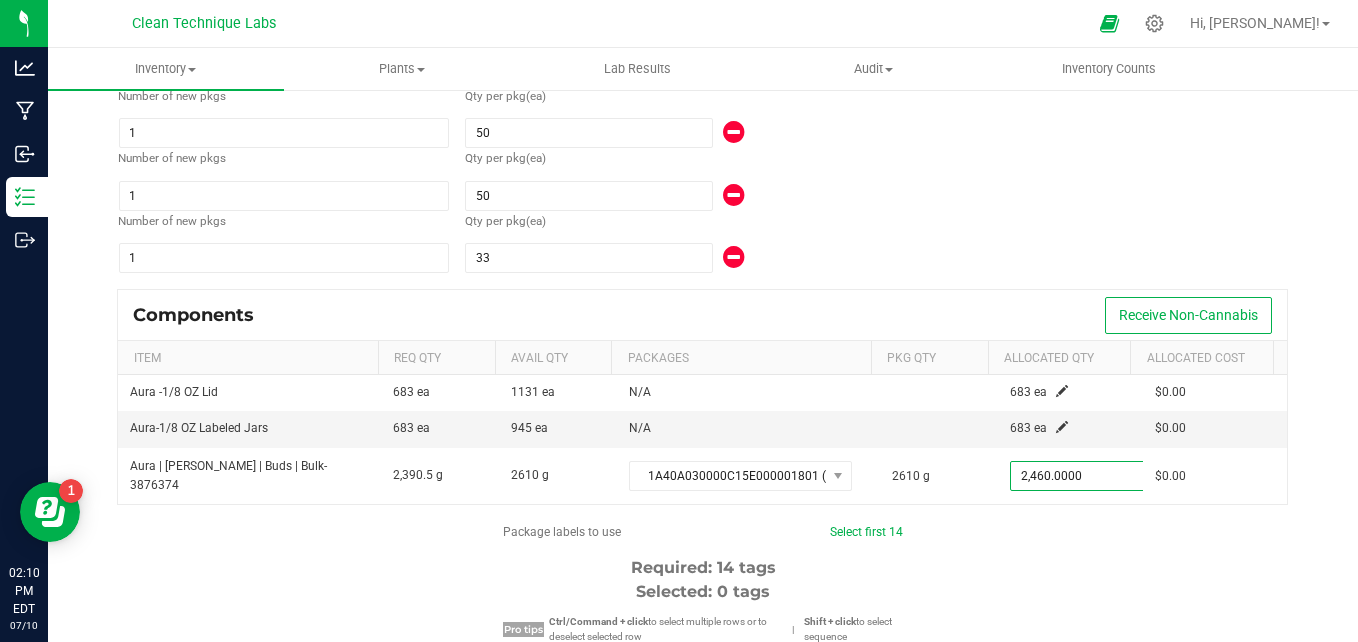 click on "Package labels to use   Select first 14   Required: 14 tags   Selected: 0 tags   Pro tips  Ctrl/Command + click  to select multiple rows or to deselect selected row | Shift + click  to select sequence  1A40A030000D549000001758   1A40A030000D549000001759   1A40A030000D549000001760   1A40A030000D549000001761   1A40A030000D549000001762   1A40A030000D549000001763   1A40A030000D549000001764   1A40A030000D549000001765   1A40A030000D549000001766   1A40A030000D549000001767   1A40A030000D549000001768   1A40A030000D549000001769   1A40A030000D549000001770   1A40A030000D549000001771   1A40A030000D549000001772   1A40A030000D549000001773   1A40A030000D549000001774   1A40A030000D549000001775   1A40A030000D549000001776   1A40A030000D549000001777   1A40A030000D549000001778   1A40A030000D549000001779   1A40A030000D549000001780   1A40A030000D549000001781   1A40A030000D549000001782   1A40A030000D549000001783   1A40A030000D549000001784   1A40A030000D549000001785   1A40A030000D549000001786   1A40A030000D549000001787" at bounding box center (703, 713) 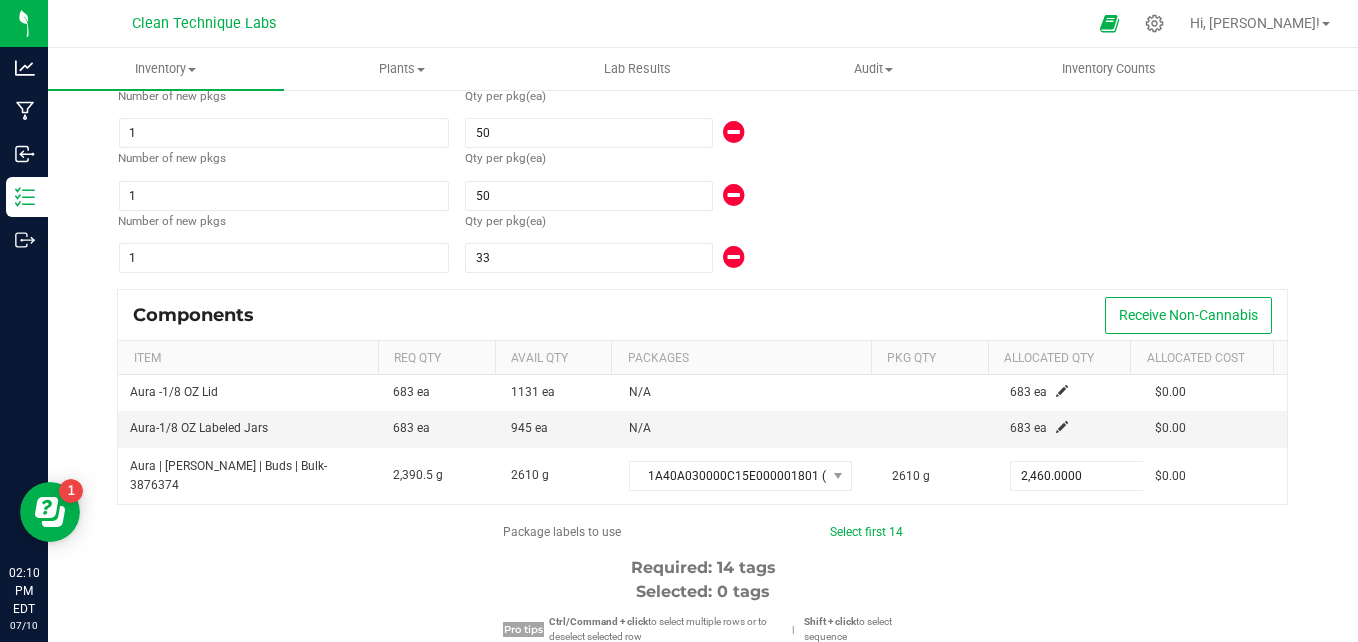 click on "Package labels to use   Select first 14   Required: 14 tags   Selected: 0 tags   Pro tips  Ctrl/Command + click  to select multiple rows or to deselect selected row | Shift + click  to select sequence  1A40A030000D549000001758   1A40A030000D549000001759   1A40A030000D549000001760   1A40A030000D549000001761   1A40A030000D549000001762   1A40A030000D549000001763   1A40A030000D549000001764   1A40A030000D549000001765   1A40A030000D549000001766   1A40A030000D549000001767   1A40A030000D549000001768   1A40A030000D549000001769   1A40A030000D549000001770   1A40A030000D549000001771   1A40A030000D549000001772   1A40A030000D549000001773   1A40A030000D549000001774   1A40A030000D549000001775   1A40A030000D549000001776   1A40A030000D549000001777   1A40A030000D549000001778   1A40A030000D549000001779   1A40A030000D549000001780   1A40A030000D549000001781   1A40A030000D549000001782   1A40A030000D549000001783   1A40A030000D549000001784   1A40A030000D549000001785   1A40A030000D549000001786   1A40A030000D549000001787" at bounding box center (703, 713) 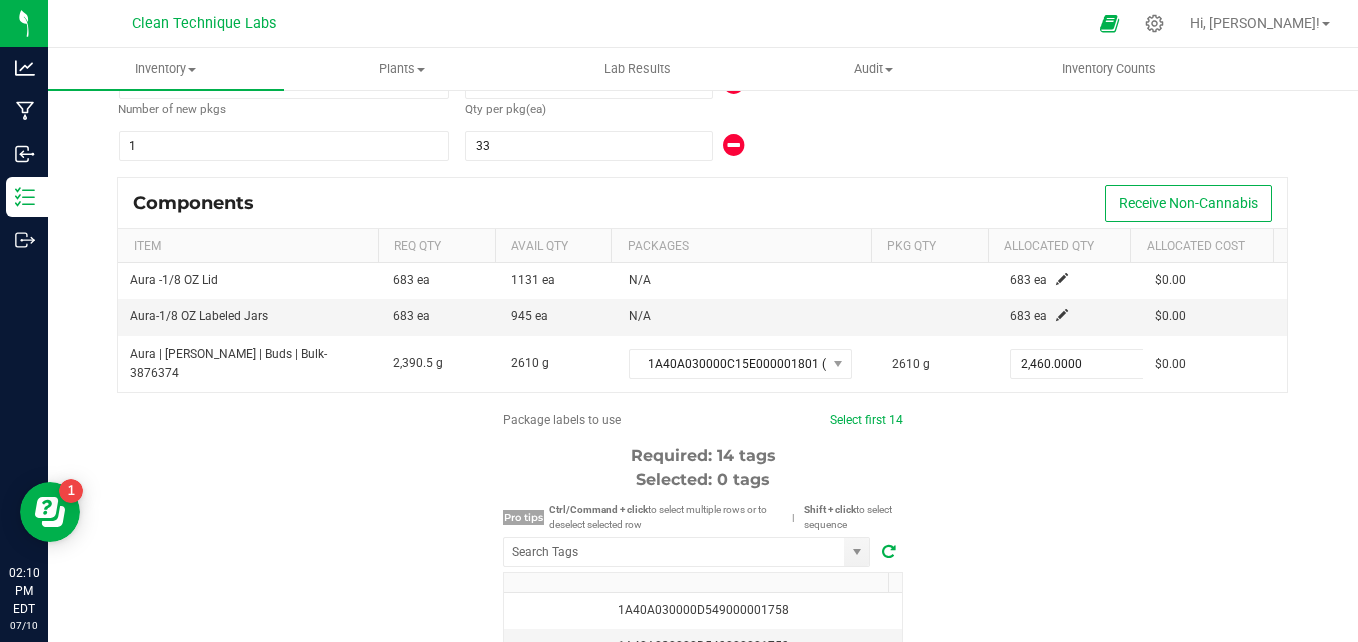 scroll, scrollTop: 951, scrollLeft: 0, axis: vertical 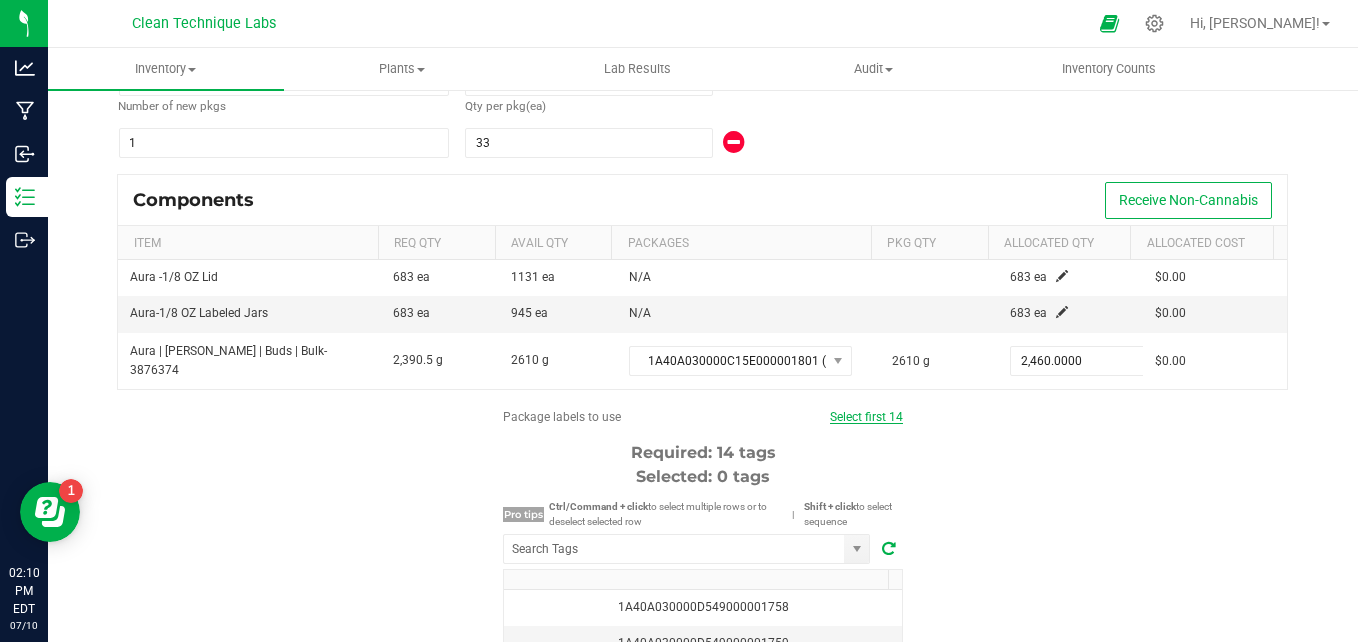 click on "Select first 14" at bounding box center [866, 417] 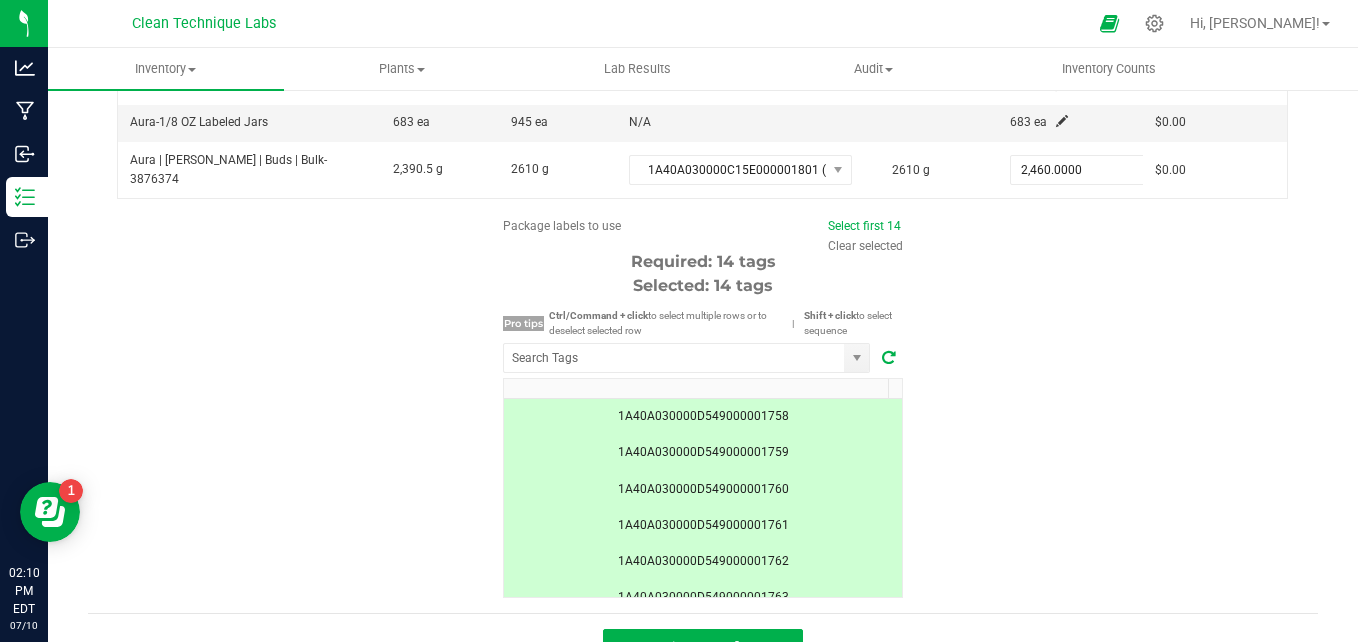 scroll, scrollTop: 1180, scrollLeft: 0, axis: vertical 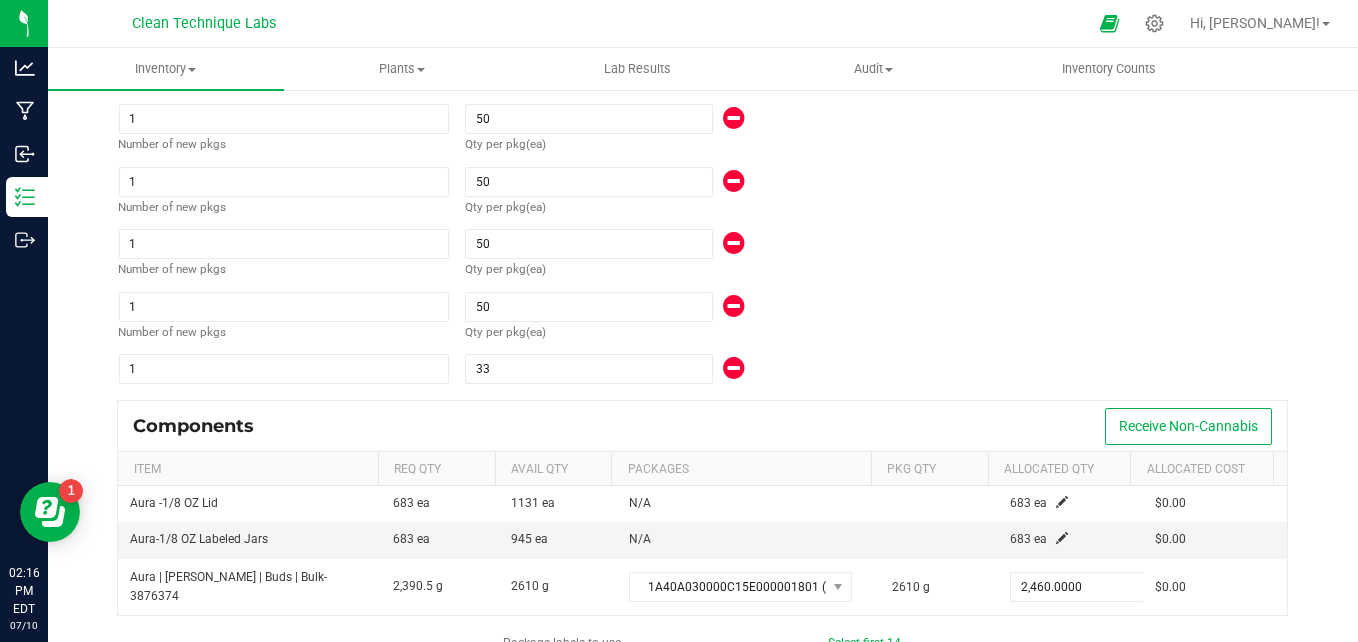 click on "BOM Instructions   None available" at bounding box center (1057, -53) 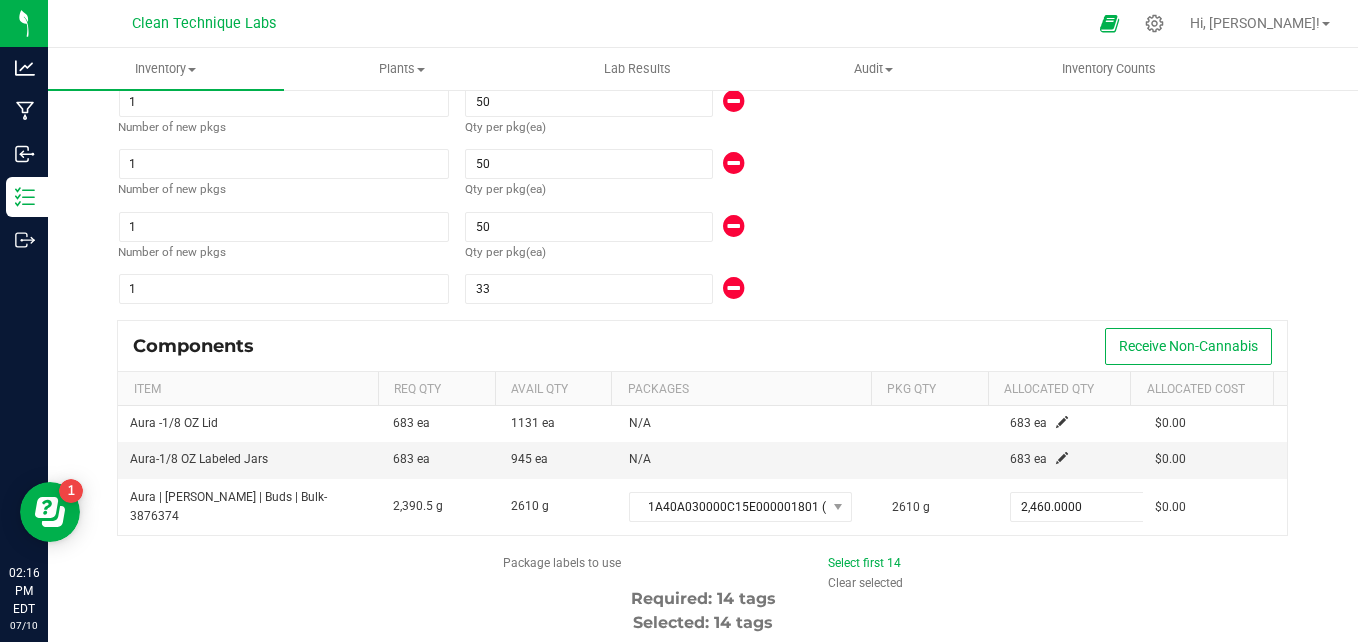 scroll, scrollTop: 808, scrollLeft: 0, axis: vertical 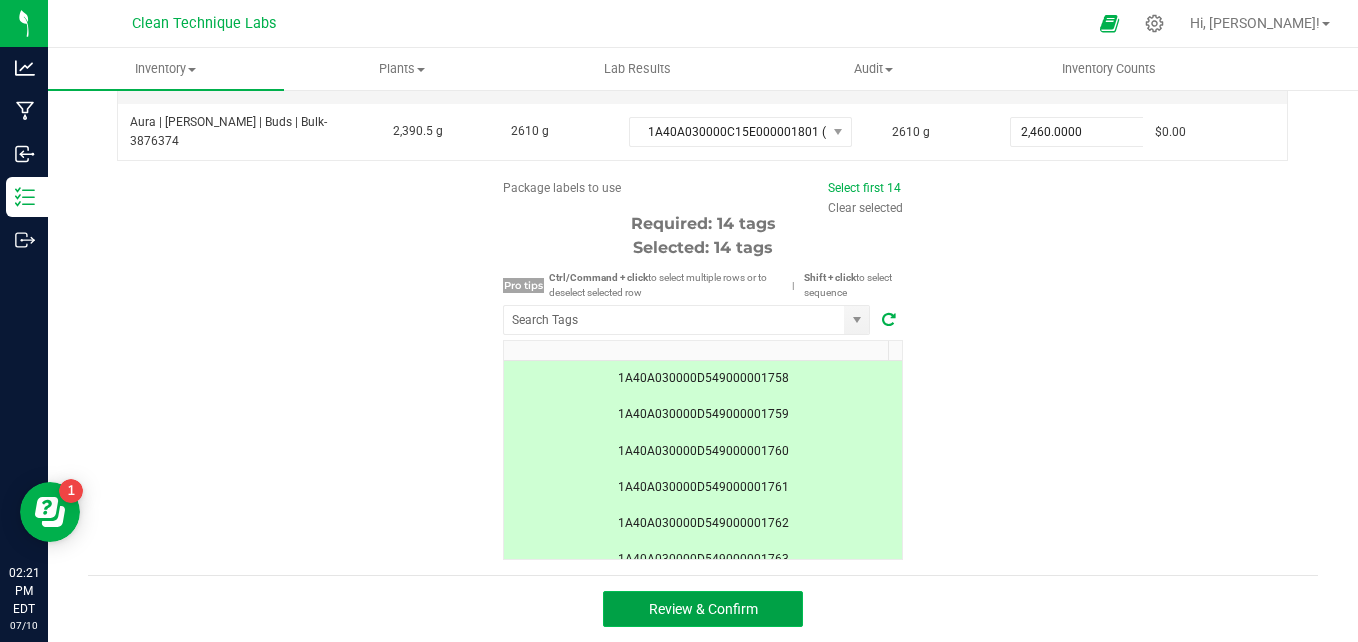 click on "Review & Confirm" at bounding box center (703, 609) 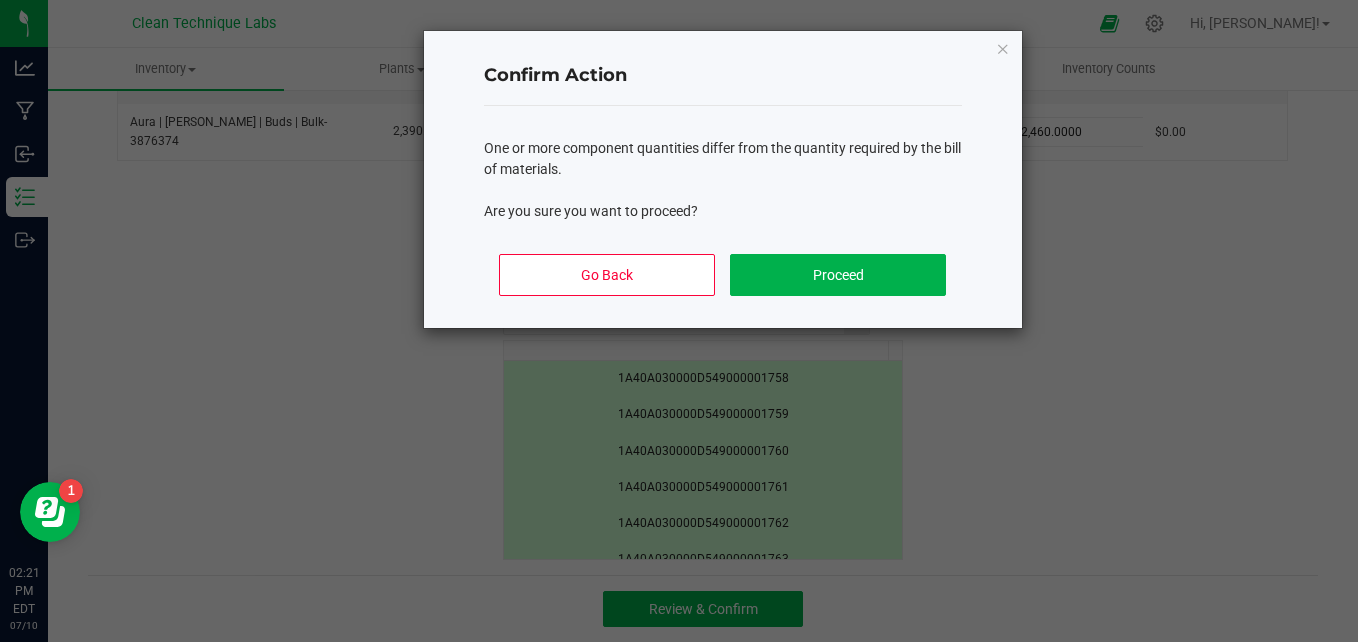 click on "Confirm Action
One or more component quantities differ from the quantity required by the bill of materials.
Are you sure you want to proceed?
Go Back   Proceed" 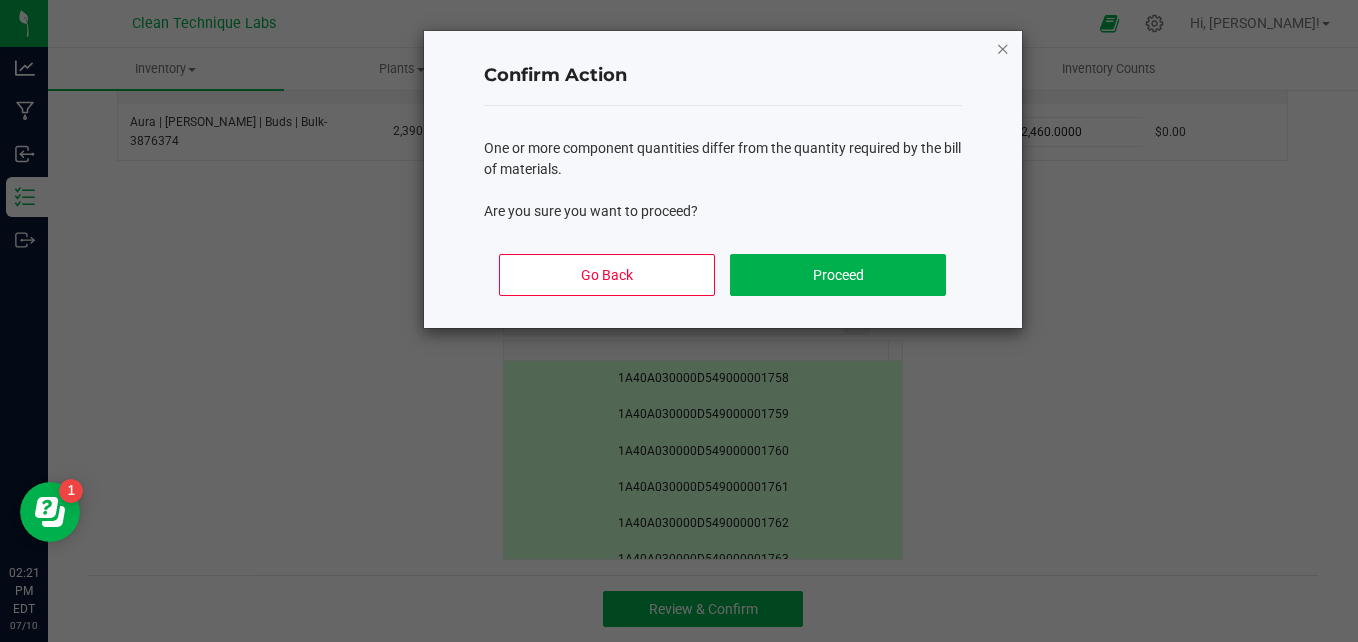 click 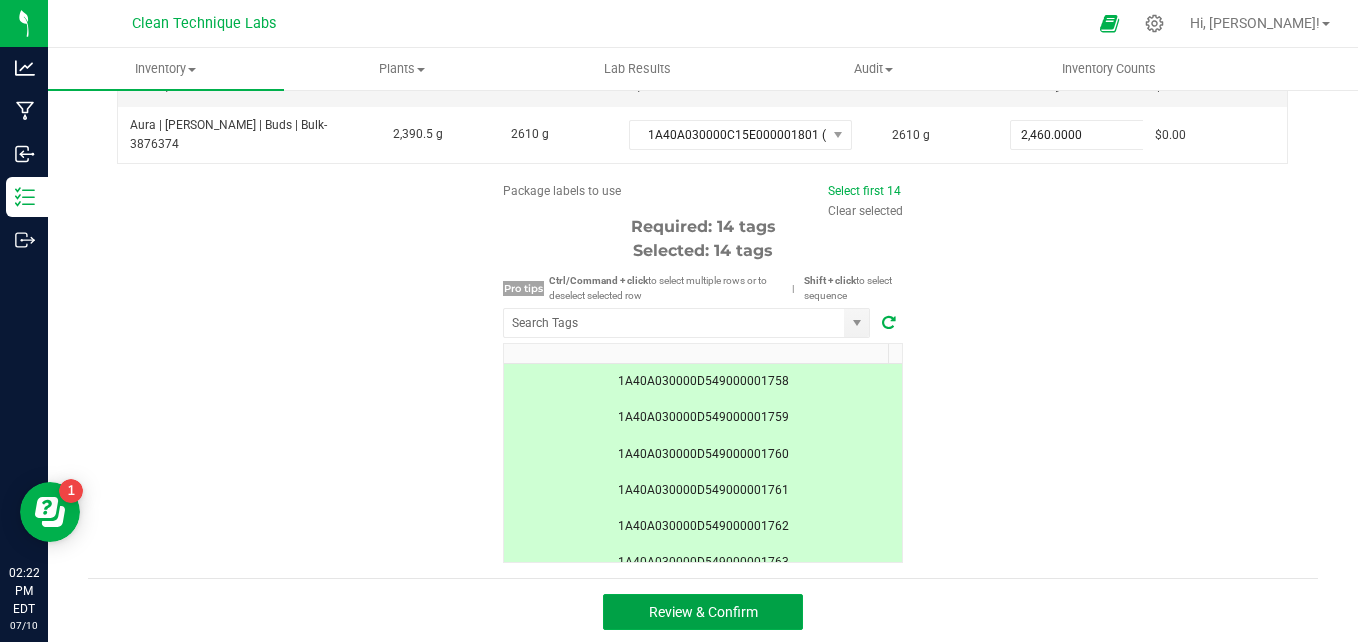 scroll, scrollTop: 1180, scrollLeft: 0, axis: vertical 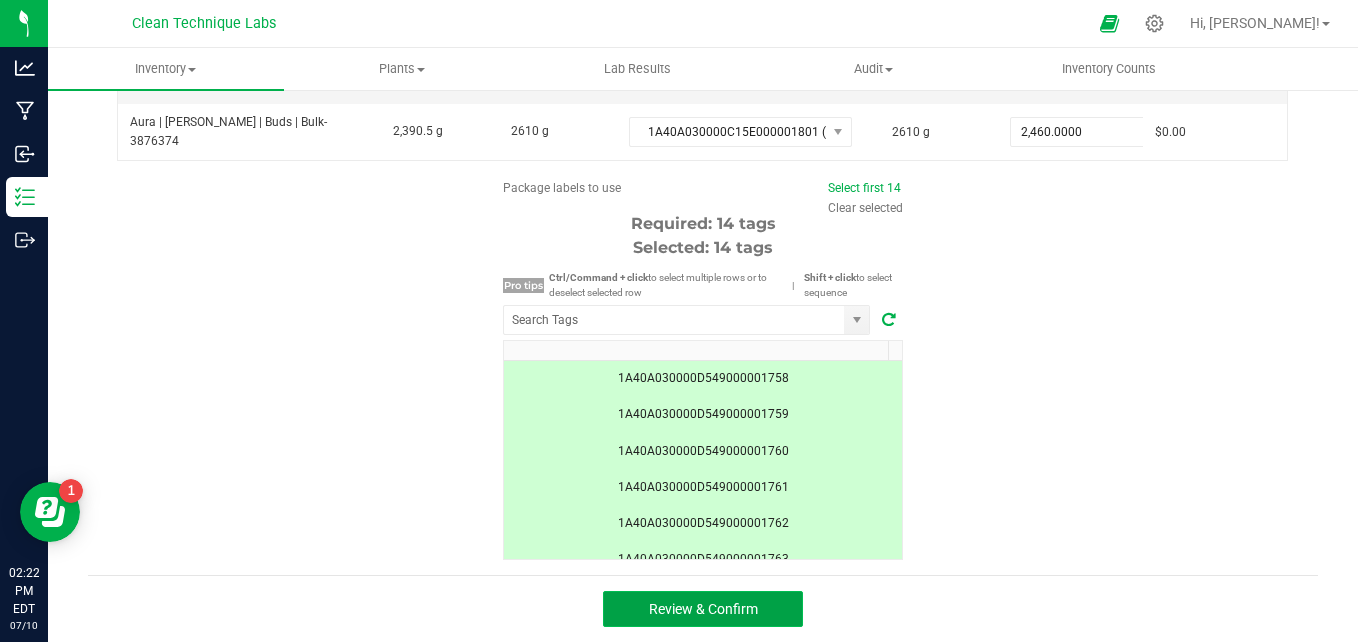 click on "Review & Confirm" at bounding box center [703, 609] 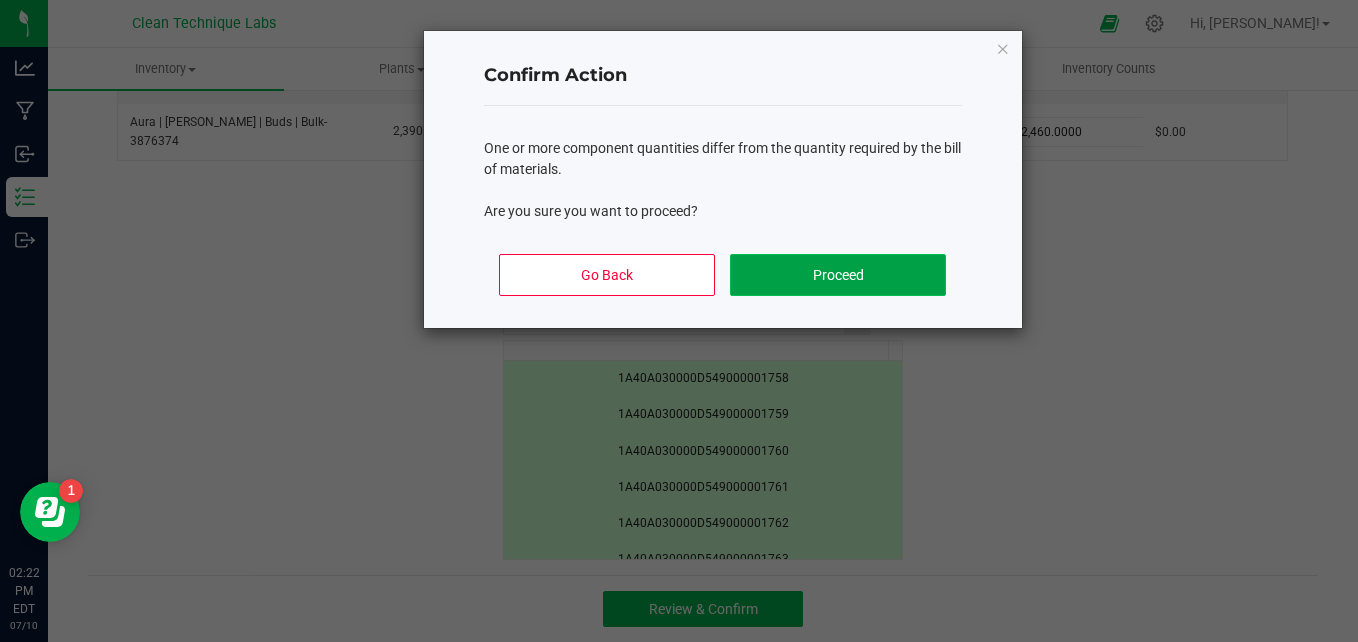click on "Proceed" 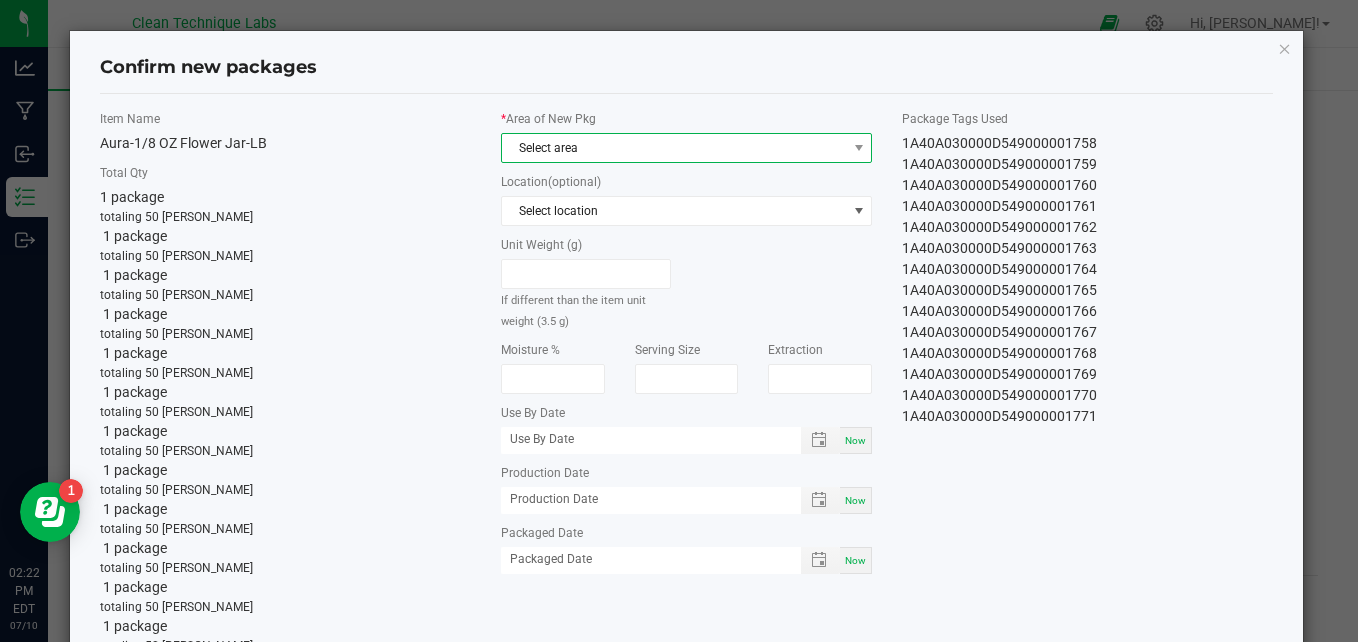 click on "Select area" at bounding box center [674, 148] 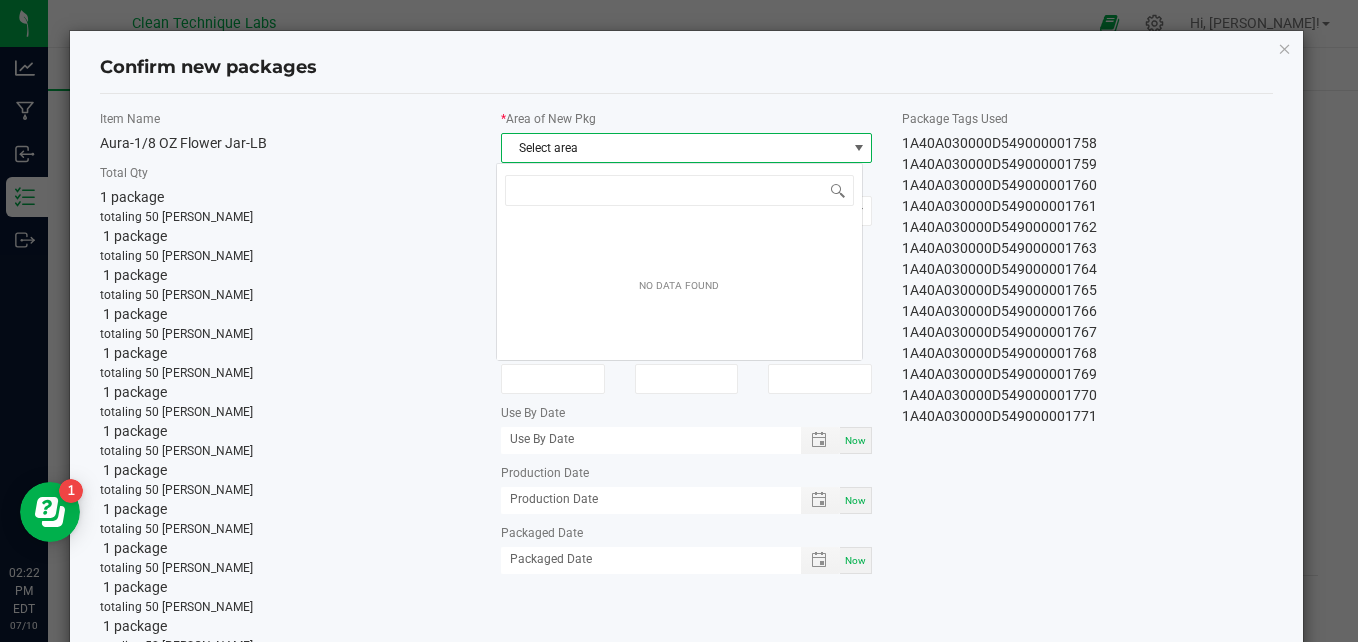 scroll, scrollTop: 99970, scrollLeft: 99633, axis: both 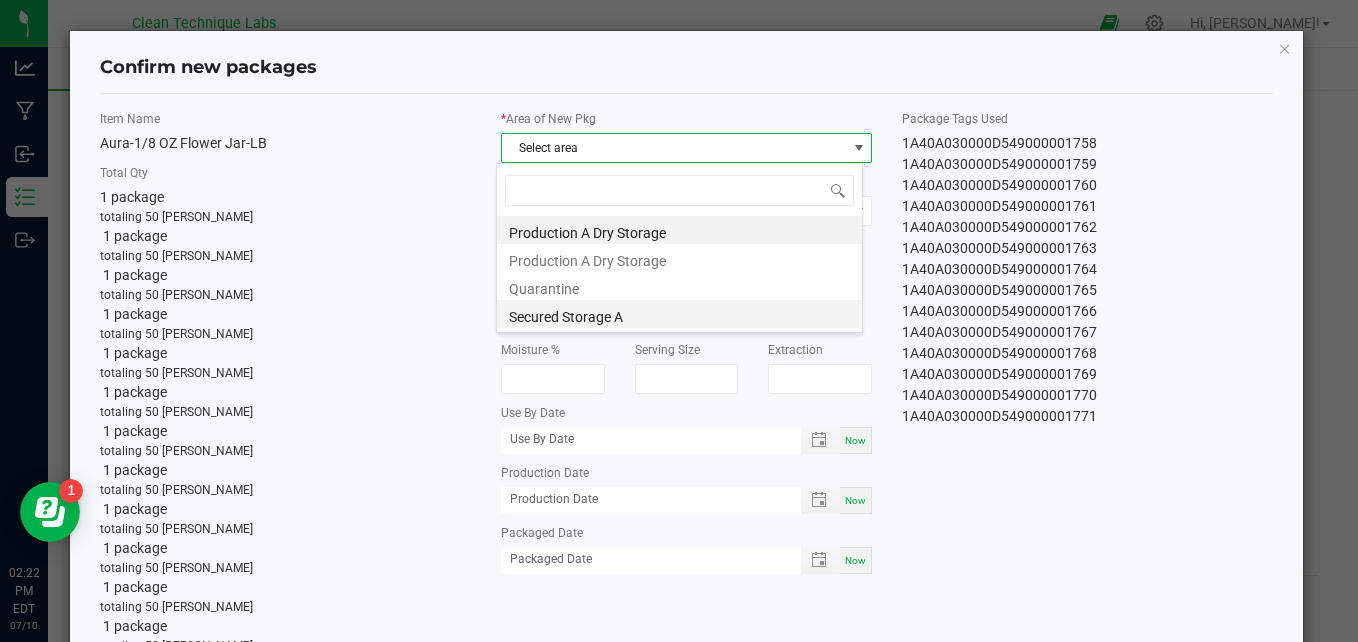 click on "Secured Storage A" at bounding box center [679, 314] 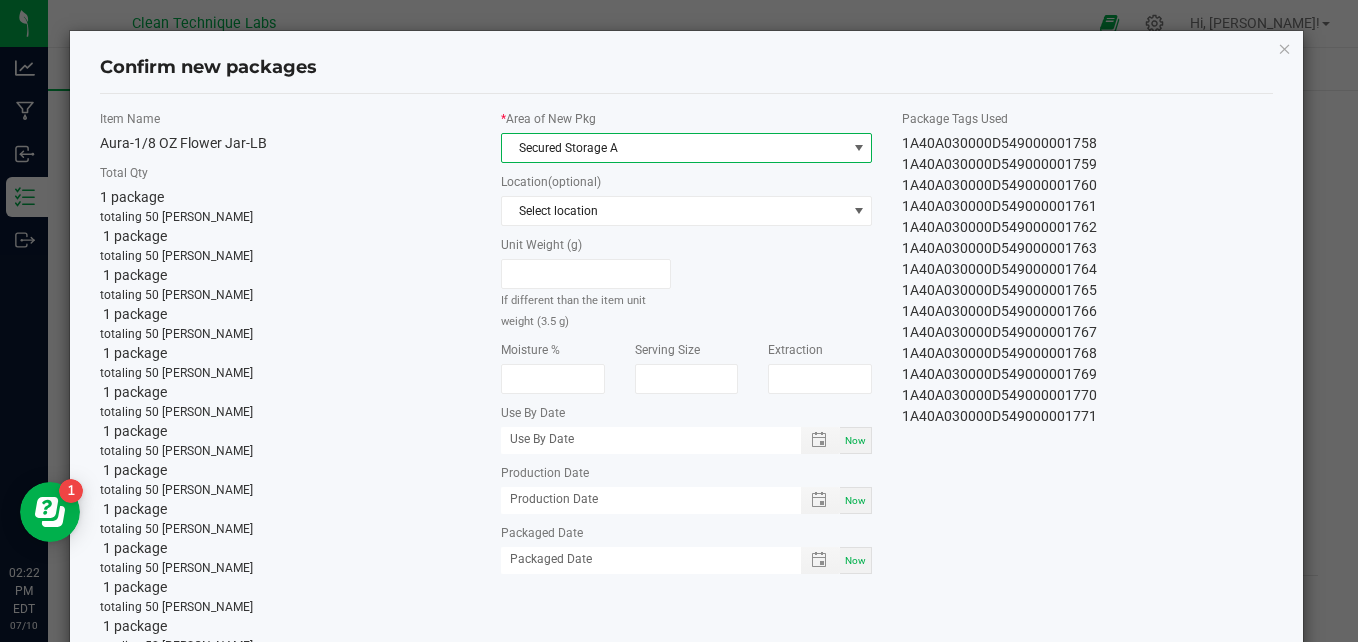 click on "1A40A030000D549000001764" 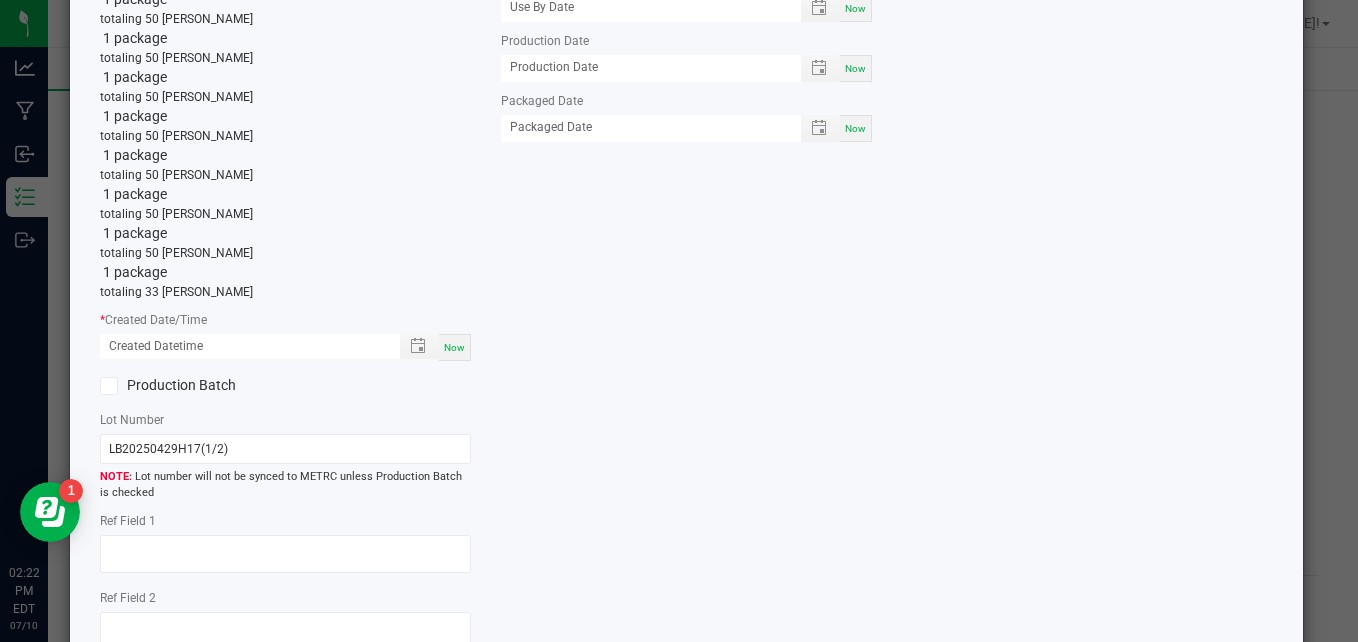 scroll, scrollTop: 440, scrollLeft: 0, axis: vertical 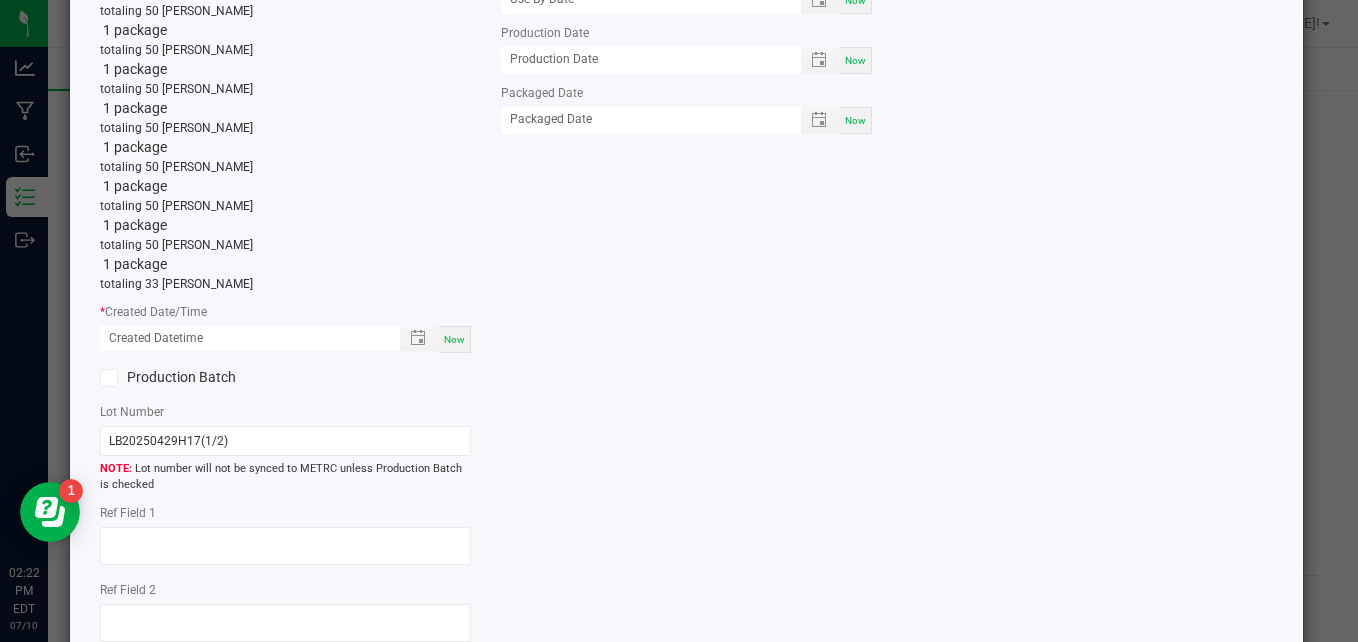 click on "Now" at bounding box center (455, 339) 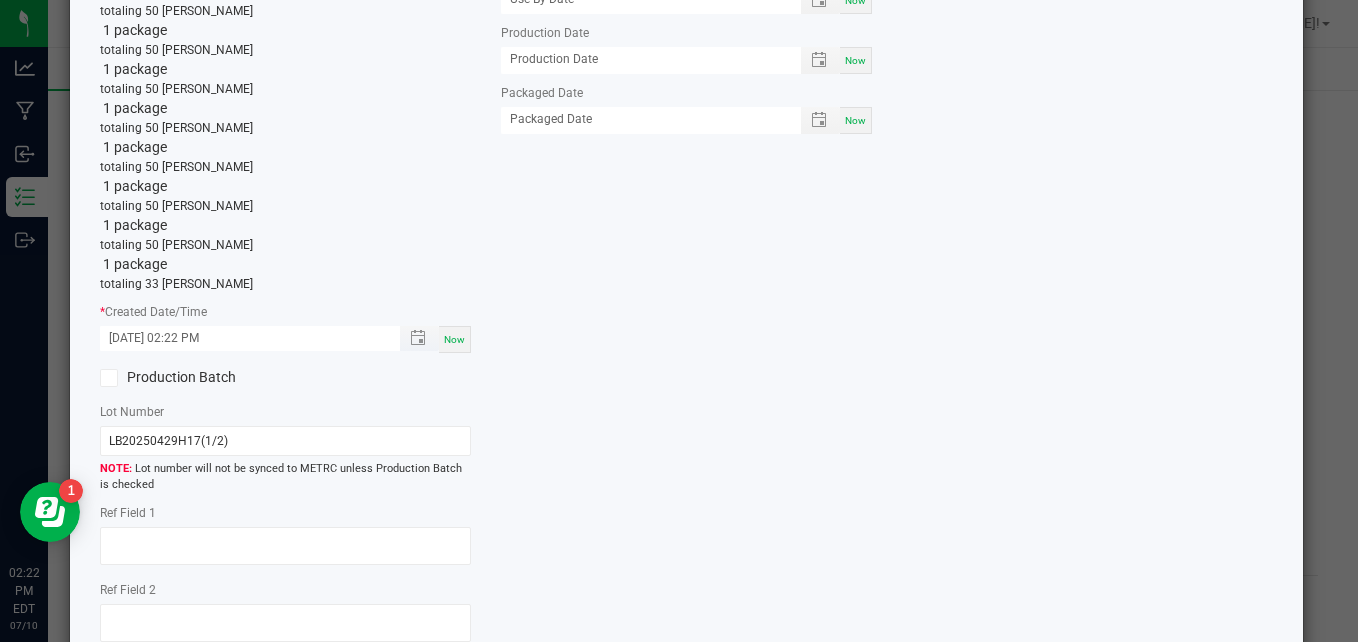 click on "07/10/2025 02:22 PM" at bounding box center (239, 338) 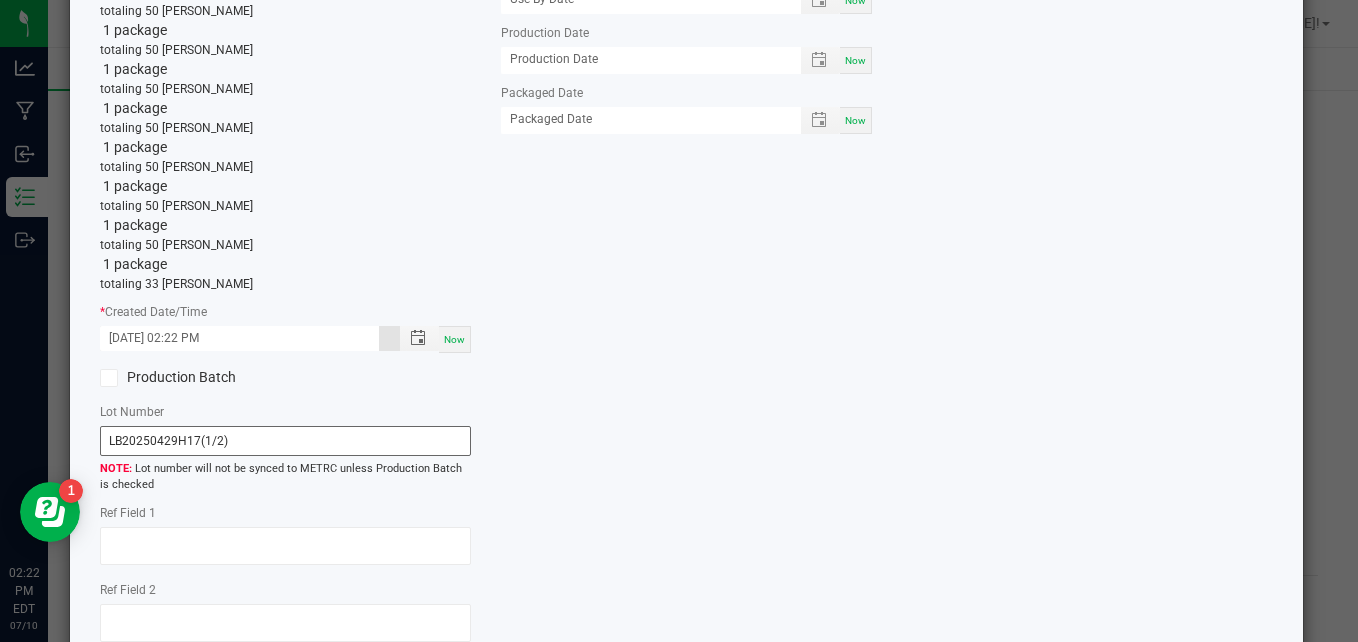 type on "07/01/2025 02:22 PM" 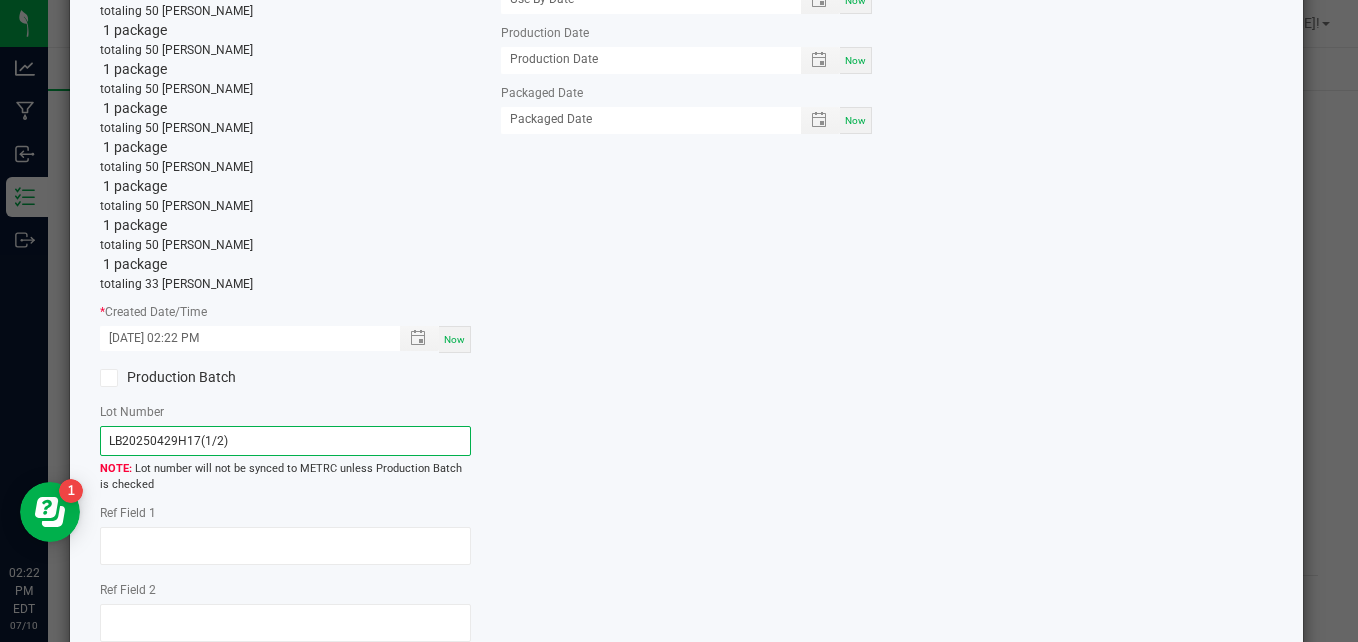 drag, startPoint x: 245, startPoint y: 435, endPoint x: 99, endPoint y: 448, distance: 146.57762 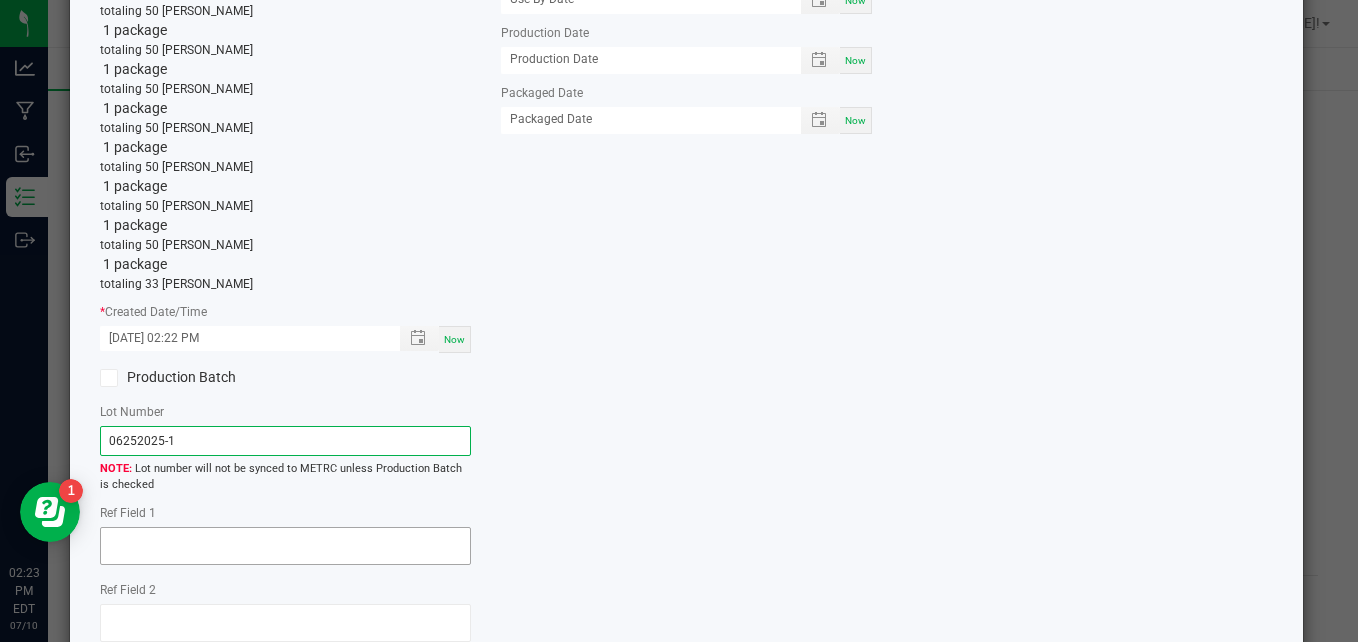 type on "06252025-1" 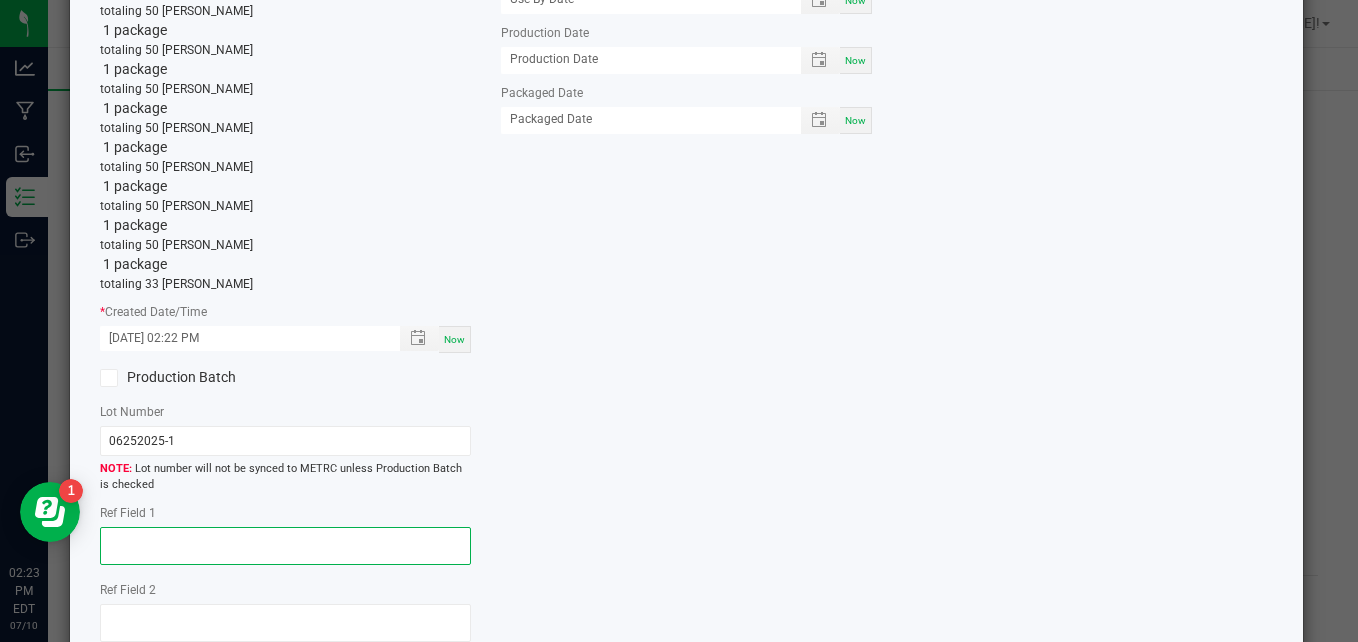 click 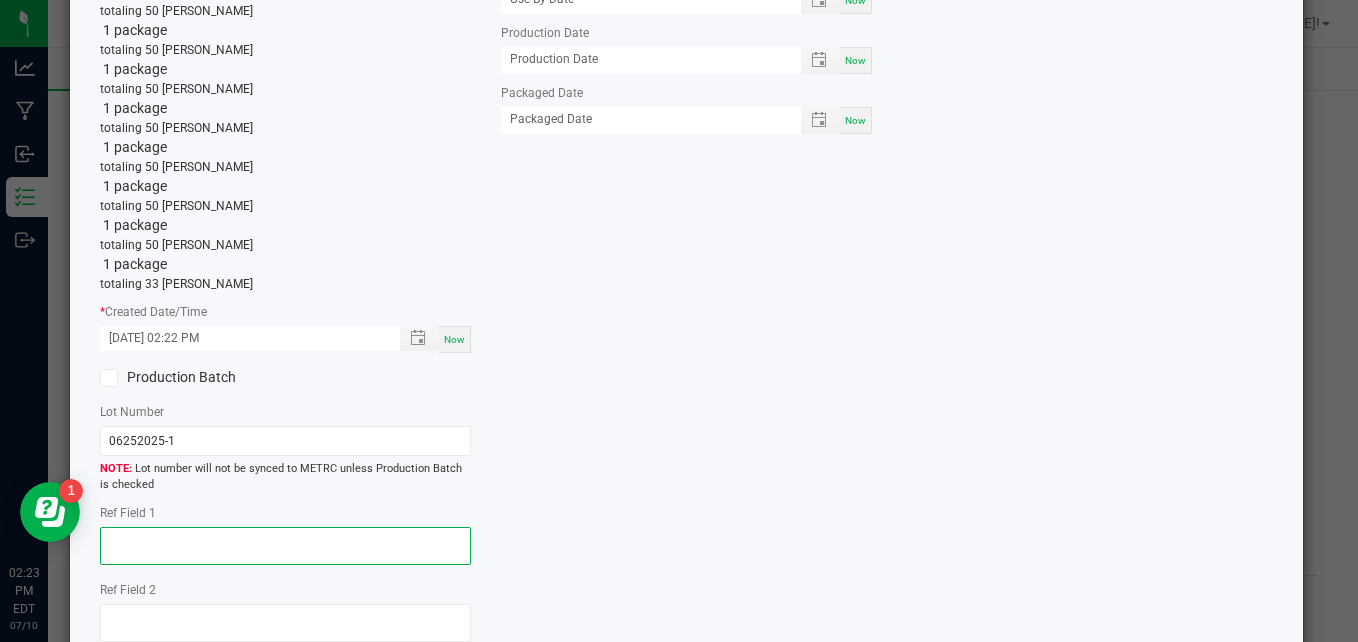 paste on "weight losses due to clients request on bud size and quantity" 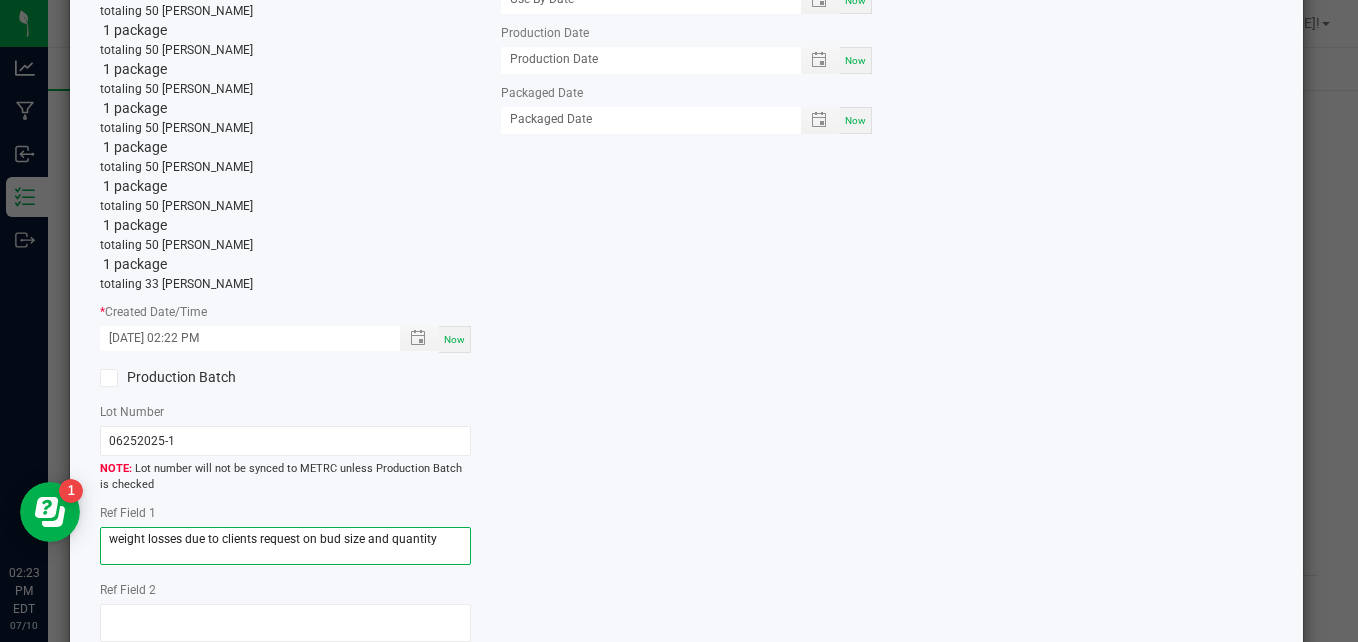 type on "weight losses due to clients request on bud size and quantity" 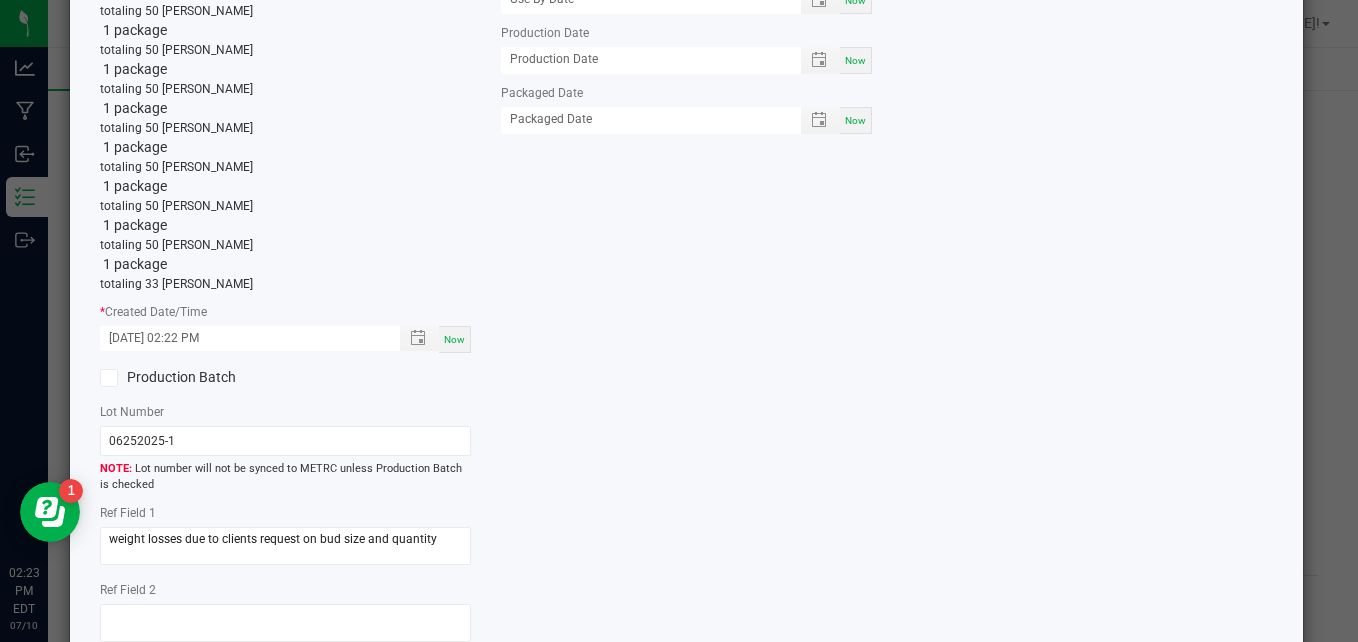 click on "Item Name   Aura-1/8 OZ Flower Jar-LB   Total Qty  1 package  totaling 50 eaches   1 package  totaling 50 eaches   1 package  totaling 50 eaches   1 package  totaling 50 eaches   1 package  totaling 50 eaches   1 package  totaling 50 eaches   1 package  totaling 50 eaches   1 package  totaling 50 eaches   1 package  totaling 50 eaches   1 package  totaling 50 eaches   1 package  totaling 50 eaches   1 package  totaling 50 eaches   1 package  totaling 50 eaches   1 package  totaling 33 eaches  *   Created Date/Time  07/01/2025 02:22 PM Now  Production Batch   Lot Number  06252025-1  Lot number will not be synced to METRC unless Production Batch is checked   Ref Field 1  weight losses due to clients request on bud size and quantity  Ref Field 2                    Ref Field 3                    *   Area of New Pkg  Secured Storage A  Location  (optional) Select location  Unit Weight (g)   If different than the item unit weight (3.5 g)   Moisture %   Serving Size   Extraction   Use By Date  Now Now" 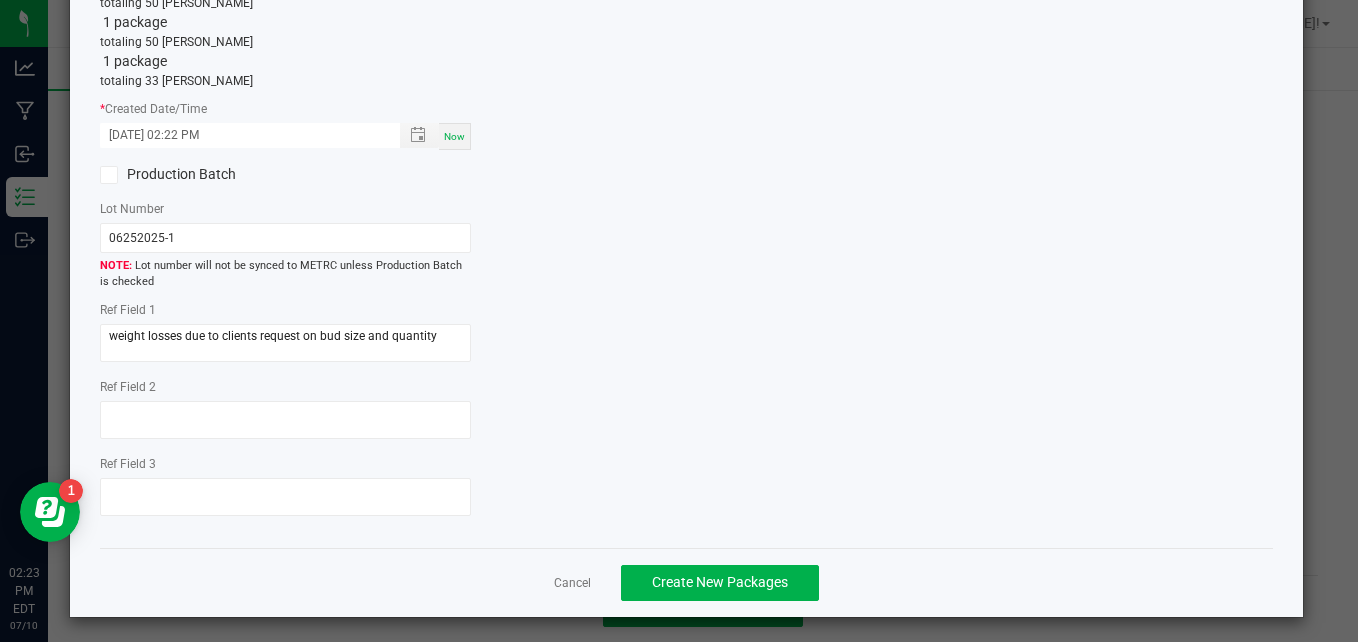 scroll, scrollTop: 649, scrollLeft: 0, axis: vertical 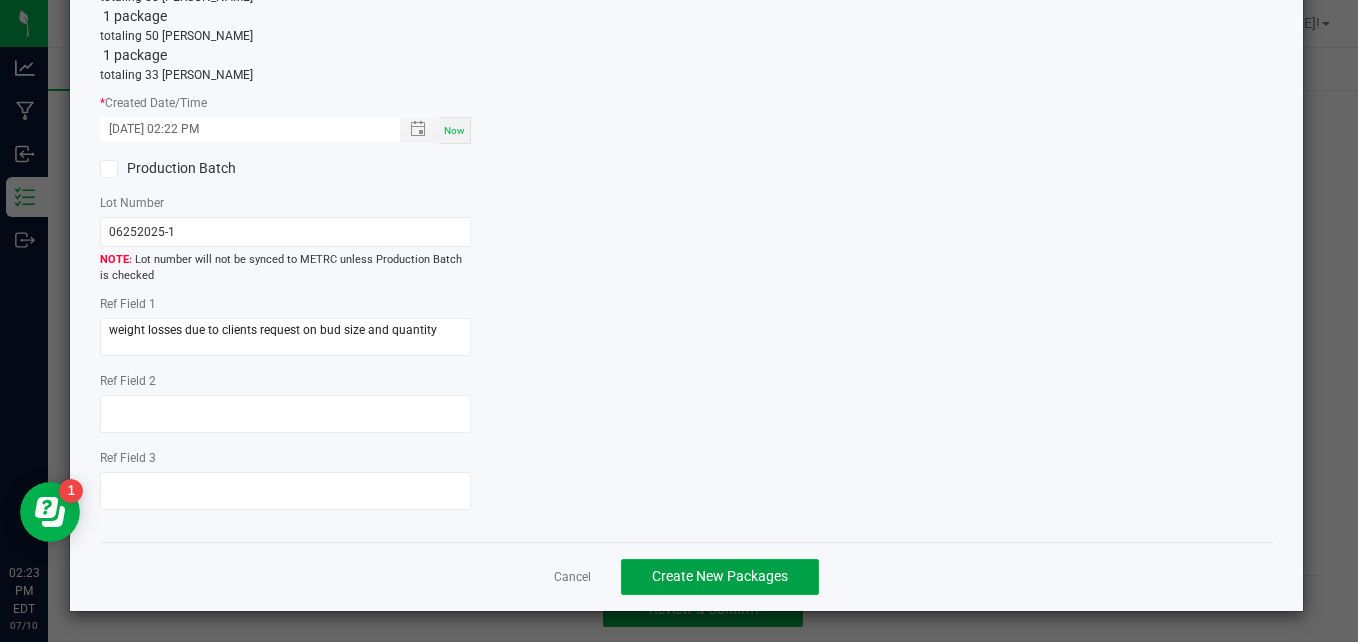 click on "Create New Packages" 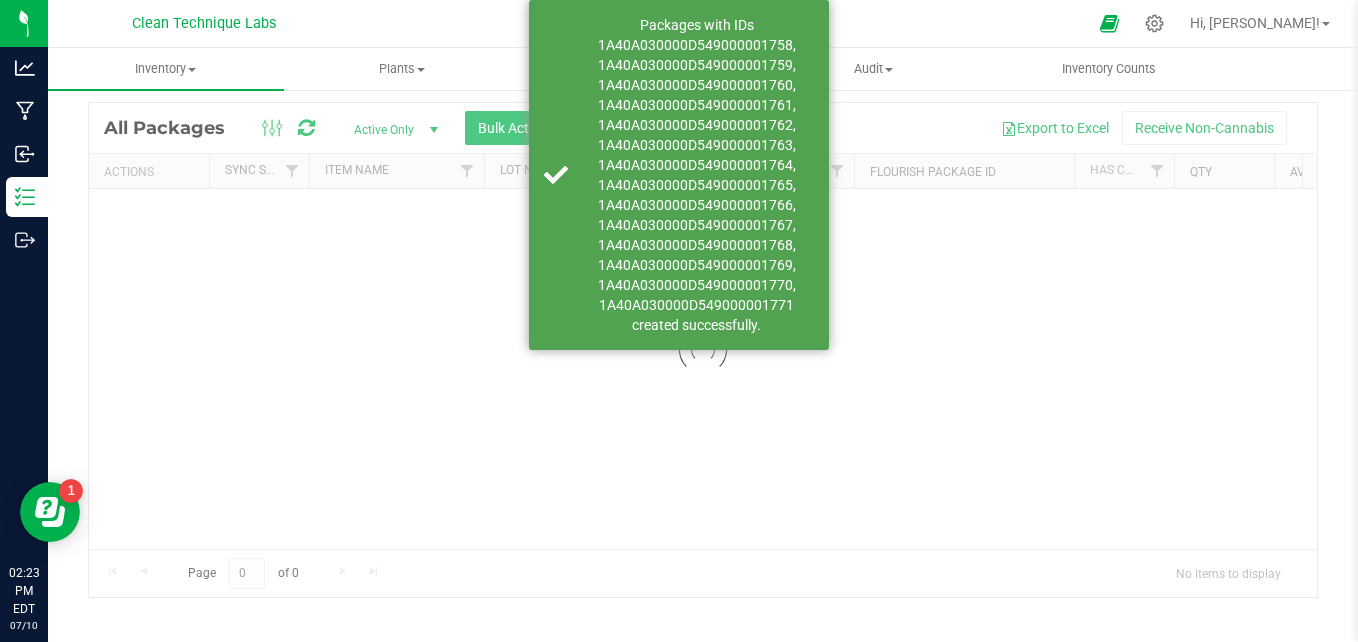 scroll, scrollTop: 56, scrollLeft: 0, axis: vertical 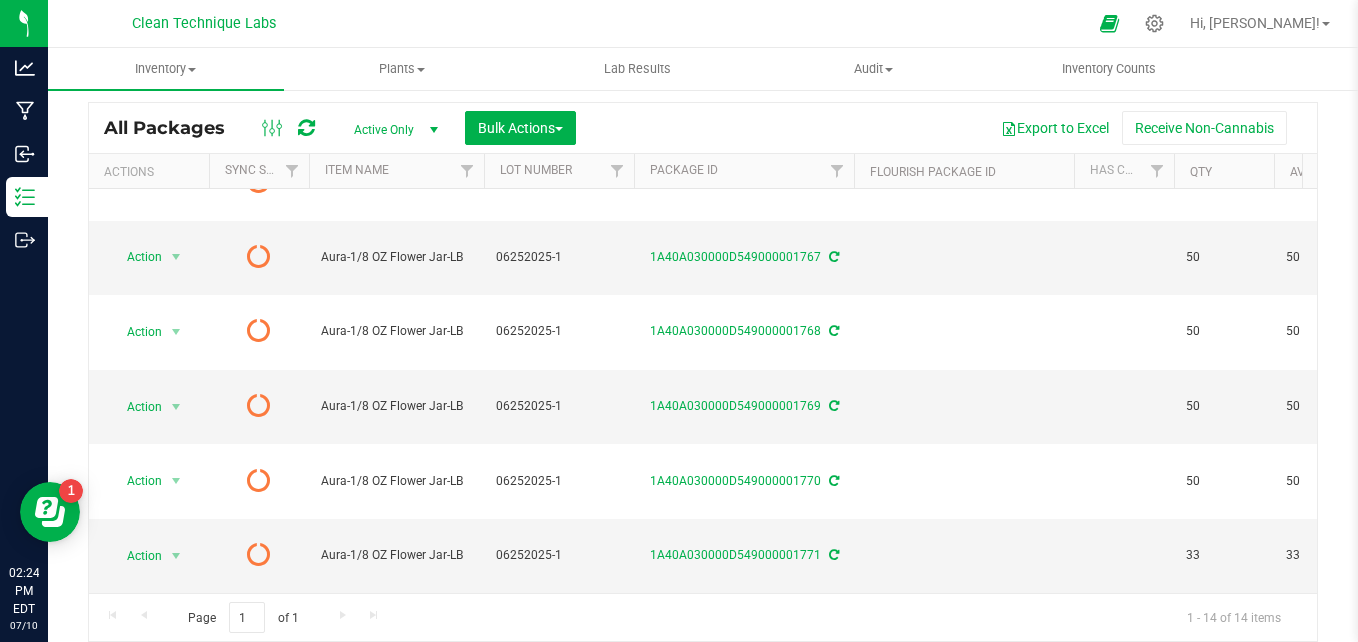 click on "Page 1 of 1 1 - 14 of 14 items" at bounding box center (703, 617) 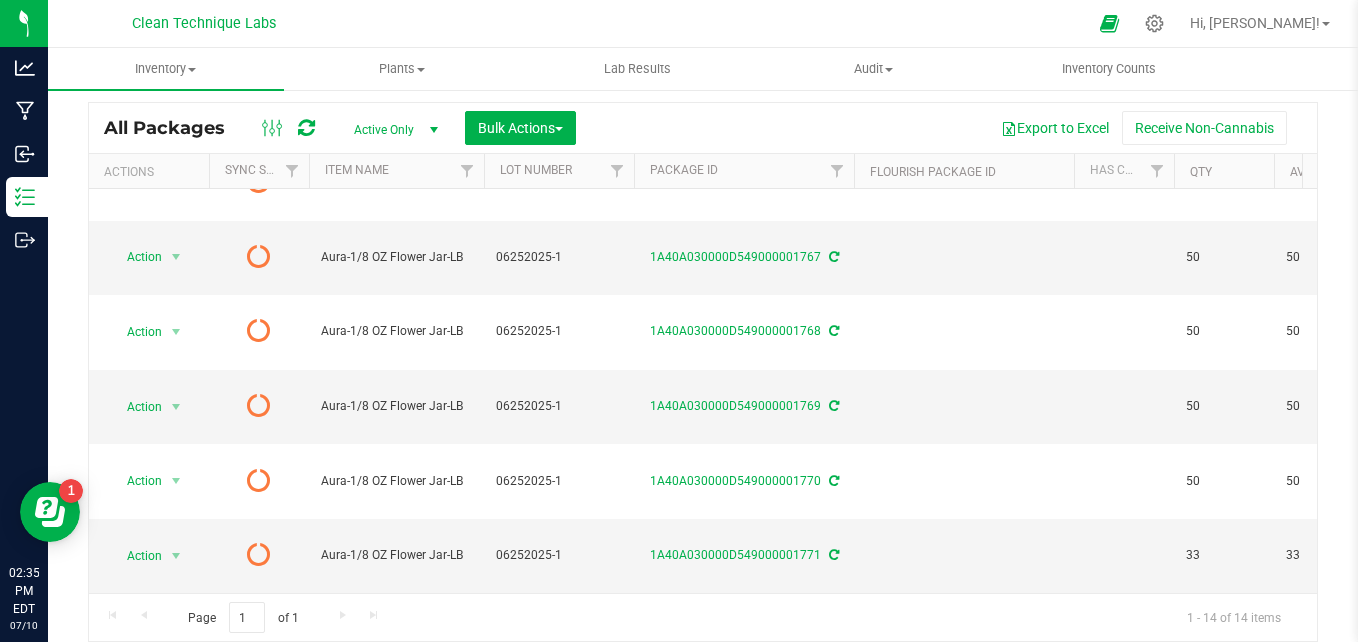 scroll, scrollTop: 0, scrollLeft: 0, axis: both 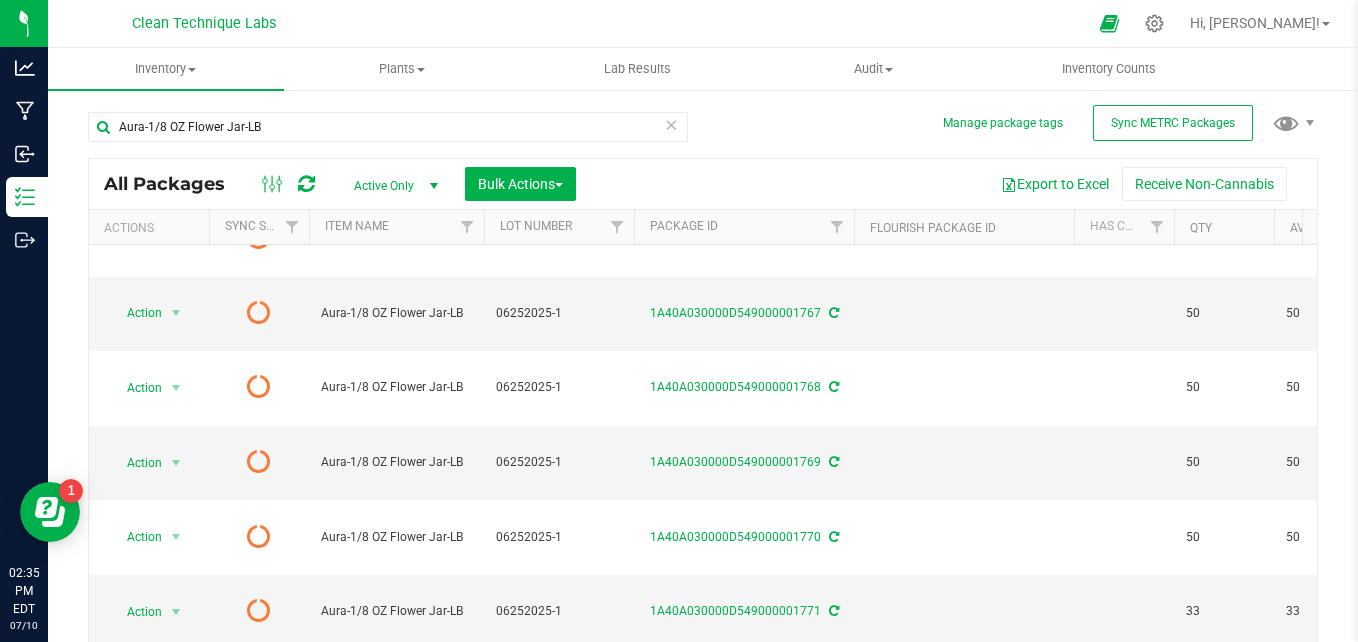 click at bounding box center [671, 124] 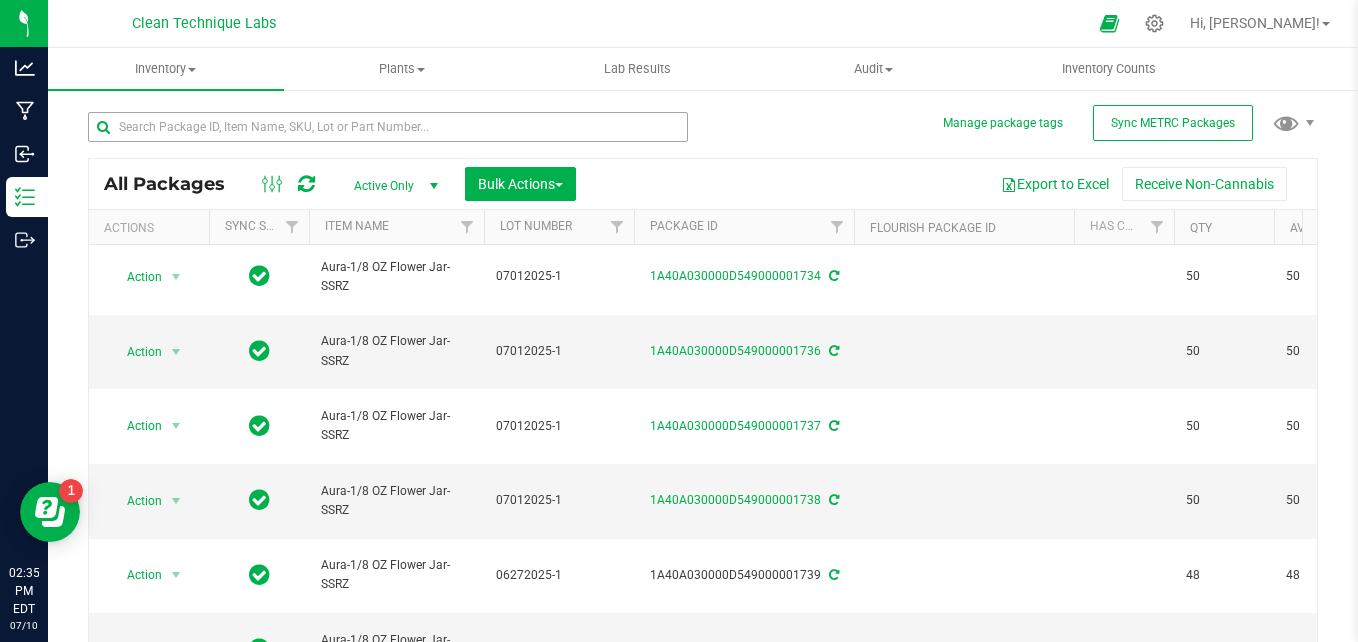 scroll, scrollTop: 0, scrollLeft: 0, axis: both 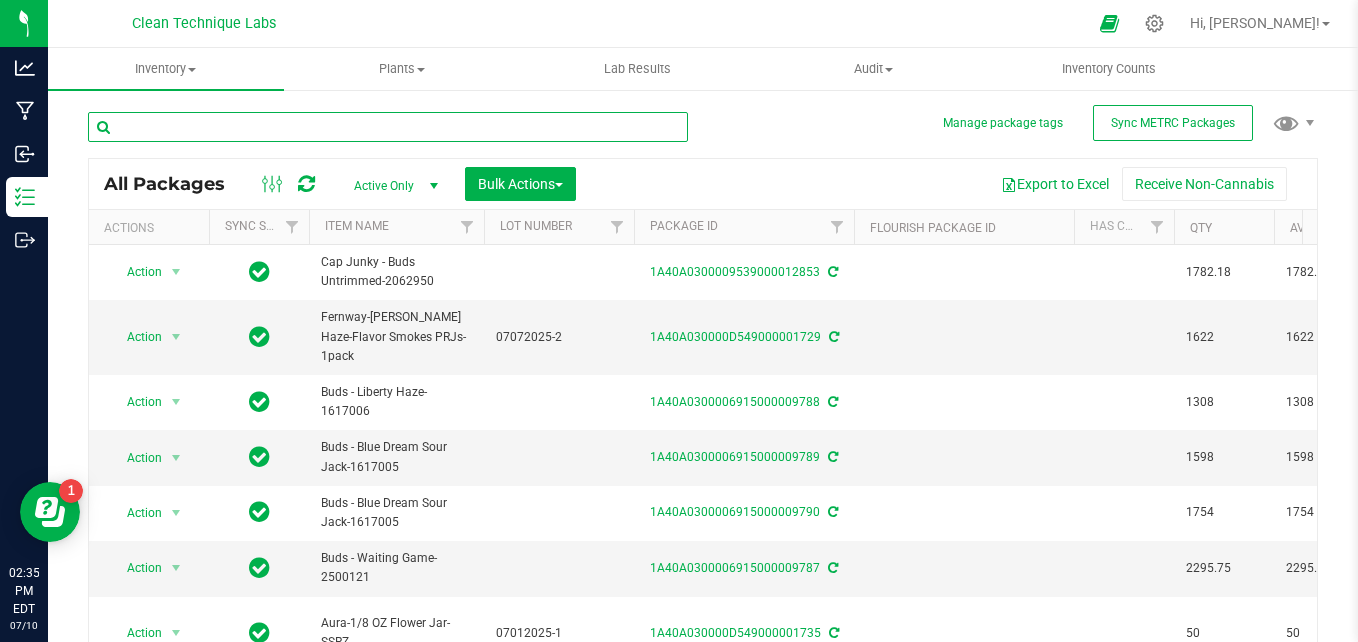 click at bounding box center [388, 127] 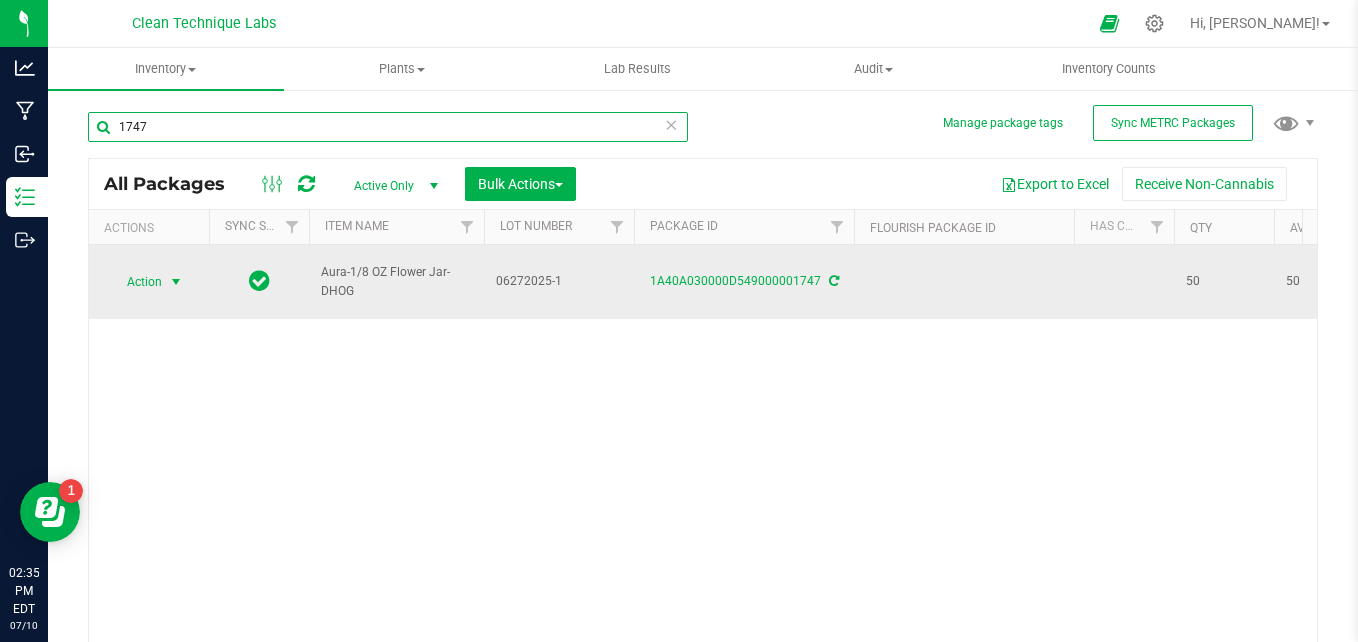 type on "1747" 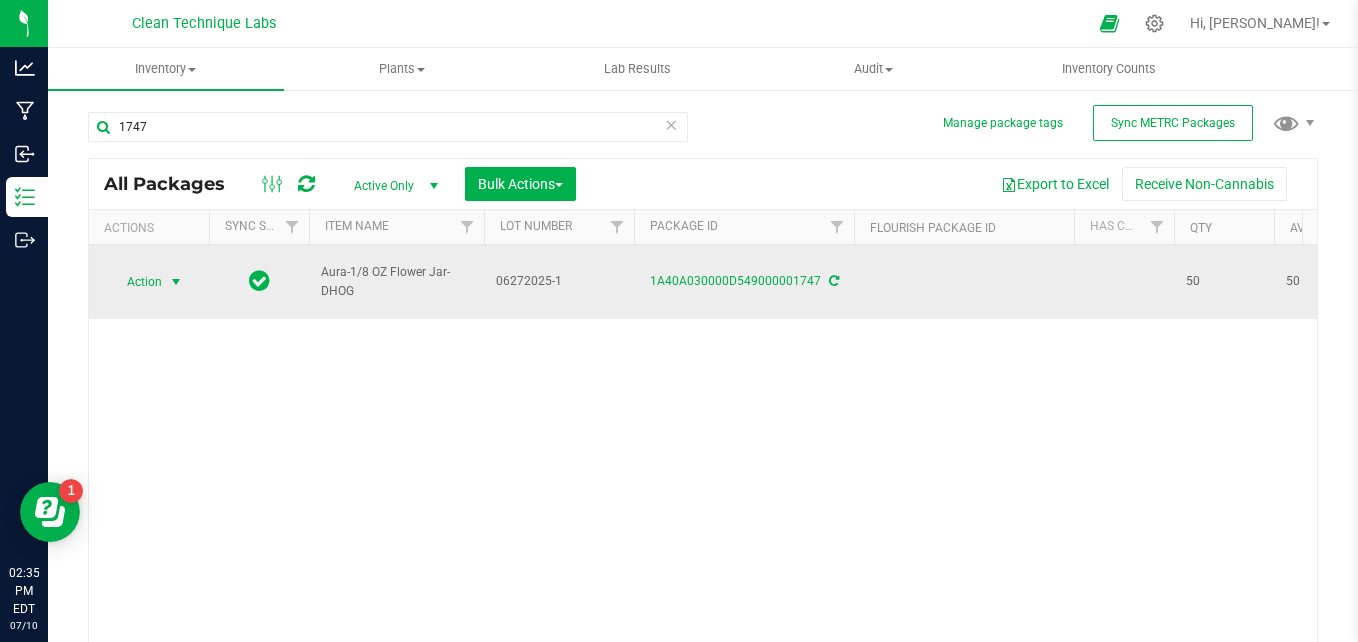 click at bounding box center (176, 282) 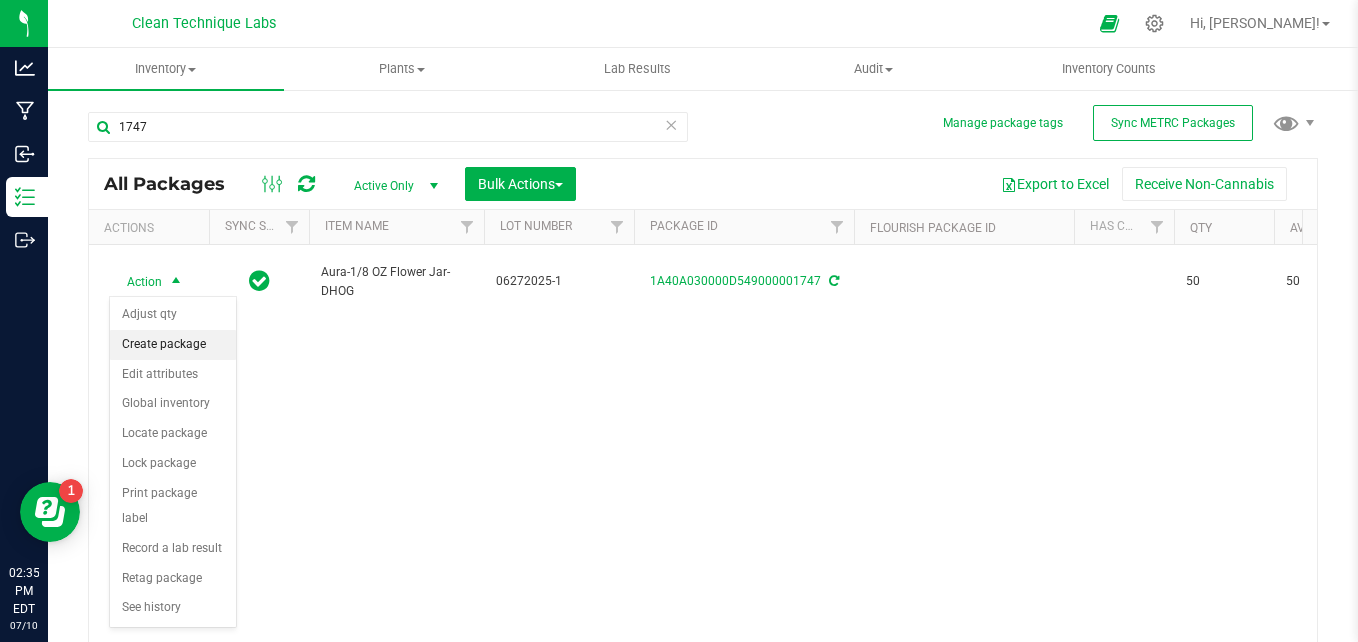 click on "Create package" at bounding box center [173, 345] 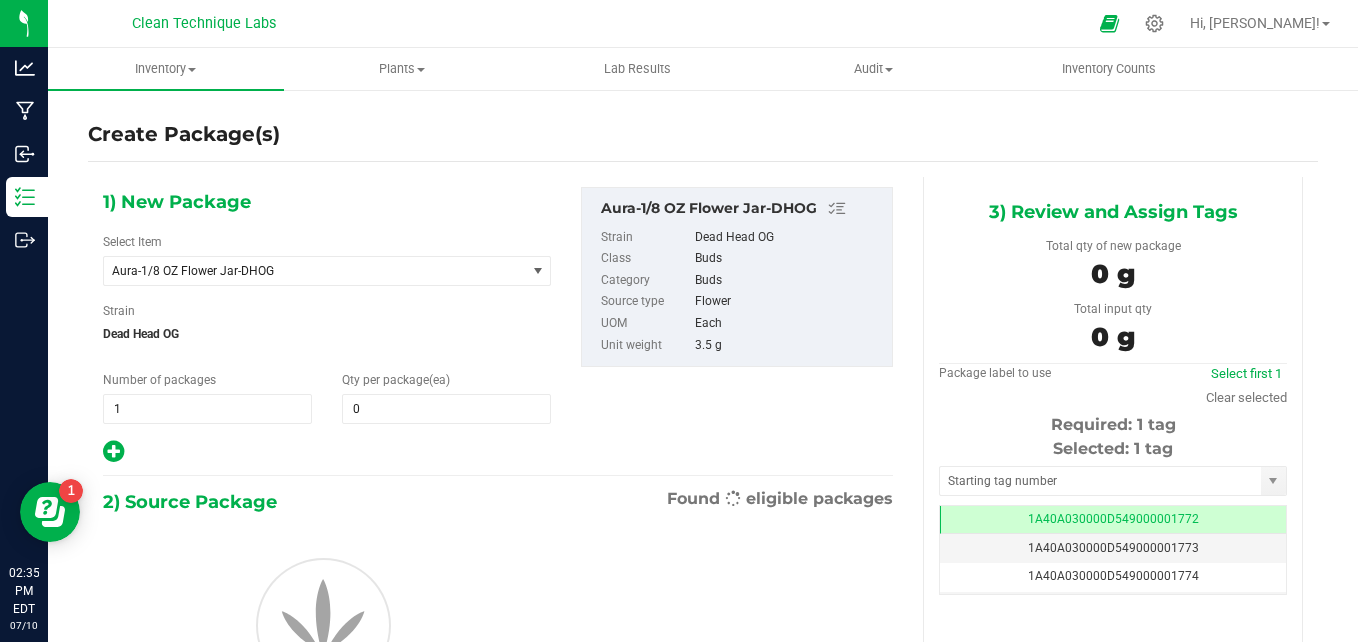 scroll, scrollTop: 0, scrollLeft: -1, axis: horizontal 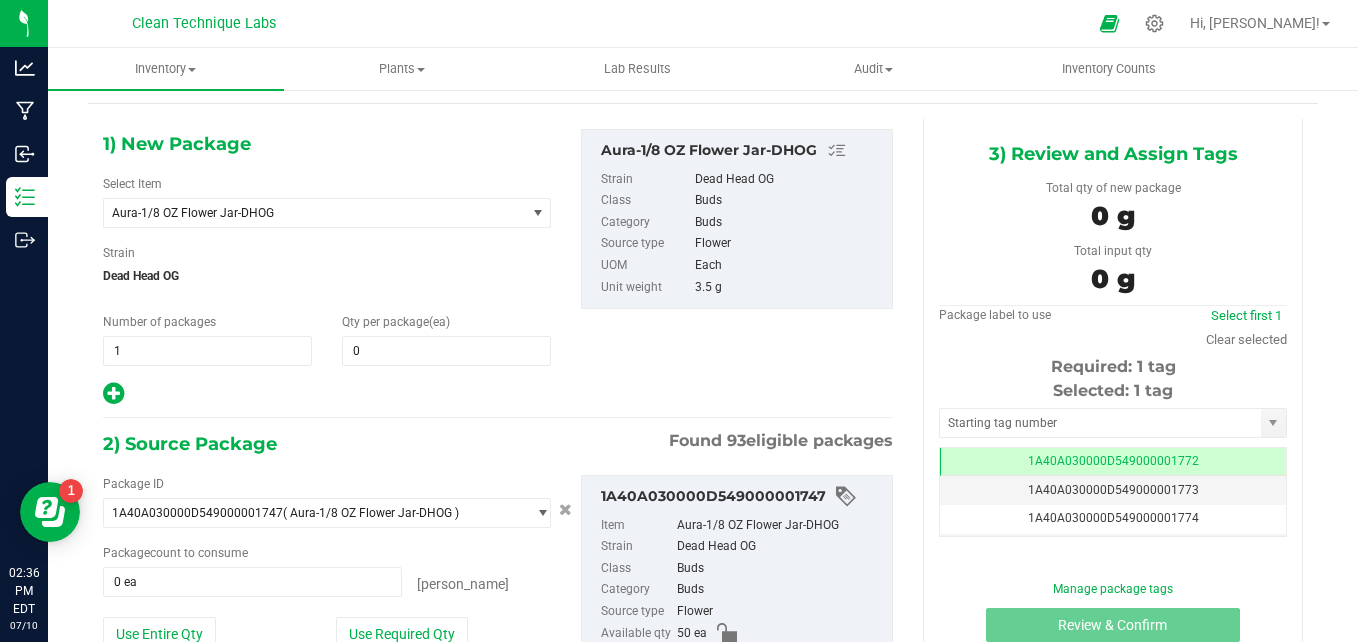 click at bounding box center (113, 393) 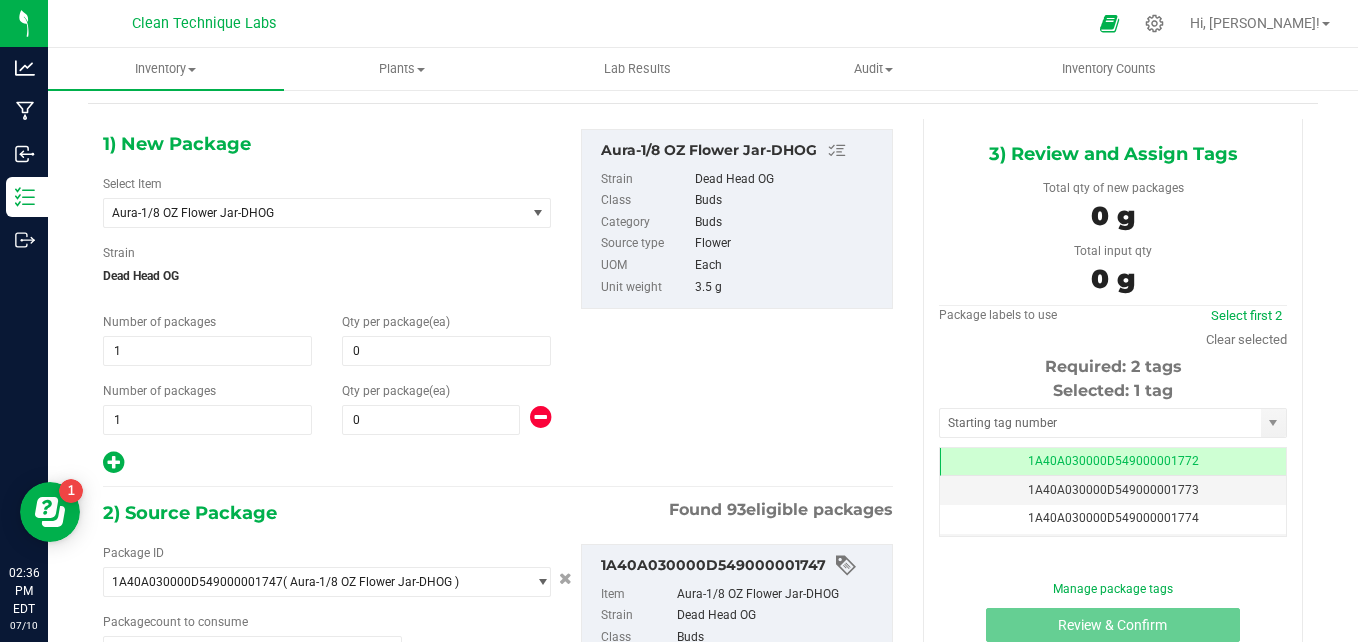 click at bounding box center (113, 462) 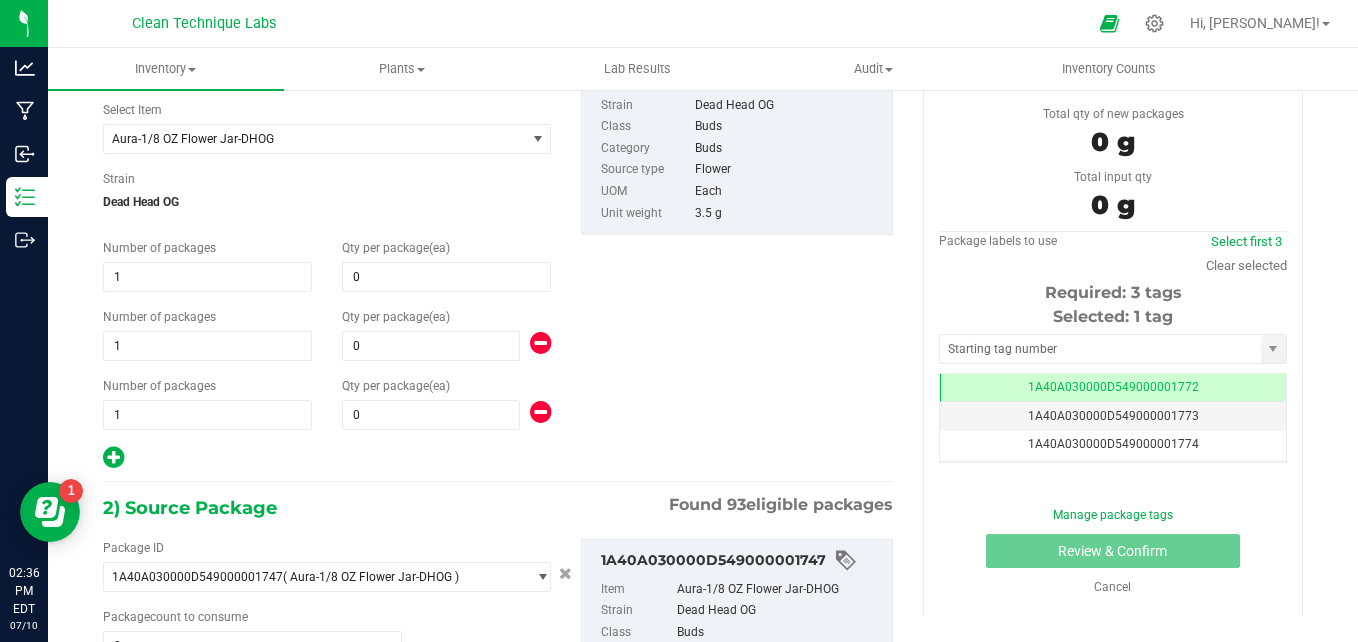 scroll, scrollTop: 131, scrollLeft: 0, axis: vertical 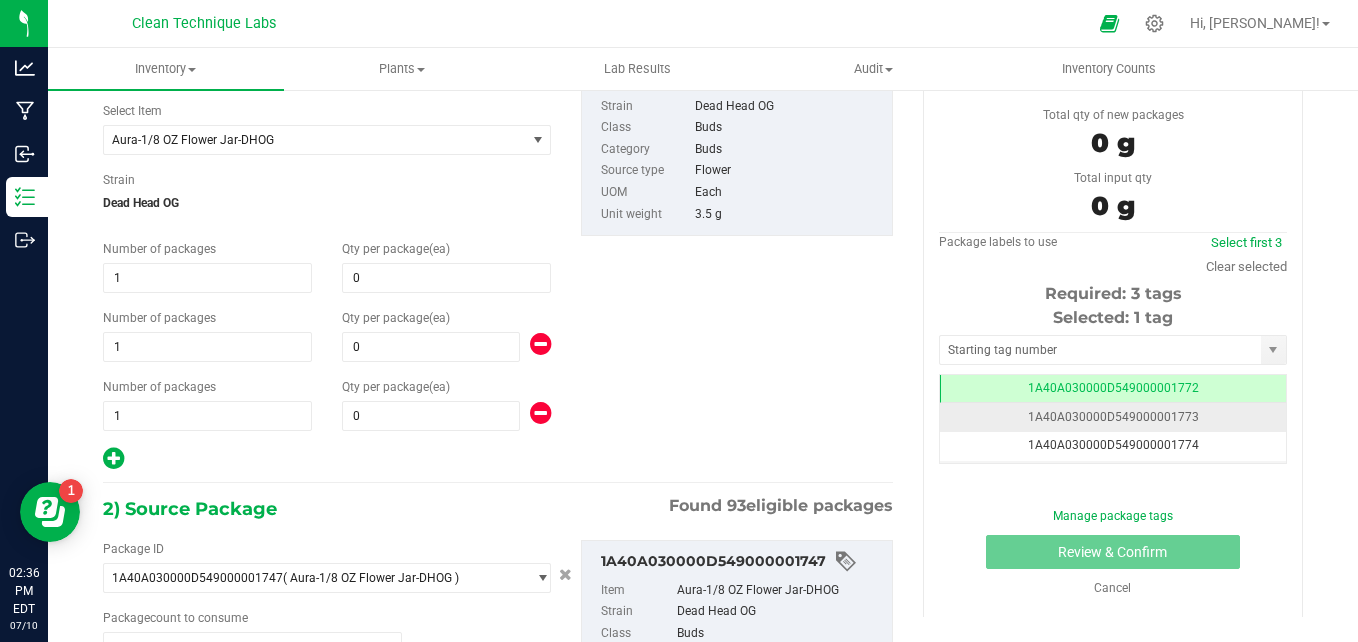 click on "1A40A030000D549000001773" at bounding box center (1113, 417) 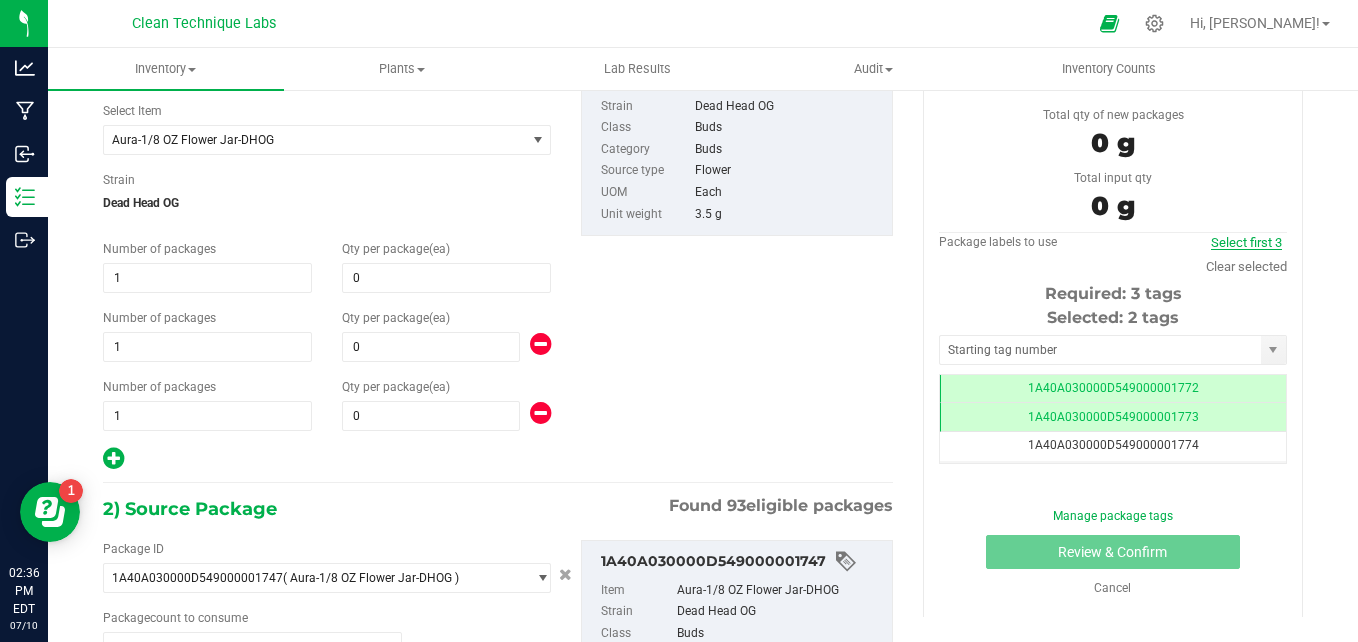 click on "Select first 3" at bounding box center (1246, 242) 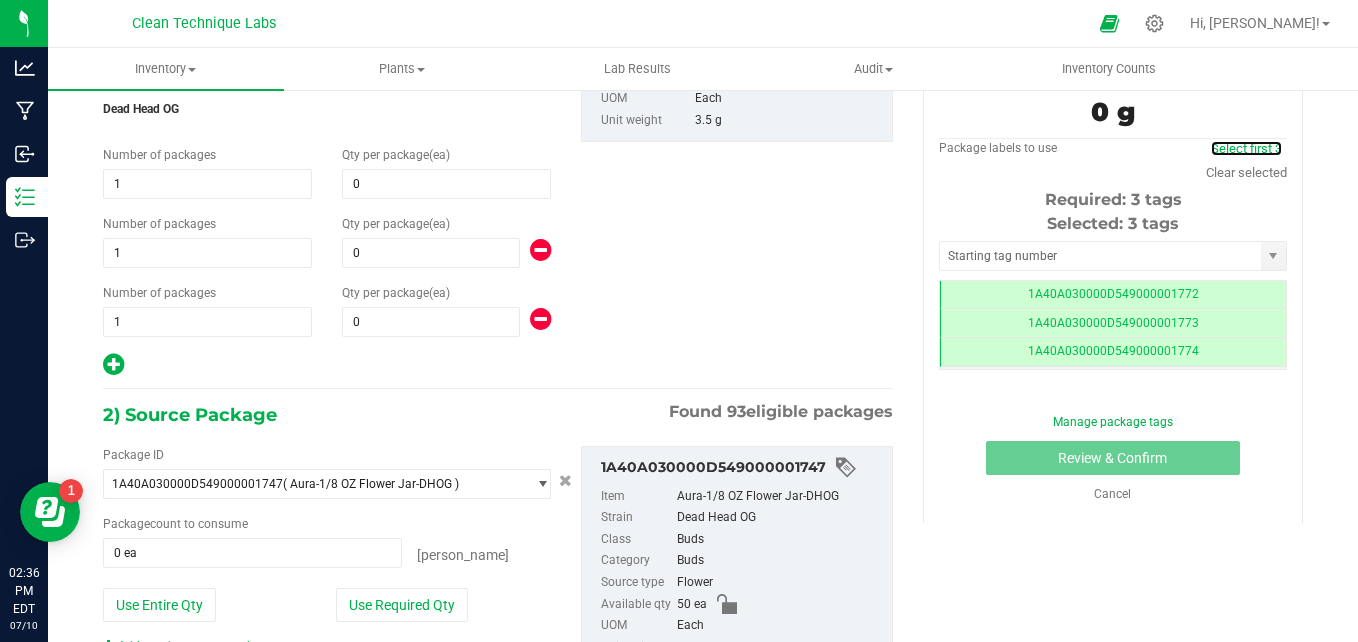 scroll, scrollTop: 228, scrollLeft: 0, axis: vertical 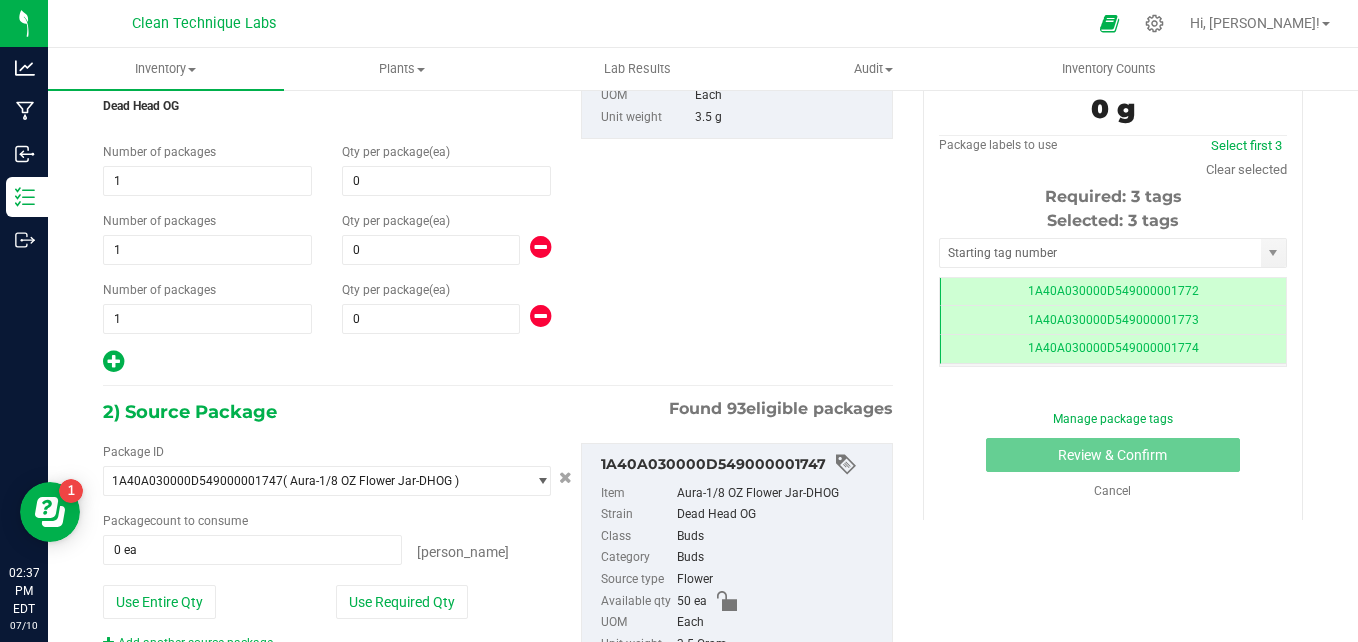 click on "1A40A030000D549000001747   Item   Aura-1/8 OZ Flower Jar-DHOG   Strain   Dead Head OG   Class   Buds   Category   Buds   Source type   Flower   Available qty   50 ea   UOM   Each   Unit weight   3.5 Gram   Lot Number   06272025-1" at bounding box center (737, 565) 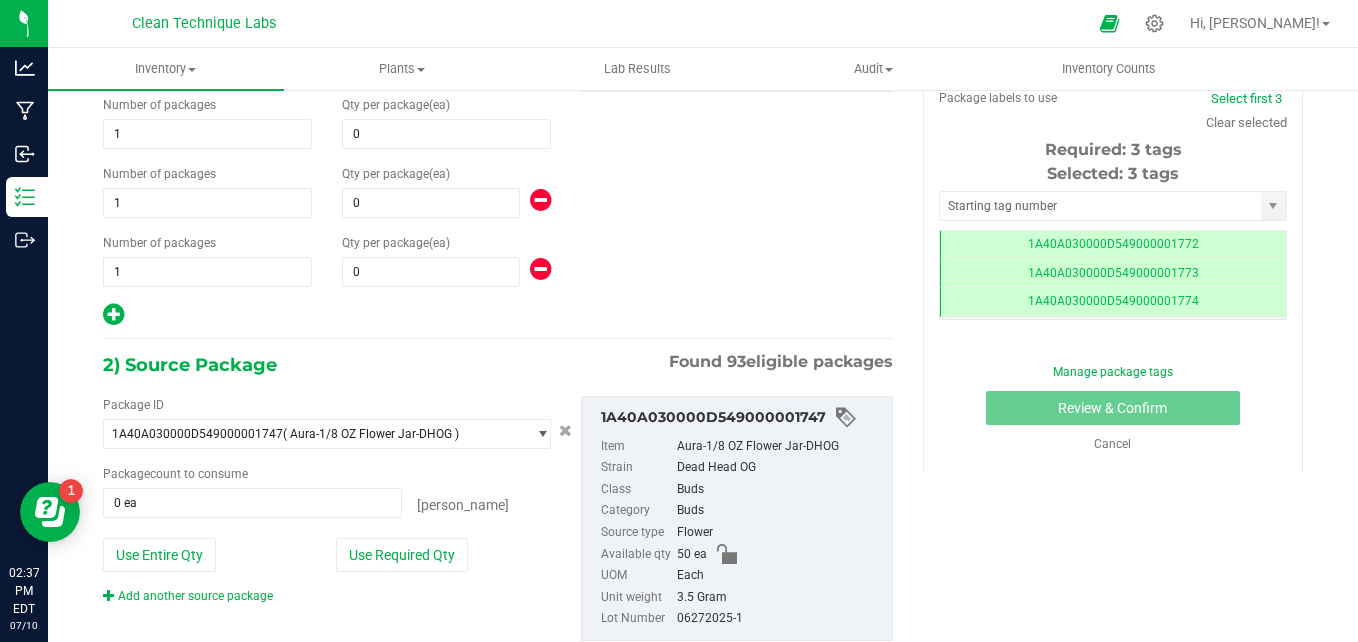 scroll, scrollTop: 331, scrollLeft: 0, axis: vertical 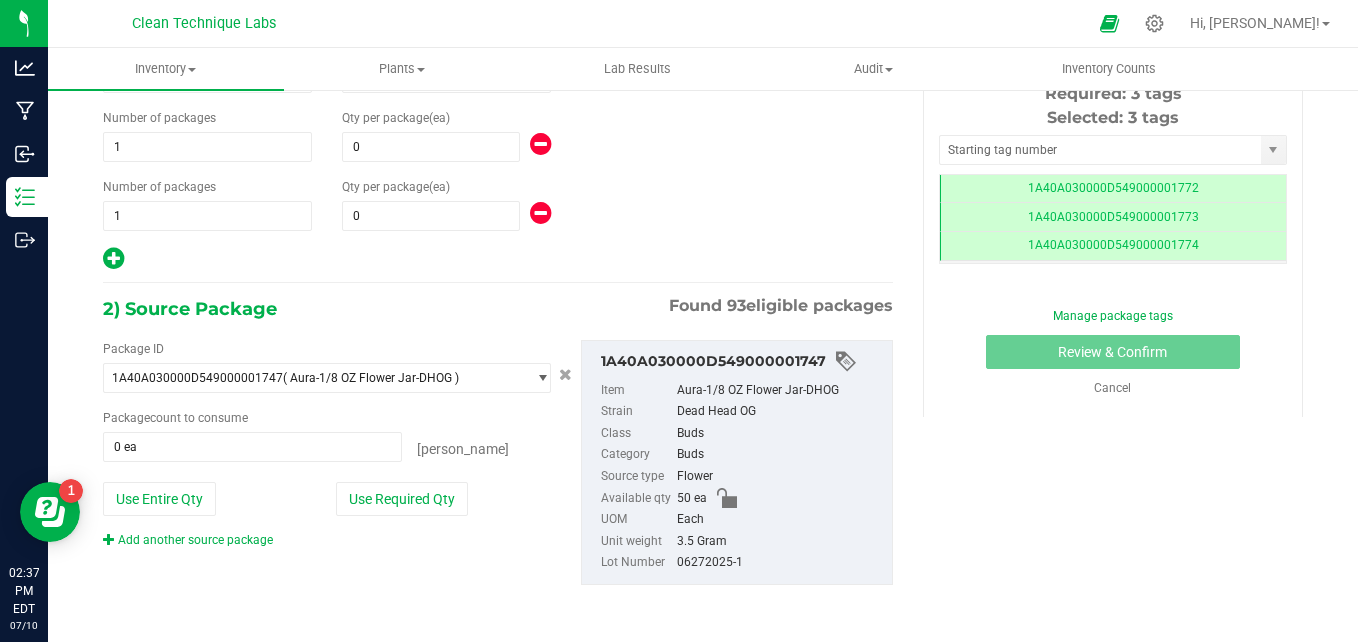 click at bounding box center [113, 258] 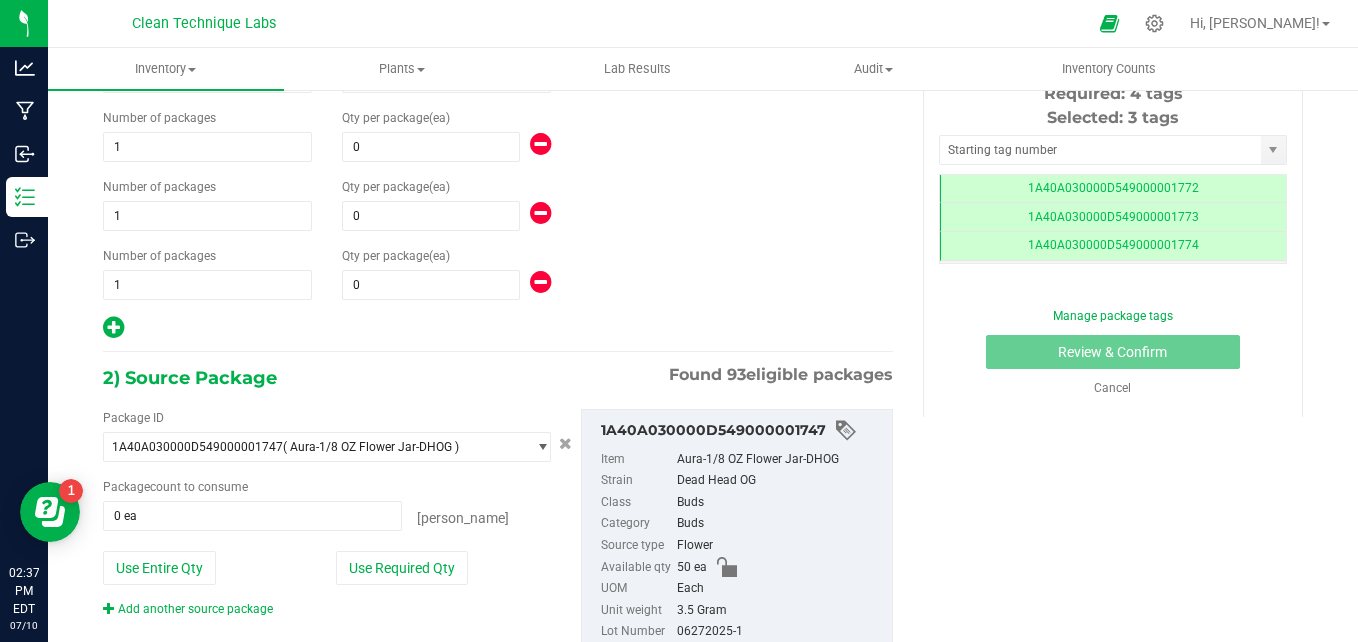 type on "0" 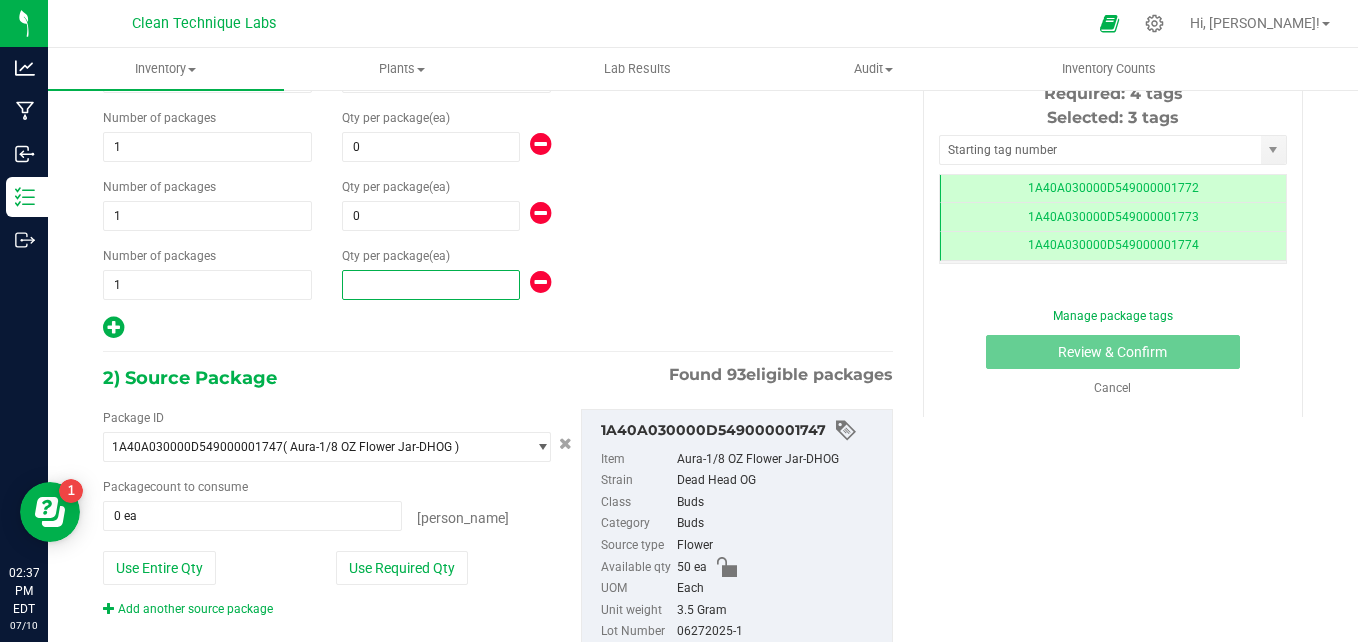 click at bounding box center [431, 285] 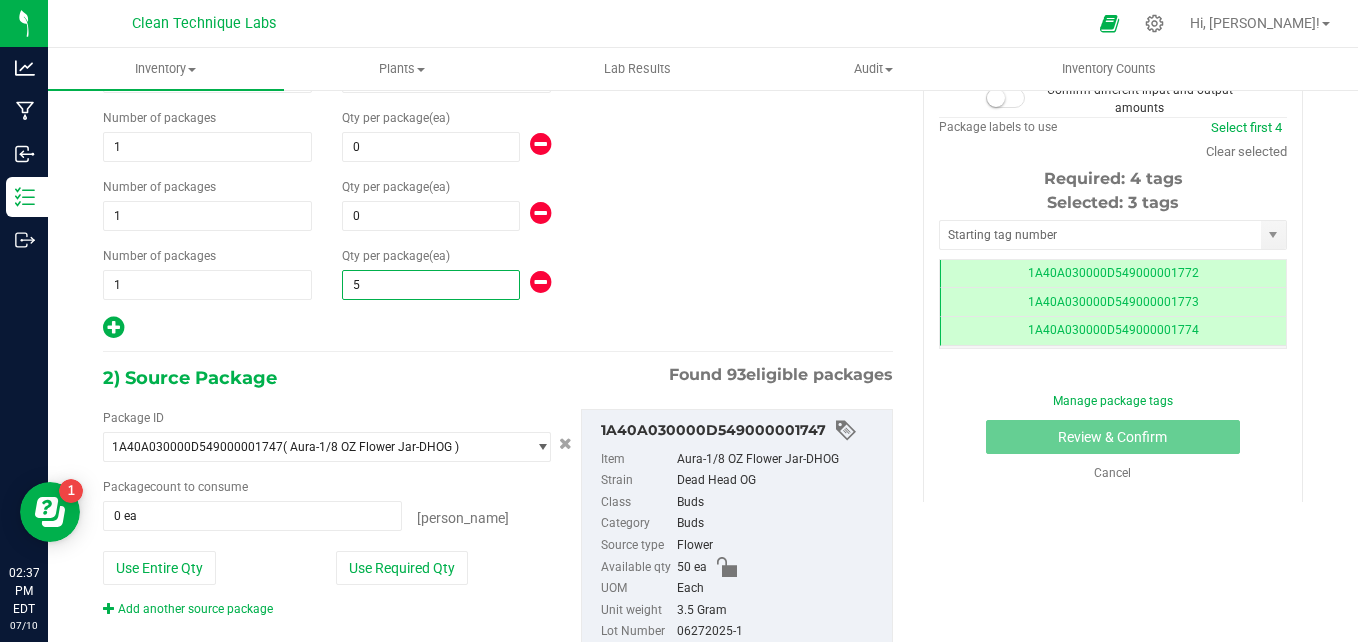 type on "50" 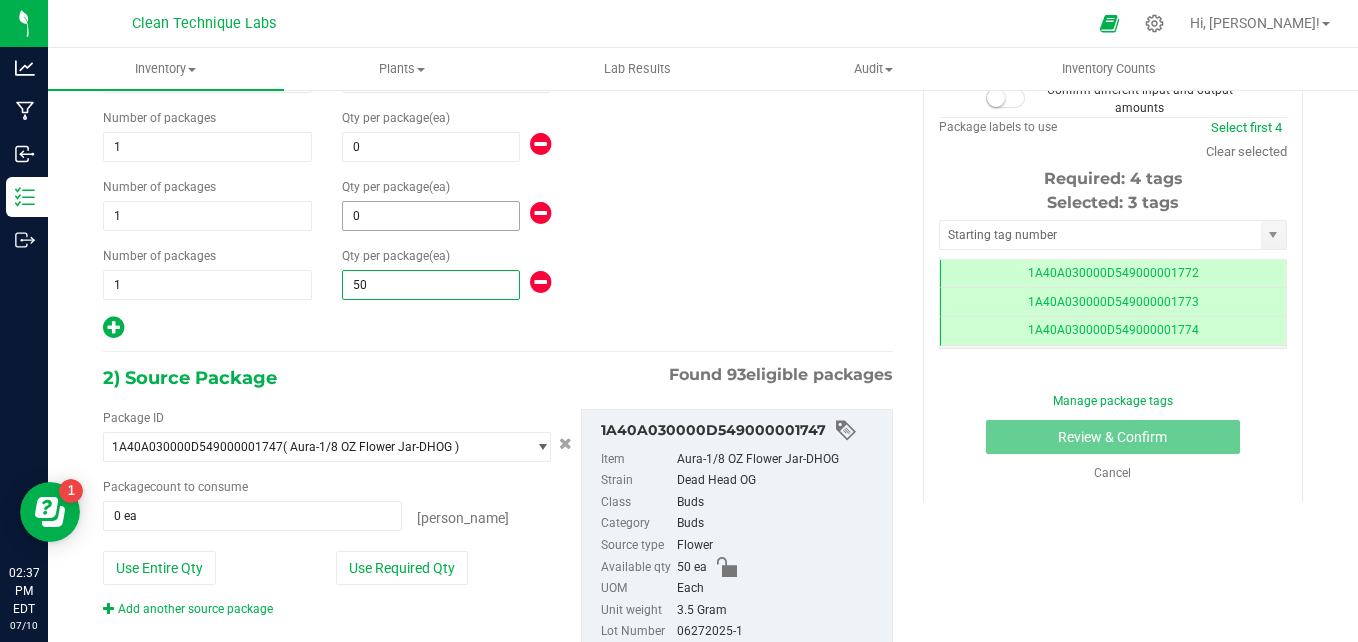 type on "50" 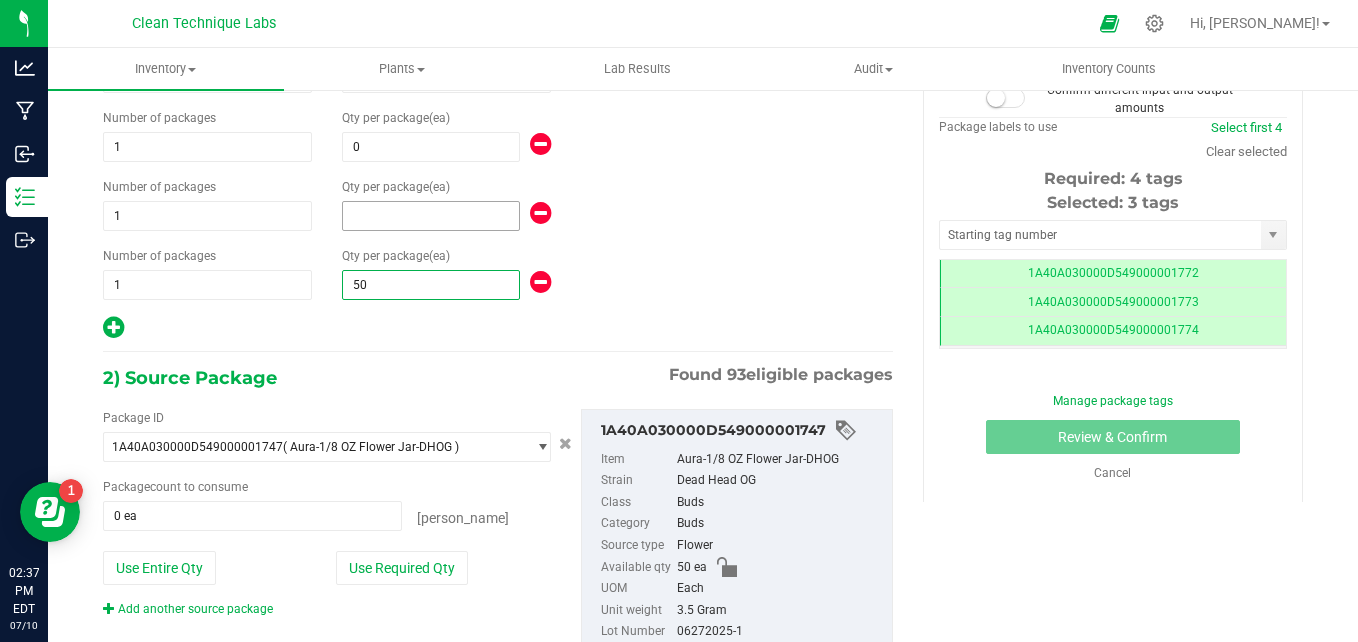 click at bounding box center [431, 216] 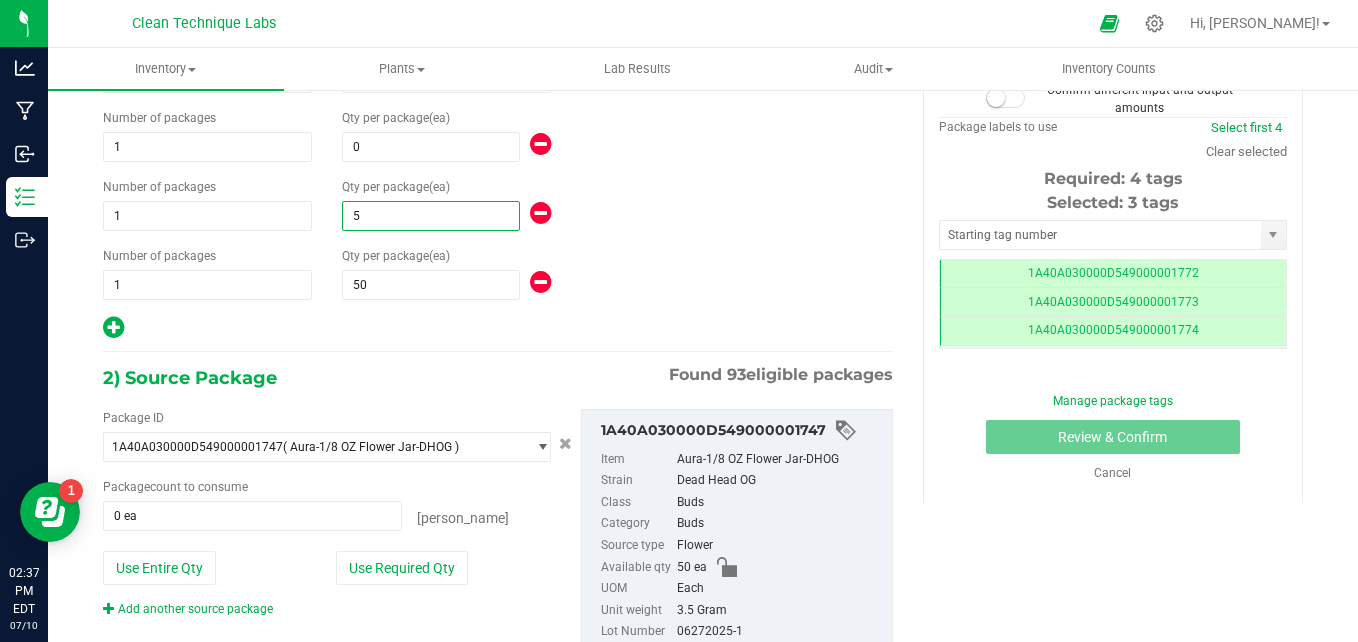 type on "50" 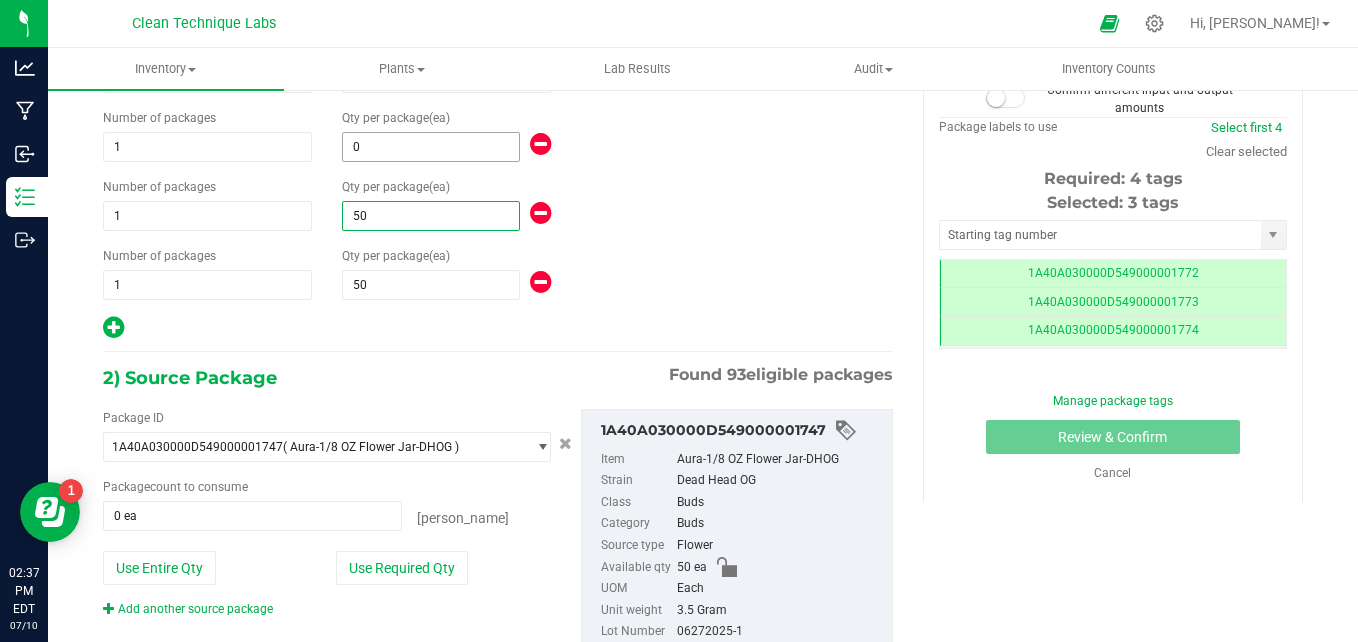 type on "50" 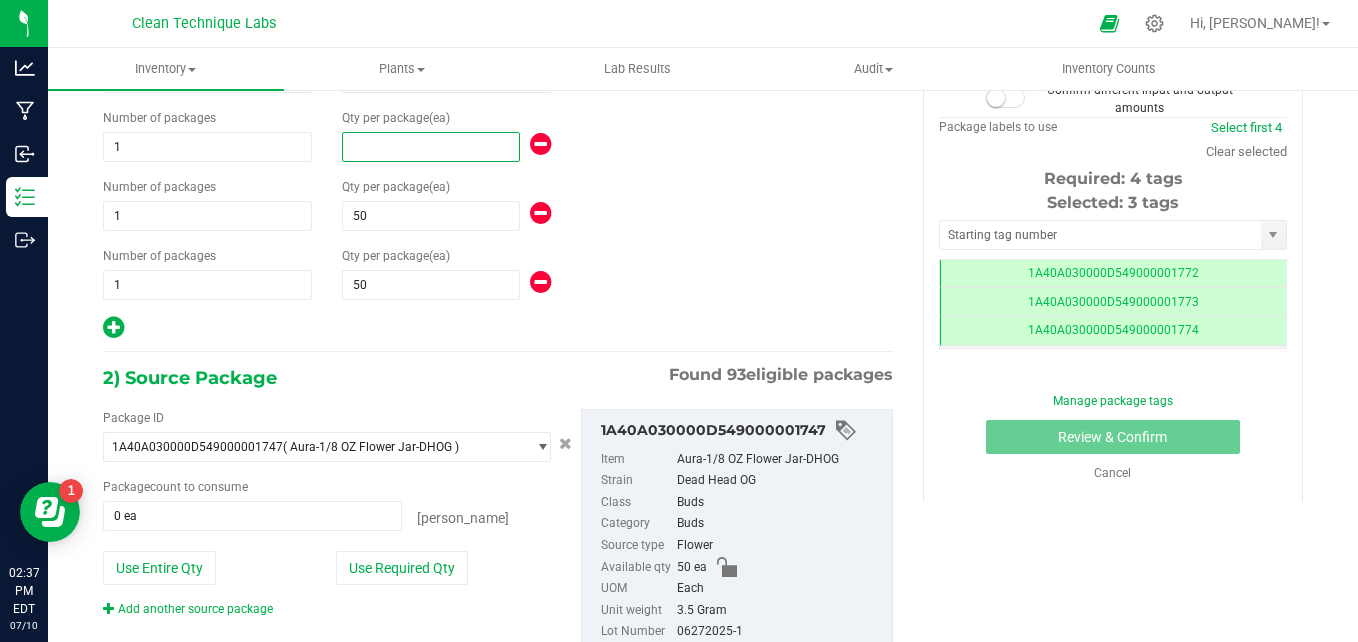 click at bounding box center [431, 147] 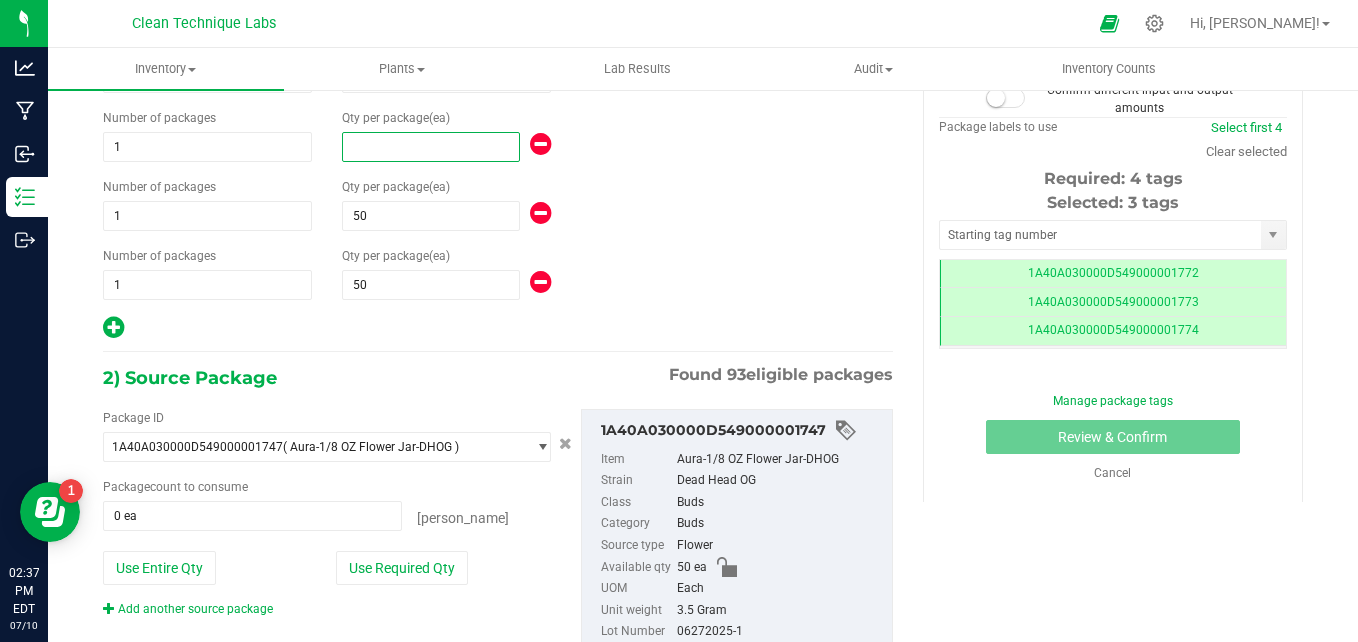 click at bounding box center [431, 147] 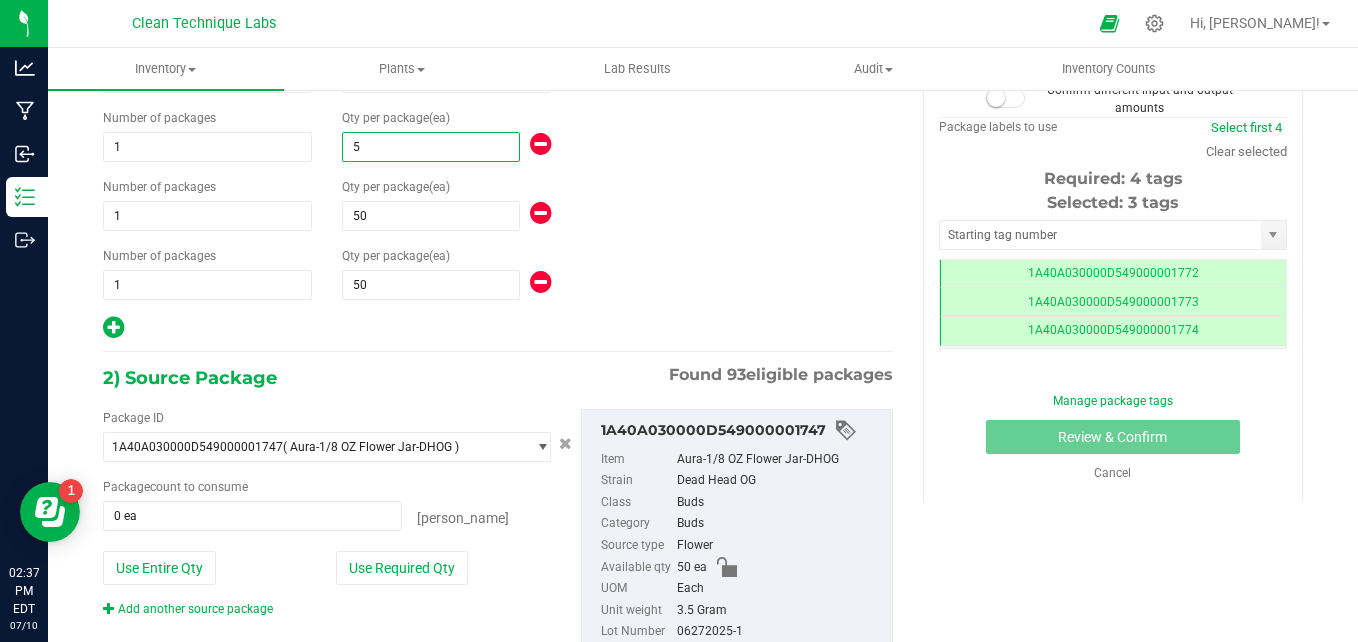 type on "50" 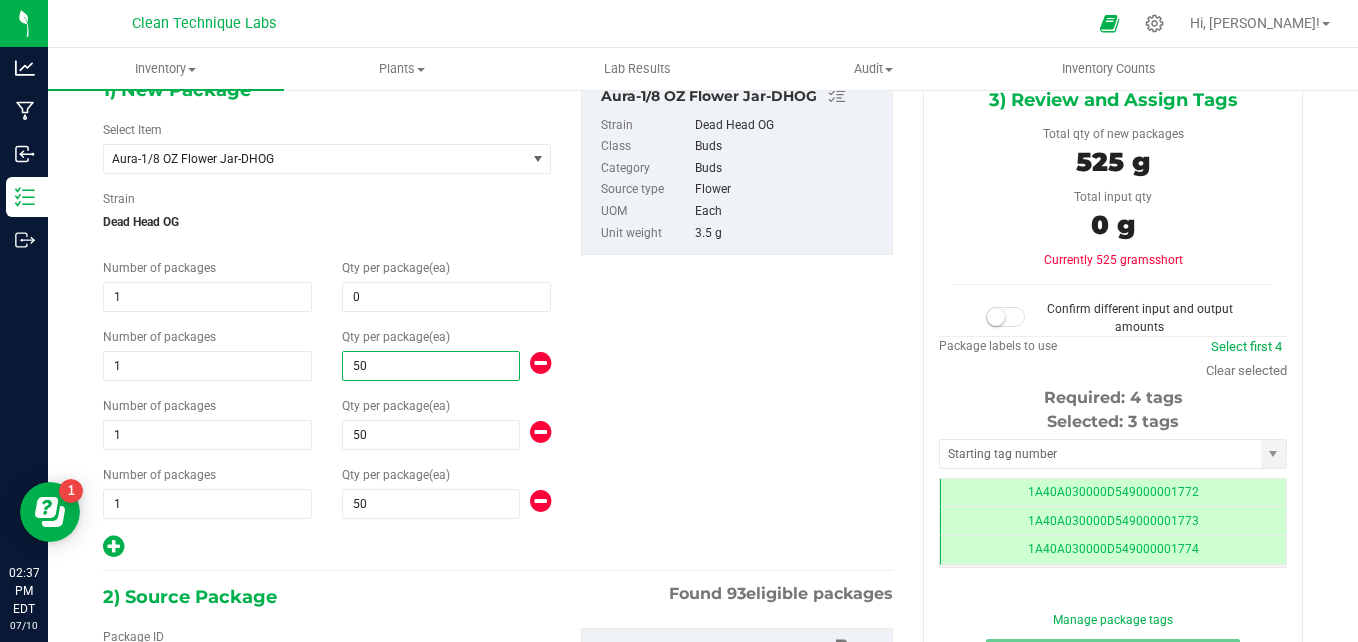 scroll, scrollTop: 107, scrollLeft: 0, axis: vertical 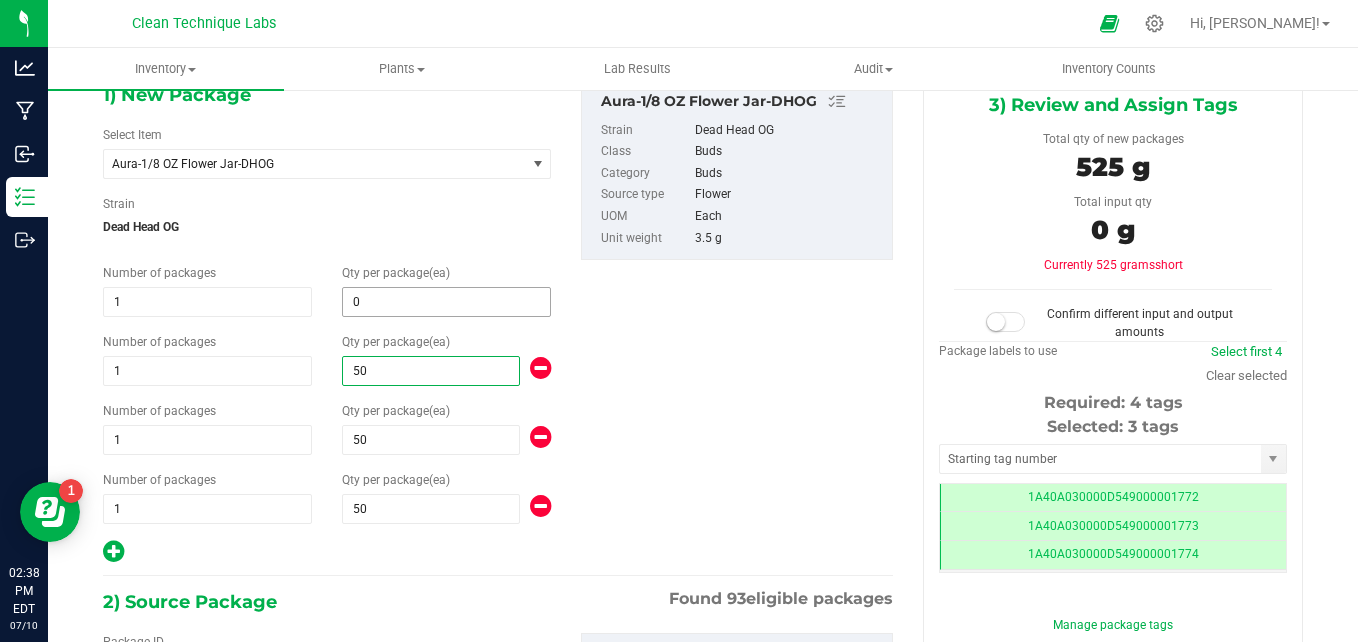 type on "50" 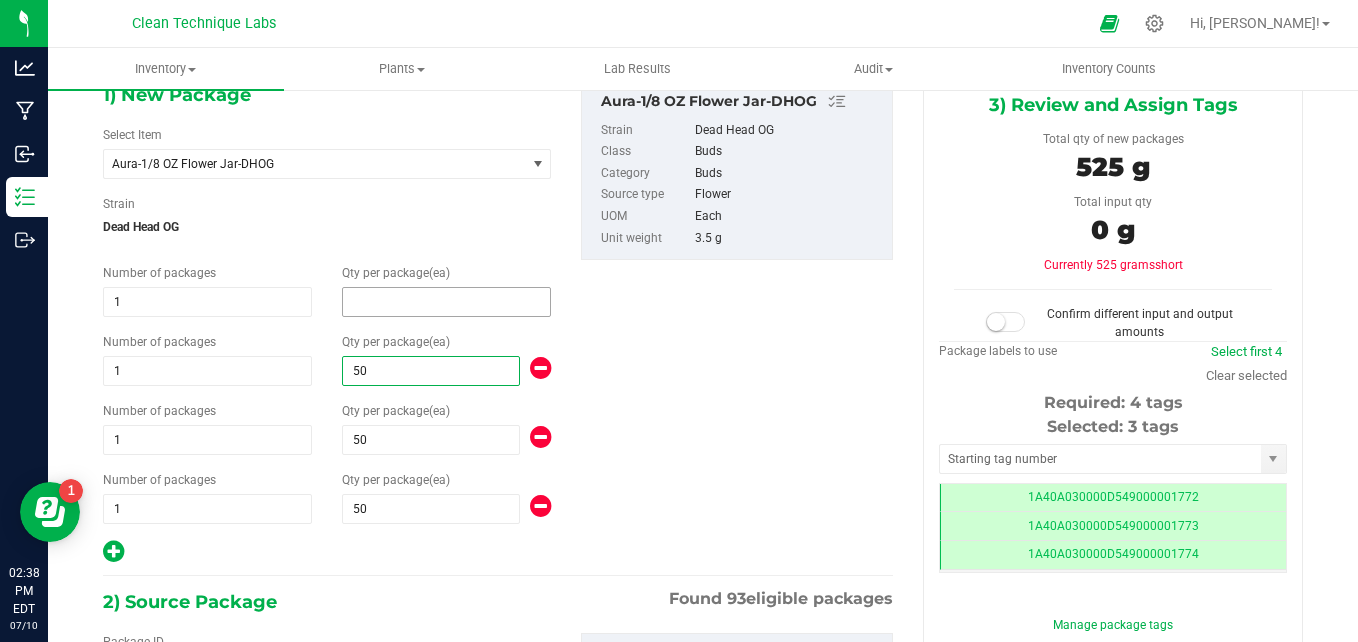 click at bounding box center [446, 302] 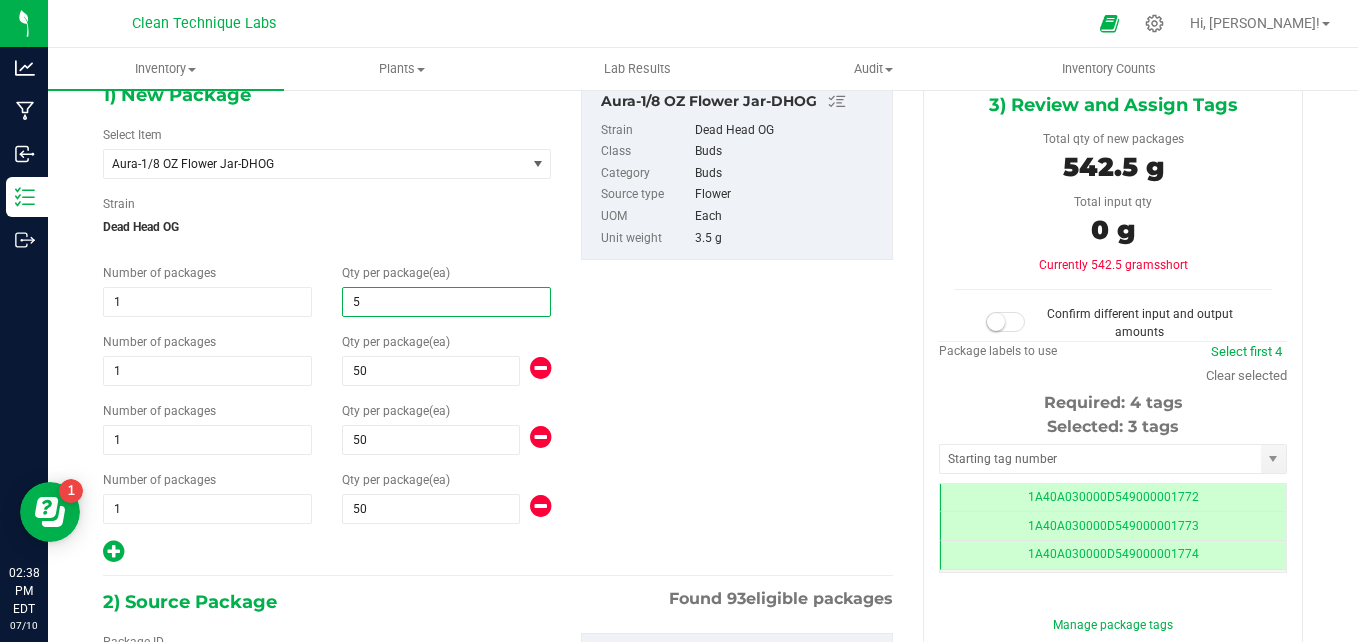 type on "50" 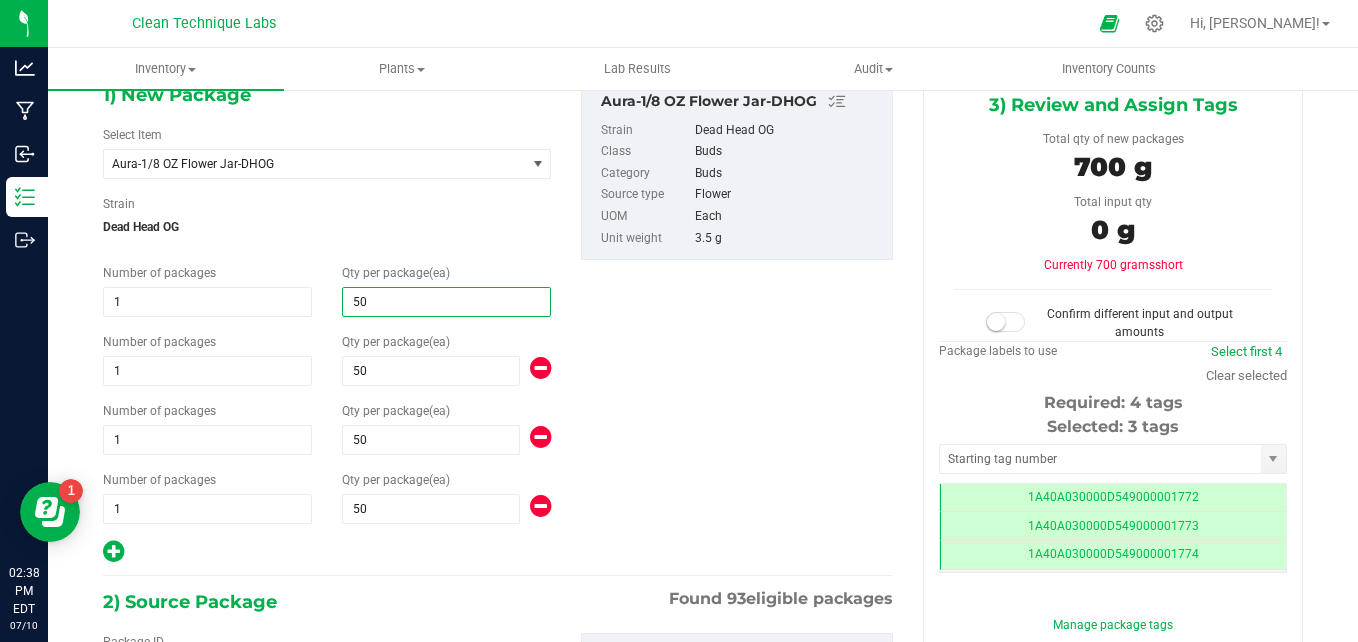 type on "50" 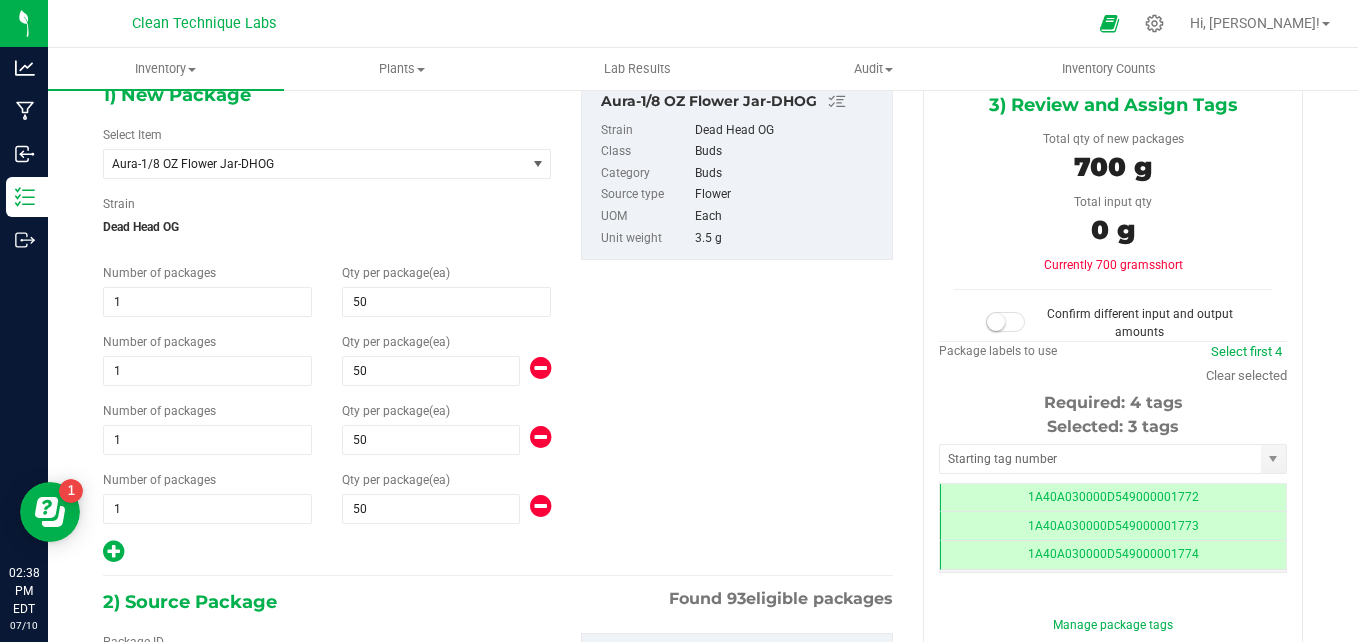 click on "1) New Package
Select Item
Aura-1/8 OZ Flower Jar-DHOG
617 1/8 OZ Flower Bag-BPP 617 1/8 OZ Flower Bag-RTZ 617 1/8 OZ Flower Bag-SAT 617 1/8 OZ Flower Bag-ZZ 617-PRJ-0.5g-BPP 617-PRJ-0.5g-GPI 617-PRJ-0.5g-RTZ 617-PRJ-0.5g-SAT 617-PRJ-1g-BPP 617-PRJ-1g-GPI 617-PRJ-1g-LC 617-PRJ-1g-MS 617-PRJ-1g-RTZ 617-PRJ-1g-SAT Aura-1/8 OZ Flower Jar-CDS Aura-1/8 OZ Flower Jar-DDD Aura-1/8 OZ Flower Jar-DHOG Aura-1/8 OZ Flower Jar-LB Aura-1/8 OZ Flower Jar-MGSD Aura-1/8 OZ Flower Jar-SKT Aura-1/8 OZ Flower Jar-SSRZ Bulk-FMA-CT-Hybrid-IF-Classic Smokes Bulk-FMA-CT-Indica-IF-Classic Smokes Bulk-FMA-CT-Lavender Dream-IF-Diamond Smokes Bulk-FMA-CT-Mandarin Orange-IF-Diamond Smokes" at bounding box center (498, 322) 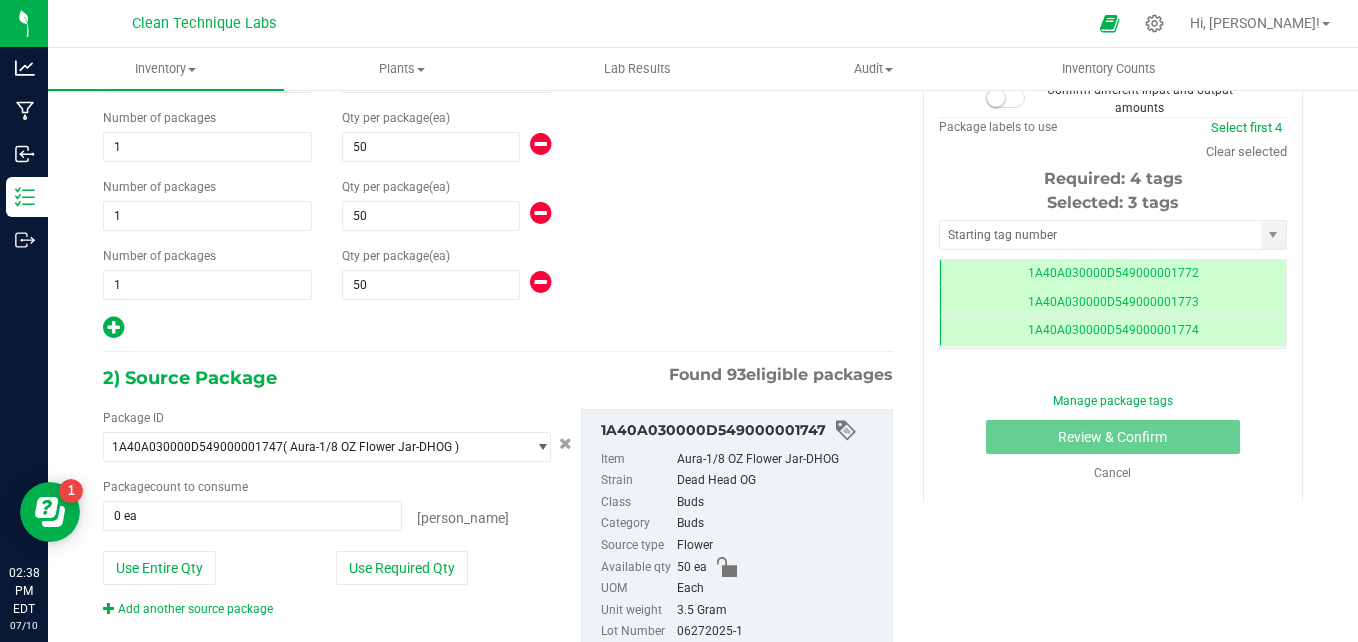 scroll, scrollTop: 400, scrollLeft: 0, axis: vertical 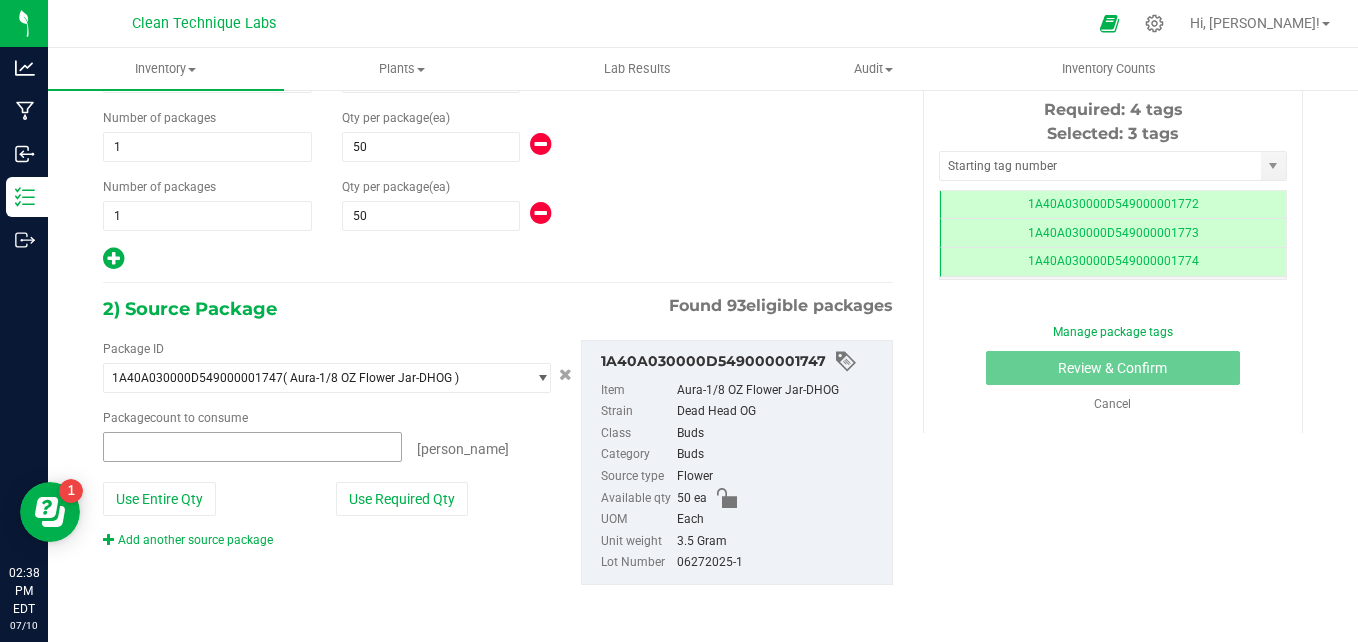 click at bounding box center (252, 447) 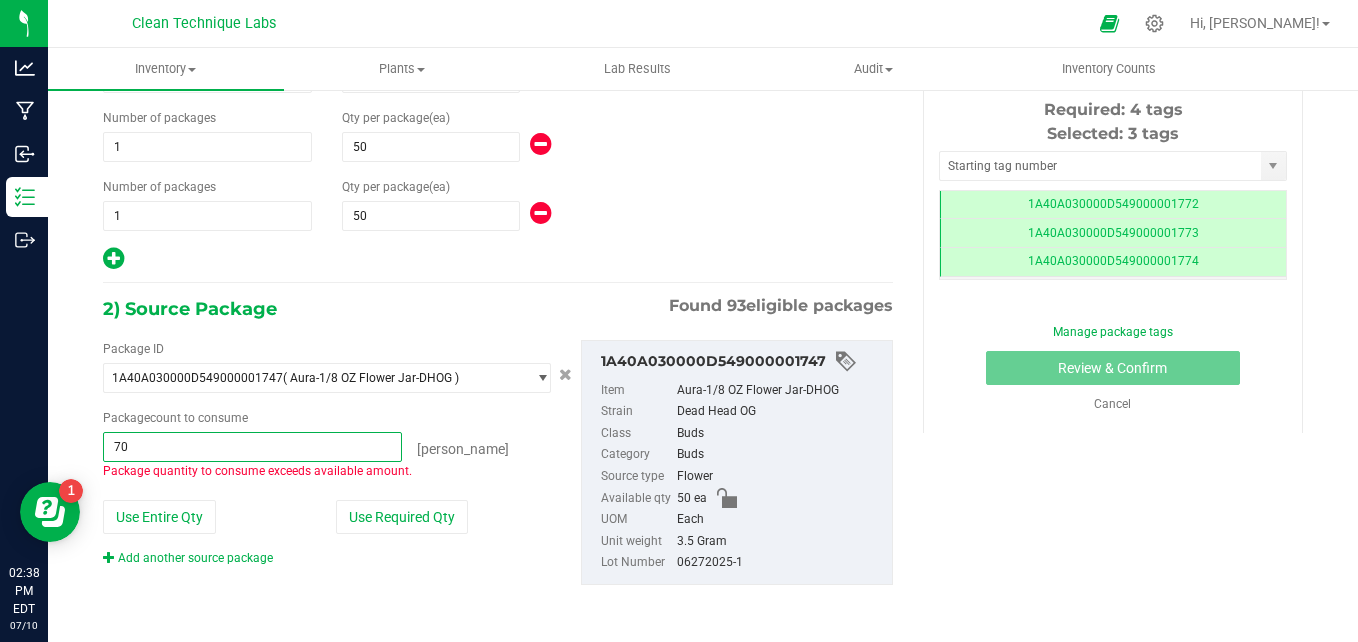 type on "7" 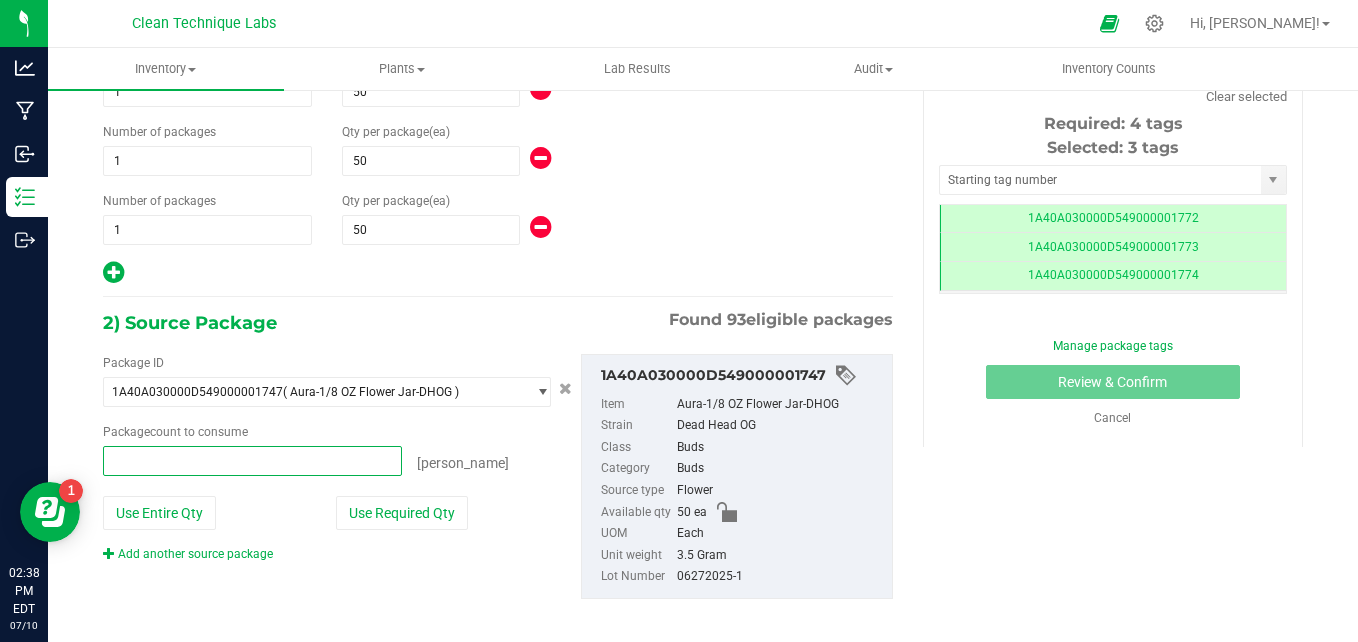 scroll, scrollTop: 400, scrollLeft: 0, axis: vertical 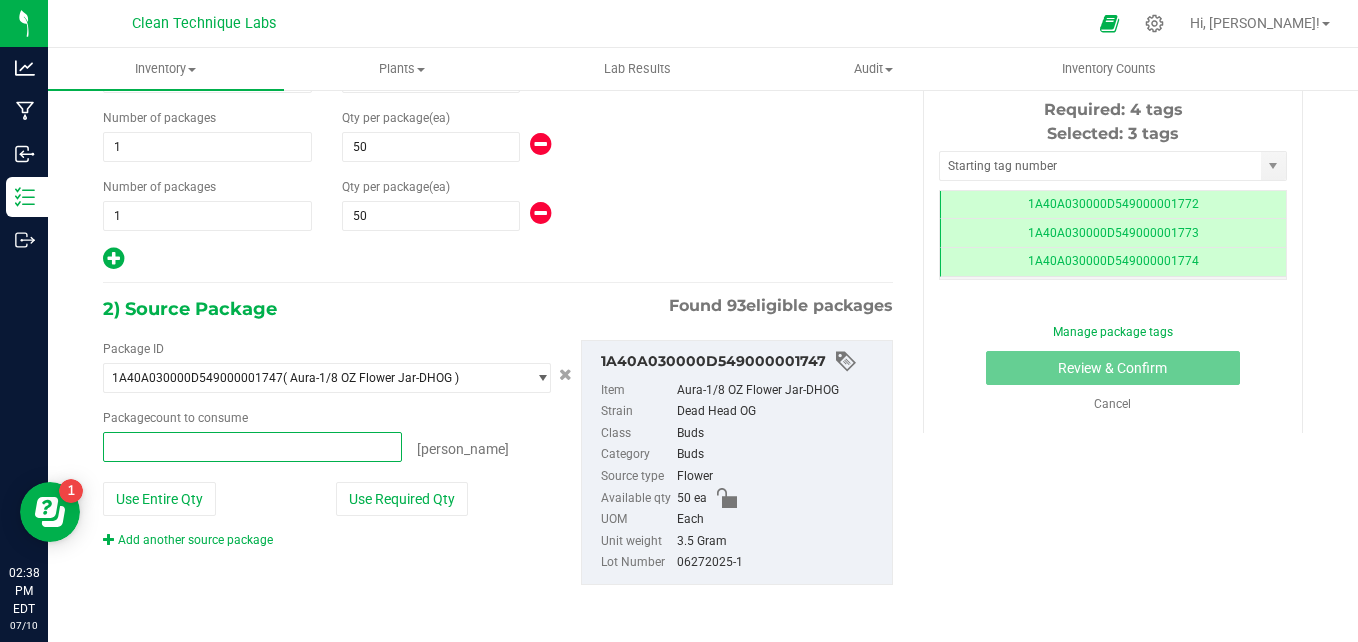 click at bounding box center (252, 447) 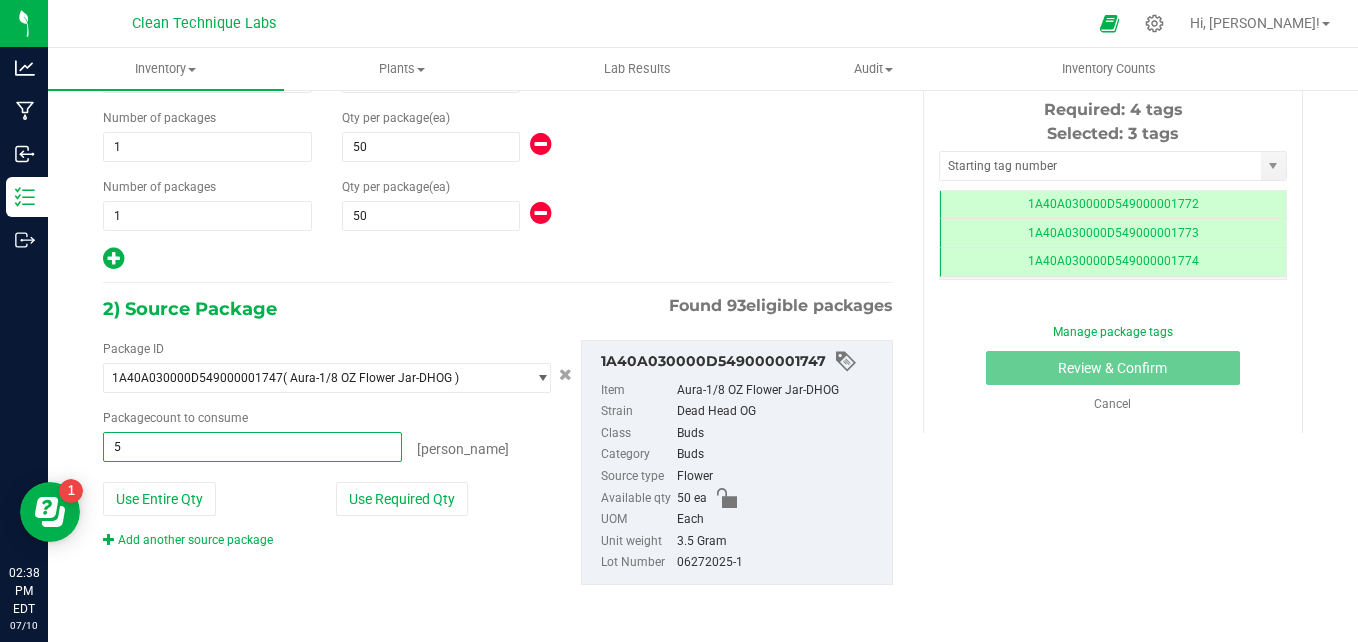 type on "50" 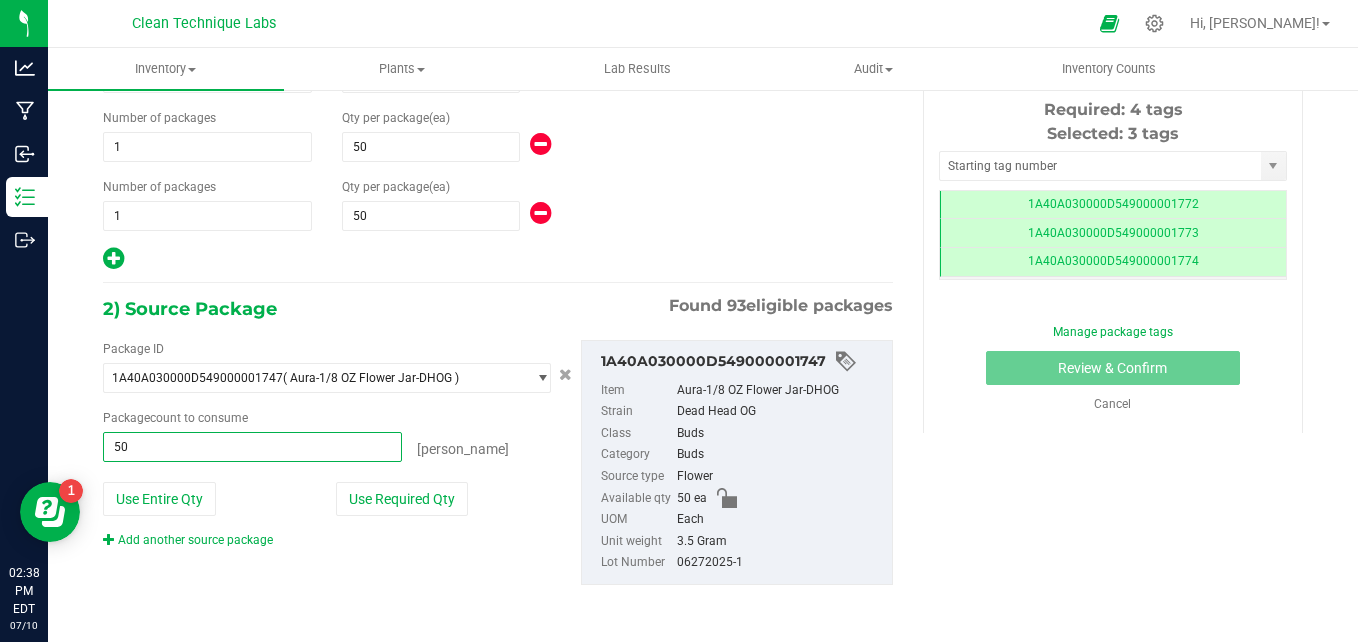 type on "50 ea" 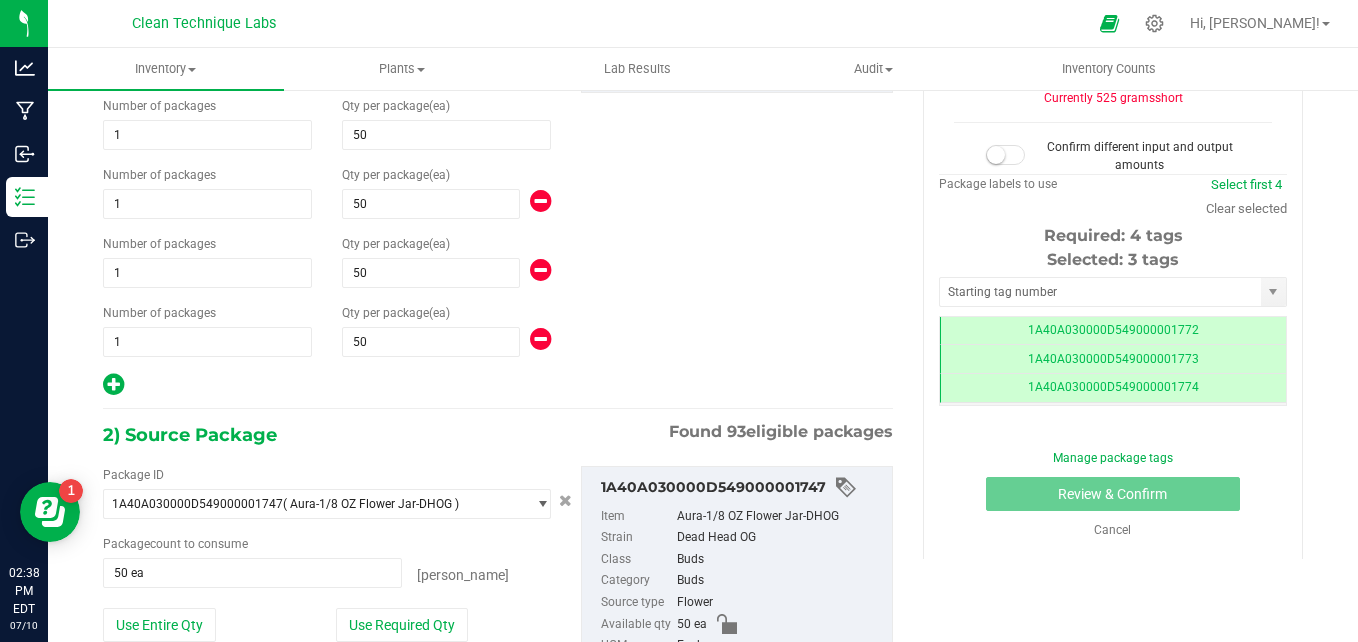 scroll, scrollTop: 400, scrollLeft: 0, axis: vertical 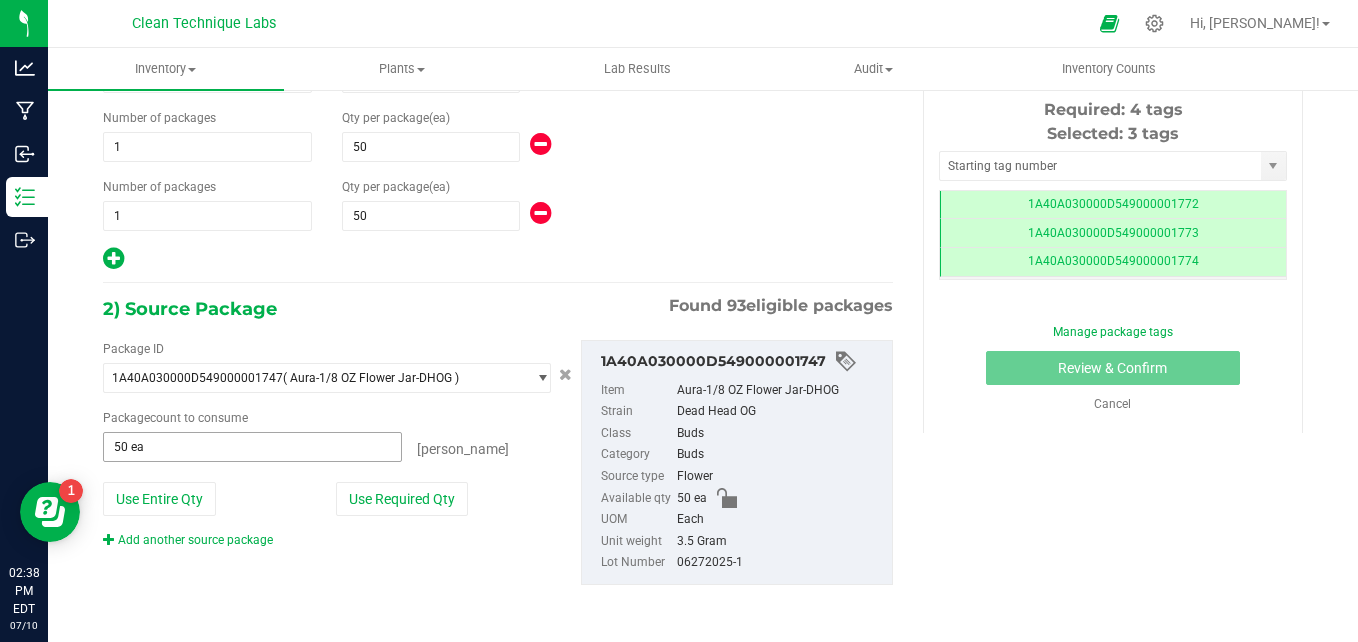 click on "50 ea 50" at bounding box center (252, 447) 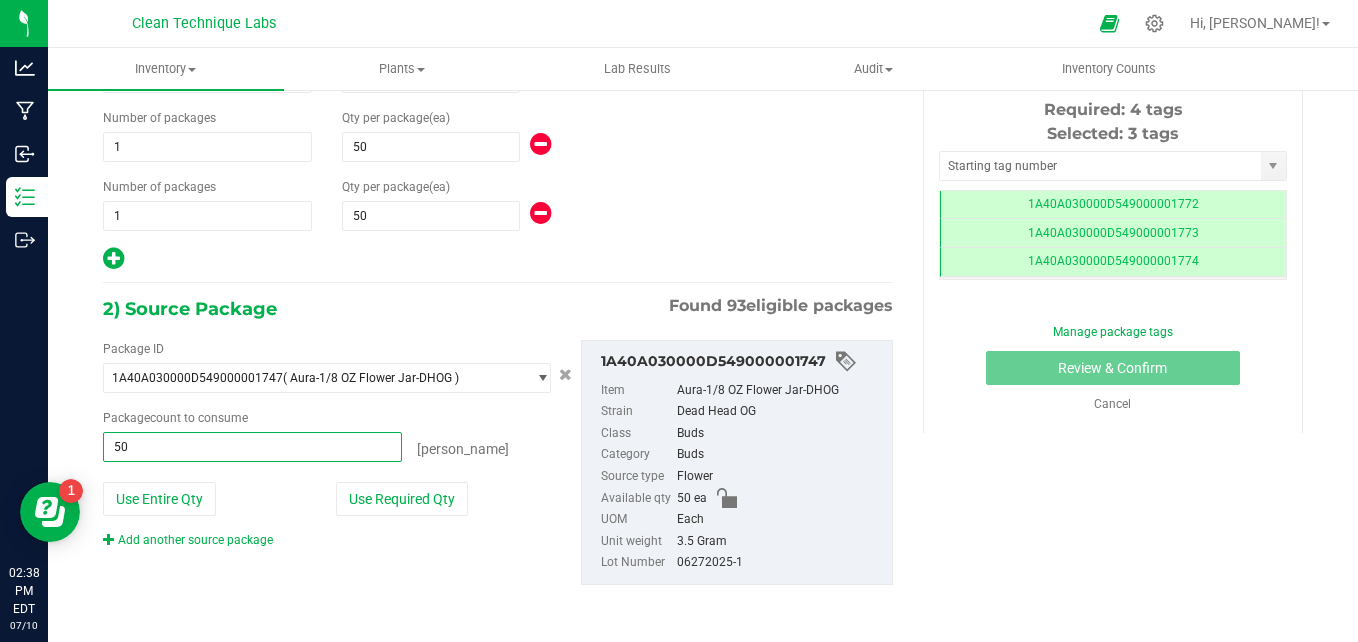 type on "5" 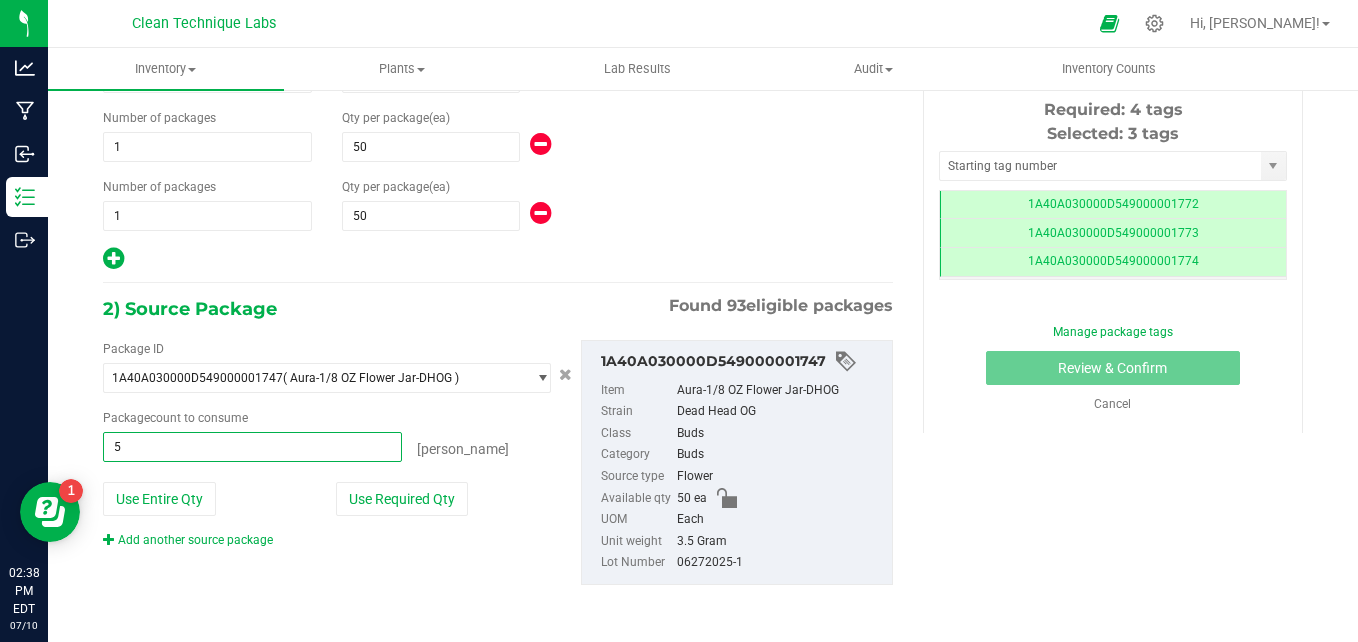 type 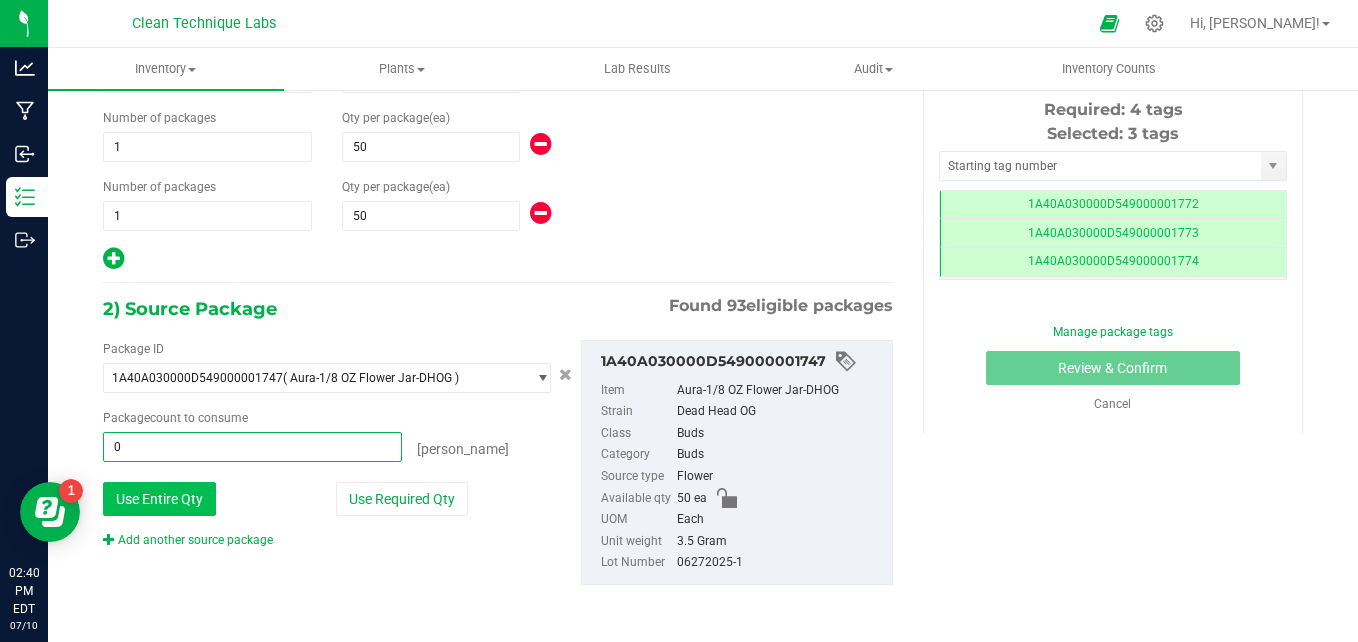 click on "Use Entire Qty" at bounding box center [159, 499] 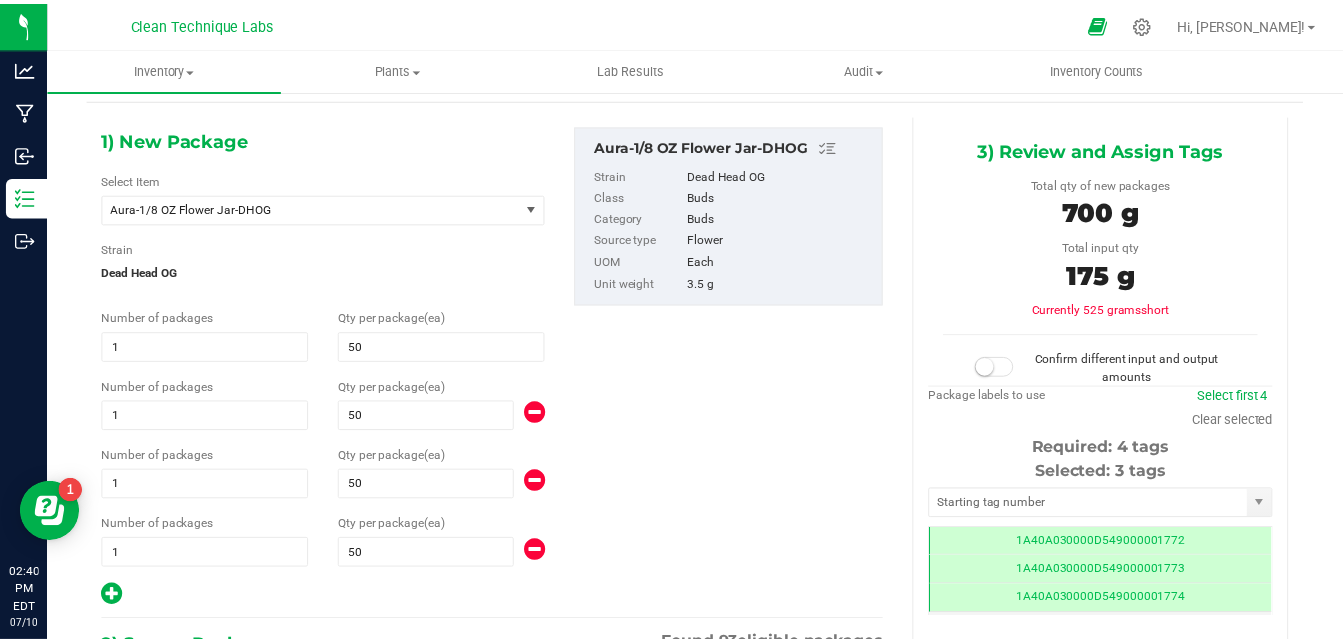 scroll, scrollTop: 0, scrollLeft: 0, axis: both 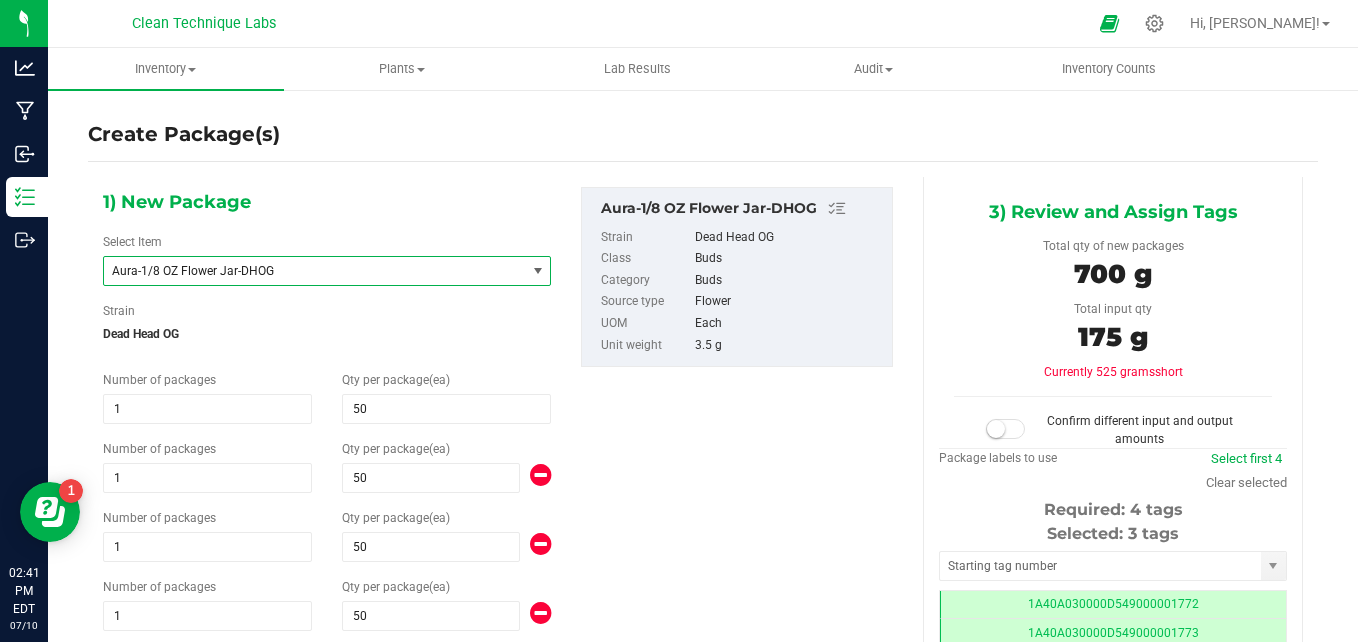 click on "Aura-1/8 OZ Flower Jar-DHOG" at bounding box center (306, 271) 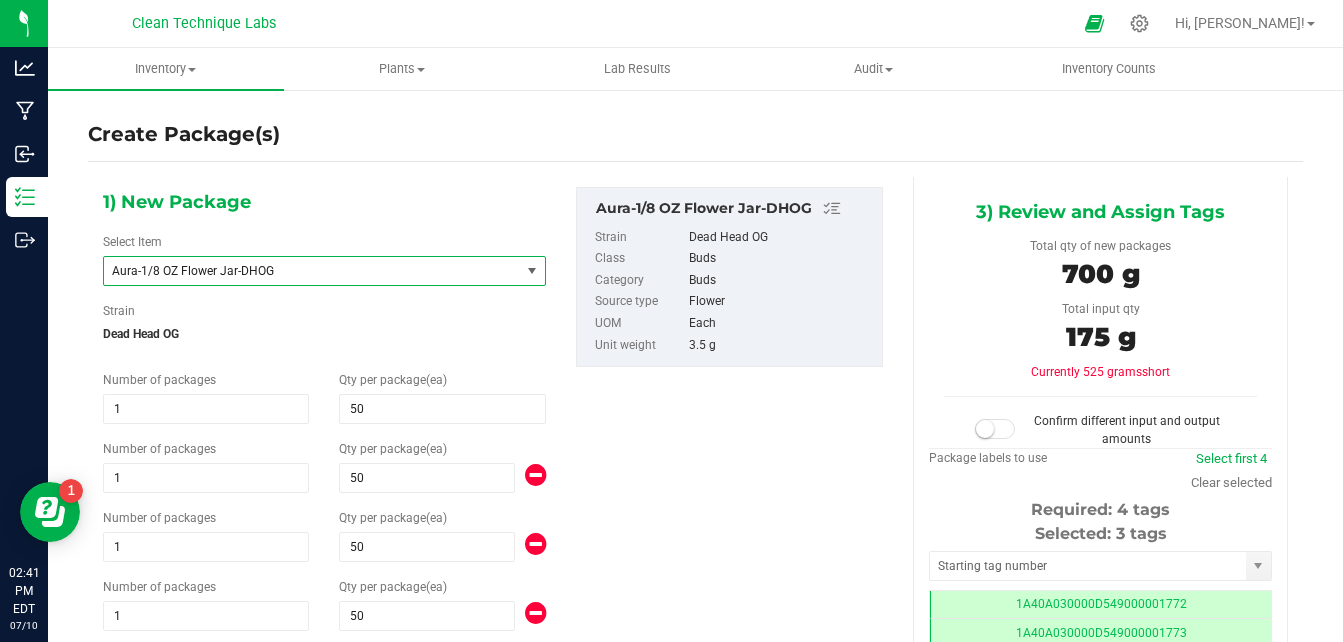 scroll, scrollTop: 448, scrollLeft: 0, axis: vertical 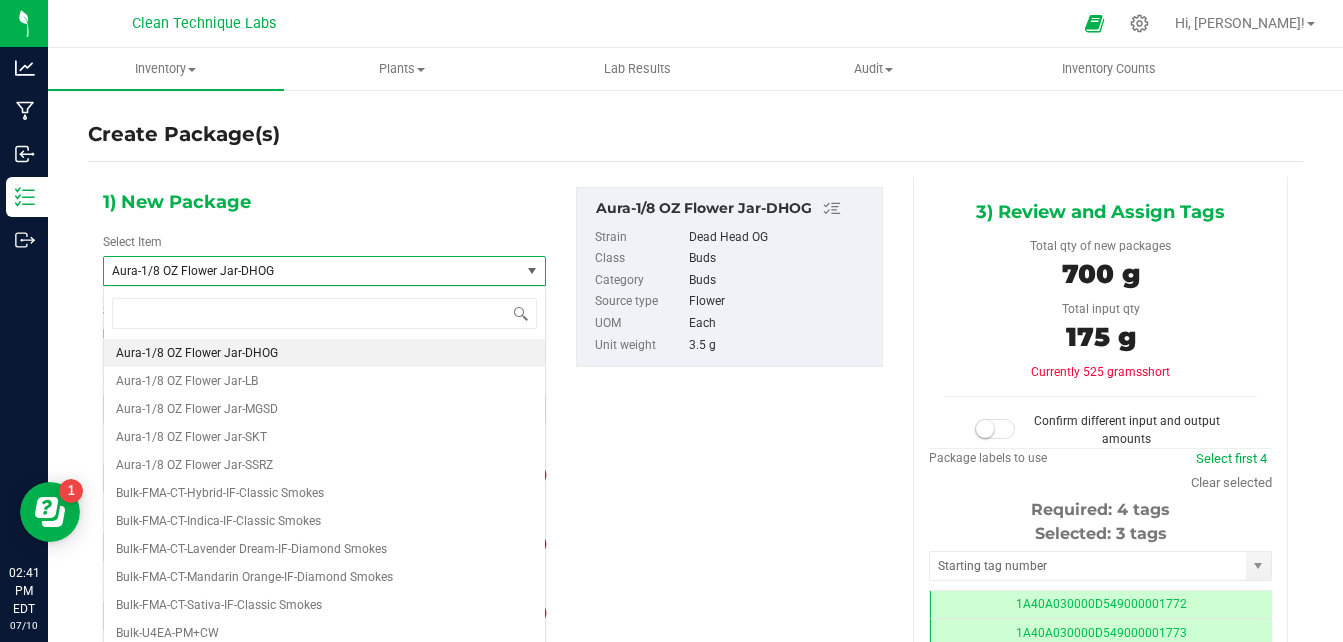 click on "1) New Package
Select Item
Aura-1/8 OZ Flower Jar-DHOG
617 1/8 OZ Flower Bag-BPP 617 1/8 OZ Flower Bag-RTZ 617 1/8 OZ Flower Bag-SAT 617 1/8 OZ Flower Bag-ZZ 617-PRJ-0.5g-BPP 617-PRJ-0.5g-GPI 617-PRJ-0.5g-RTZ 617-PRJ-0.5g-SAT 617-PRJ-1g-BPP 617-PRJ-1g-GPI 617-PRJ-1g-LC 617-PRJ-1g-MS 617-PRJ-1g-RTZ 617-PRJ-1g-SAT Aura-1/8 OZ Flower Jar-CDS Aura-1/8 OZ Flower Jar-DDD Aura-1/8 OZ Flower Jar-DHOG Aura-1/8 OZ Flower Jar-LB Aura-1/8 OZ Flower Jar-MGSD Aura-1/8 OZ Flower Jar-SKT Aura-1/8 OZ Flower Jar-SSRZ Bulk-FMA-CT-Hybrid-IF-Classic Smokes Bulk-FMA-CT-Indica-IF-Classic Smokes Bulk-FMA-CT-Lavender Dream-IF-Diamond Smokes Bulk-FMA-CT-Mandarin Orange-IF-Diamond Smokes Bulk-U4EA-PM+CW" at bounding box center (324, 429) 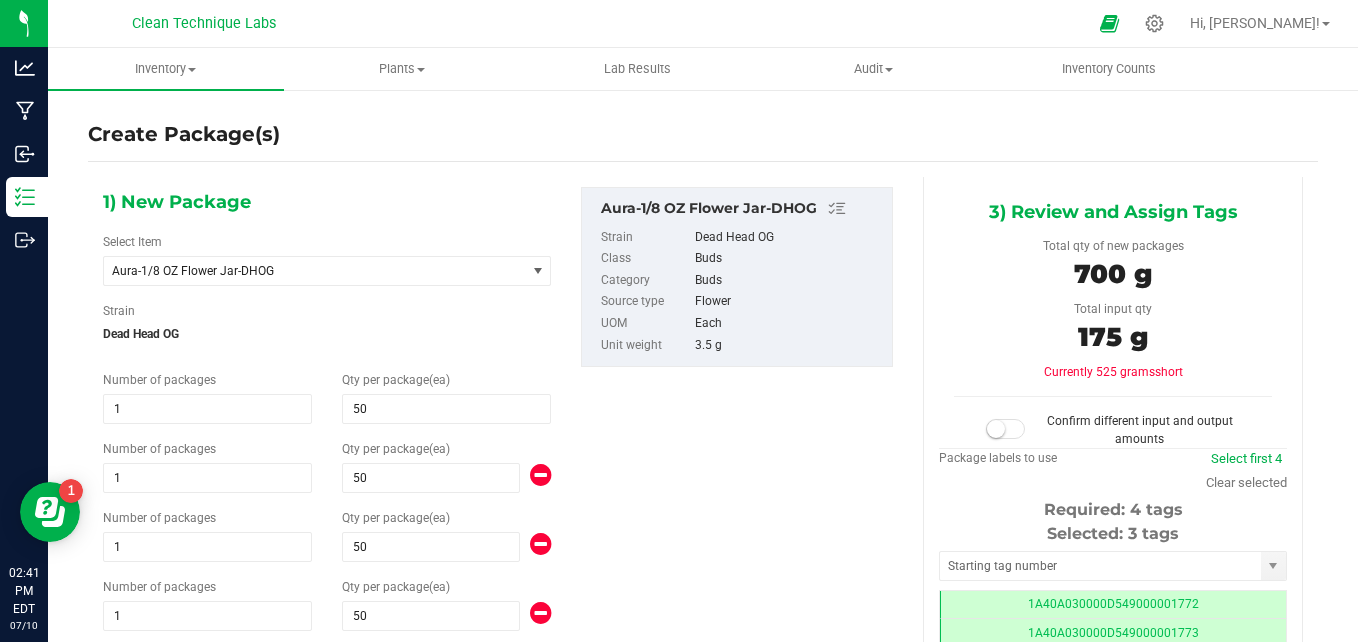 click on "1) New Package
Select Item
Aura-1/8 OZ Flower Jar-DHOG
617 1/8 OZ Flower Bag-BPP 617 1/8 OZ Flower Bag-RTZ 617 1/8 OZ Flower Bag-SAT 617 1/8 OZ Flower Bag-ZZ 617-PRJ-0.5g-BPP 617-PRJ-0.5g-GPI 617-PRJ-0.5g-RTZ 617-PRJ-0.5g-SAT 617-PRJ-1g-BPP 617-PRJ-1g-GPI 617-PRJ-1g-LC 617-PRJ-1g-MS 617-PRJ-1g-RTZ 617-PRJ-1g-SAT Aura-1/8 OZ Flower Jar-CDS Aura-1/8 OZ Flower Jar-DDD Aura-1/8 OZ Flower Jar-DHOG Aura-1/8 OZ Flower Jar-LB Aura-1/8 OZ Flower Jar-MGSD Aura-1/8 OZ Flower Jar-SKT Aura-1/8 OZ Flower Jar-SSRZ Bulk-FMA-CT-Hybrid-IF-Classic Smokes Bulk-FMA-CT-Indica-IF-Classic Smokes Bulk-FMA-CT-Lavender Dream-IF-Diamond Smokes Bulk-FMA-CT-Mandarin Orange-IF-Diamond Smokes Bulk-U4EA-PM+CW" at bounding box center (327, 429) 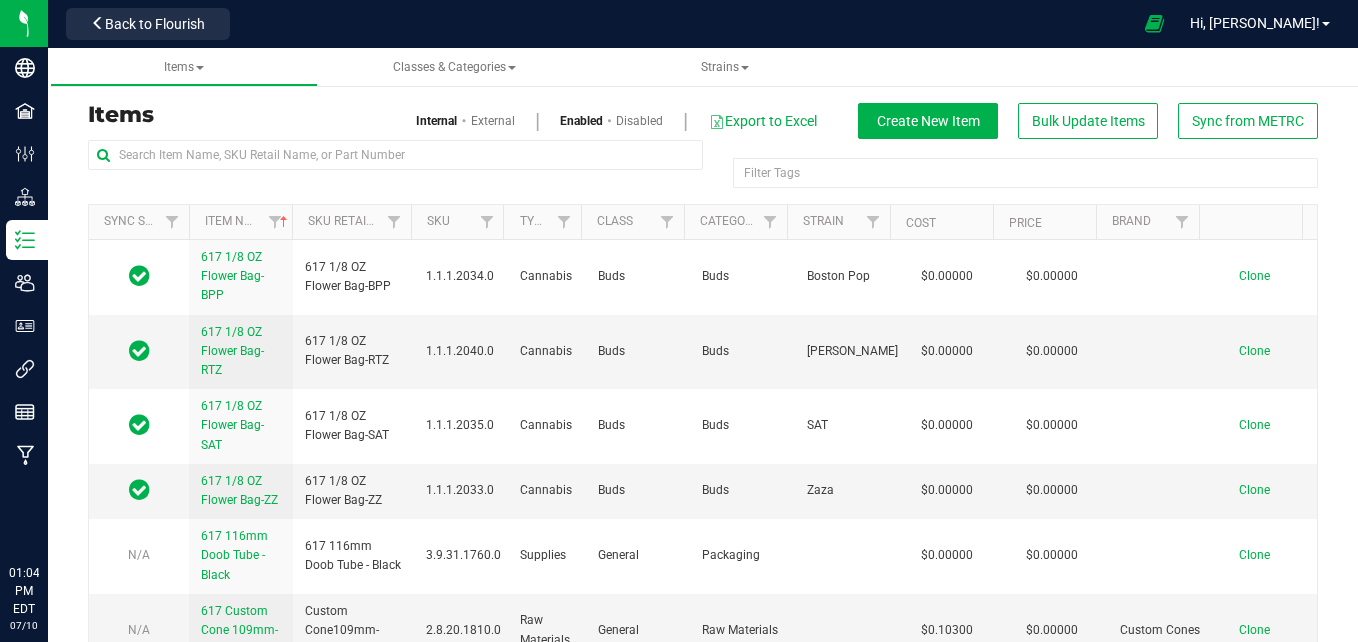 scroll, scrollTop: 0, scrollLeft: 0, axis: both 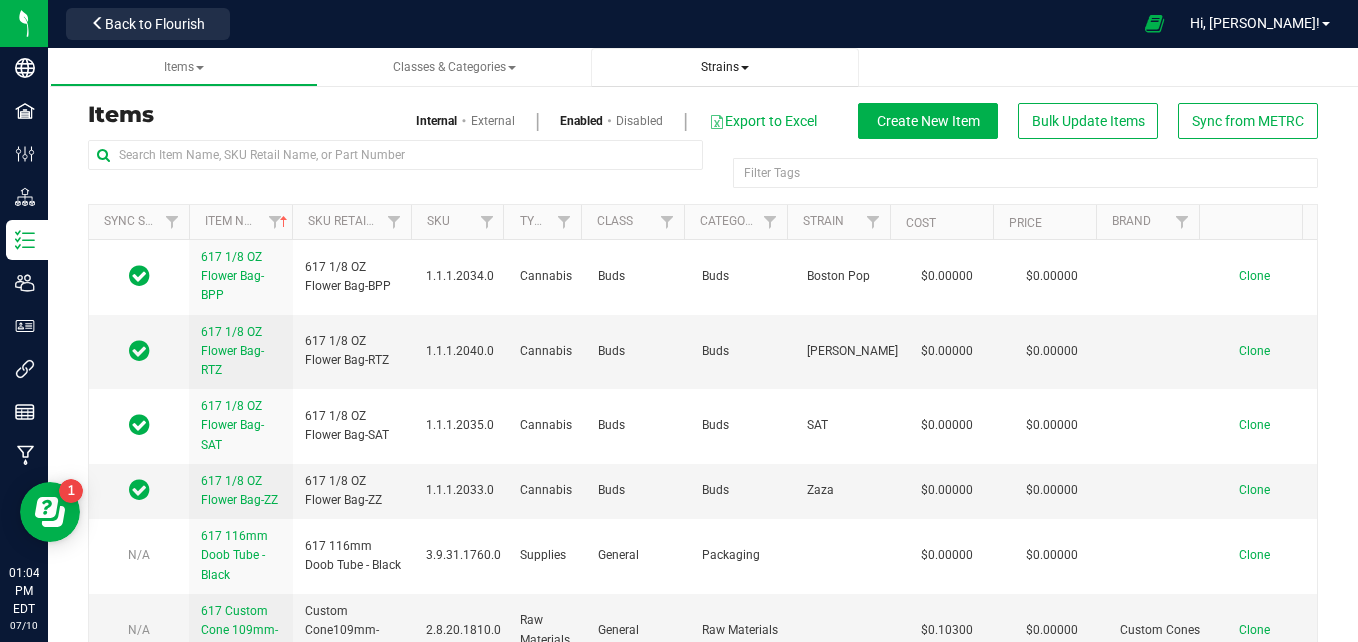 click on "Strains" at bounding box center (725, 67) 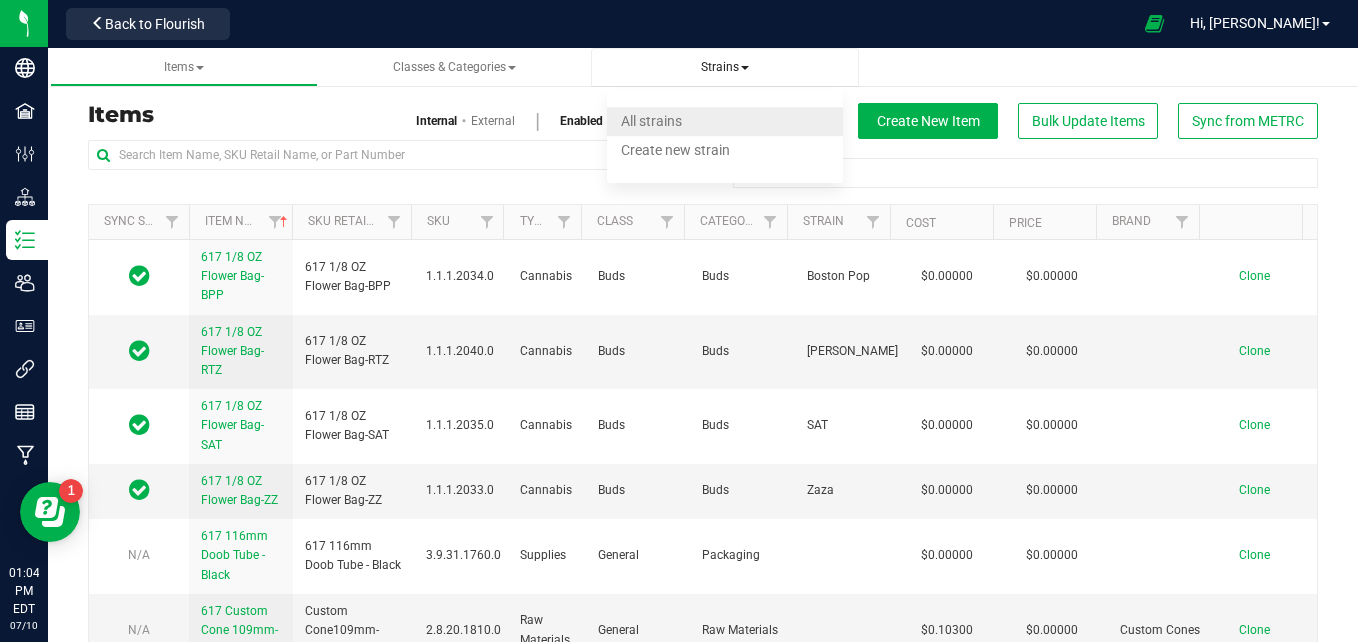 click on "All strains" at bounding box center [651, 121] 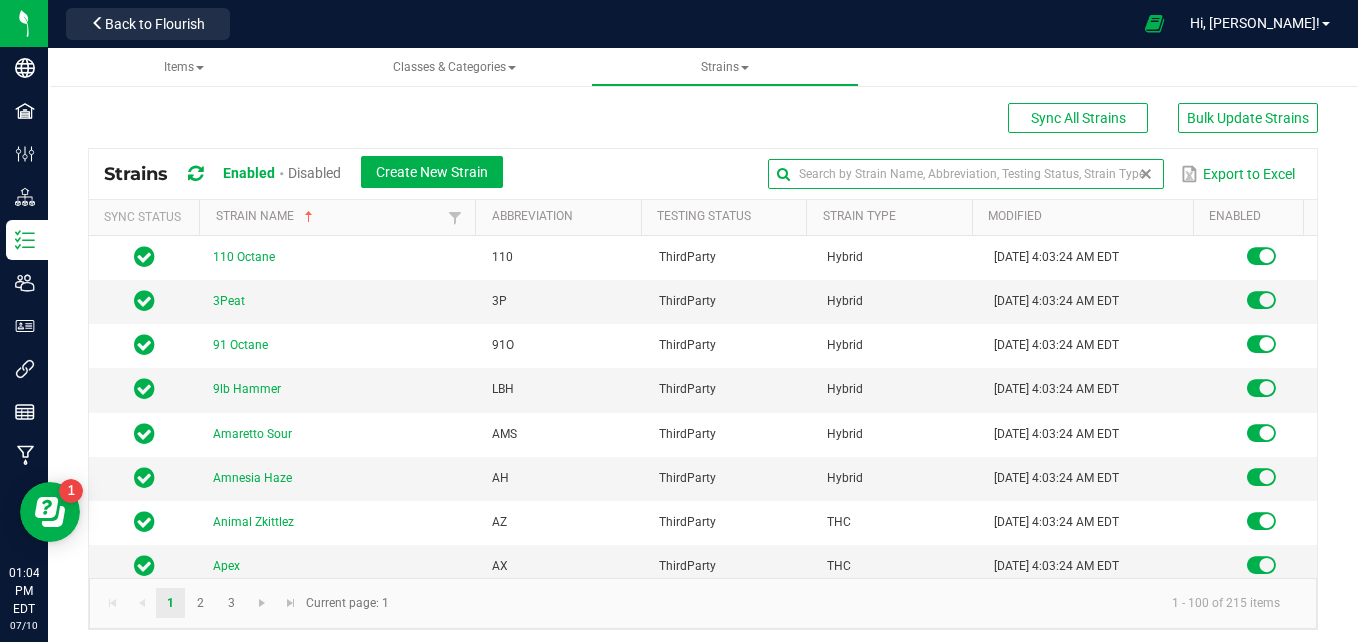 click at bounding box center [966, 174] 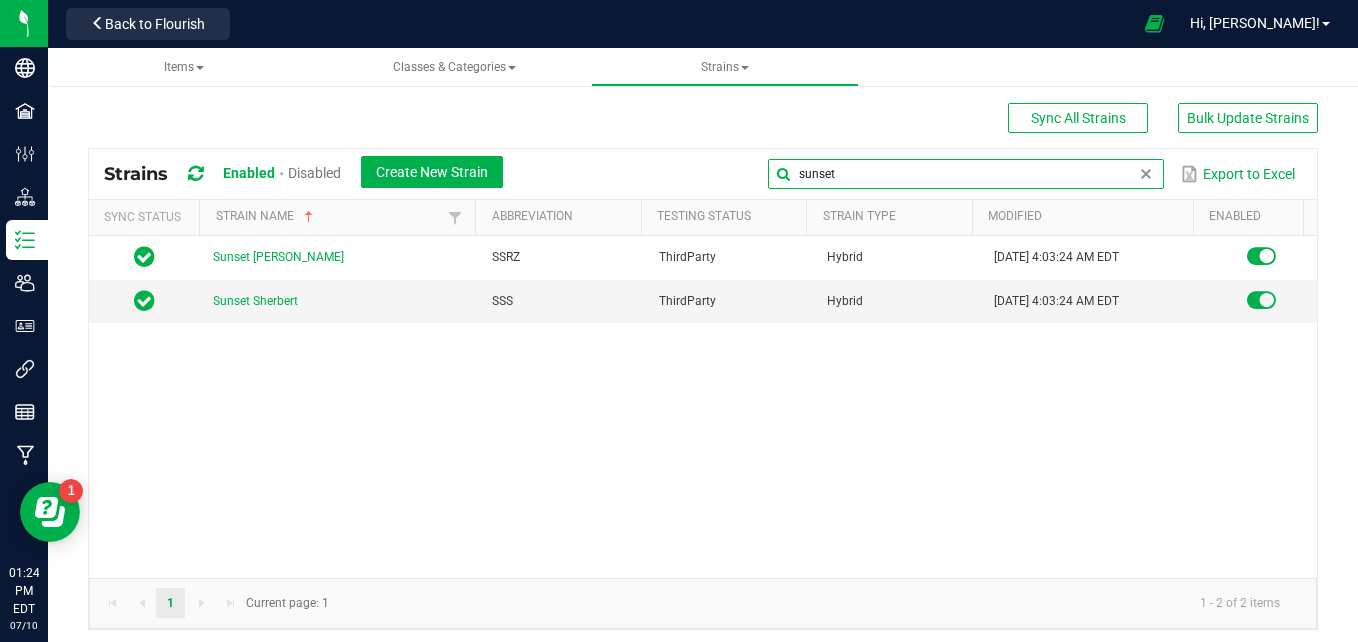click on "sunset" at bounding box center (966, 174) 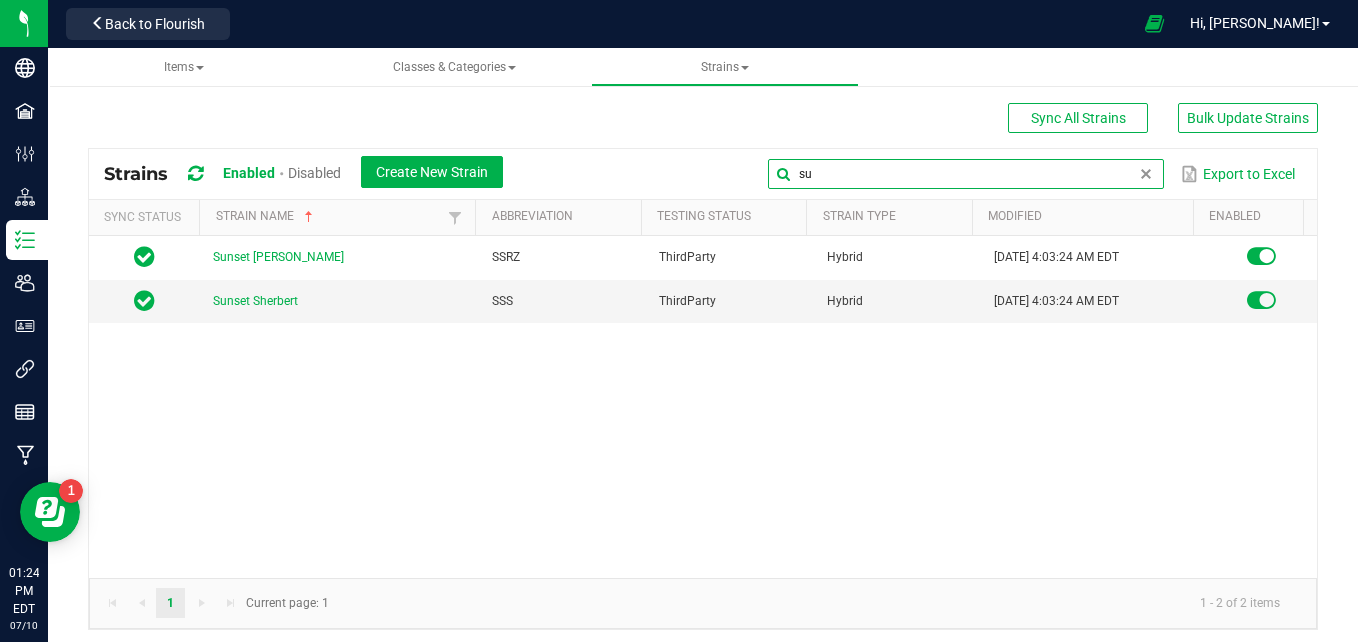 type on "s" 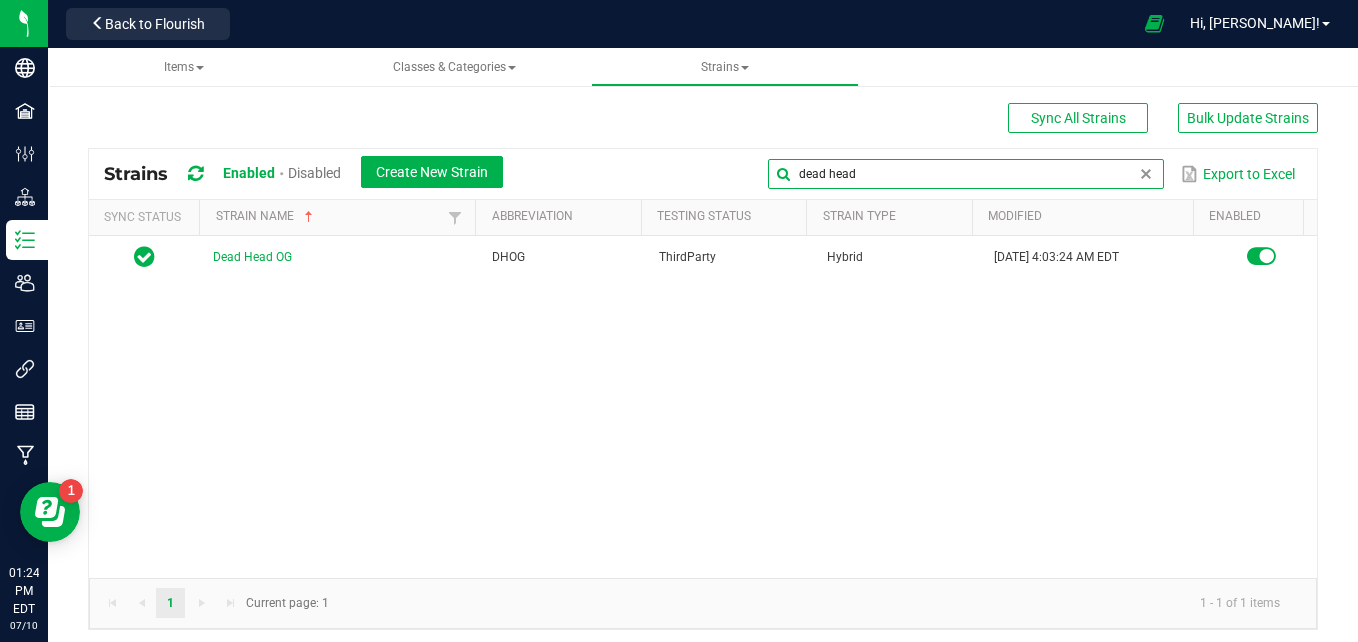 type on "dead head" 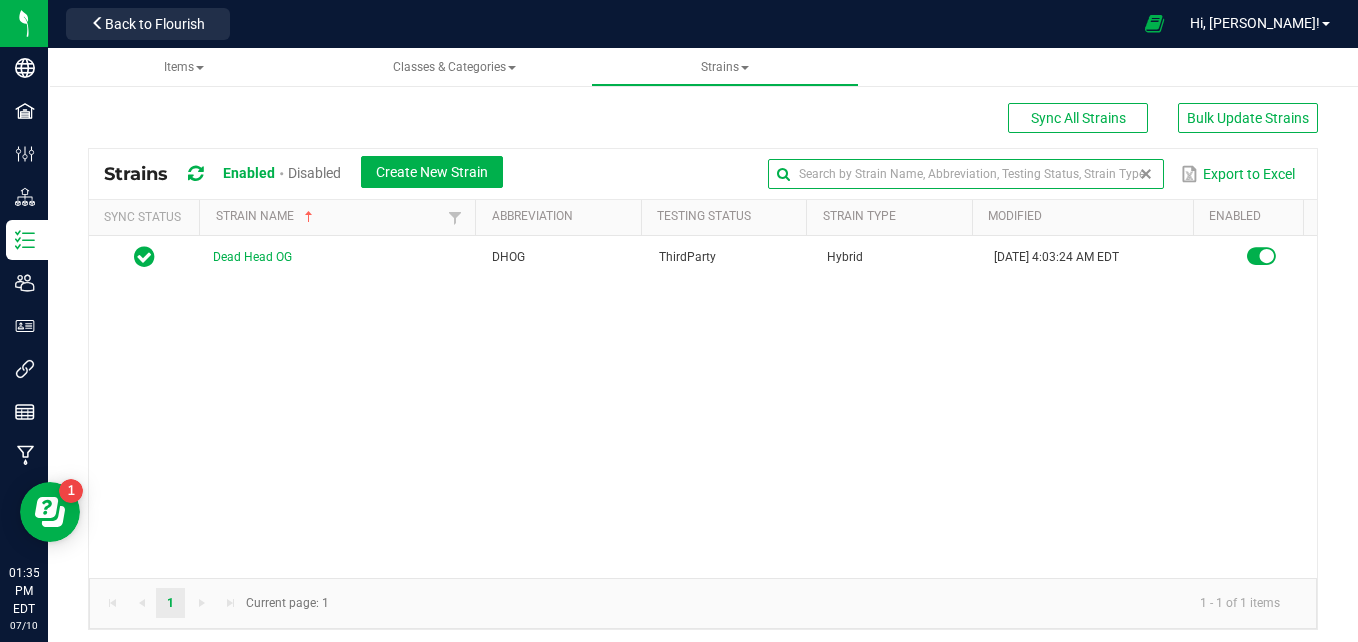 click at bounding box center (1146, 174) 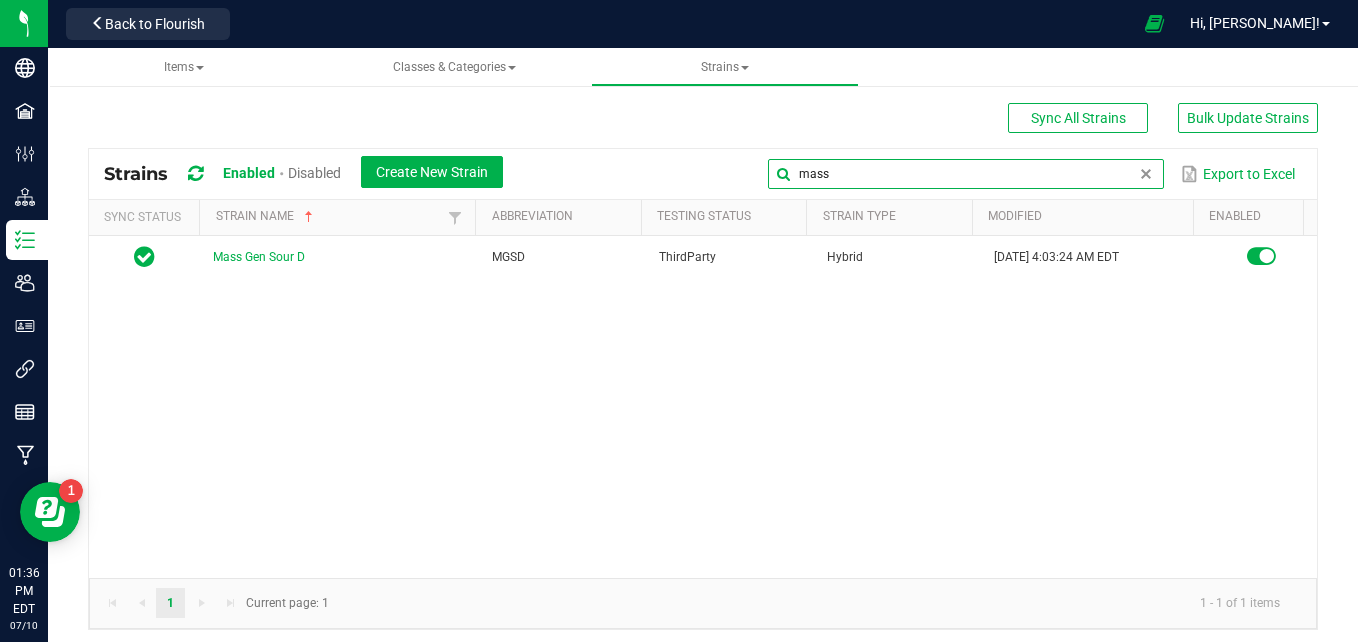 type on "mass" 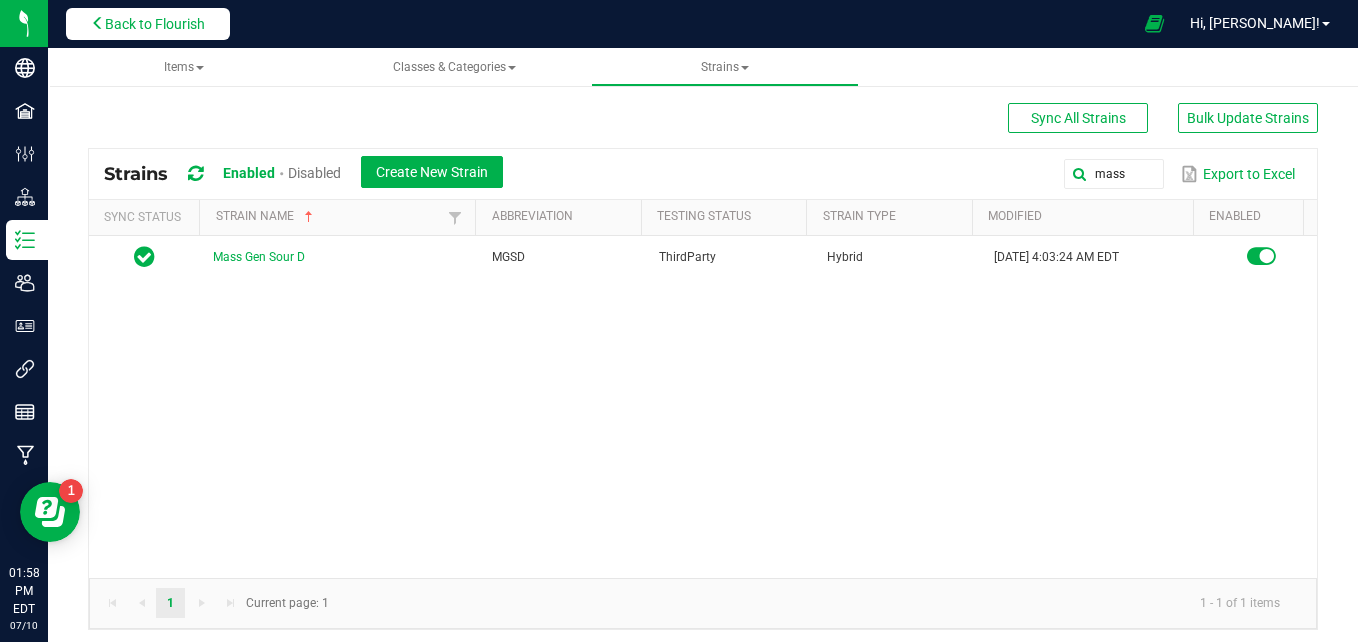 click on "Back to Flourish" at bounding box center (155, 24) 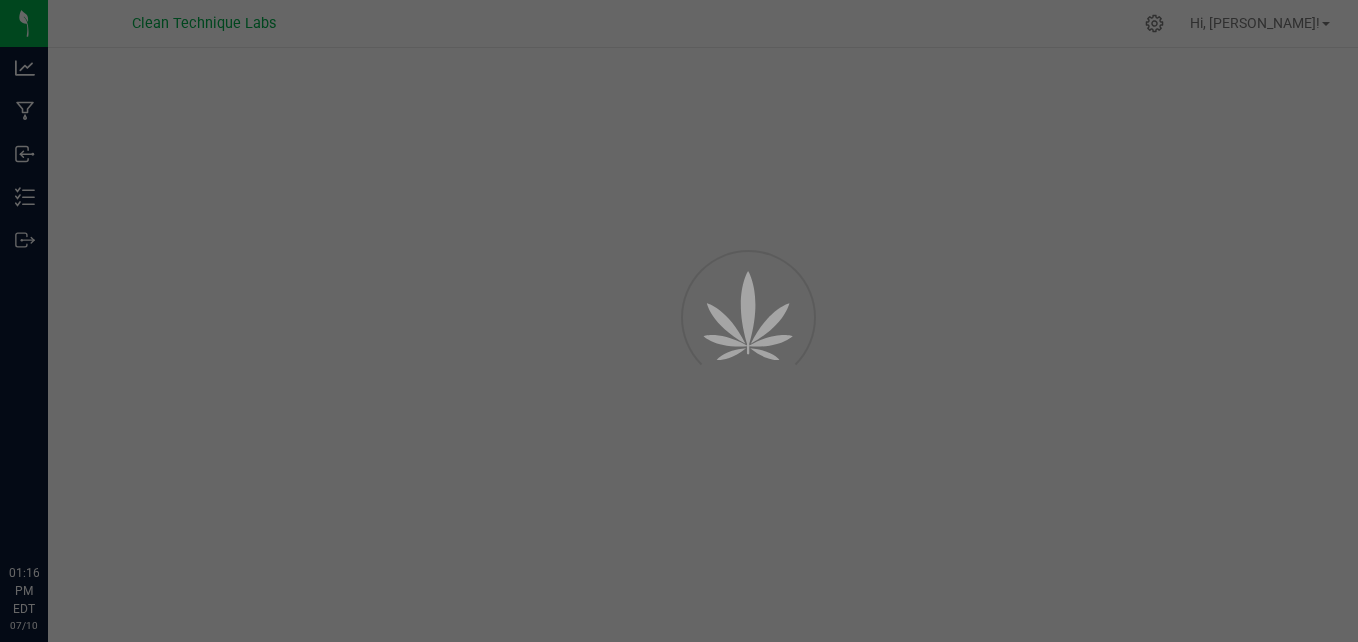 scroll, scrollTop: 0, scrollLeft: 0, axis: both 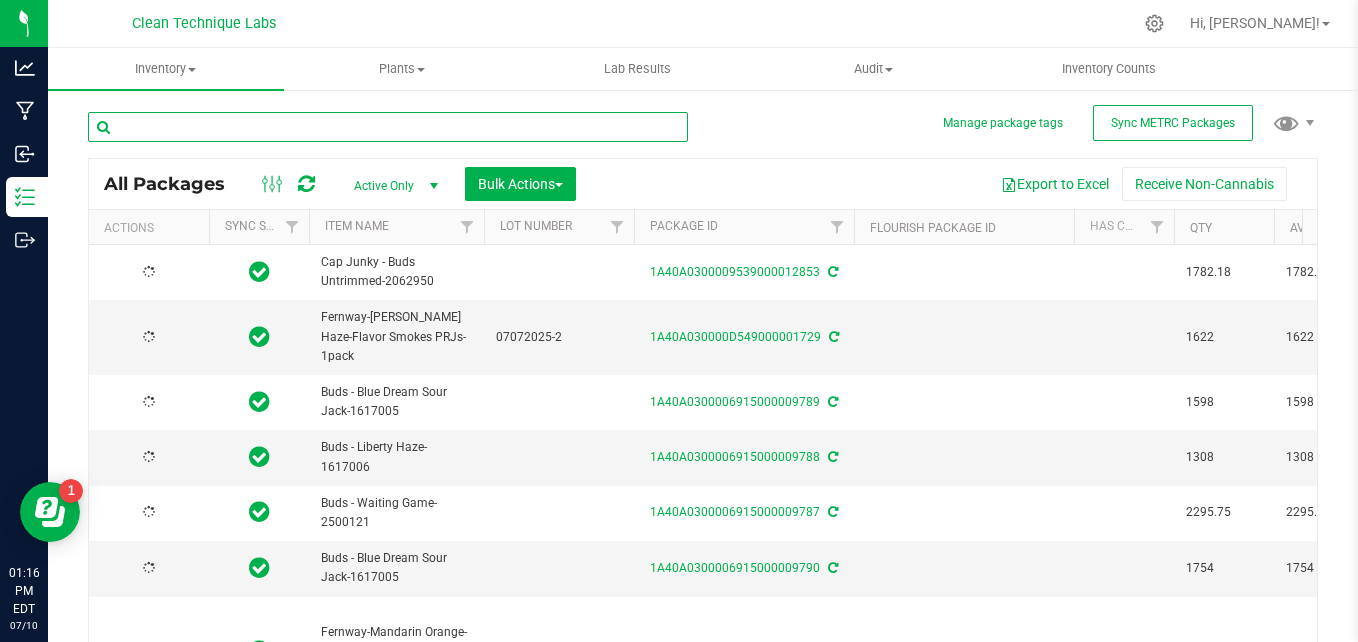 click at bounding box center (388, 127) 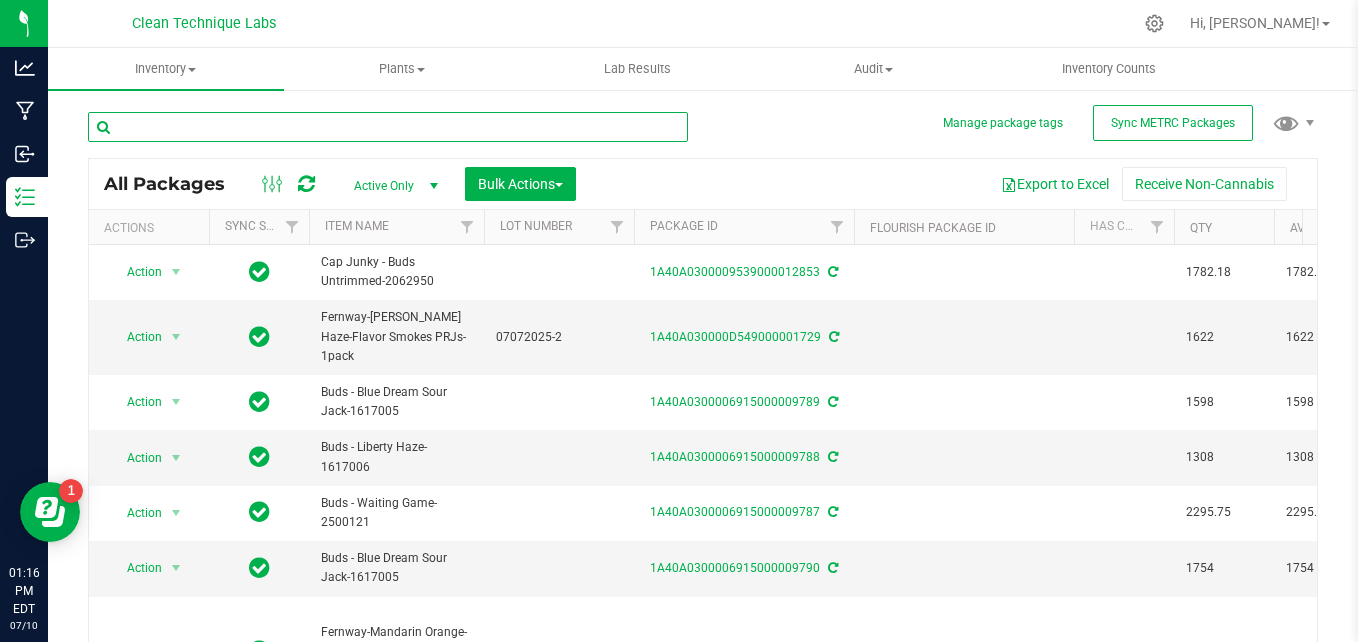 scroll, scrollTop: 0, scrollLeft: 0, axis: both 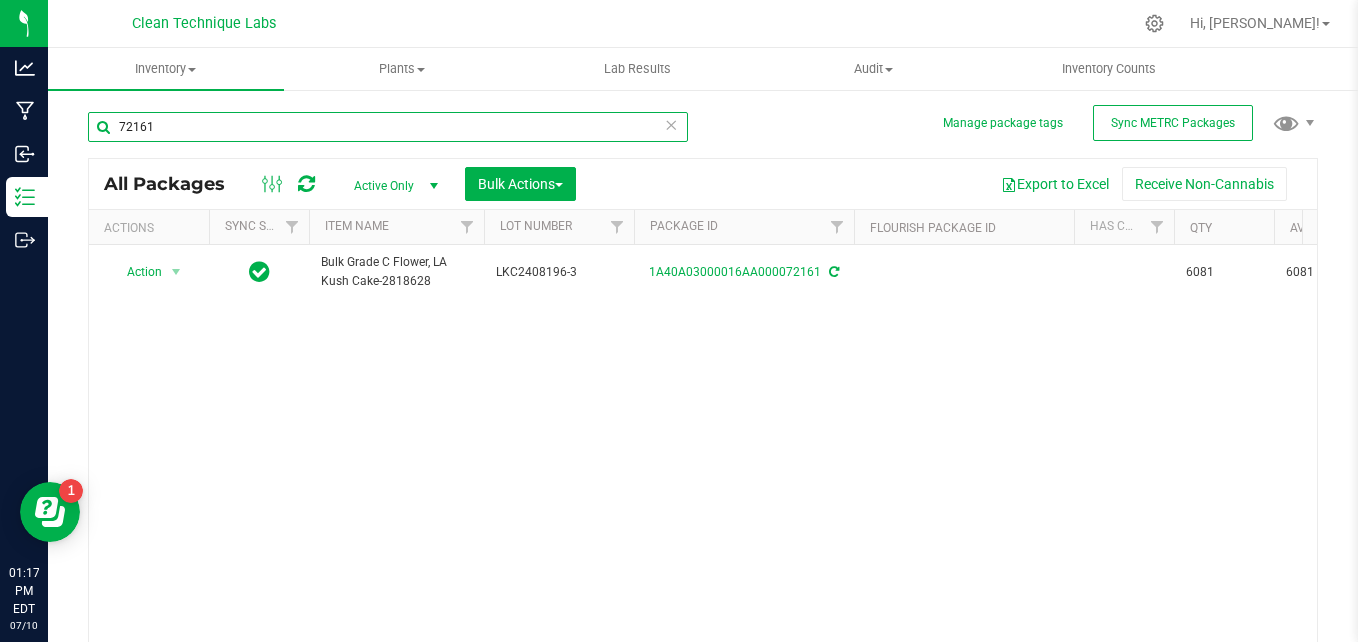 type on "72161" 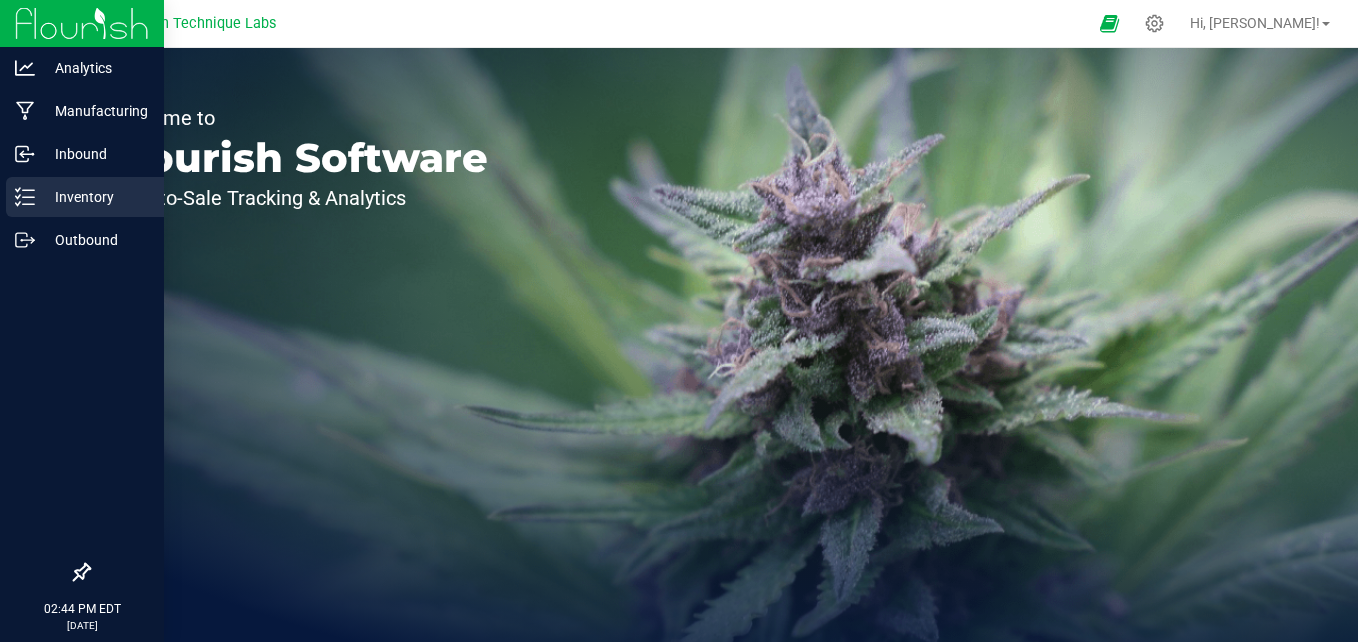 scroll, scrollTop: 0, scrollLeft: 0, axis: both 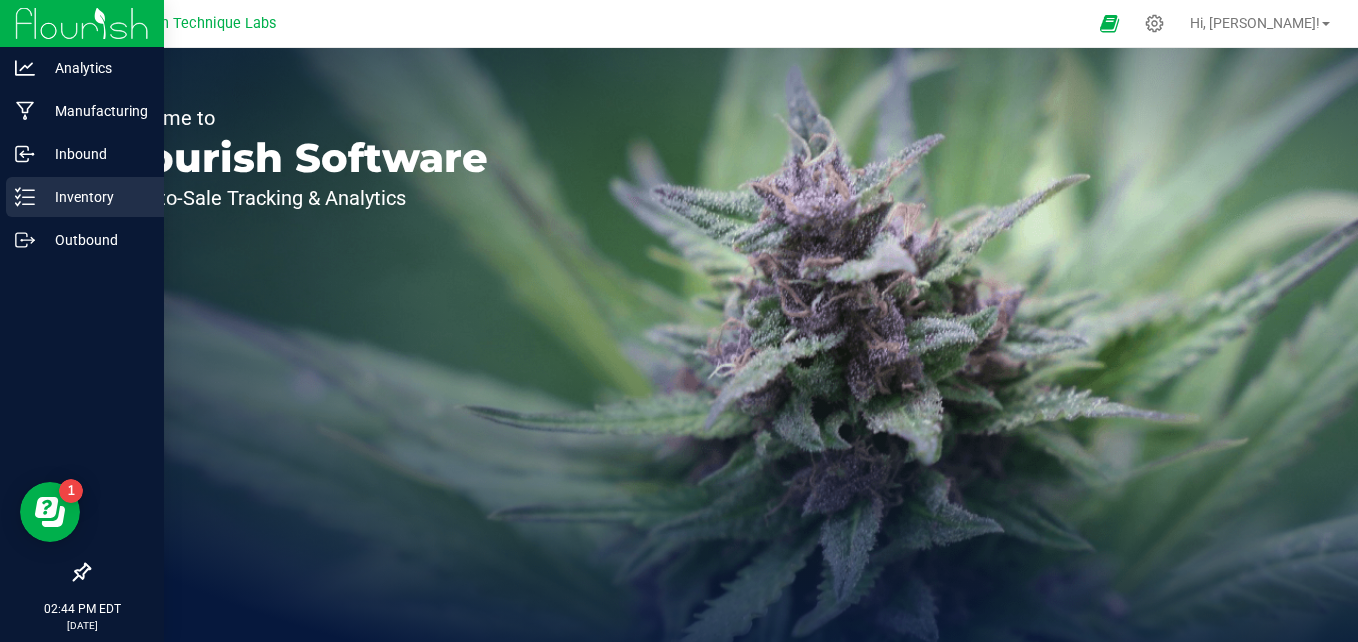 click 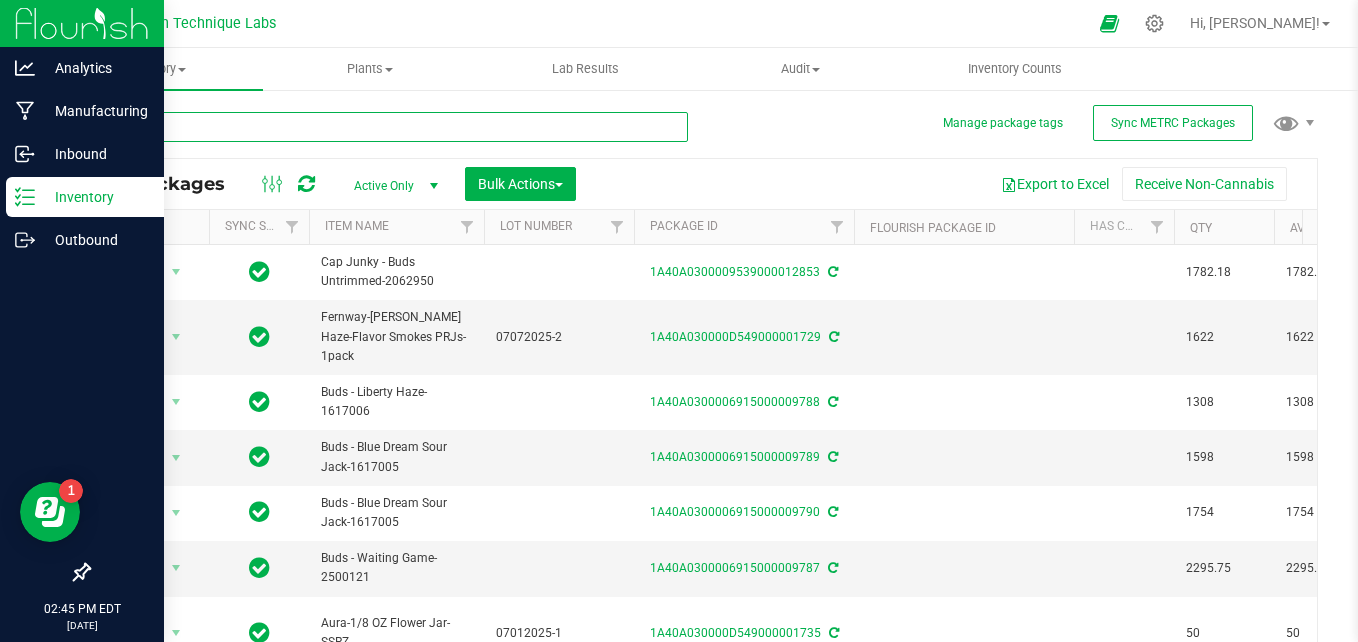 click at bounding box center [388, 127] 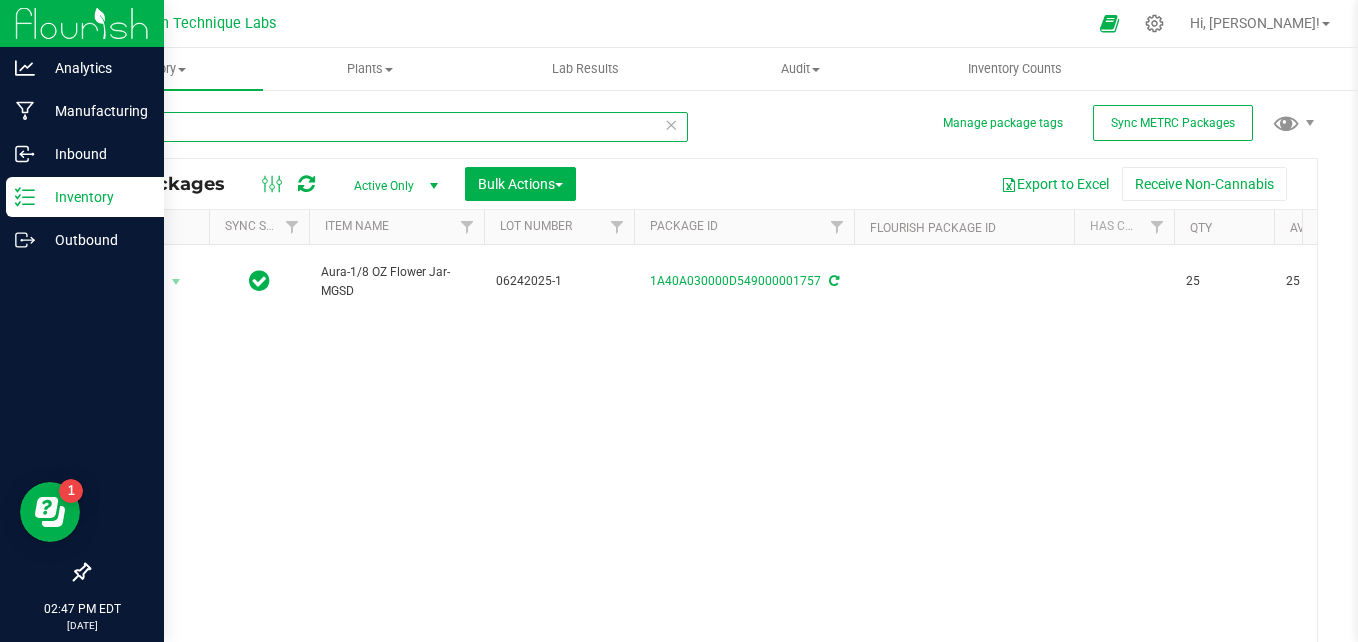 type on "1757" 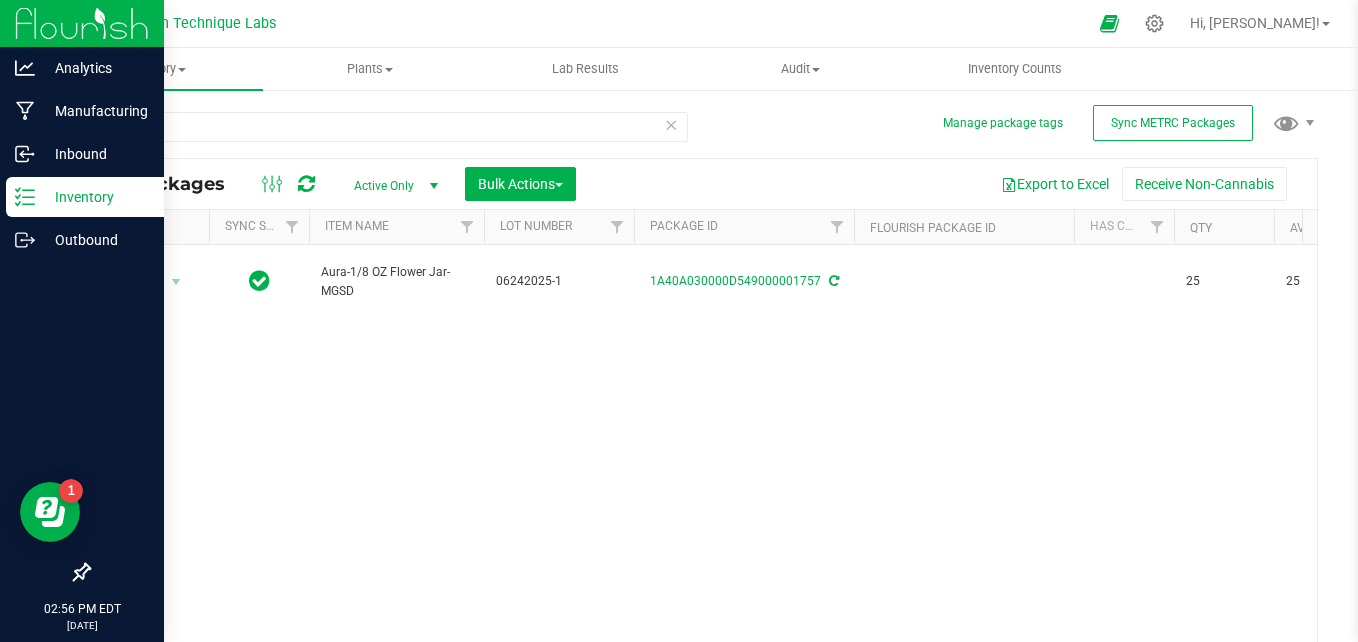 click on "Action Action Adjust qty Create package Edit attributes Global inventory Locate package Lock package Print package label Record a lab result Retag package See history
Aura-1/8 OZ Flower Jar-MGSD
06242025-1
1A40A030000D549000001757
25
25
Each
(3.5 g ea.)
Created
Mass Gen Sour D - 20250428 H17 $0.00004 $0.00000
Secured Storage A
1.1.1.3121.0
$0.00 $0.00 $0.00 Jun 25, 2025 14:27:00 EDT" at bounding box center (703, 447) 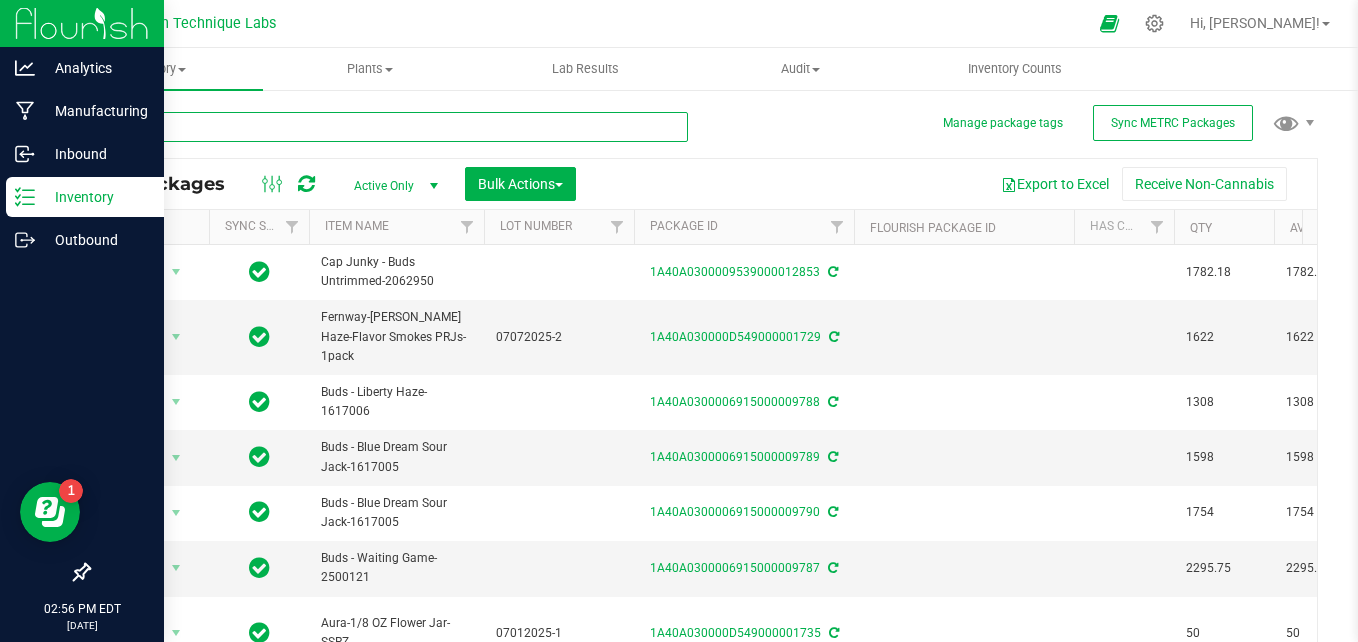 click at bounding box center (388, 127) 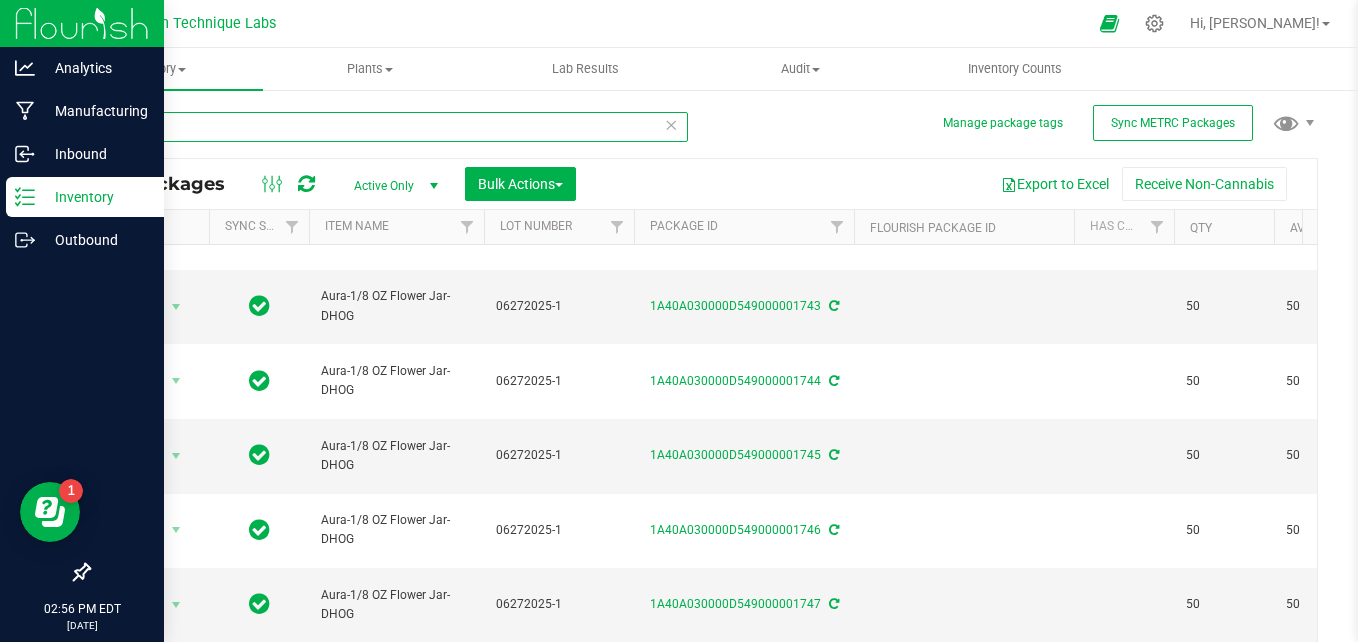 scroll, scrollTop: 262, scrollLeft: 0, axis: vertical 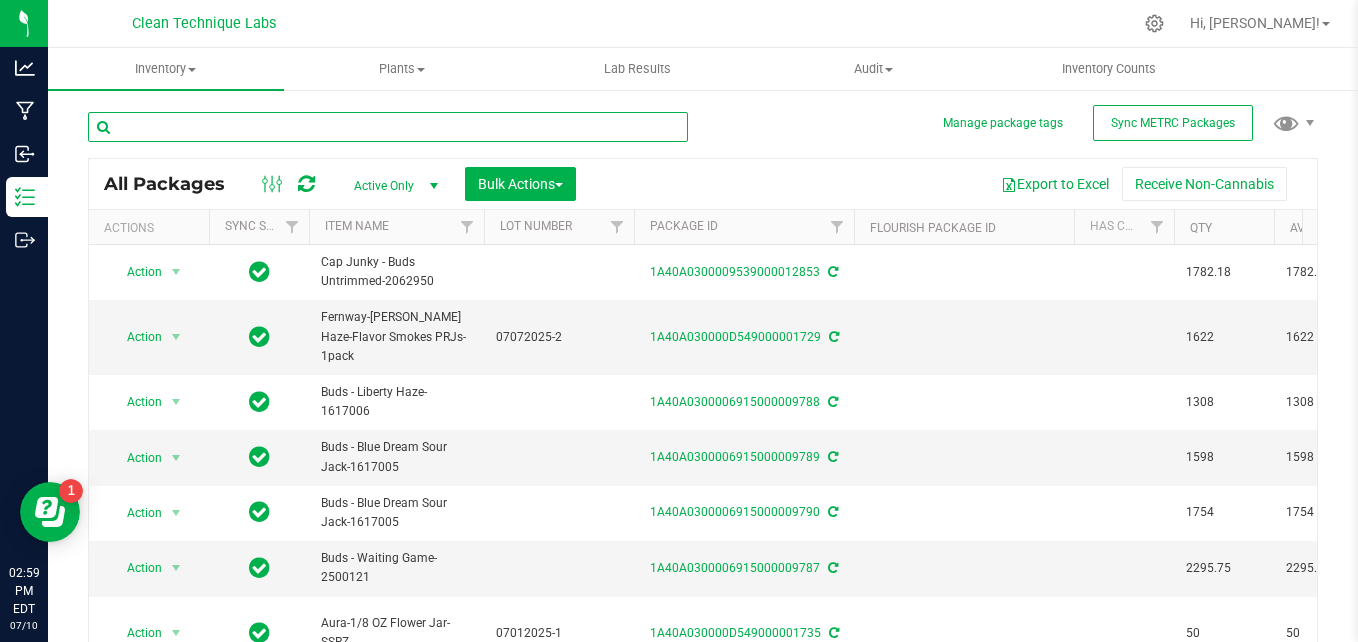 click at bounding box center (388, 127) 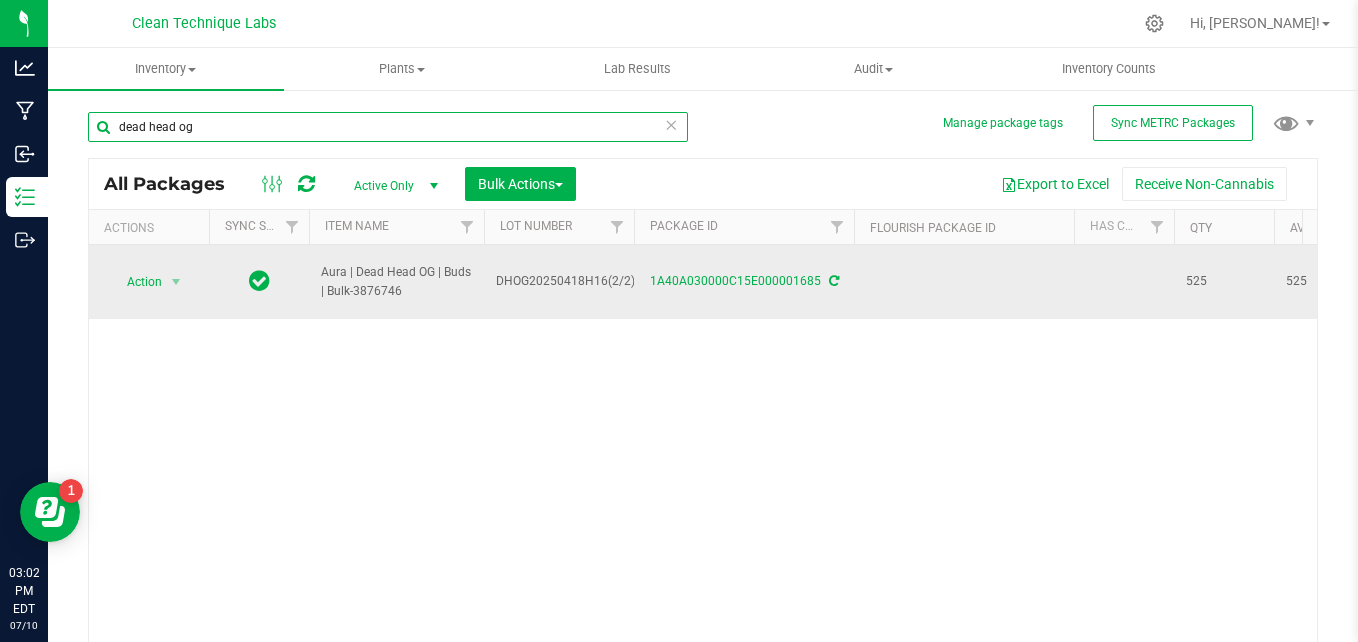 type on "dead head og" 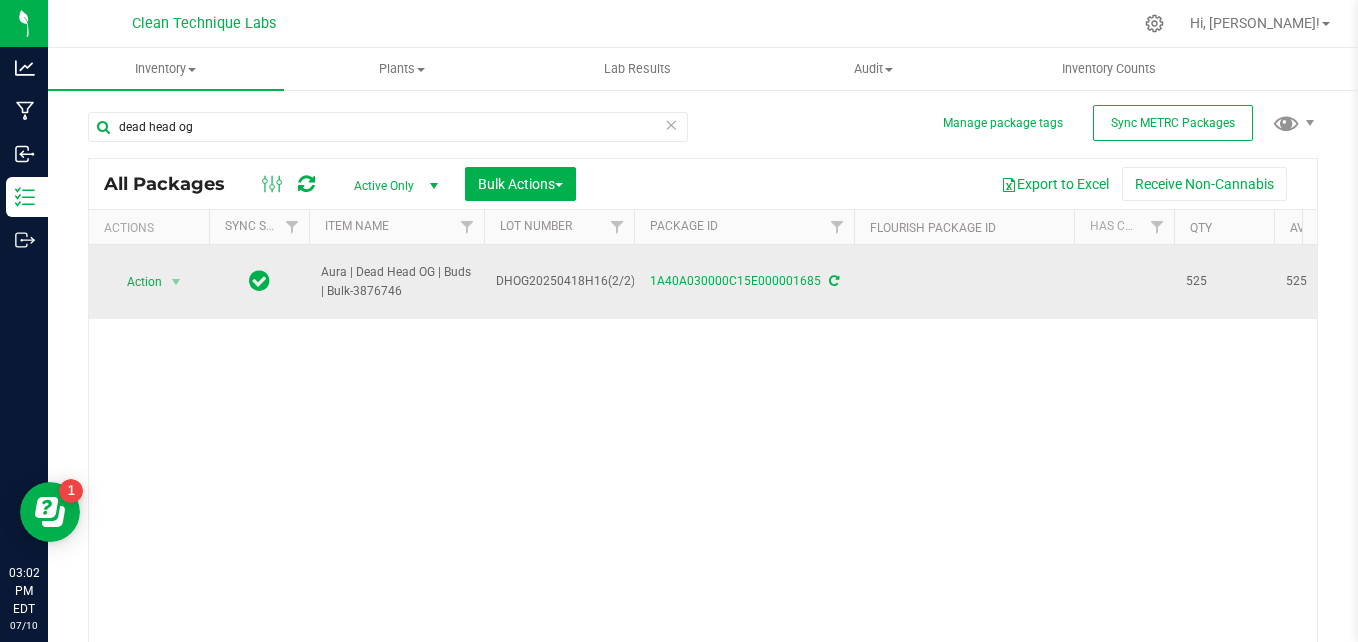 click on "Action Action Adjust qty Create package Edit attributes Global inventory Locate package Lock package Print package label Record a lab result Retag package See history" at bounding box center (149, 282) 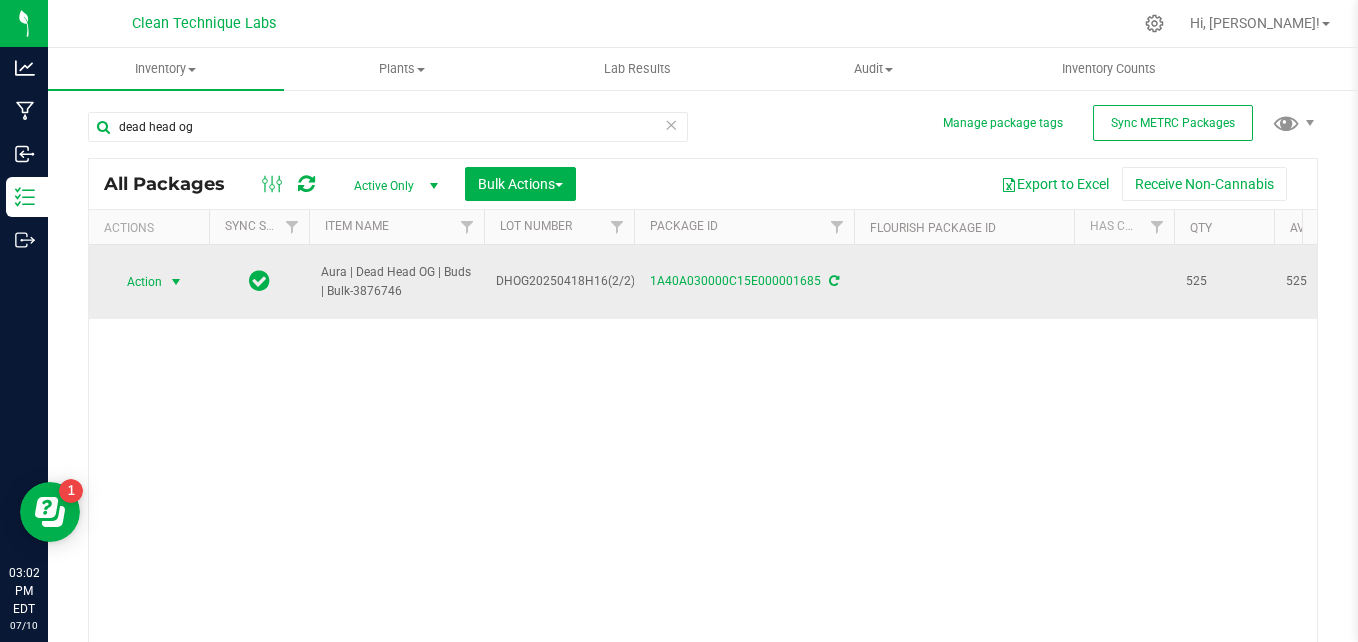 click on "Action" at bounding box center (136, 282) 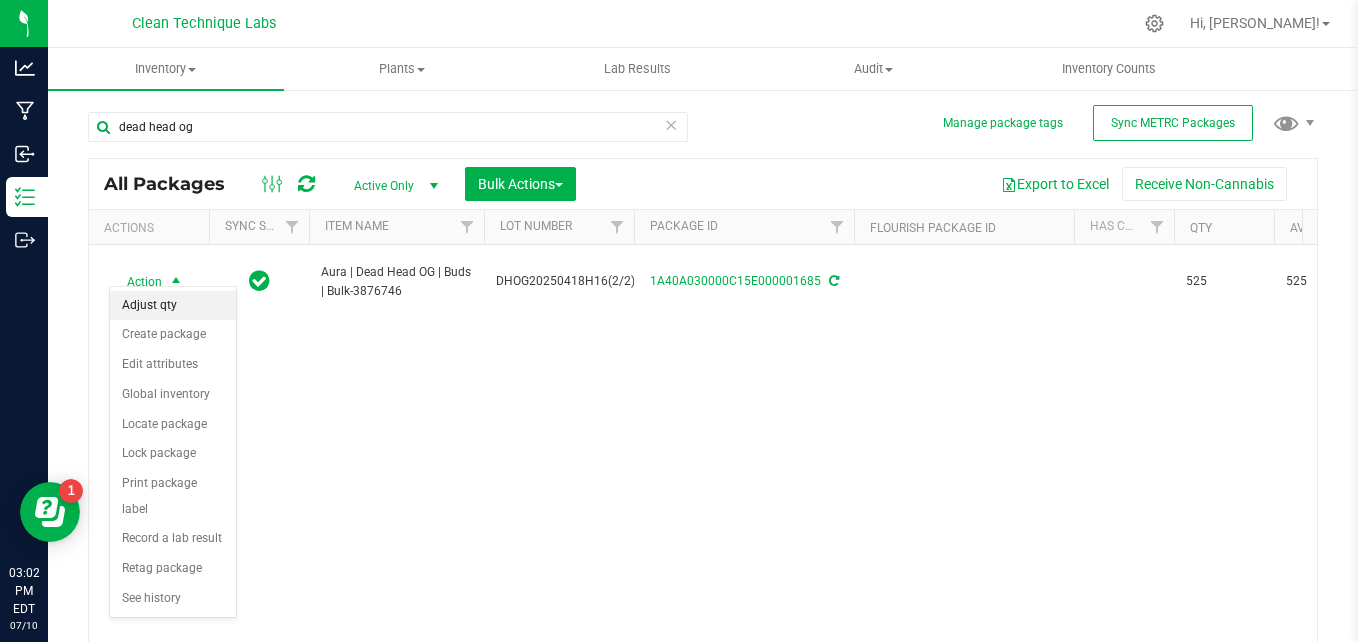 click on "Adjust qty" at bounding box center (173, 306) 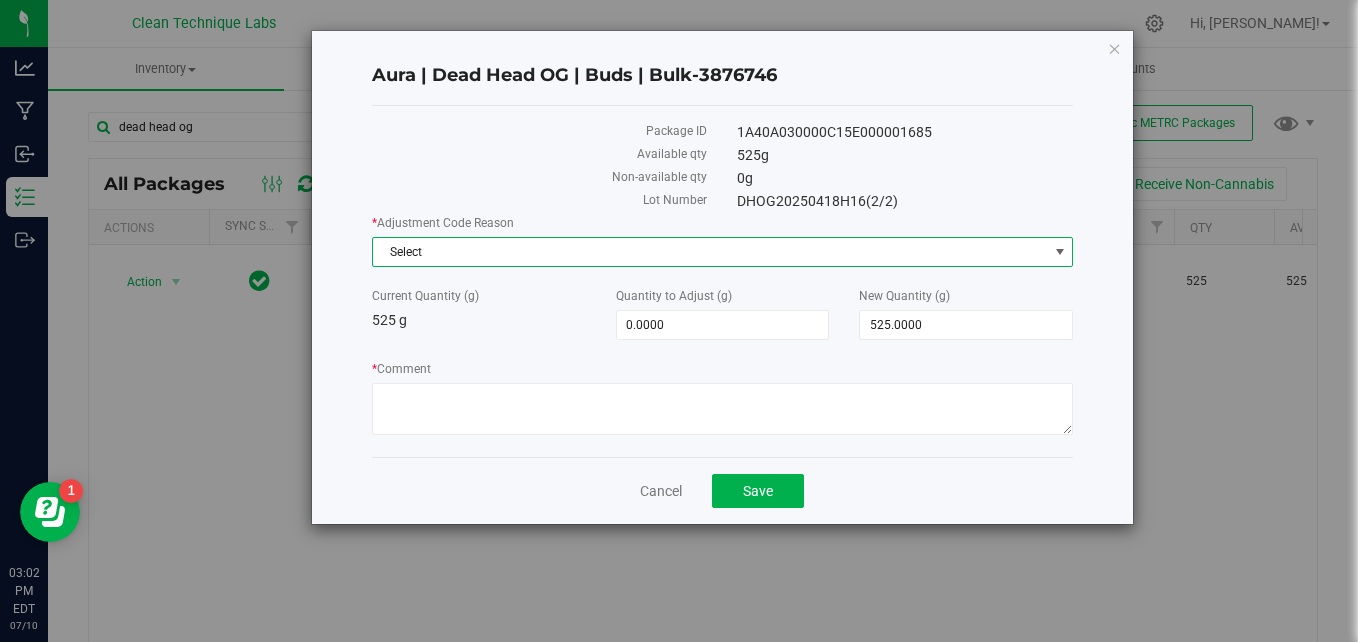 click on "Select" at bounding box center (710, 252) 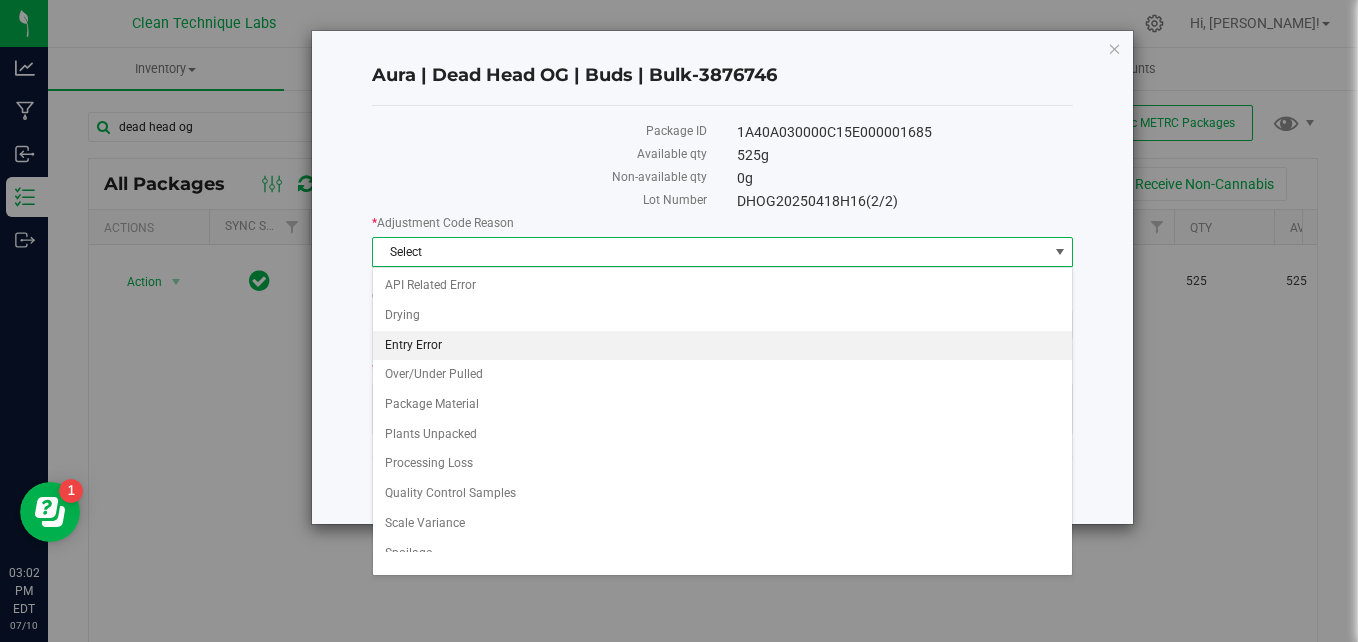 click on "Entry Error" at bounding box center (723, 346) 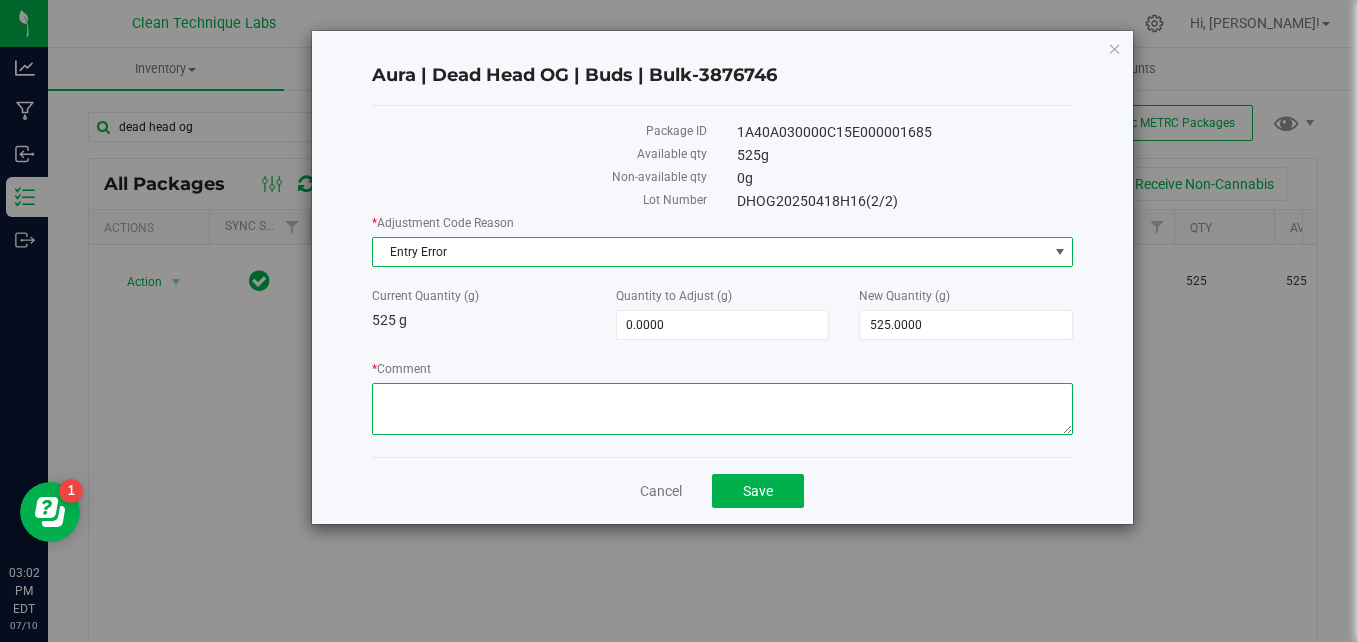 click on "*
Comment" at bounding box center [723, 409] 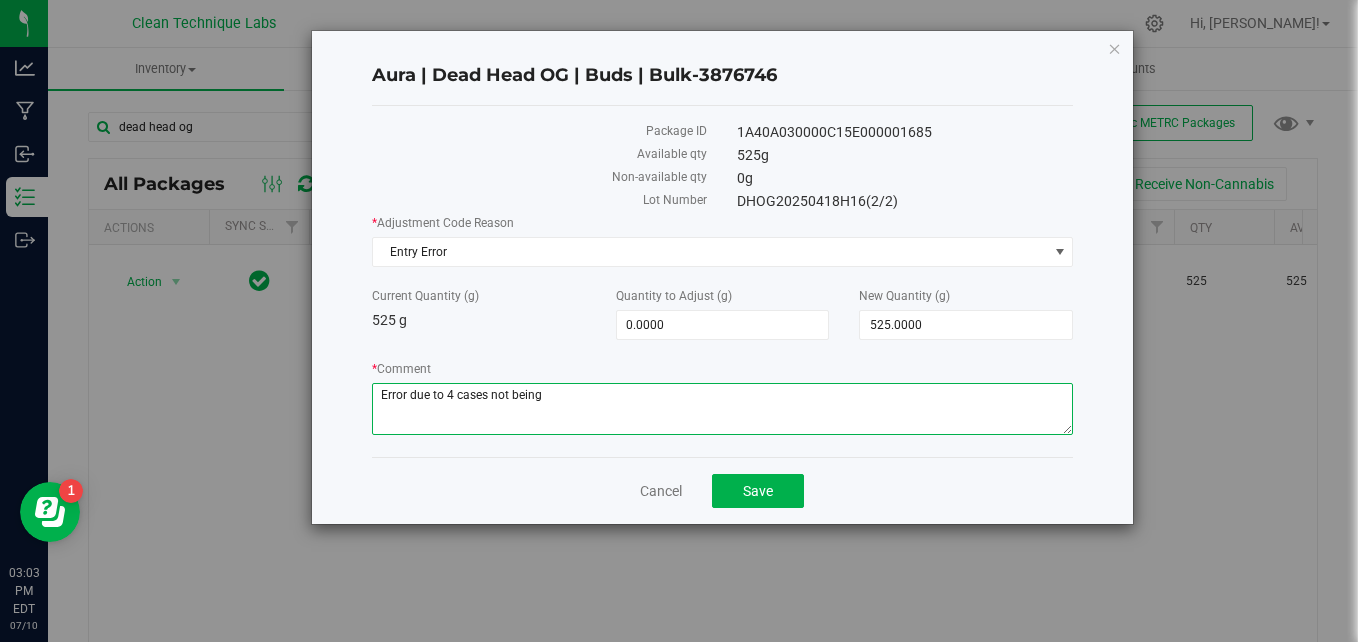 click on "*
Comment" at bounding box center [723, 409] 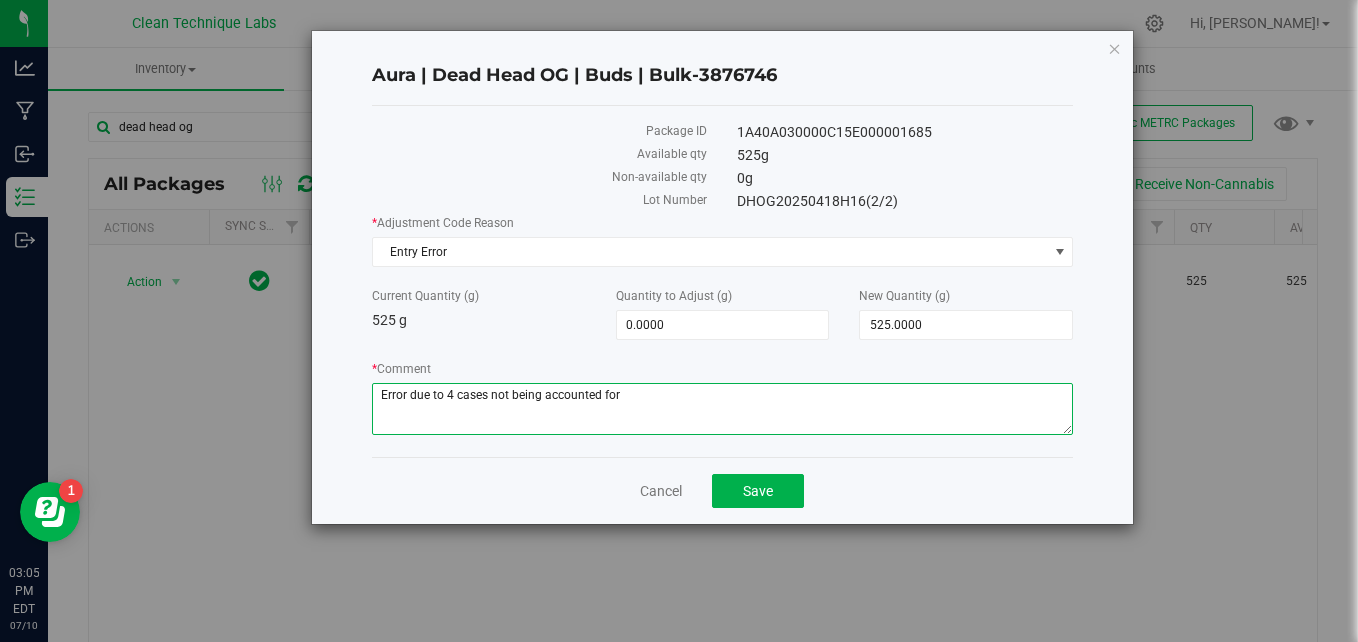 click on "*
Comment" at bounding box center (723, 409) 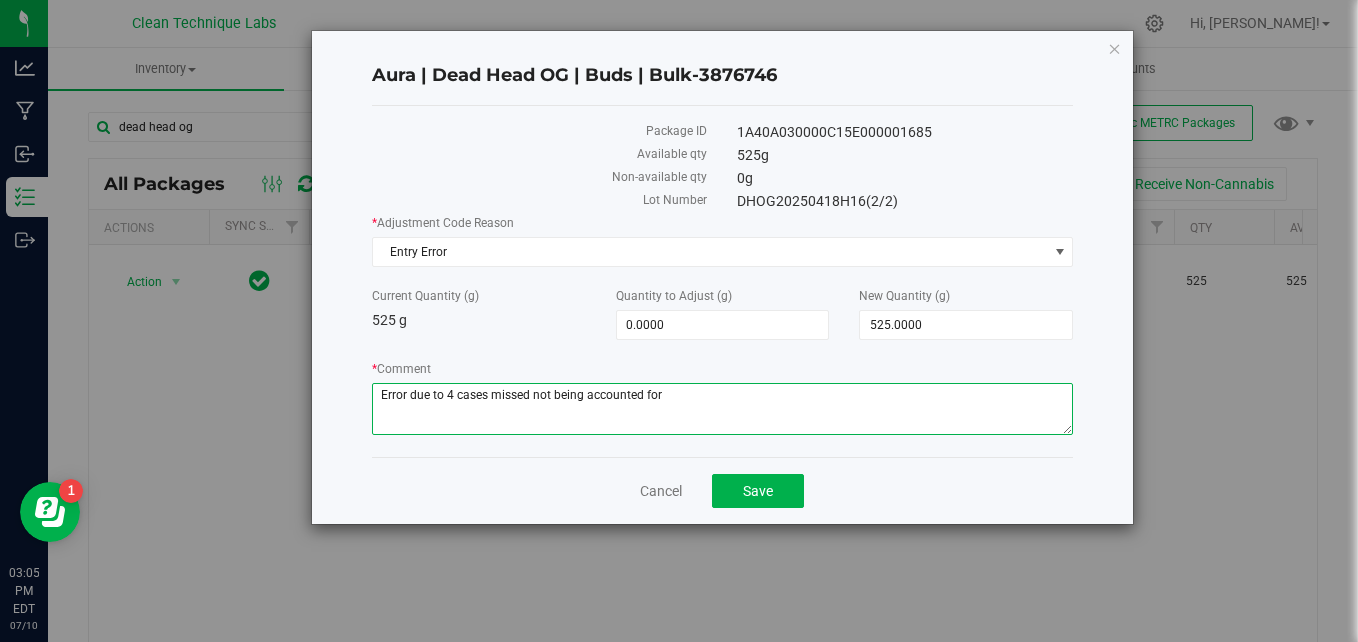 click on "*
Comment" at bounding box center (723, 409) 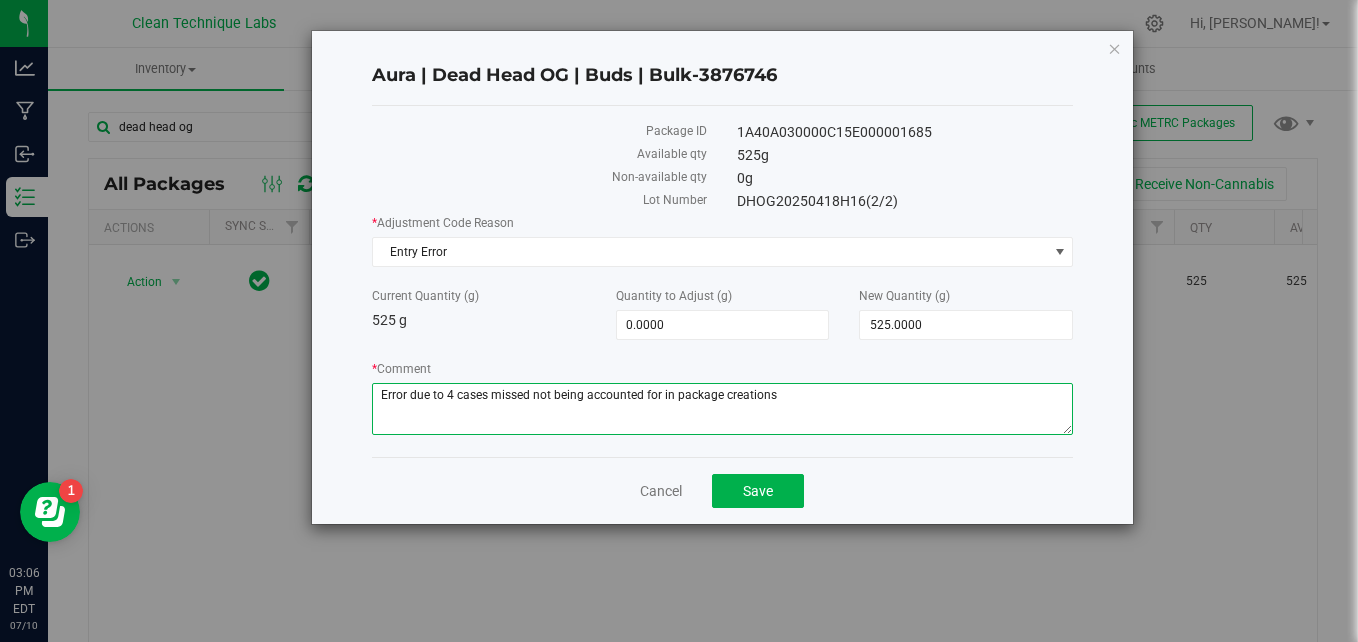 click on "*
Comment" at bounding box center [723, 409] 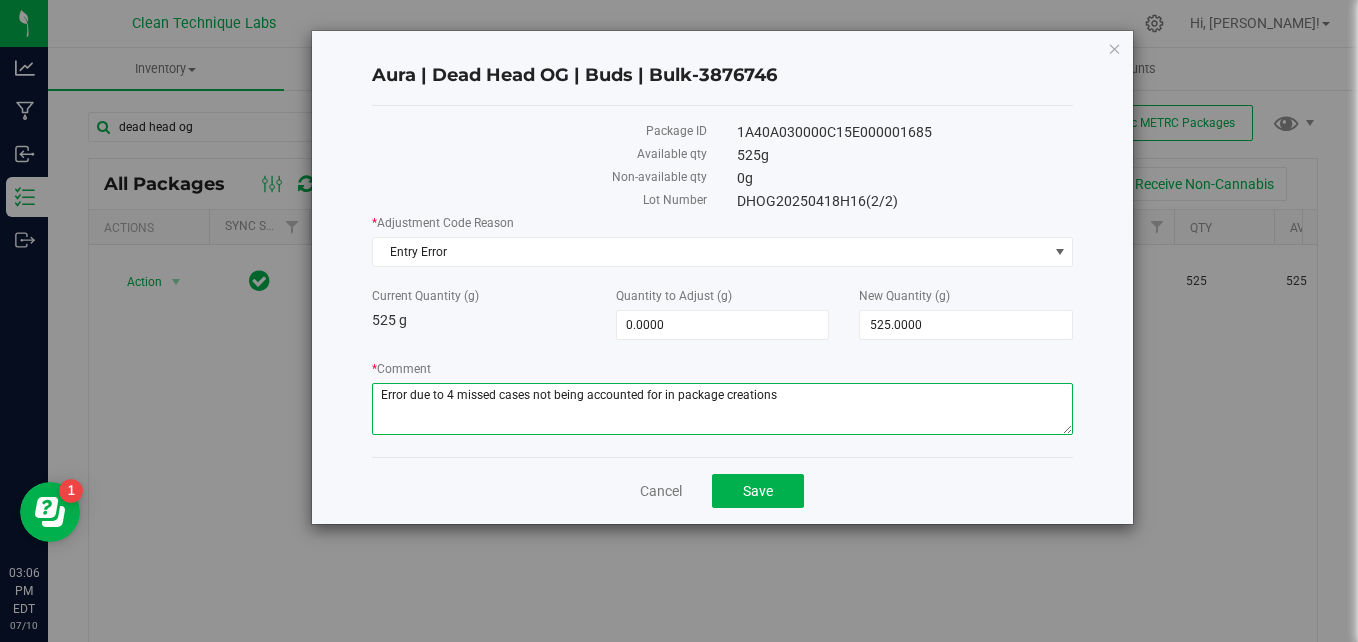 click on "*
Comment" at bounding box center (723, 409) 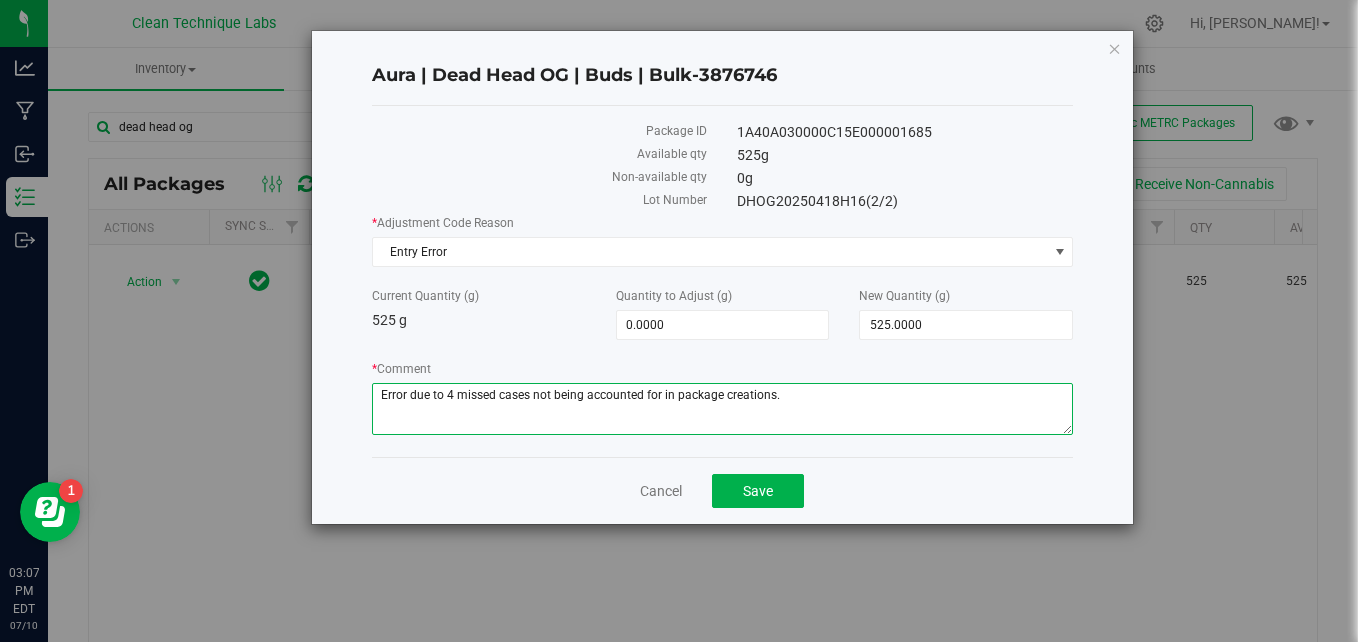 click on "*
Comment" at bounding box center (723, 409) 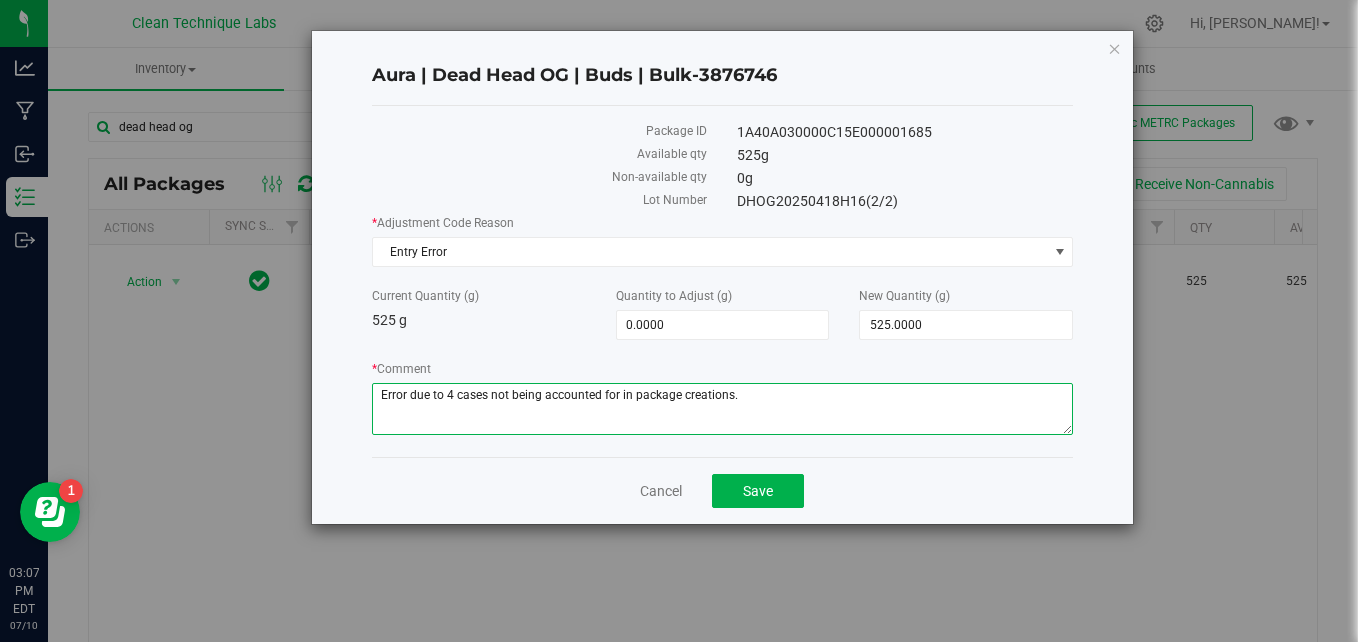 click on "*
Comment" at bounding box center [723, 409] 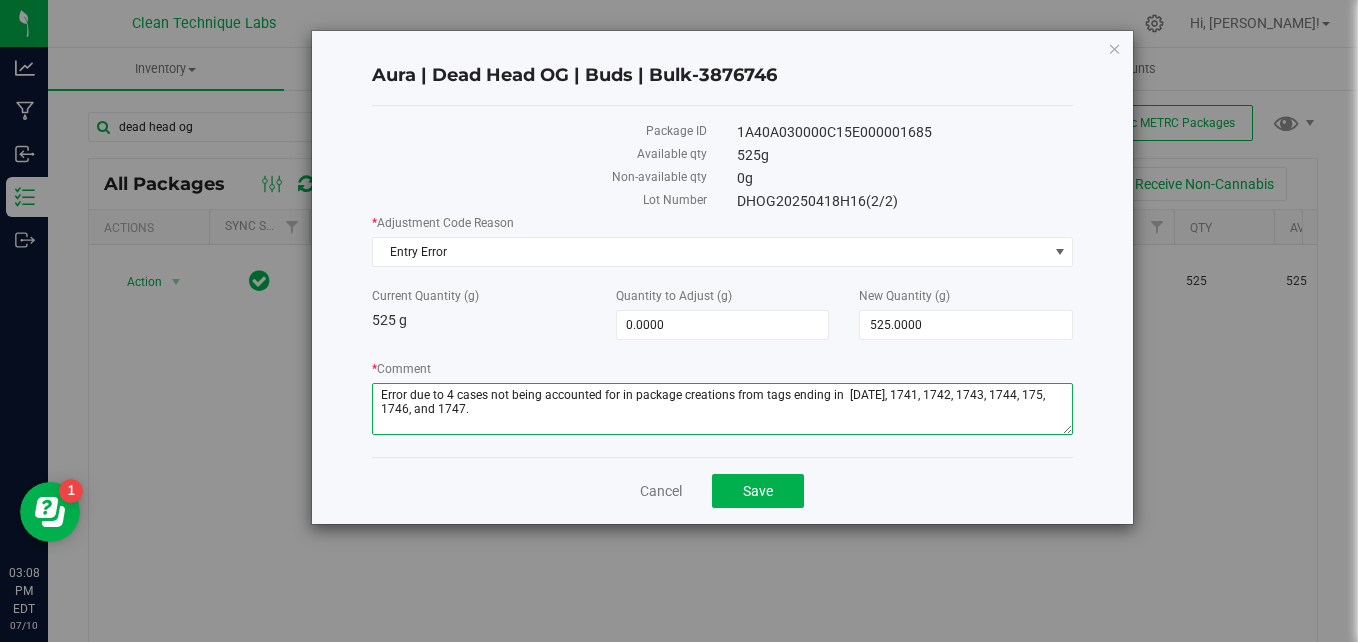 click on "*
Comment" at bounding box center [723, 409] 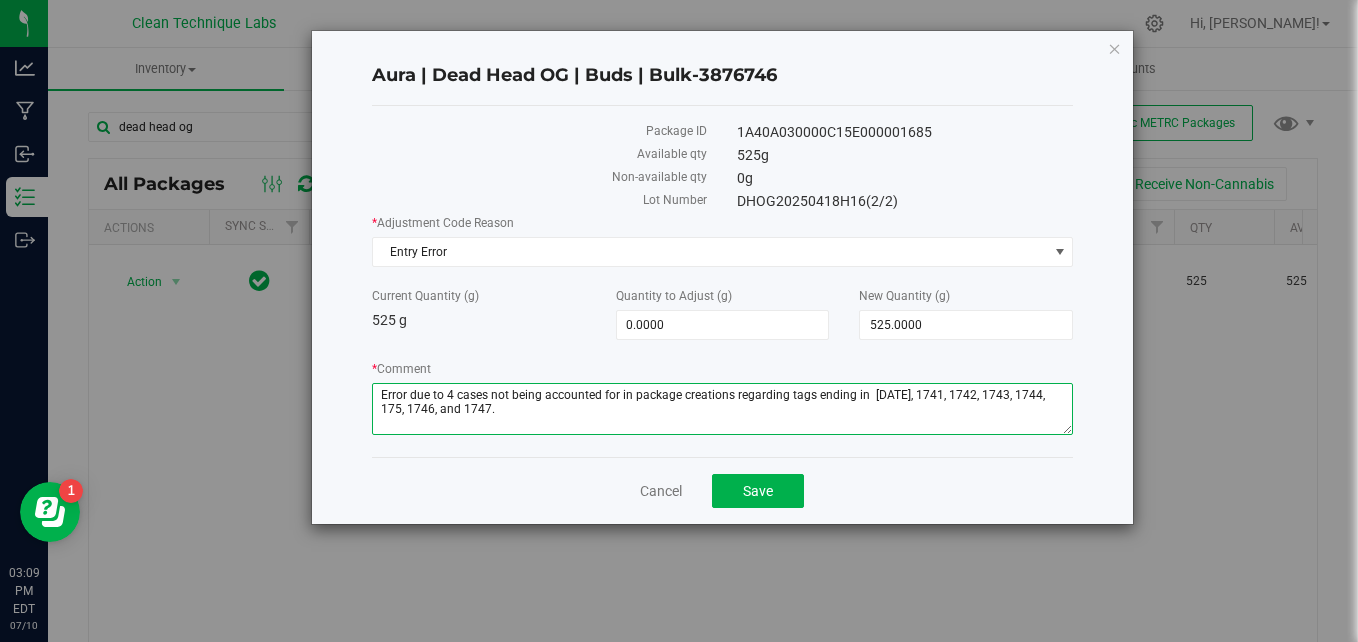 click on "*
Comment" at bounding box center (723, 409) 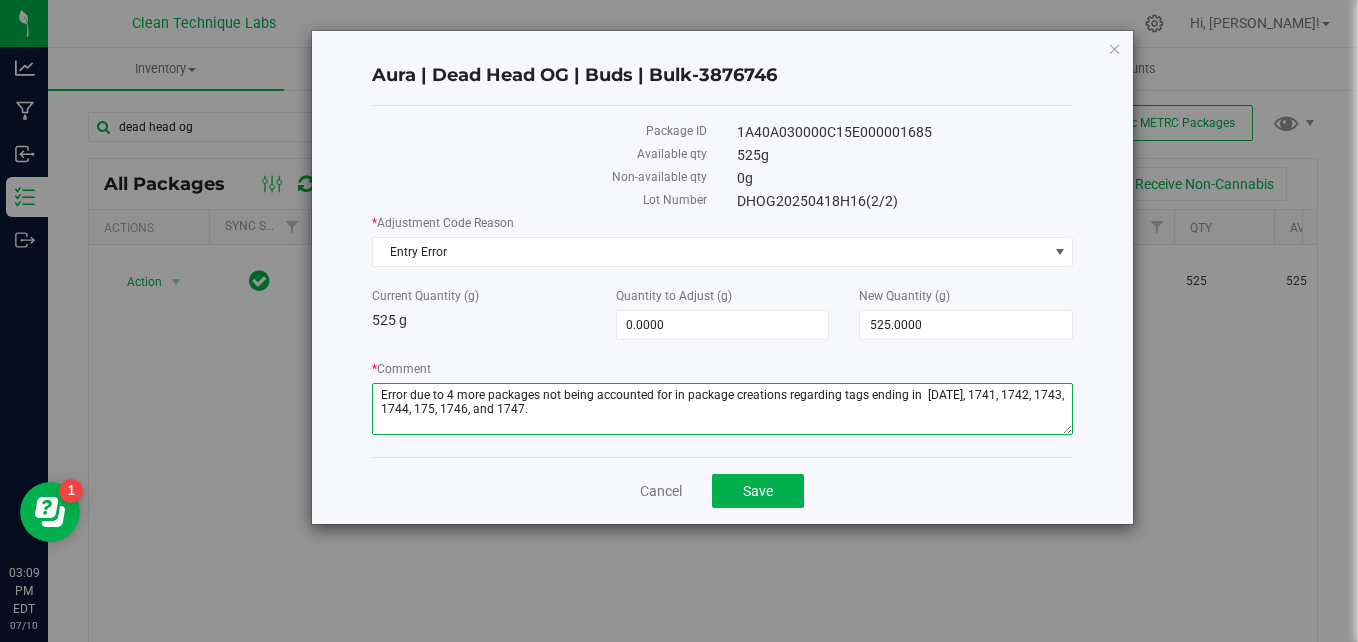 click on "*
Comment" at bounding box center [723, 409] 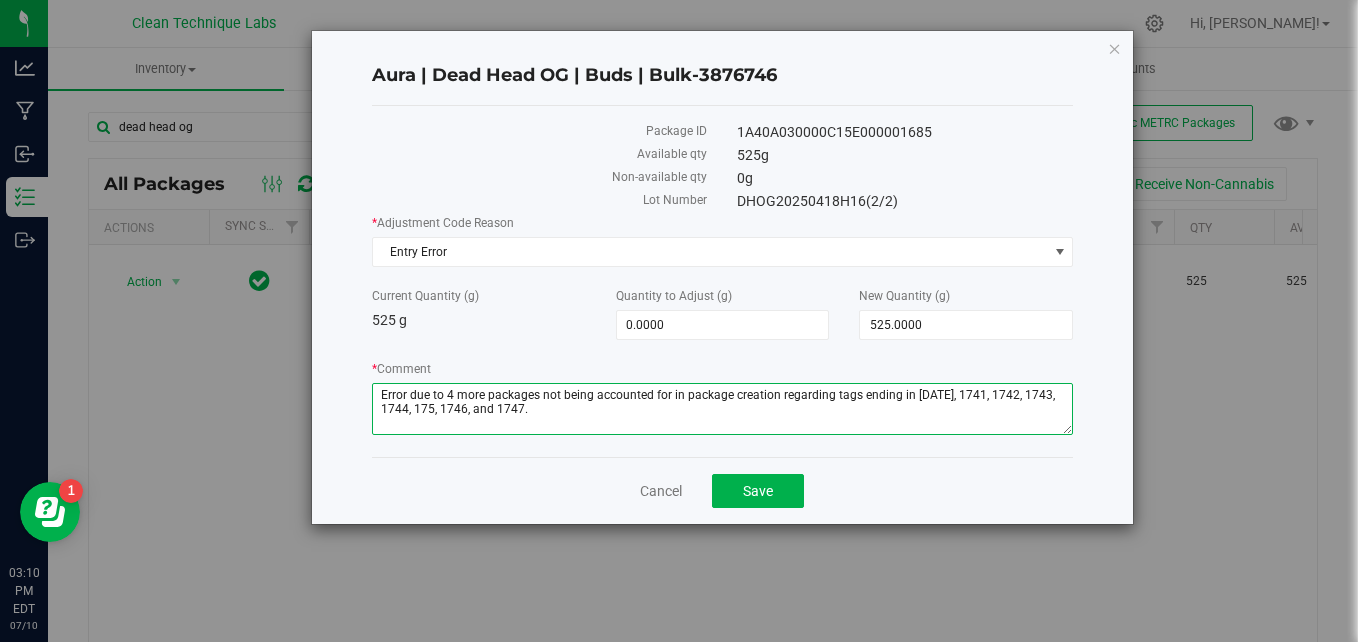 click on "*
Comment" at bounding box center [723, 409] 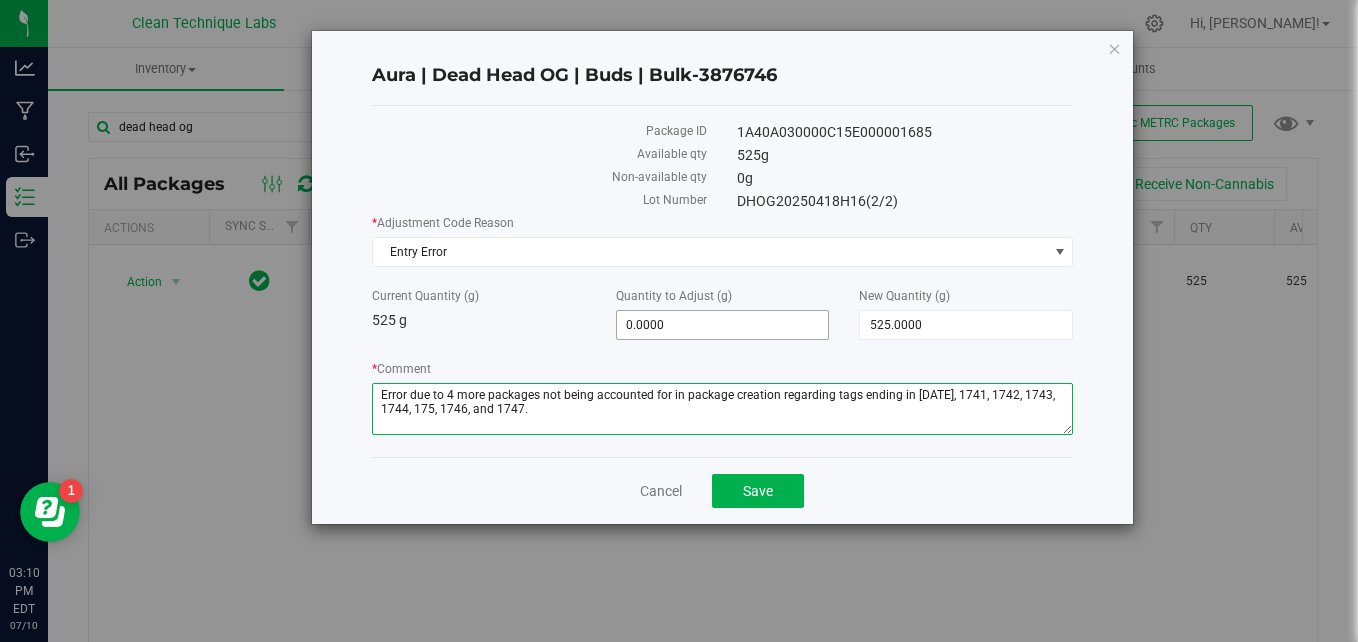 type on "Error due to 4 more packages not being accounted for in package creation regarding tags ending in 1740, 1741, 1742, 1743, 1744, 175, 1746, and 1747." 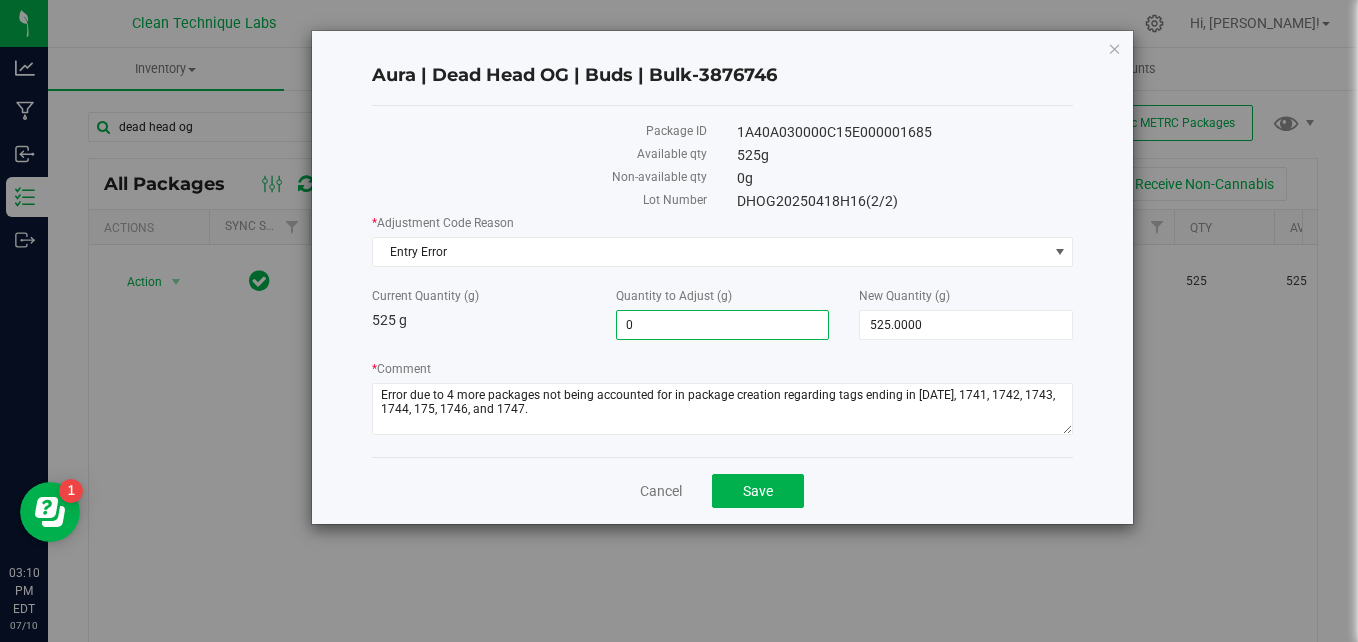 click on "0.0000 0" at bounding box center [723, 325] 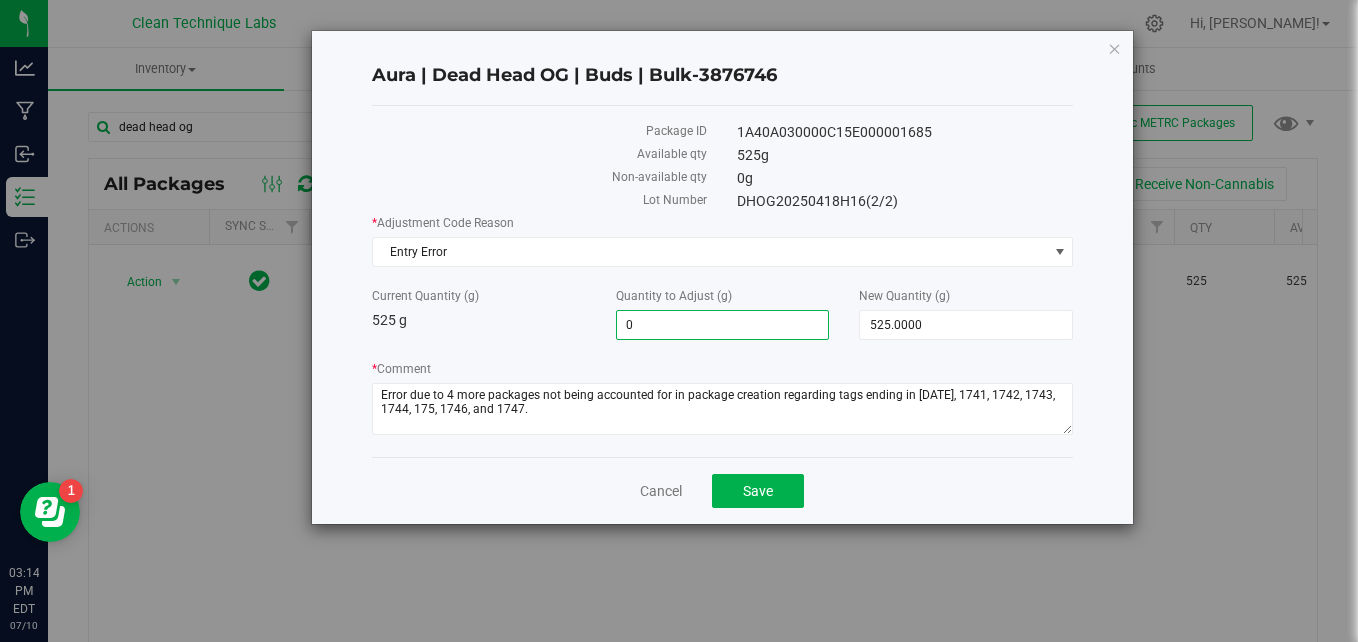 click on "0" at bounding box center (723, 325) 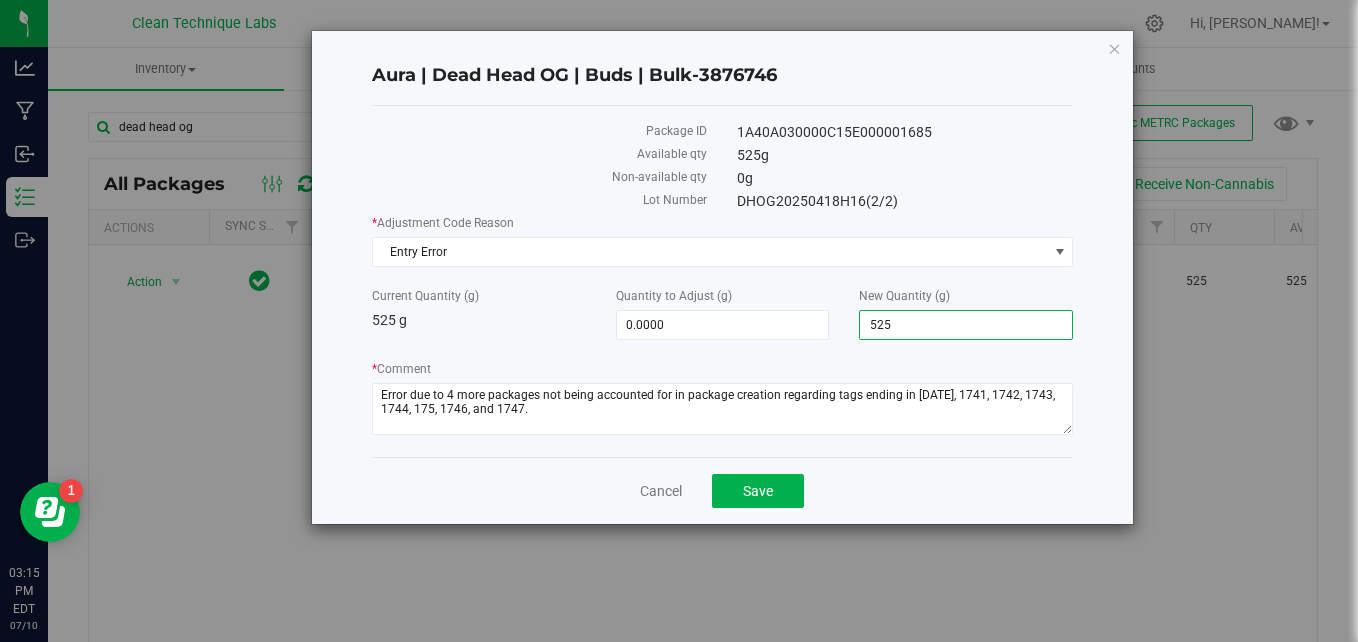 click on "525.0000 525" at bounding box center [966, 325] 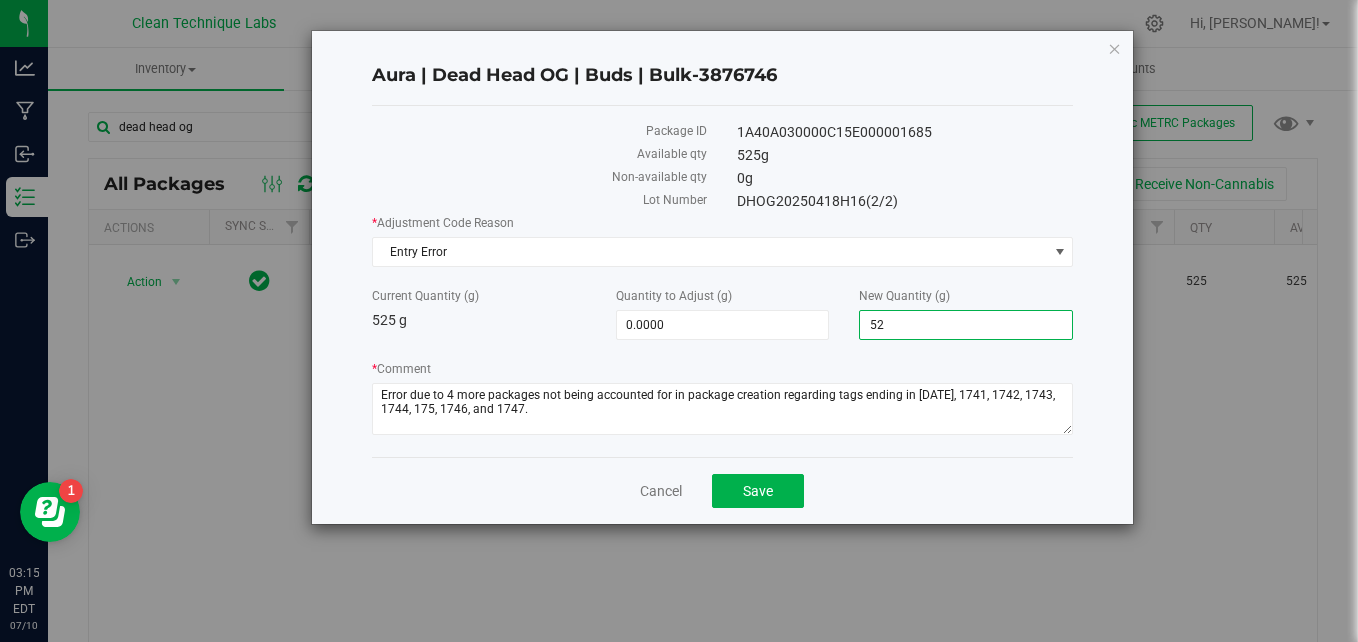 type on "5" 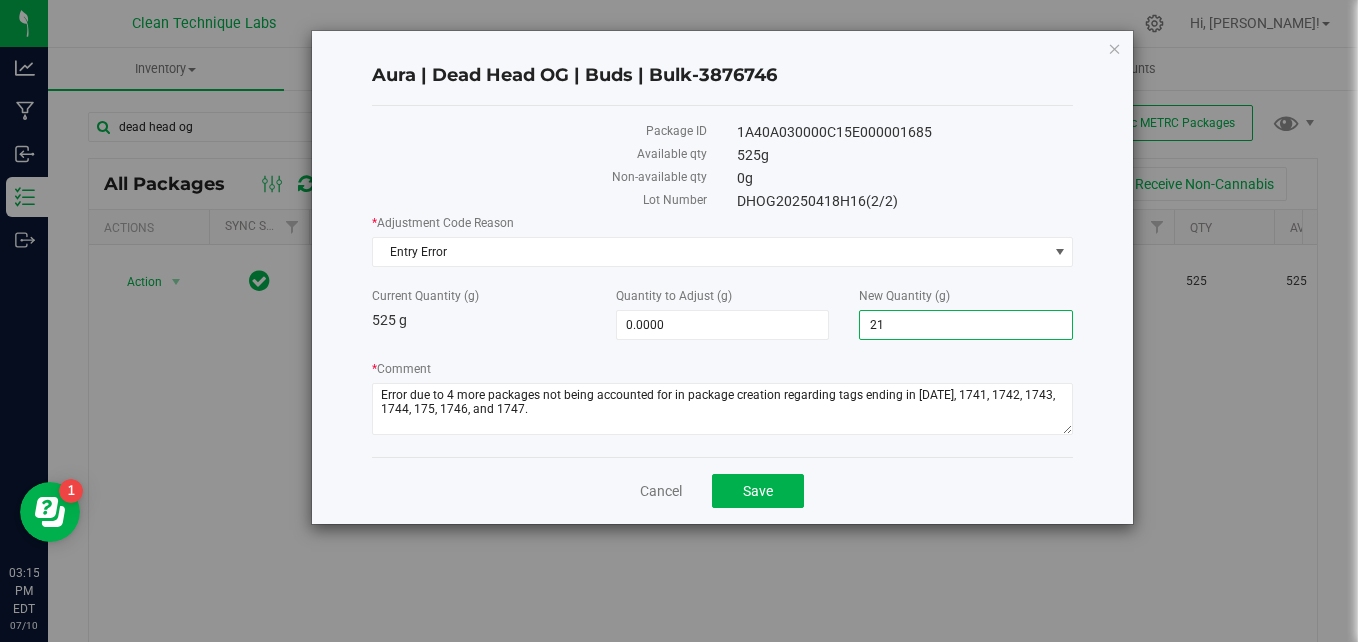type on "2" 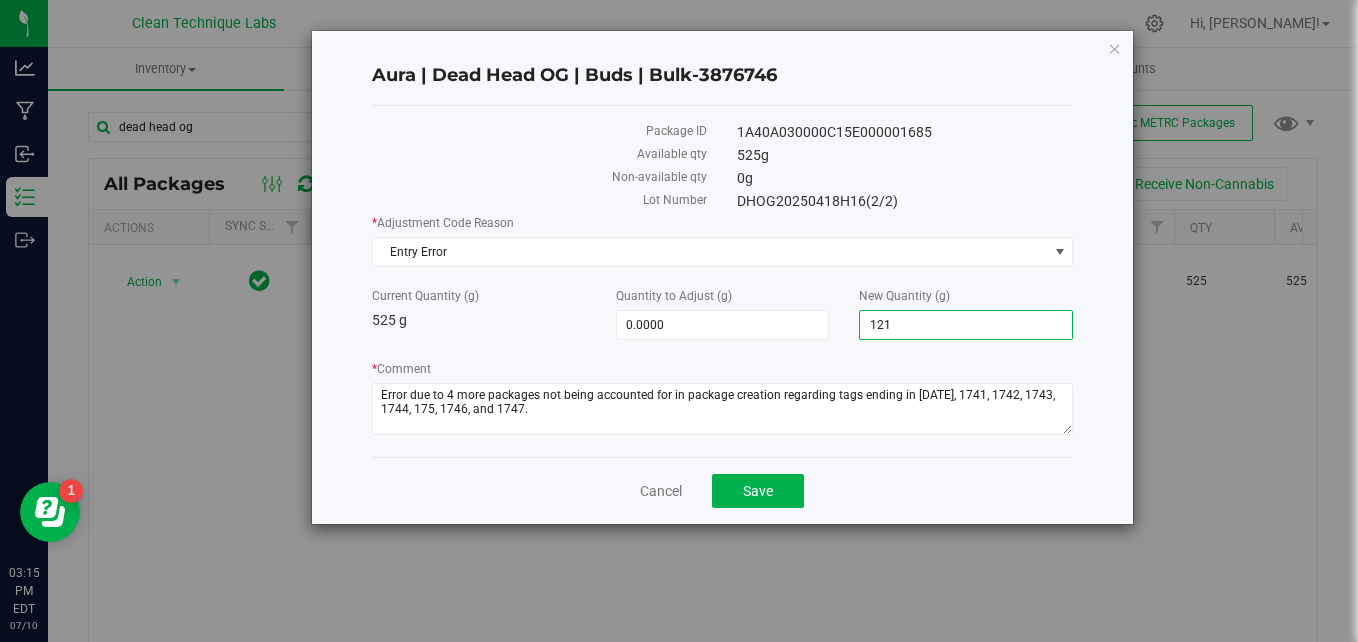 type on "1211" 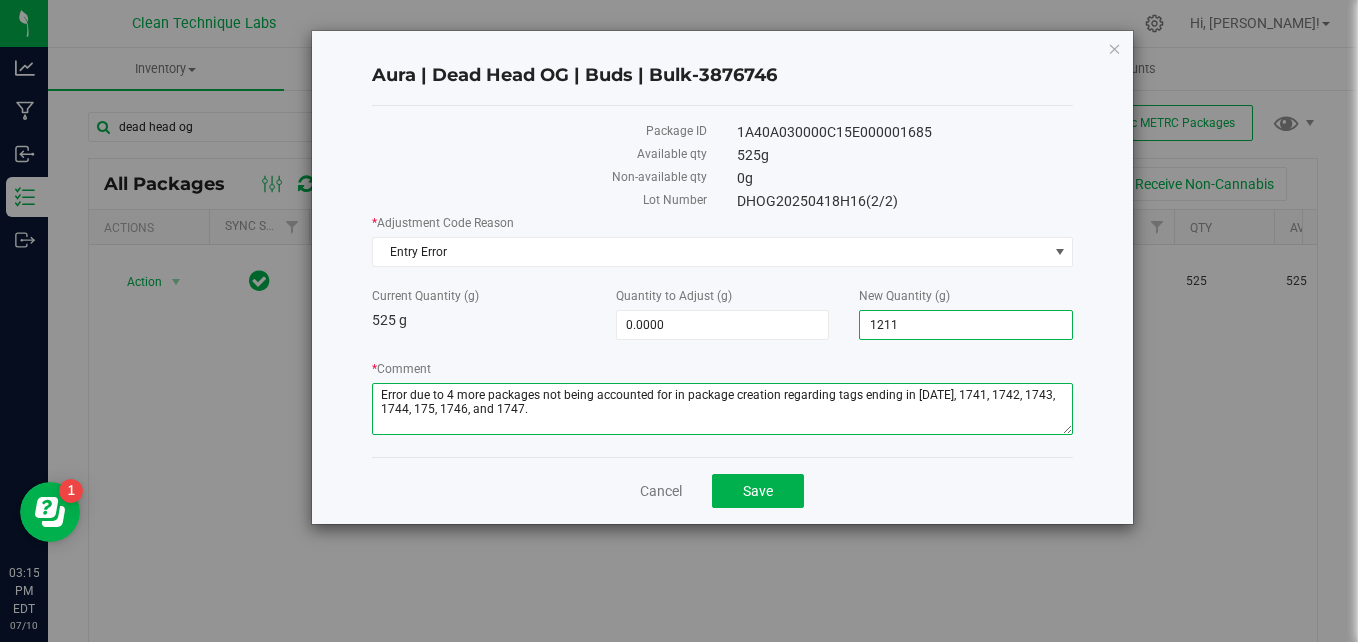 type on "686.0000" 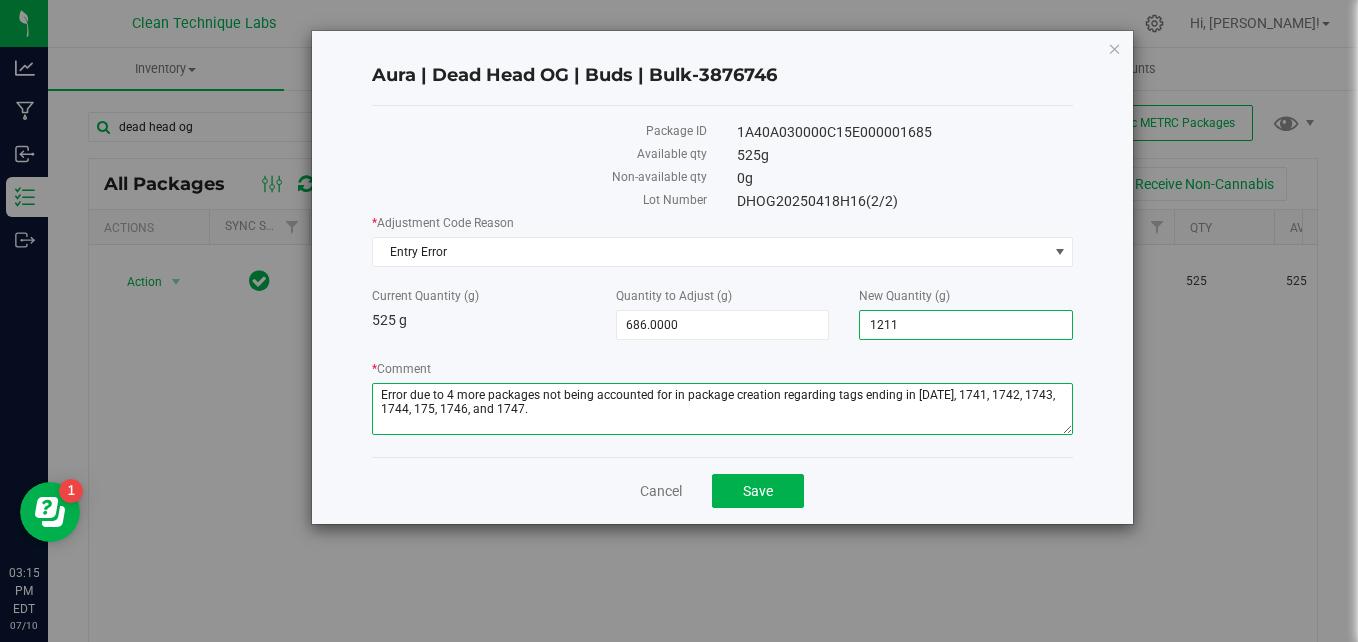 click on "*
Comment" at bounding box center (723, 409) 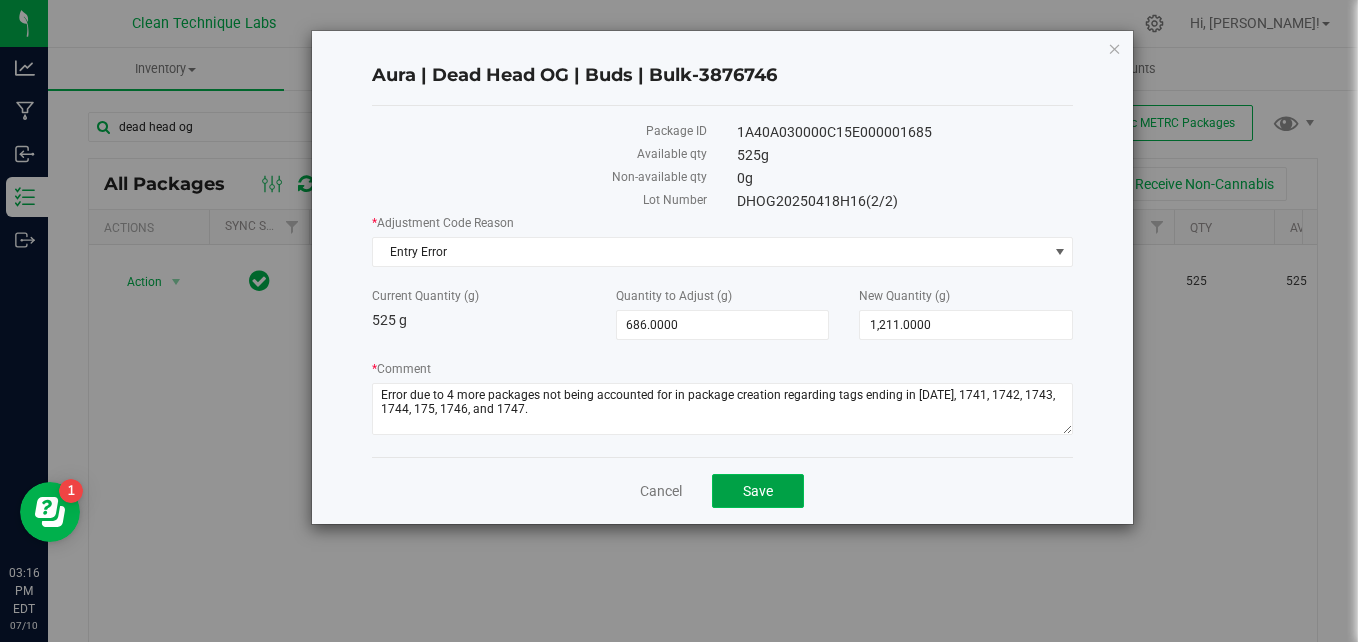 click on "Save" 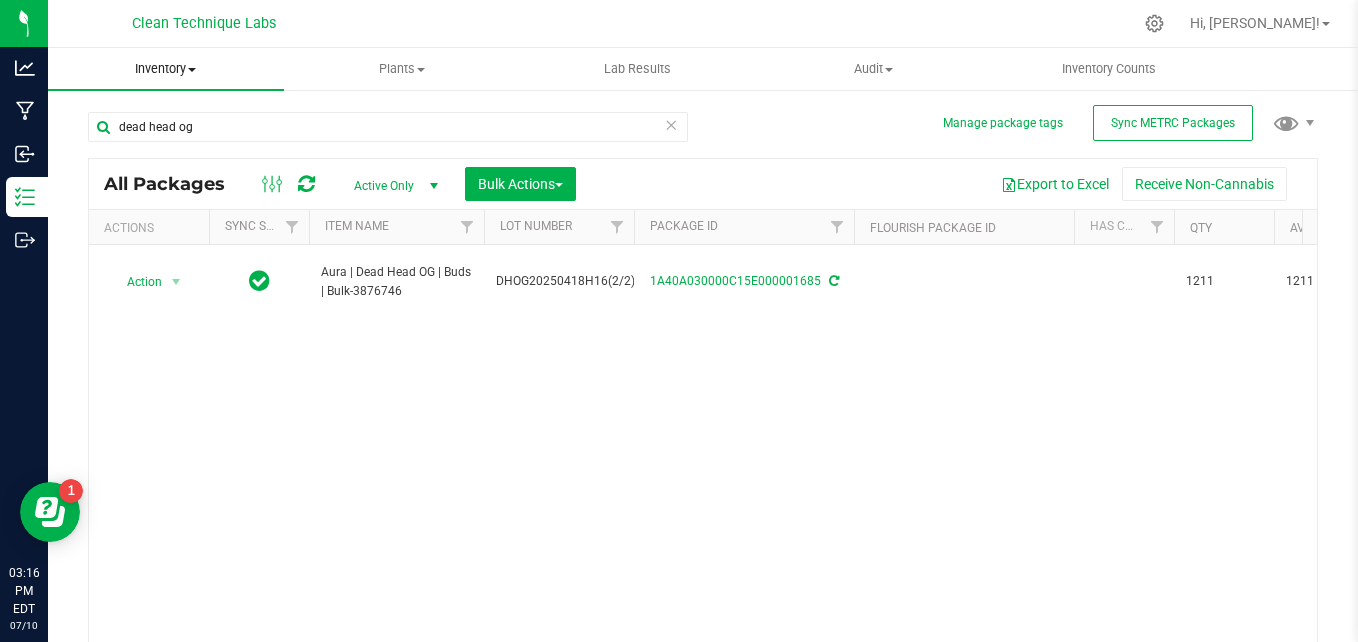 click on "Inventory
All packages
All inventory
Waste log
Create inventory" at bounding box center (166, 69) 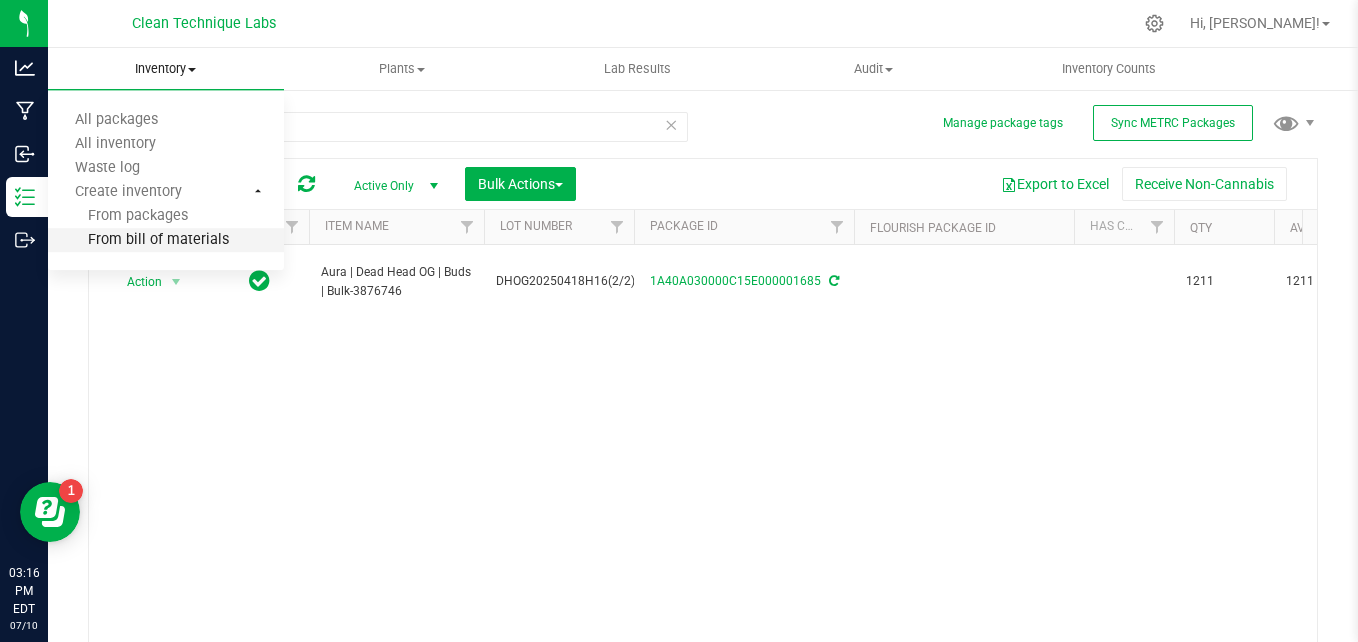 click on "From bill of materials" at bounding box center (138, 240) 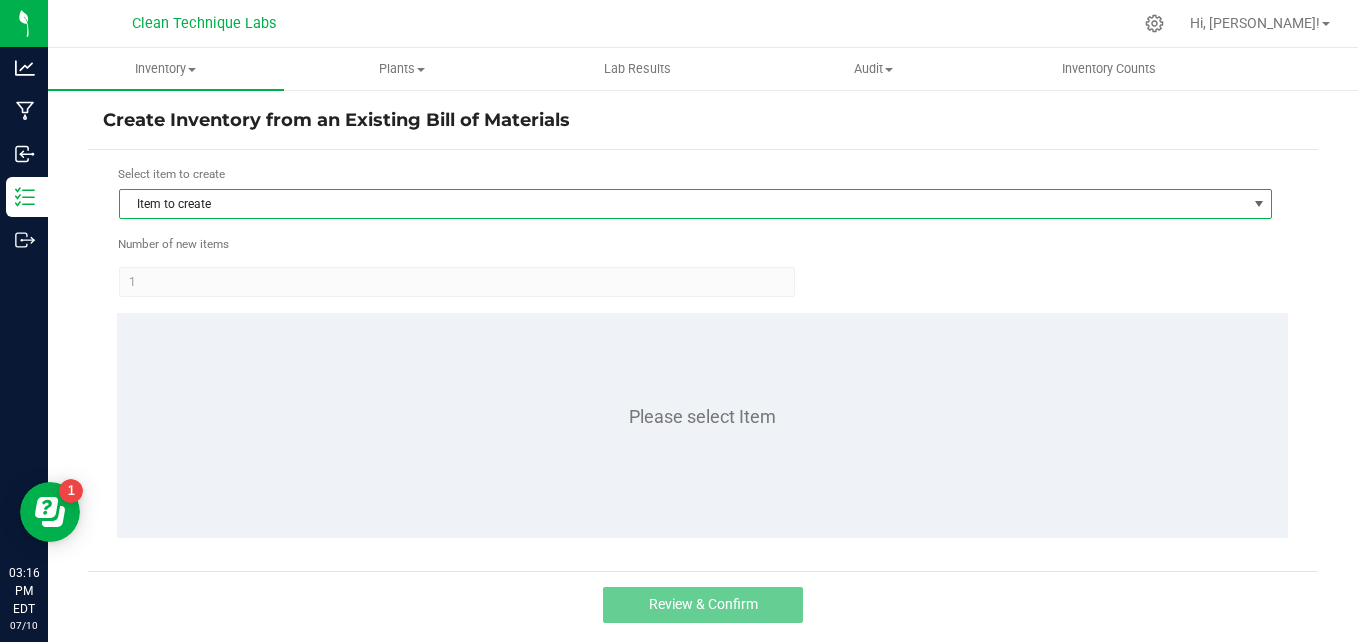 click on "Item to create" at bounding box center [683, 204] 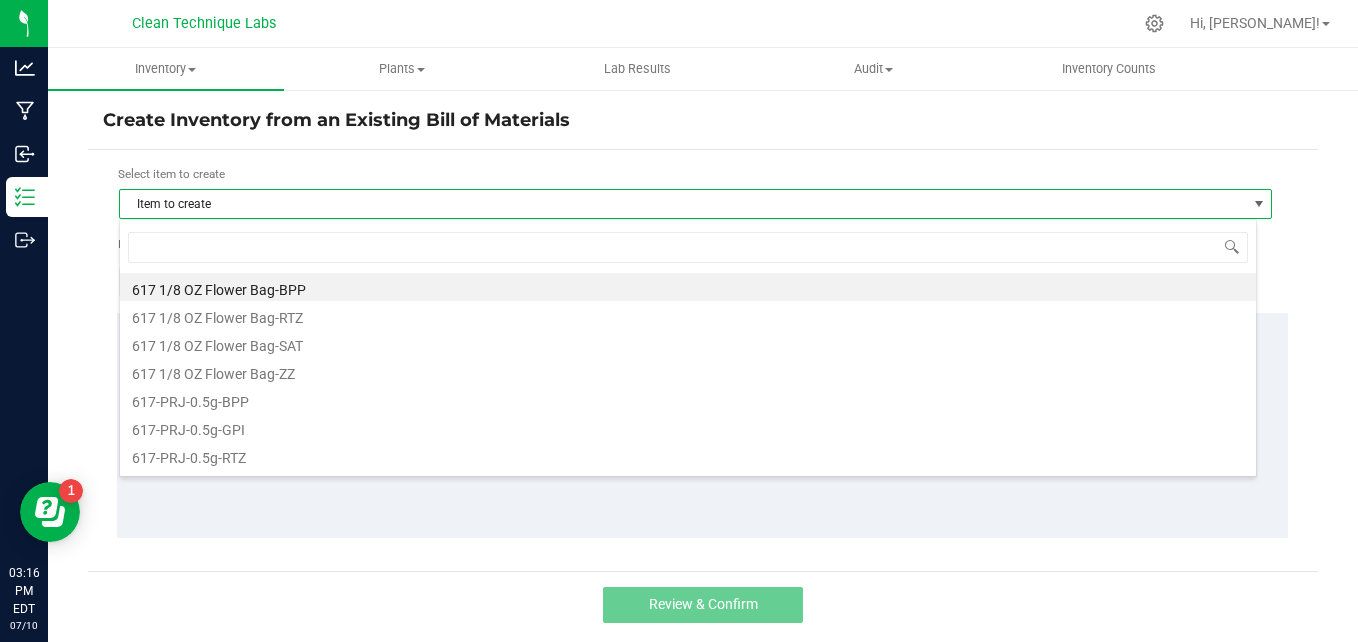 scroll, scrollTop: 99970, scrollLeft: 98862, axis: both 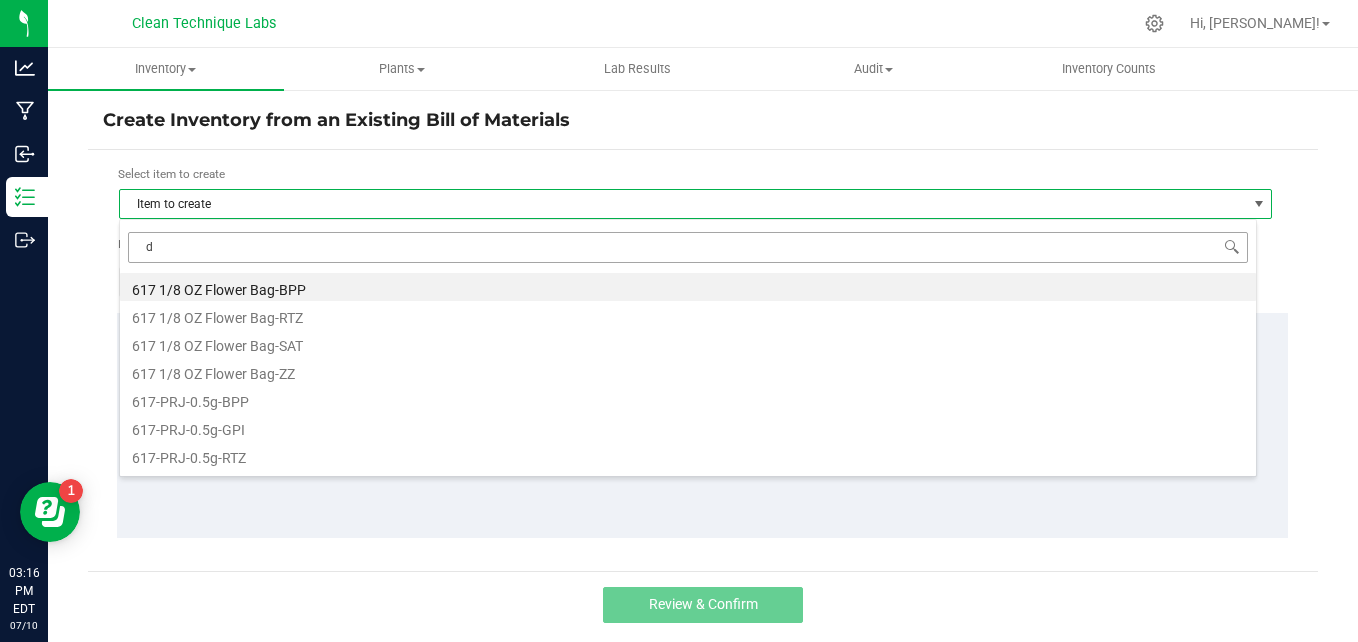 type on "dh" 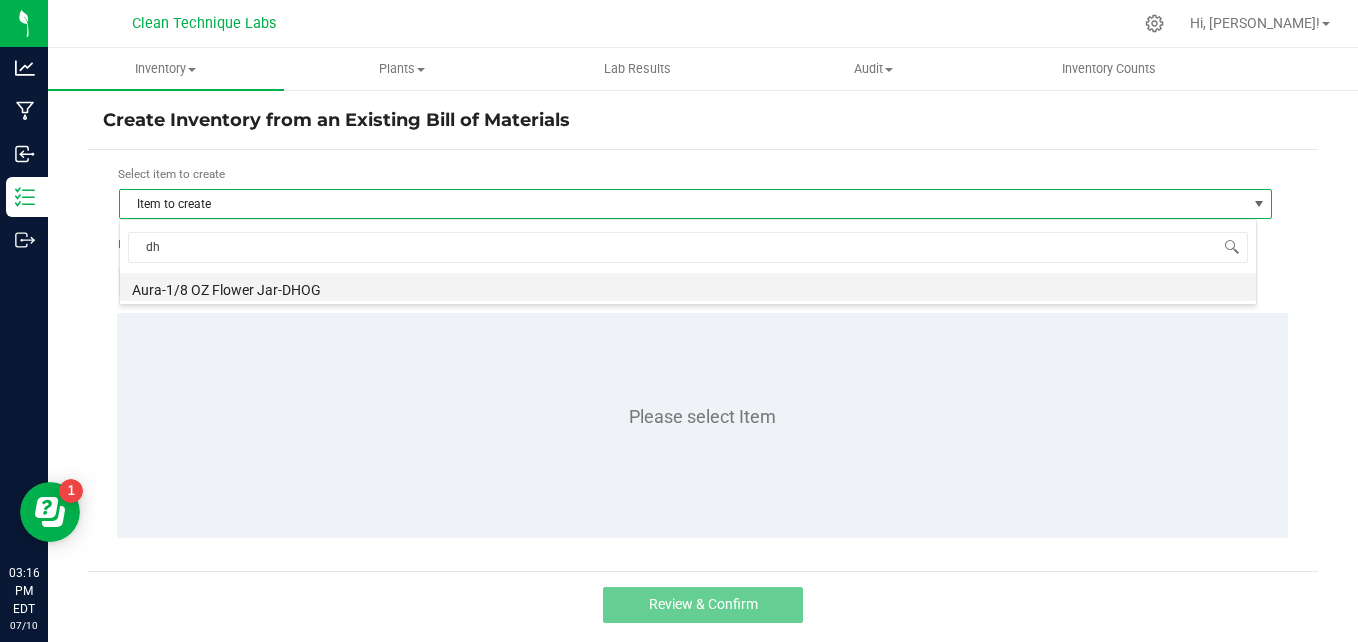 click on "Aura-1/8 OZ Flower Jar-DHOG" at bounding box center (688, 287) 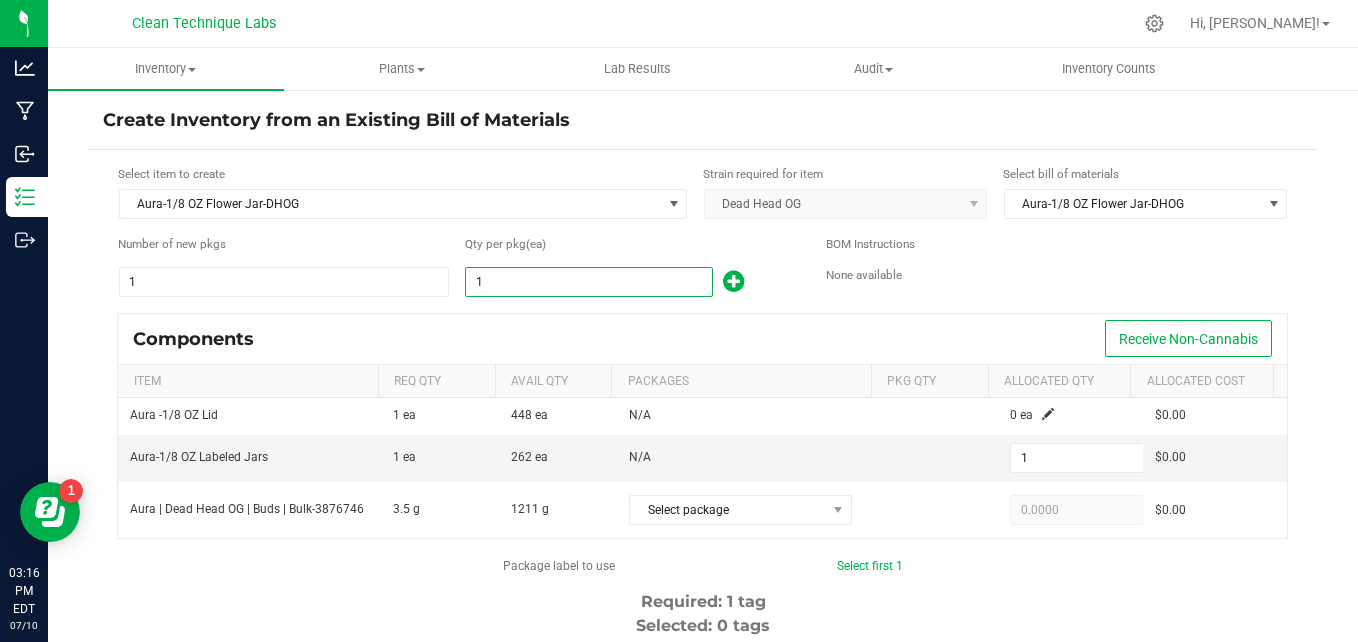click on "1" at bounding box center [588, 282] 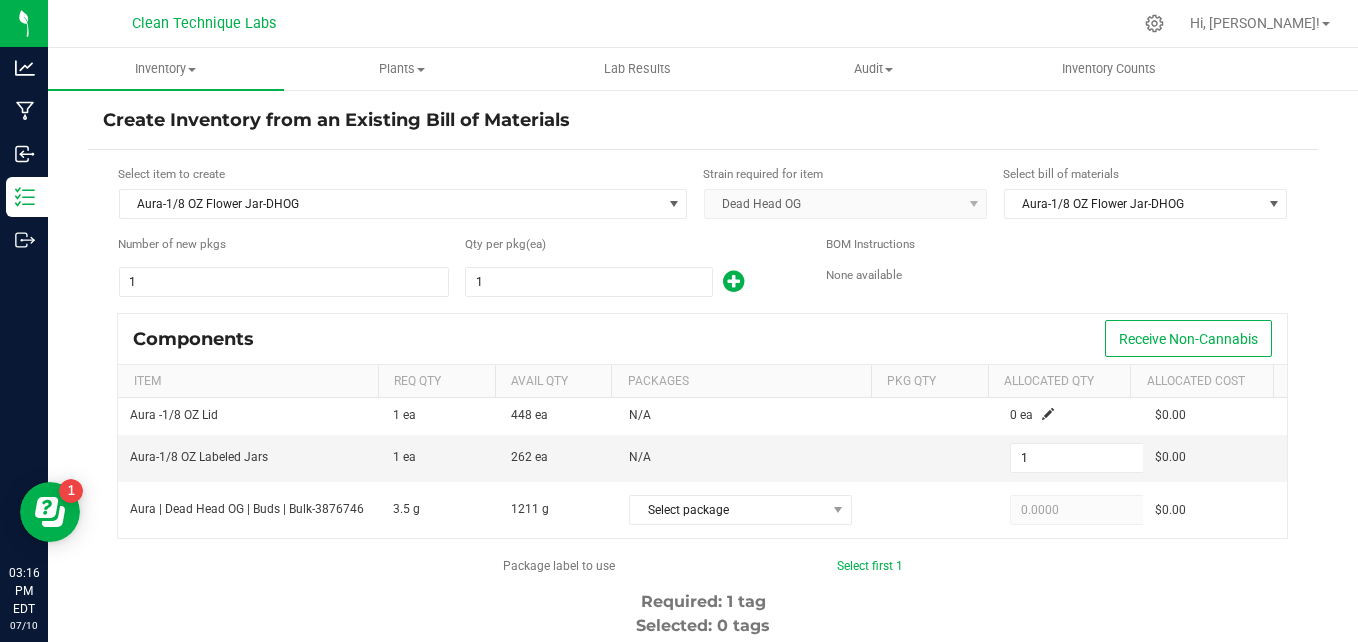 click at bounding box center [733, 281] 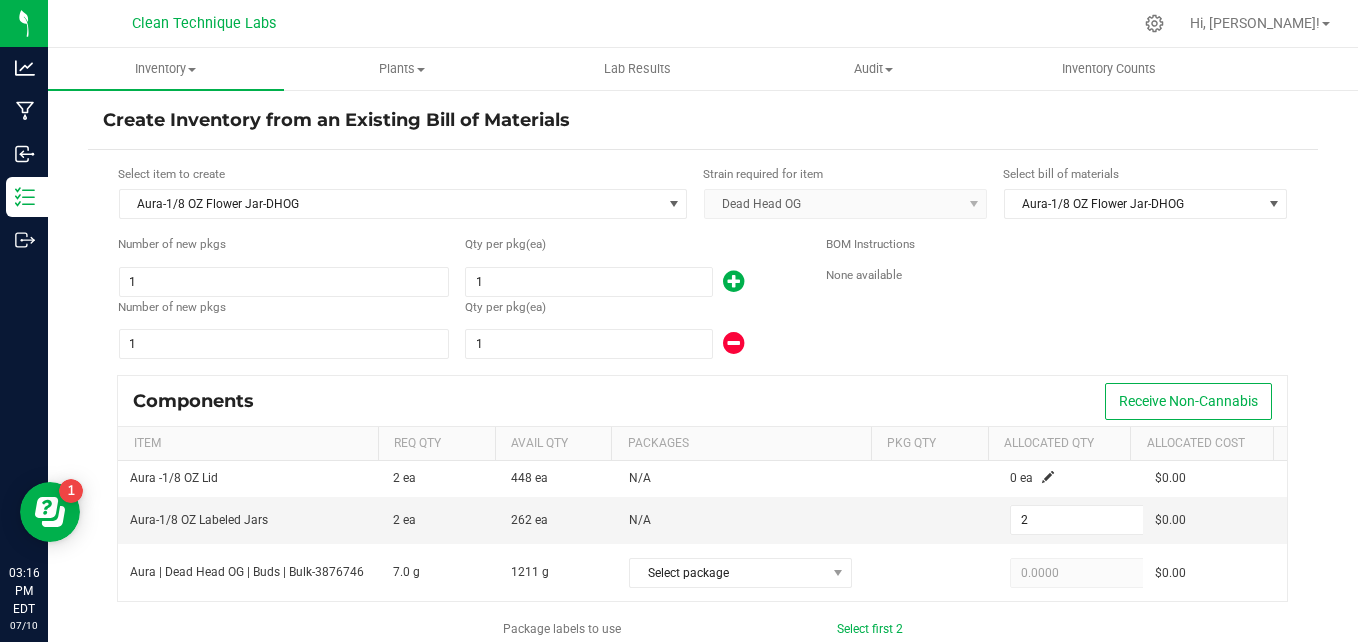 click at bounding box center [733, 281] 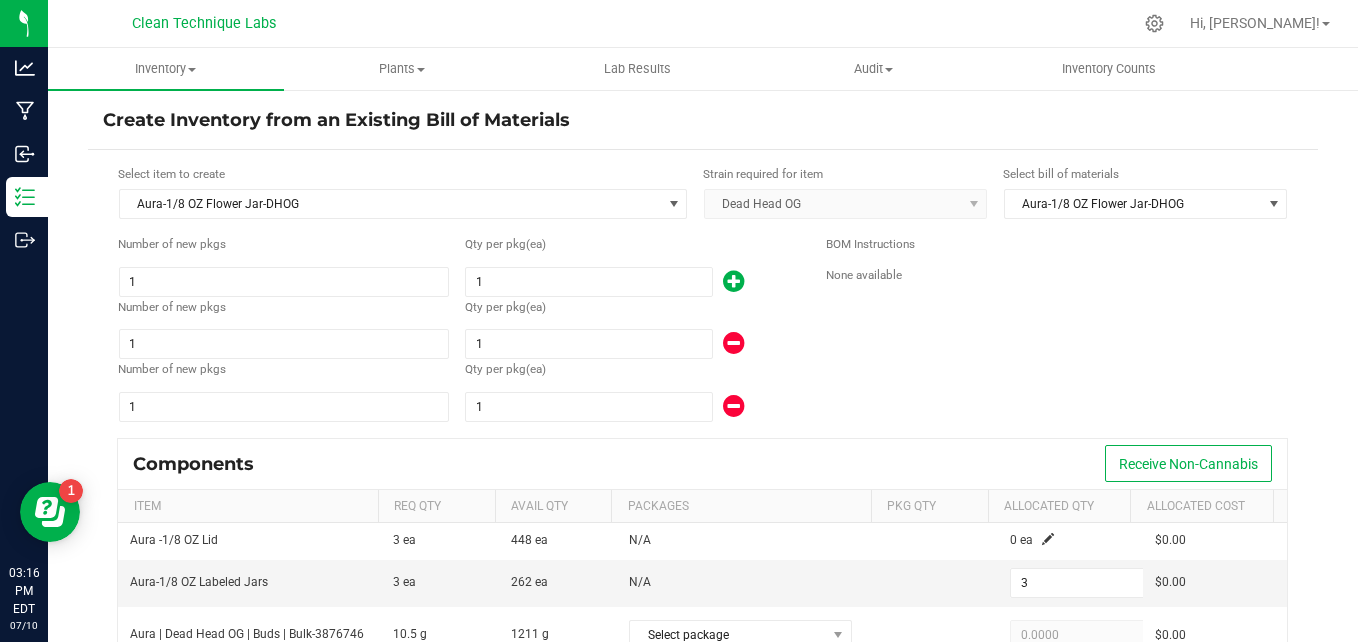 click at bounding box center [733, 281] 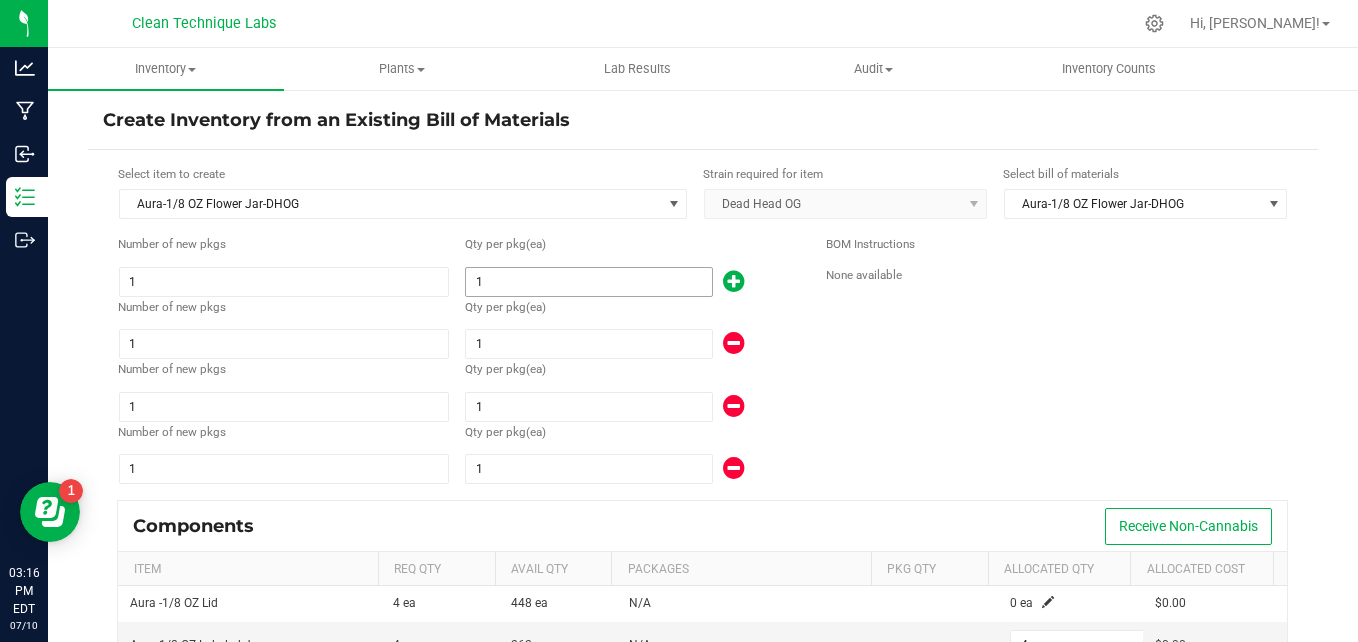 click on "1" at bounding box center (588, 282) 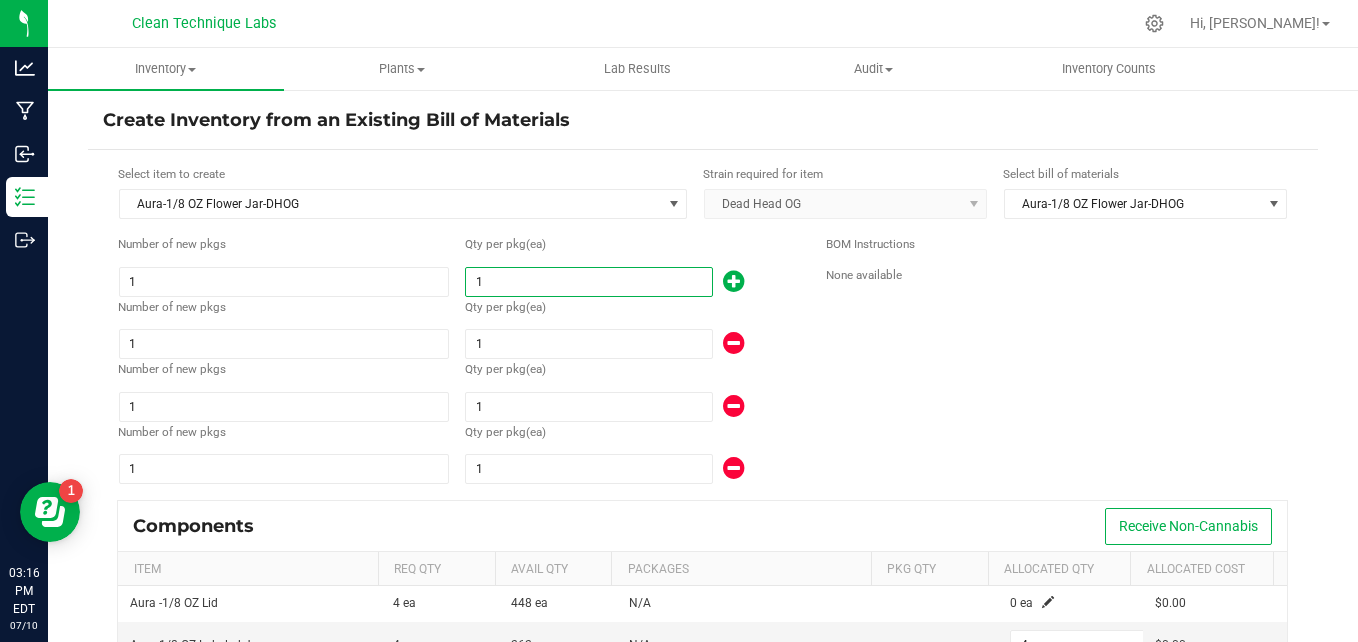 type on "5" 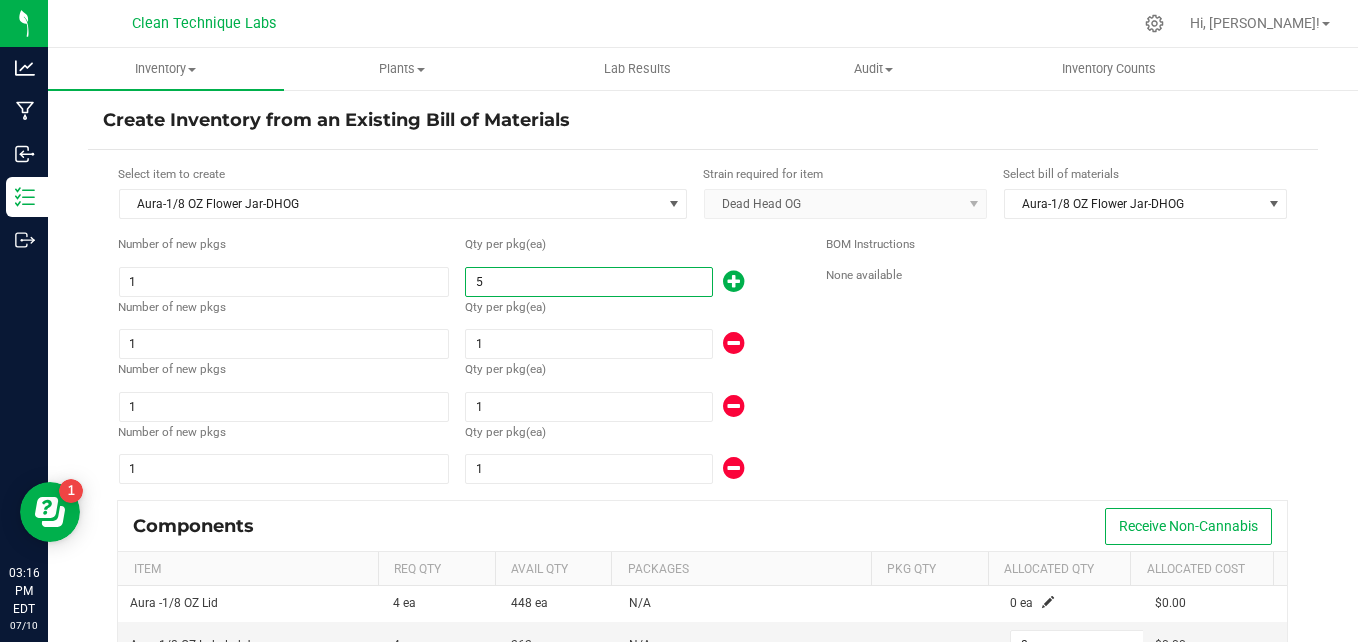 type on "50" 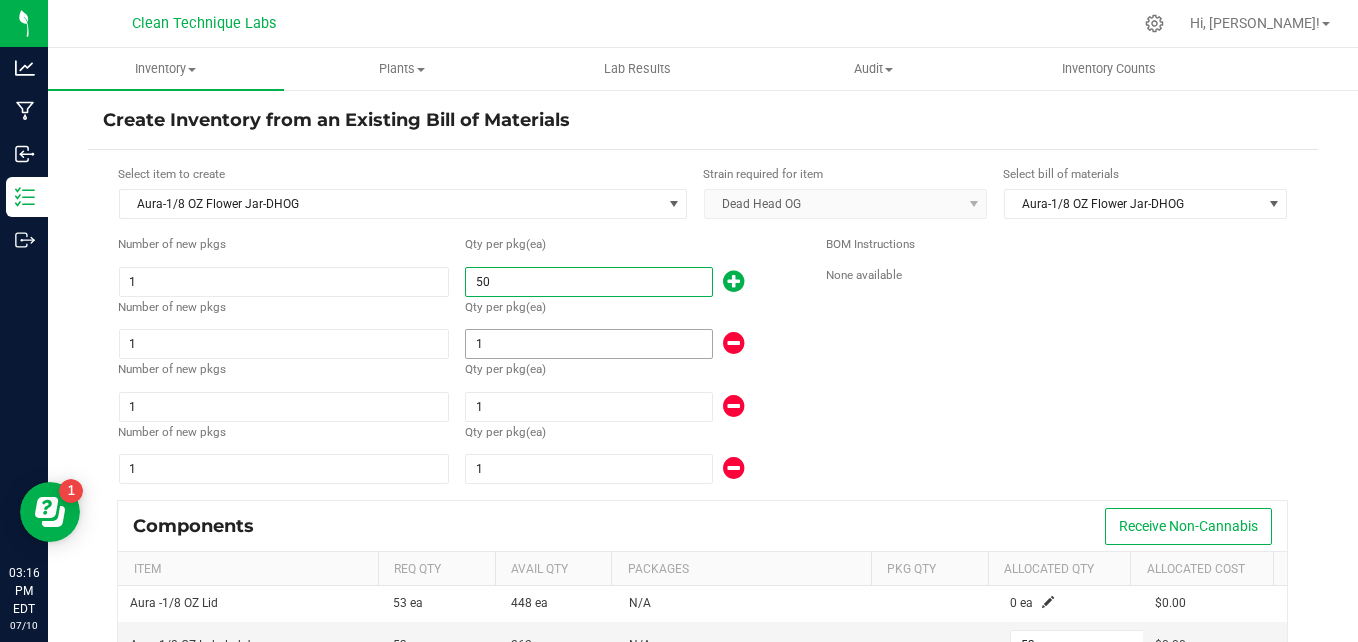 type on "50" 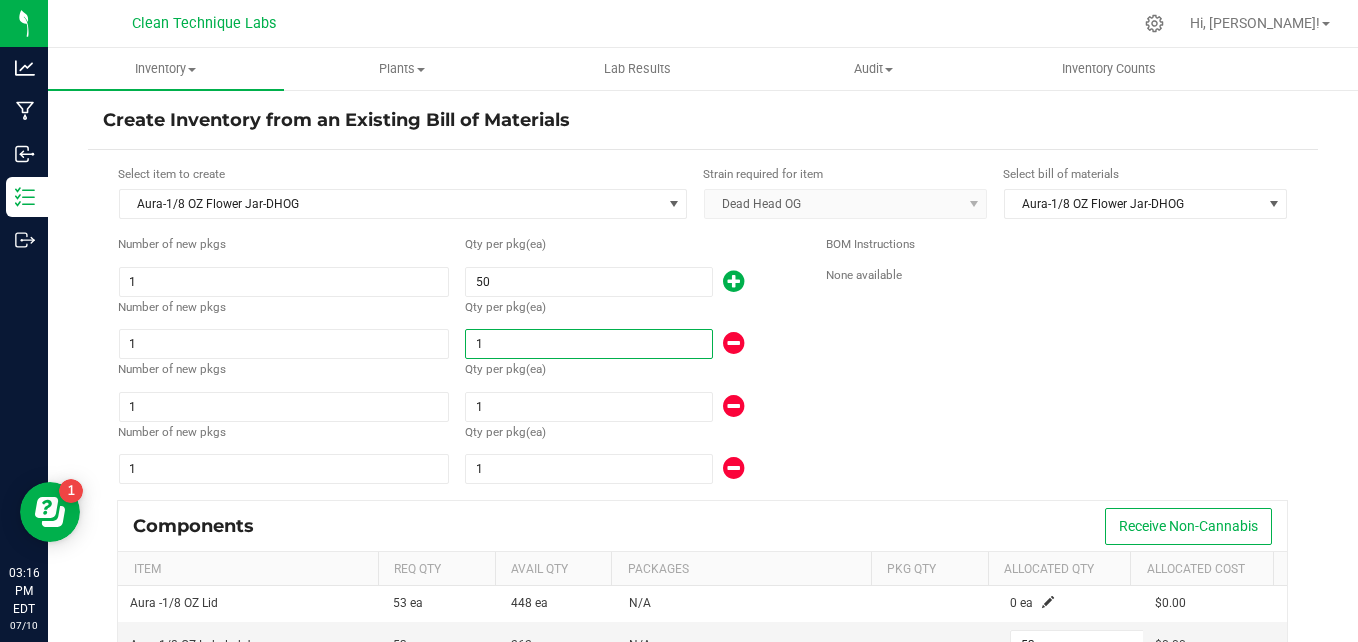 type on "57" 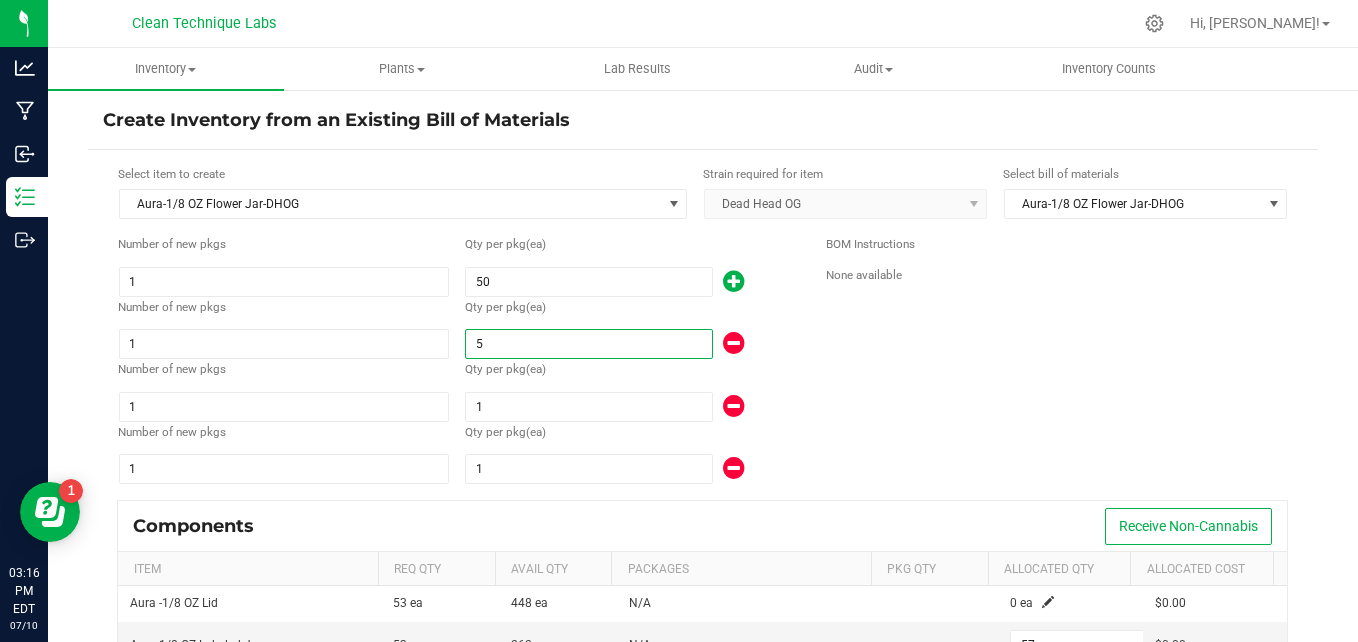 type on "102" 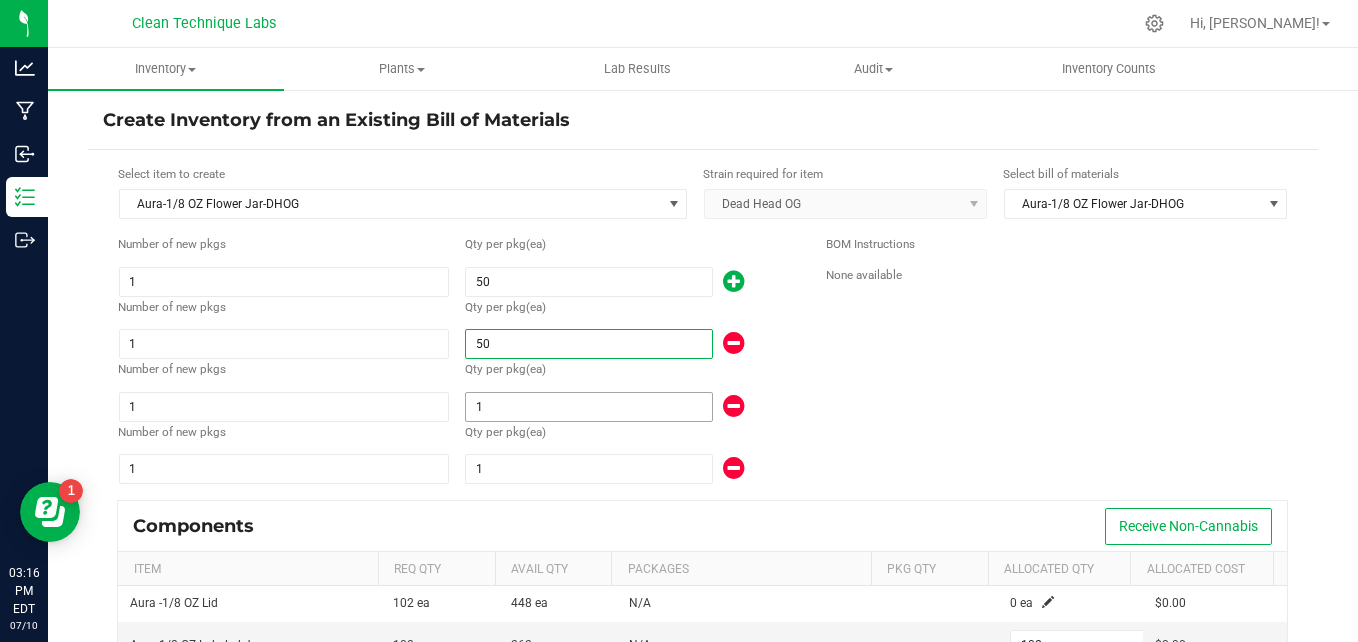 type on "50" 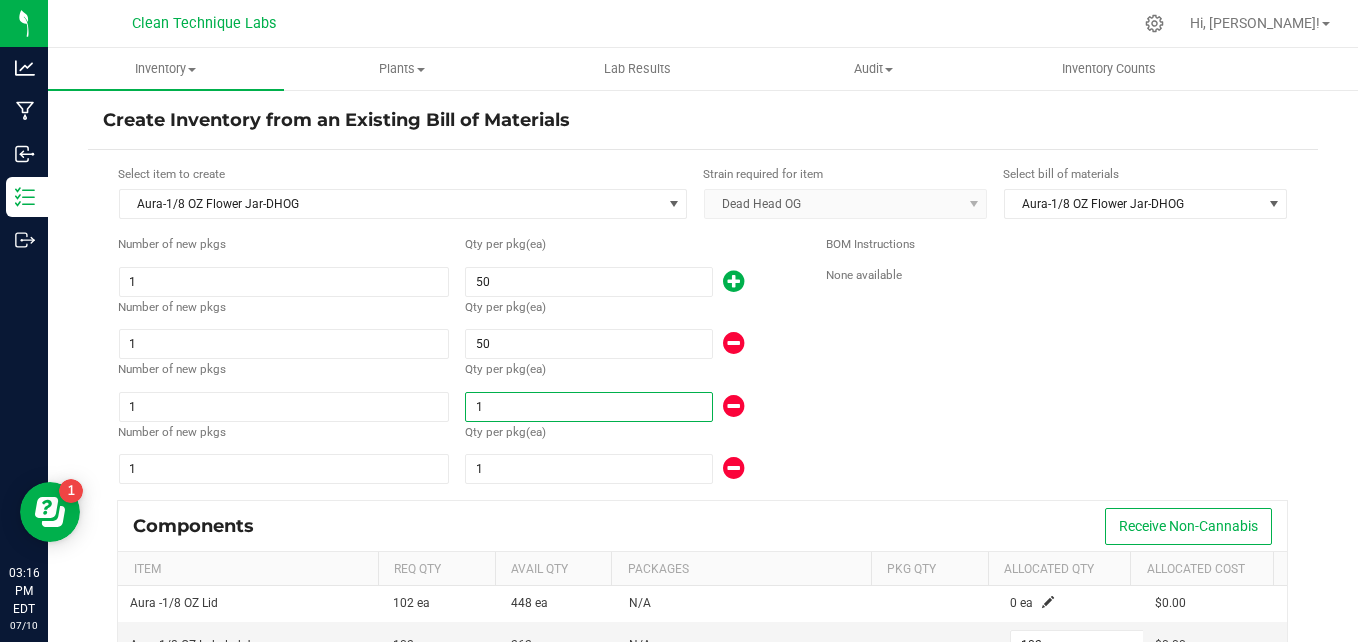 type on "106" 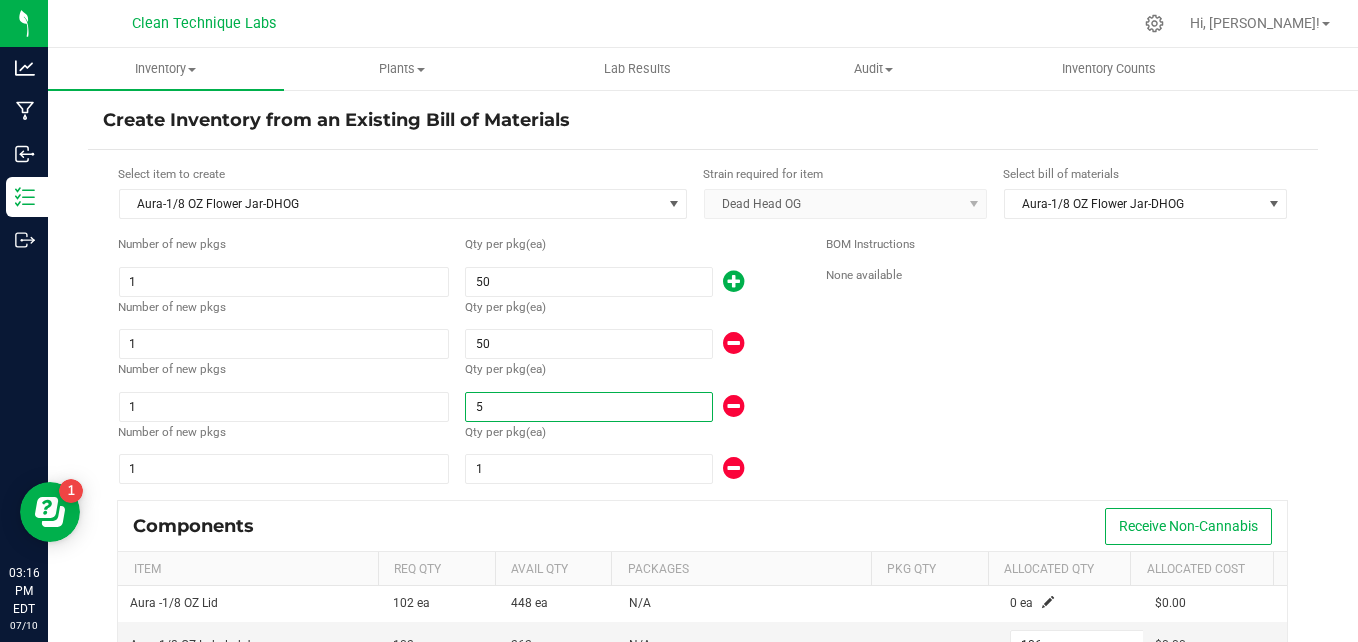 type on "151" 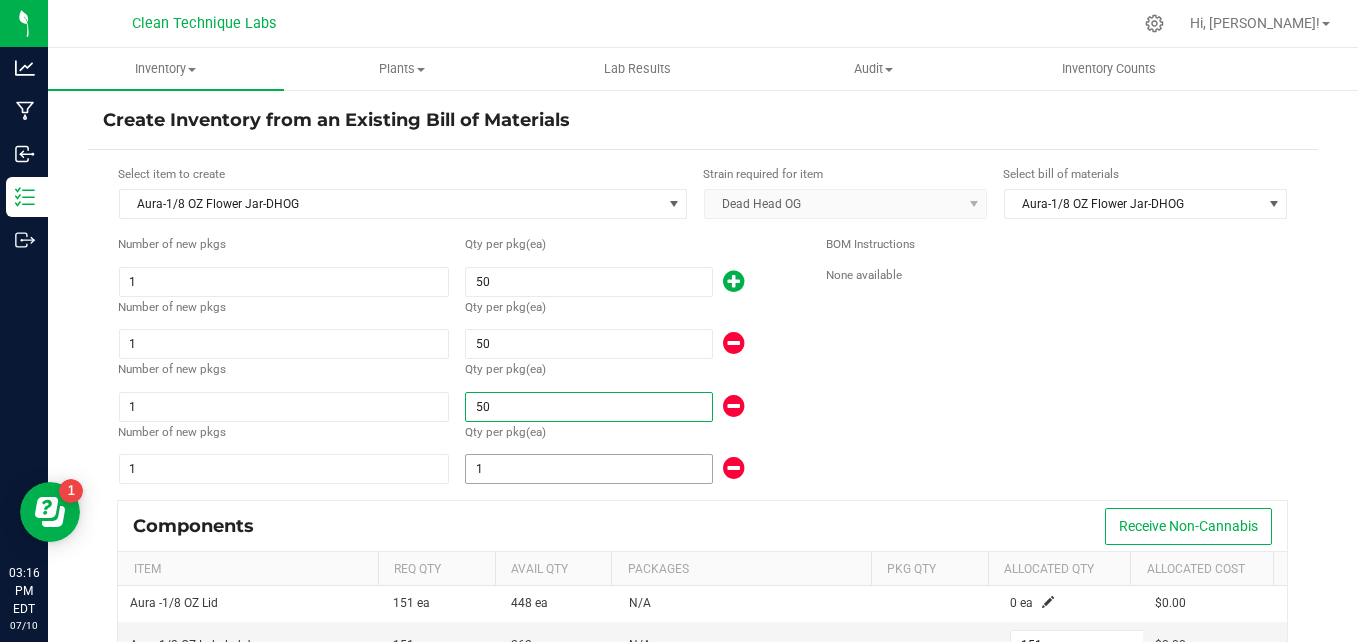 type on "50" 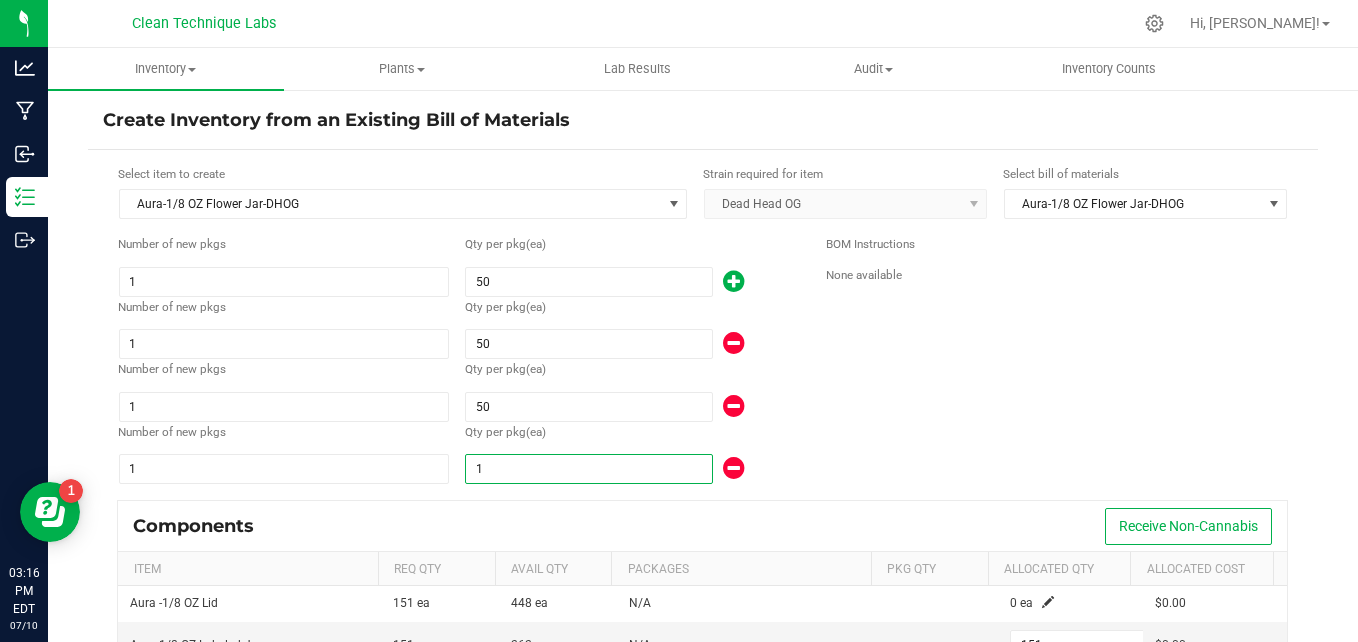 type on "154" 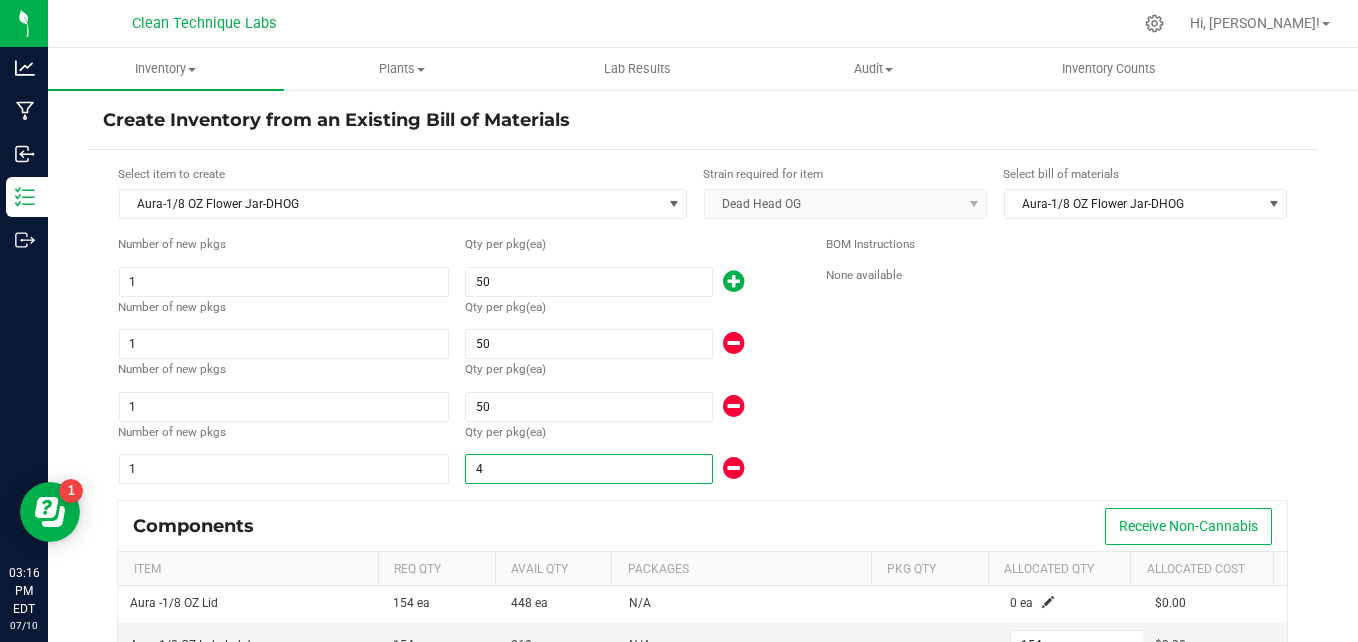 type on "196" 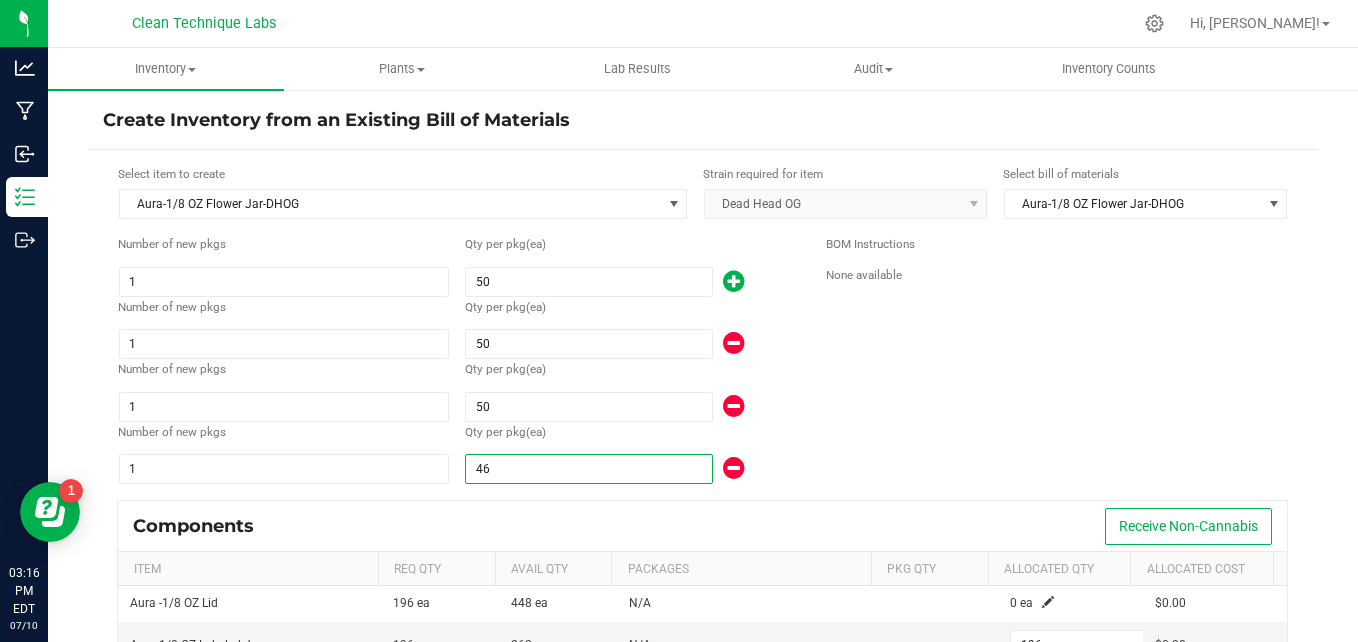 type on "46" 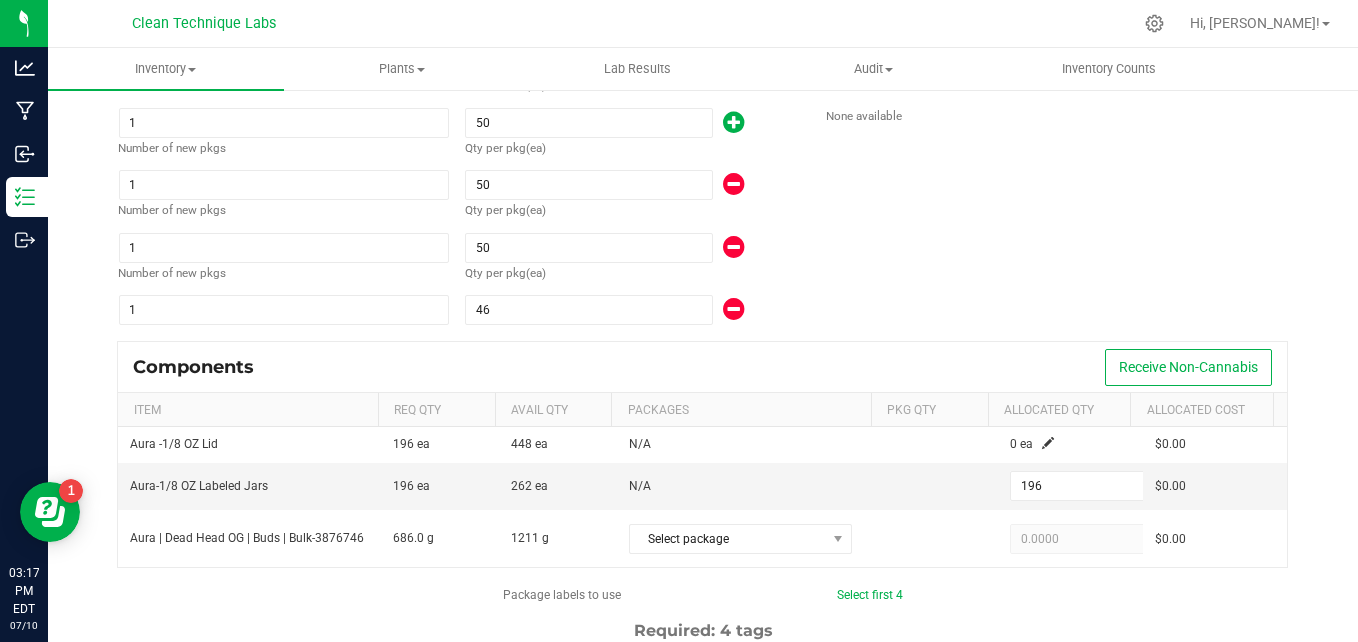 scroll, scrollTop: 163, scrollLeft: 0, axis: vertical 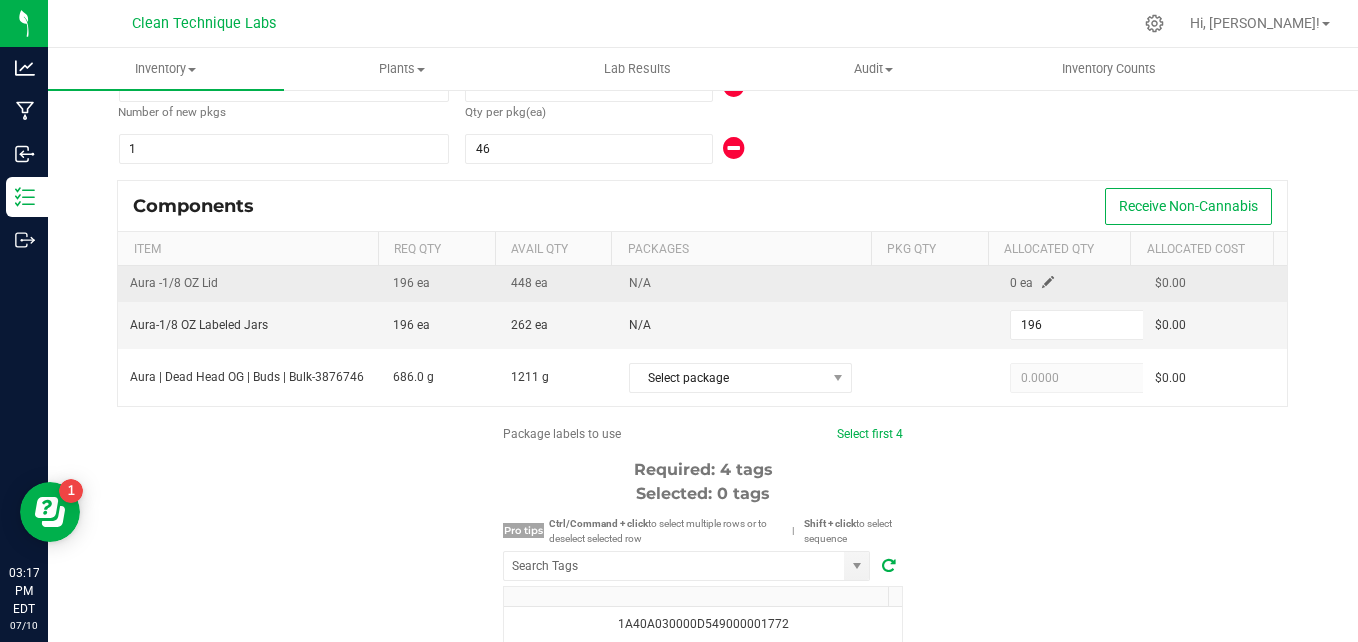 click on "0 ea" at bounding box center (1070, 284) 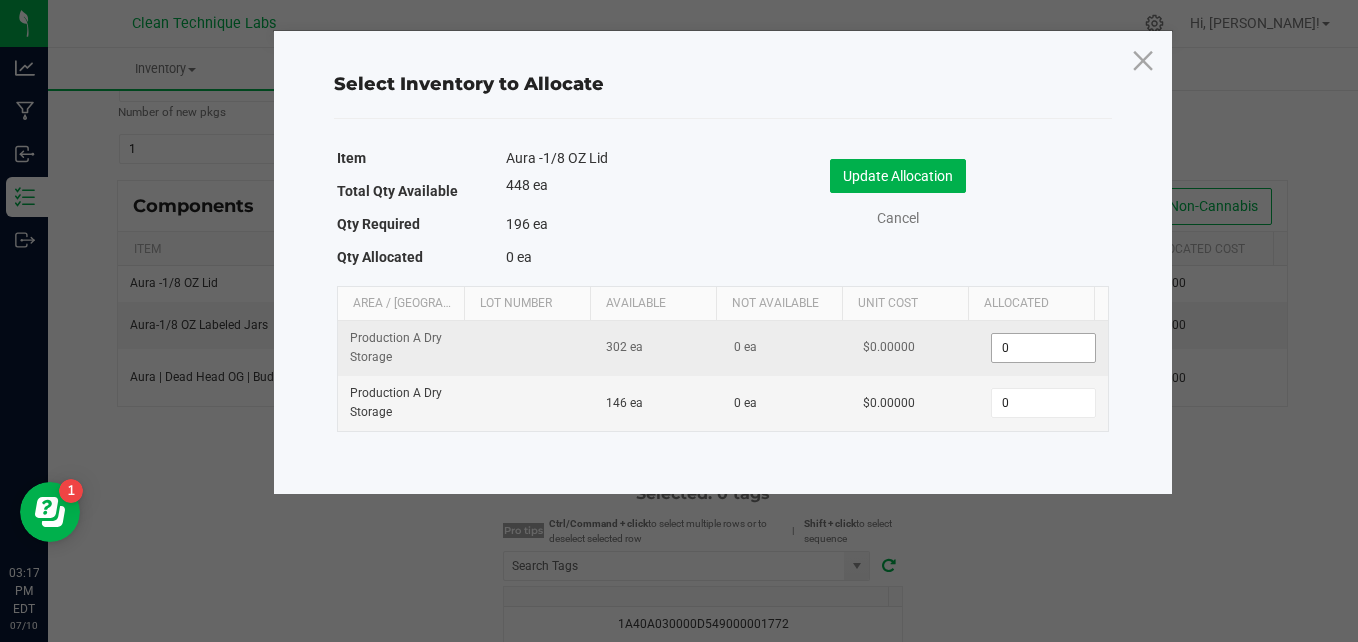 click on "0" at bounding box center (1043, 348) 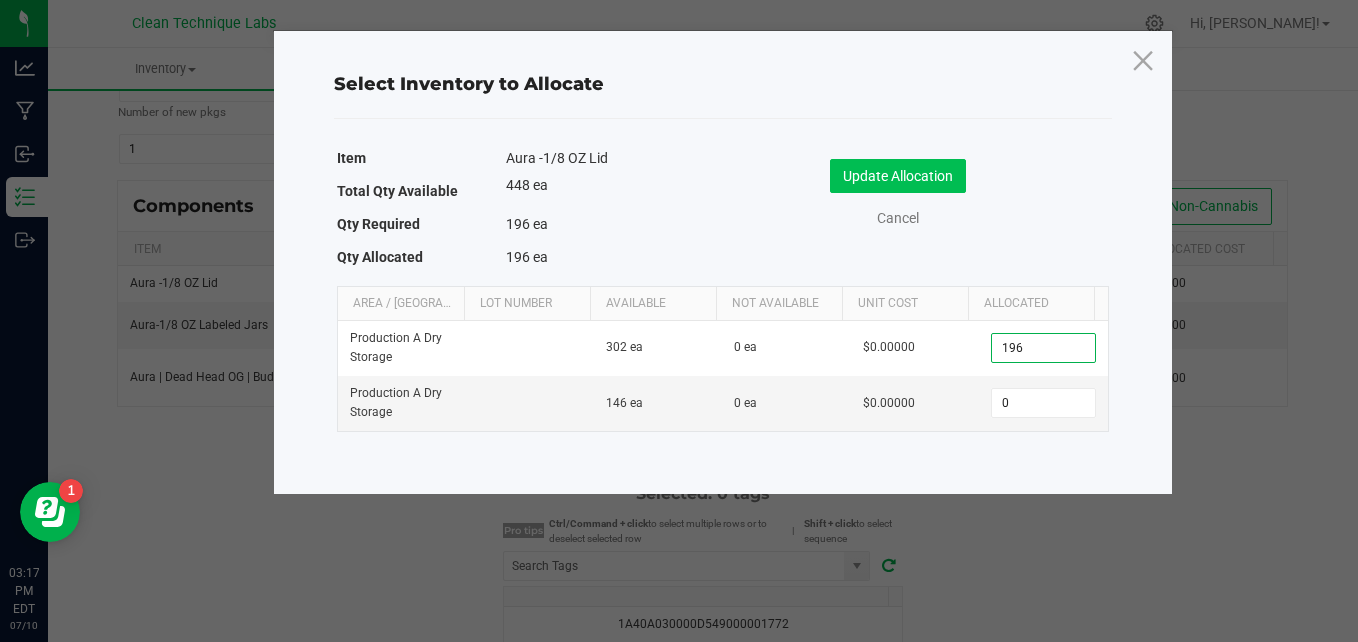 type on "196" 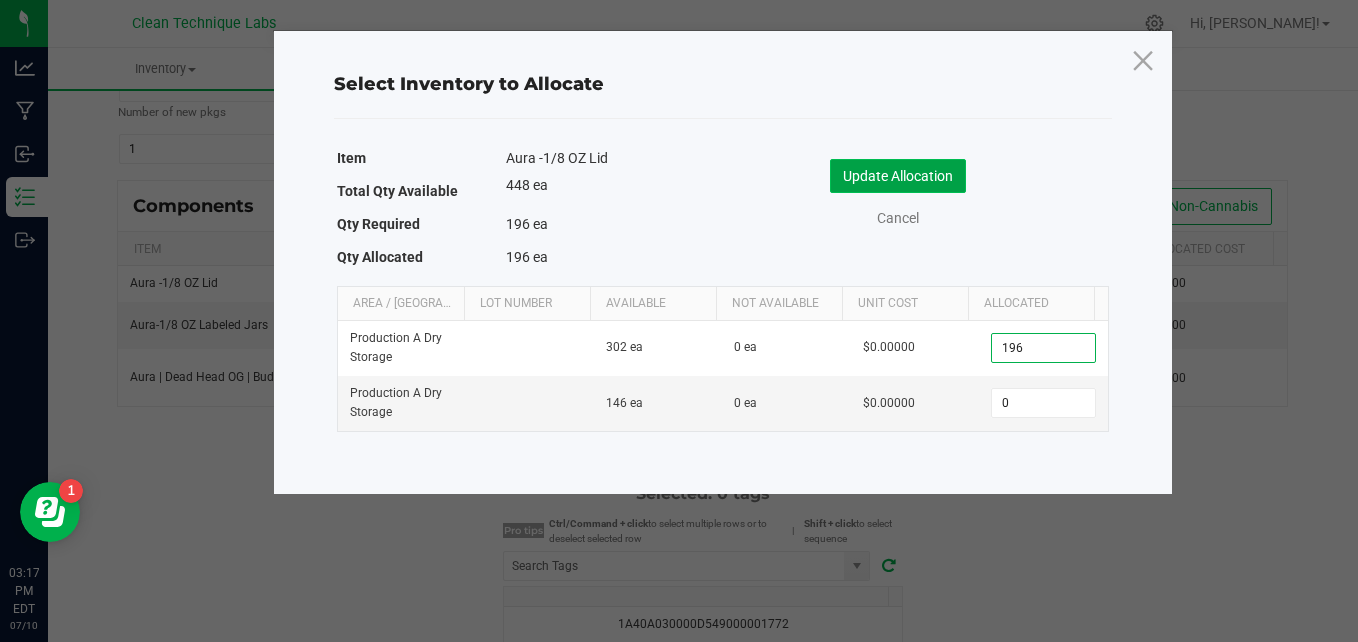 click on "Update Allocation" 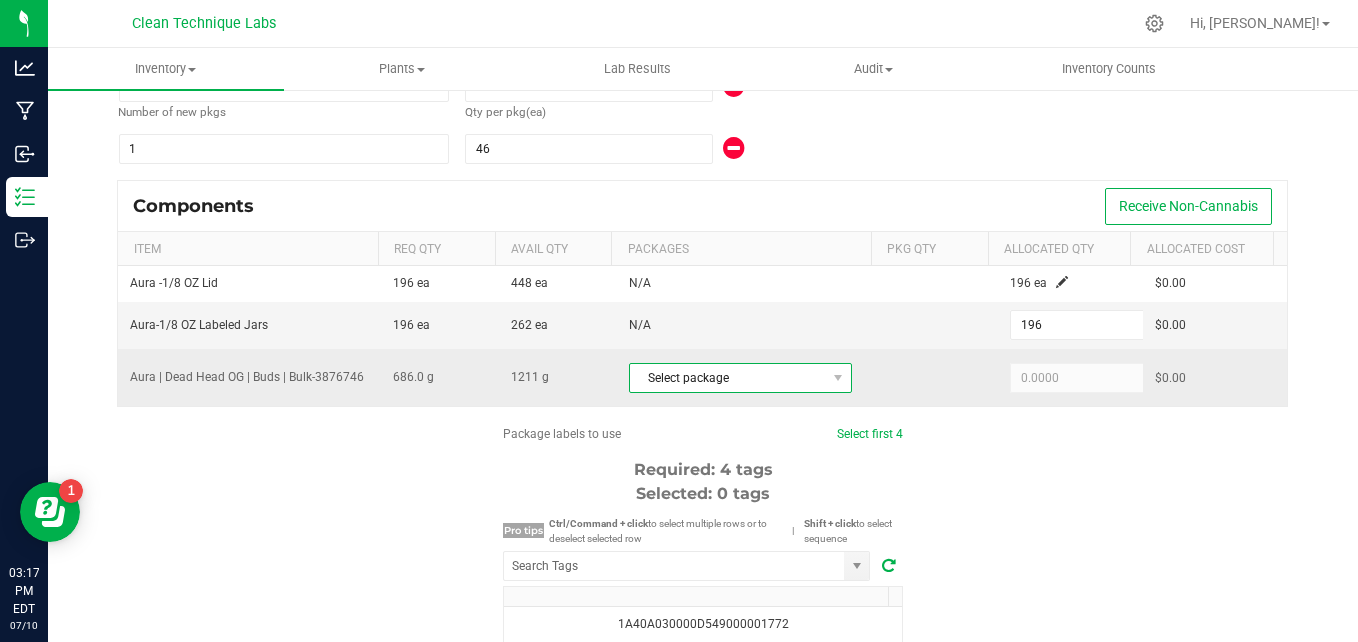 click on "Select package" at bounding box center (728, 378) 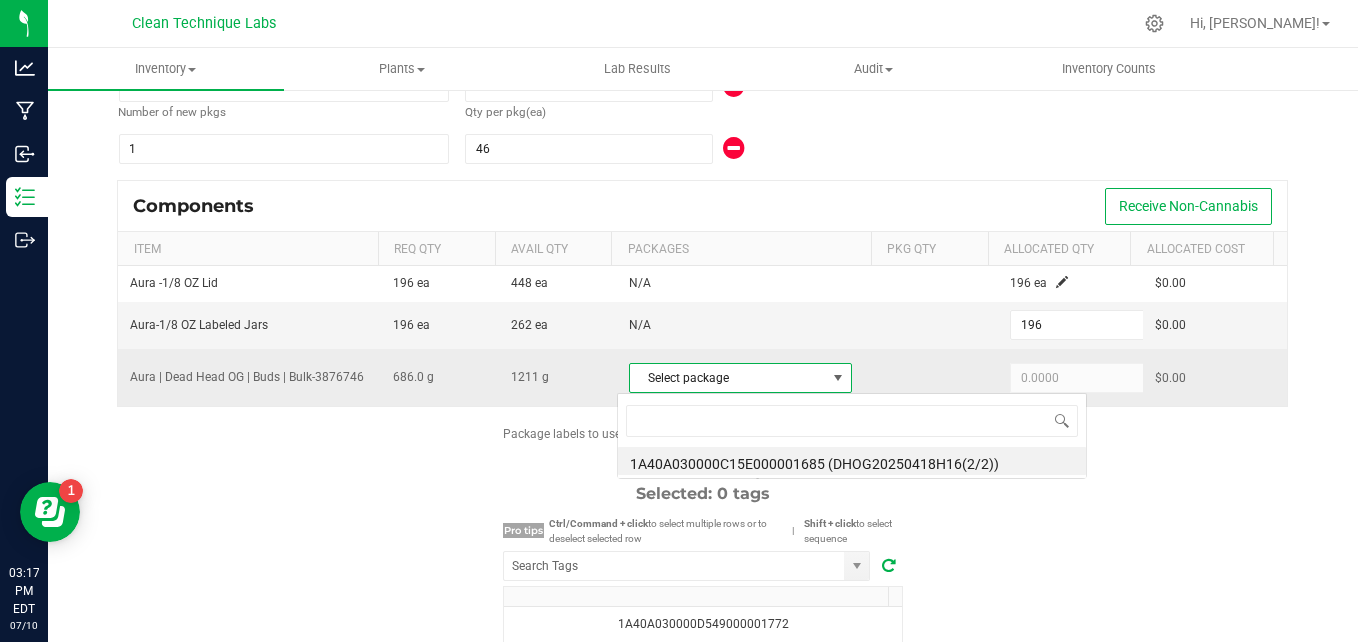 scroll, scrollTop: 99970, scrollLeft: 99784, axis: both 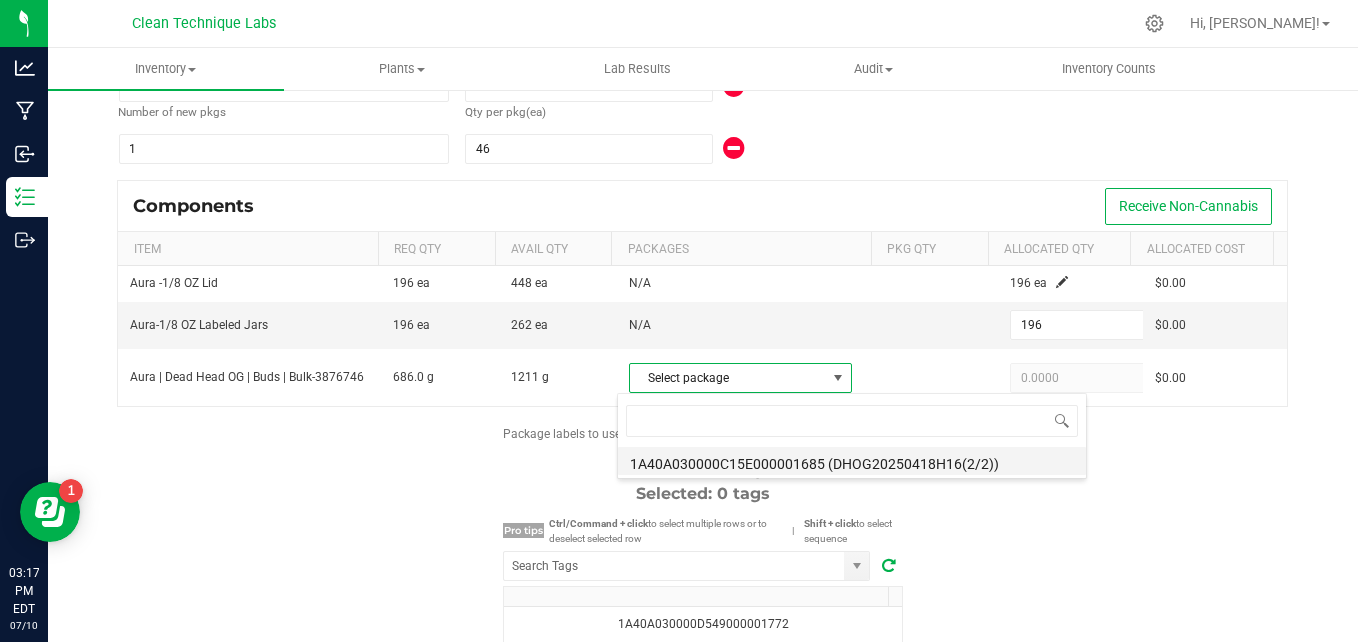 click on "1A40A030000C15E000001685 (DHOG20250418H16(2/2))" at bounding box center (852, 461) 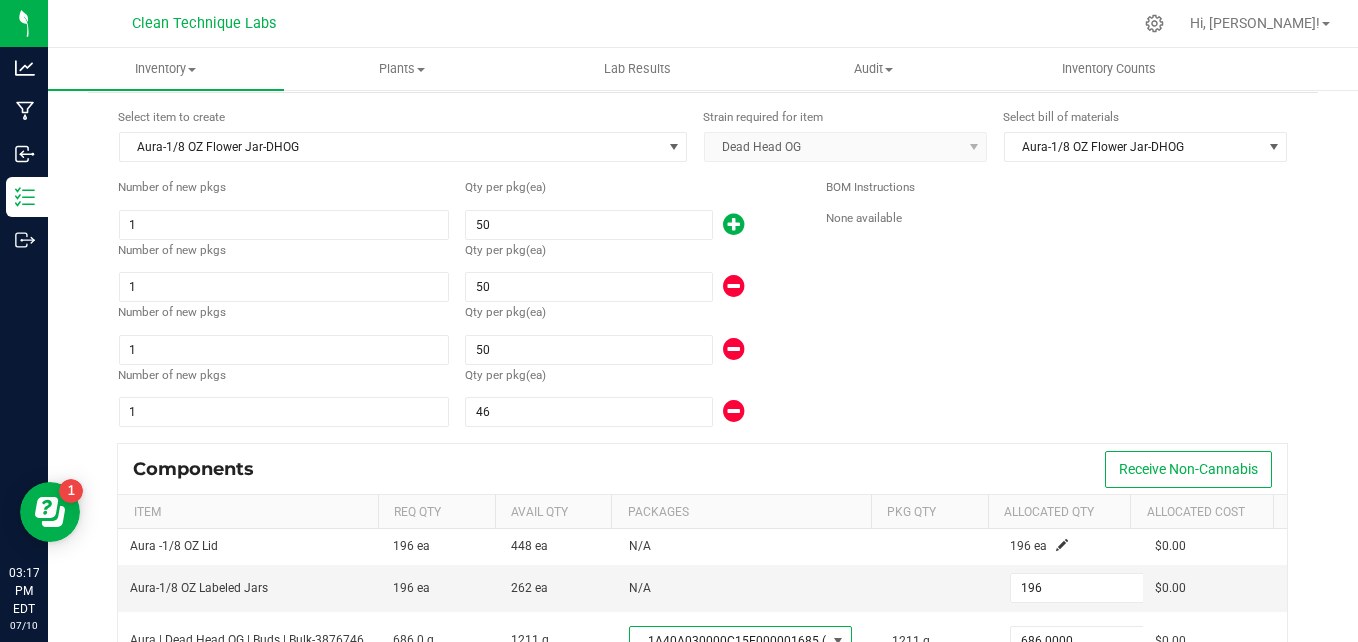 scroll, scrollTop: 0, scrollLeft: 0, axis: both 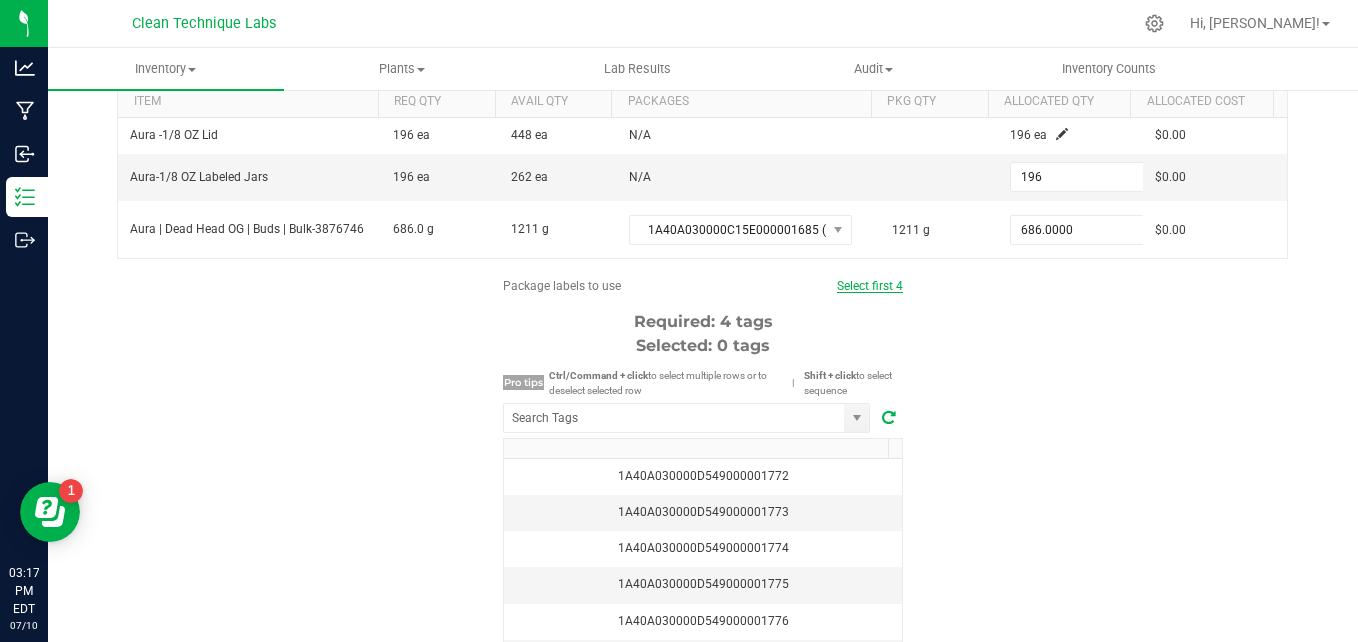 click on "Select first 4" at bounding box center (870, 286) 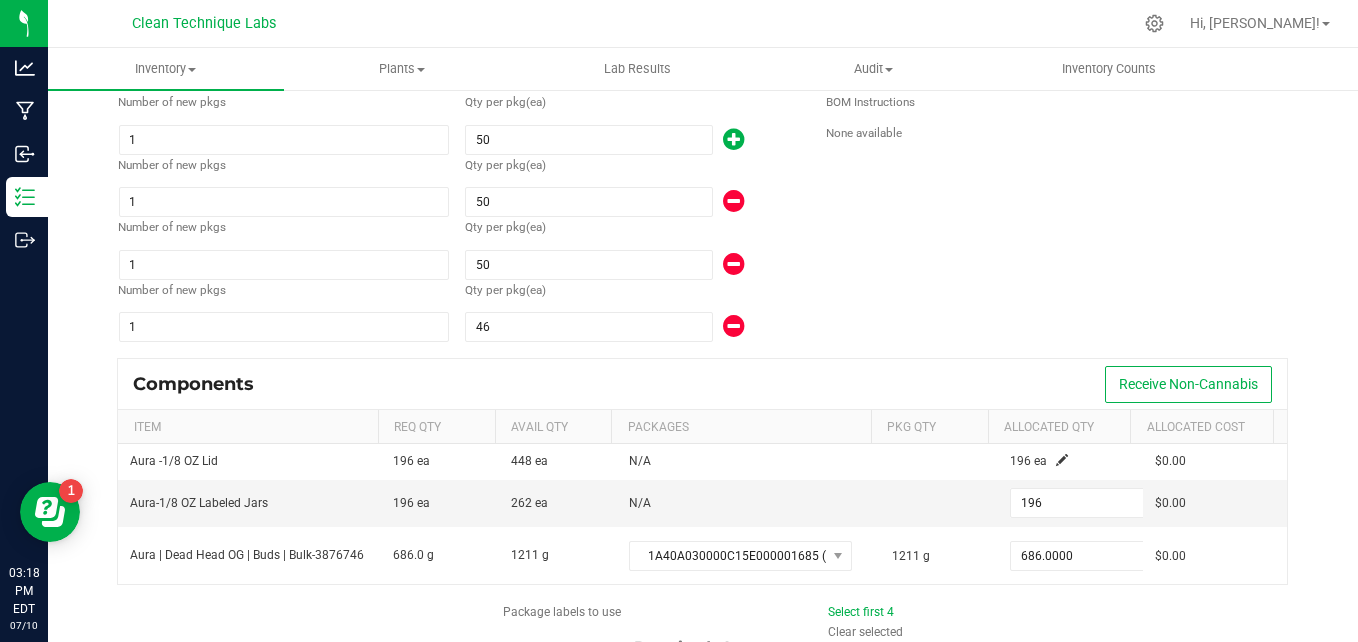 scroll, scrollTop: 144, scrollLeft: 0, axis: vertical 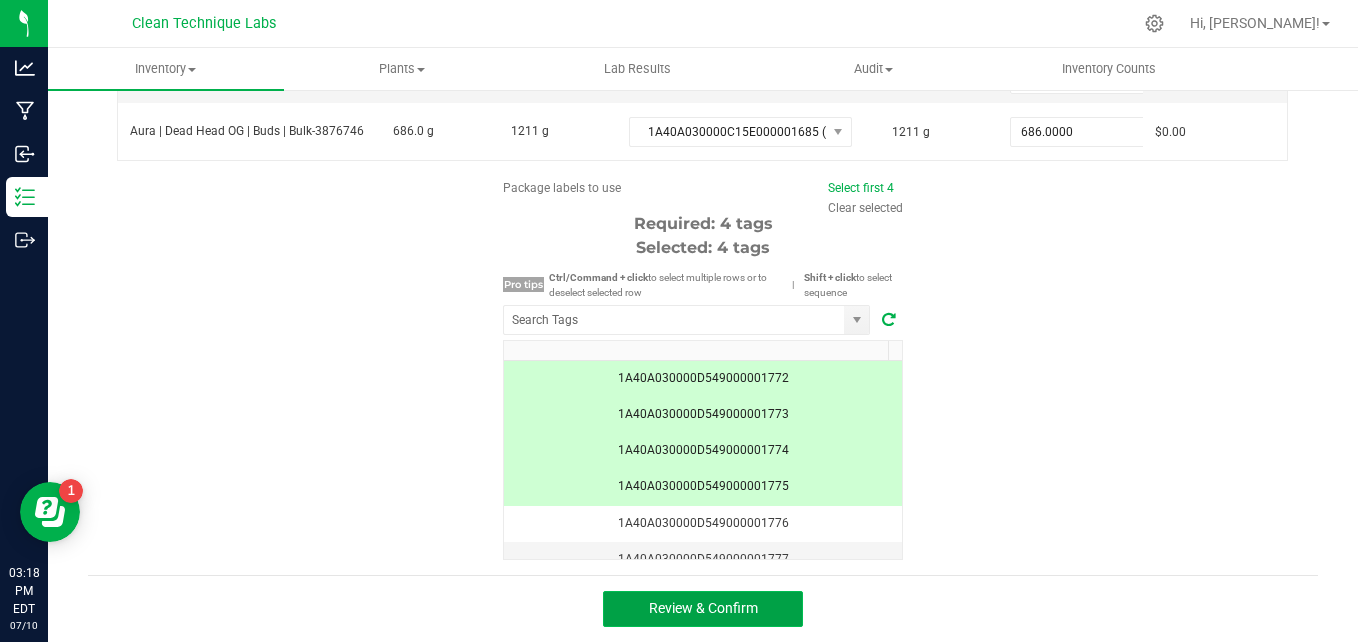 click on "Review & Confirm" at bounding box center (703, 608) 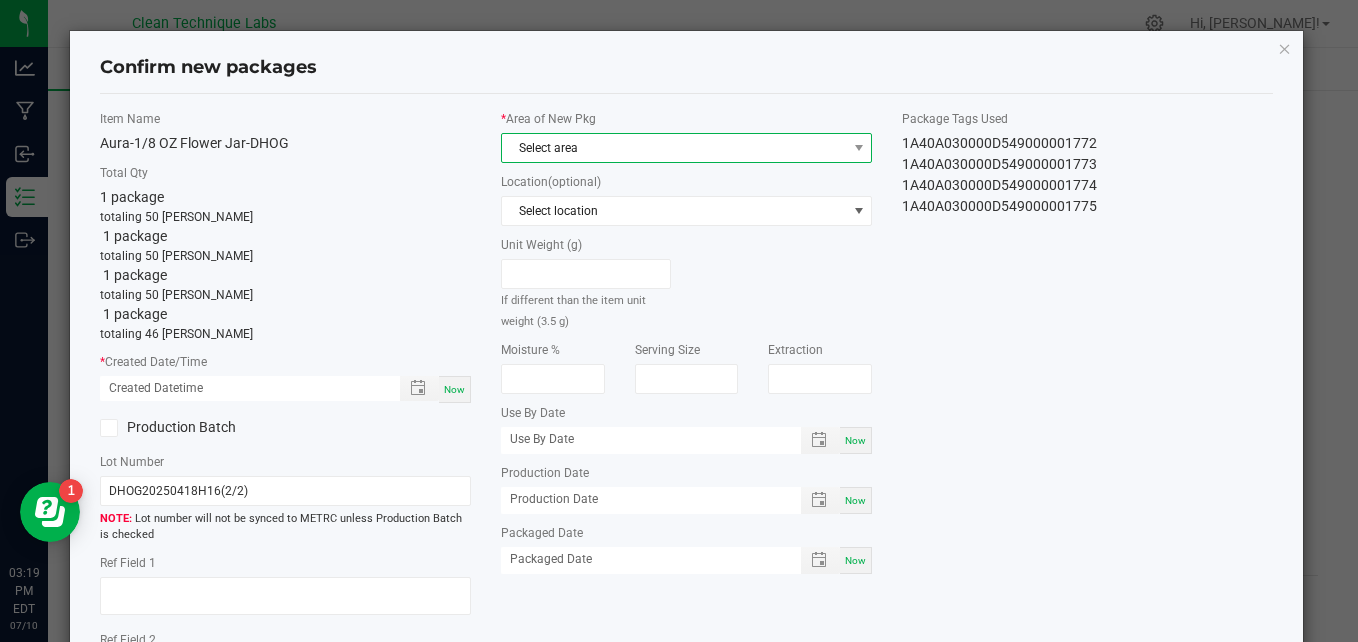 click on "Select area" at bounding box center [674, 148] 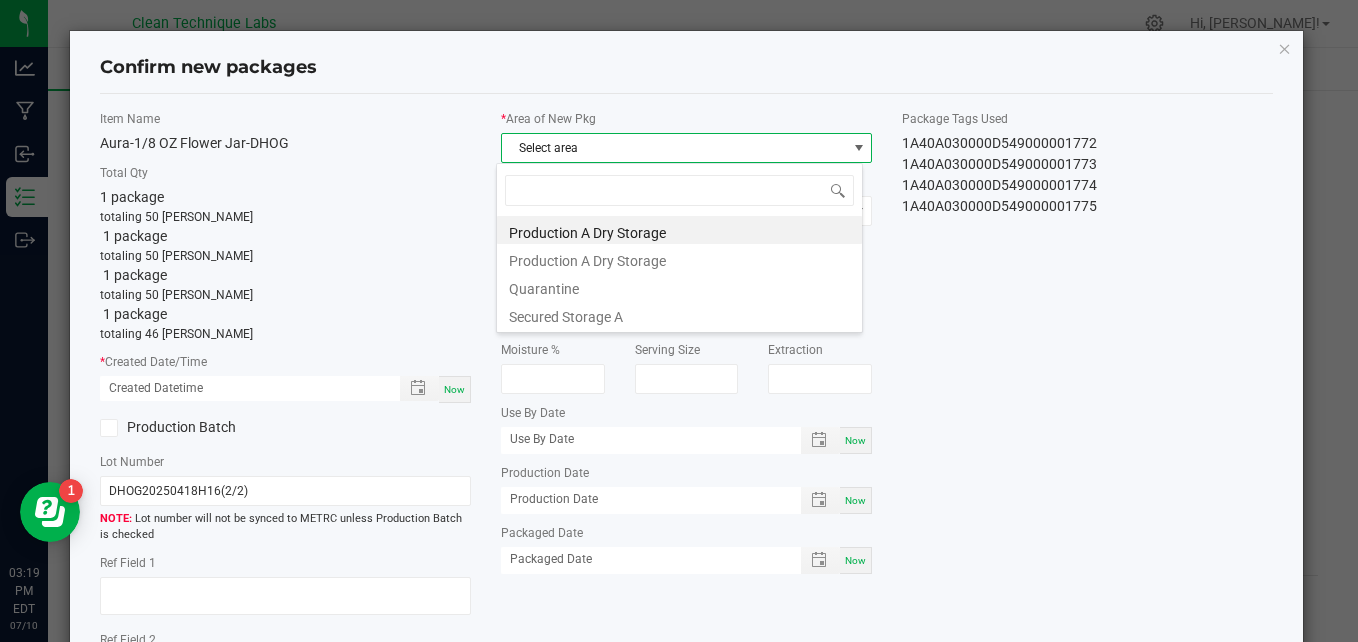 scroll, scrollTop: 99970, scrollLeft: 99633, axis: both 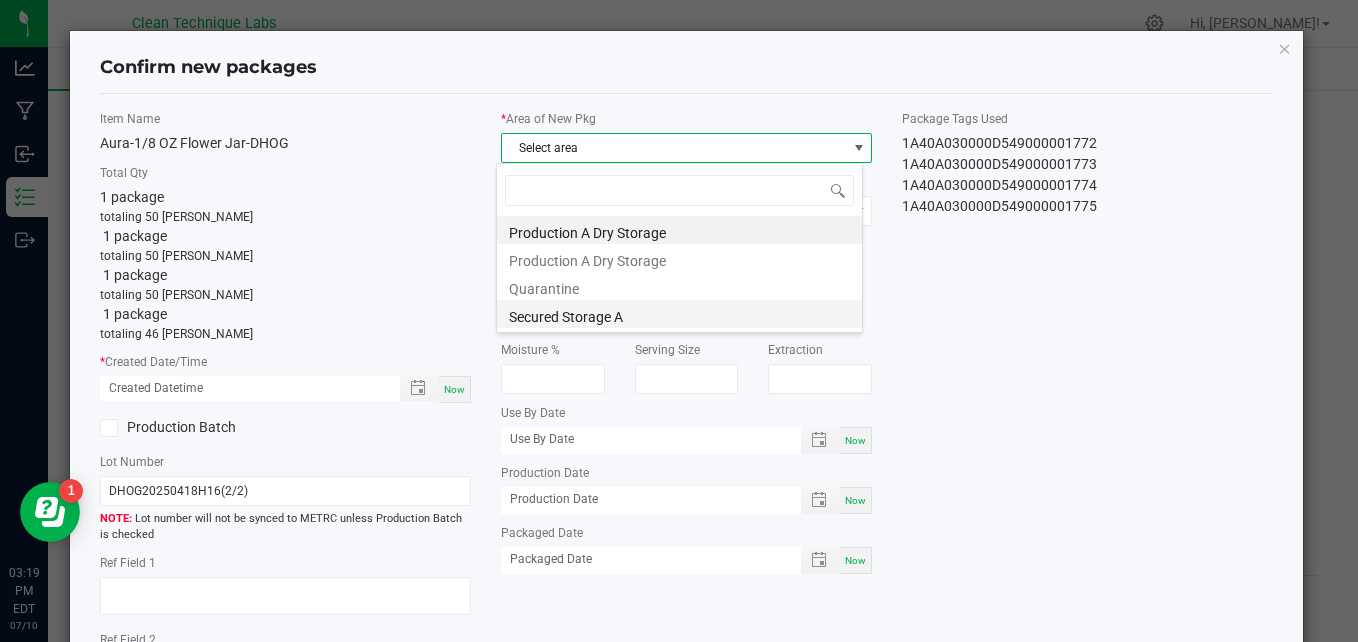 click on "Secured Storage A" at bounding box center [679, 314] 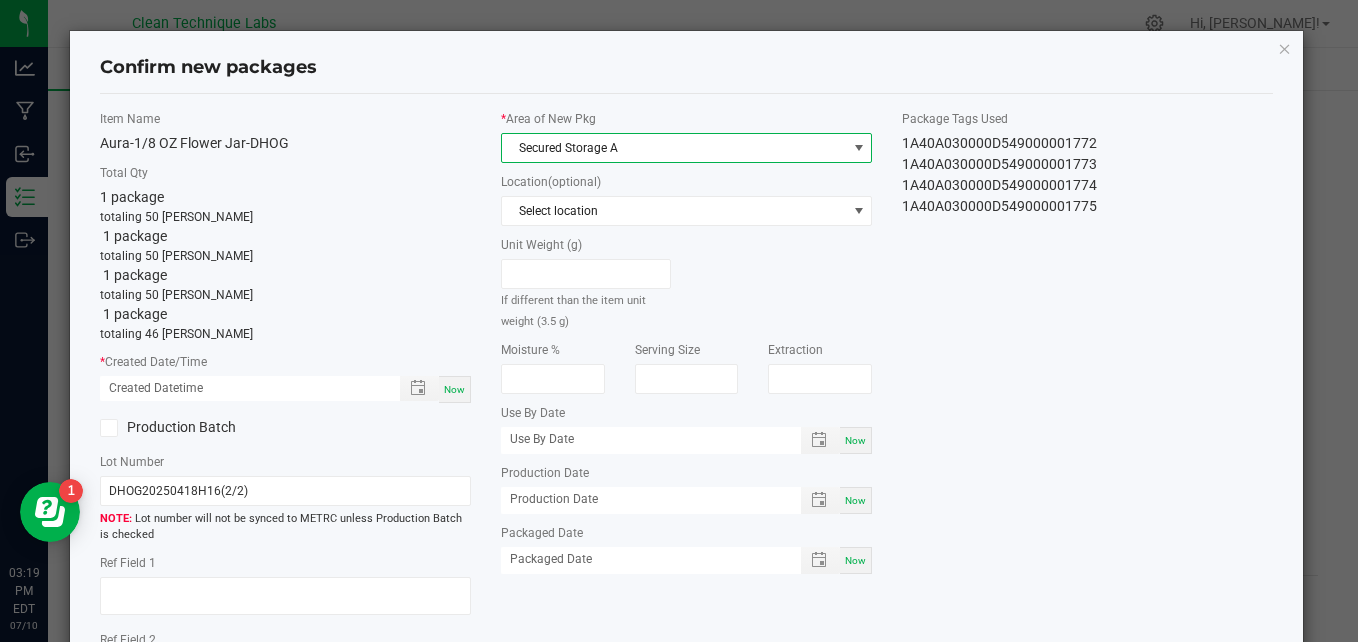 click on "Item Name   Aura-1/8 OZ Flower Jar-DHOG   Total Qty  1 package  totaling 50 eaches   1 package  totaling 50 eaches   1 package  totaling 50 eaches   1 package  totaling 46 eaches  *   Created Date/Time  Now  Production Batch   Lot Number  DHOG20250418H16(2/2)  Lot number will not be synced to METRC unless Production Batch is checked   Ref Field 1   Ref Field 2                    Ref Field 3" 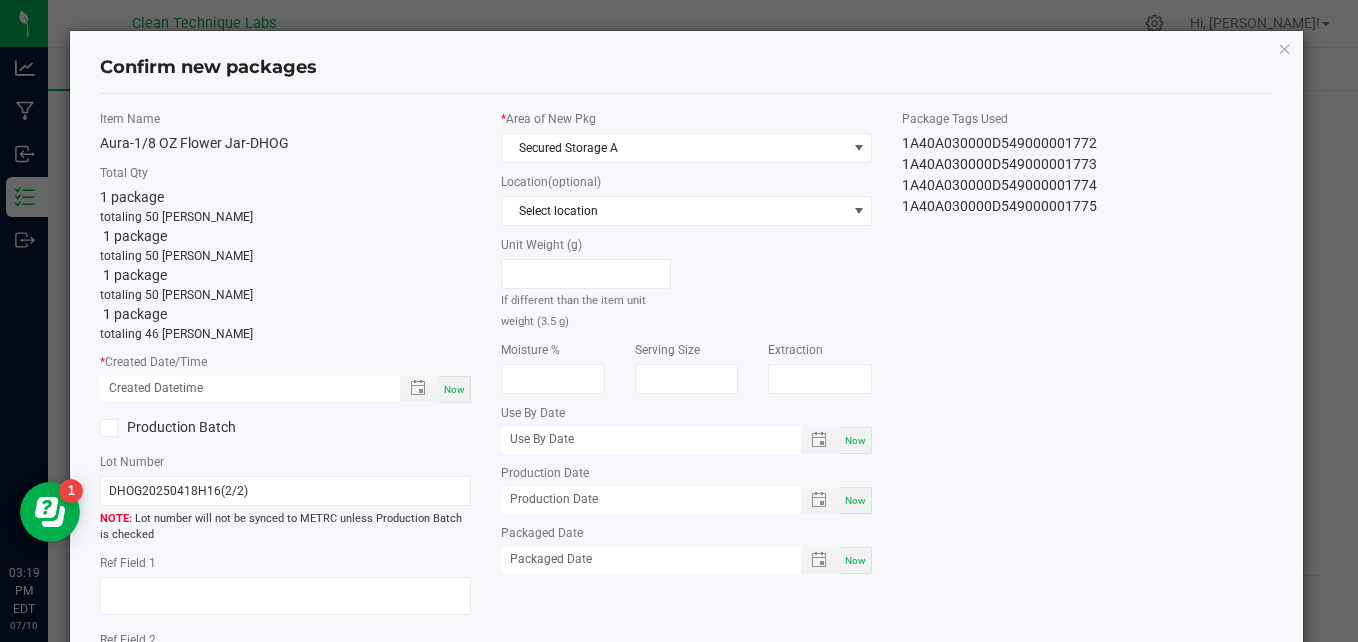 click on "Now" at bounding box center (454, 389) 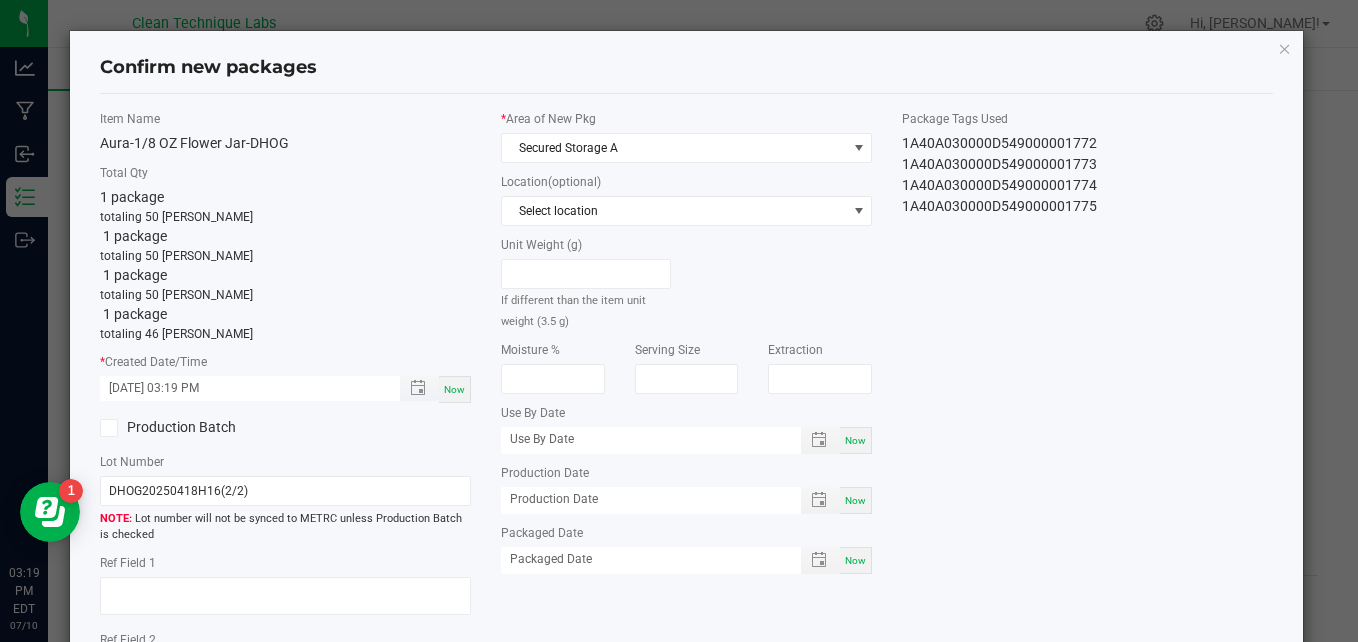click on "07/10/2025 03:19 PM" at bounding box center (239, 388) 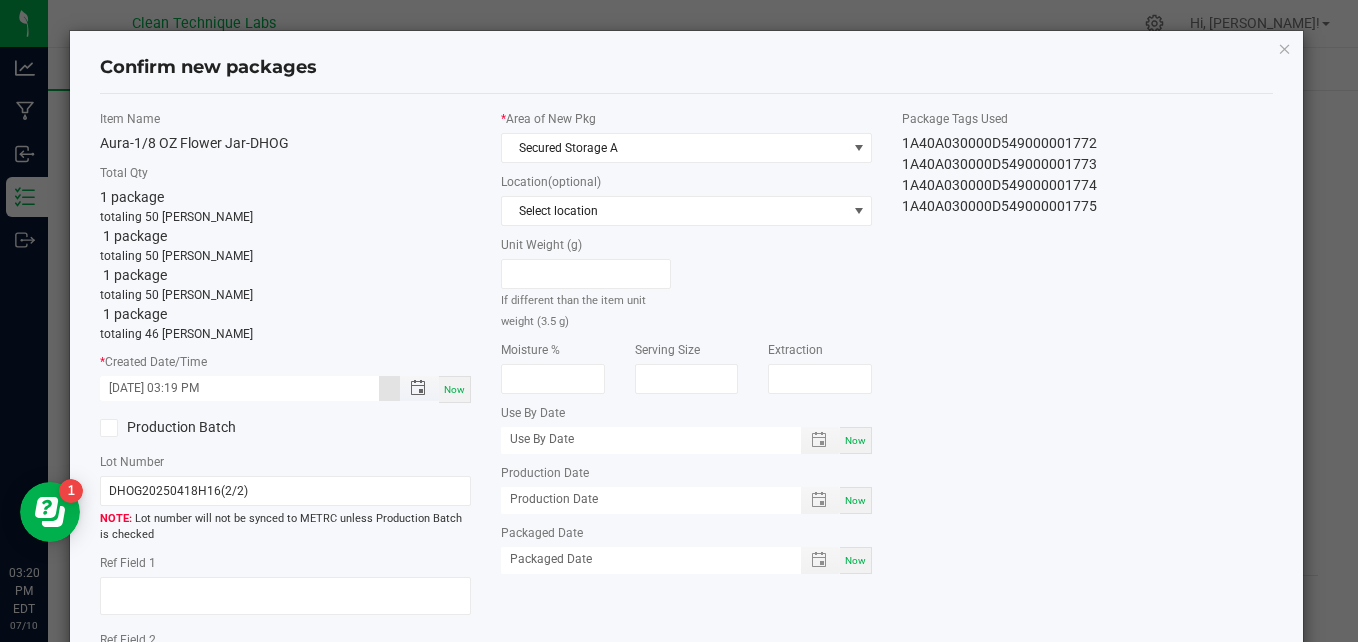 click on "07/10/2025 03:19 PM" at bounding box center [239, 388] 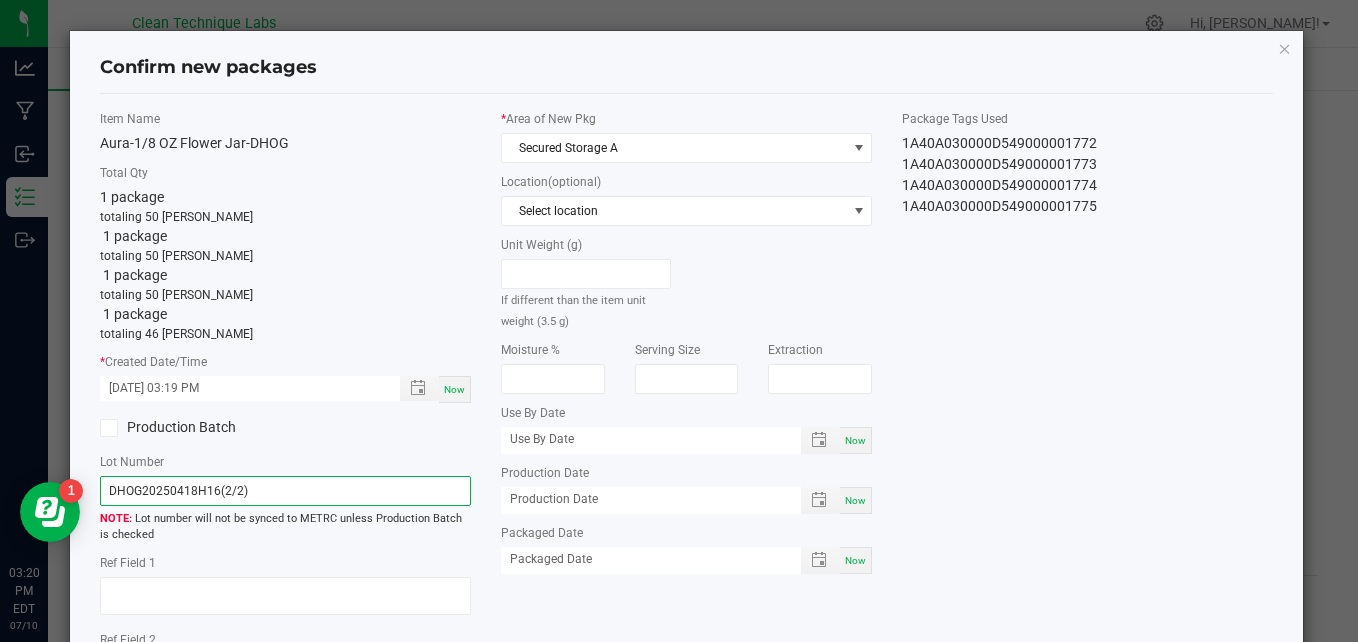 drag, startPoint x: 253, startPoint y: 495, endPoint x: 98, endPoint y: 498, distance: 155.02902 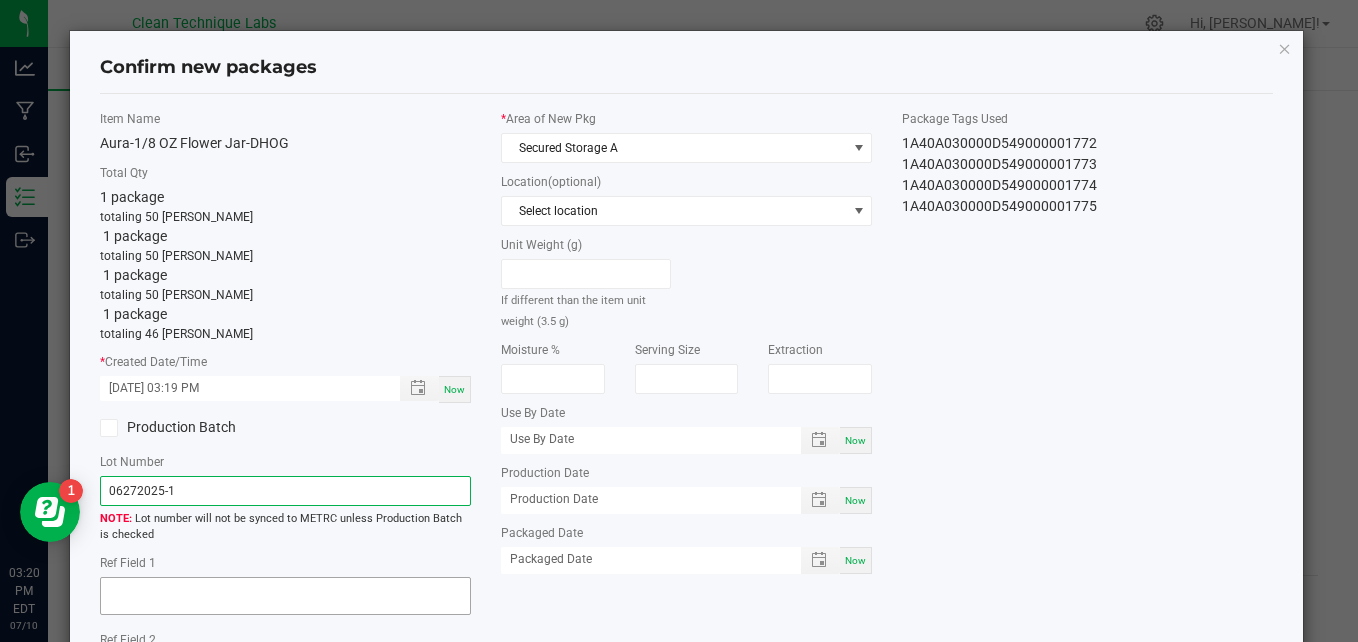 type on "06272025-1" 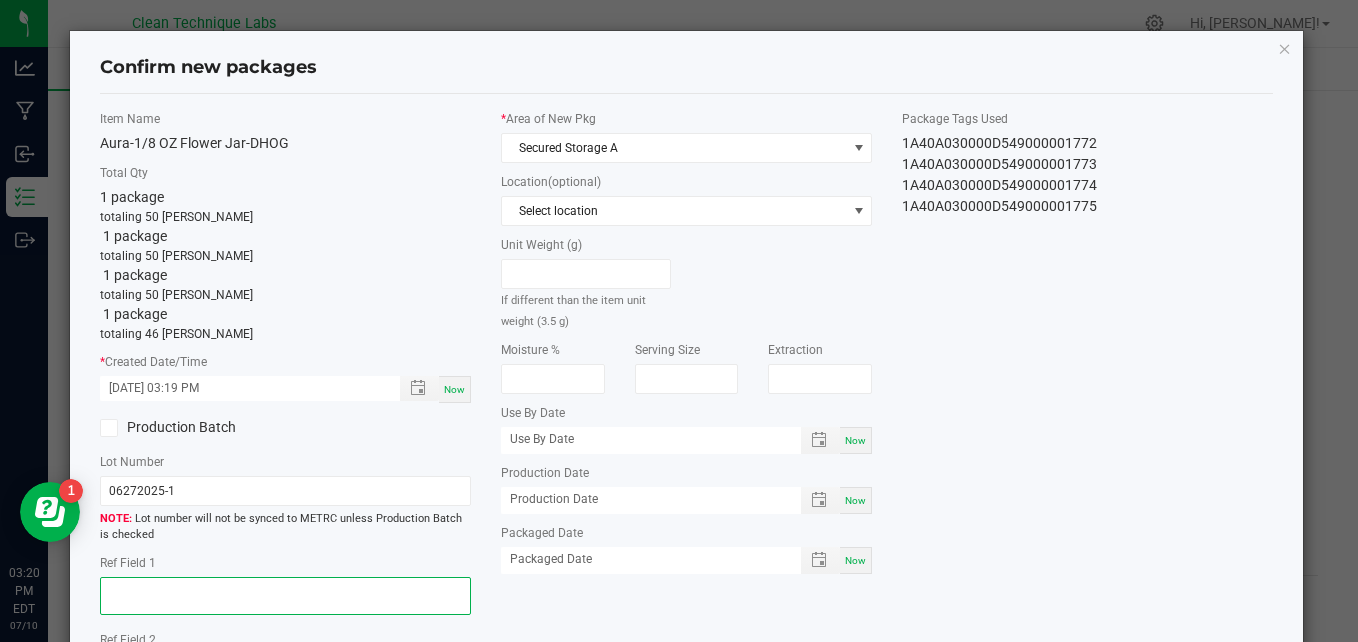 click 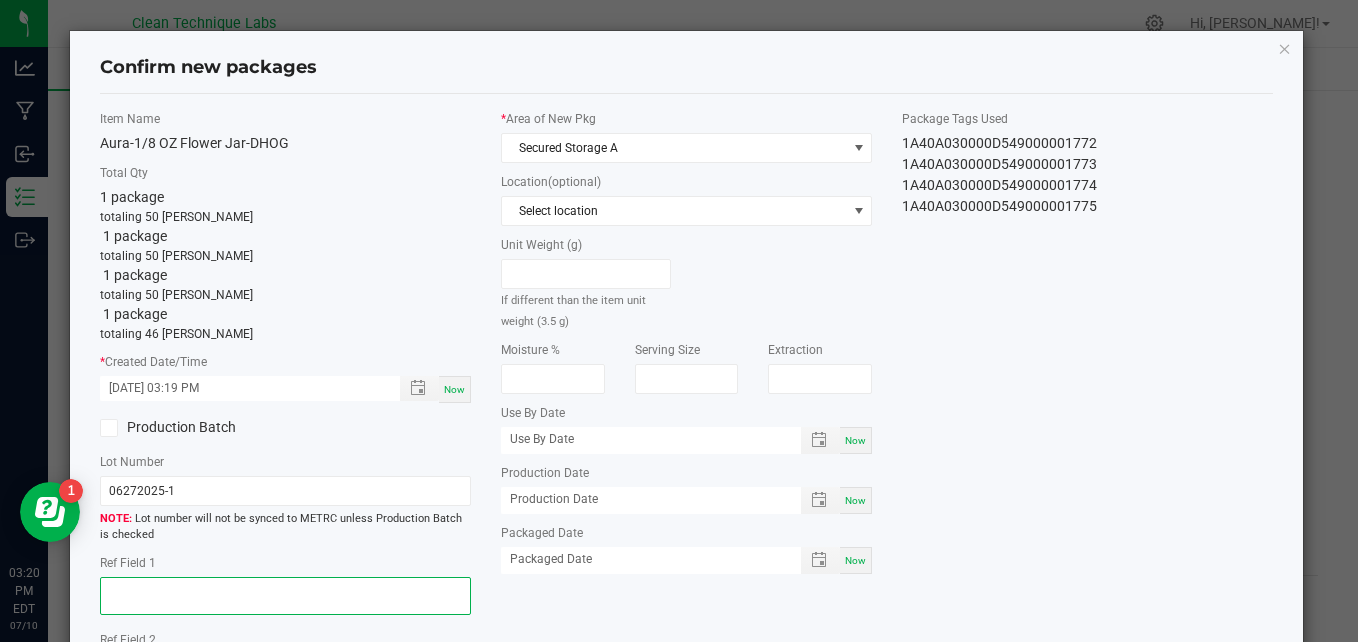 paste on "weight losses due to clients request on bud size and quantity" 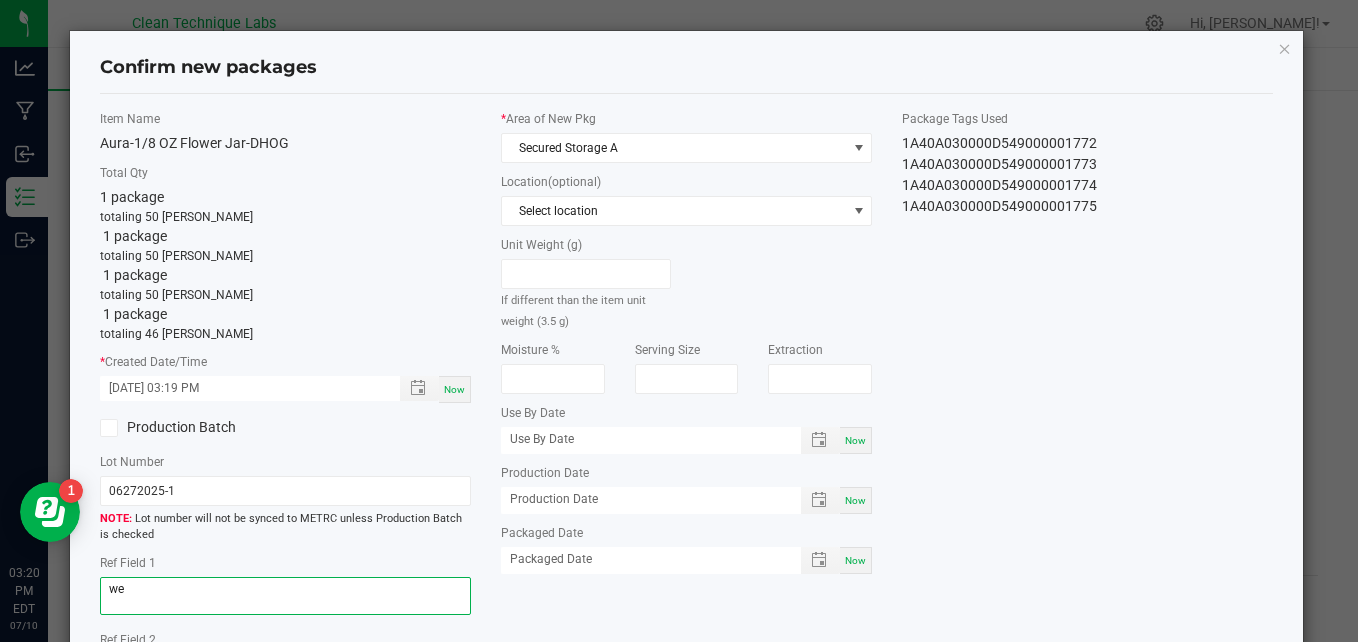 type on "w" 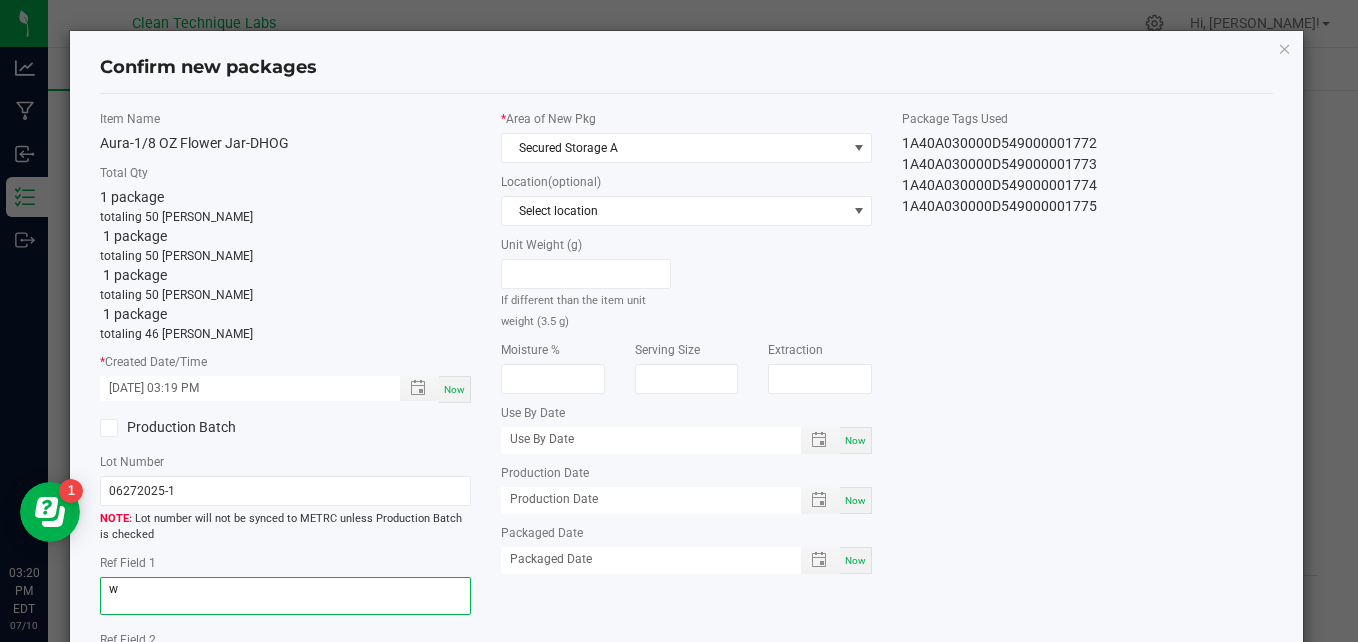 type 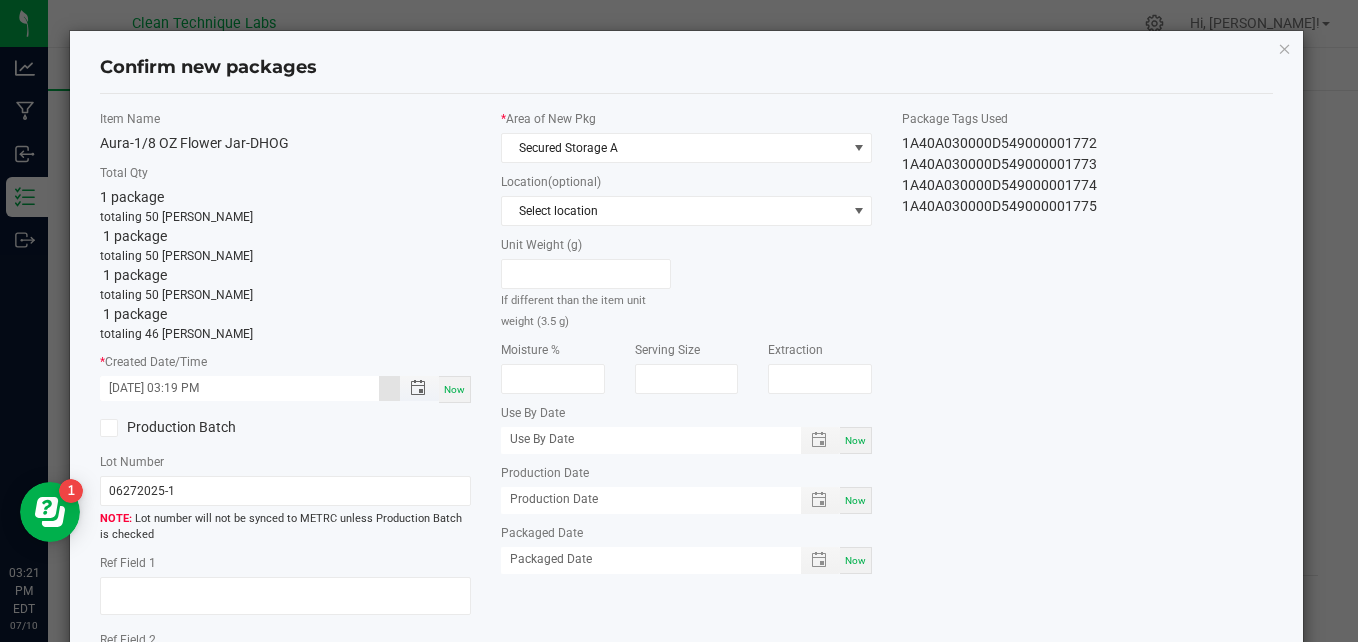 click on "07/10/2025 03:19 PM" at bounding box center [239, 388] 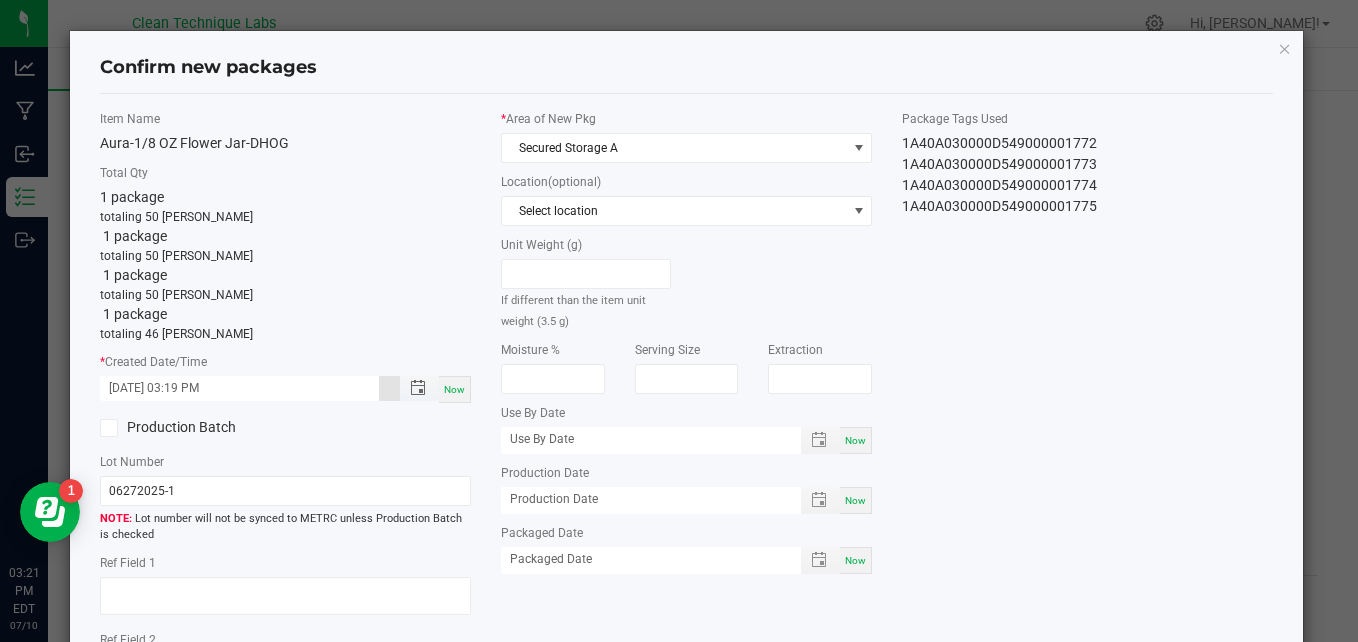 click on "07/02/2025 03:19 PM" at bounding box center (239, 388) 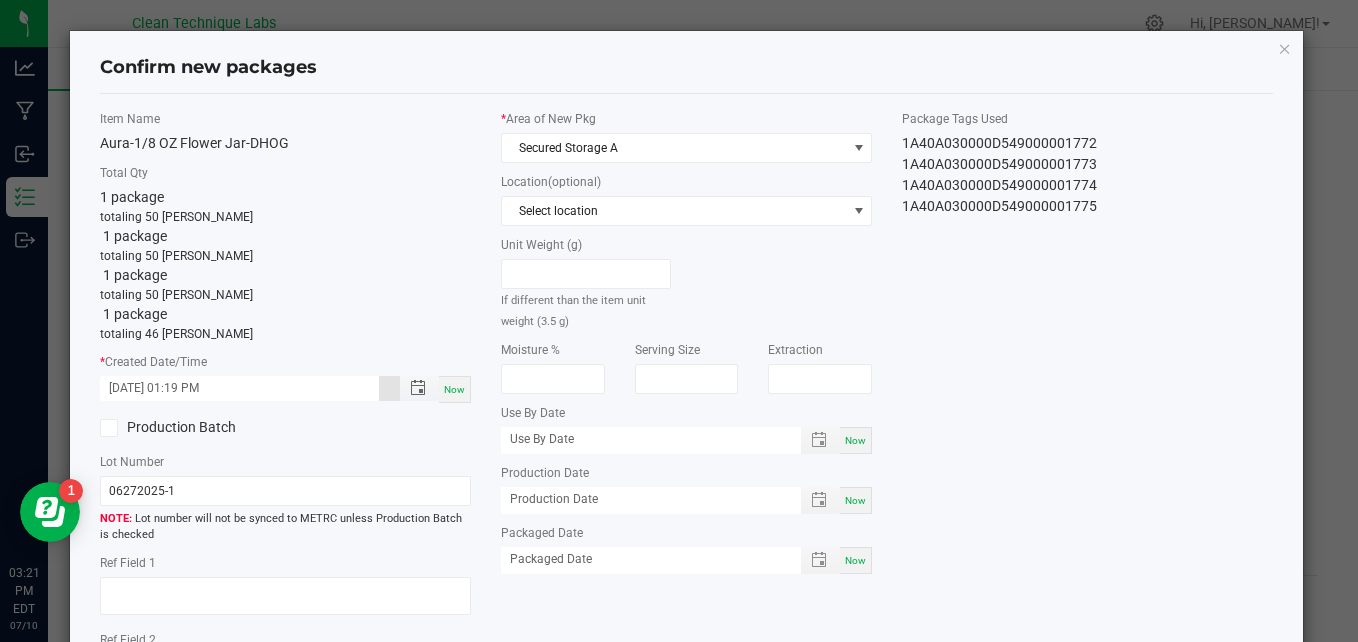 click on "07/02/2025 01:19 PM" at bounding box center (239, 388) 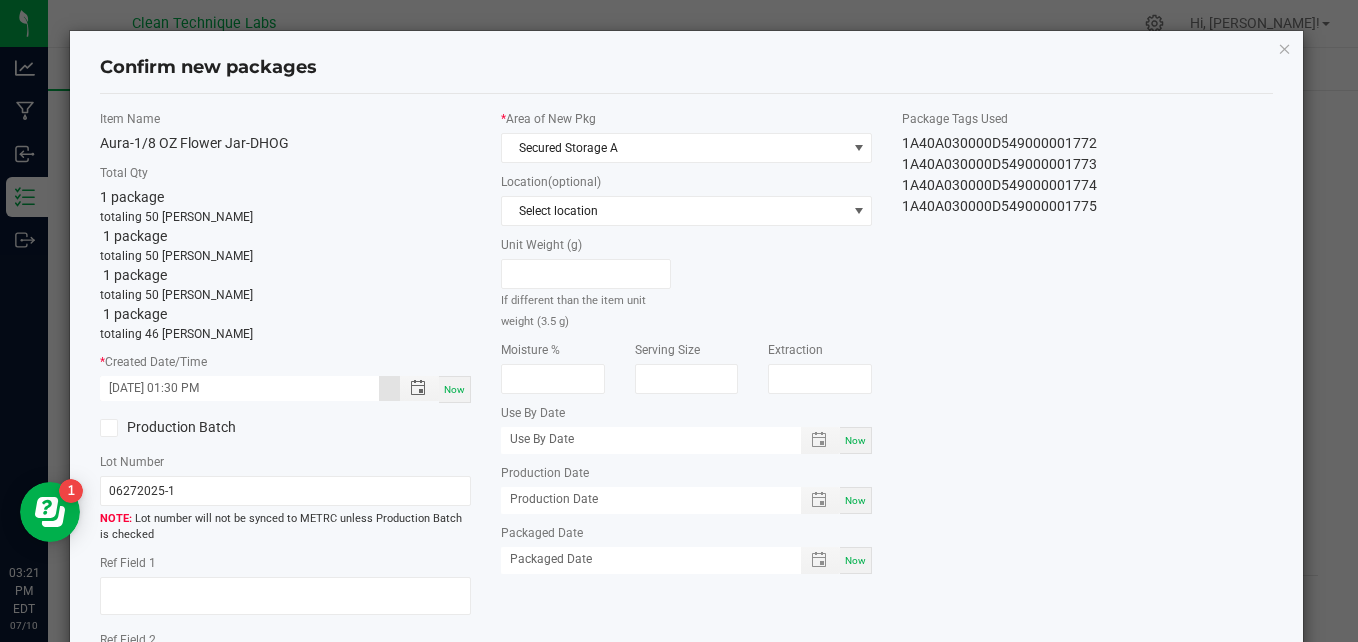 type on "07/02/2025 01:30 PM" 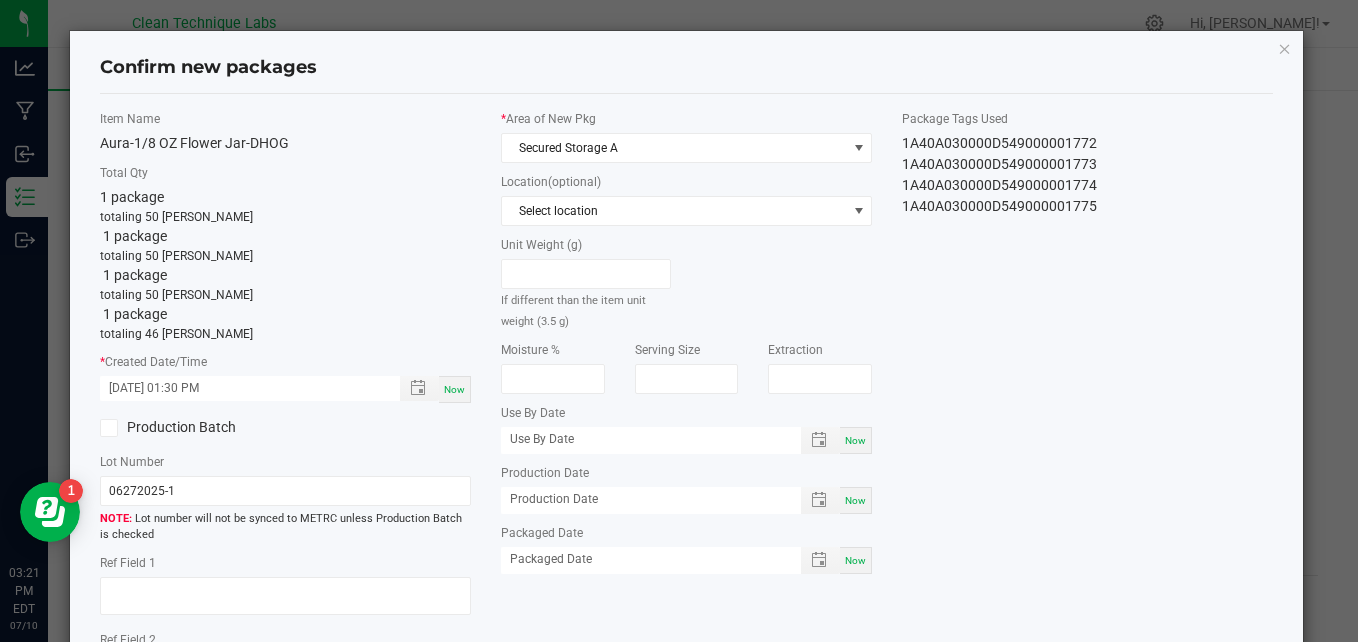 click on "Item Name   Aura-1/8 OZ Flower Jar-DHOG   Total Qty  1 package  totaling 50 eaches   1 package  totaling 50 eaches   1 package  totaling 50 eaches   1 package  totaling 46 eaches  *   Created Date/Time  07/02/2025 01:30 PM Now  Production Batch   Lot Number  06272025-1  Lot number will not be synced to METRC unless Production Batch is checked   Ref Field 1   Ref Field 2                    Ref Field 3                    *   Area of New Pkg  Secured Storage A  Location  (optional) Select location  Unit Weight (g)   If different than the item unit weight (3.5 g)   Moisture %   Serving Size   Extraction   Use By Date  Now  Production Date  Now  Packaged Date  Now  Package Tags Used   1A40A030000D549000001772   1A40A030000D549000001773   1A40A030000D549000001774   1A40A030000D549000001775" 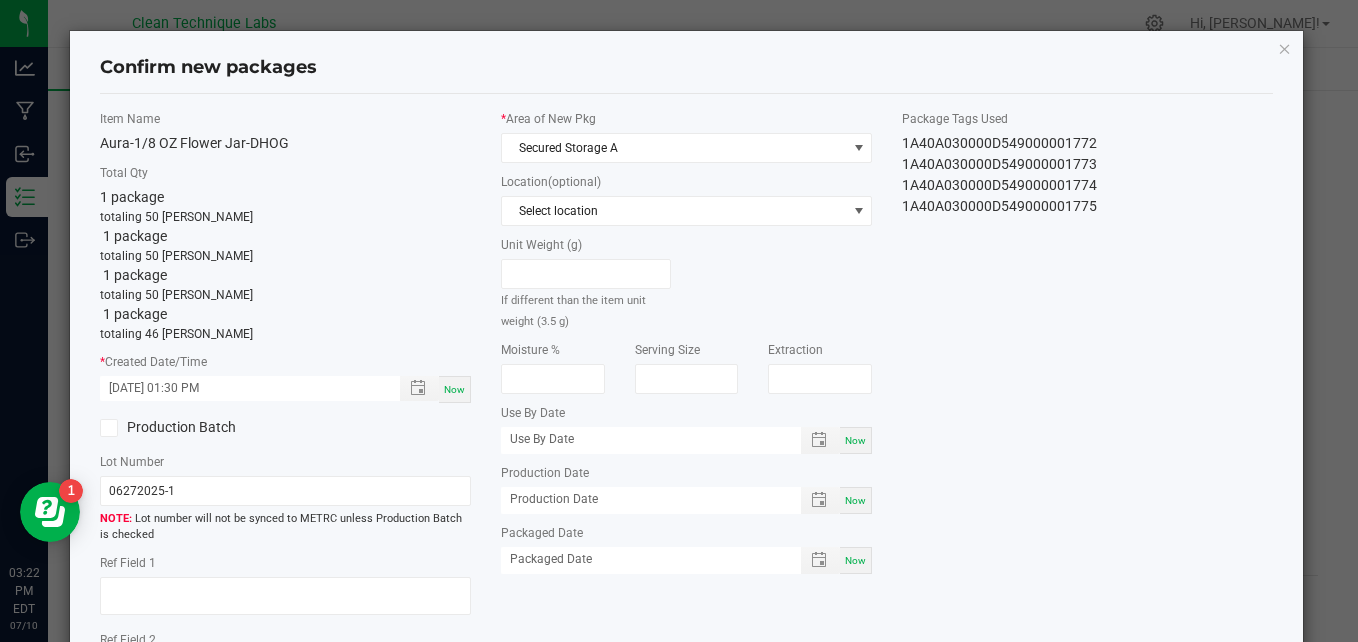 click on "Item Name   Aura-1/8 OZ Flower Jar-DHOG   Total Qty  1 package  totaling 50 eaches   1 package  totaling 50 eaches   1 package  totaling 50 eaches   1 package  totaling 46 eaches  *   Created Date/Time  07/02/2025 01:30 PM Now  Production Batch   Lot Number  06272025-1  Lot number will not be synced to METRC unless Production Batch is checked   Ref Field 1   Ref Field 2                    Ref Field 3                    *   Area of New Pkg  Secured Storage A  Location  (optional) Select location  Unit Weight (g)   If different than the item unit weight (3.5 g)   Moisture %   Serving Size   Extraction   Use By Date  Now  Production Date  Now  Packaged Date  Now  Package Tags Used   1A40A030000D549000001772   1A40A030000D549000001773   1A40A030000D549000001774   1A40A030000D549000001775" 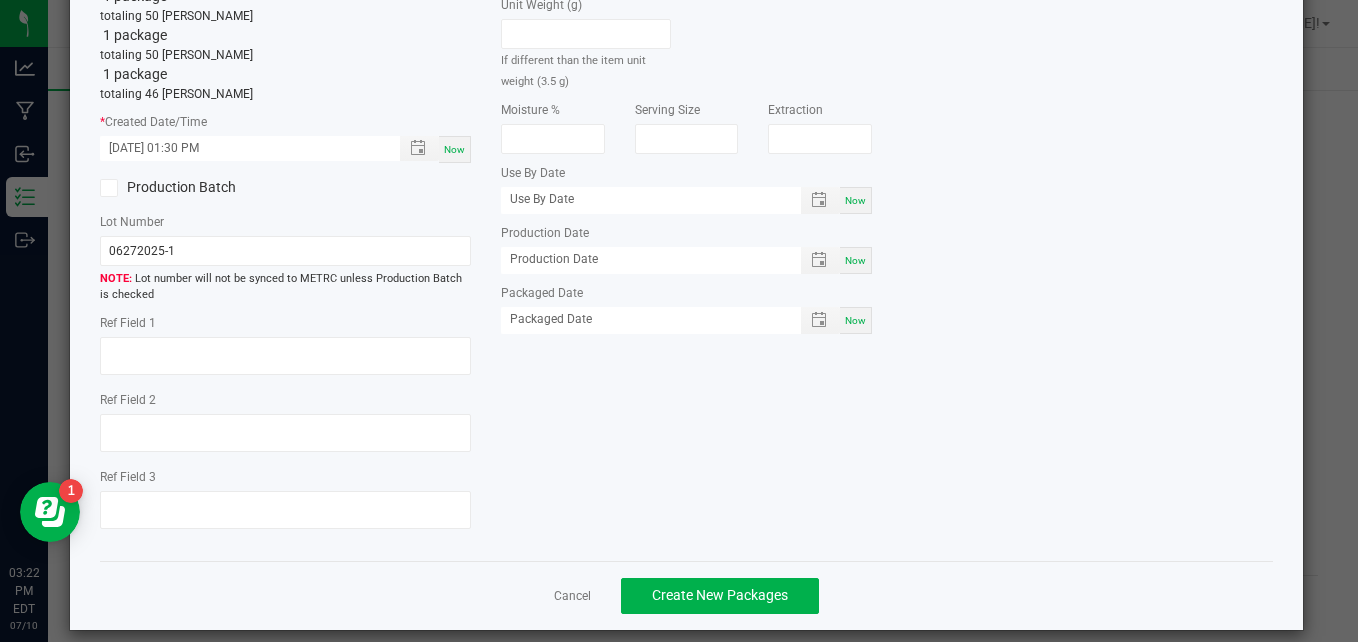 scroll, scrollTop: 259, scrollLeft: 0, axis: vertical 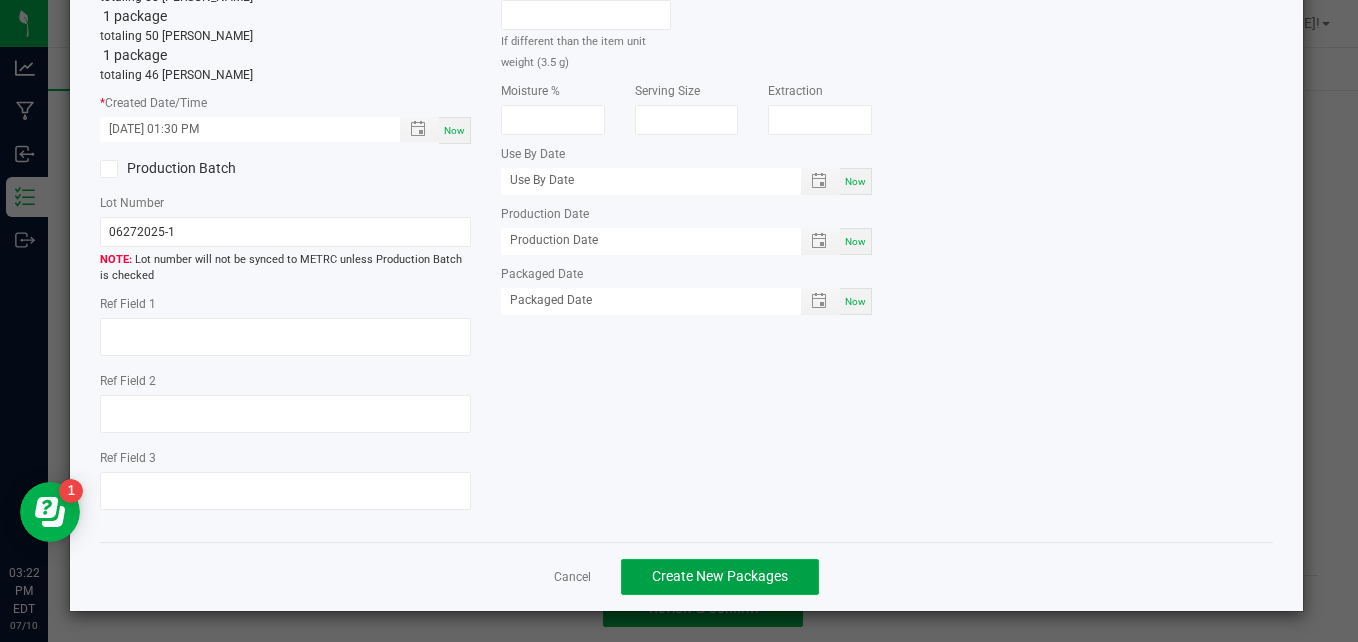 click on "Create New Packages" 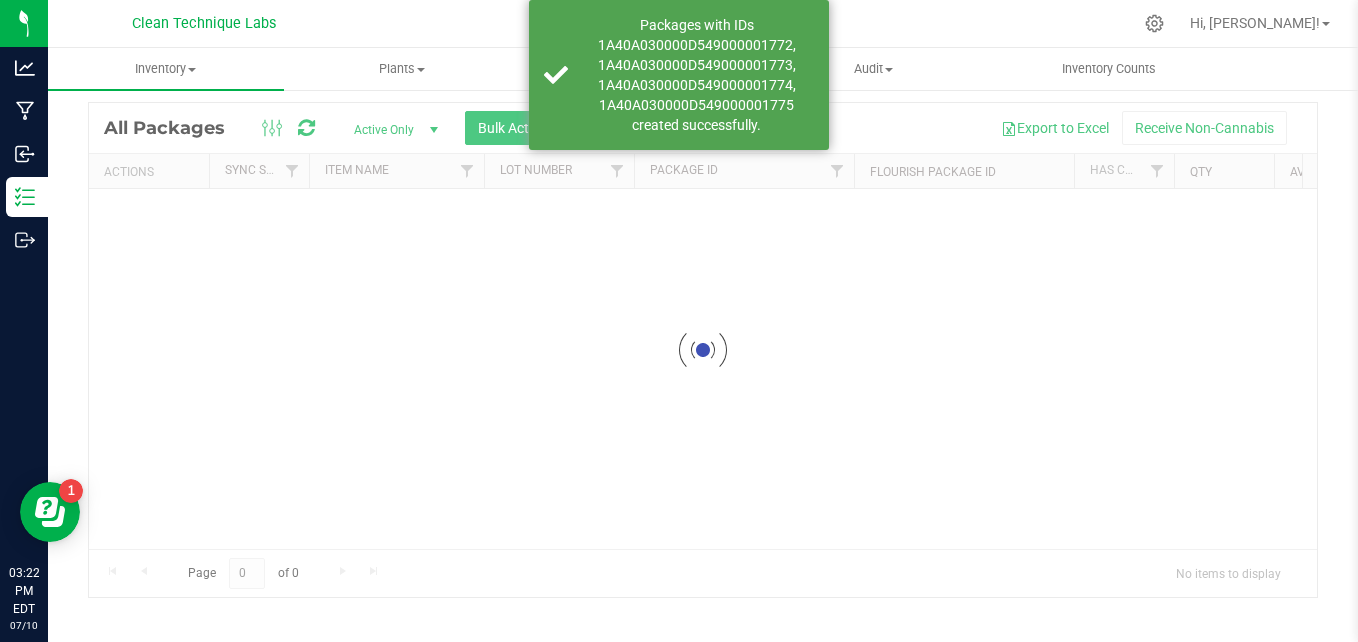 scroll, scrollTop: 56, scrollLeft: 0, axis: vertical 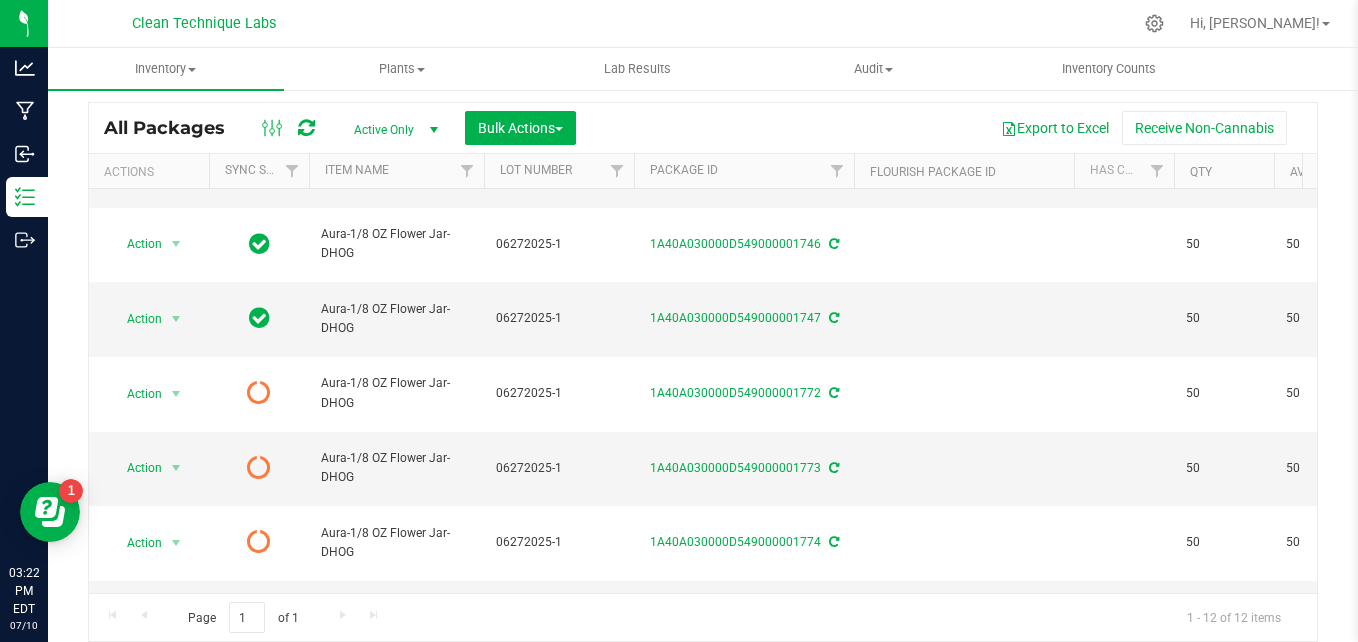 click on "Page 1 of 1 1 - 12 of 12 items" at bounding box center [703, 617] 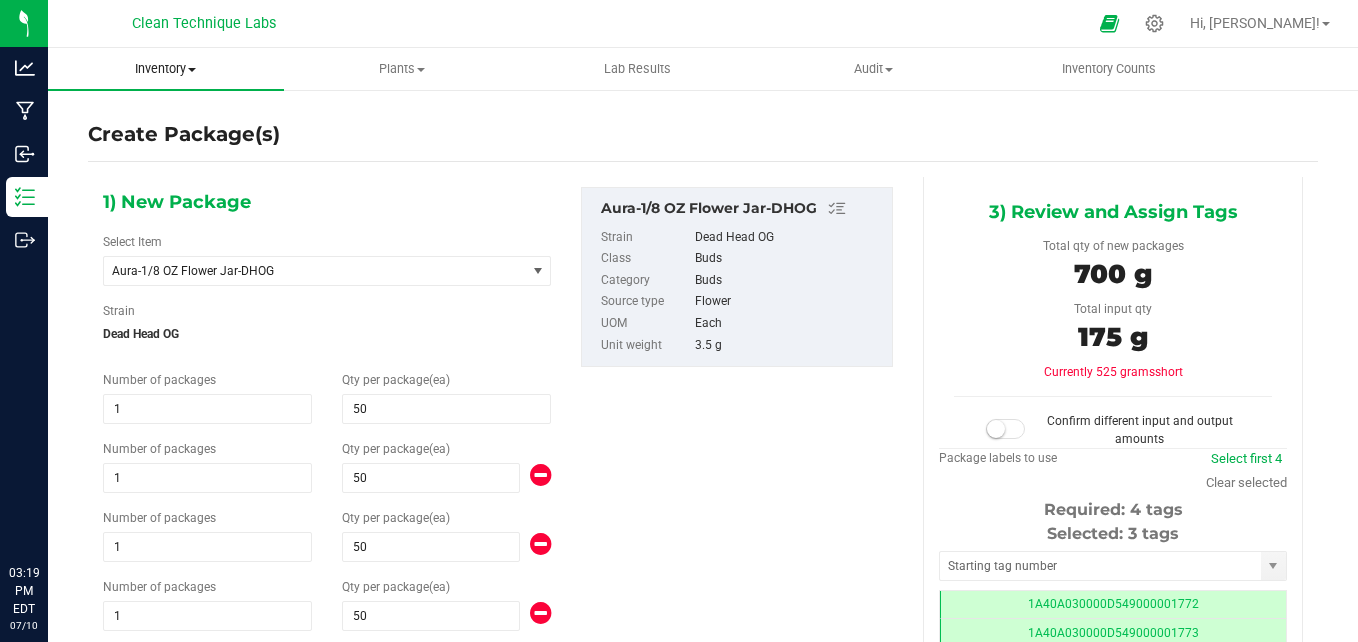 scroll, scrollTop: 0, scrollLeft: 0, axis: both 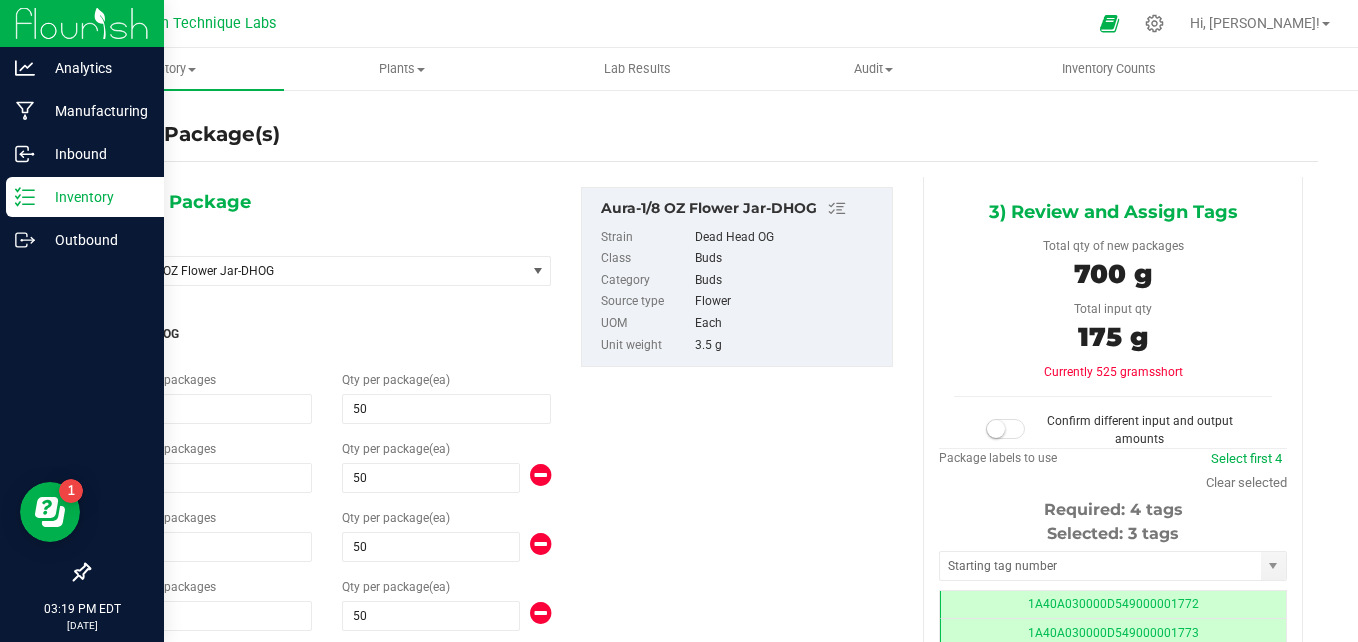 click at bounding box center (82, 23) 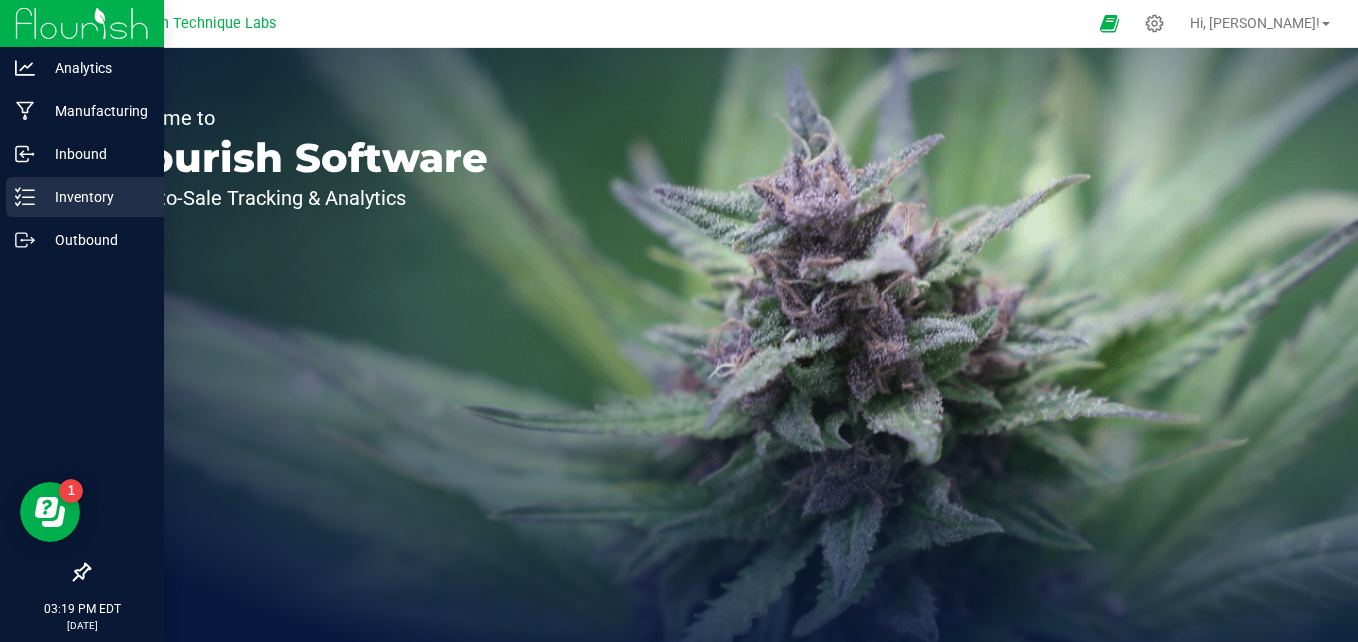 click on "Inventory" at bounding box center (95, 197) 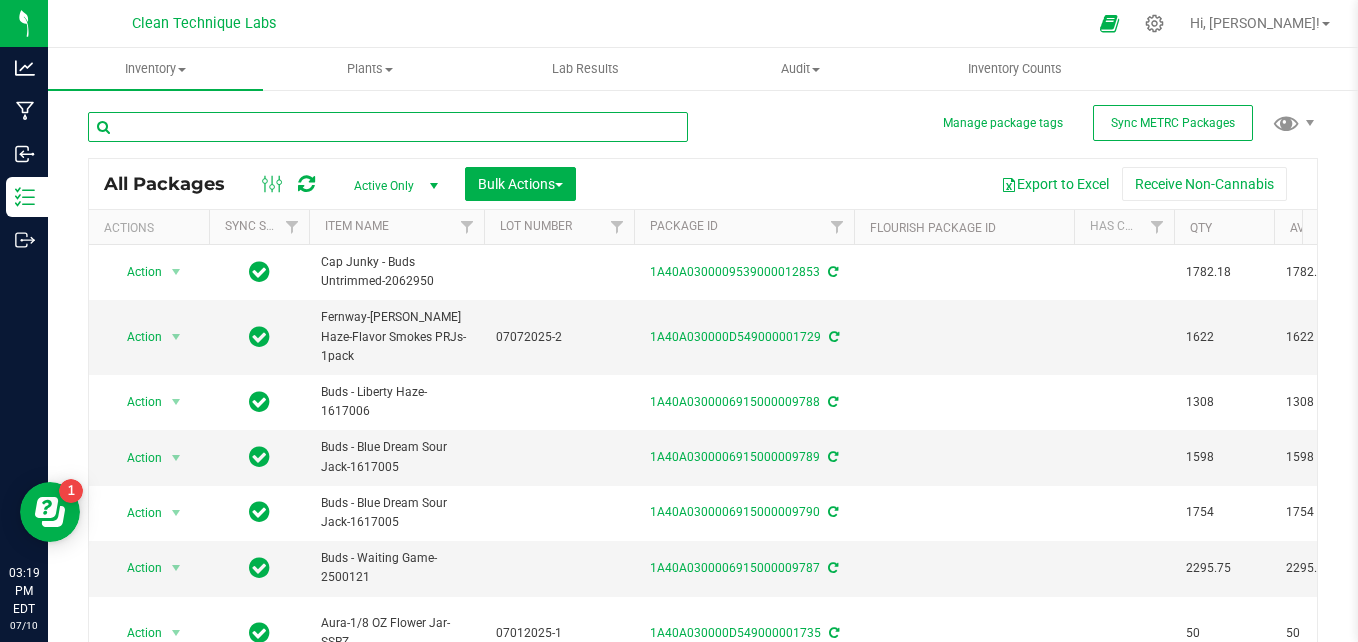 click at bounding box center [388, 127] 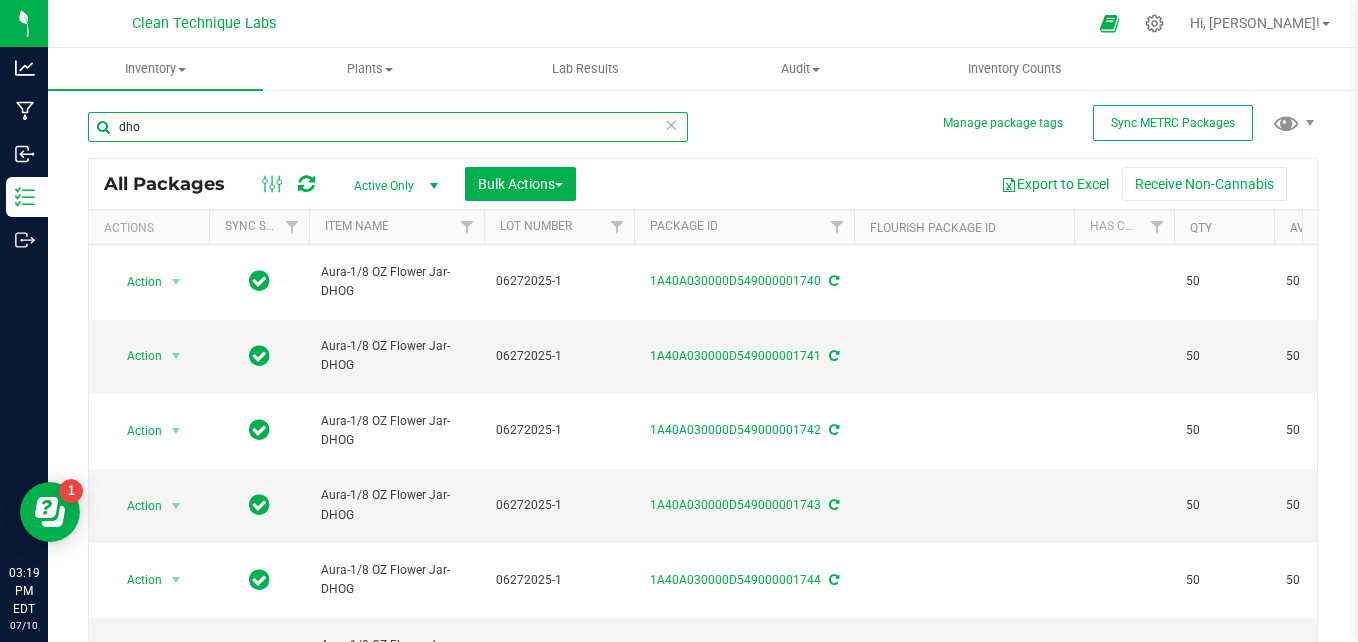 type on "dho" 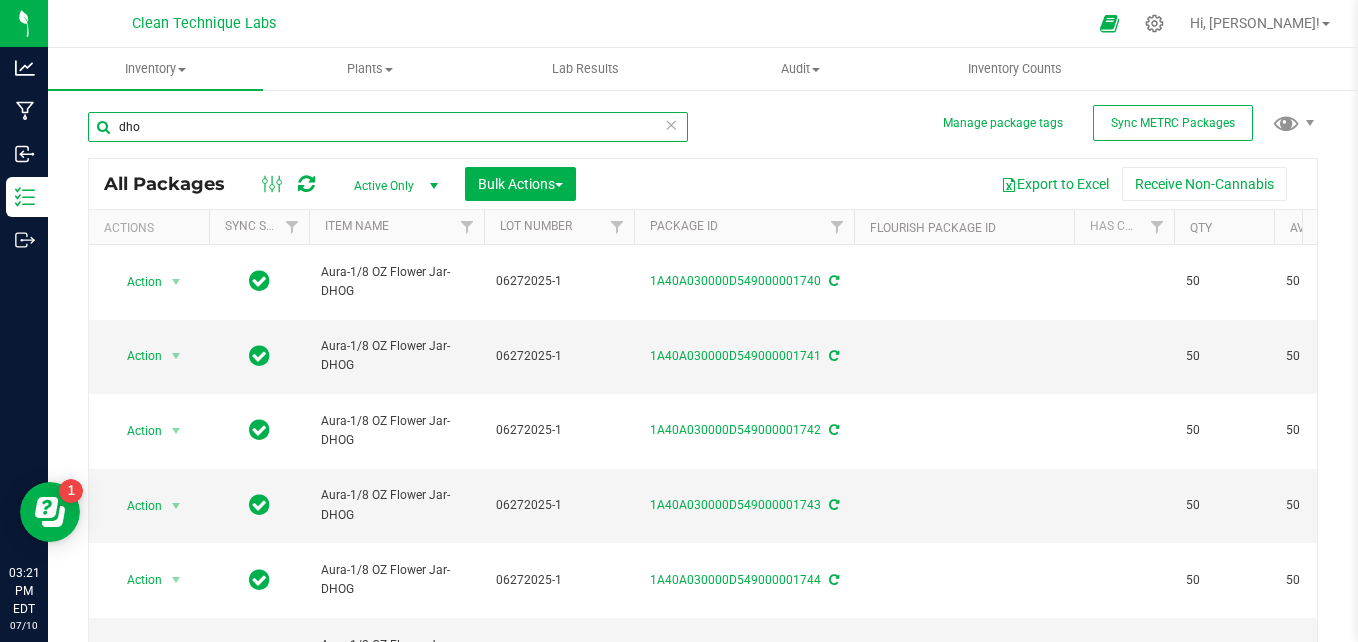 scroll, scrollTop: 0, scrollLeft: 140, axis: horizontal 